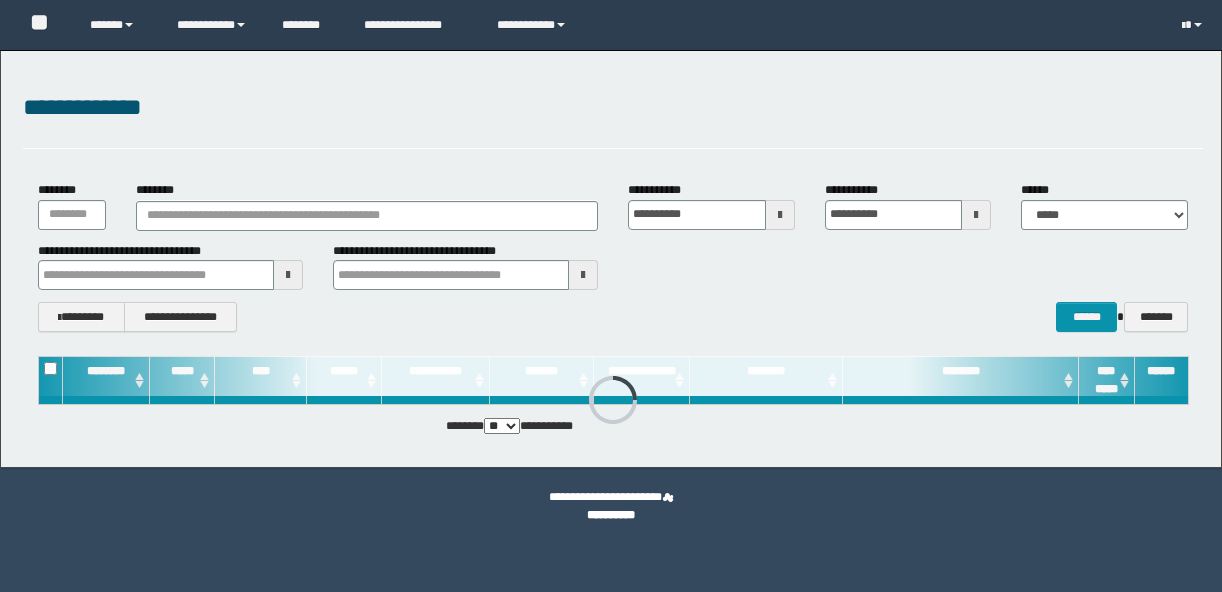 scroll, scrollTop: 0, scrollLeft: 0, axis: both 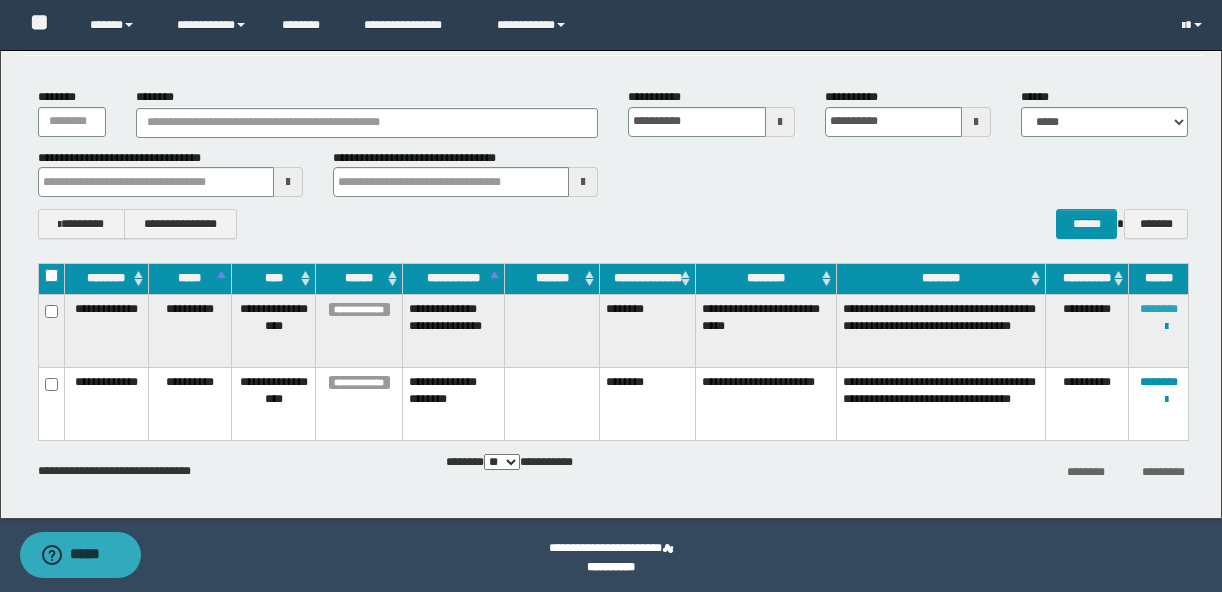 click on "********" at bounding box center [1159, 309] 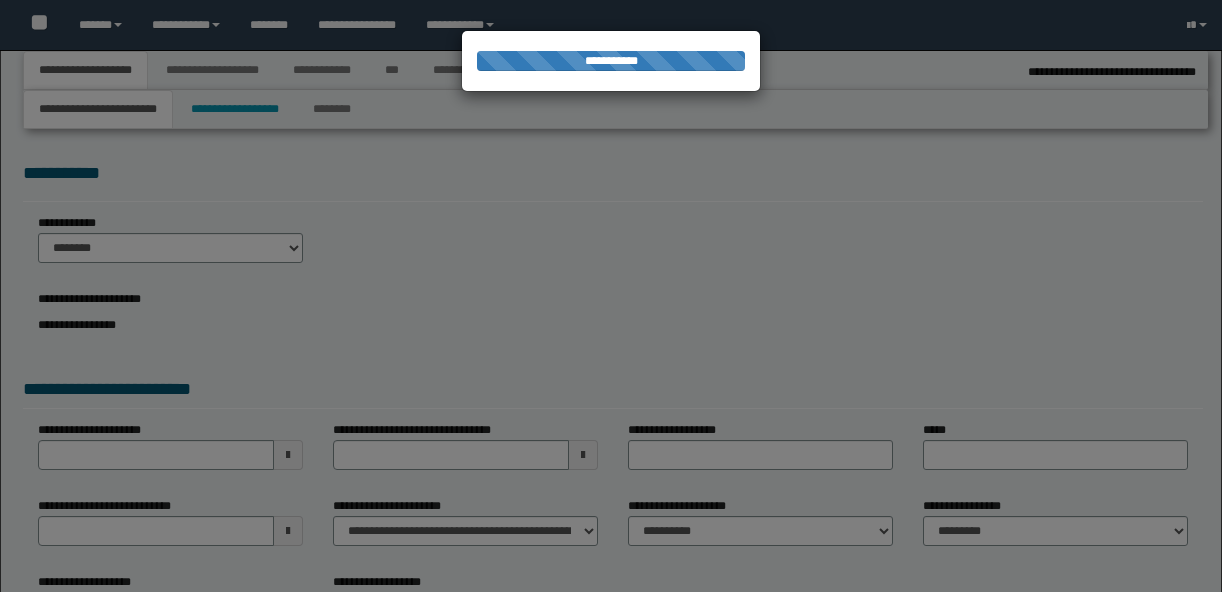 select on "*" 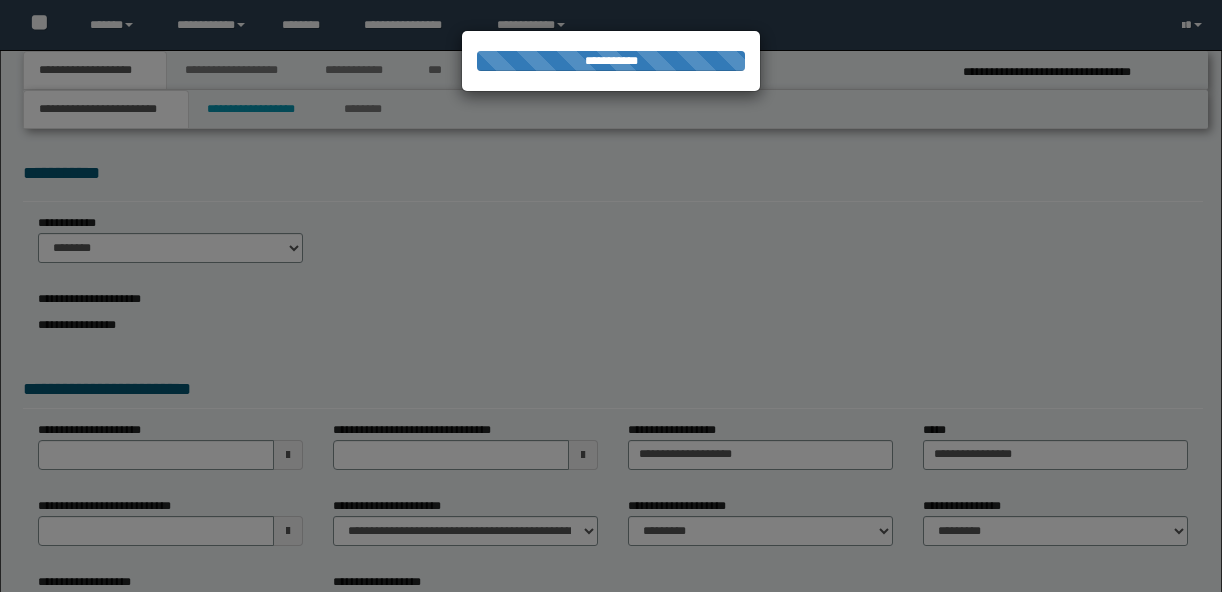 scroll, scrollTop: 0, scrollLeft: 0, axis: both 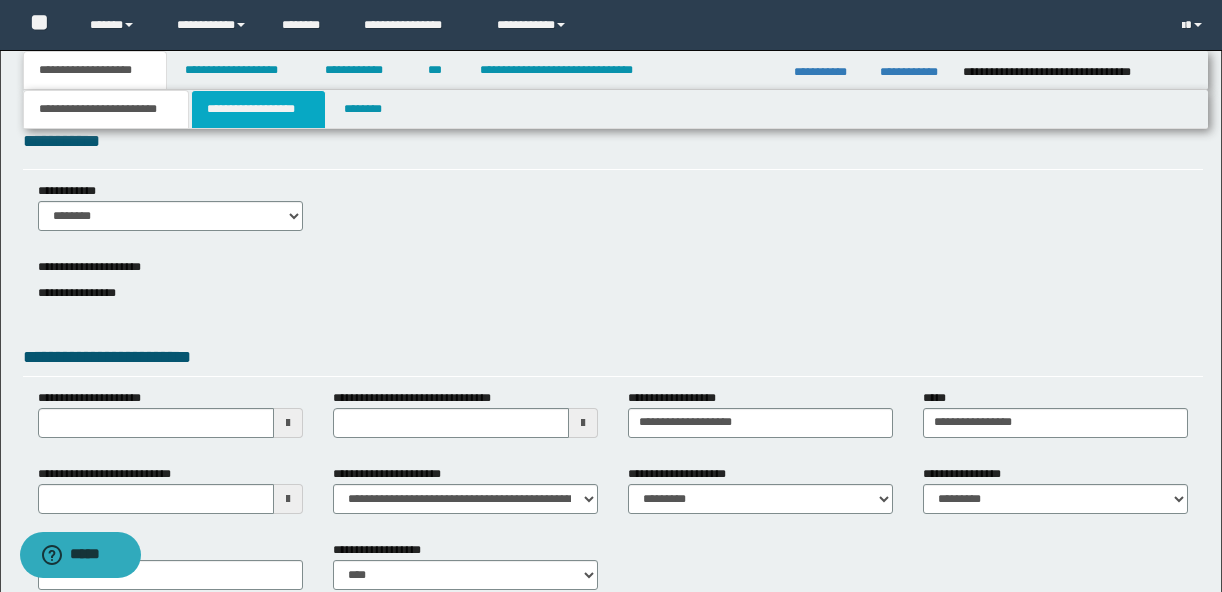 click on "**********" at bounding box center (258, 109) 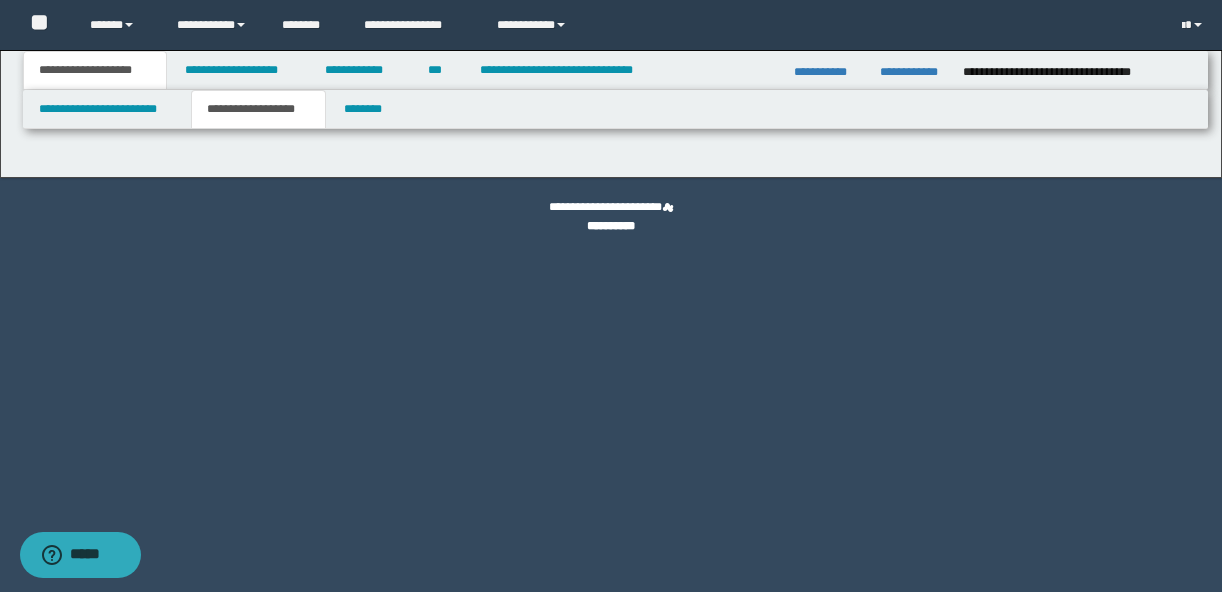 scroll, scrollTop: 0, scrollLeft: 0, axis: both 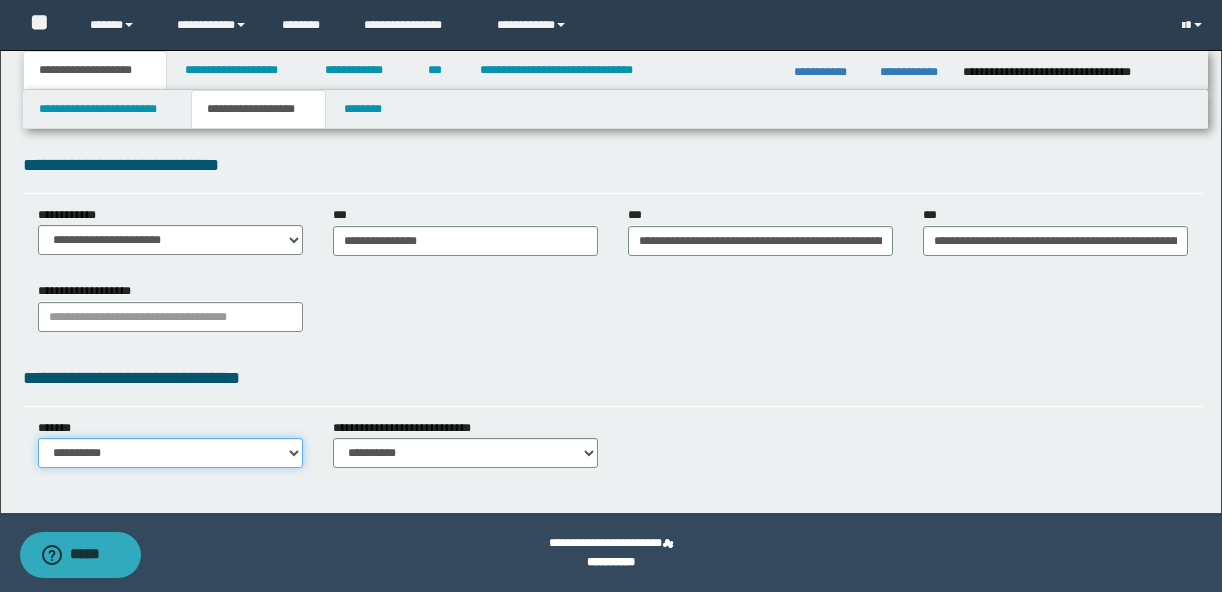 click on "**********" at bounding box center (170, 453) 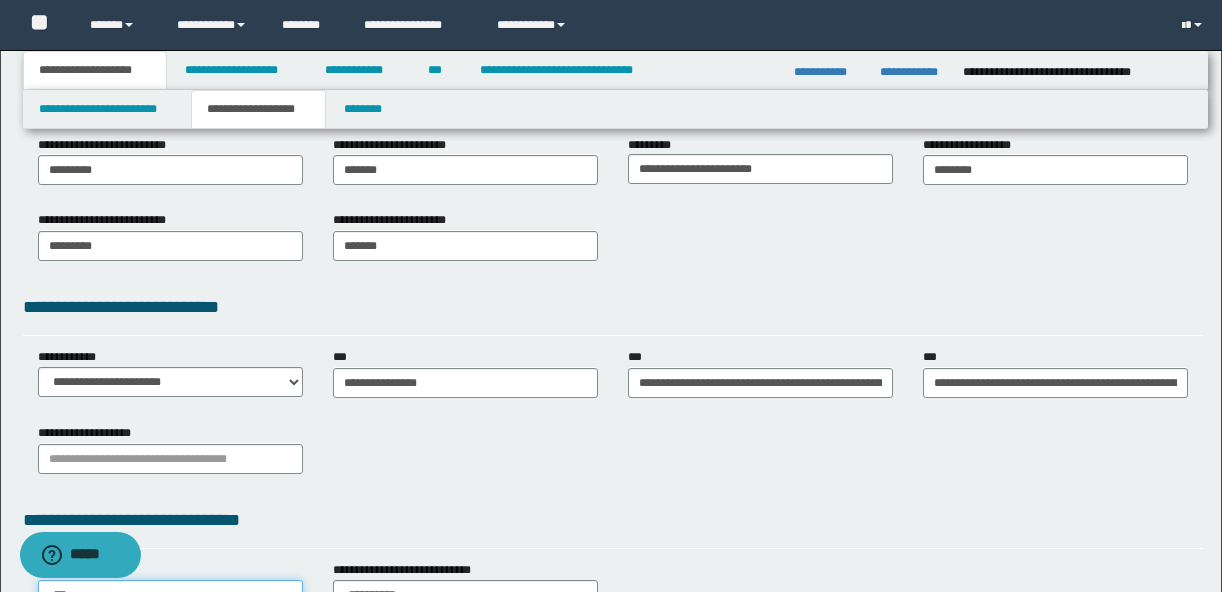 scroll, scrollTop: 515, scrollLeft: 0, axis: vertical 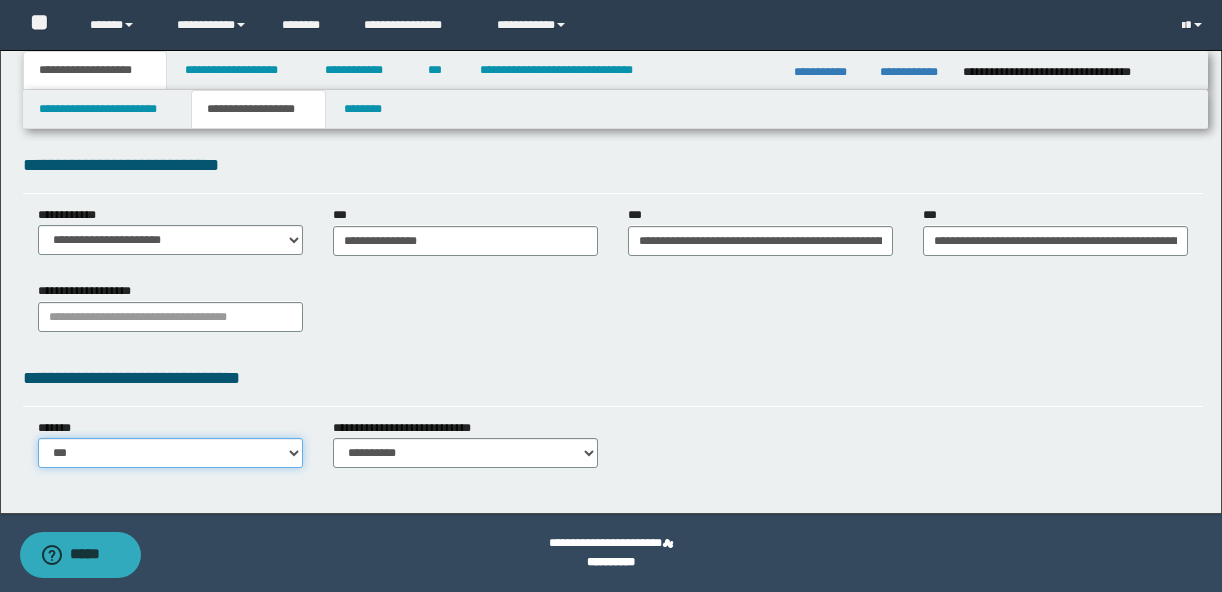 click on "**********" at bounding box center [170, 453] 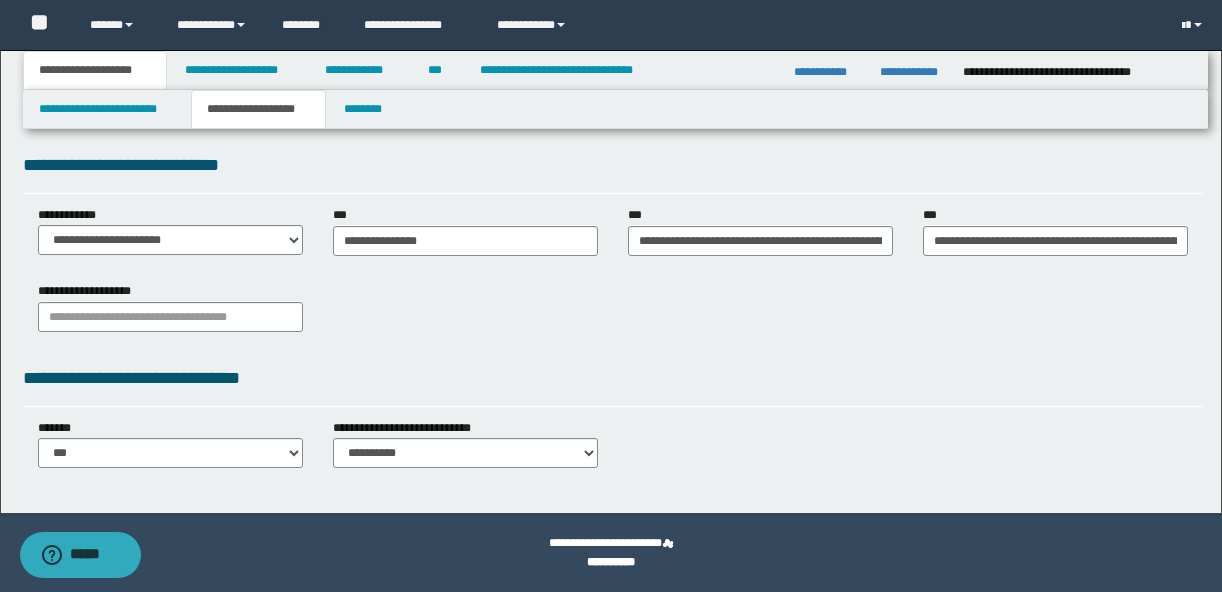click on "**********" at bounding box center (613, 314) 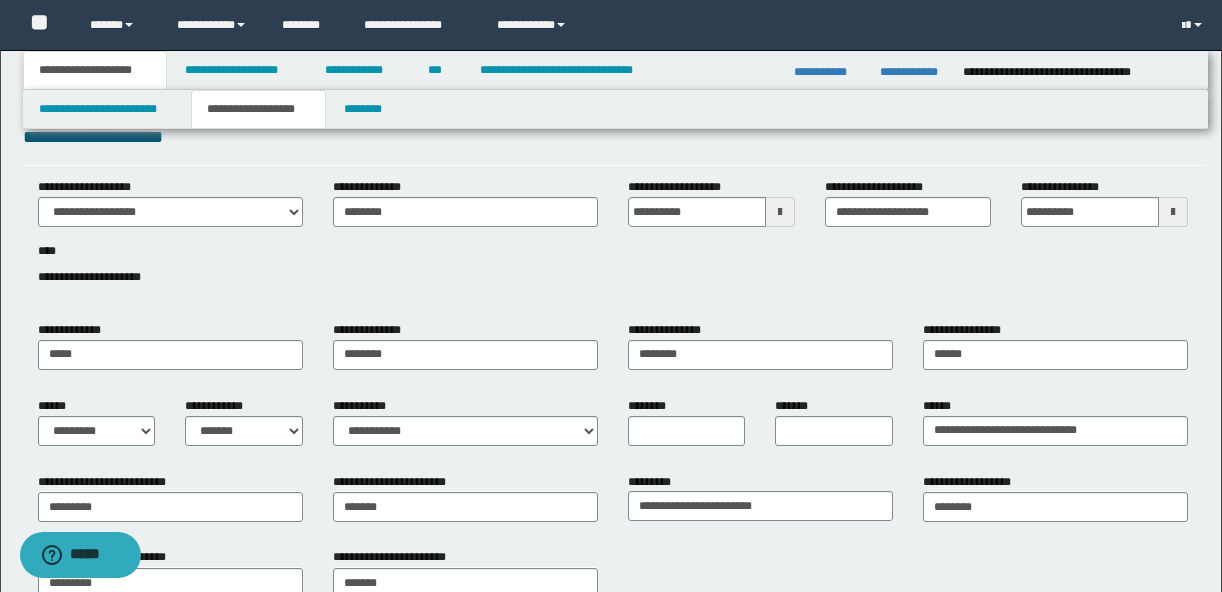 scroll, scrollTop: 0, scrollLeft: 0, axis: both 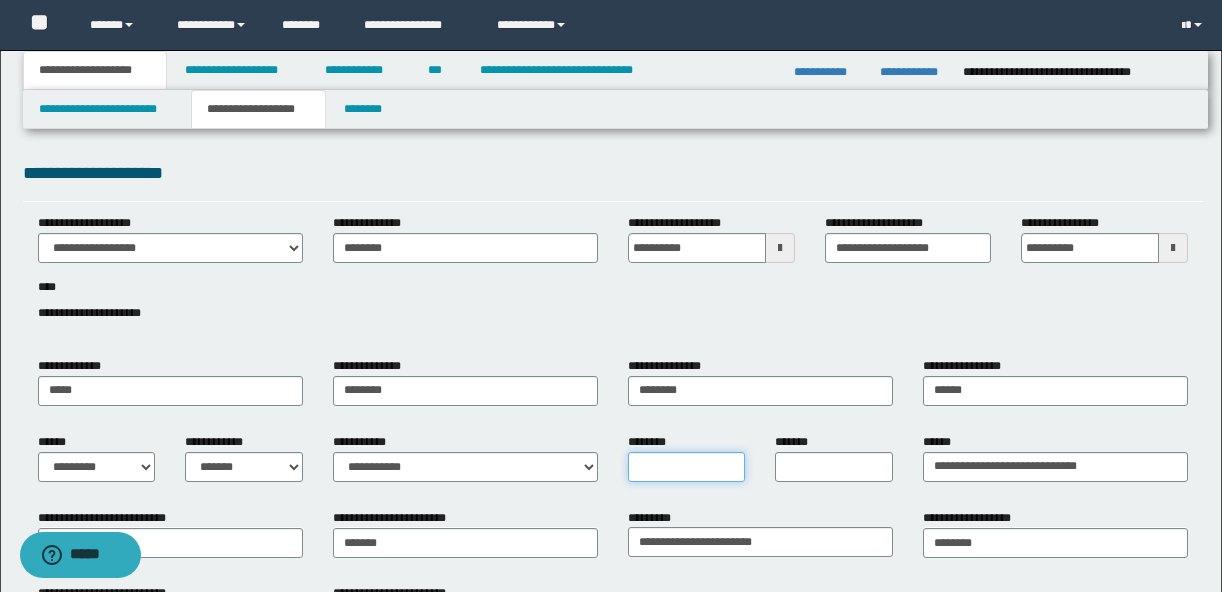 click on "********" at bounding box center [687, 467] 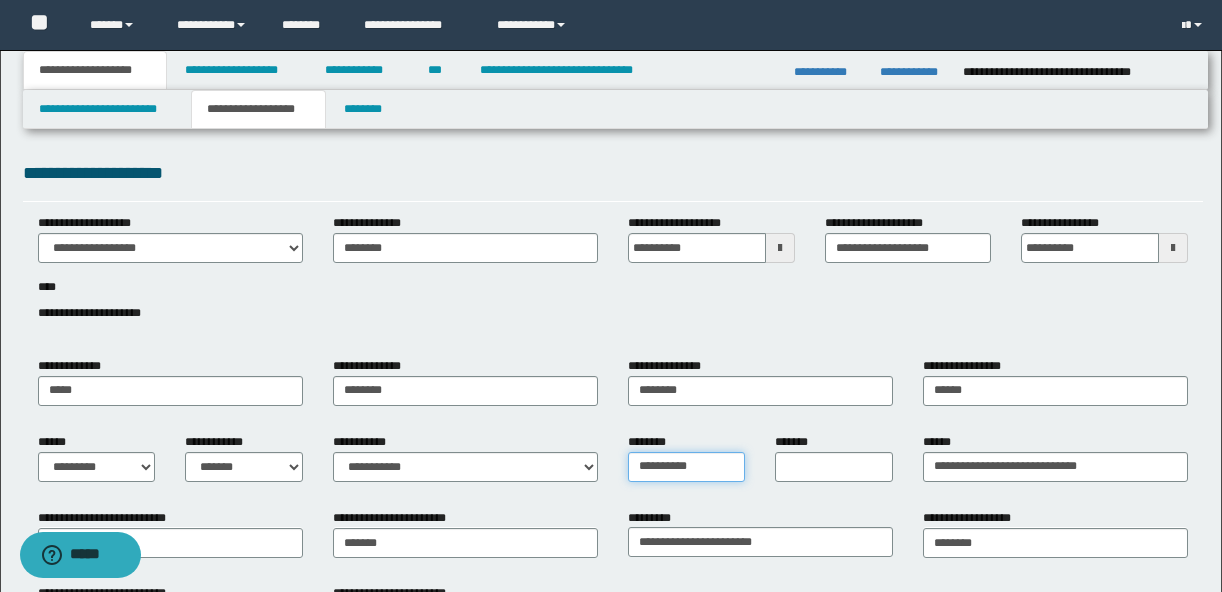 type on "**********" 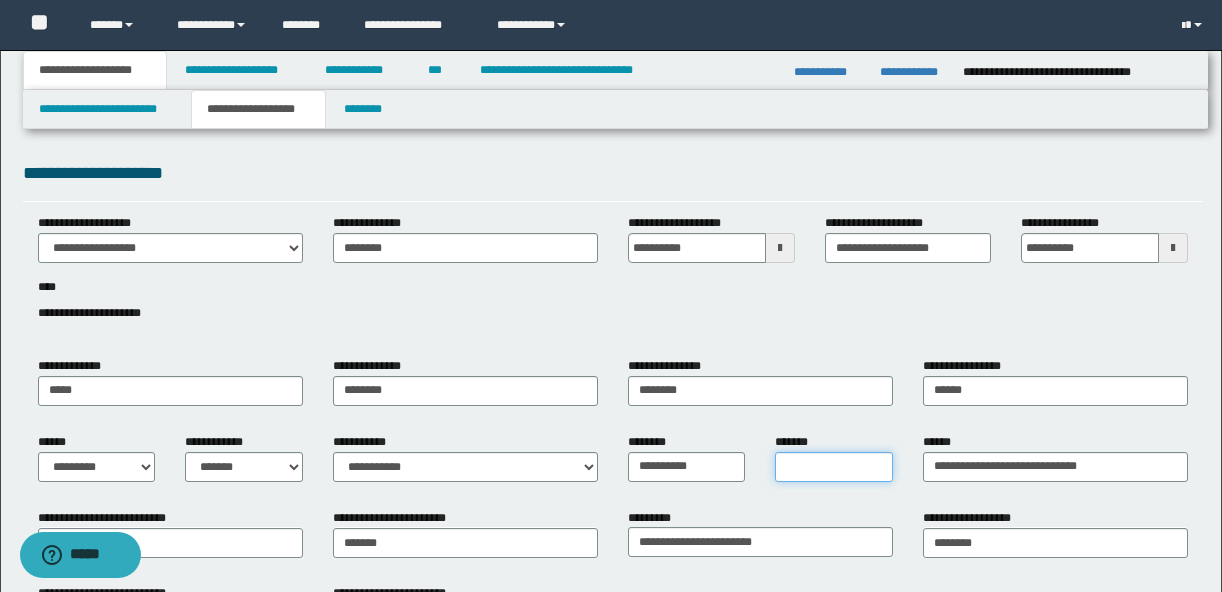 click on "*******" at bounding box center (834, 467) 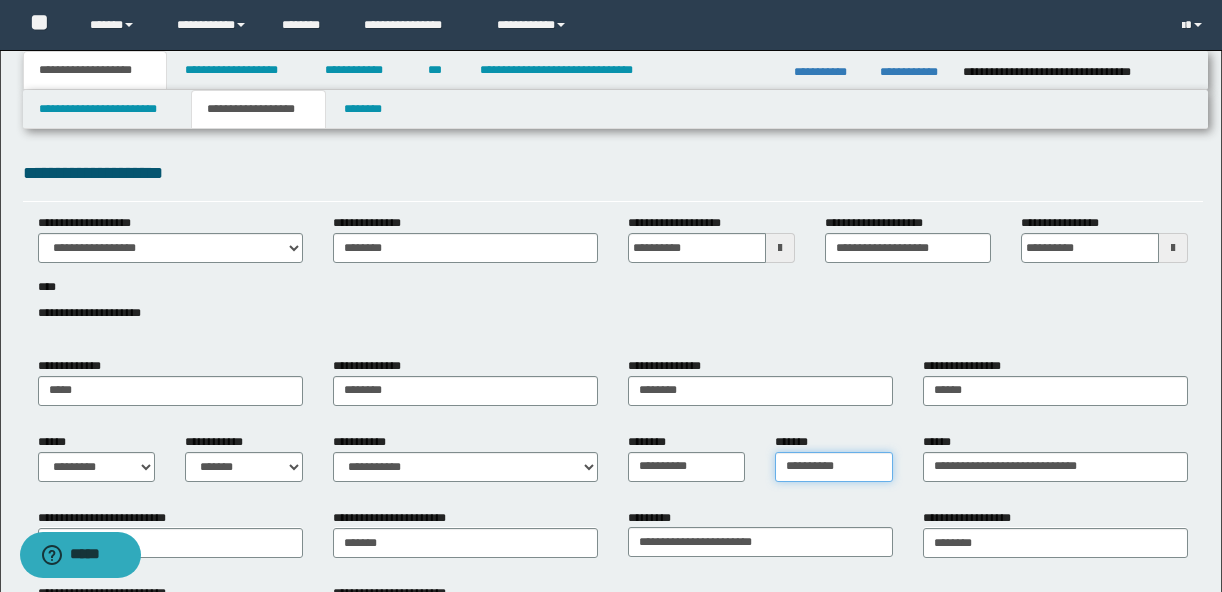 type on "**********" 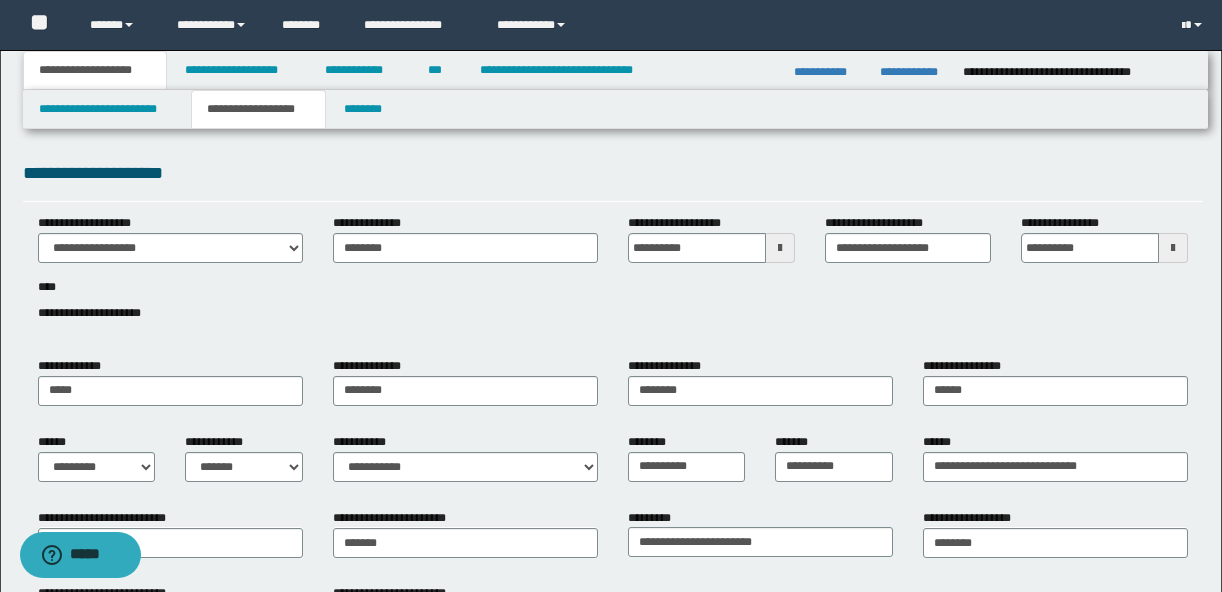 click on "**********" at bounding box center [613, 279] 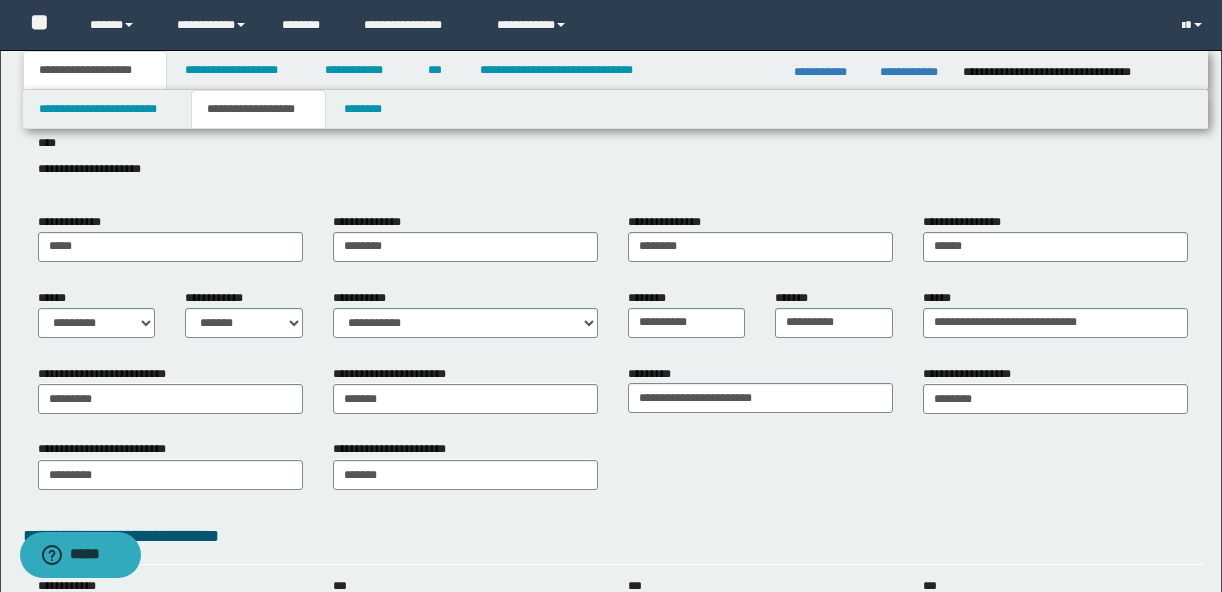 scroll, scrollTop: 147, scrollLeft: 0, axis: vertical 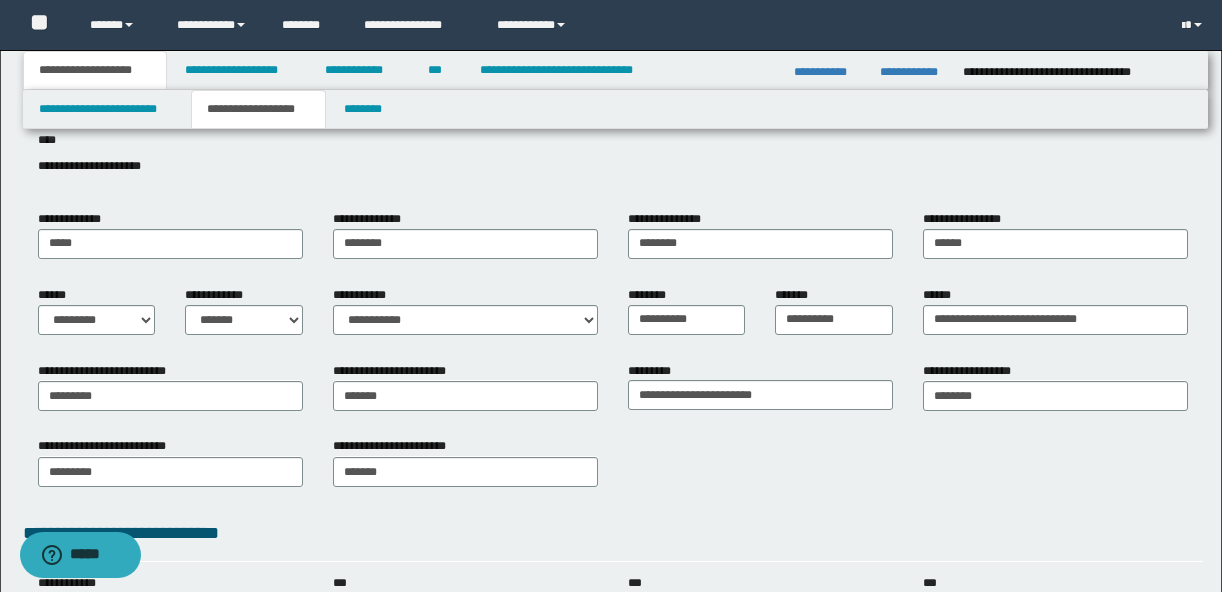 click on "**********" at bounding box center (613, 431) 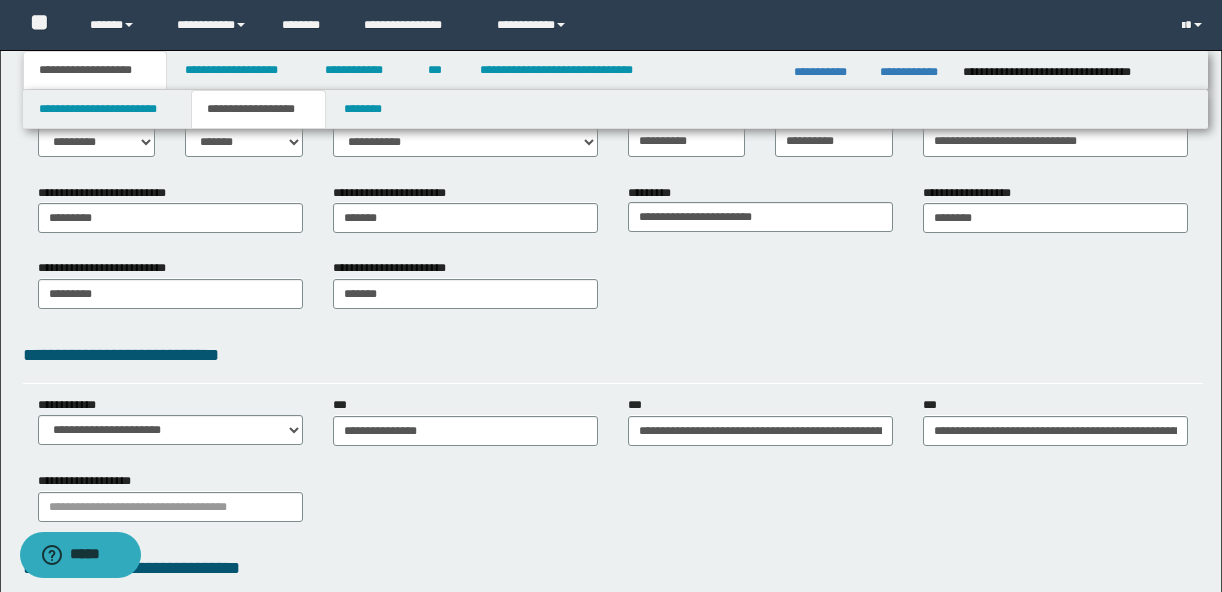 scroll, scrollTop: 0, scrollLeft: 0, axis: both 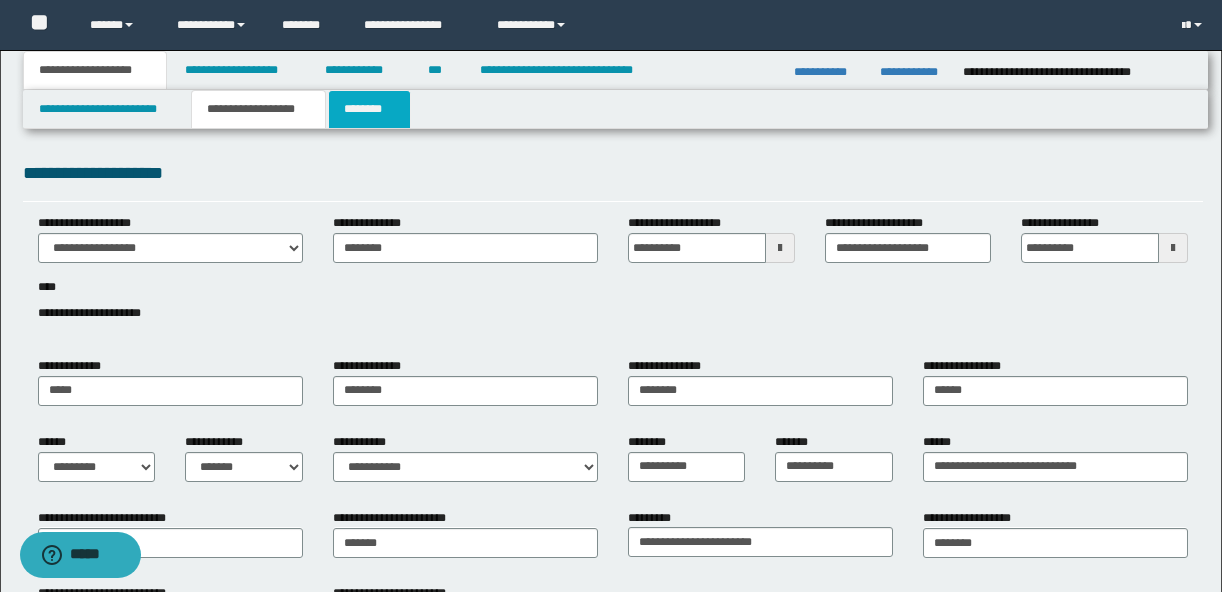 click on "********" at bounding box center (369, 109) 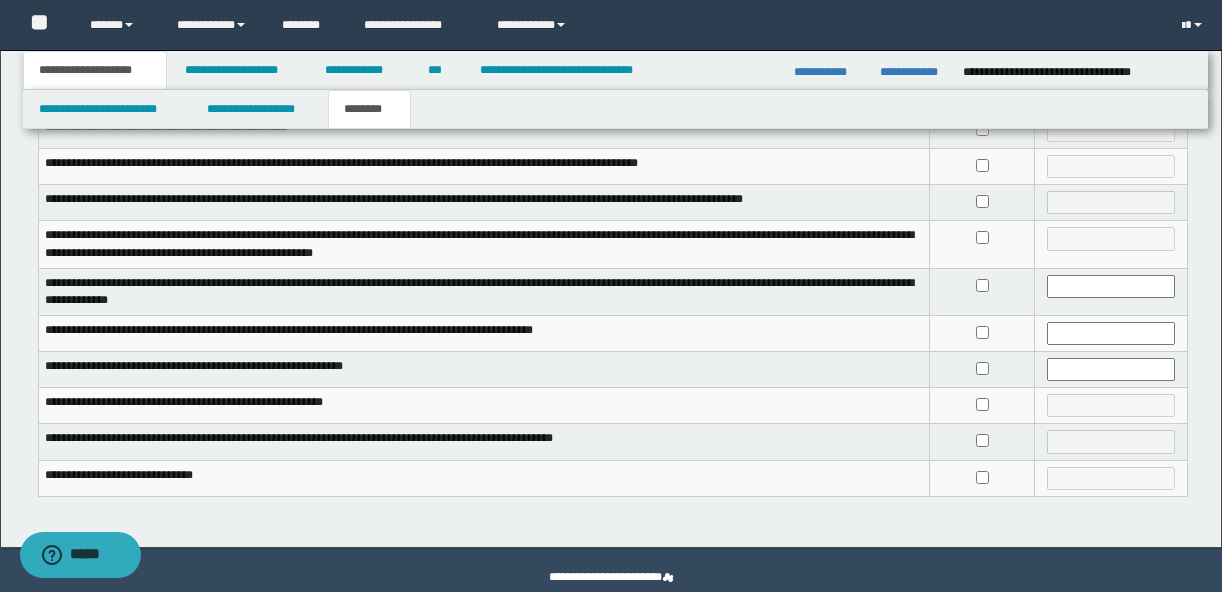 scroll, scrollTop: 534, scrollLeft: 0, axis: vertical 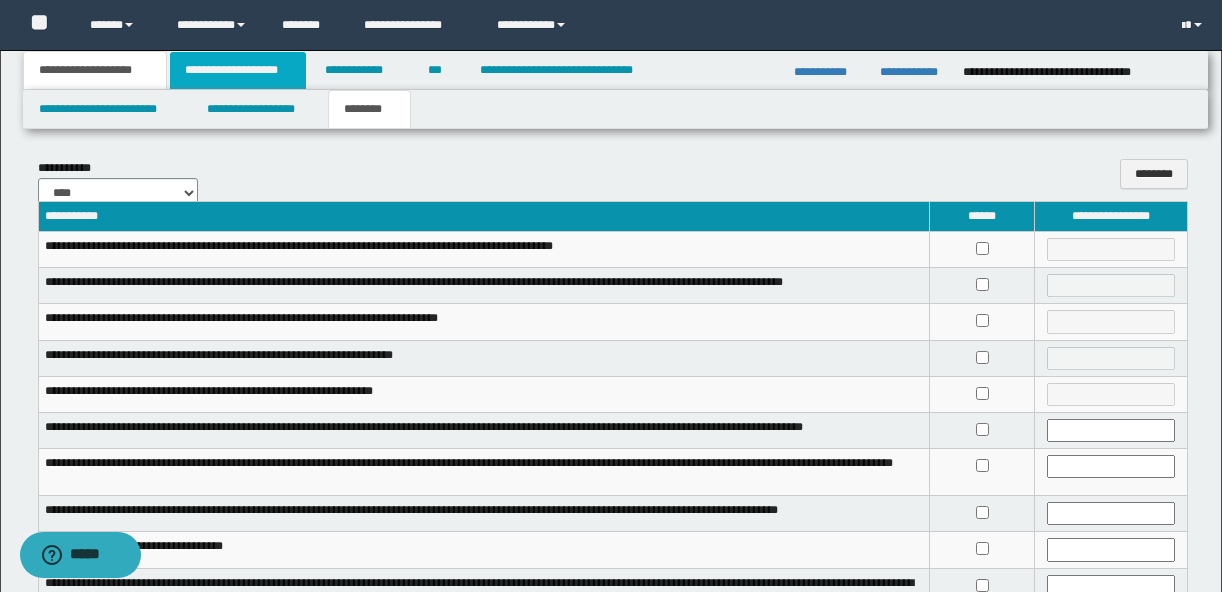 click on "**********" at bounding box center (238, 70) 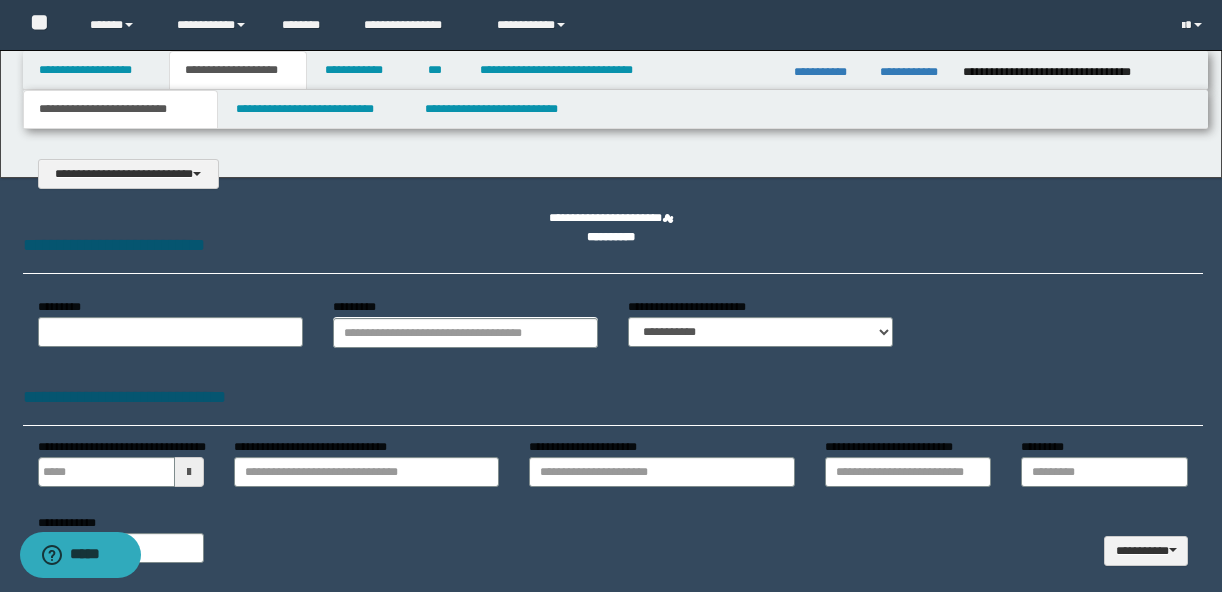 type on "*********" 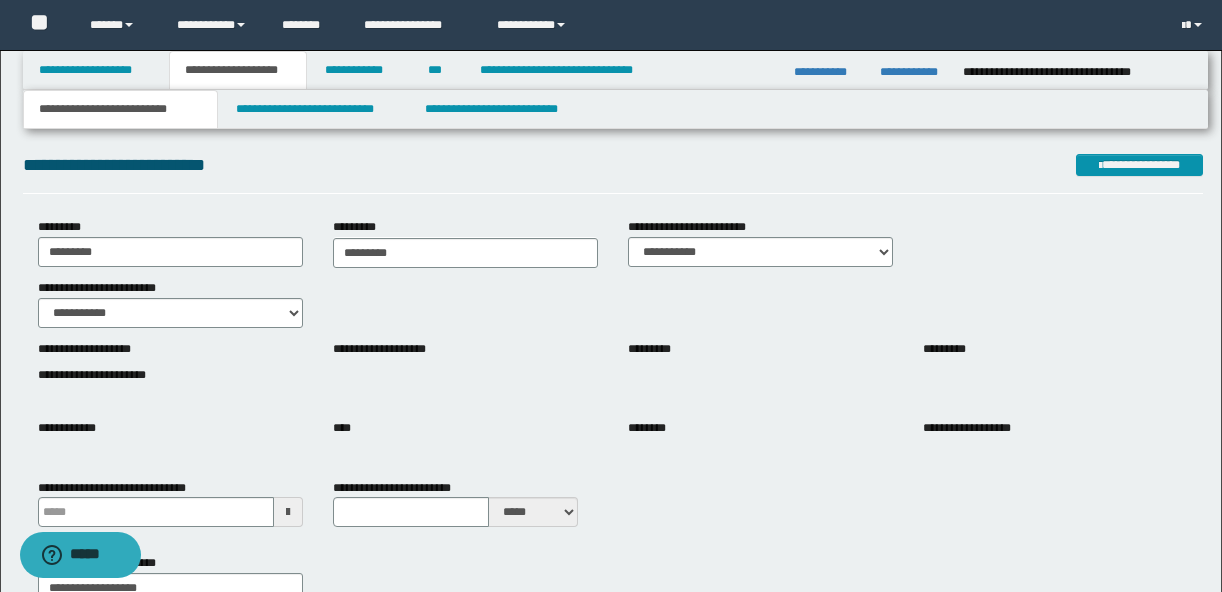 scroll, scrollTop: 162, scrollLeft: 0, axis: vertical 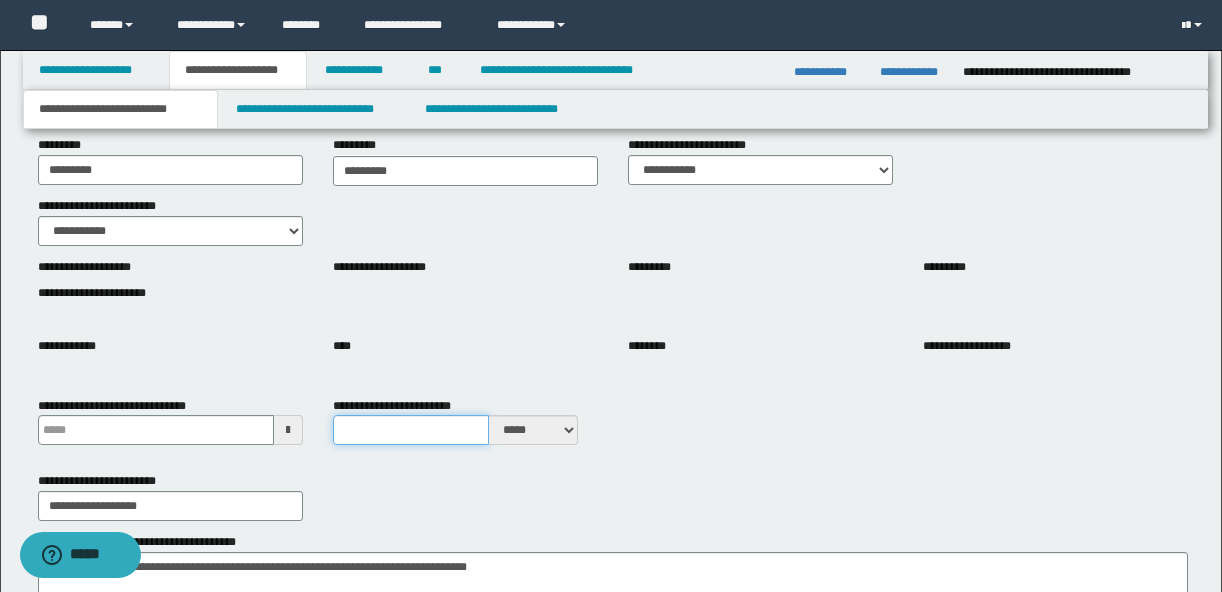 click on "**********" at bounding box center [411, 430] 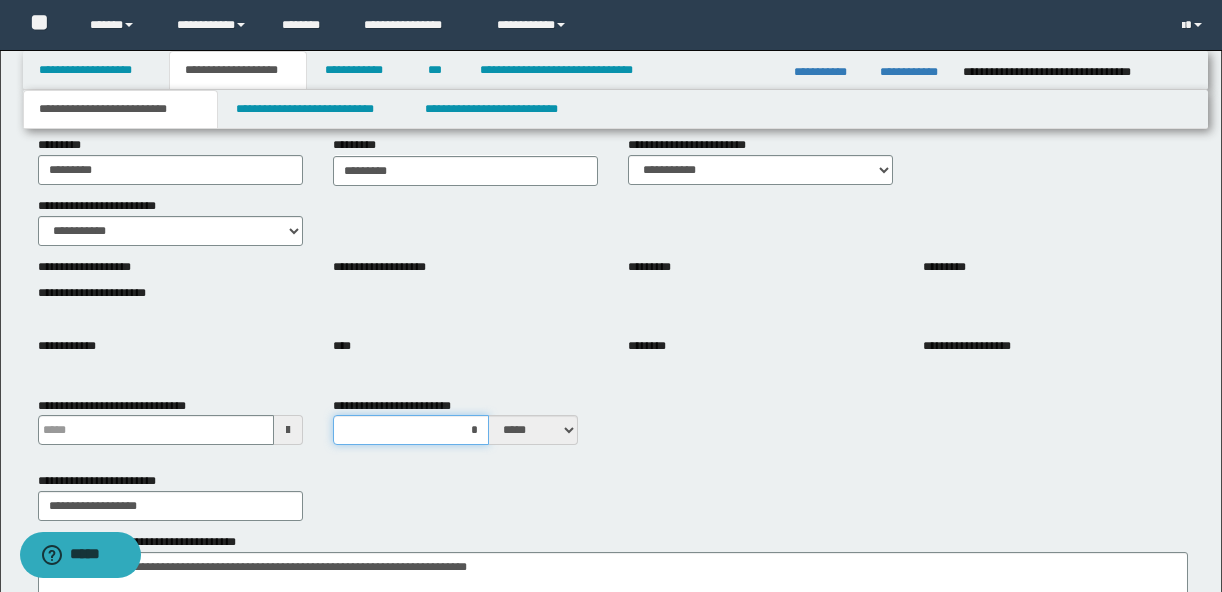 type on "**" 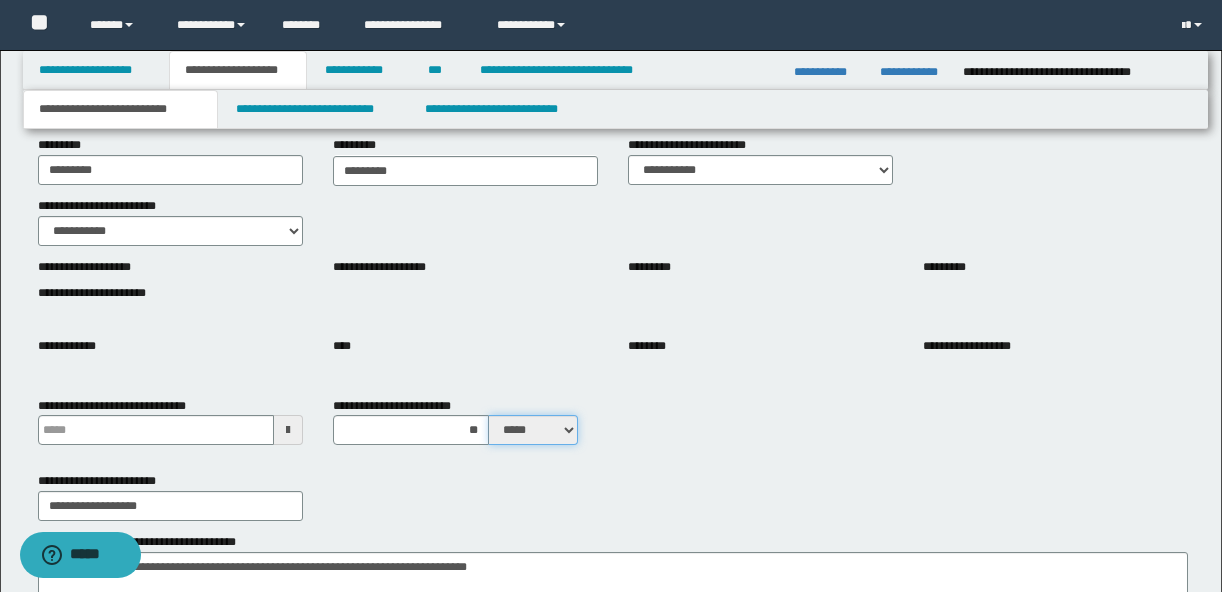 click on "*****
****" at bounding box center (533, 430) 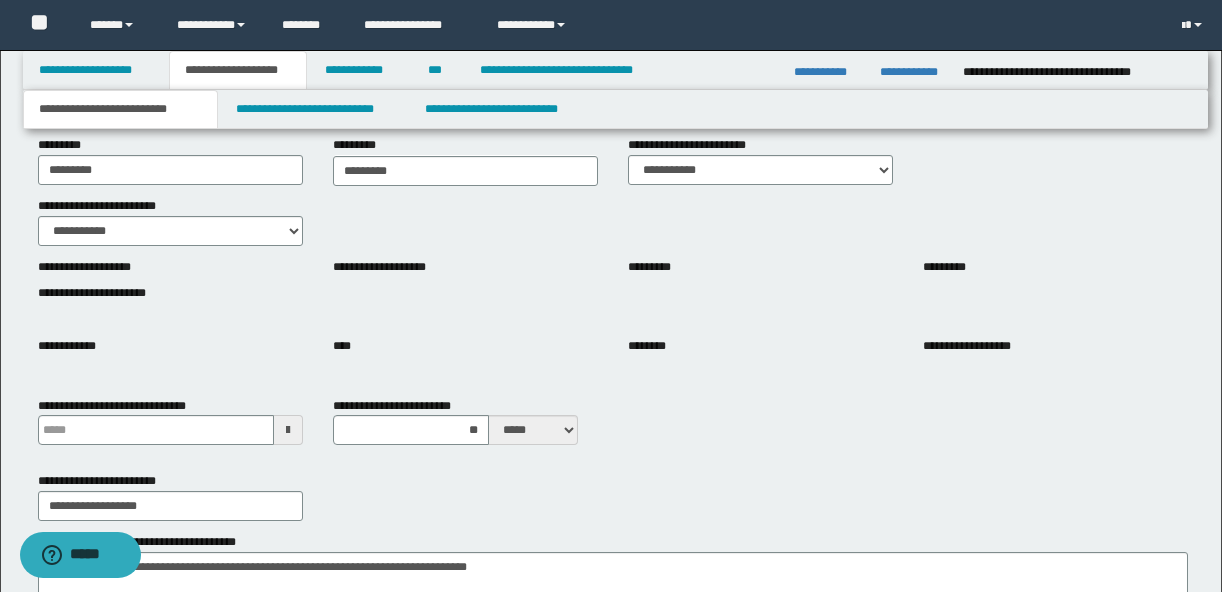 click on "**********" at bounding box center [613, 497] 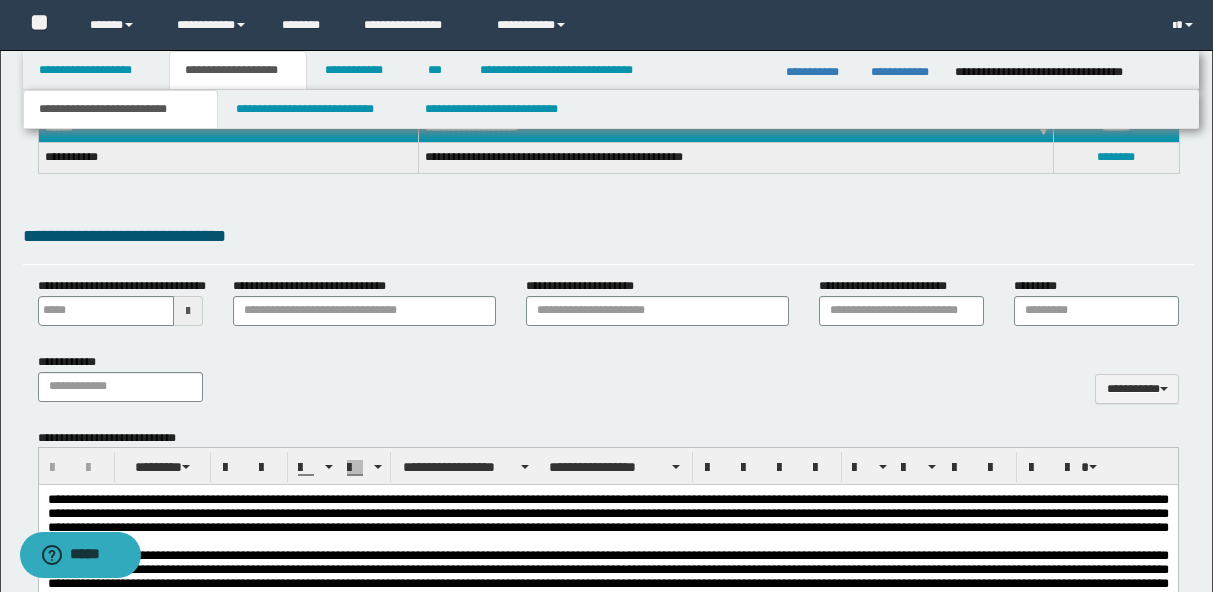 scroll, scrollTop: 770, scrollLeft: 0, axis: vertical 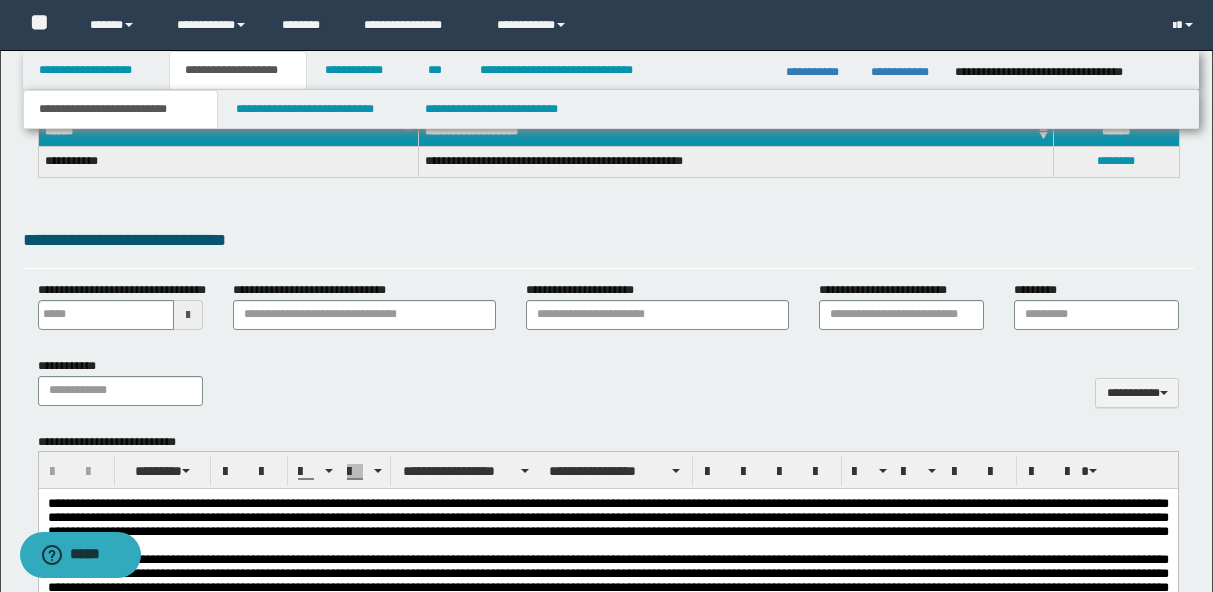 type 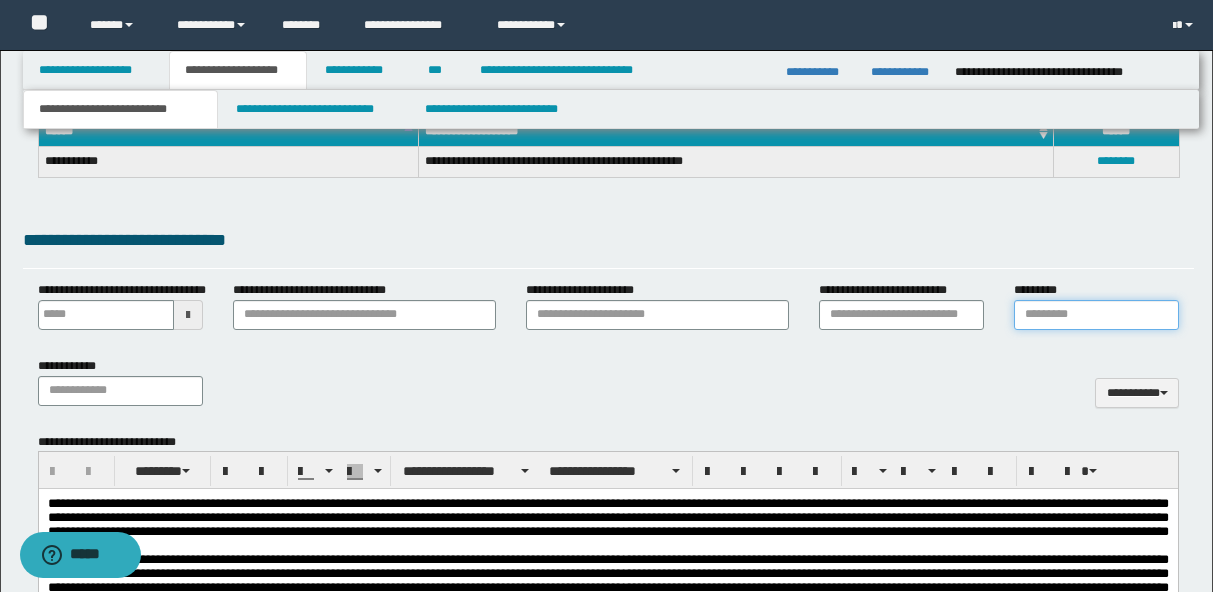 click on "*********" at bounding box center (1096, 315) 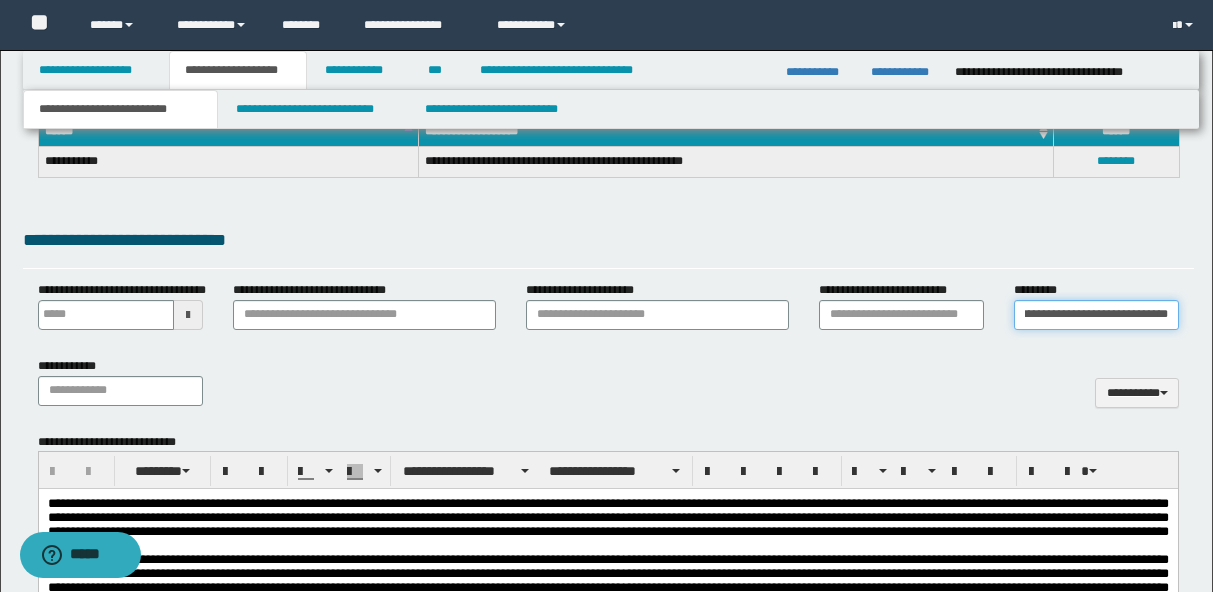 scroll, scrollTop: 0, scrollLeft: 181, axis: horizontal 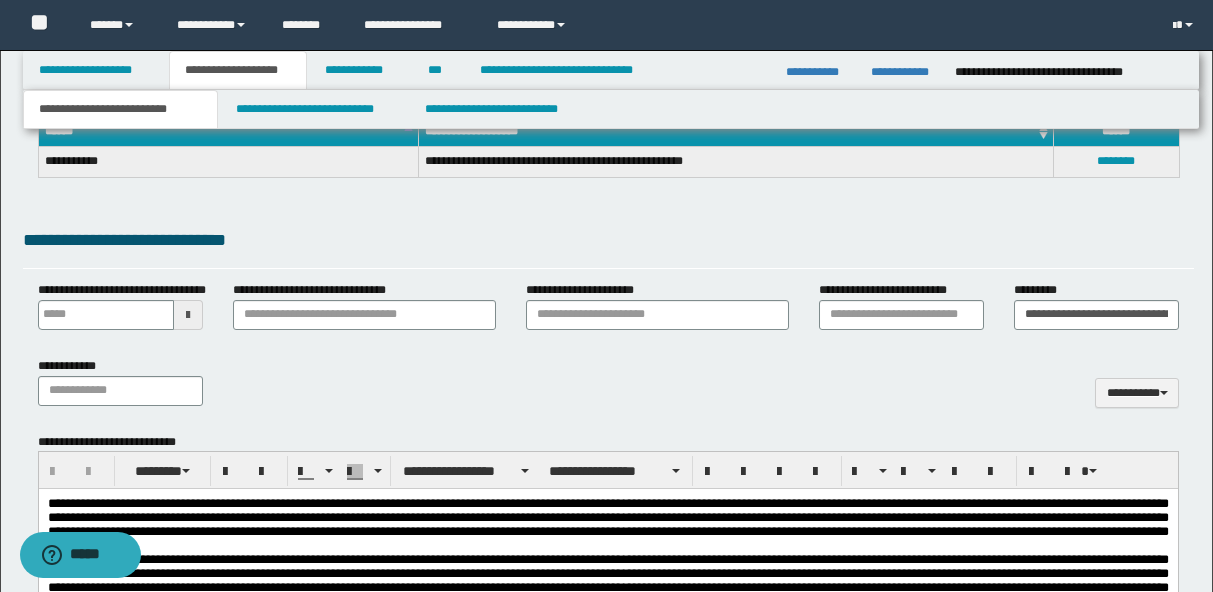 click on "**********" at bounding box center (1096, 305) 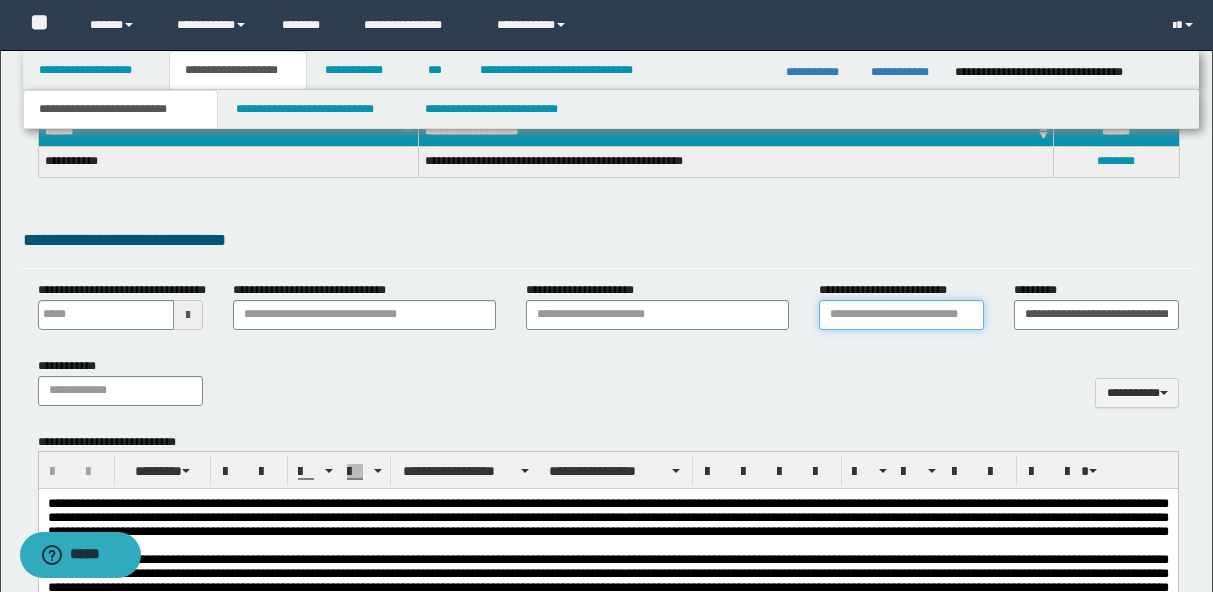 click on "**********" at bounding box center (901, 315) 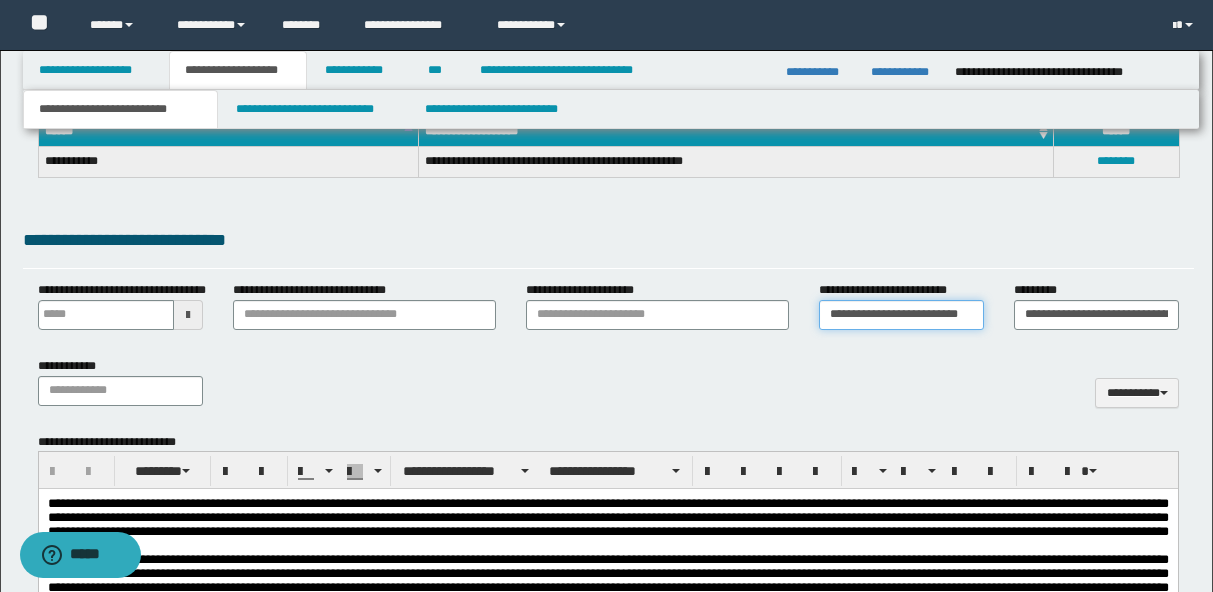 type on "**********" 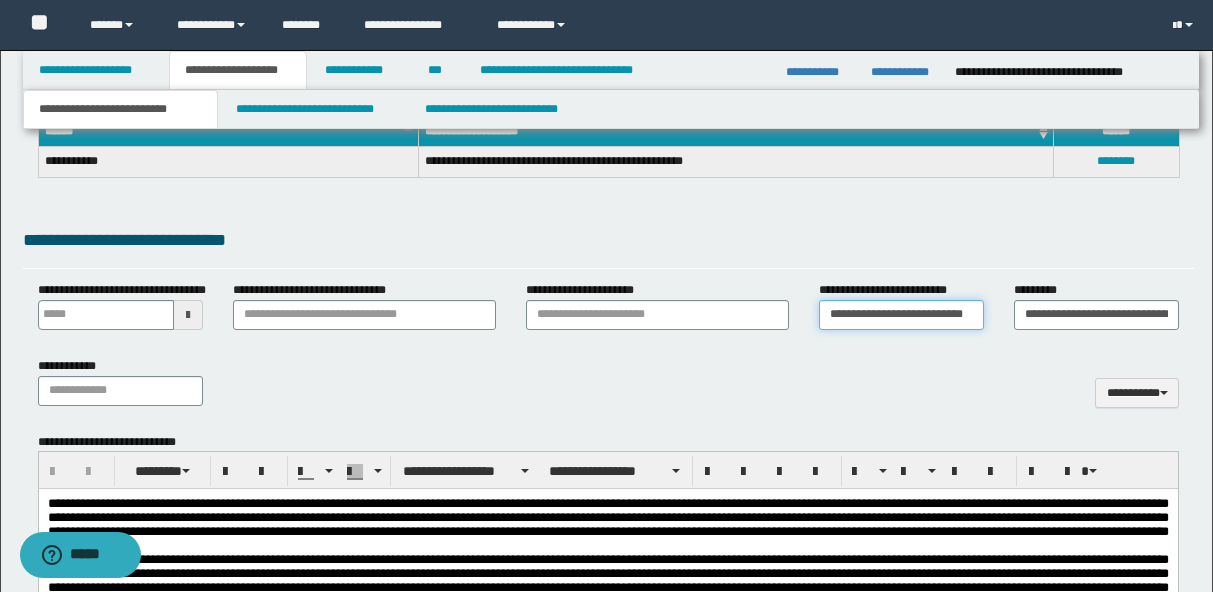 scroll, scrollTop: 0, scrollLeft: 17, axis: horizontal 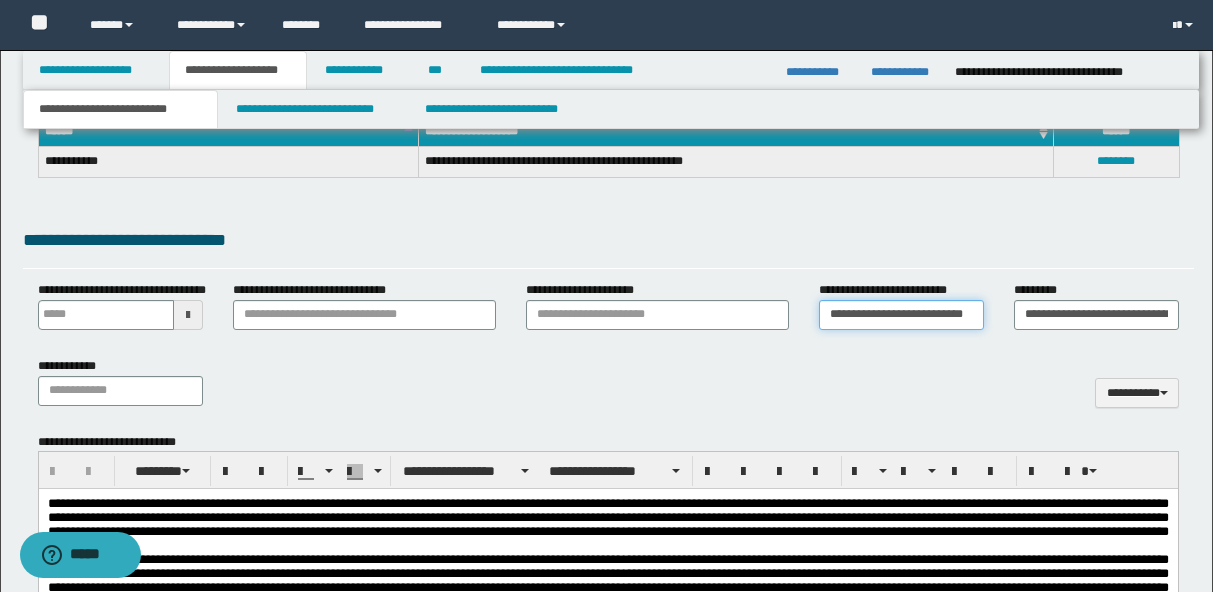 type 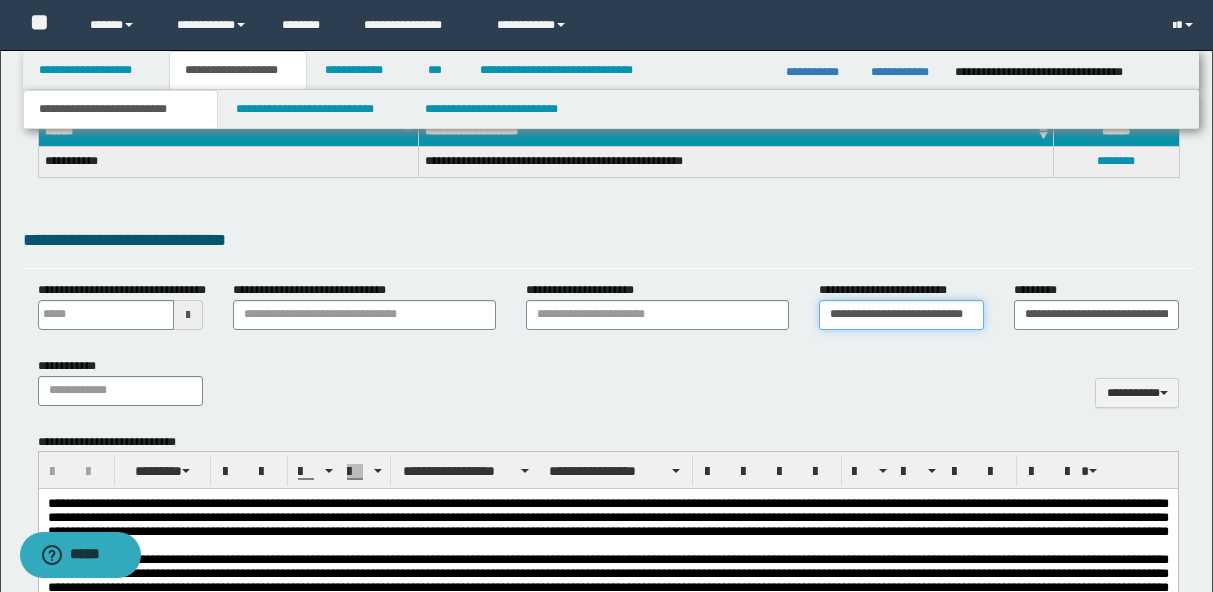 type on "**********" 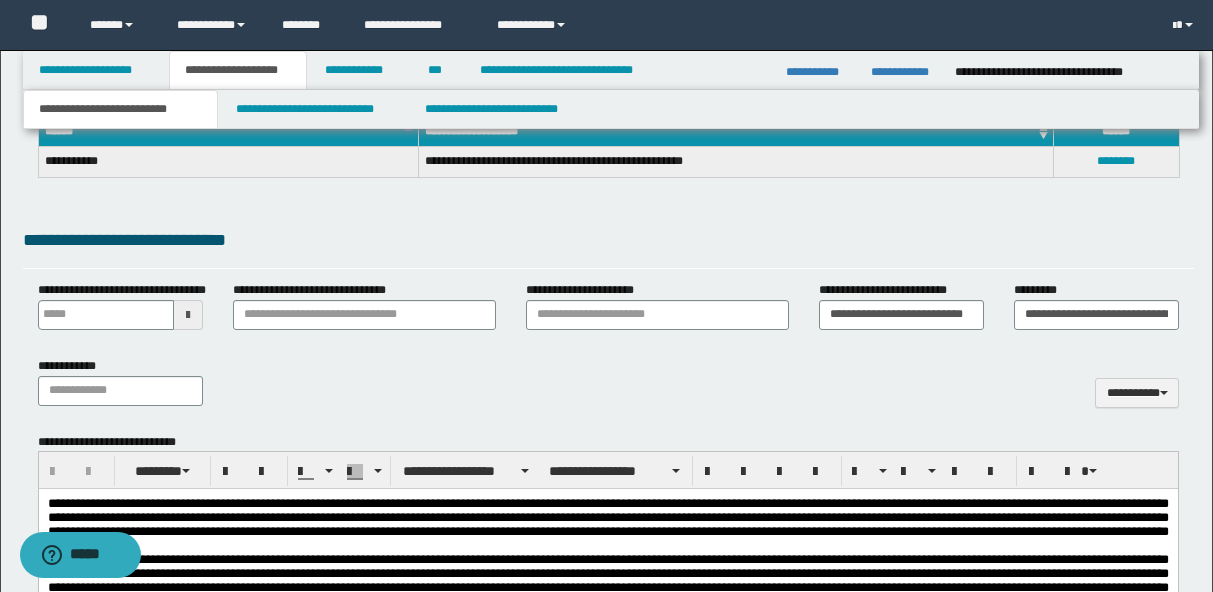 scroll, scrollTop: 0, scrollLeft: 0, axis: both 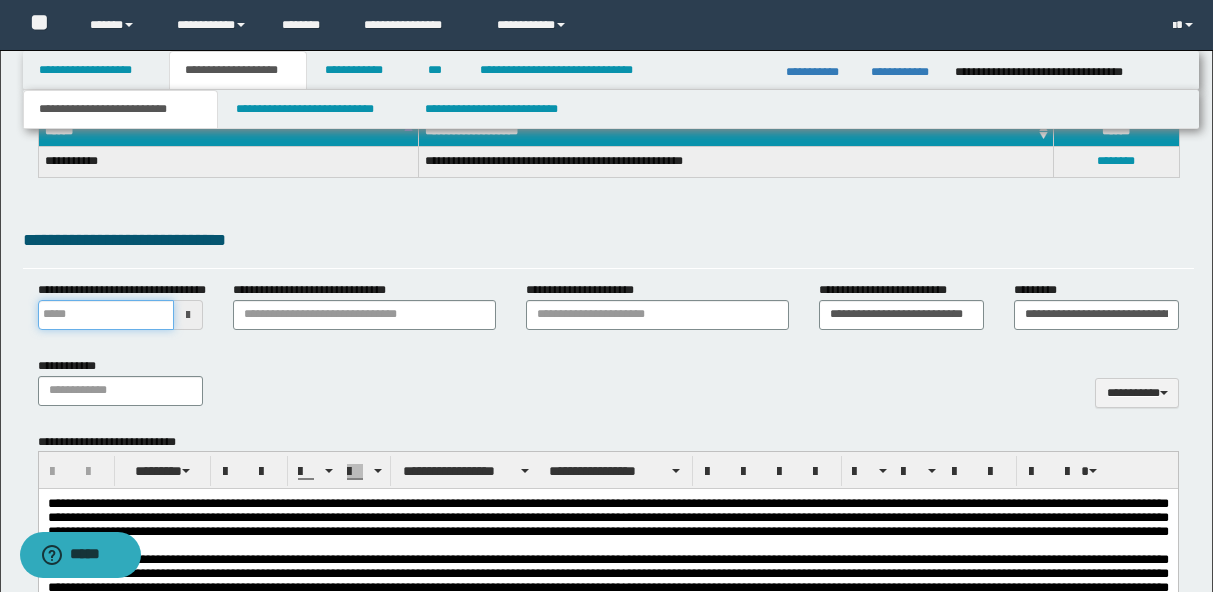 click on "**********" at bounding box center [106, 315] 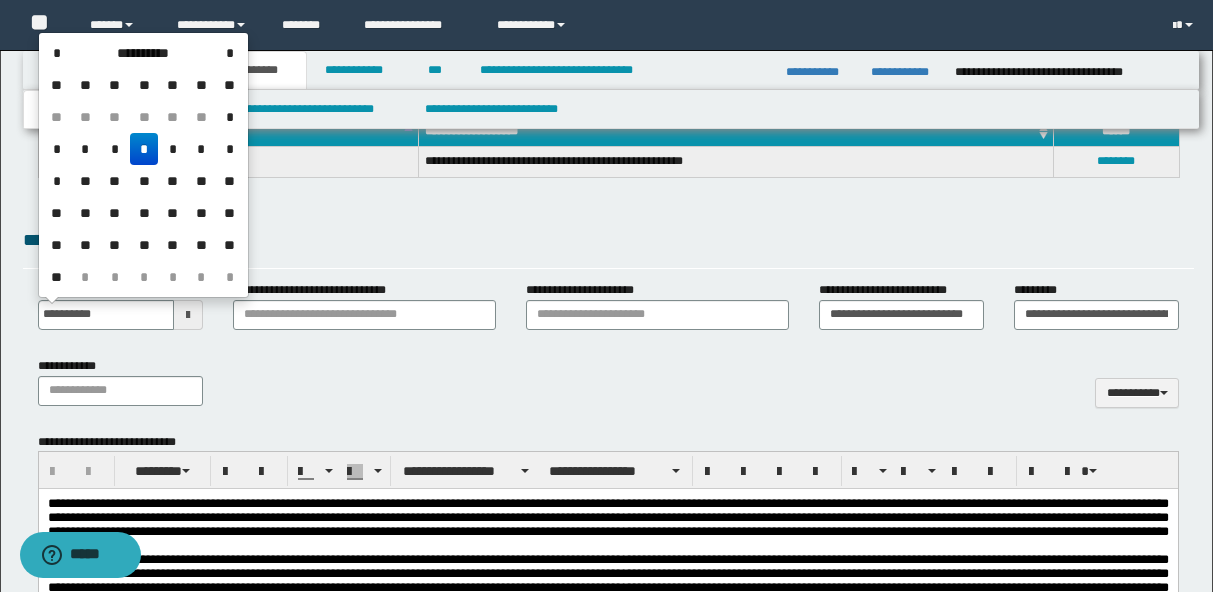 click on "*" at bounding box center [144, 149] 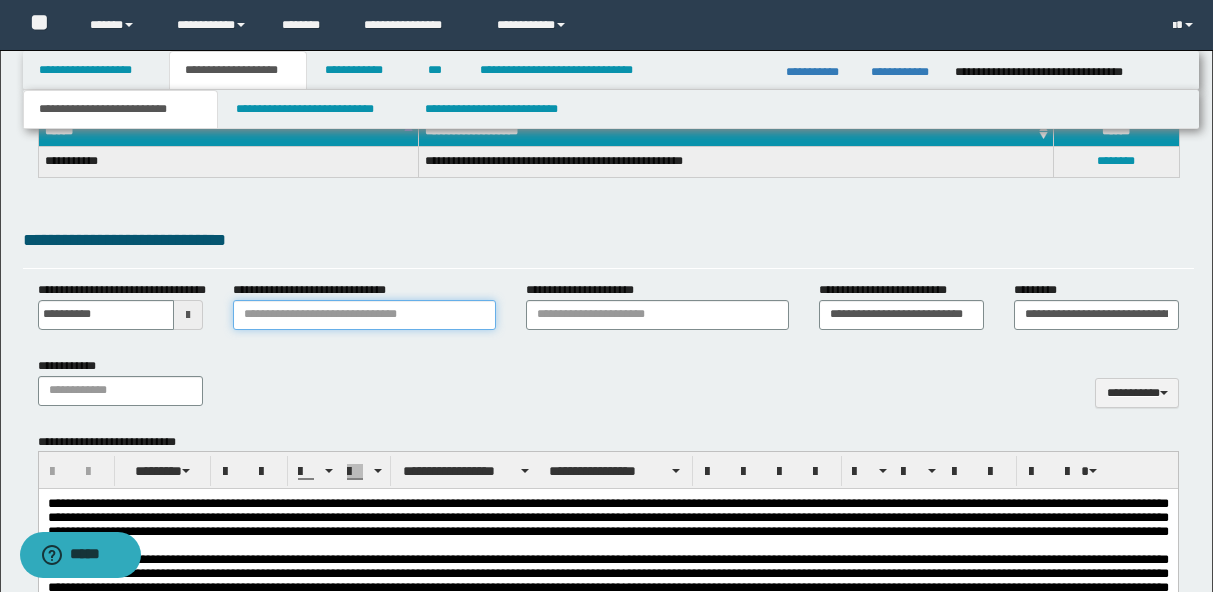 click on "**********" at bounding box center (364, 315) 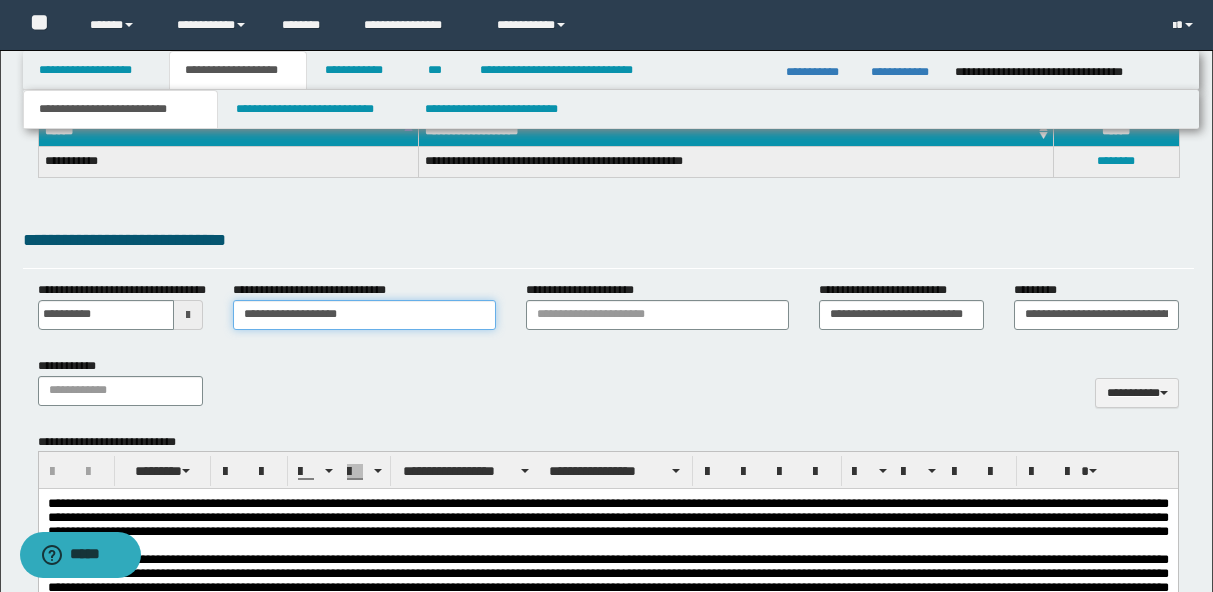 type on "**********" 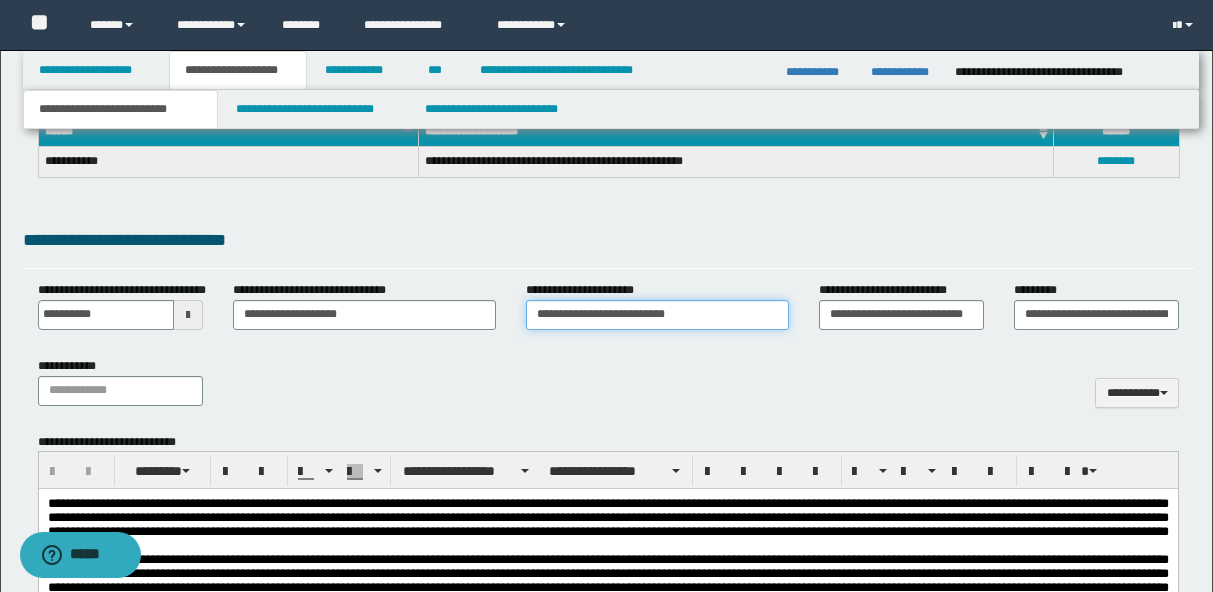 type on "**********" 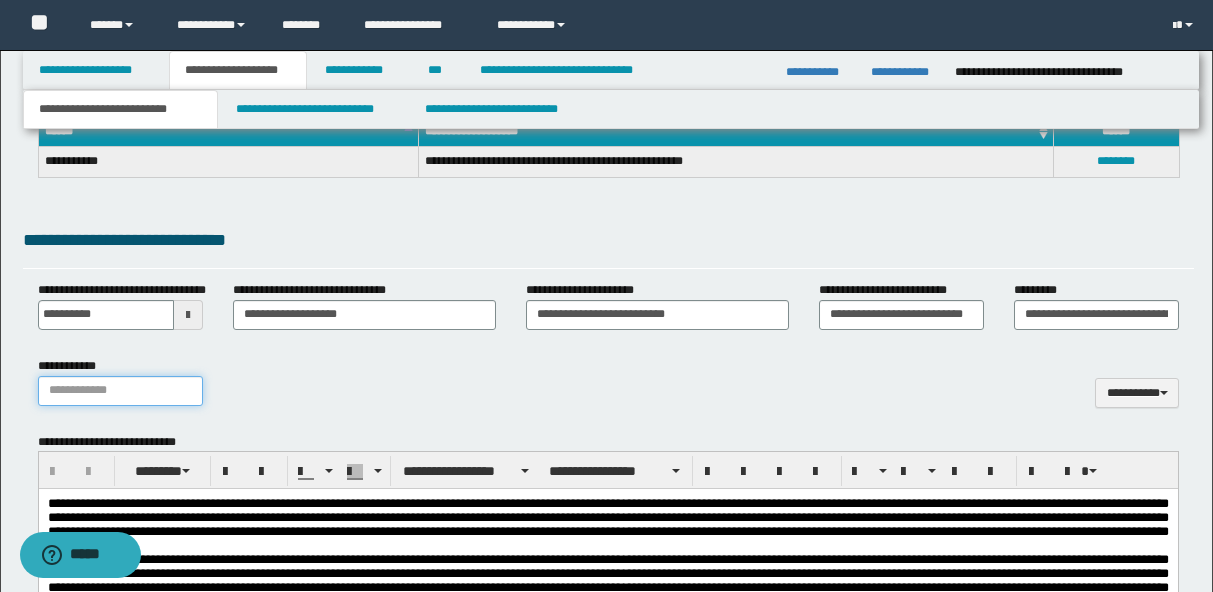 click on "**********" at bounding box center (120, 391) 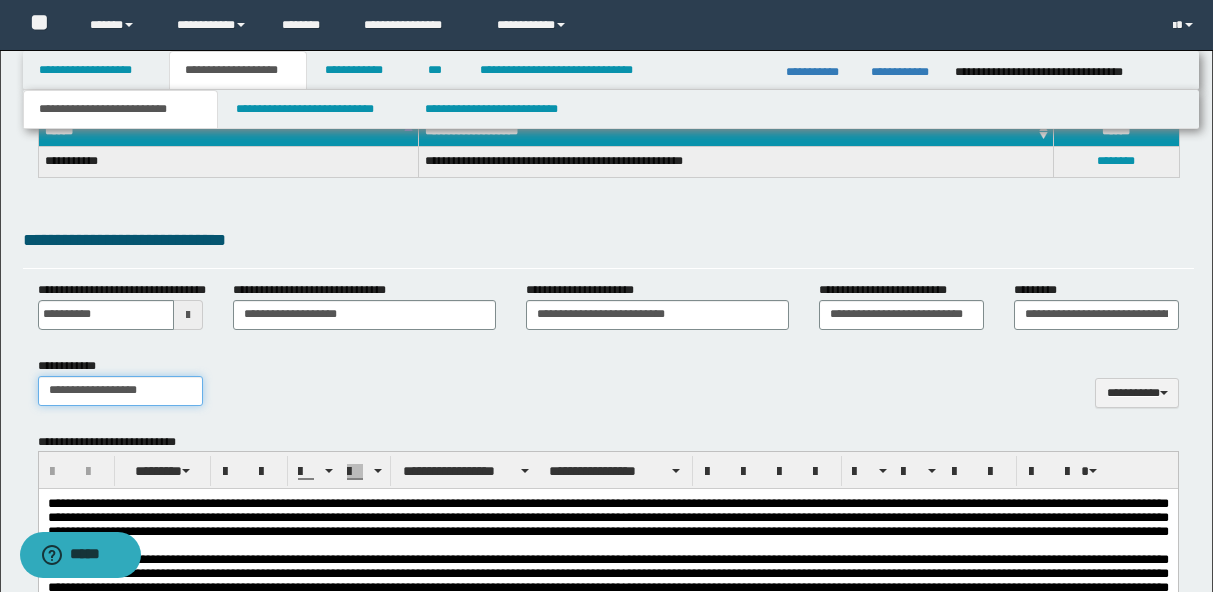 type on "**********" 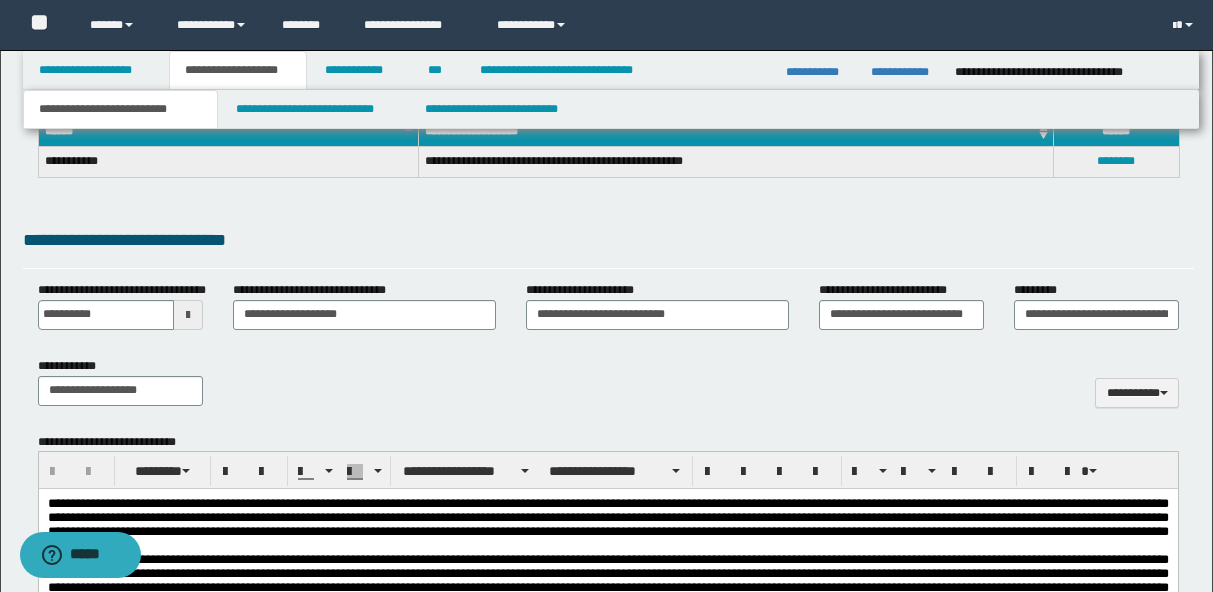 click on "**********" at bounding box center [608, 389] 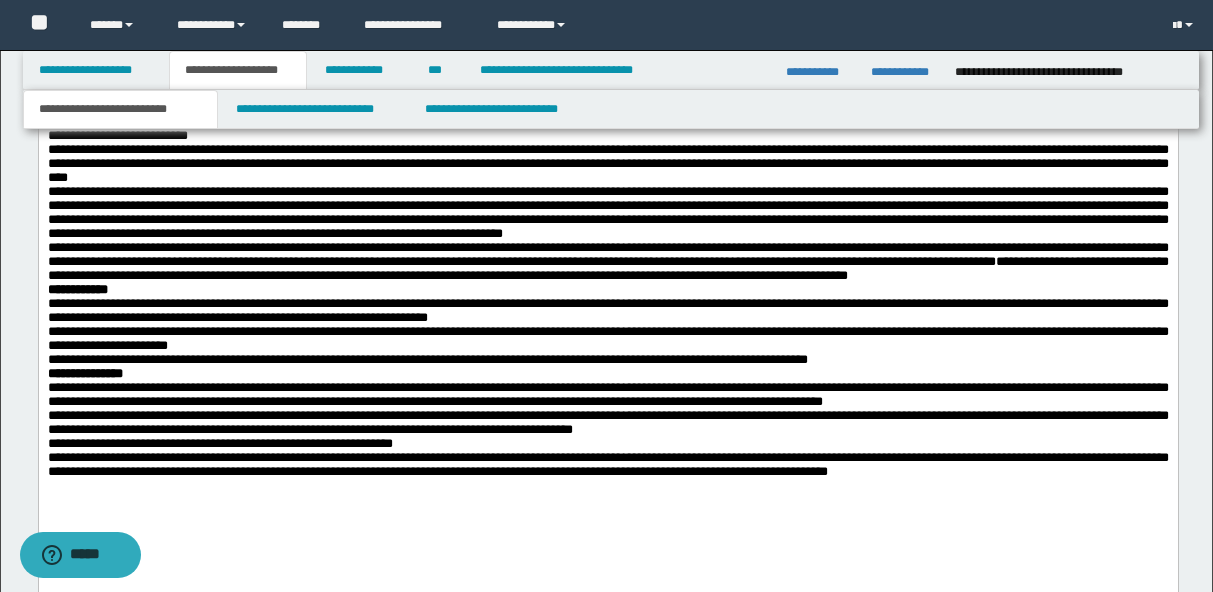 scroll, scrollTop: 2050, scrollLeft: 0, axis: vertical 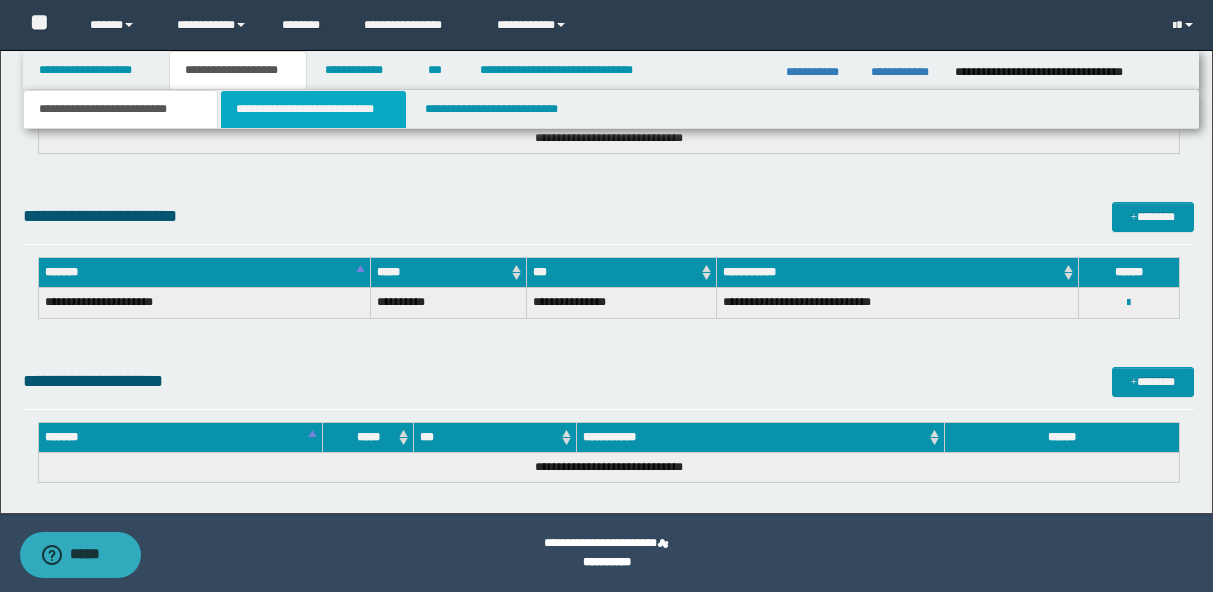 click on "**********" at bounding box center (314, 109) 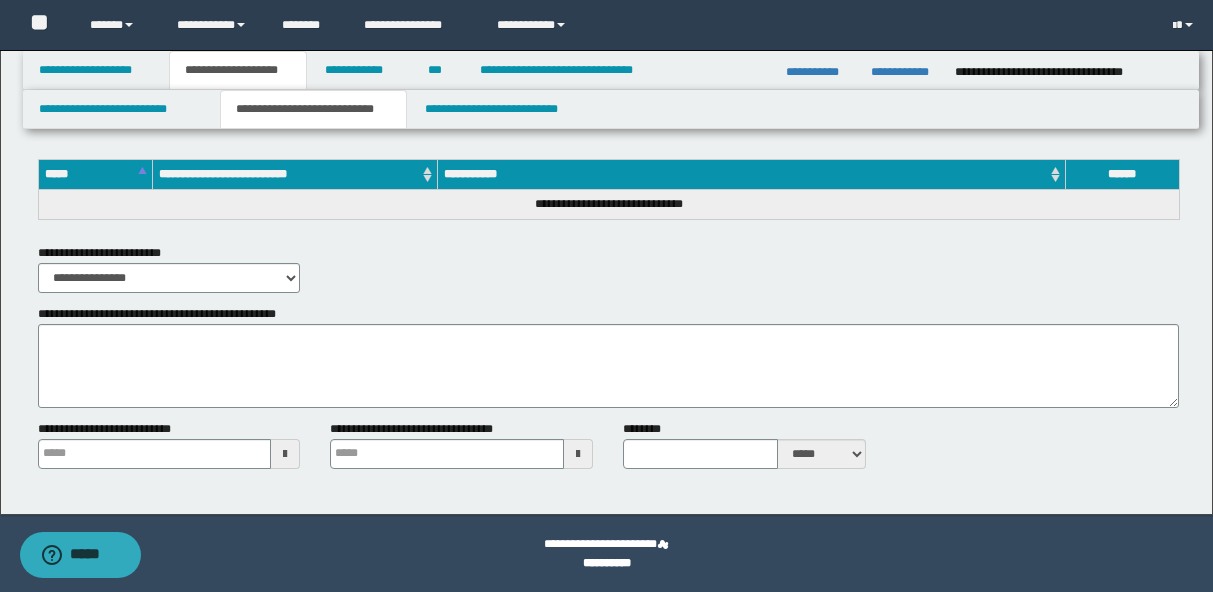 scroll, scrollTop: 2798, scrollLeft: 0, axis: vertical 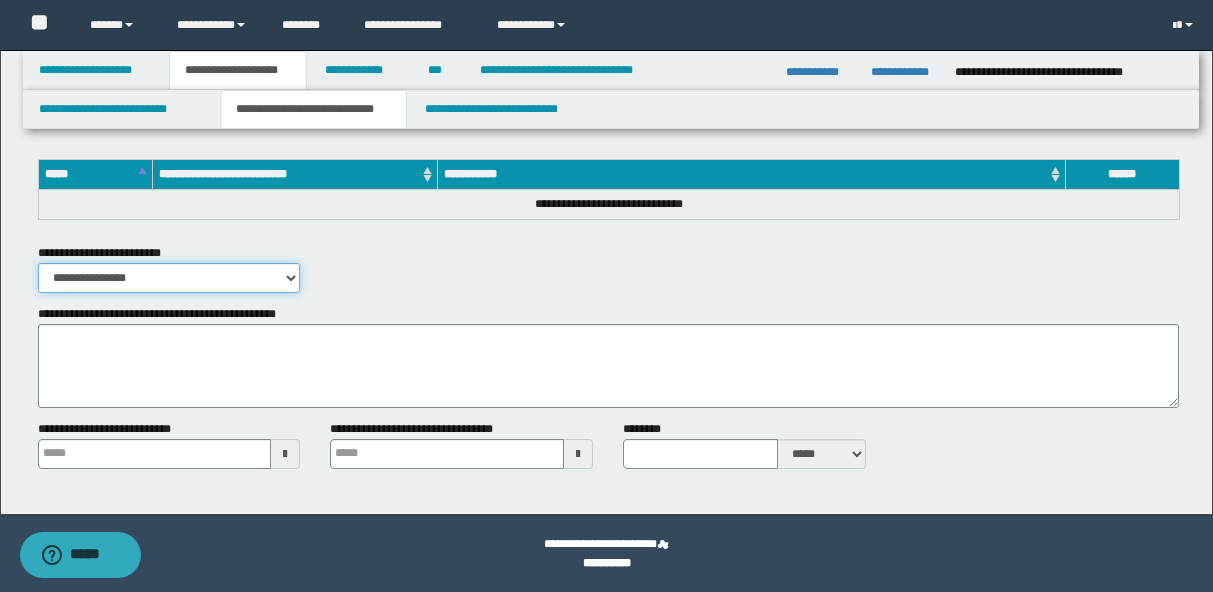 click on "**********" at bounding box center (169, 278) 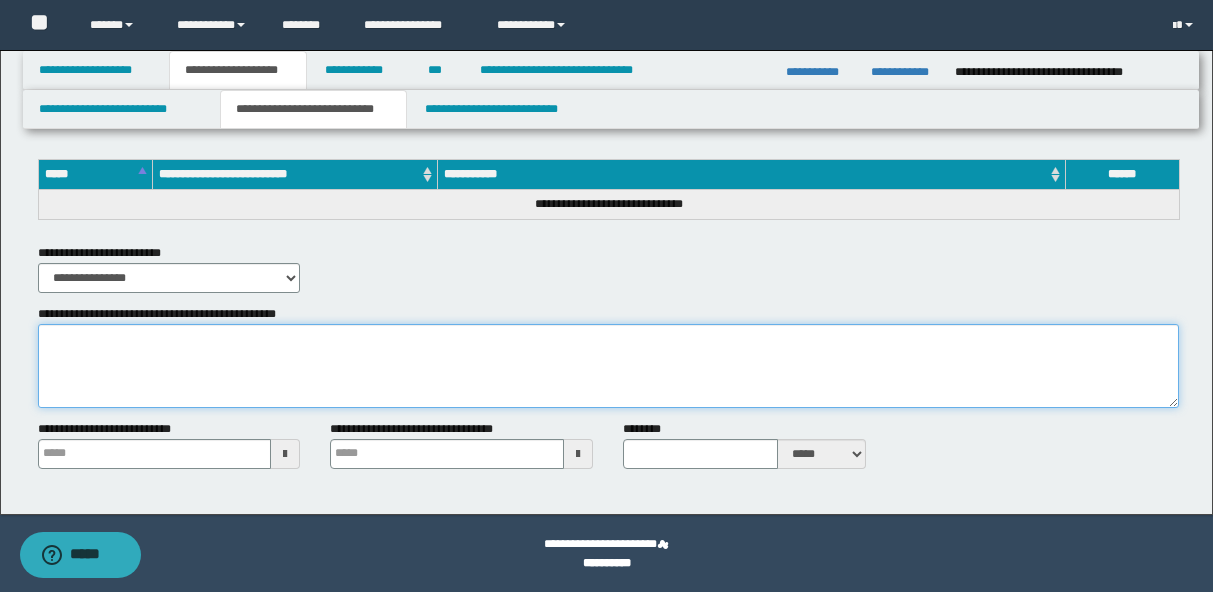 click on "**********" at bounding box center [608, 366] 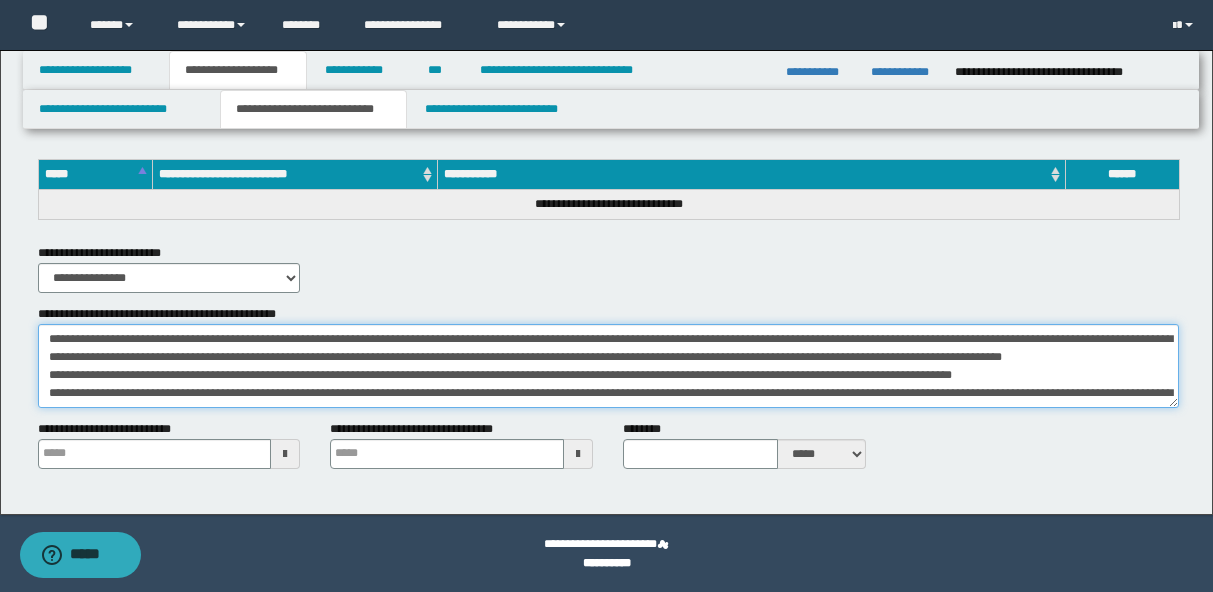 scroll, scrollTop: 299, scrollLeft: 0, axis: vertical 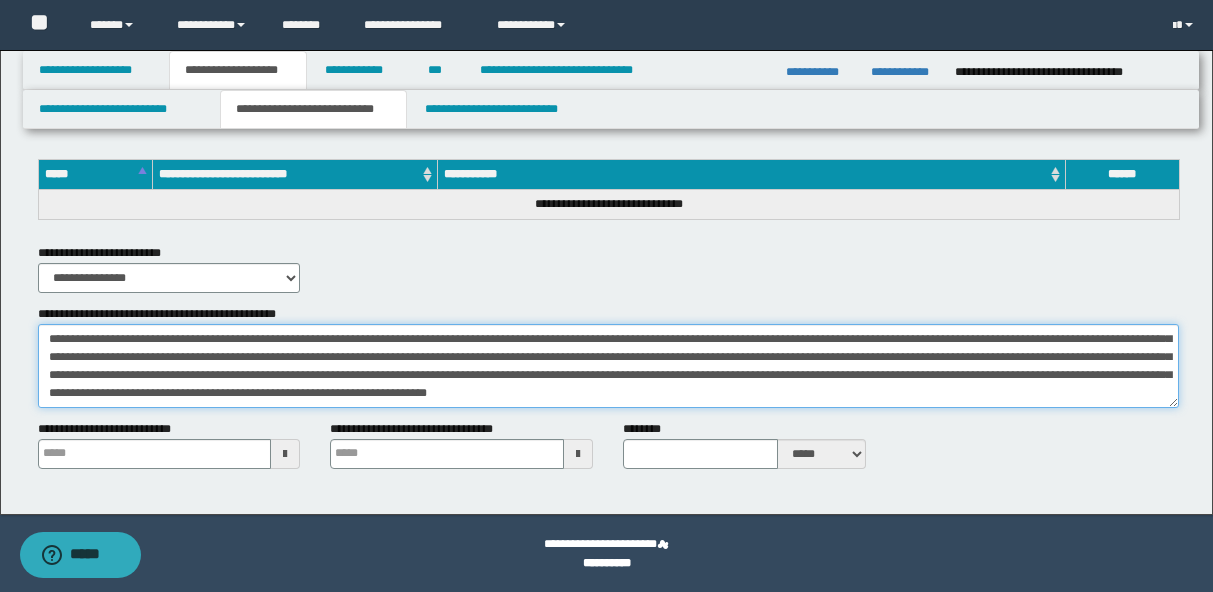 paste on "**********" 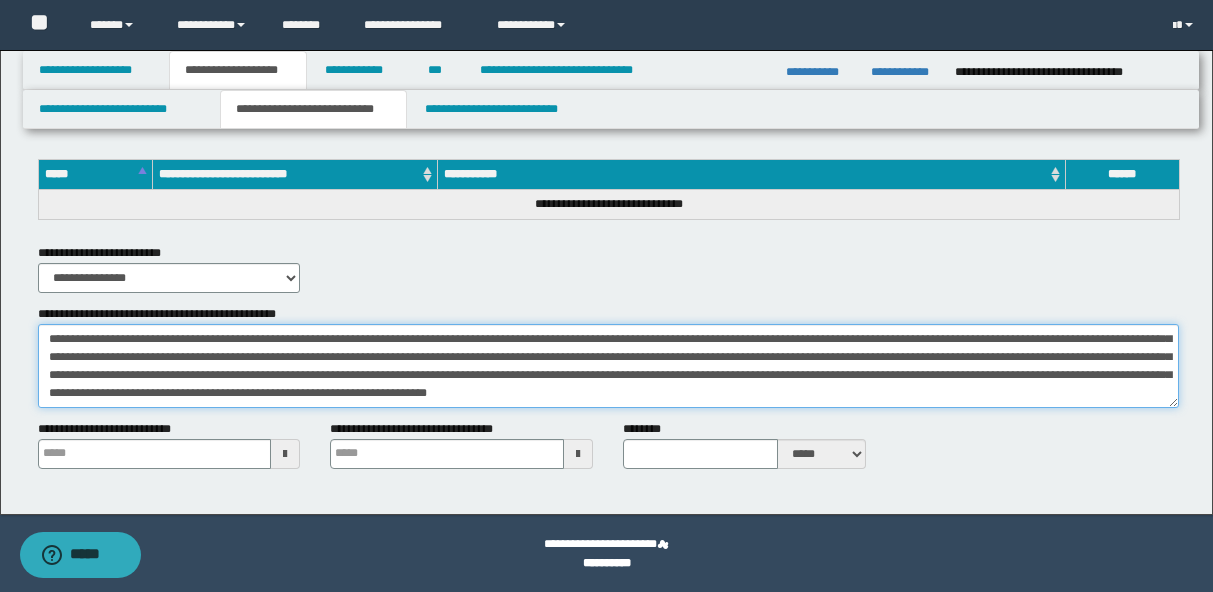 type on "**********" 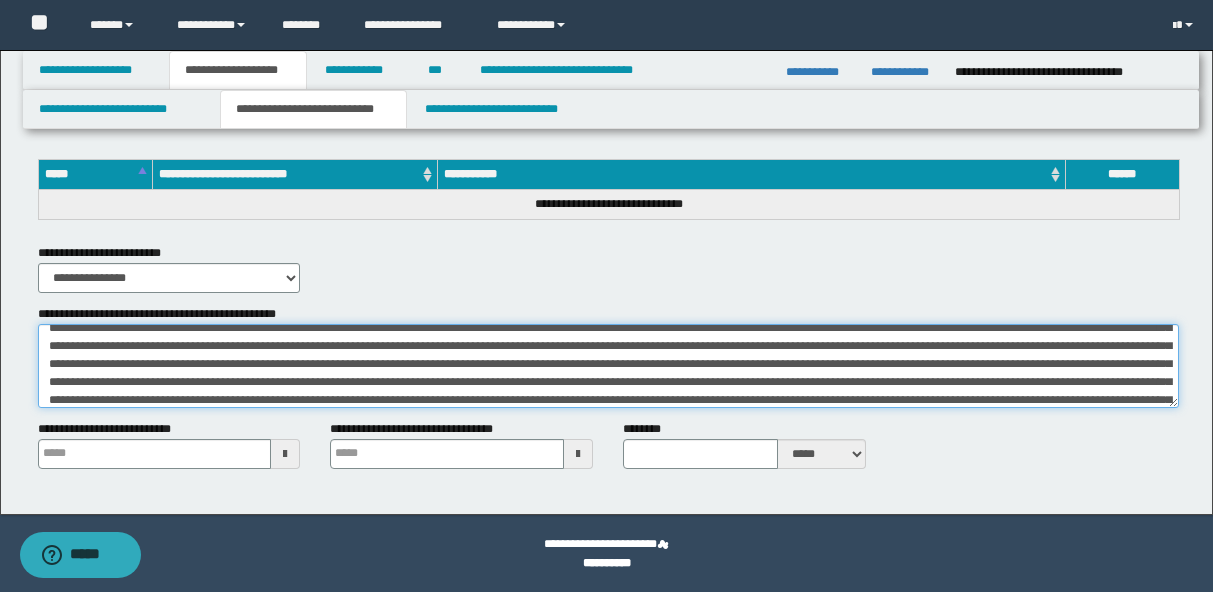 scroll, scrollTop: 443, scrollLeft: 0, axis: vertical 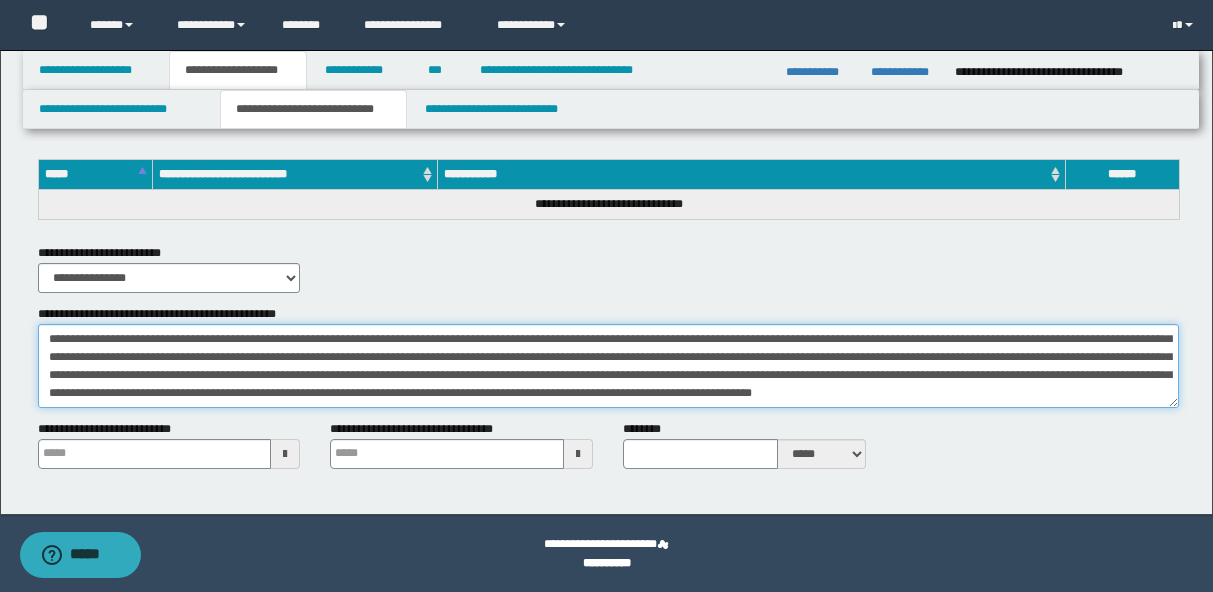 type 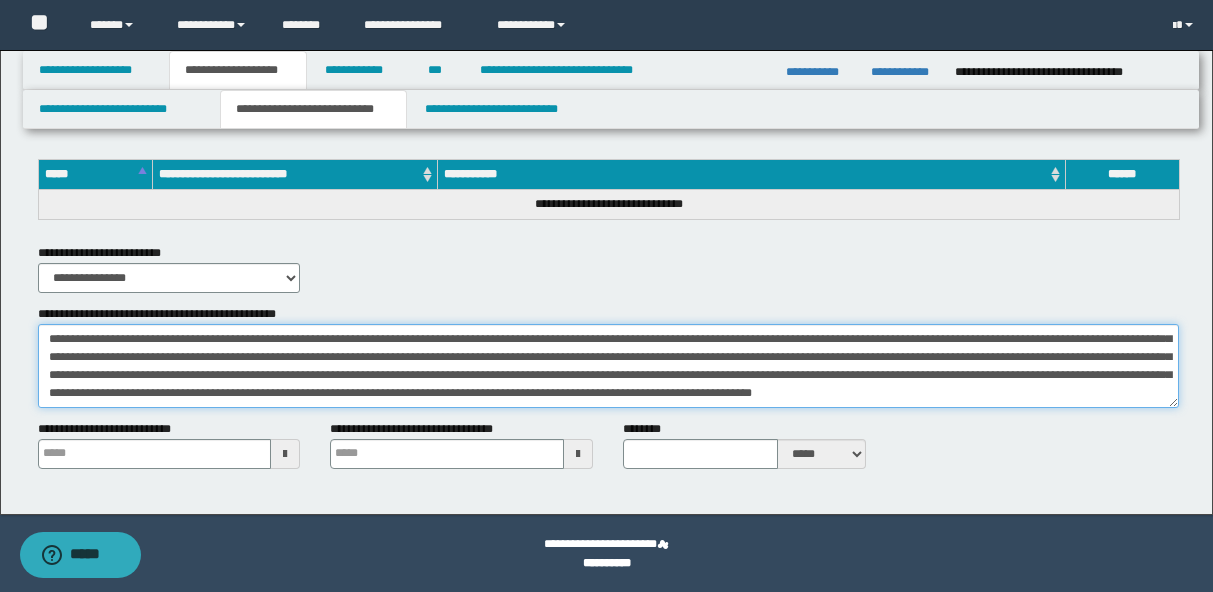 type on "**********" 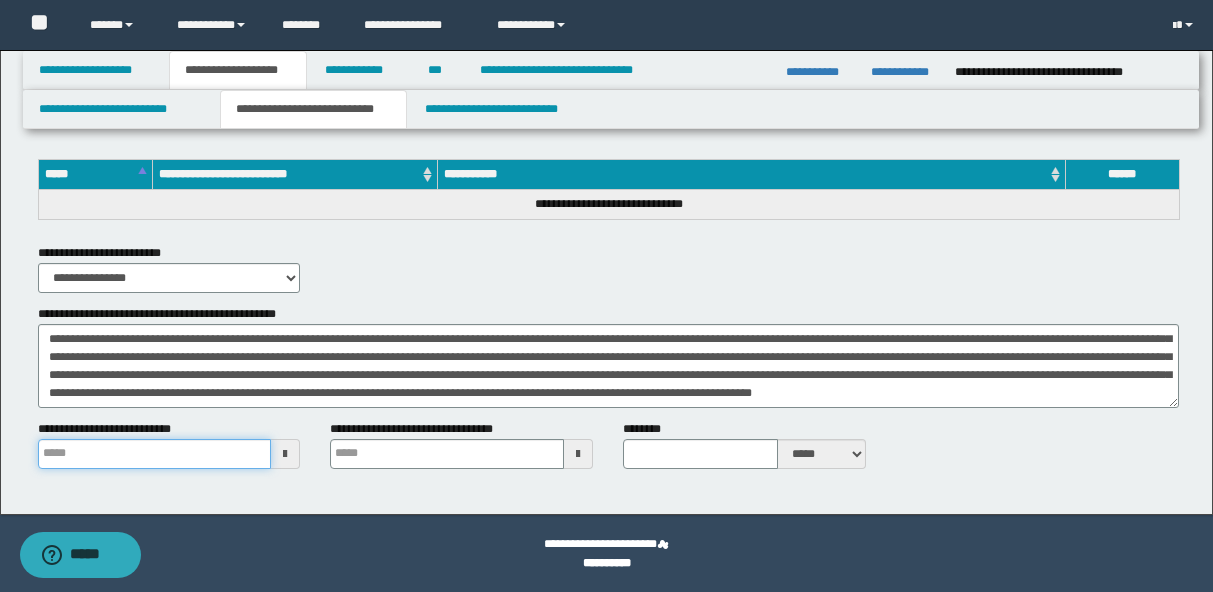 click on "**********" at bounding box center (155, 454) 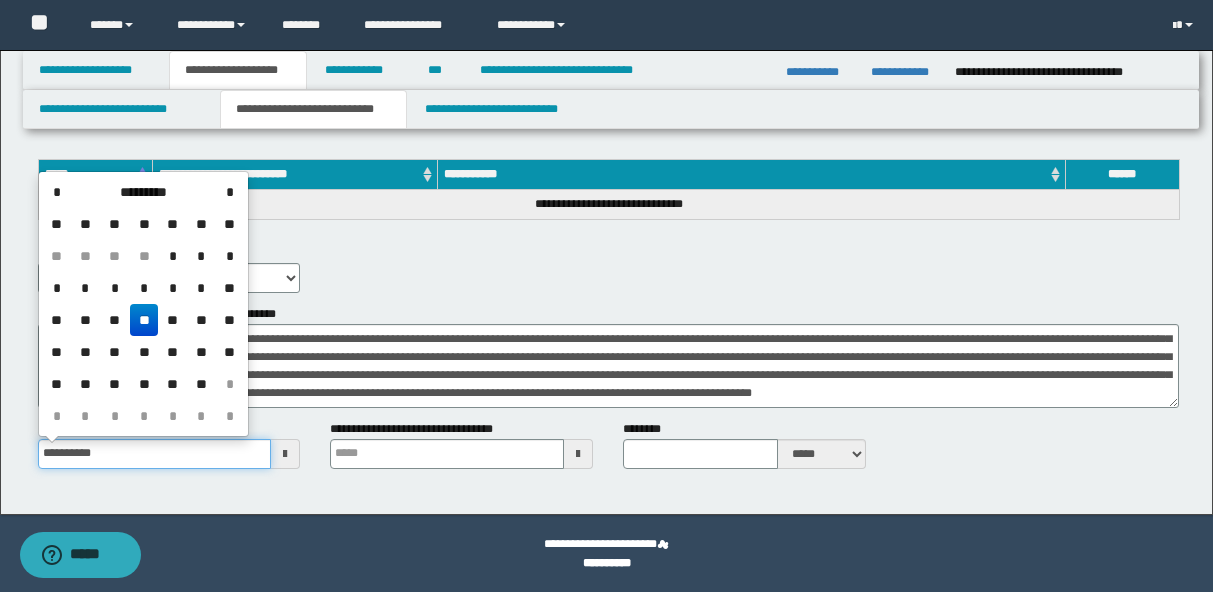 type on "**********" 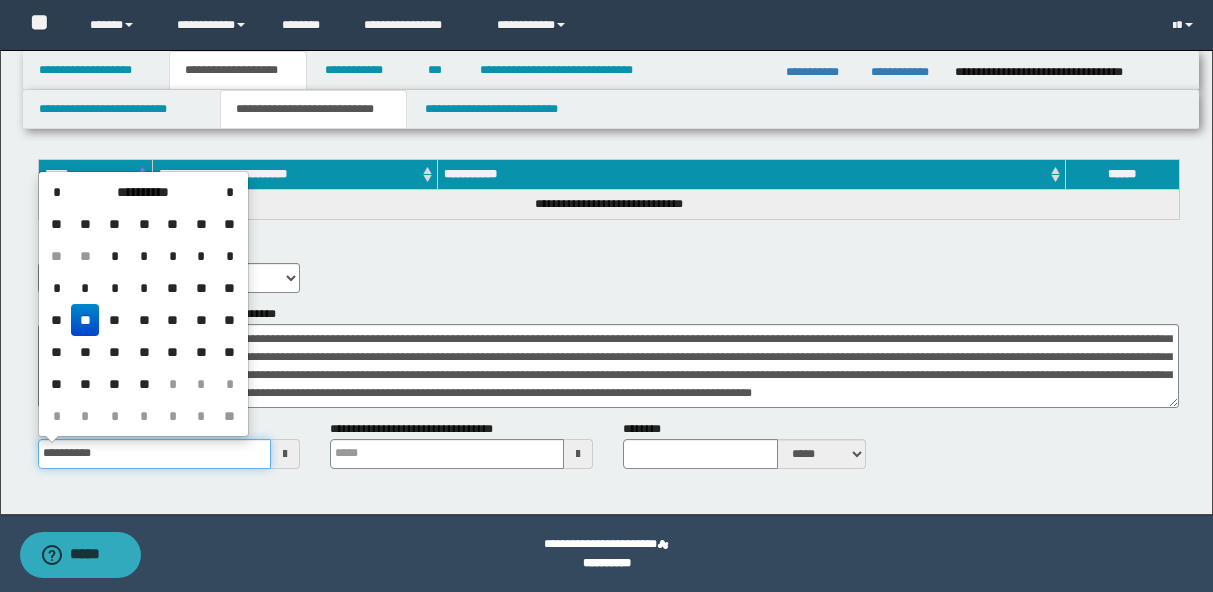 type 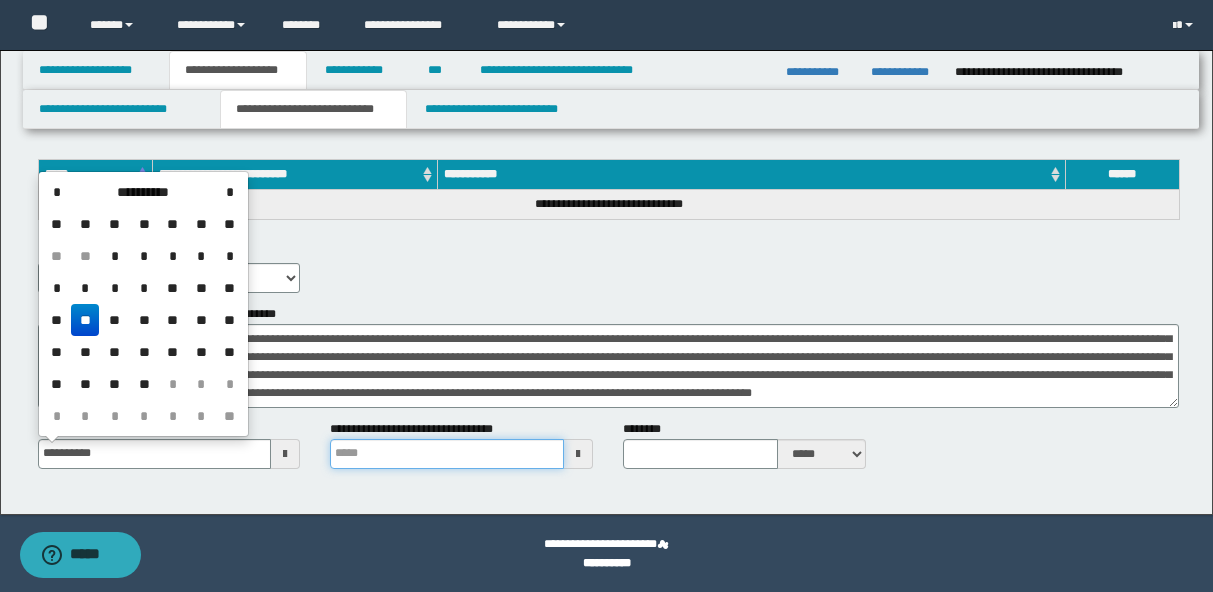 click on "**********" at bounding box center (447, 454) 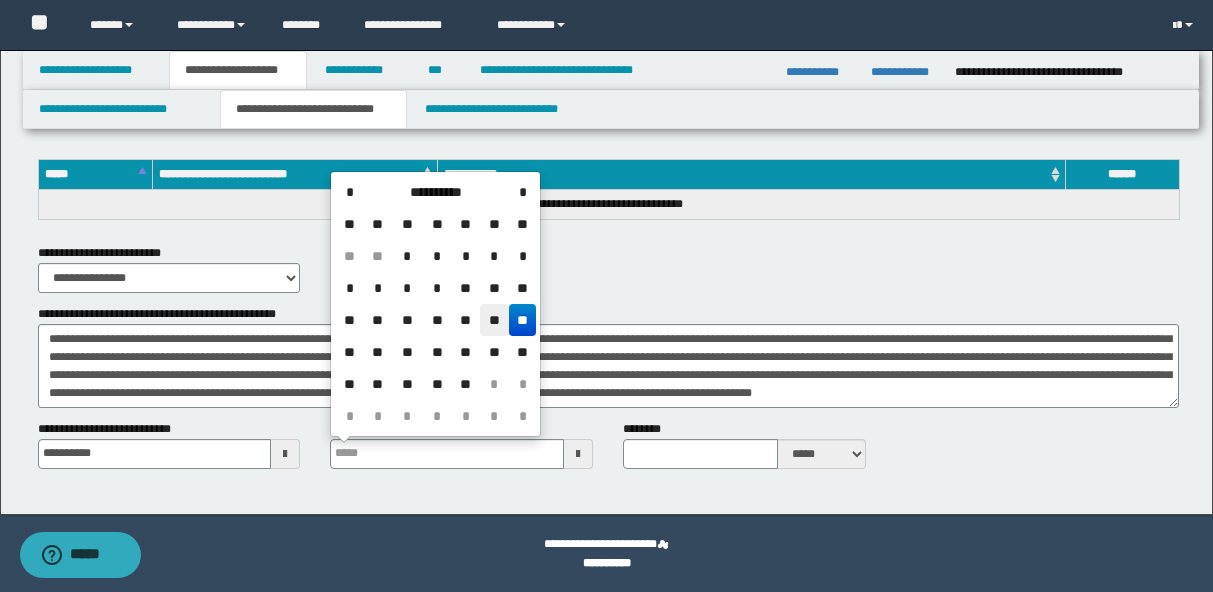 click on "**" at bounding box center [494, 320] 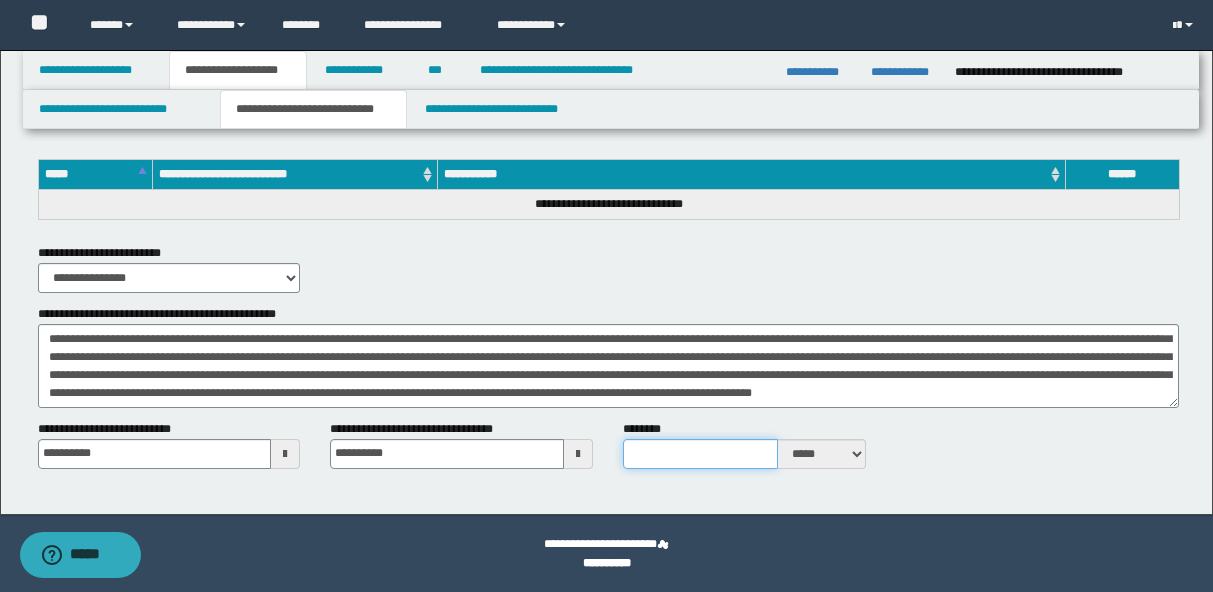 click on "********" at bounding box center [700, 454] 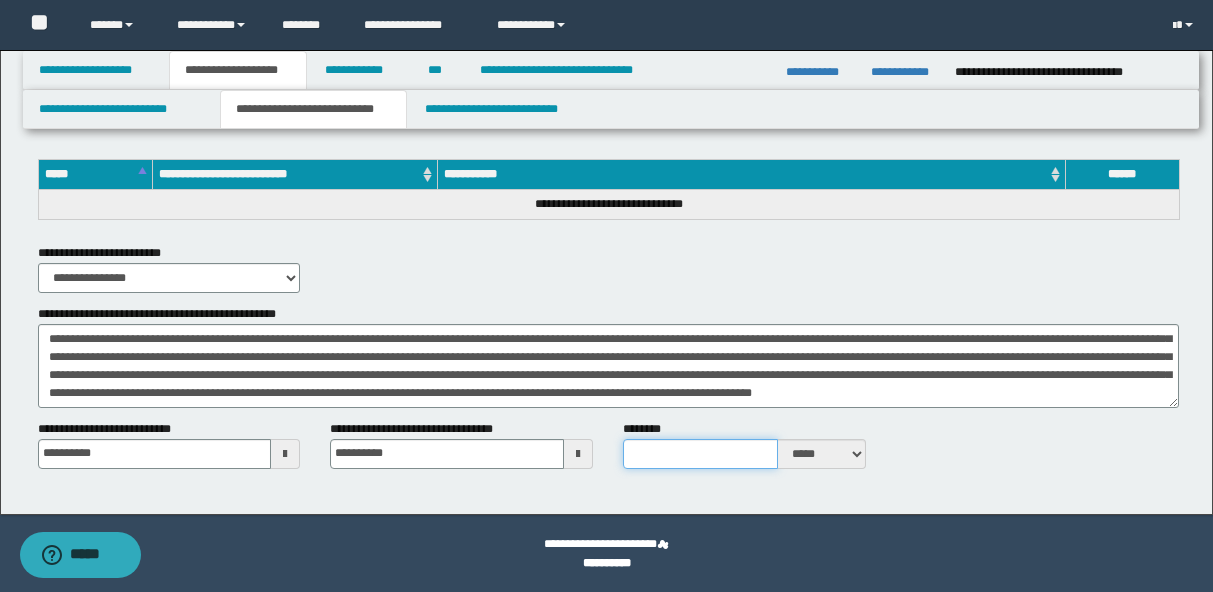 type on "*" 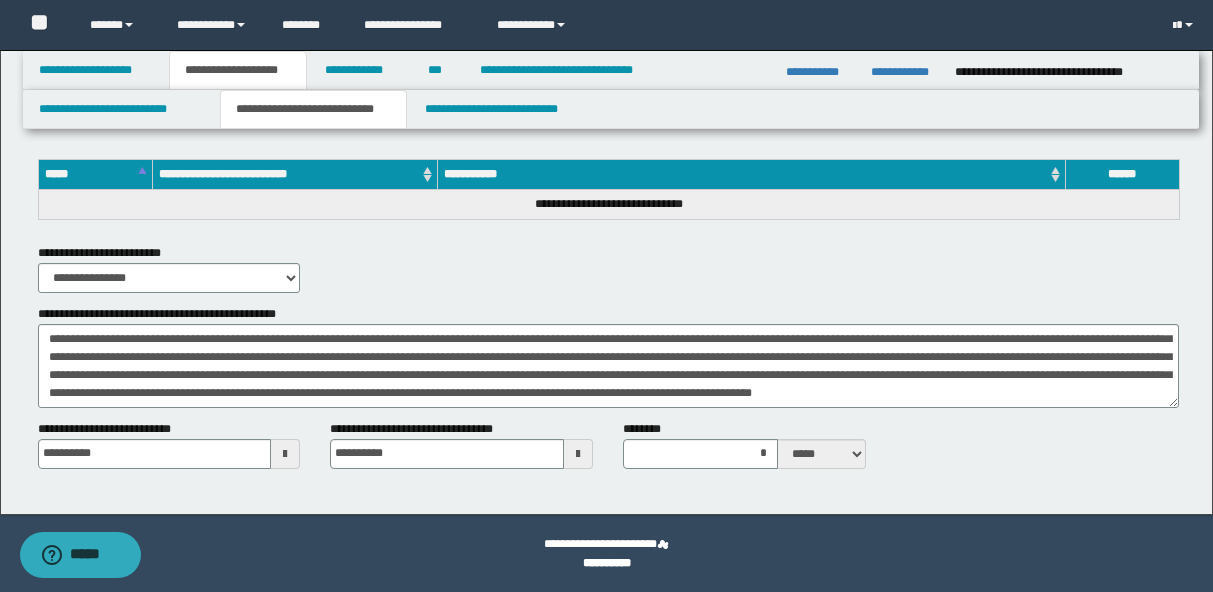 click on "**********" at bounding box center (608, 452) 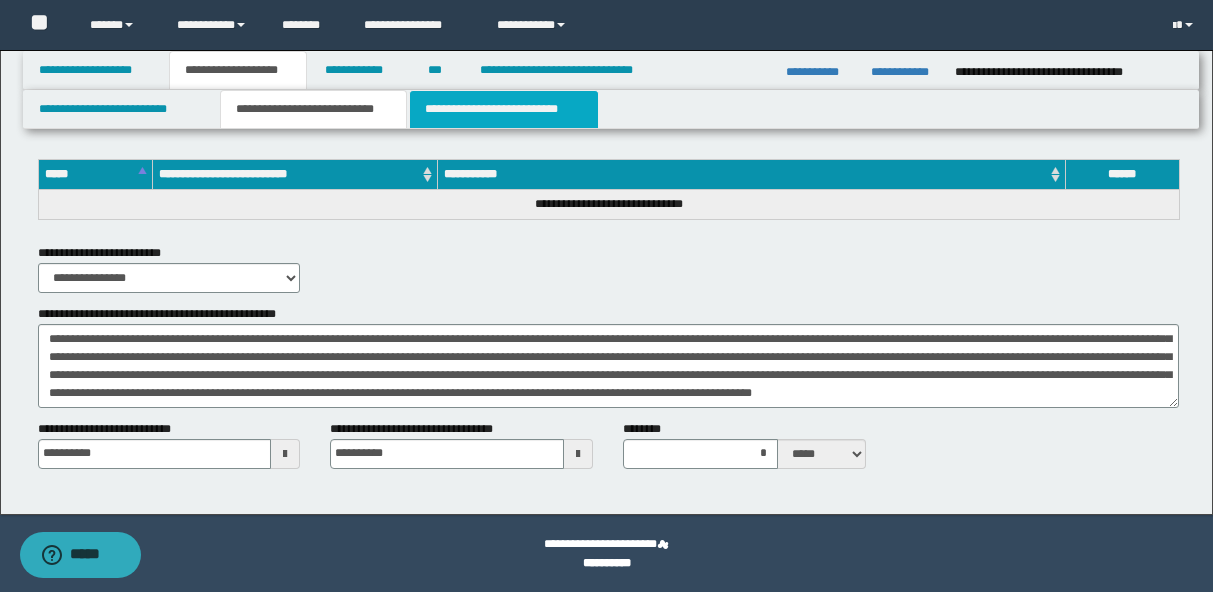click on "**********" at bounding box center [504, 109] 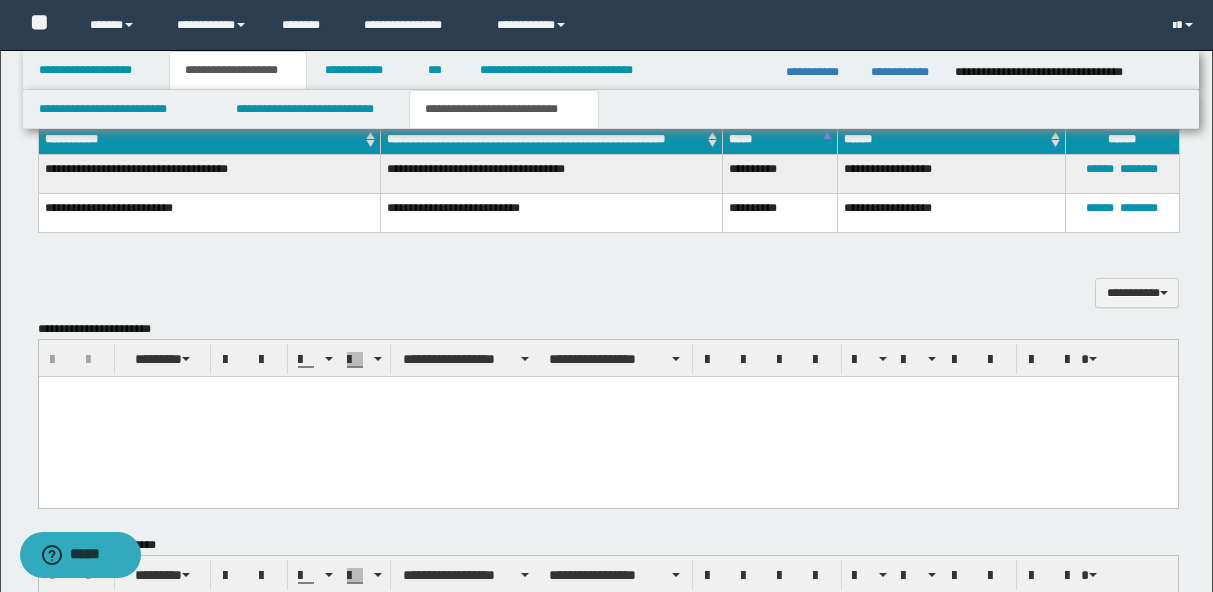 scroll, scrollTop: 477, scrollLeft: 0, axis: vertical 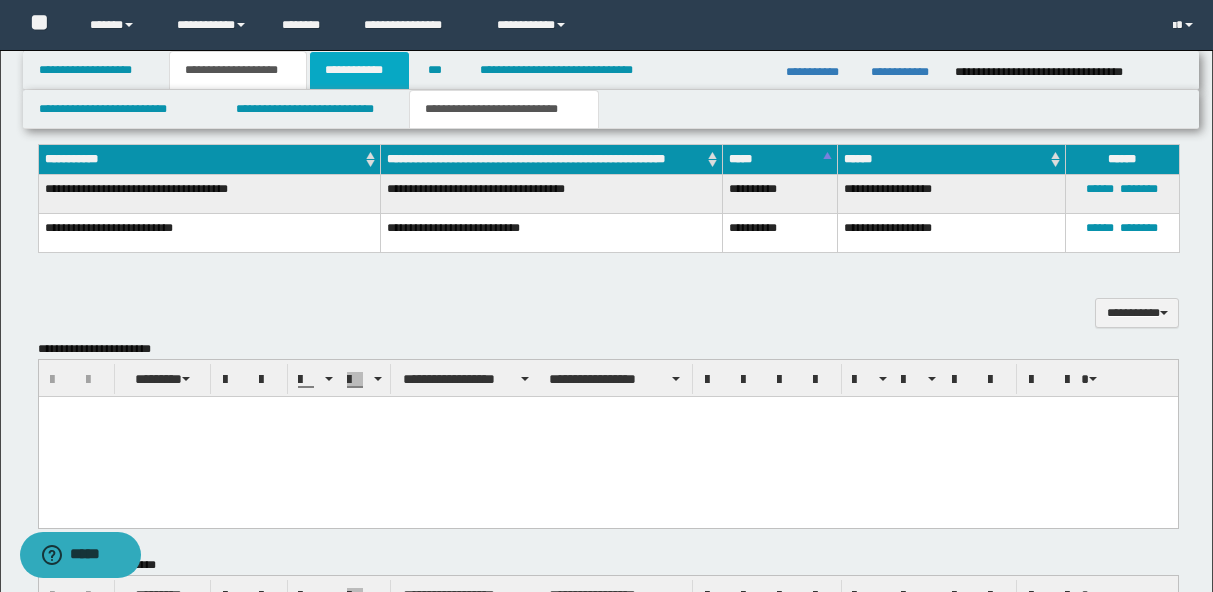 click on "**********" at bounding box center (359, 70) 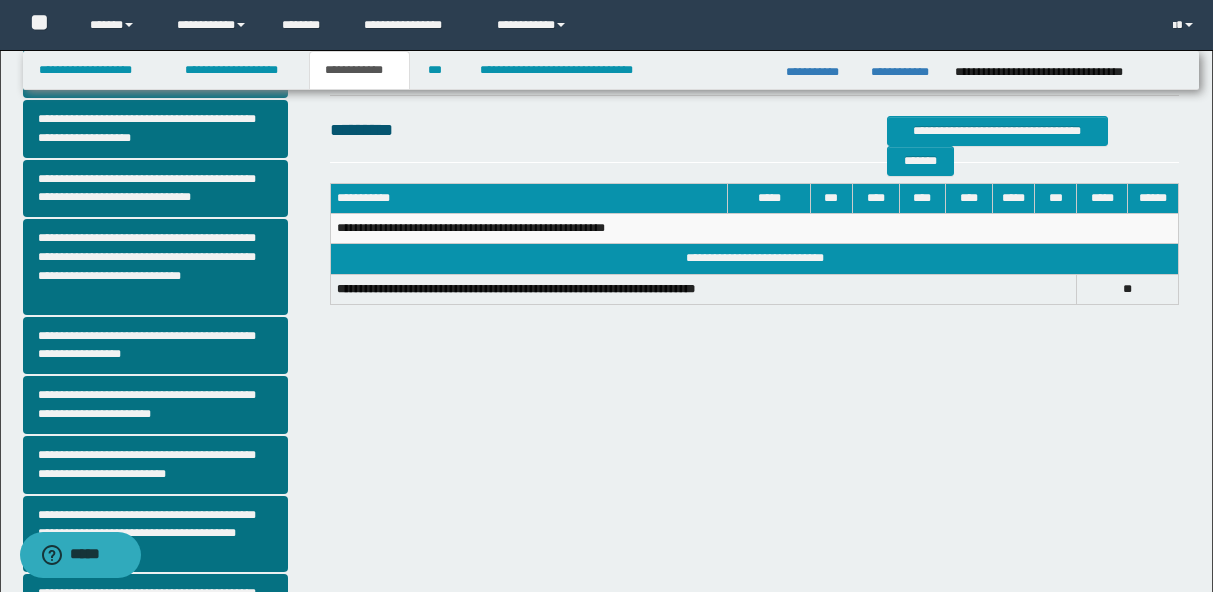 scroll, scrollTop: 613, scrollLeft: 0, axis: vertical 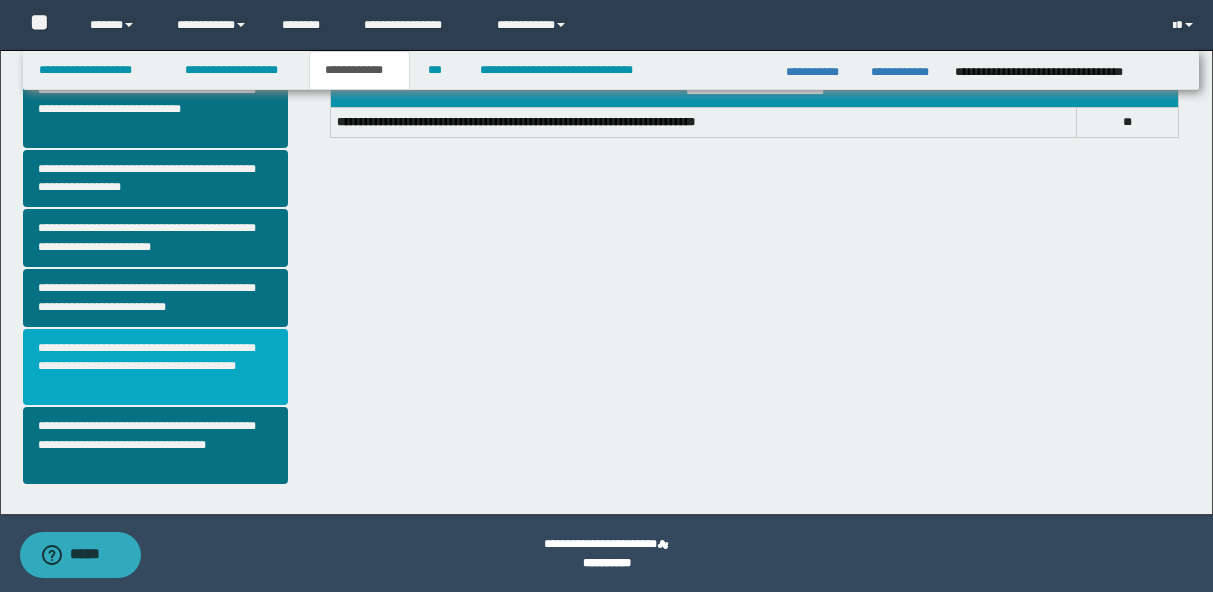 click on "**********" at bounding box center [156, 367] 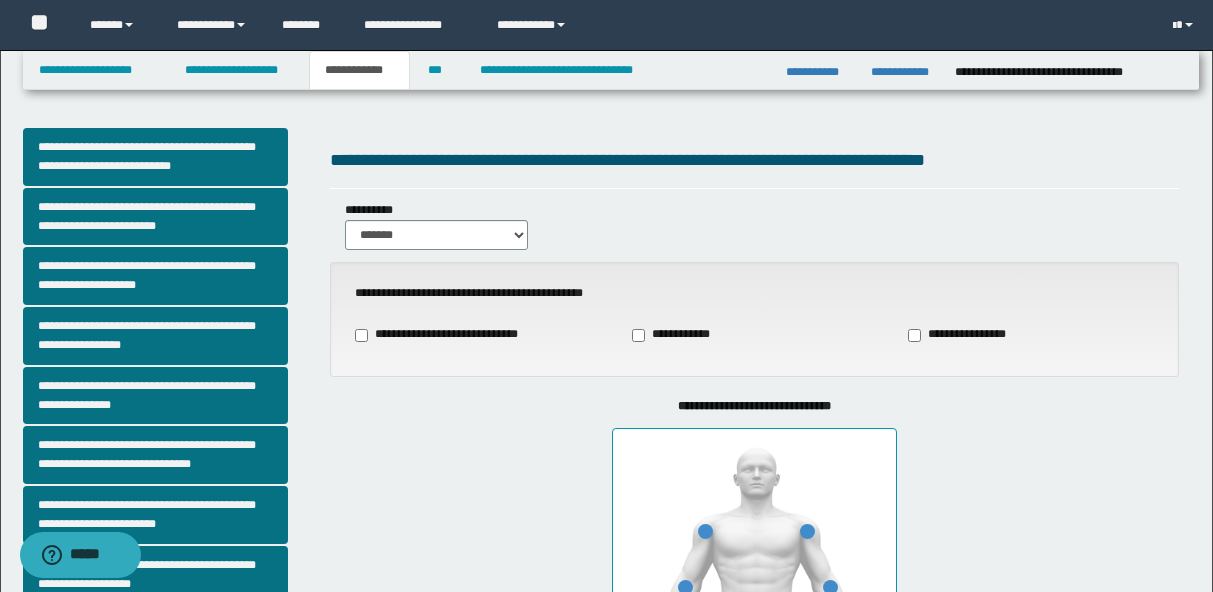 type on "**" 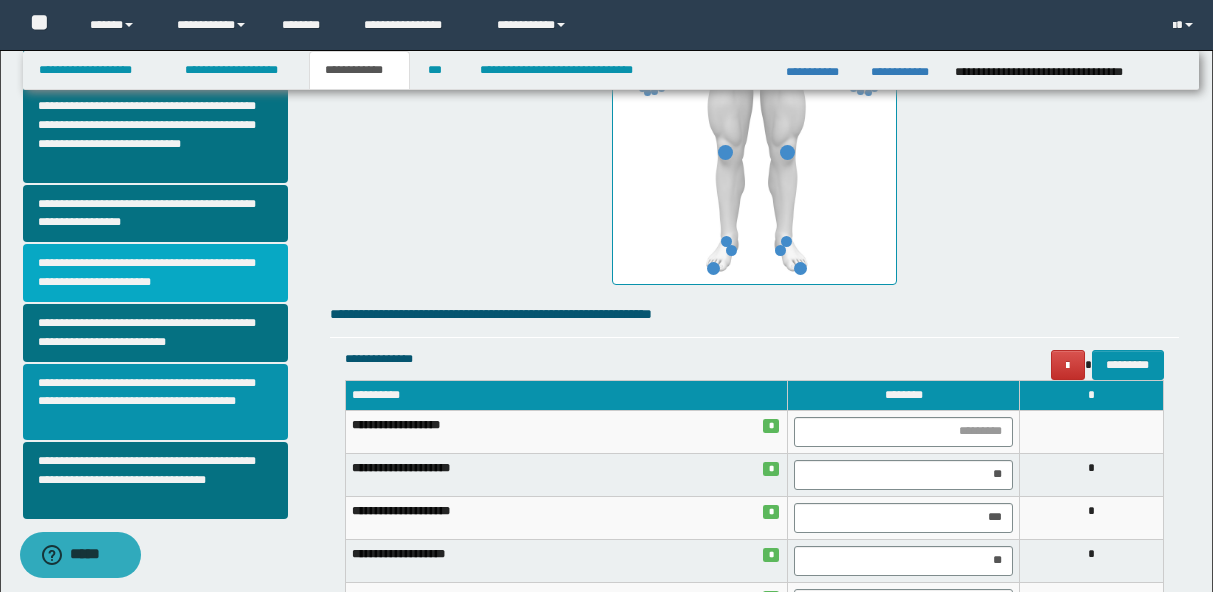 scroll, scrollTop: 575, scrollLeft: 0, axis: vertical 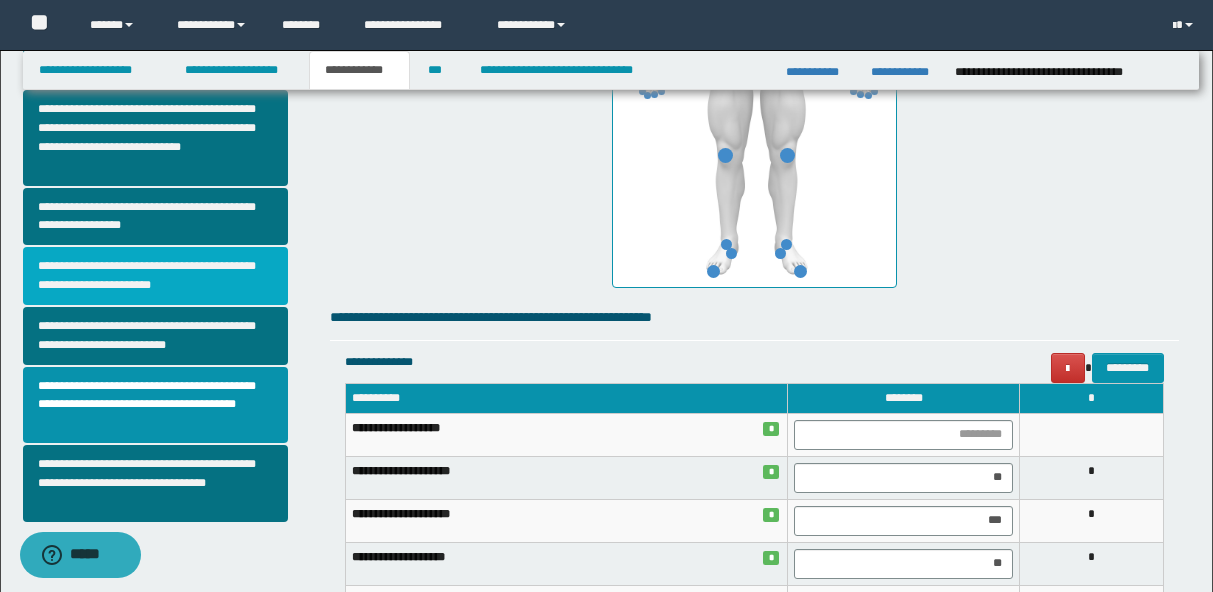 click on "**********" at bounding box center (156, 276) 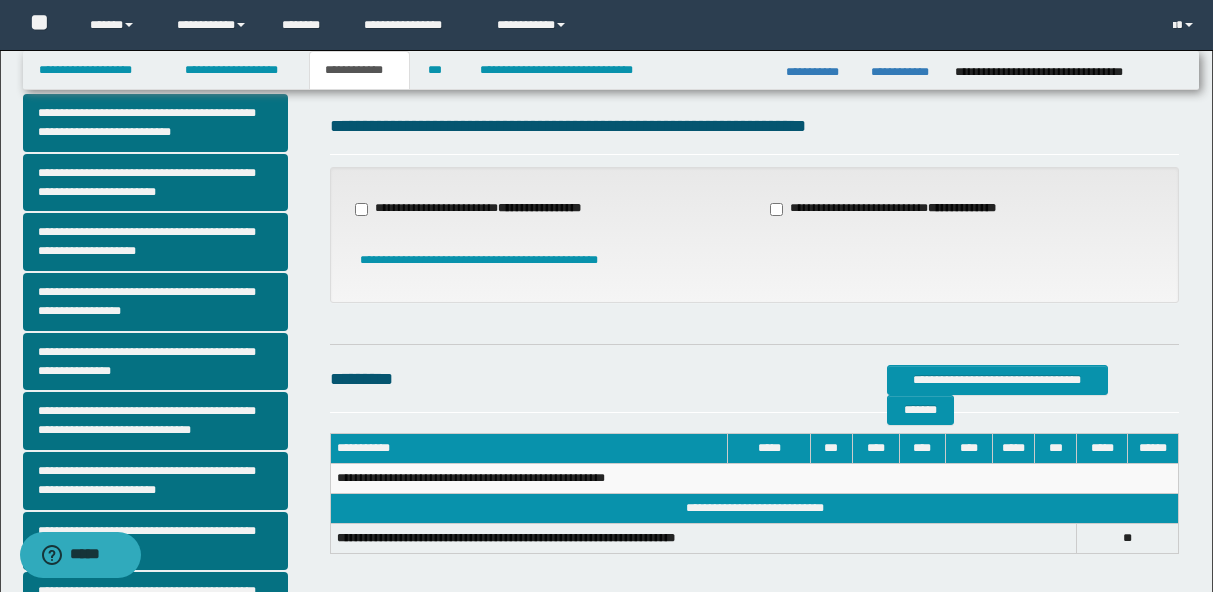 scroll, scrollTop: 41, scrollLeft: 0, axis: vertical 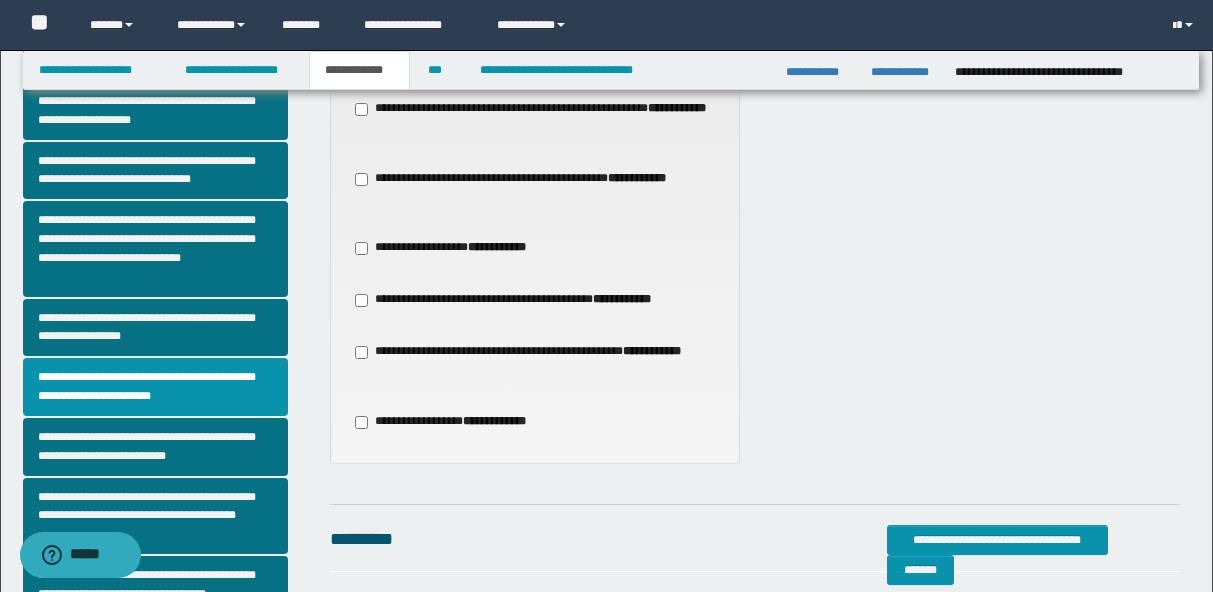 click on "**********" at bounding box center [534, 188] 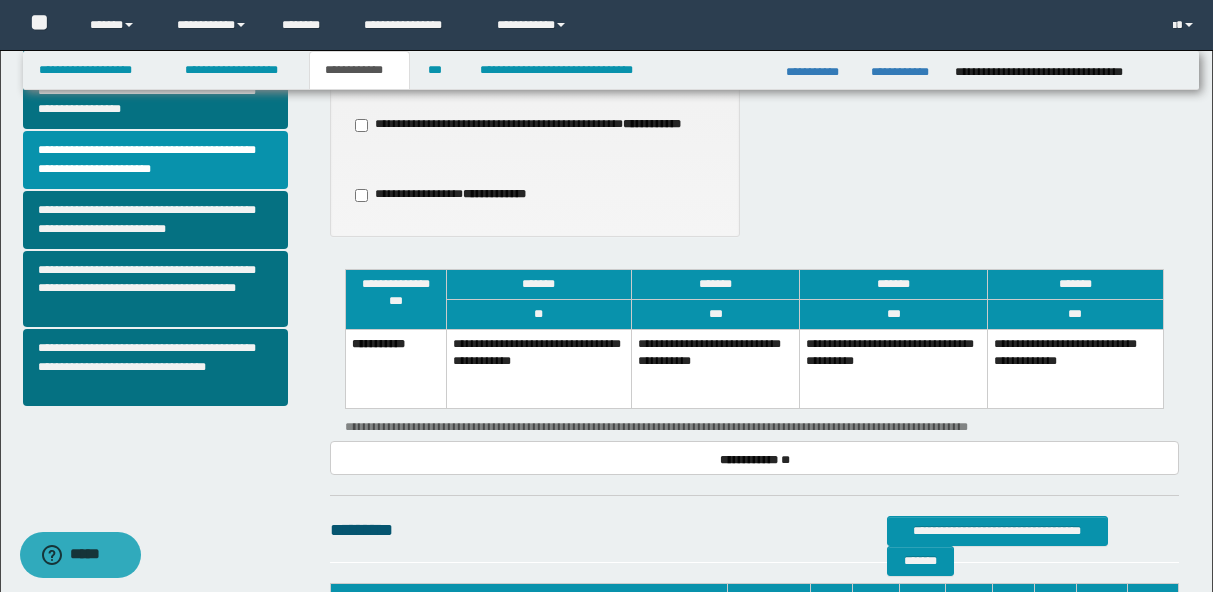 scroll, scrollTop: 710, scrollLeft: 0, axis: vertical 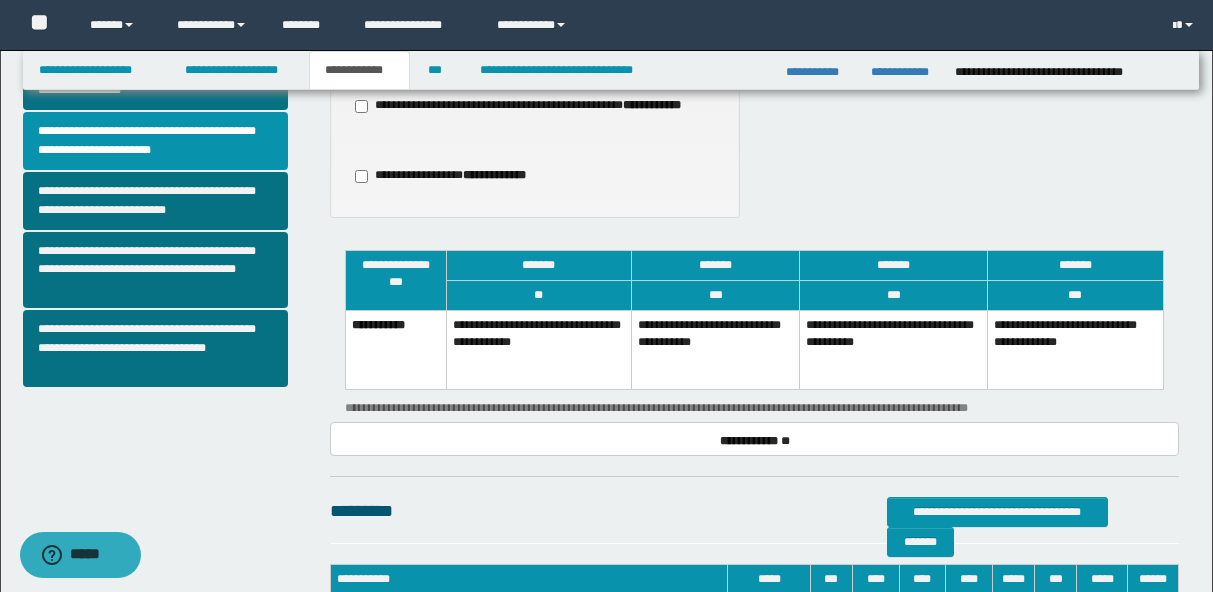 click on "**********" at bounding box center (715, 350) 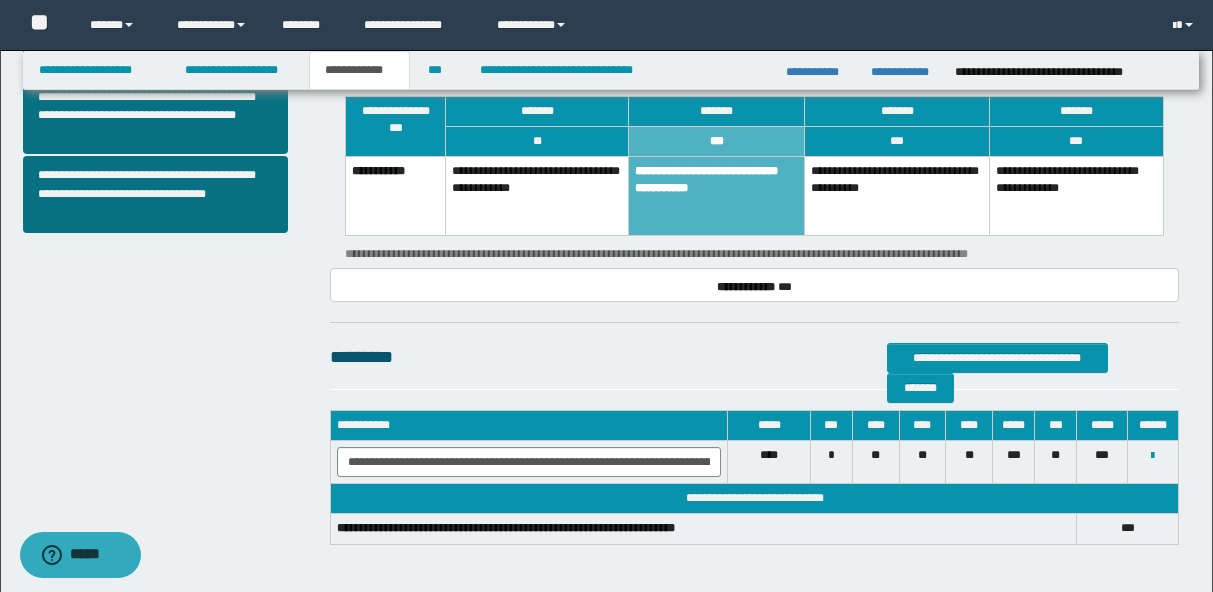 scroll, scrollTop: 863, scrollLeft: 0, axis: vertical 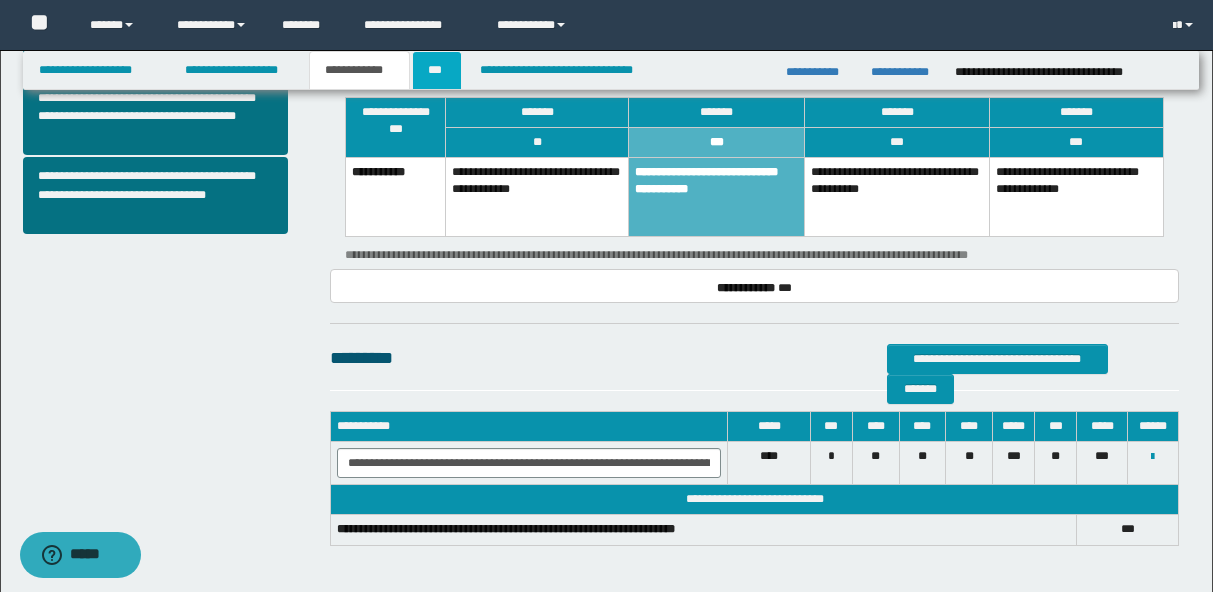 click on "***" at bounding box center (437, 70) 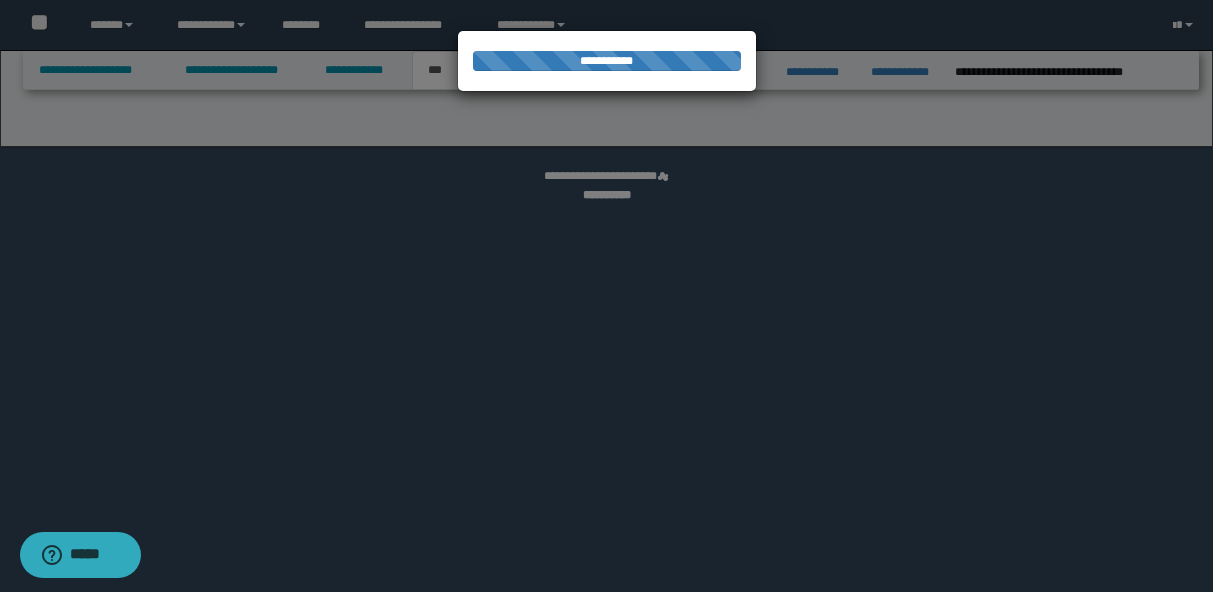 select on "*" 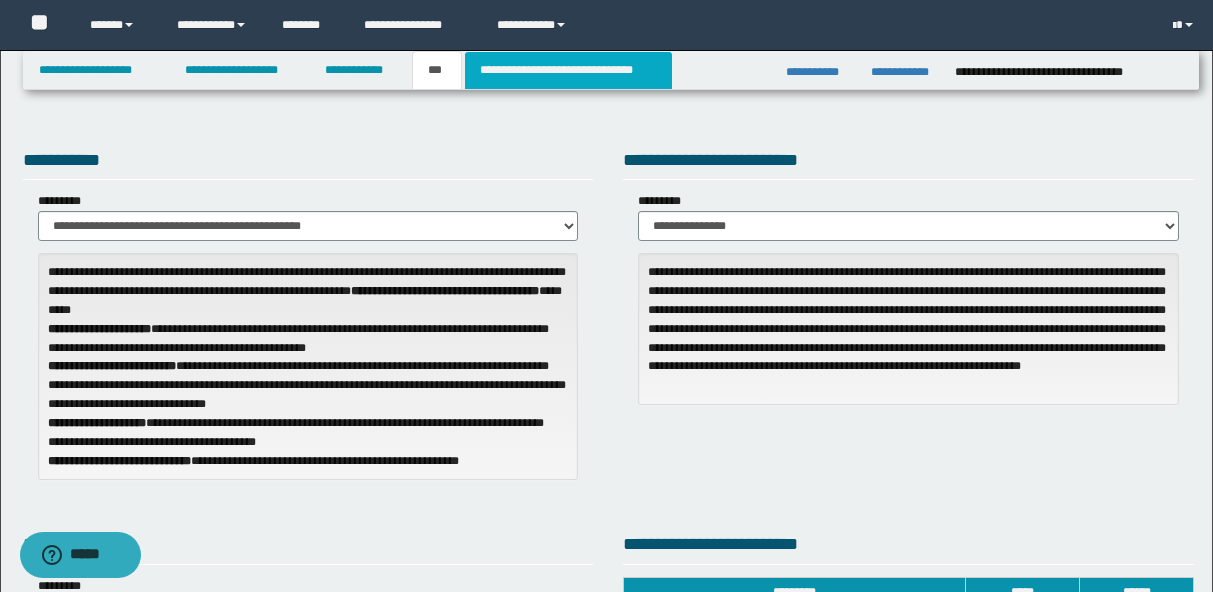 click on "**********" at bounding box center (568, 70) 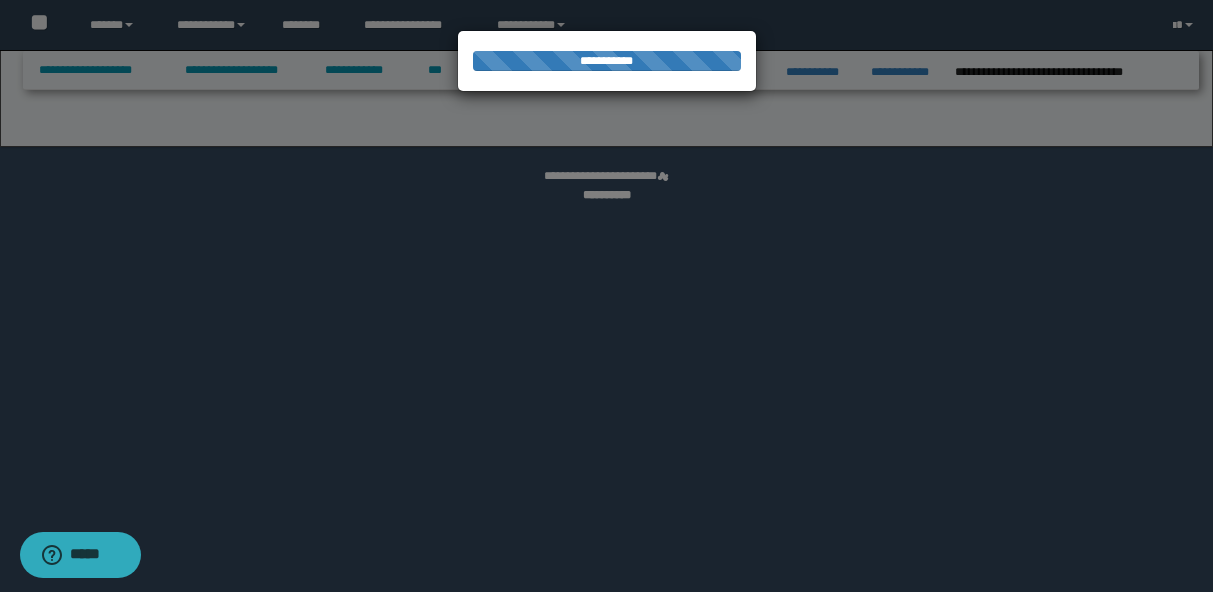 select on "*" 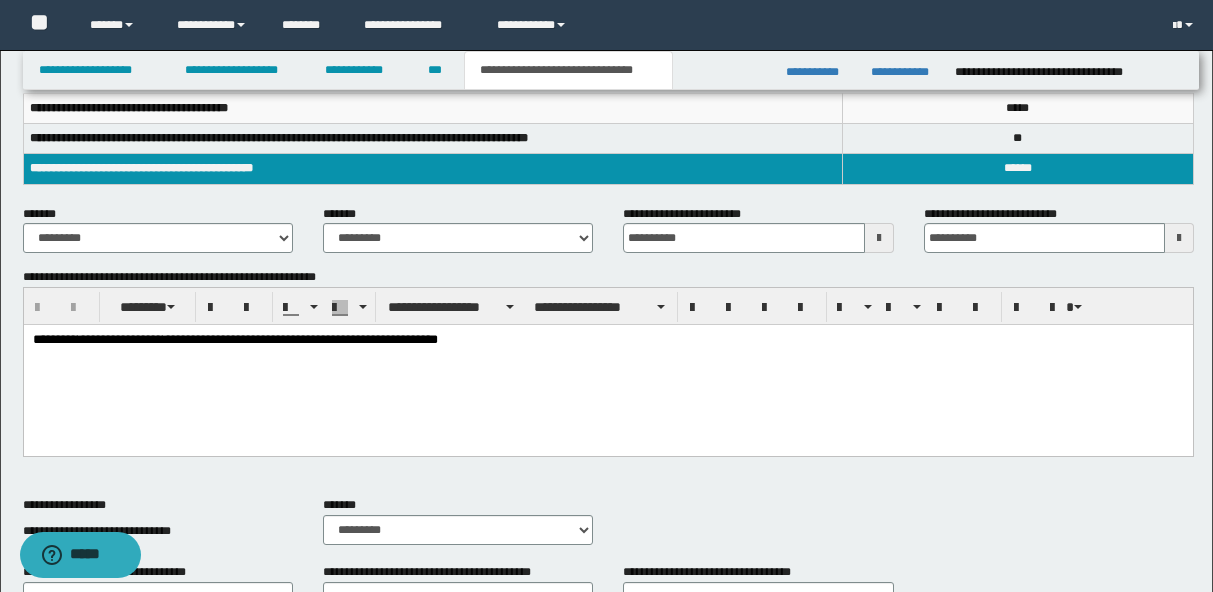 scroll, scrollTop: 189, scrollLeft: 0, axis: vertical 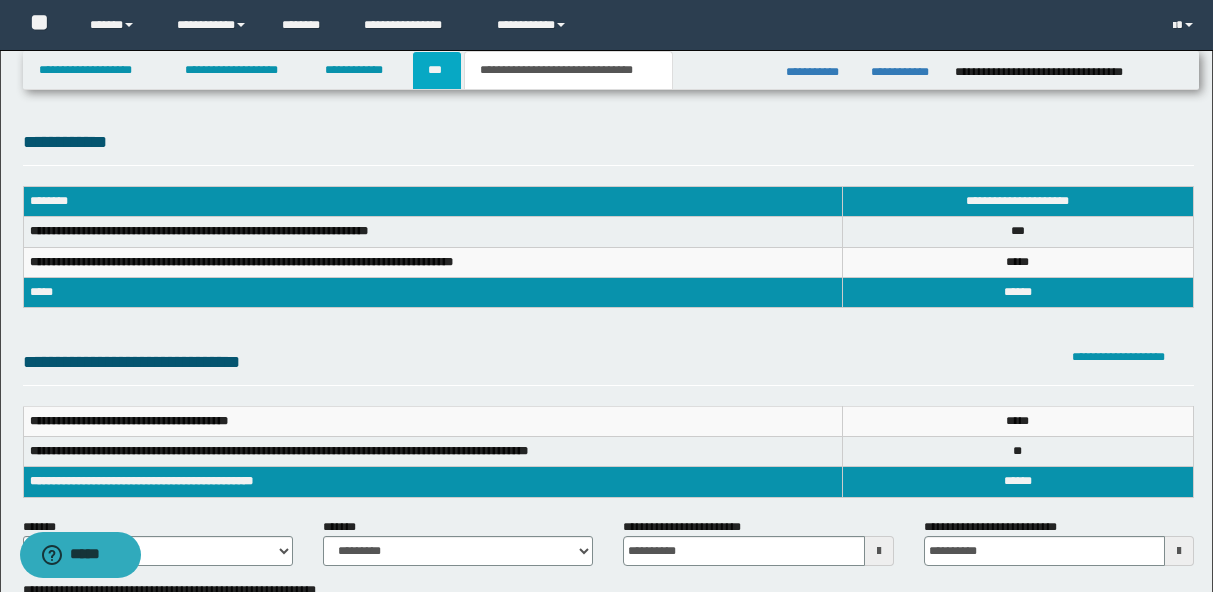 click on "***" at bounding box center (437, 70) 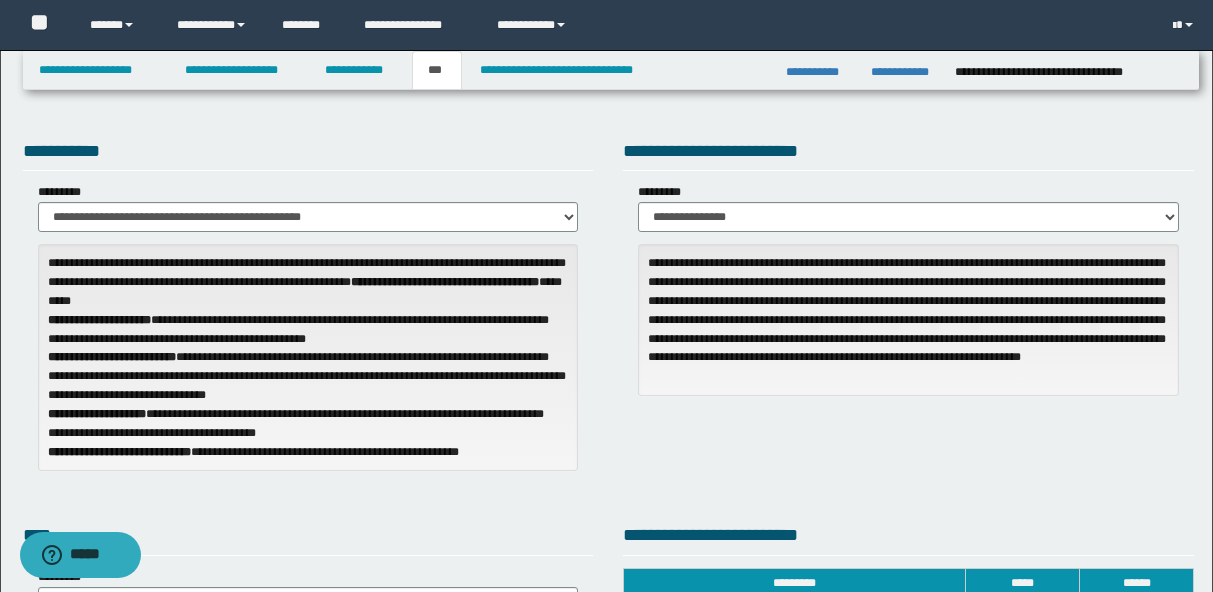 scroll, scrollTop: 8, scrollLeft: 0, axis: vertical 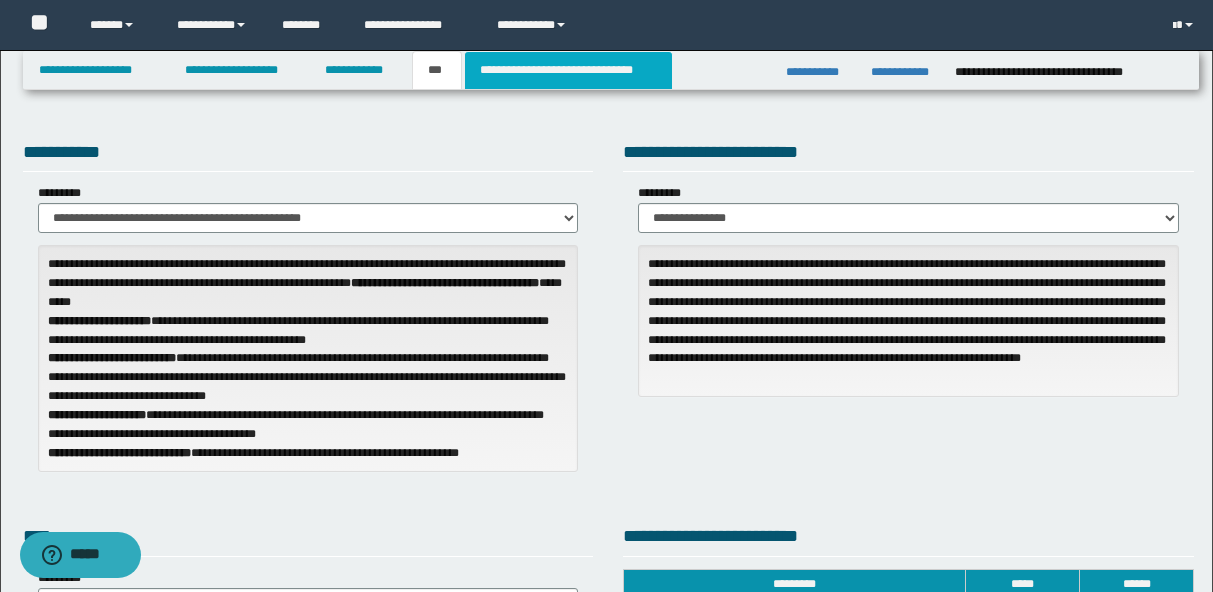 click on "**********" at bounding box center (568, 70) 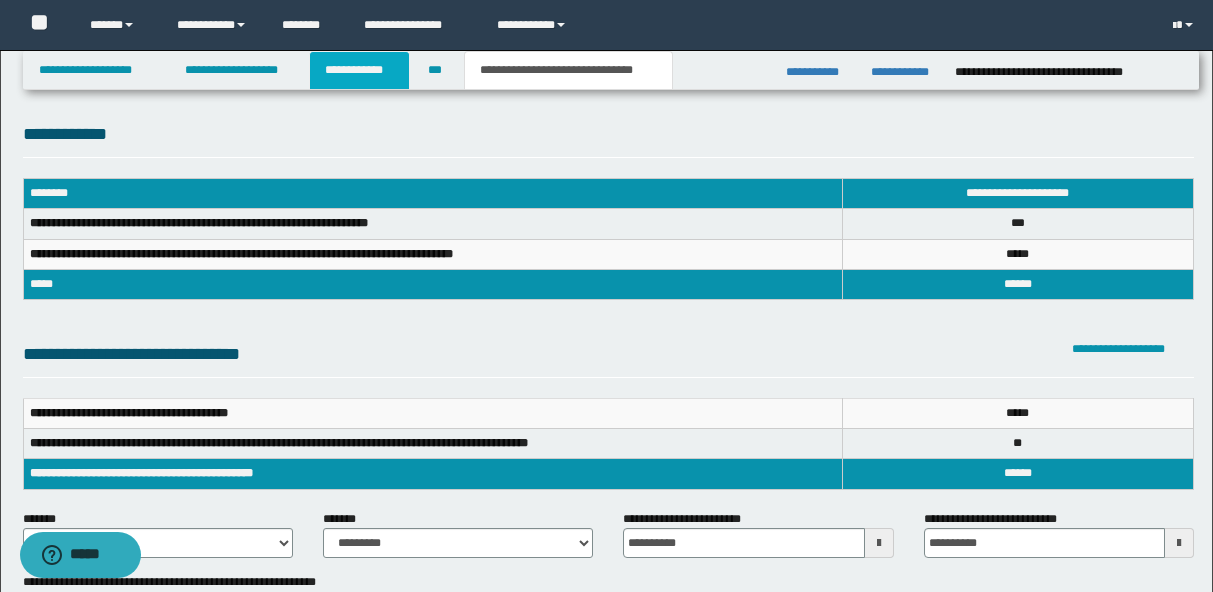 click on "**********" at bounding box center [359, 70] 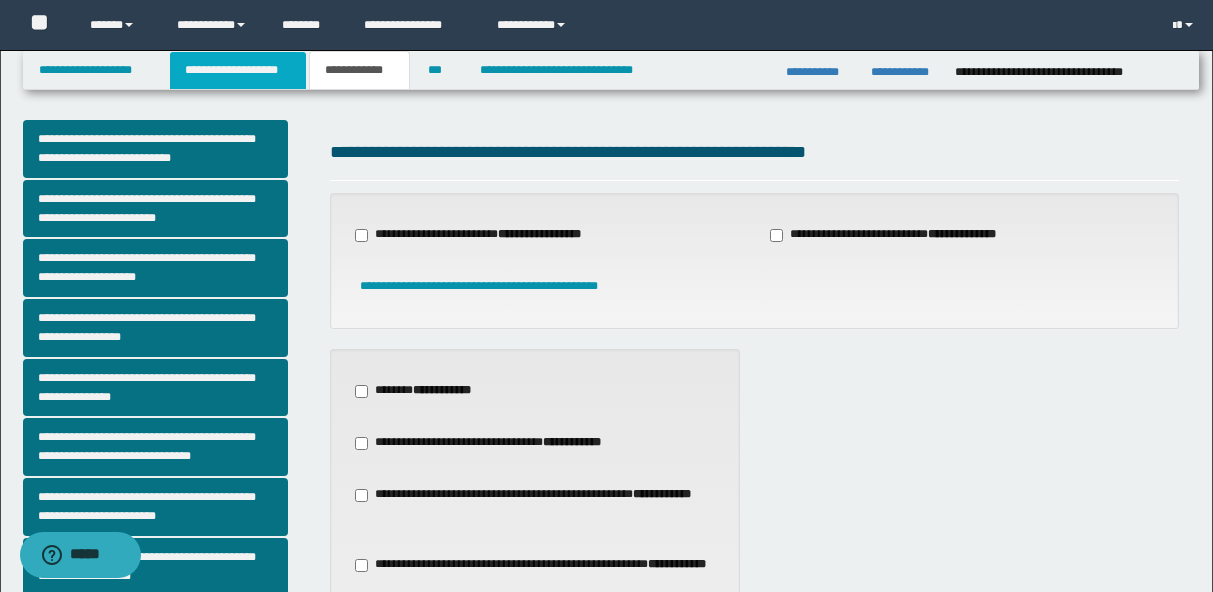 click on "**********" at bounding box center [238, 70] 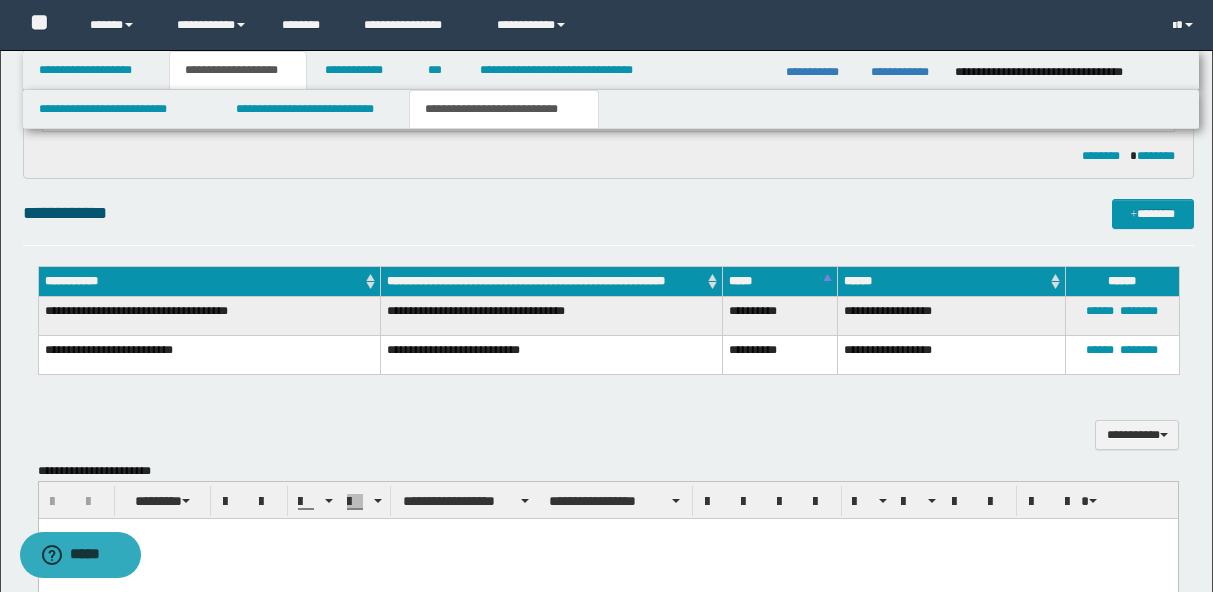 scroll, scrollTop: 257, scrollLeft: 0, axis: vertical 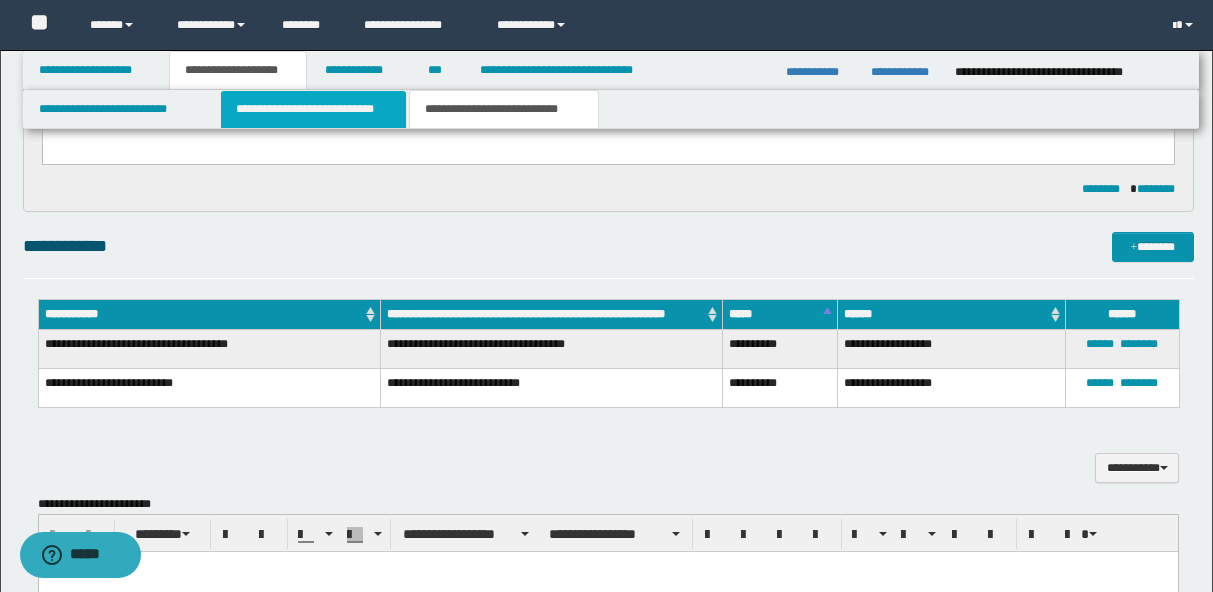 click on "**********" at bounding box center (314, 109) 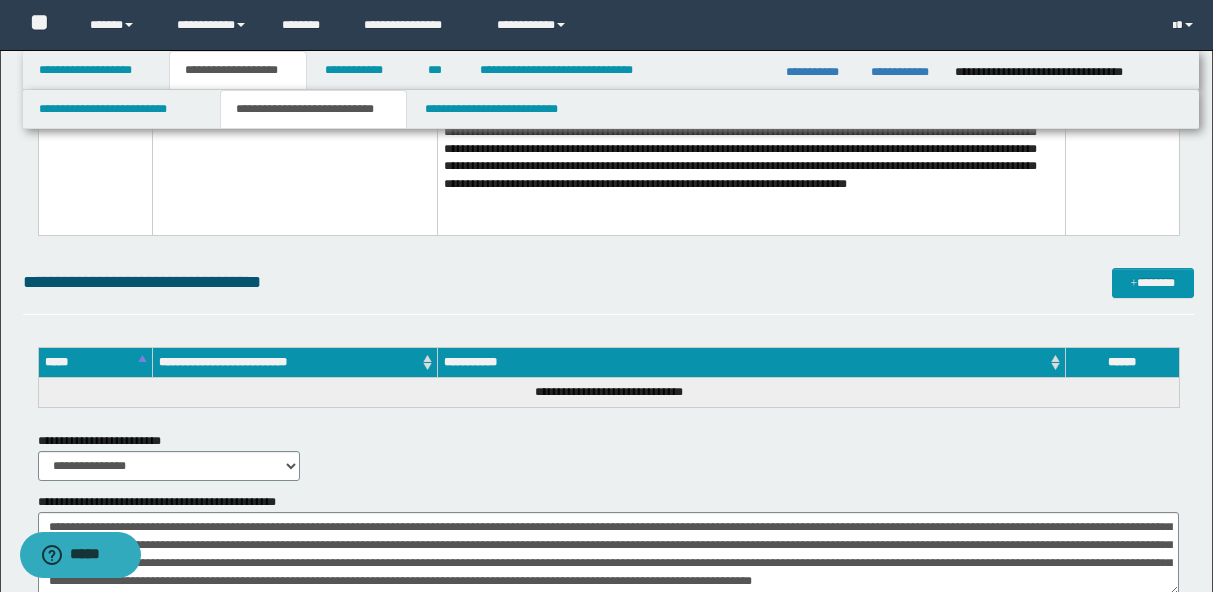 scroll, scrollTop: 2798, scrollLeft: 0, axis: vertical 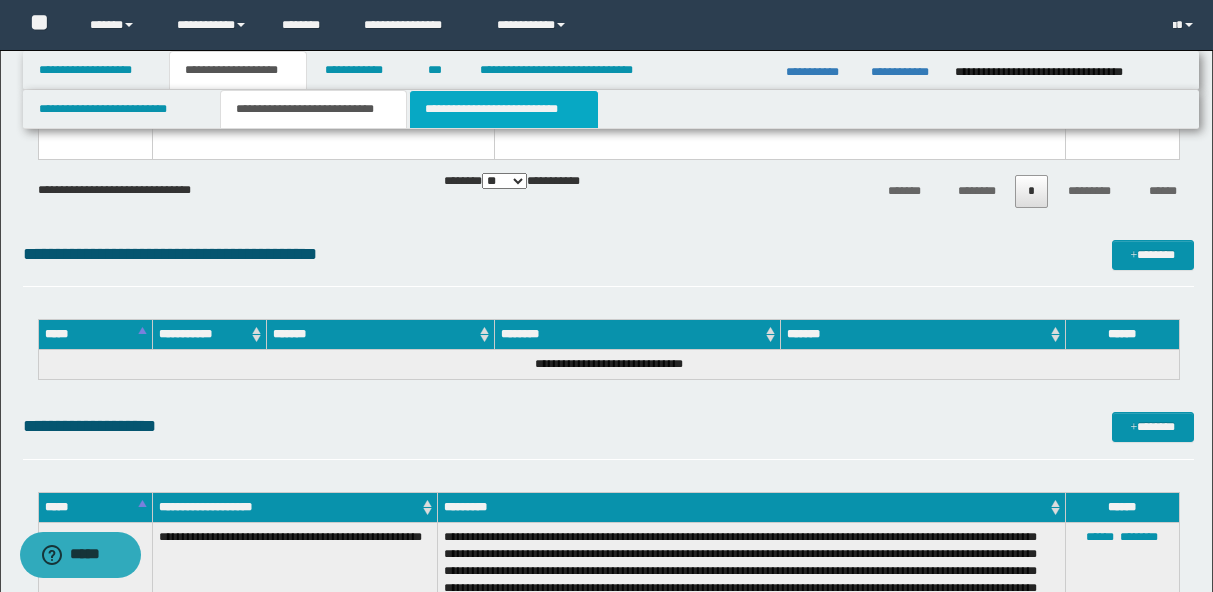click on "**********" at bounding box center (504, 109) 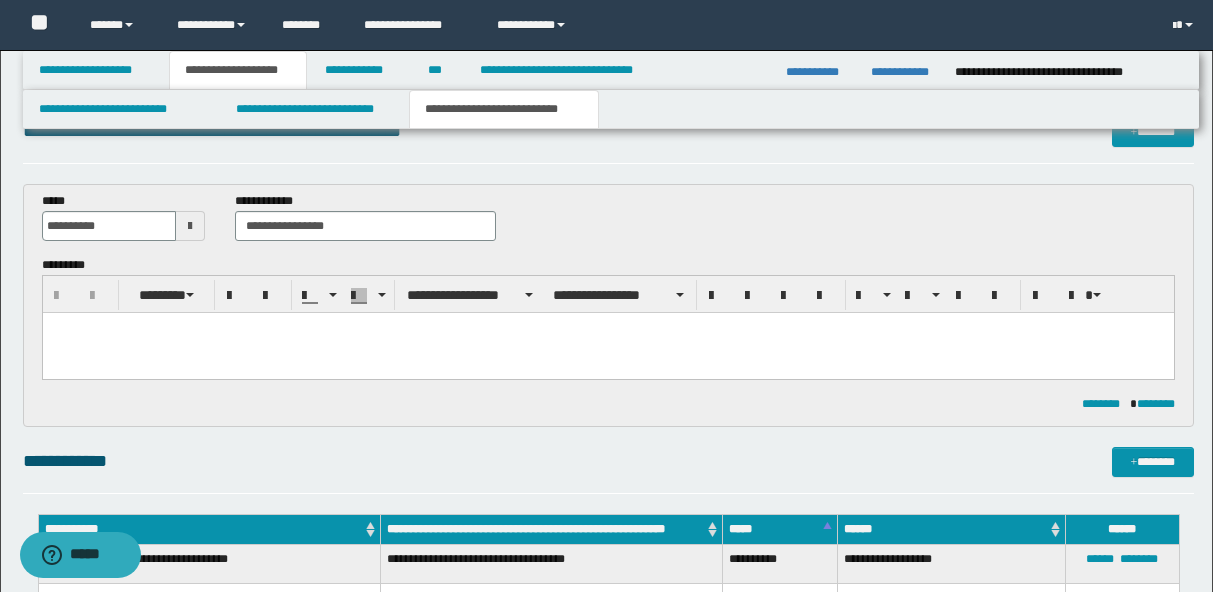 scroll, scrollTop: 0, scrollLeft: 0, axis: both 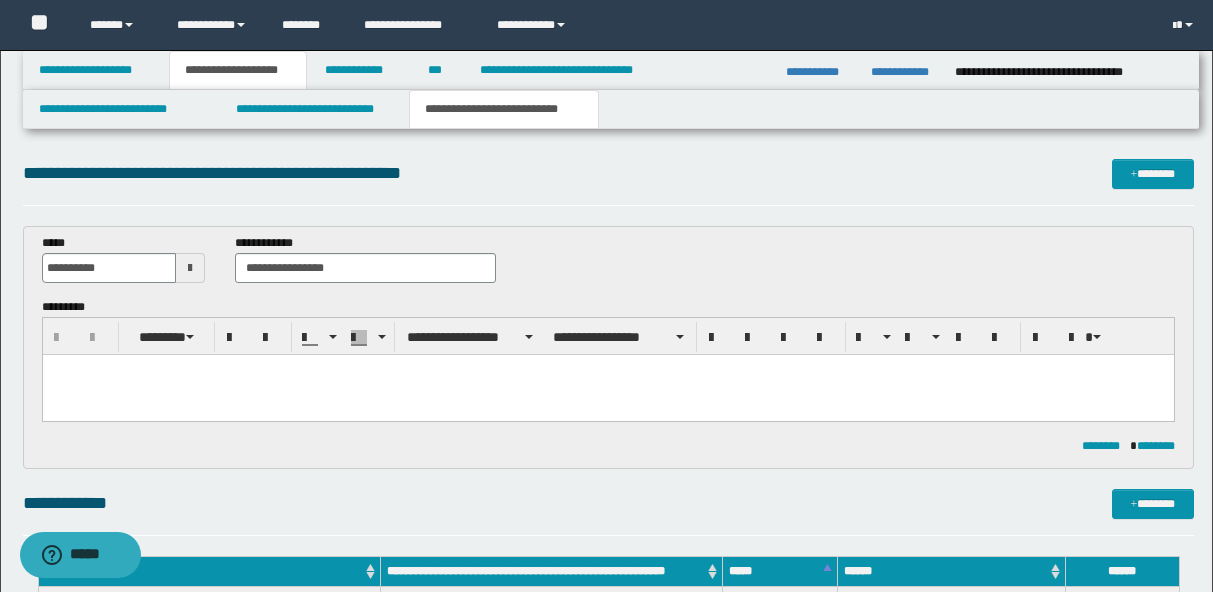 click at bounding box center [607, 370] 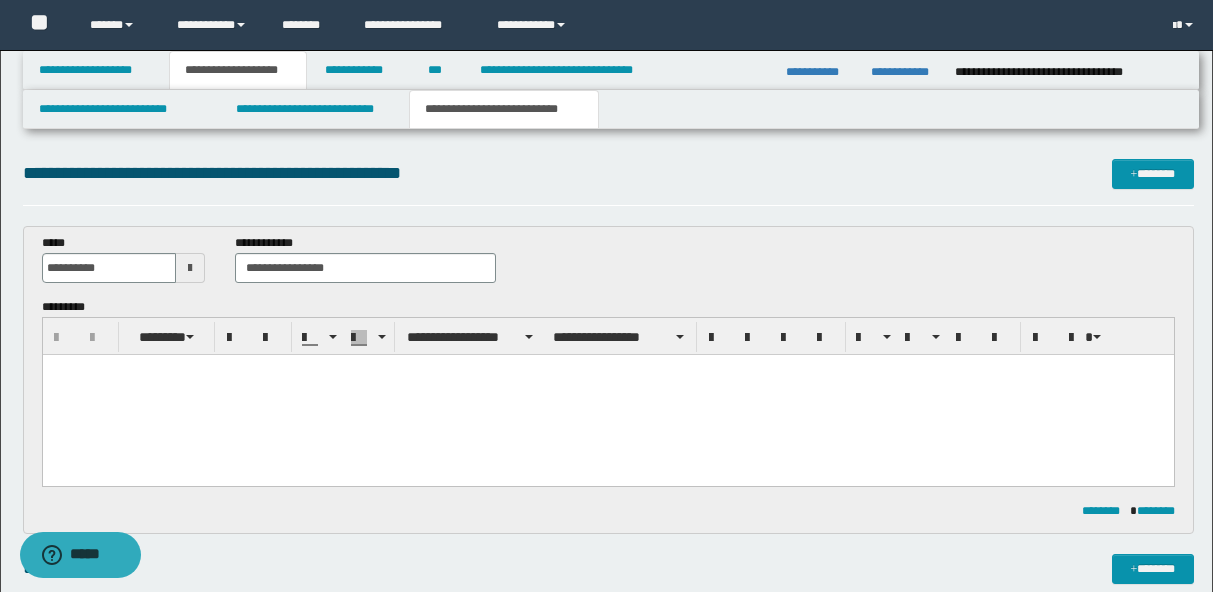 type 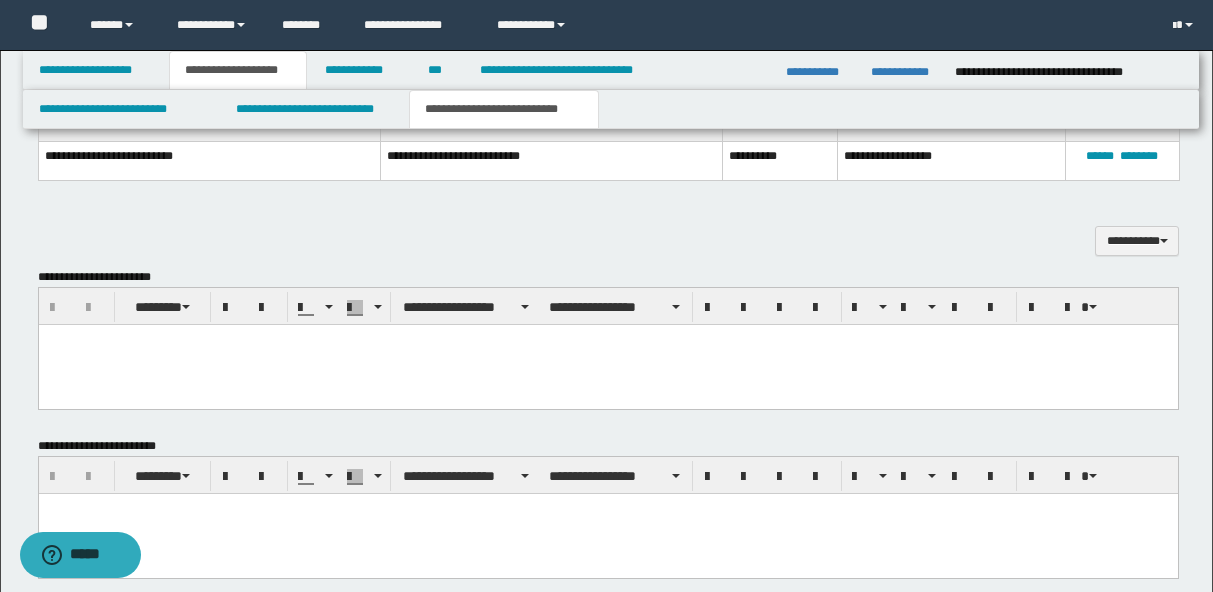 scroll, scrollTop: 991, scrollLeft: 0, axis: vertical 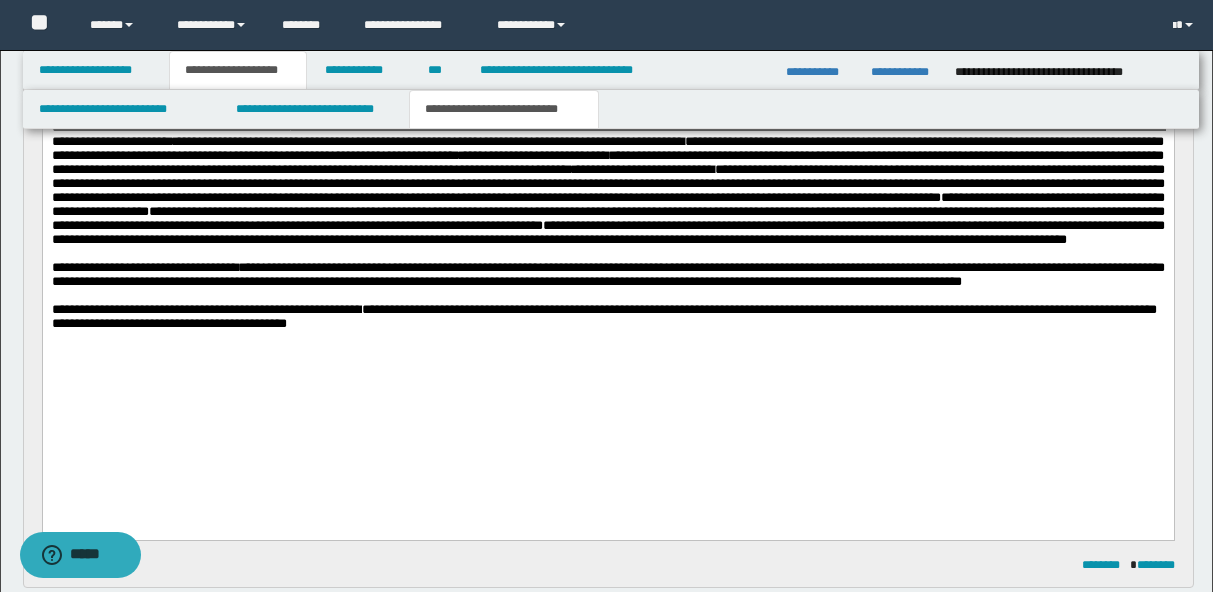 click on "**********" at bounding box center (607, 233) 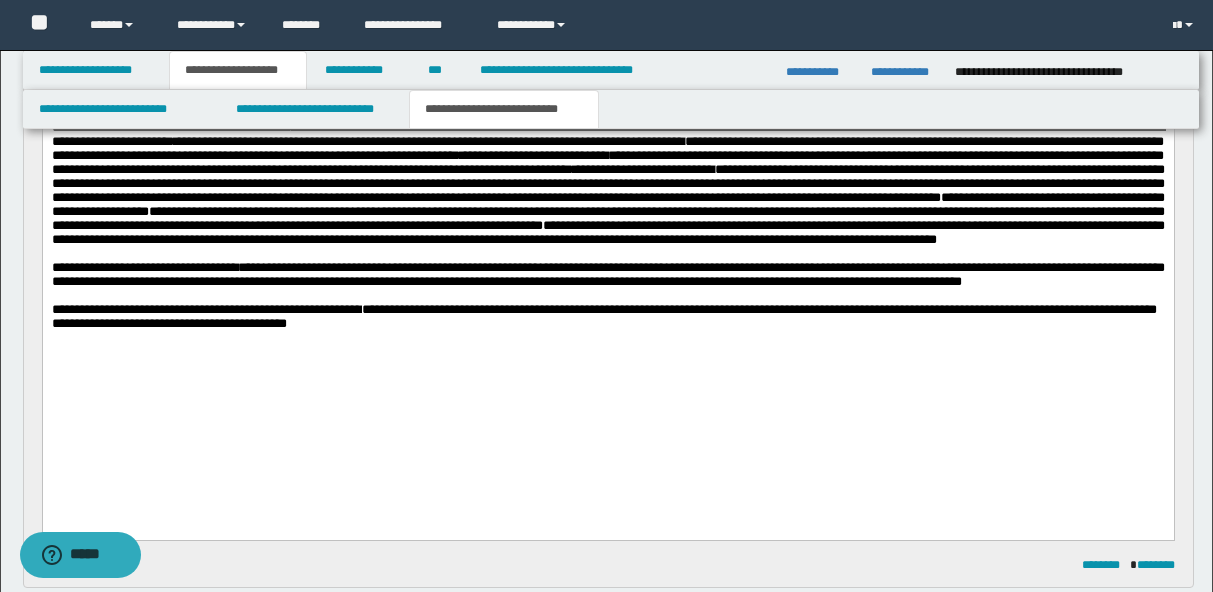 click on "**********" at bounding box center (607, 233) 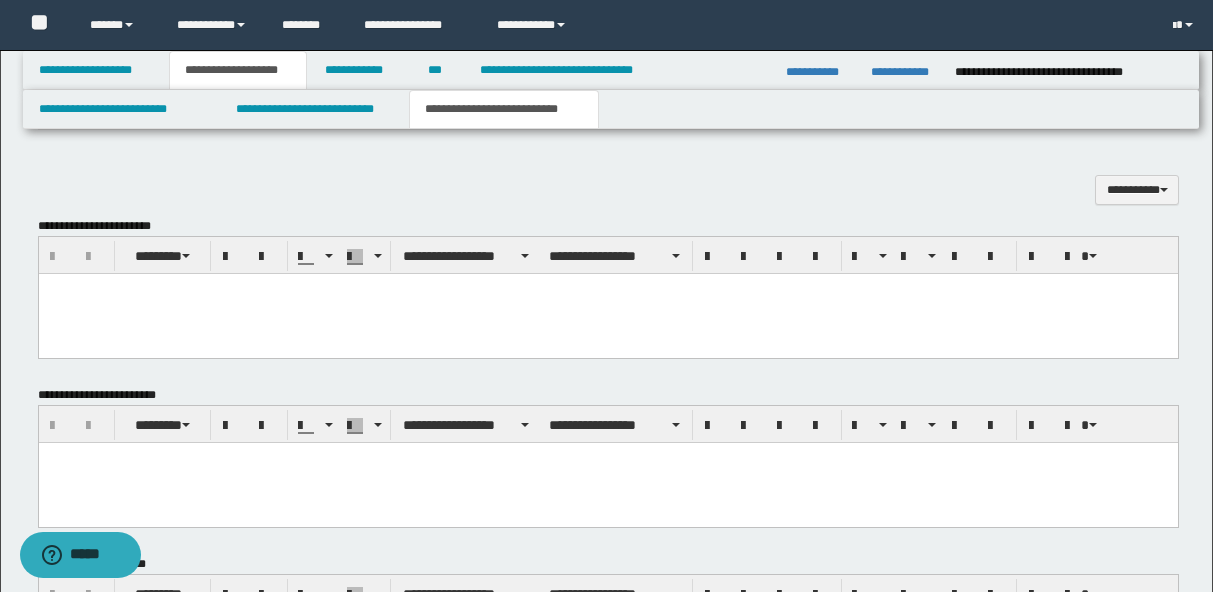 scroll, scrollTop: 1038, scrollLeft: 0, axis: vertical 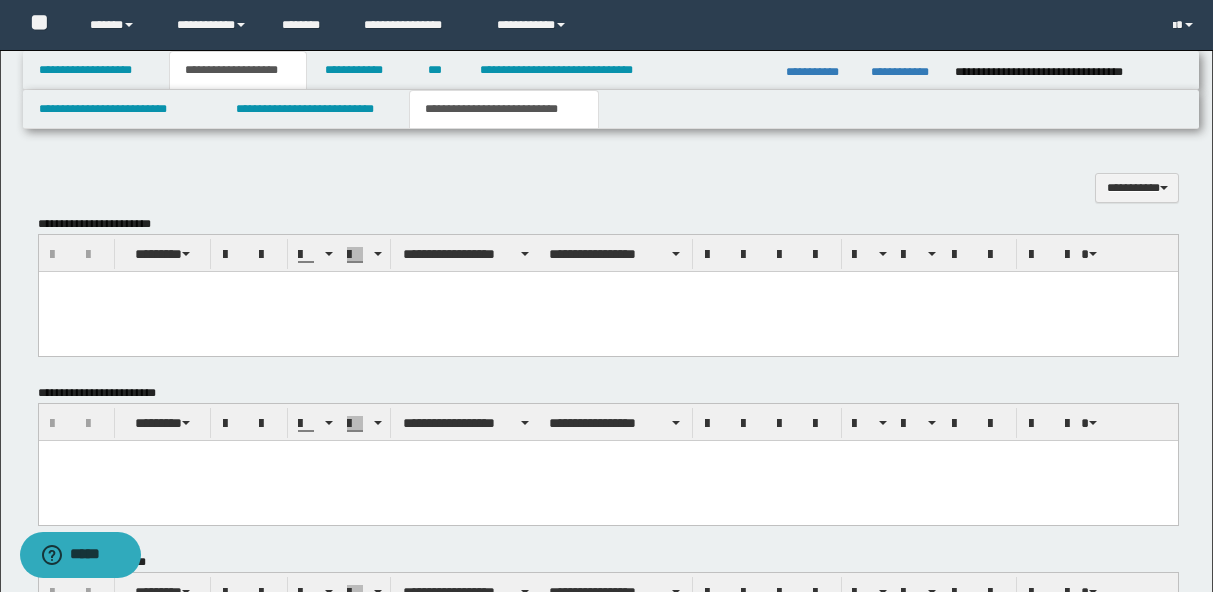 click at bounding box center [607, 312] 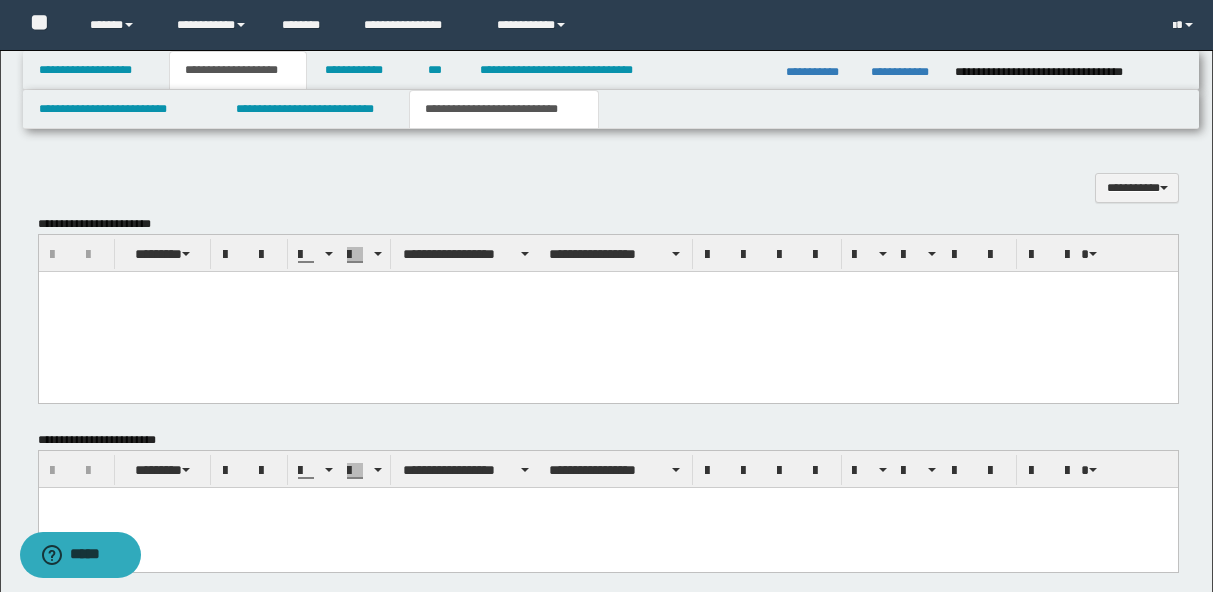 type 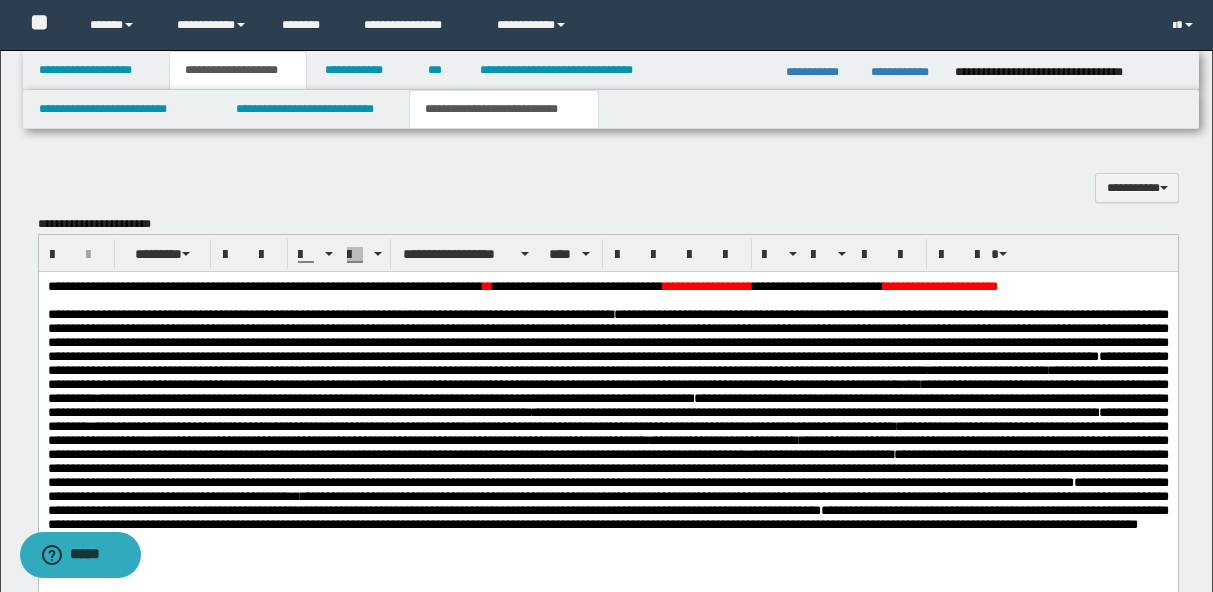 click on "**********" at bounding box center (607, 567) 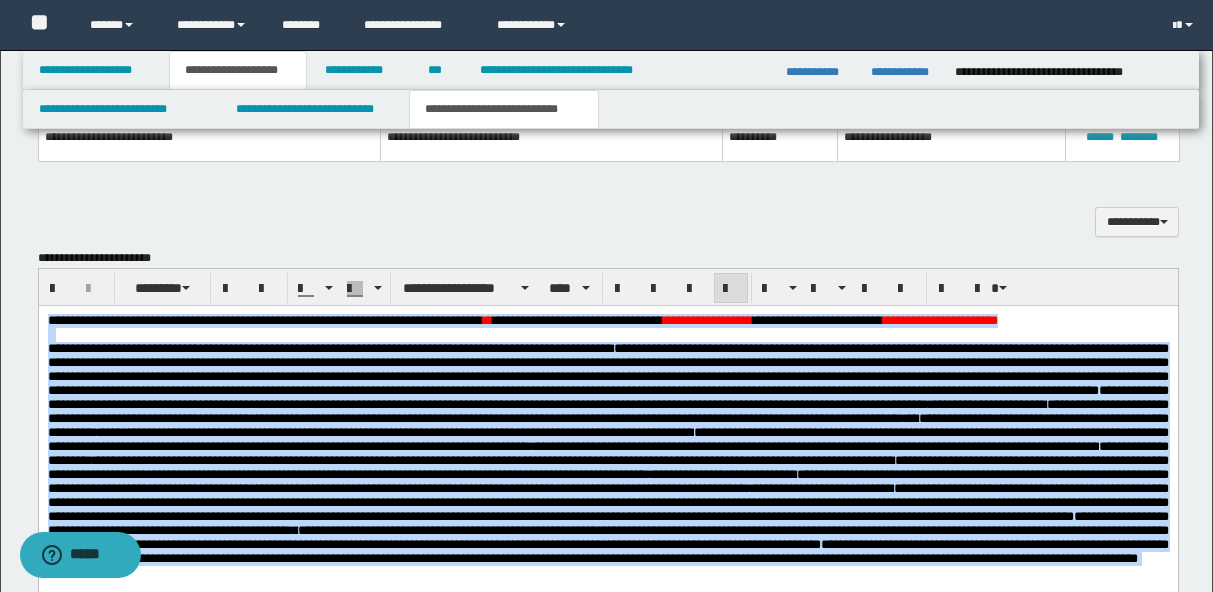 scroll, scrollTop: 990, scrollLeft: 0, axis: vertical 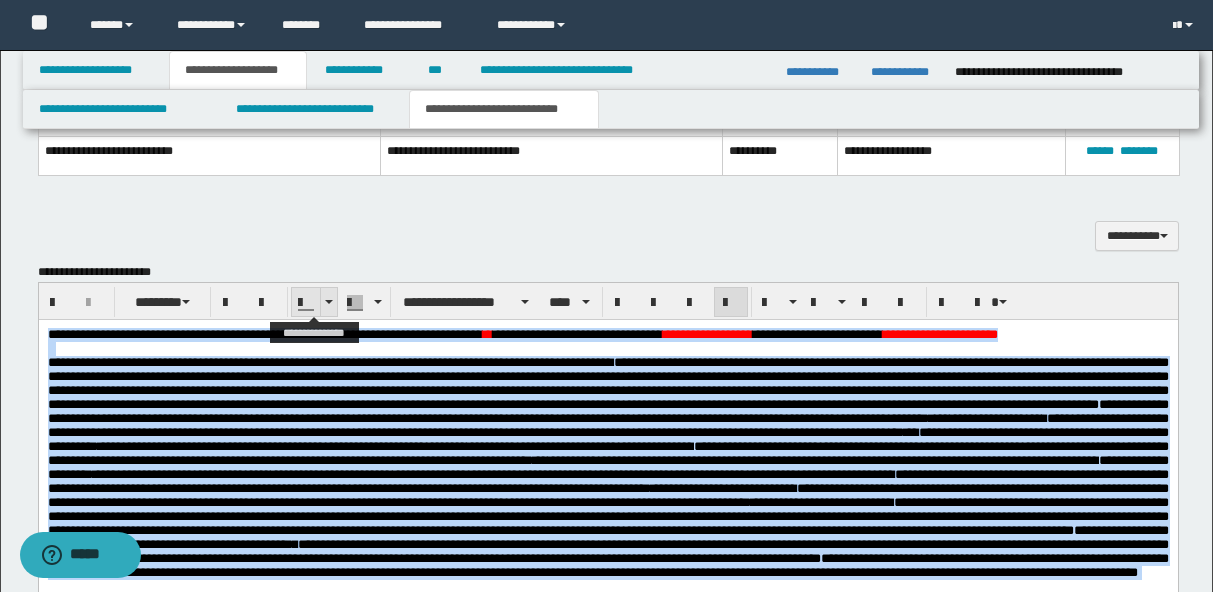click at bounding box center [329, 302] 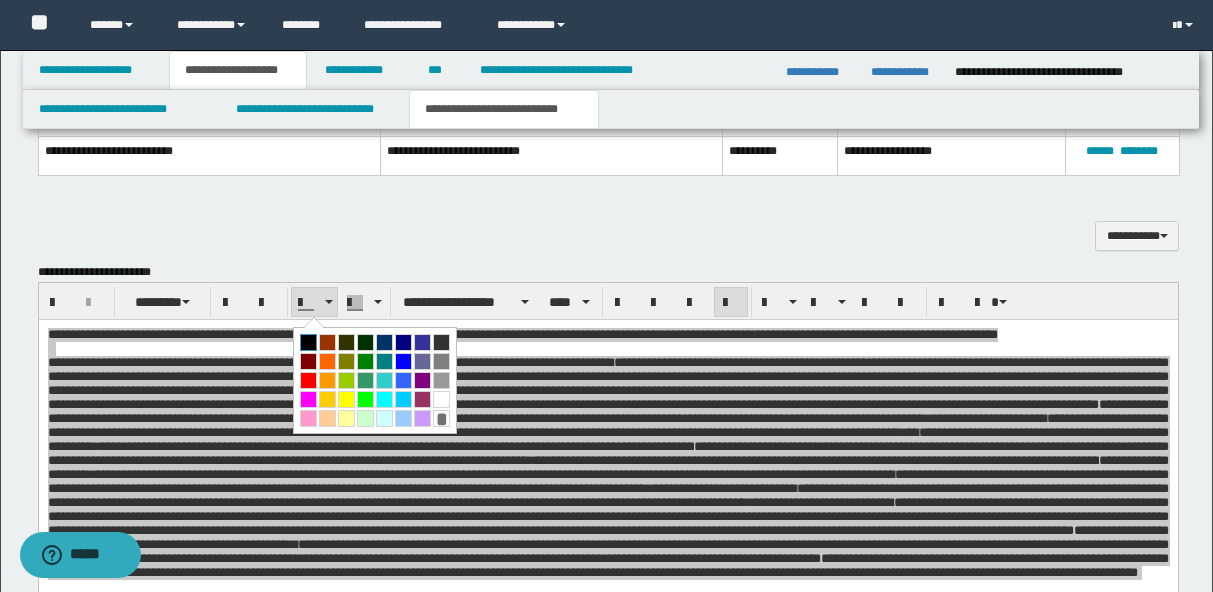 click at bounding box center (308, 342) 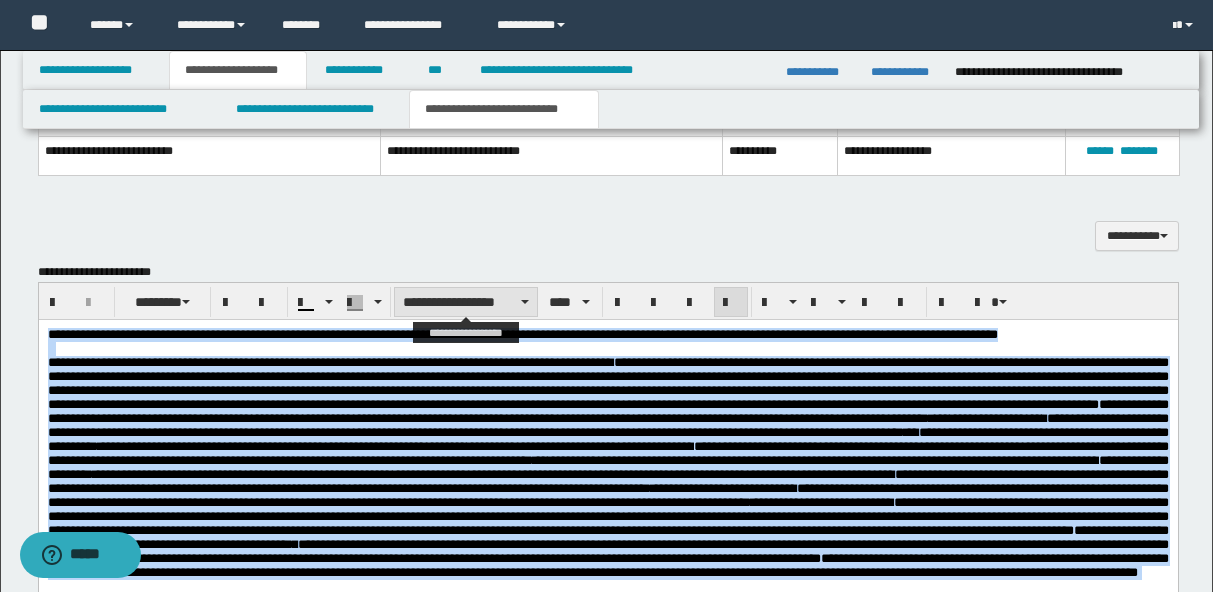 click on "**********" at bounding box center [466, 302] 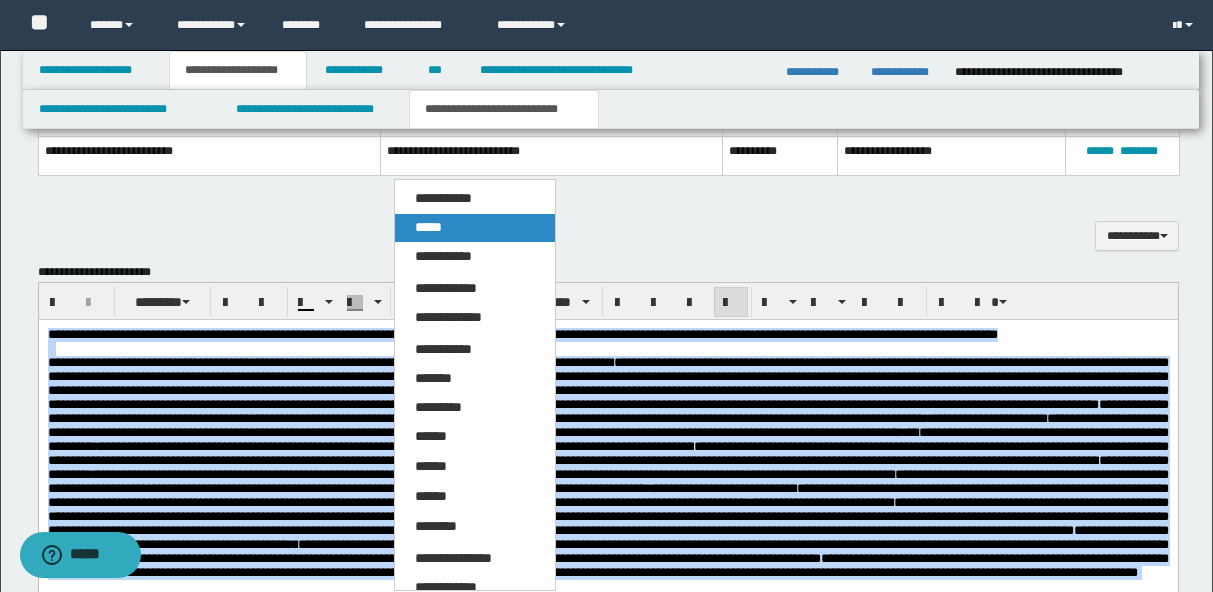 click on "*****" at bounding box center [475, 228] 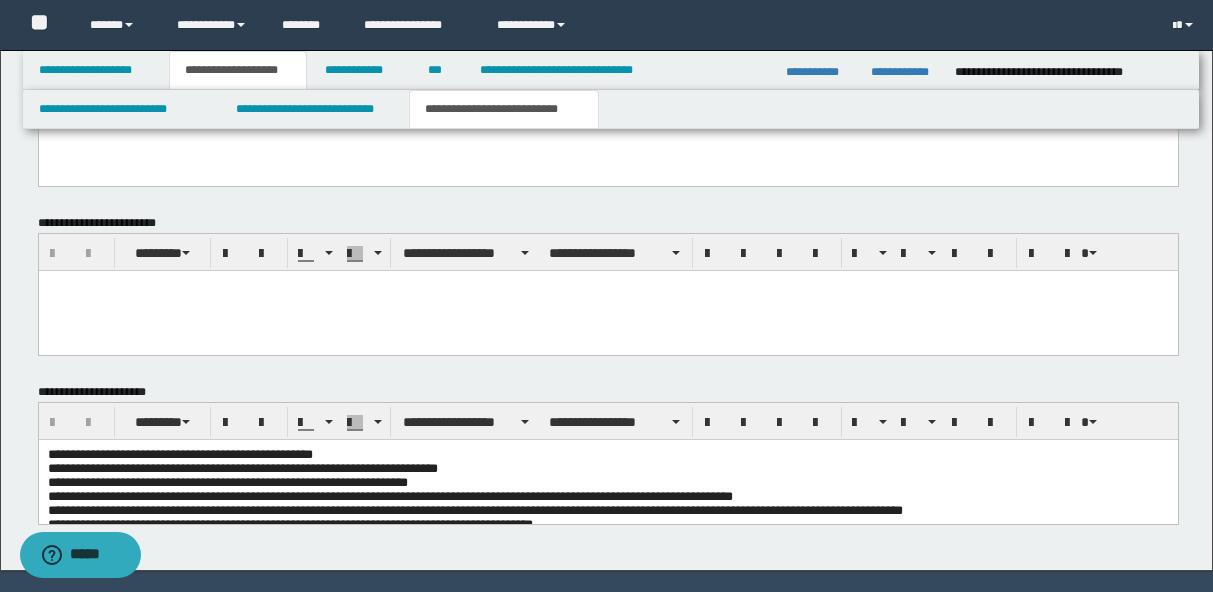scroll, scrollTop: 1827, scrollLeft: 0, axis: vertical 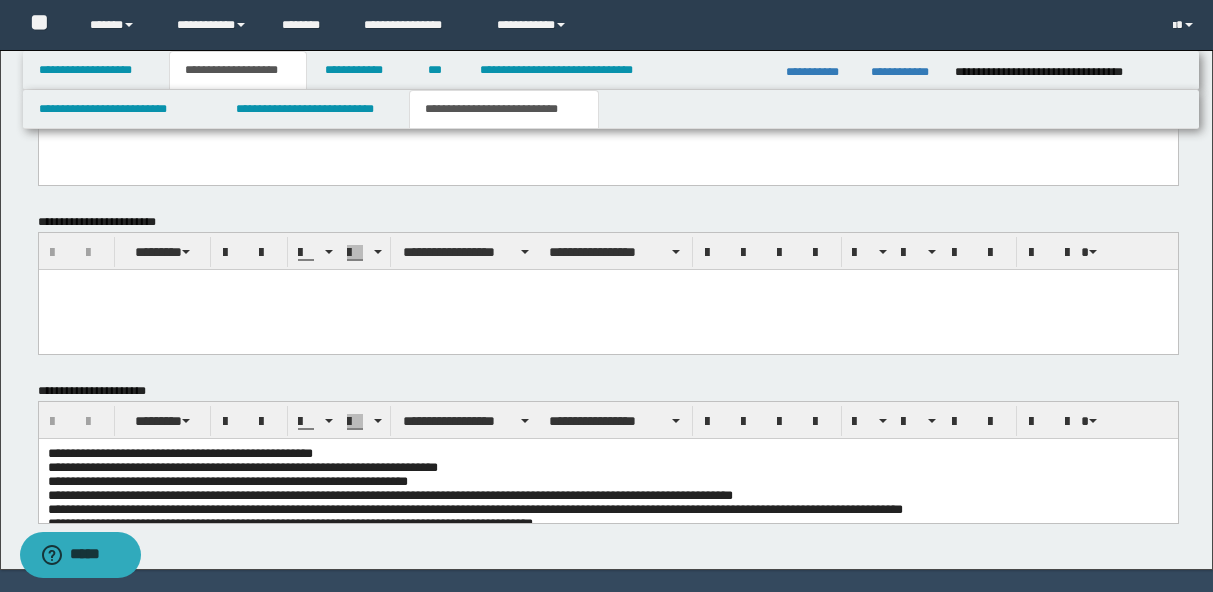 click at bounding box center [607, 310] 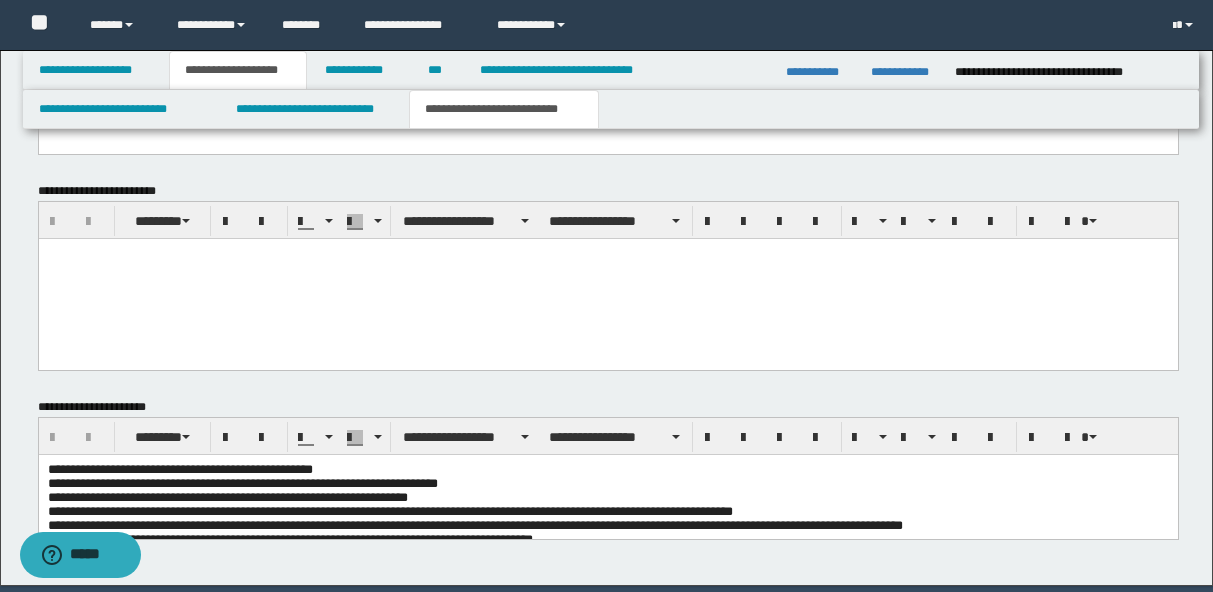 scroll, scrollTop: 1930, scrollLeft: 0, axis: vertical 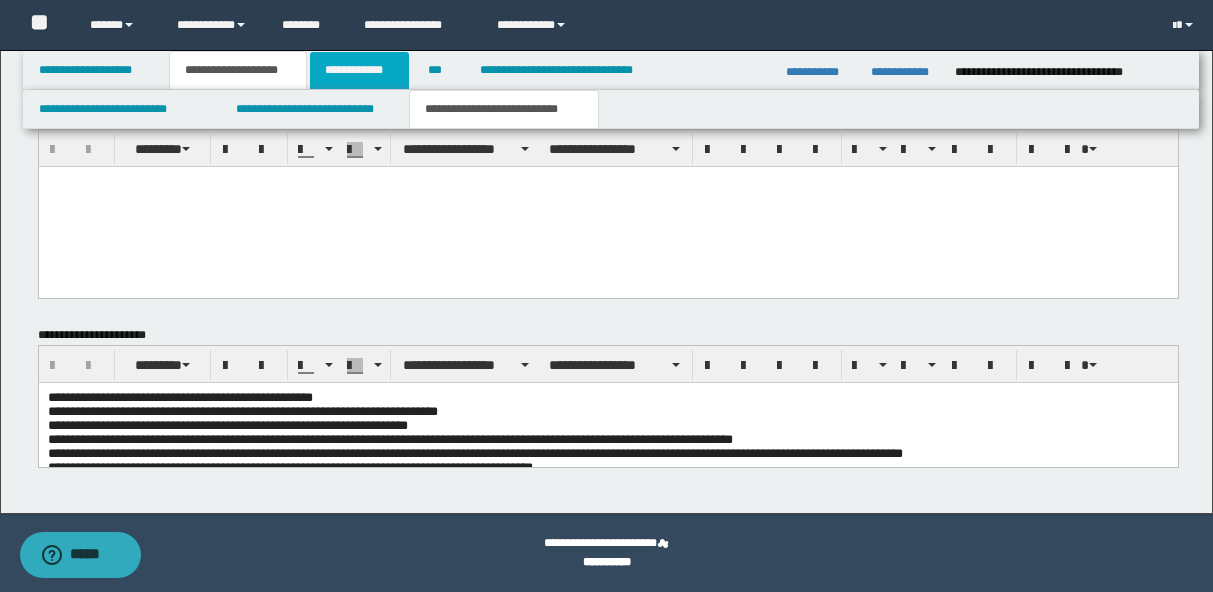 click on "**********" 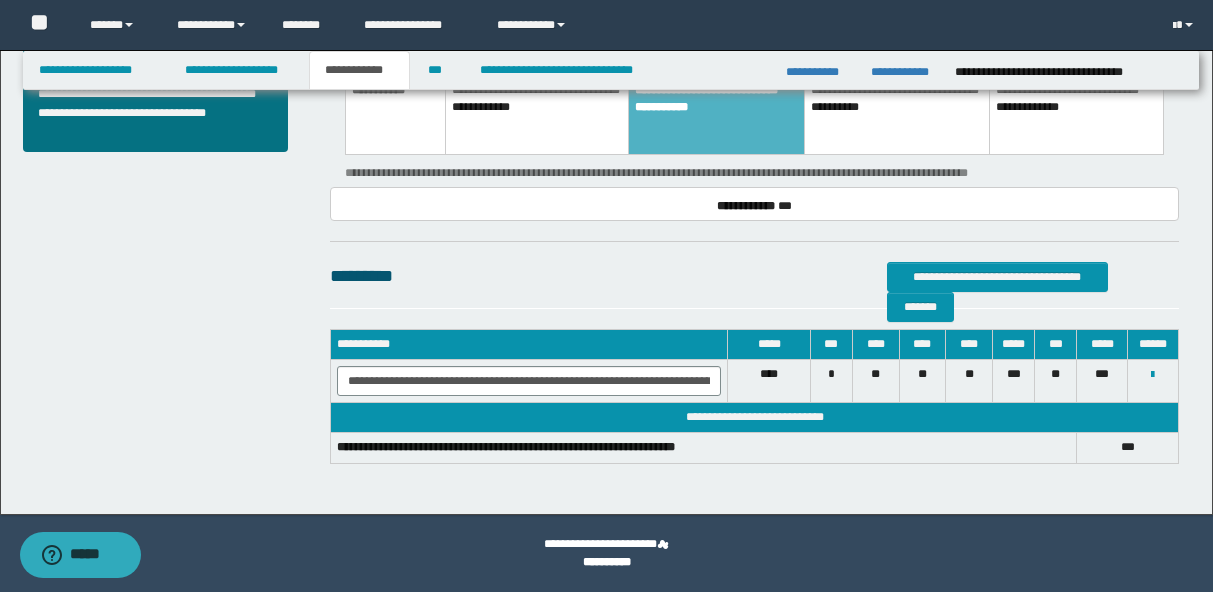 scroll, scrollTop: 945, scrollLeft: 0, axis: vertical 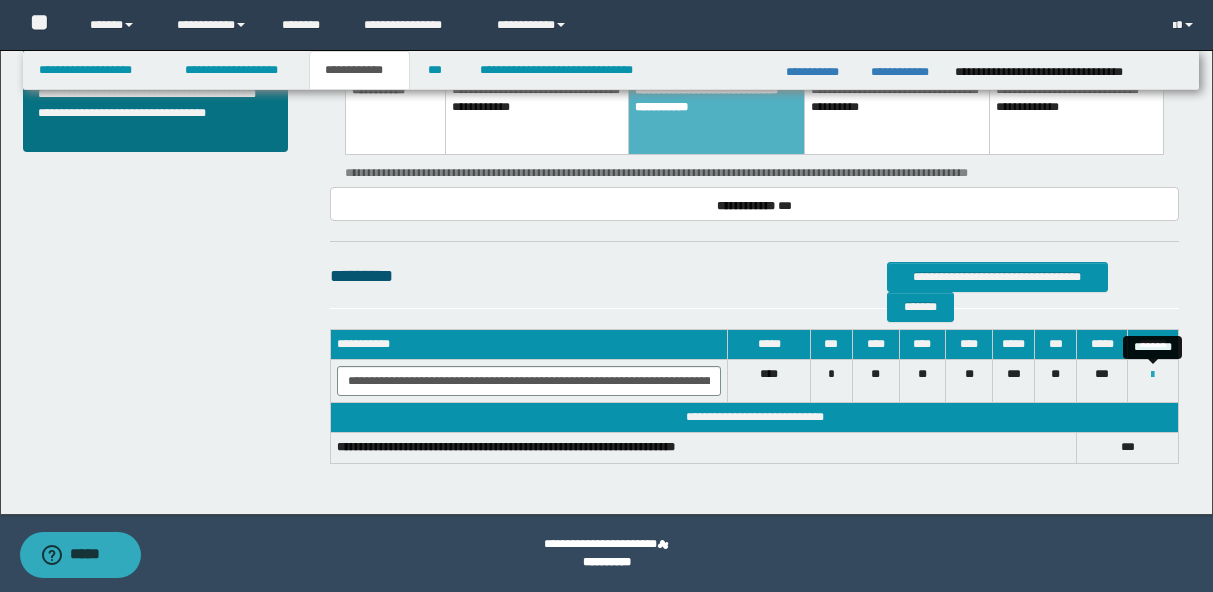 click 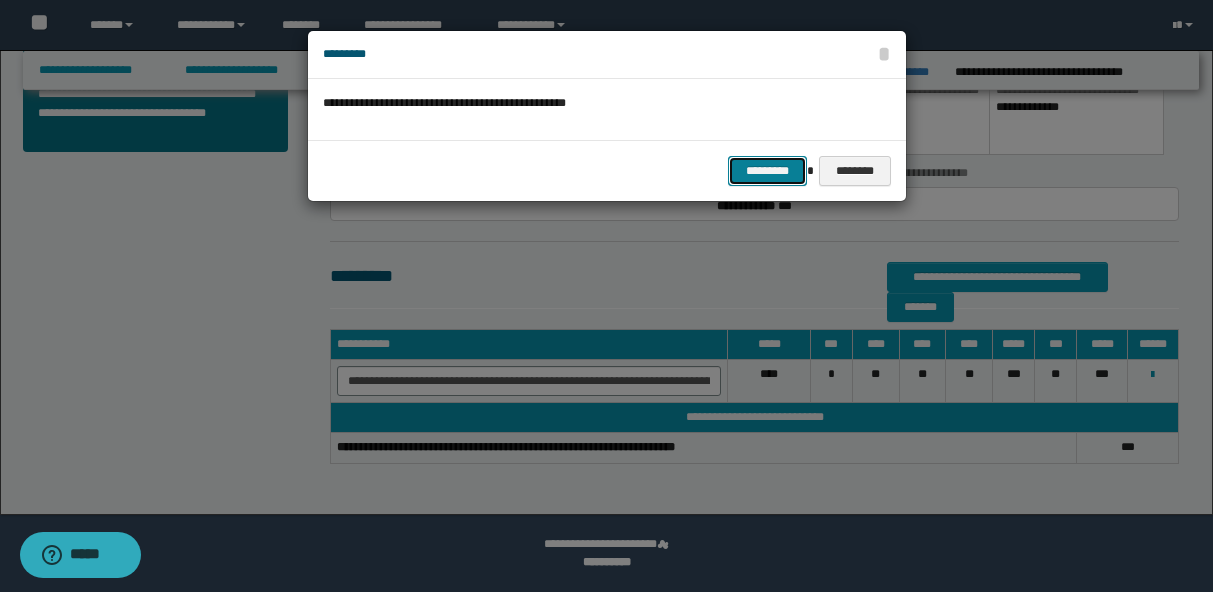 click on "*********" 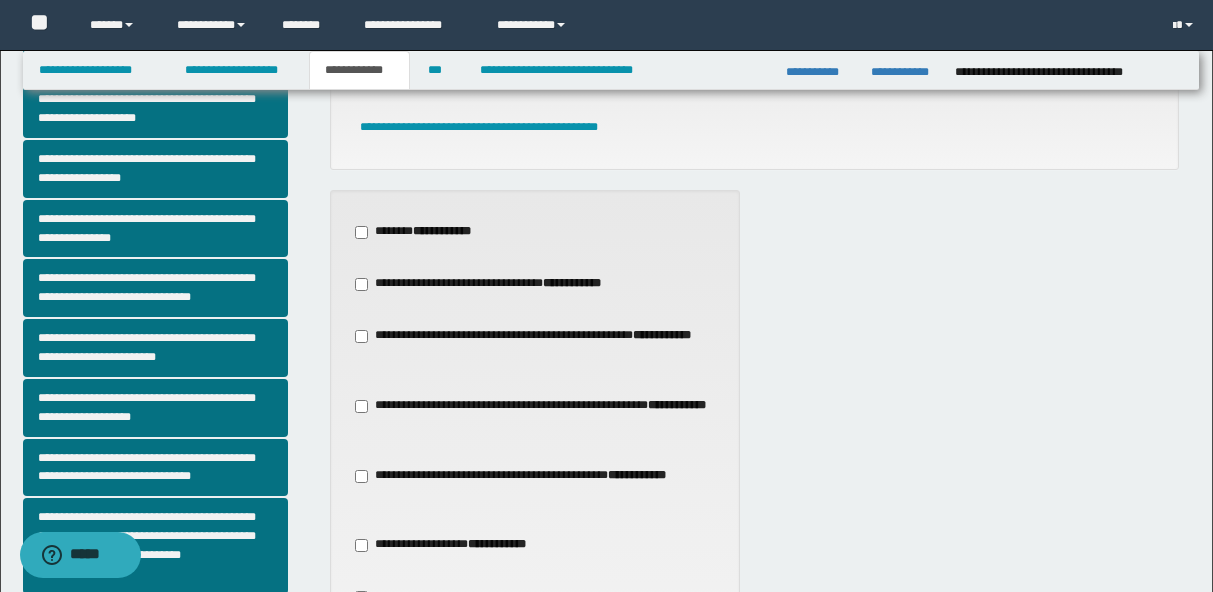 scroll, scrollTop: 168, scrollLeft: 0, axis: vertical 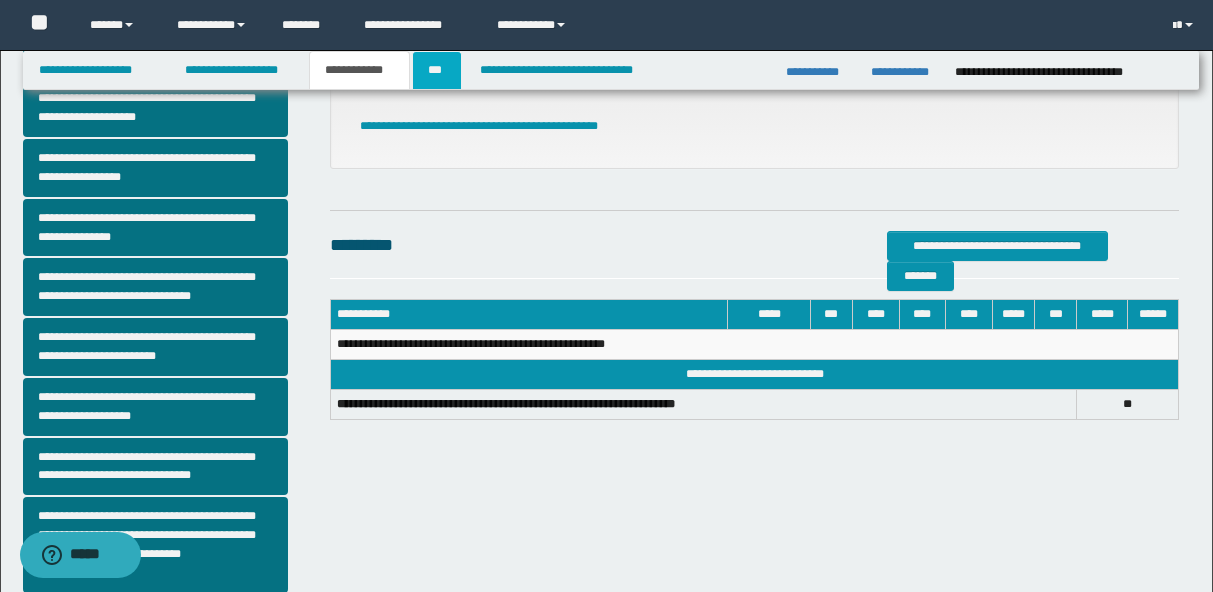 click on "***" 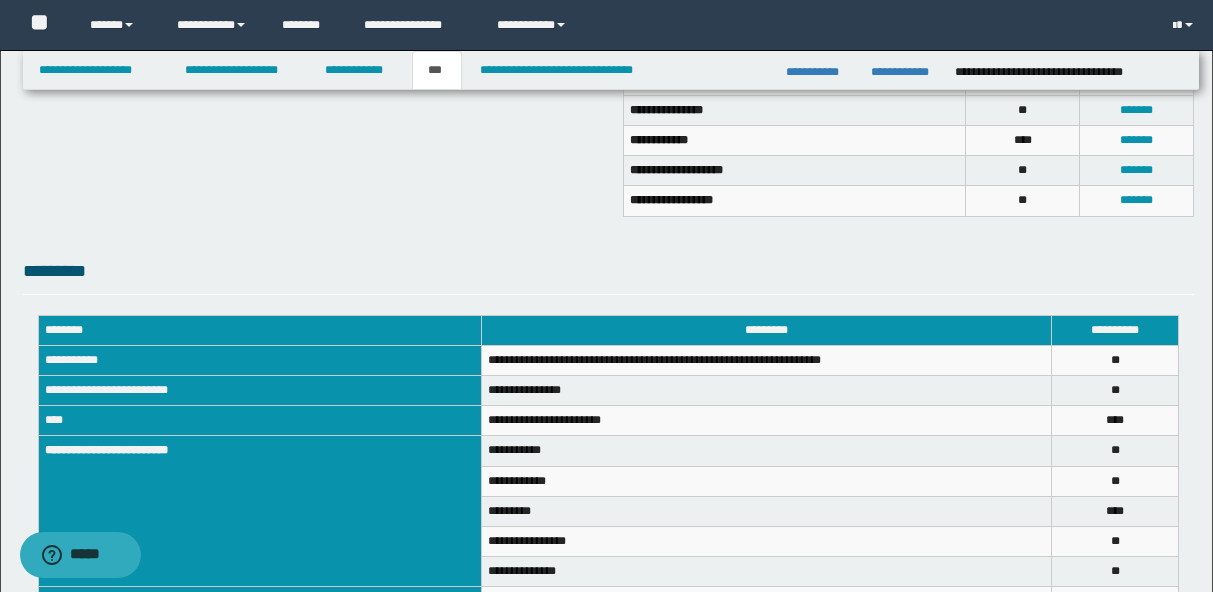 scroll, scrollTop: 537, scrollLeft: 0, axis: vertical 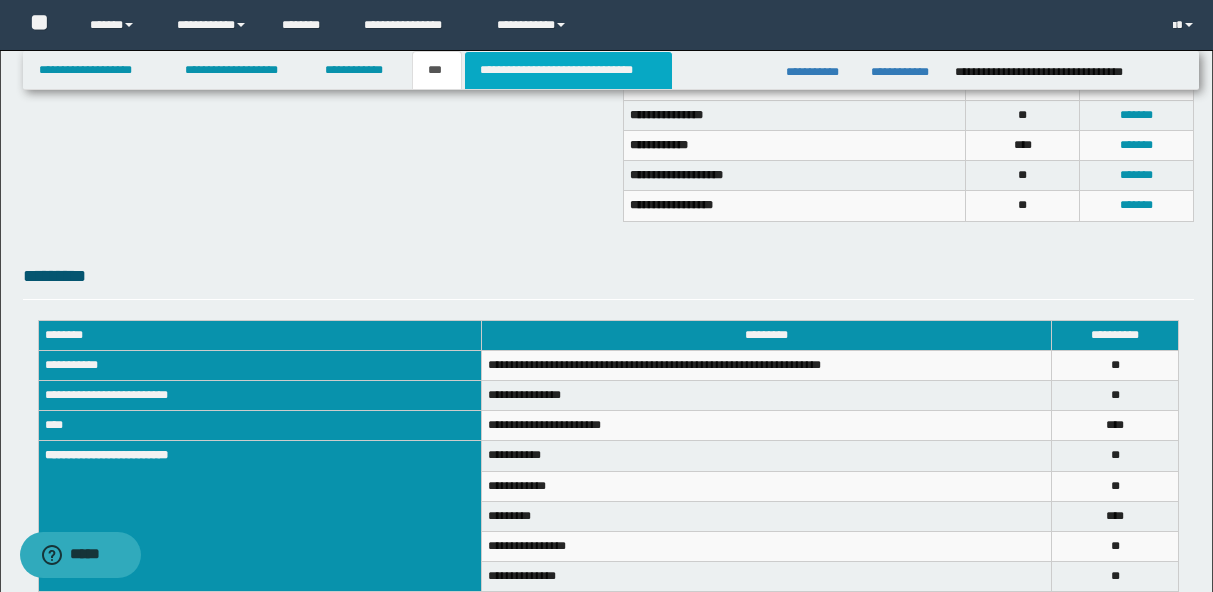 click on "**********" 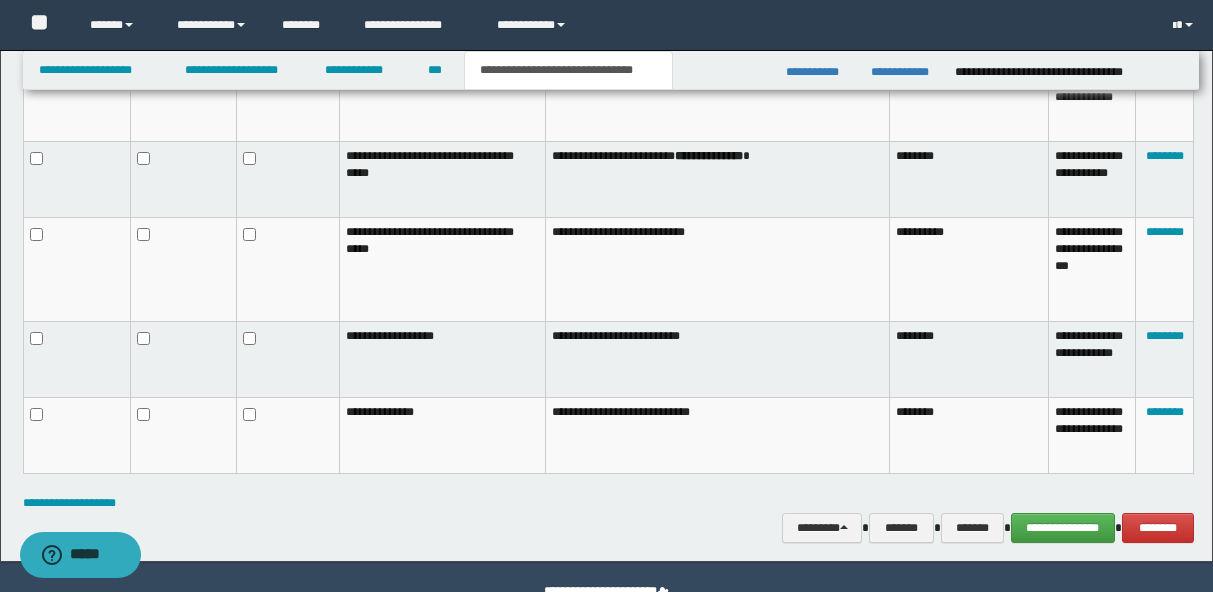 scroll, scrollTop: 1308, scrollLeft: 0, axis: vertical 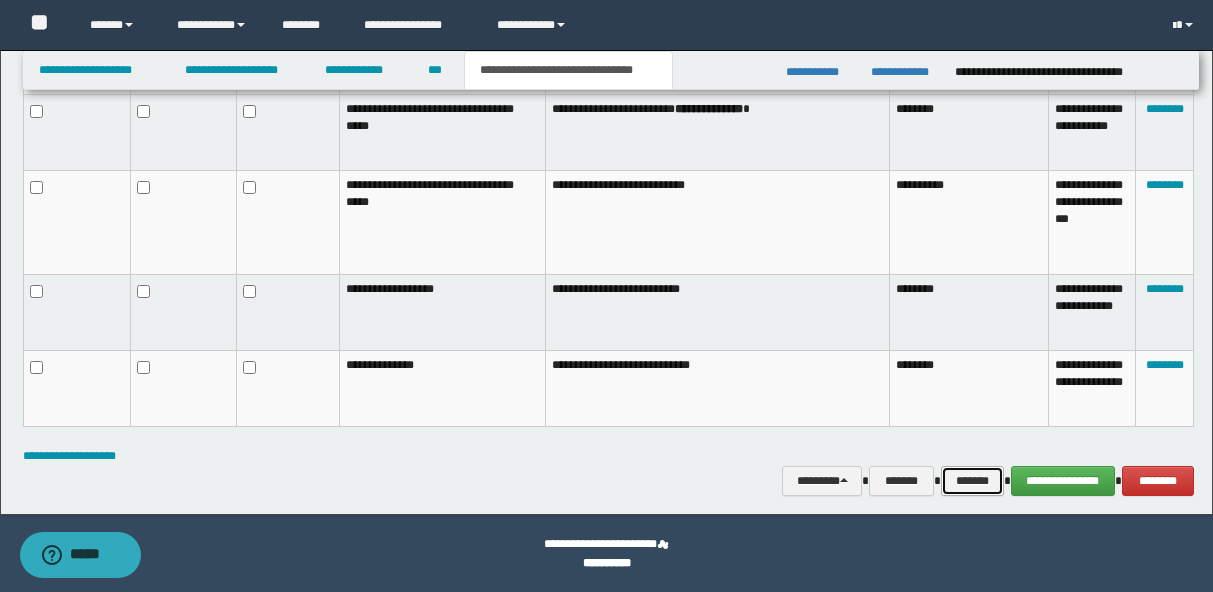 click on "*******" 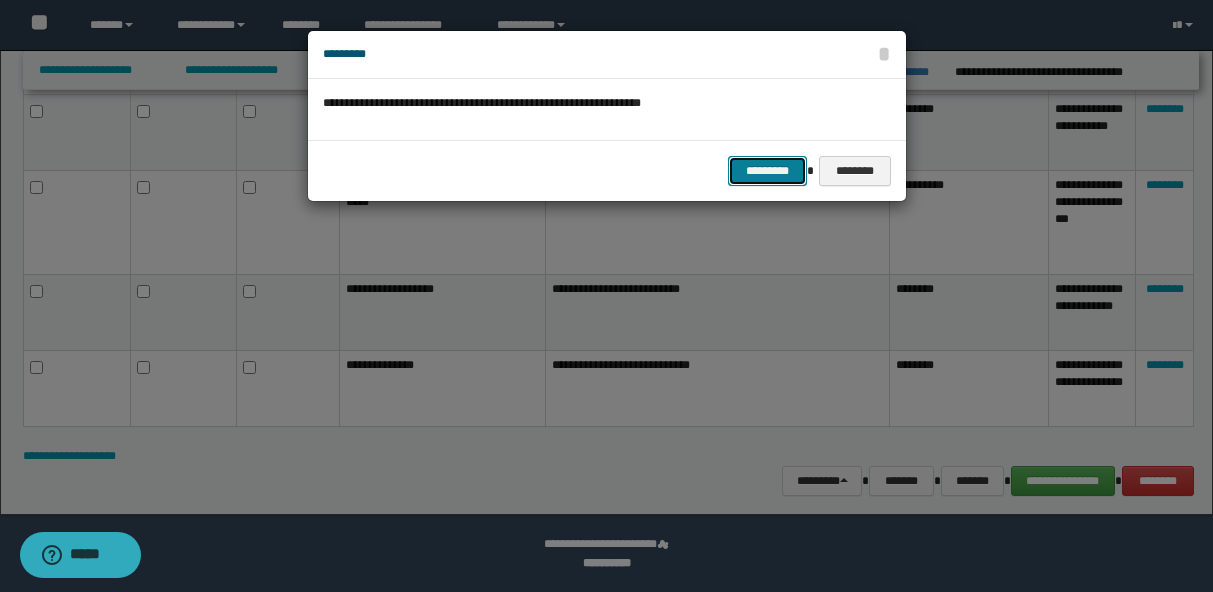 click on "*********" 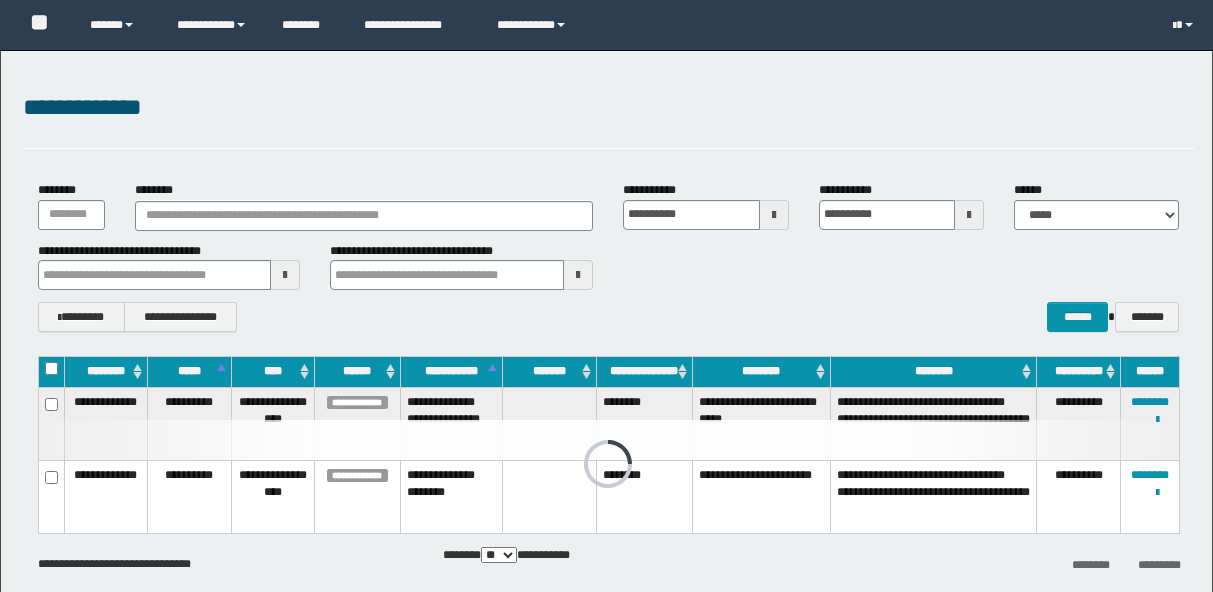 scroll, scrollTop: 93, scrollLeft: 0, axis: vertical 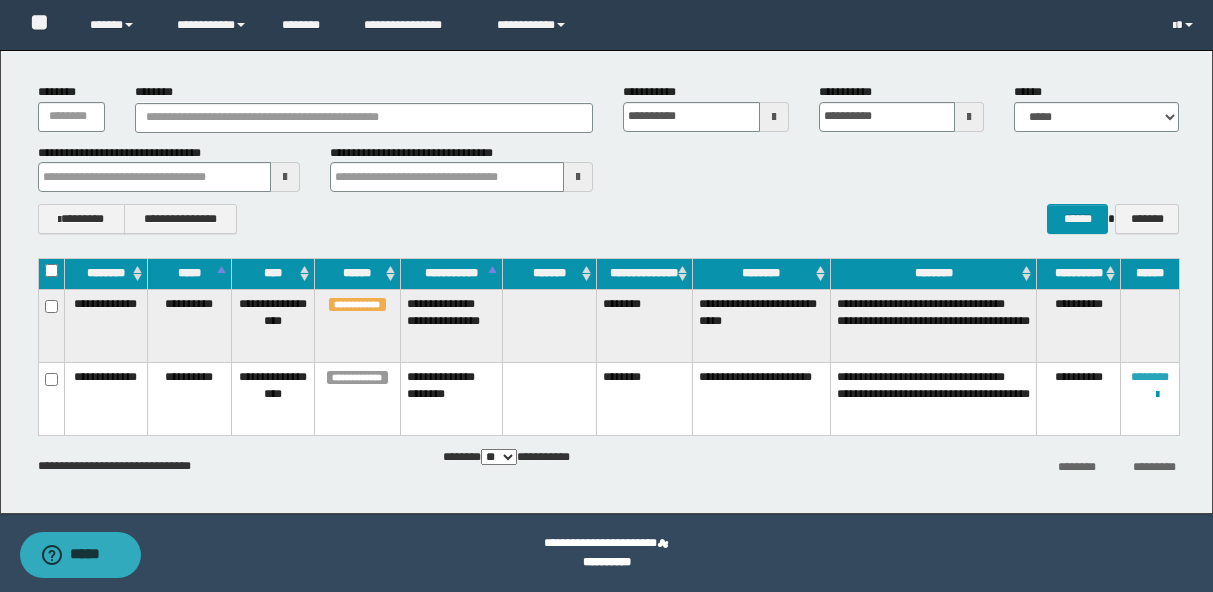 click on "********" at bounding box center (1150, 377) 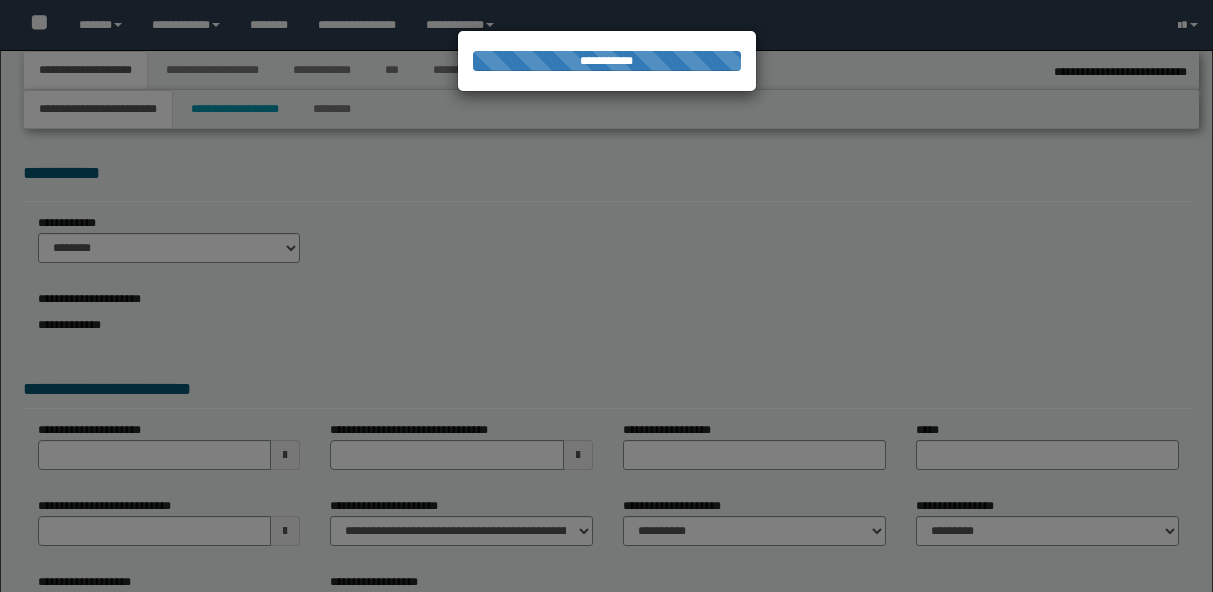 select on "*" 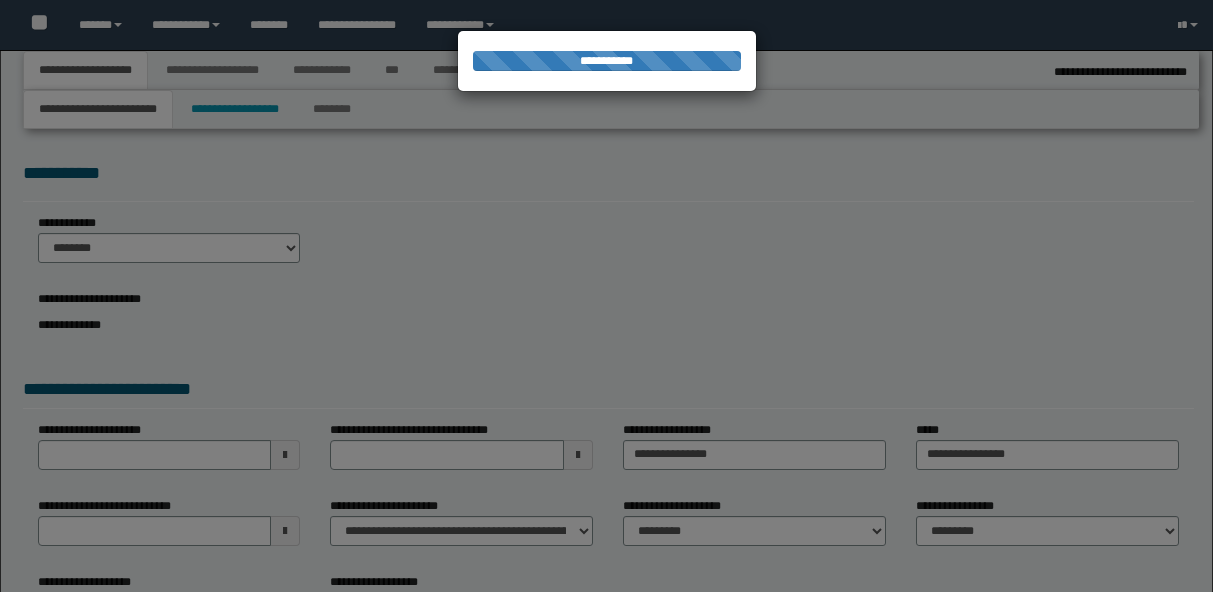select on "*" 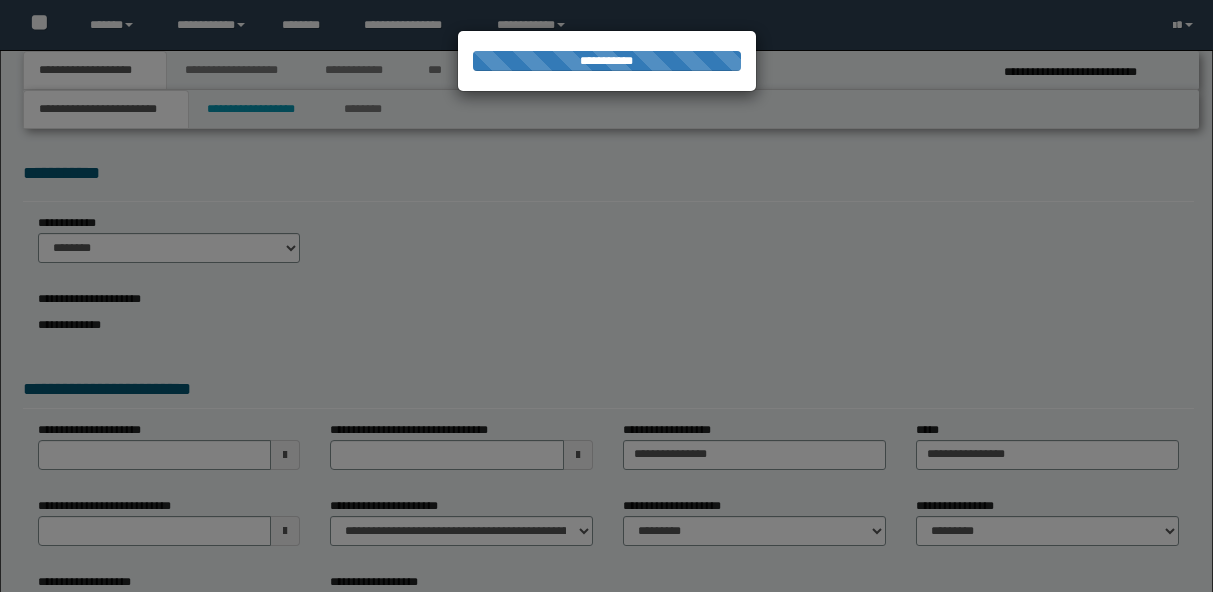 scroll, scrollTop: 0, scrollLeft: 0, axis: both 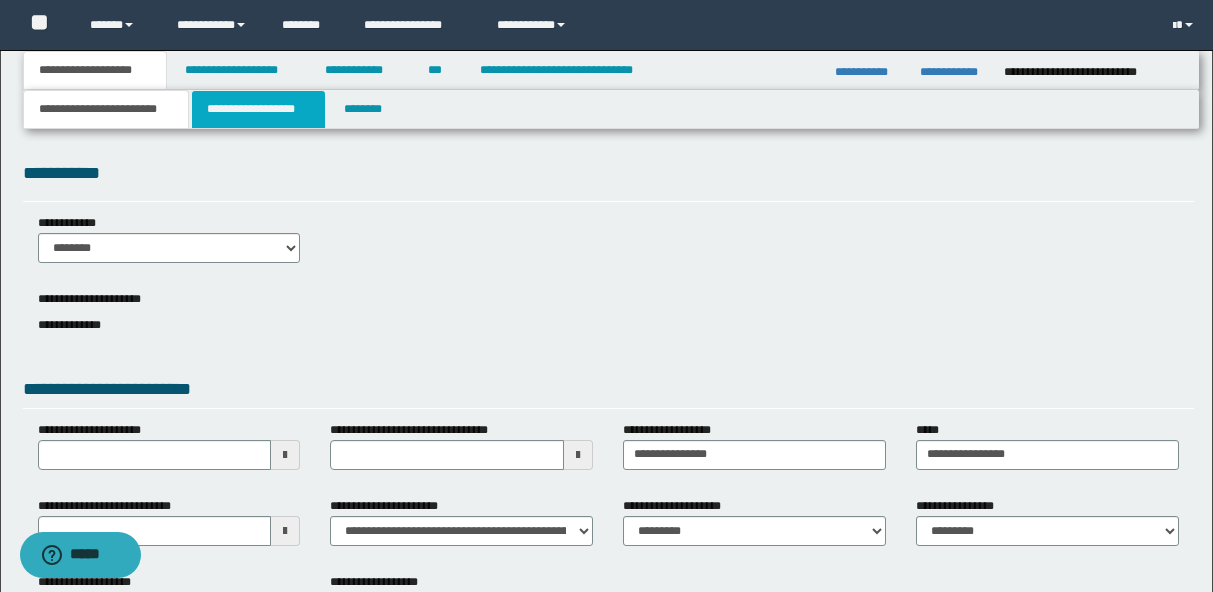 click on "**********" at bounding box center [258, 109] 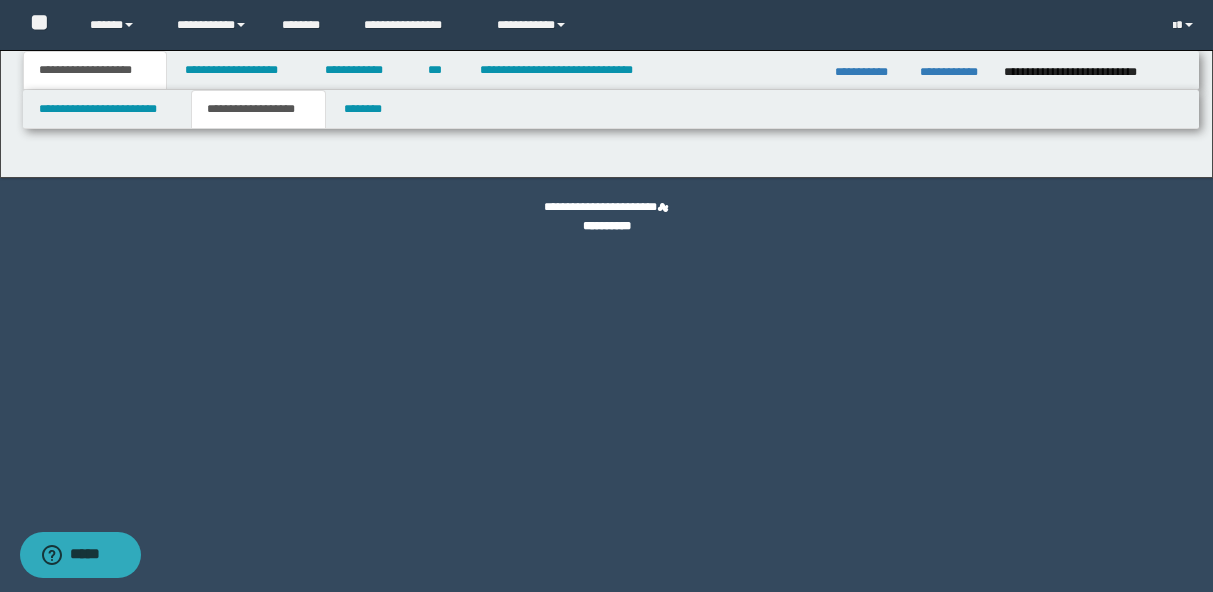 type on "********" 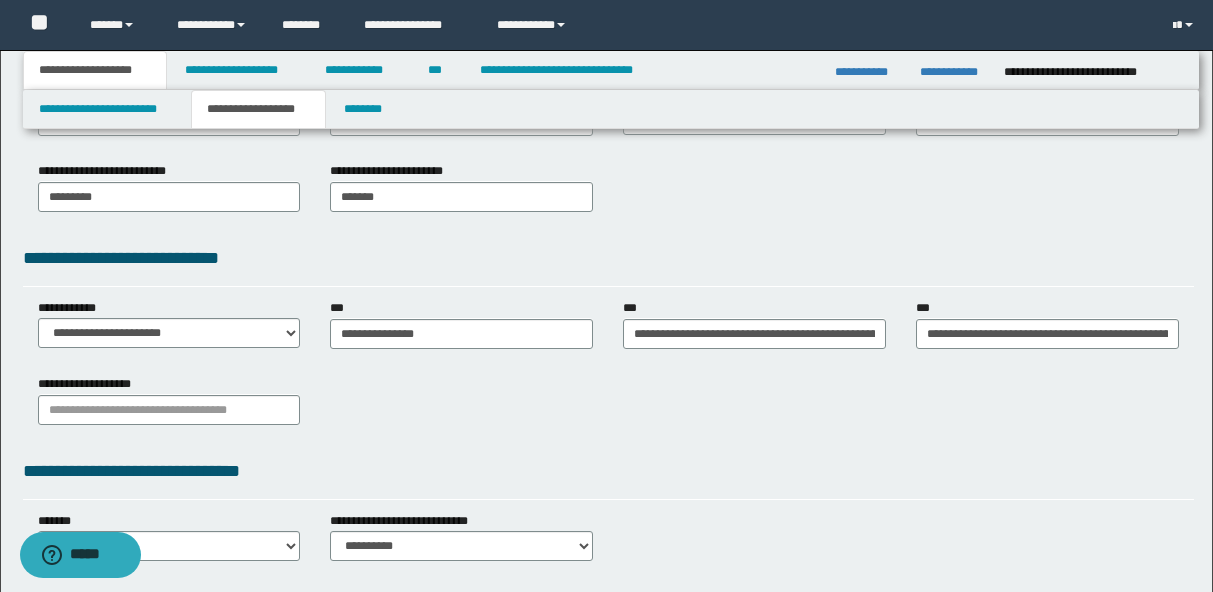 scroll, scrollTop: 434, scrollLeft: 0, axis: vertical 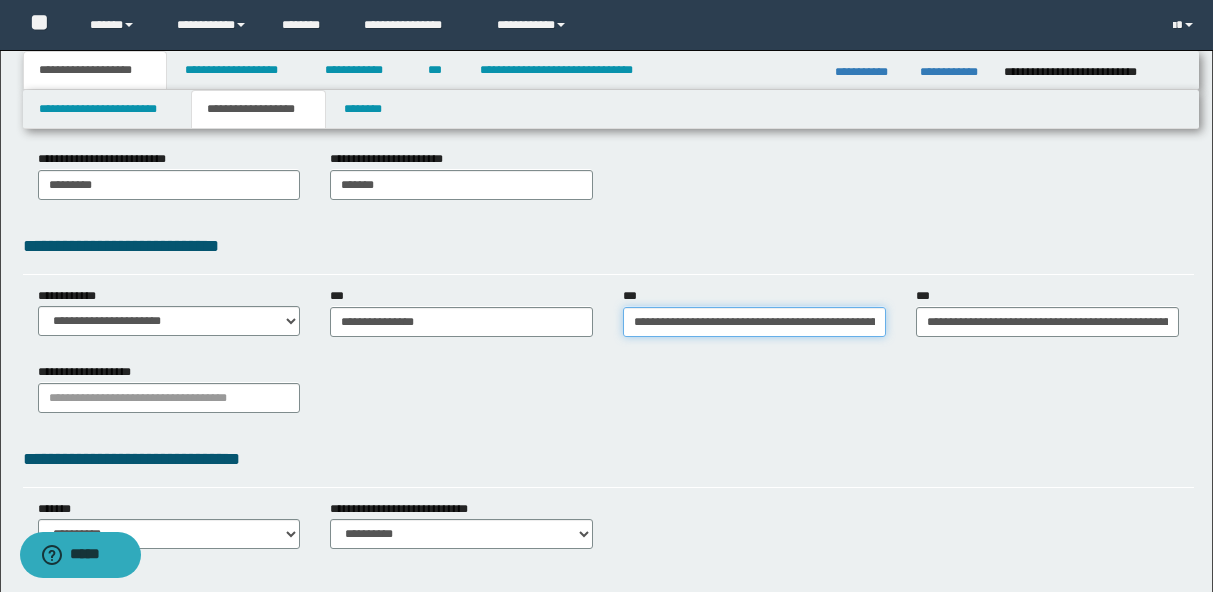 click on "**********" at bounding box center [754, 322] 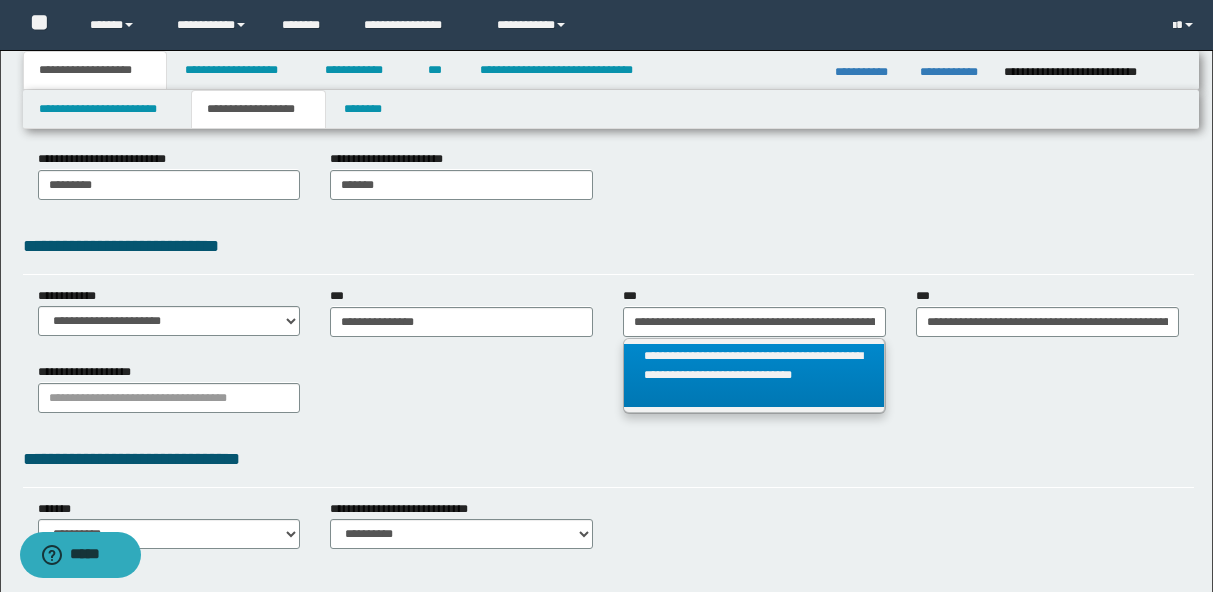 click on "**********" at bounding box center [754, 375] 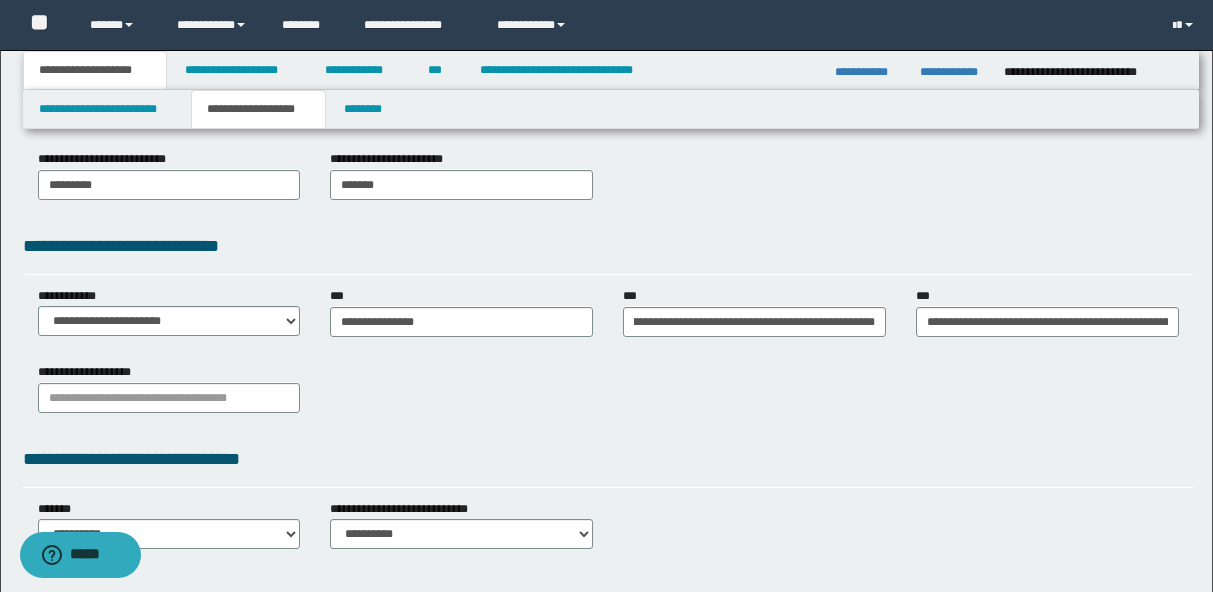 scroll, scrollTop: 0, scrollLeft: 0, axis: both 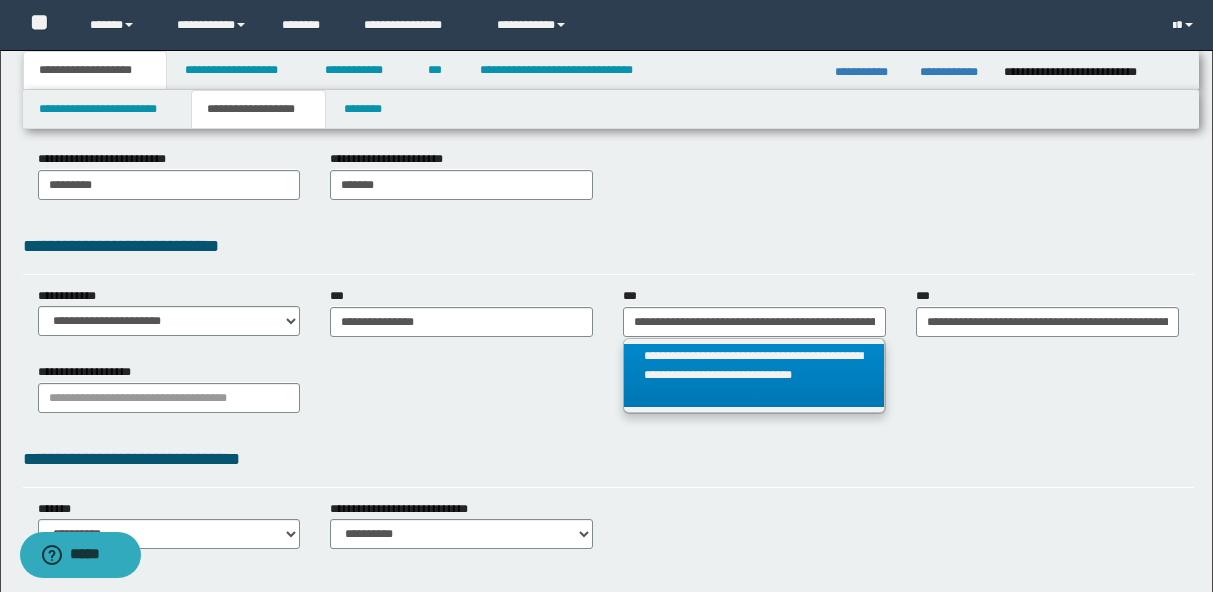 click on "**********" at bounding box center [754, 375] 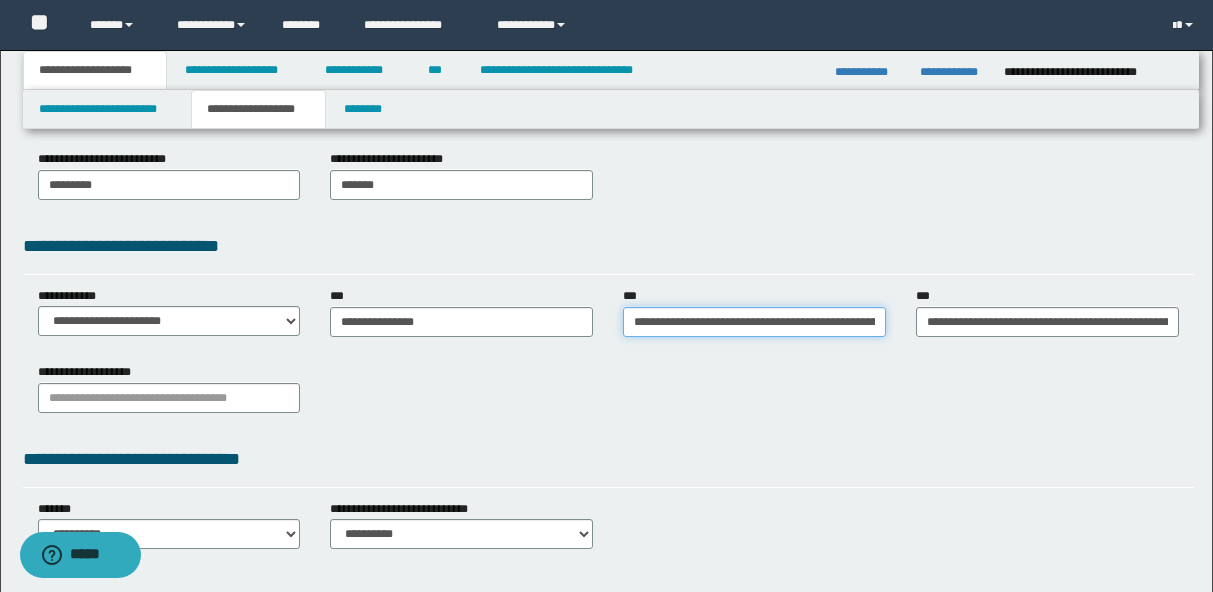 scroll, scrollTop: 0, scrollLeft: 287, axis: horizontal 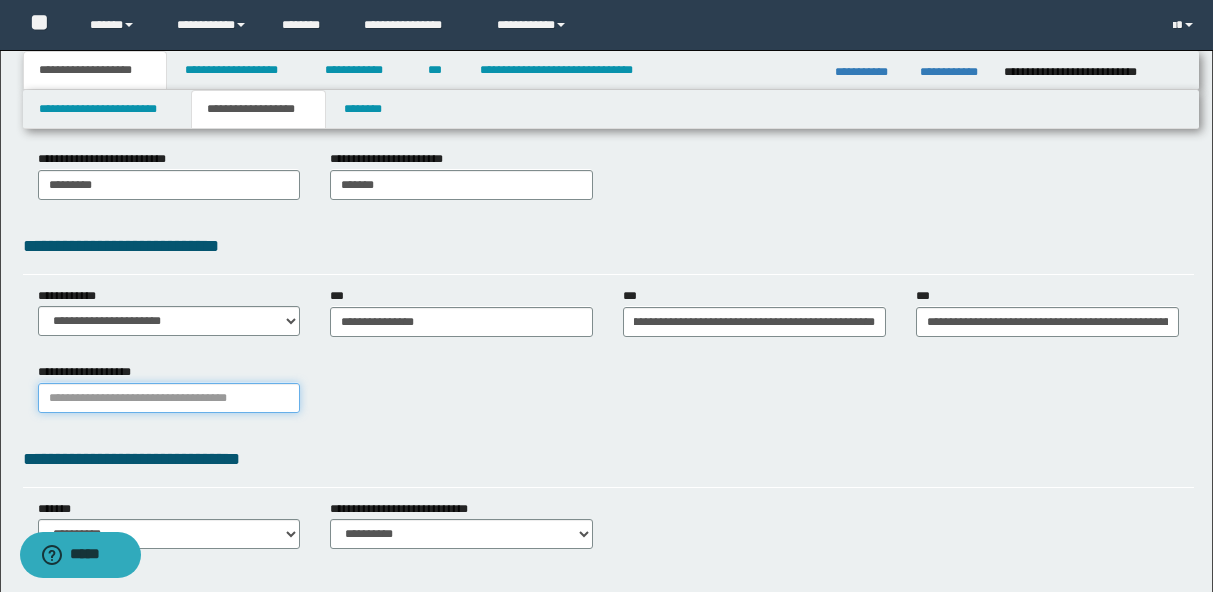 click on "**********" at bounding box center [169, 398] 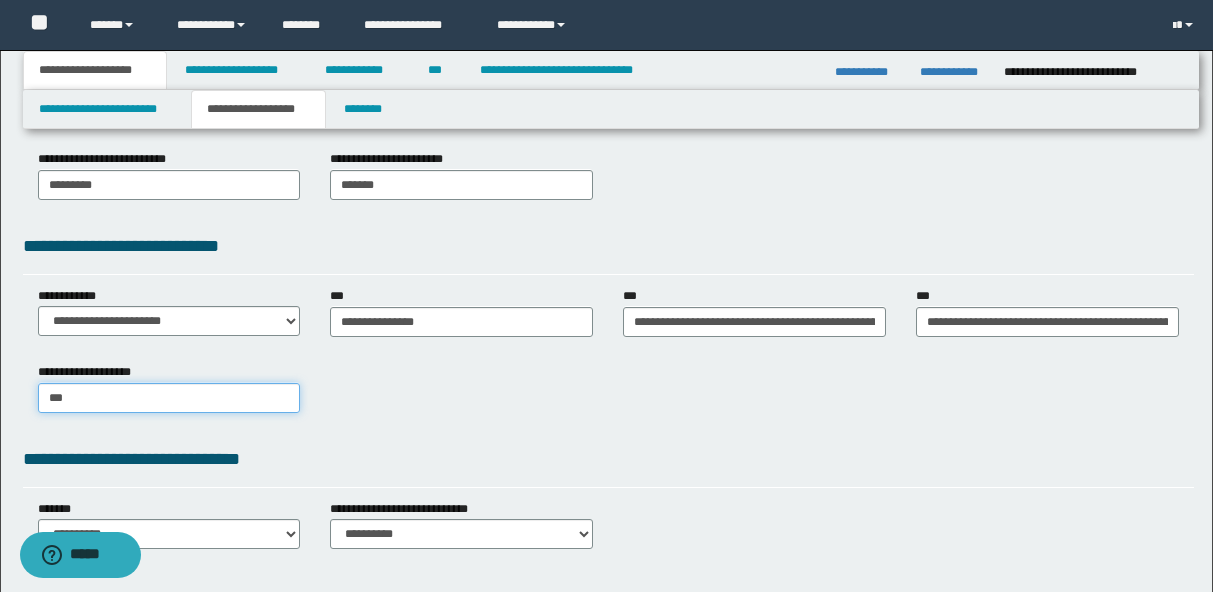 type on "****" 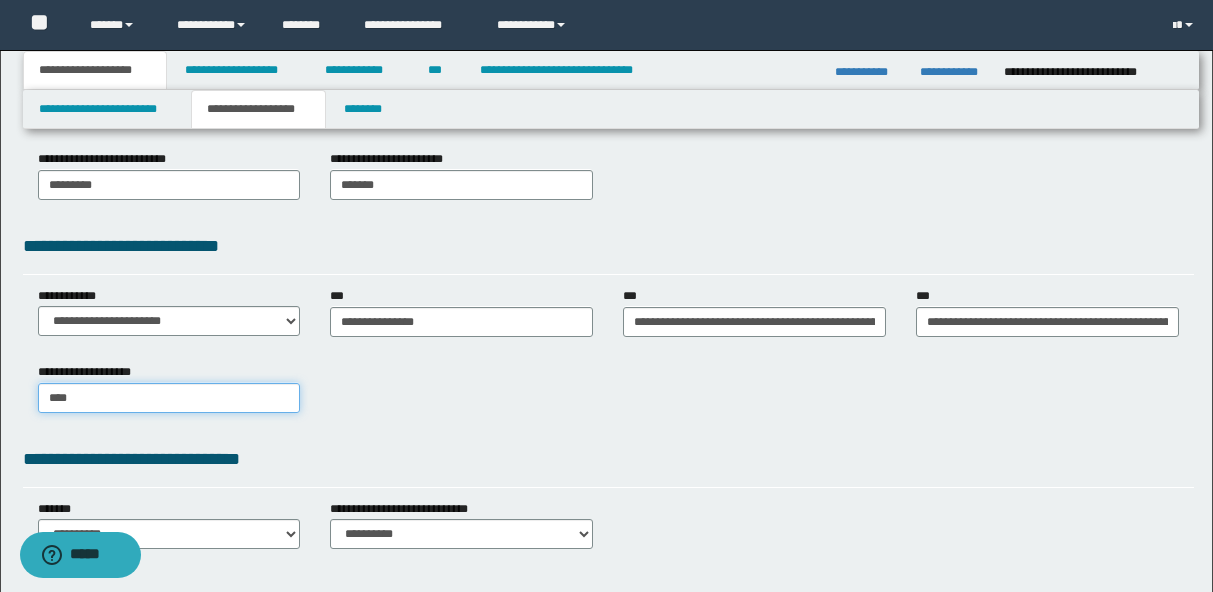 type on "****" 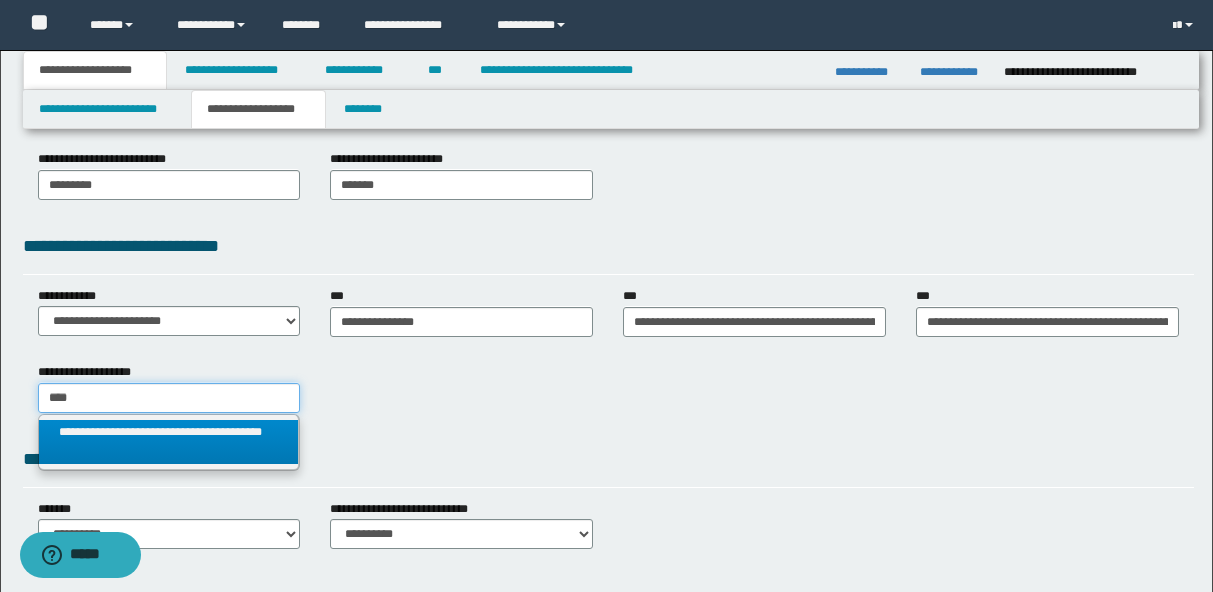 type on "****" 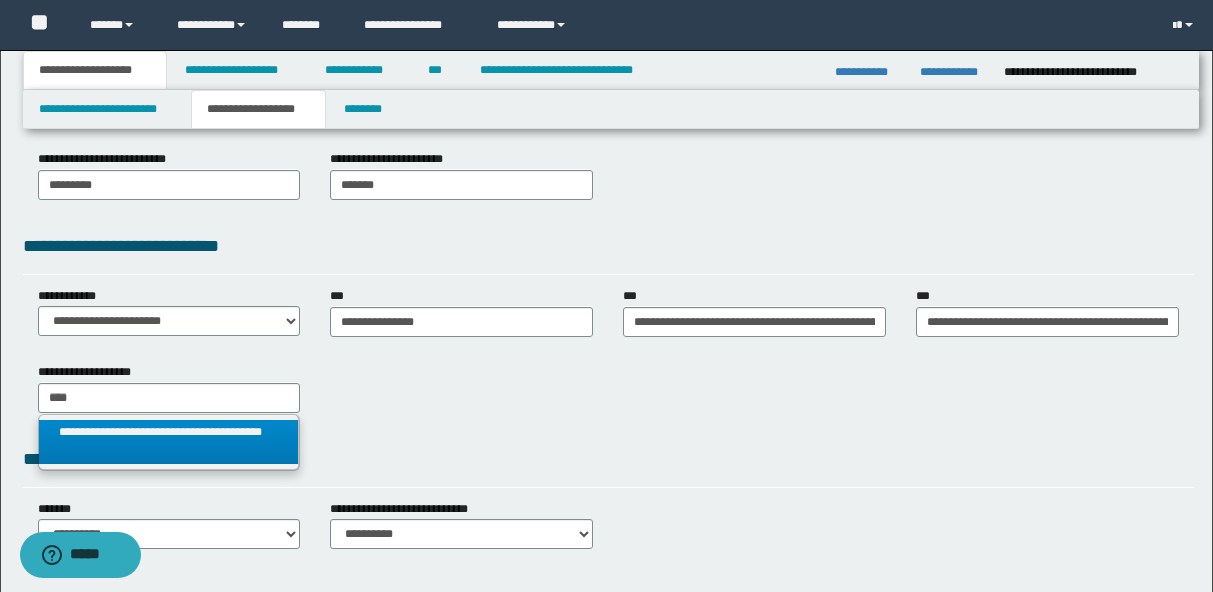 click on "**********" at bounding box center (169, 442) 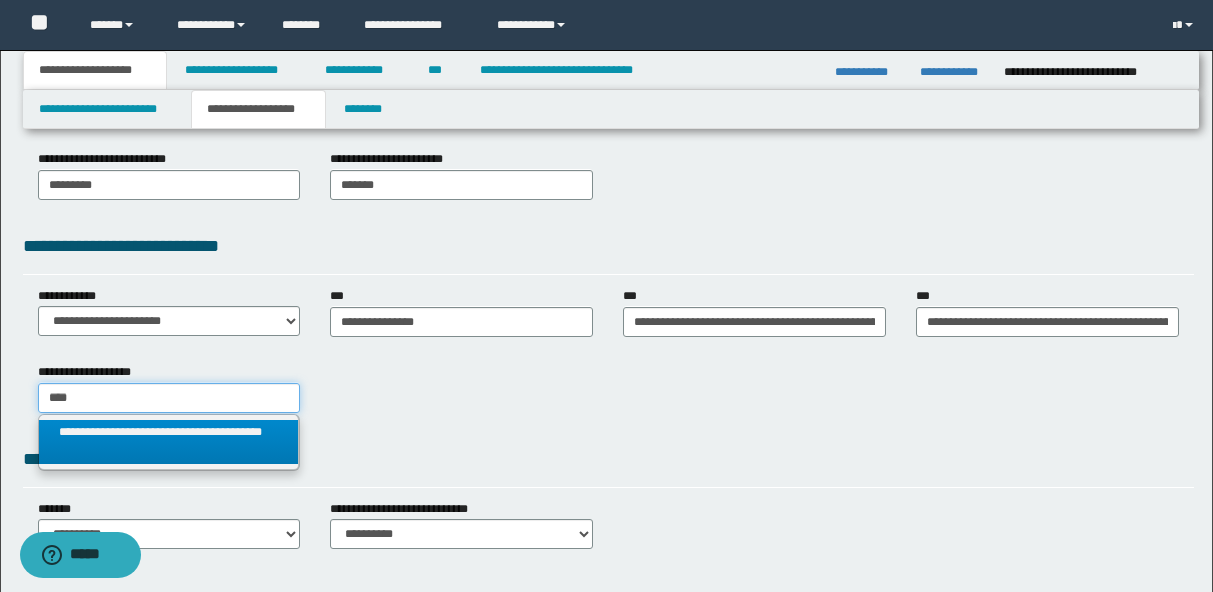 type 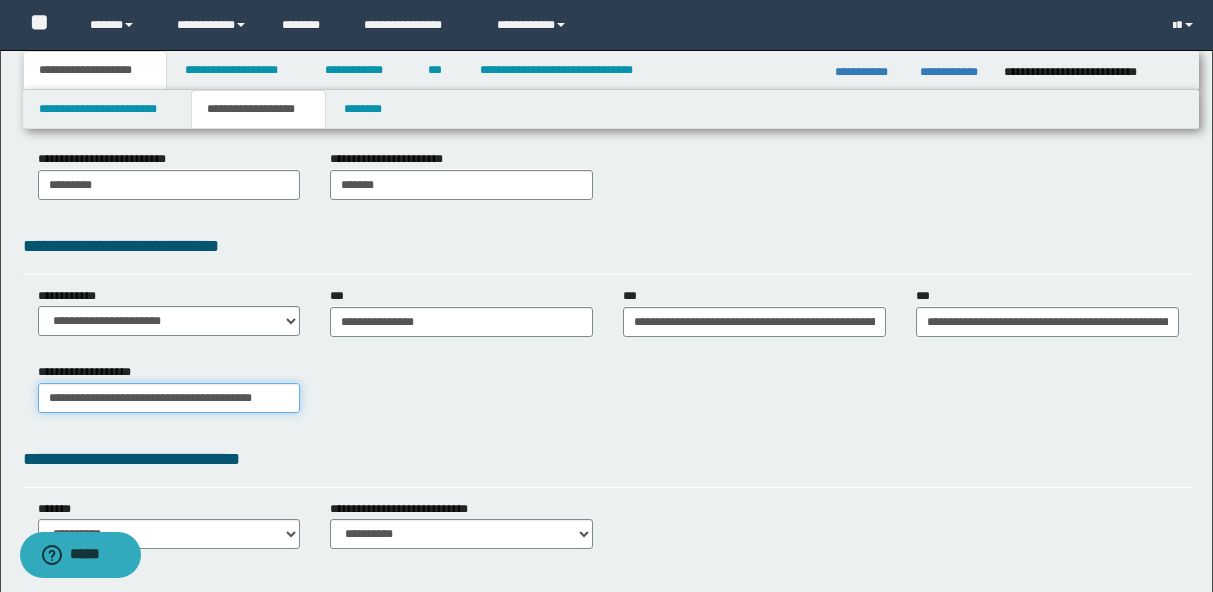 scroll, scrollTop: 0, scrollLeft: 43, axis: horizontal 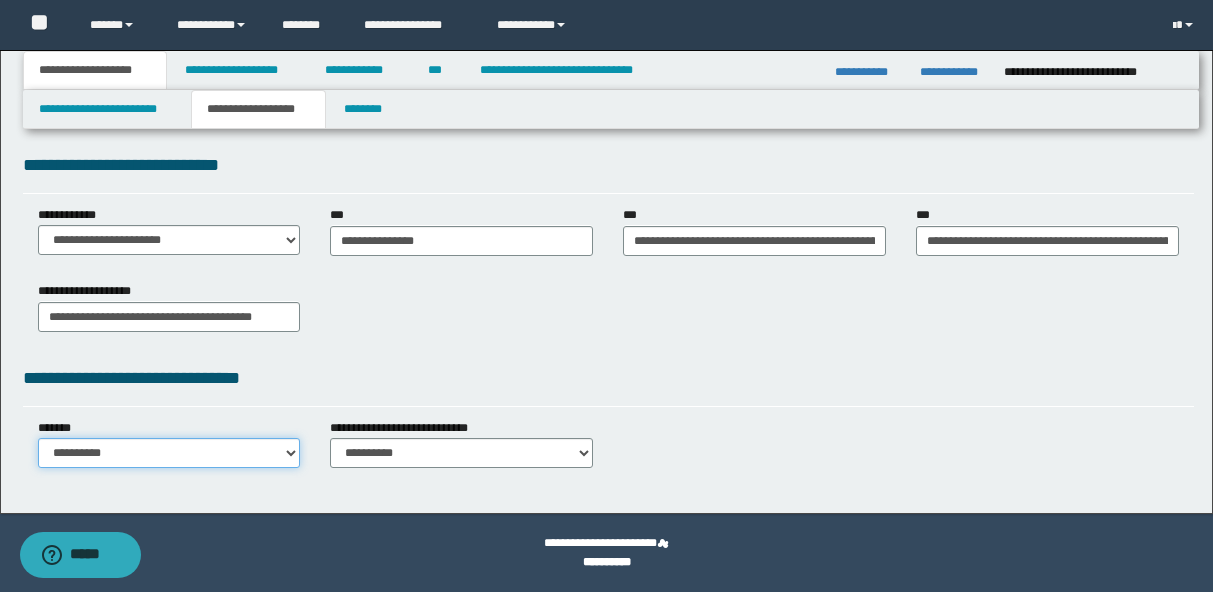 click on "**********" at bounding box center [169, 453] 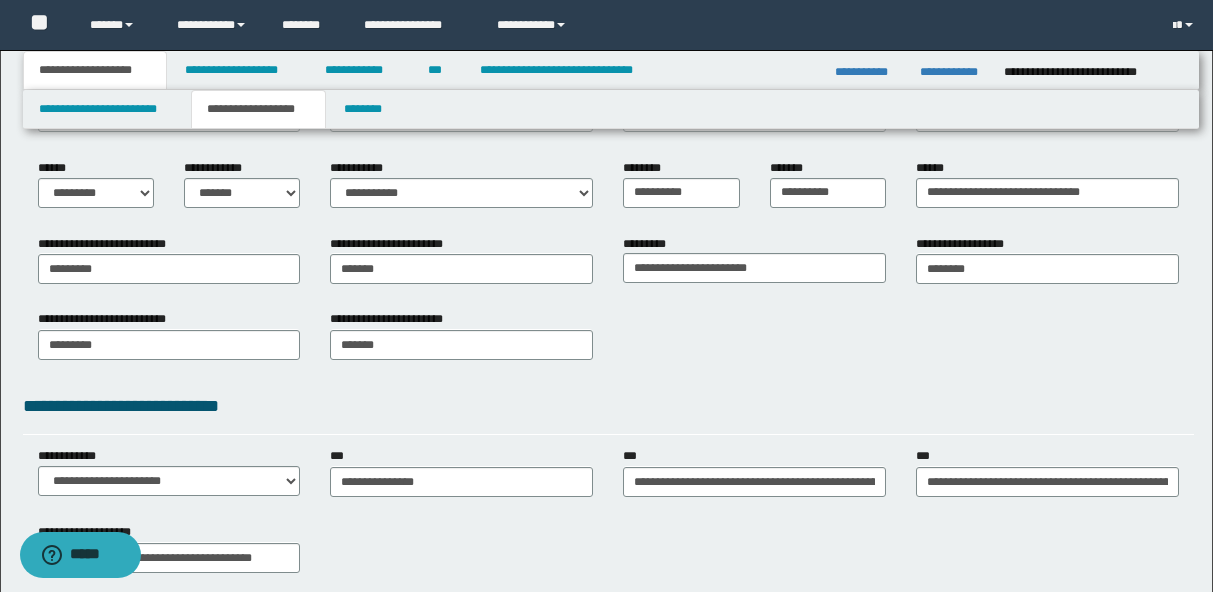 scroll, scrollTop: 271, scrollLeft: 0, axis: vertical 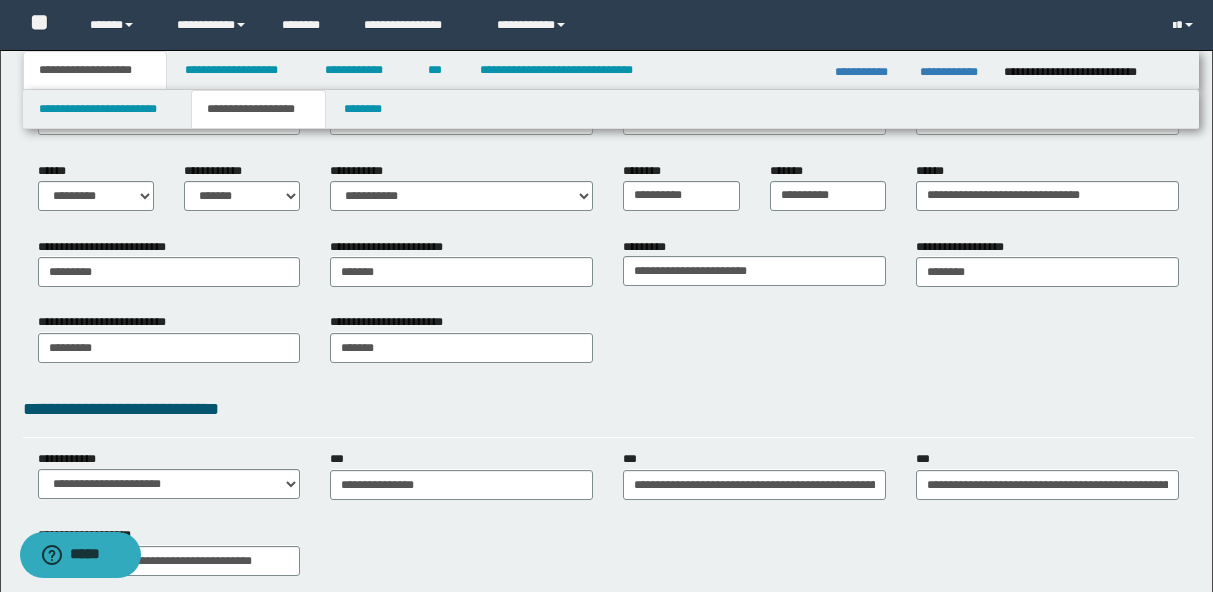 click on "**********" at bounding box center (608, 307) 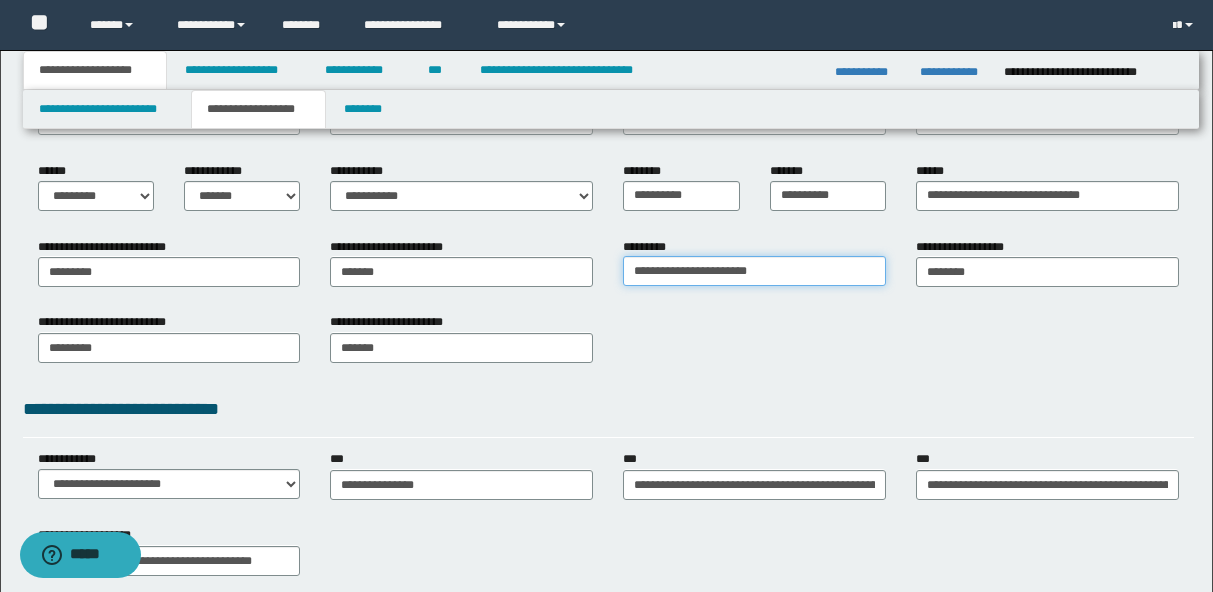 click on "**********" at bounding box center [754, 271] 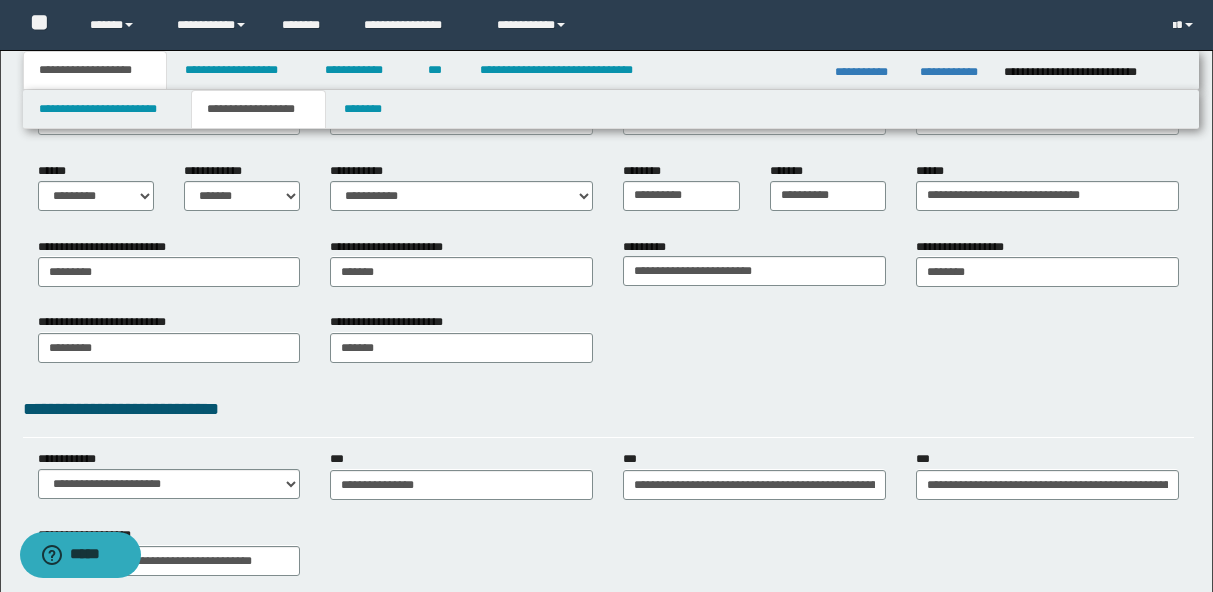 click on "**********" at bounding box center [608, 409] 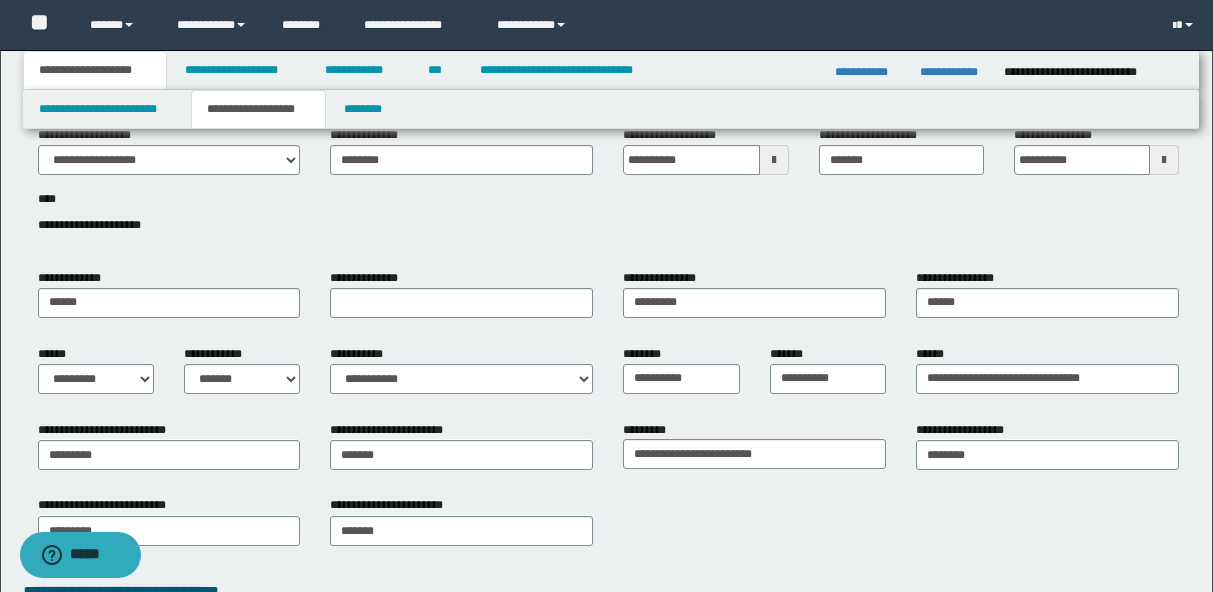 scroll, scrollTop: 0, scrollLeft: 0, axis: both 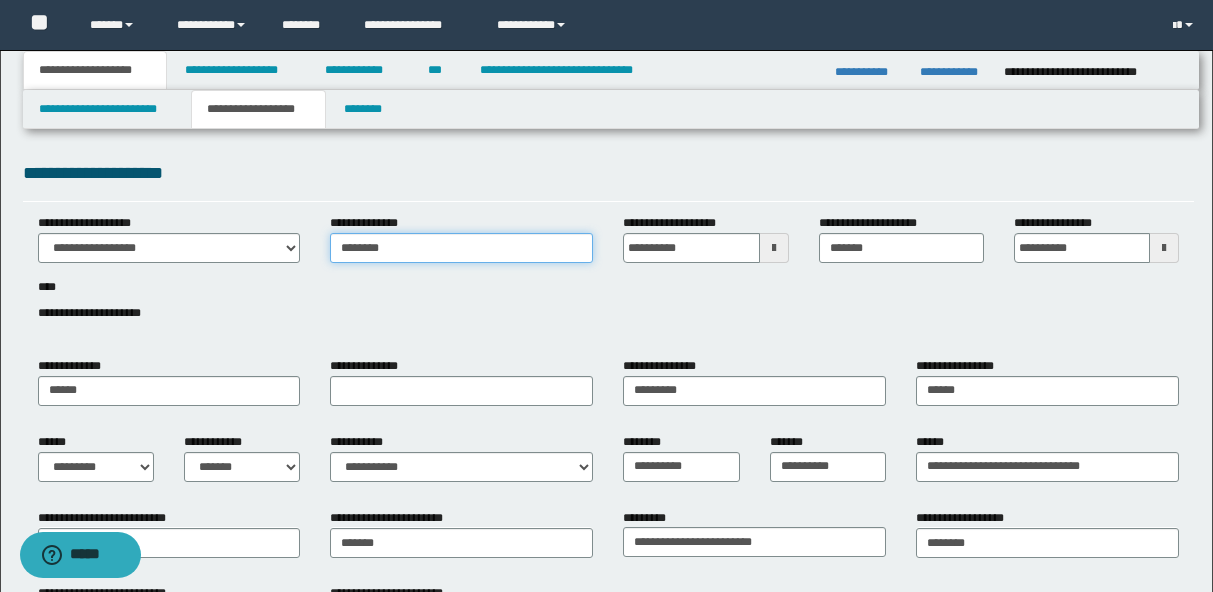 click on "********" at bounding box center (461, 248) 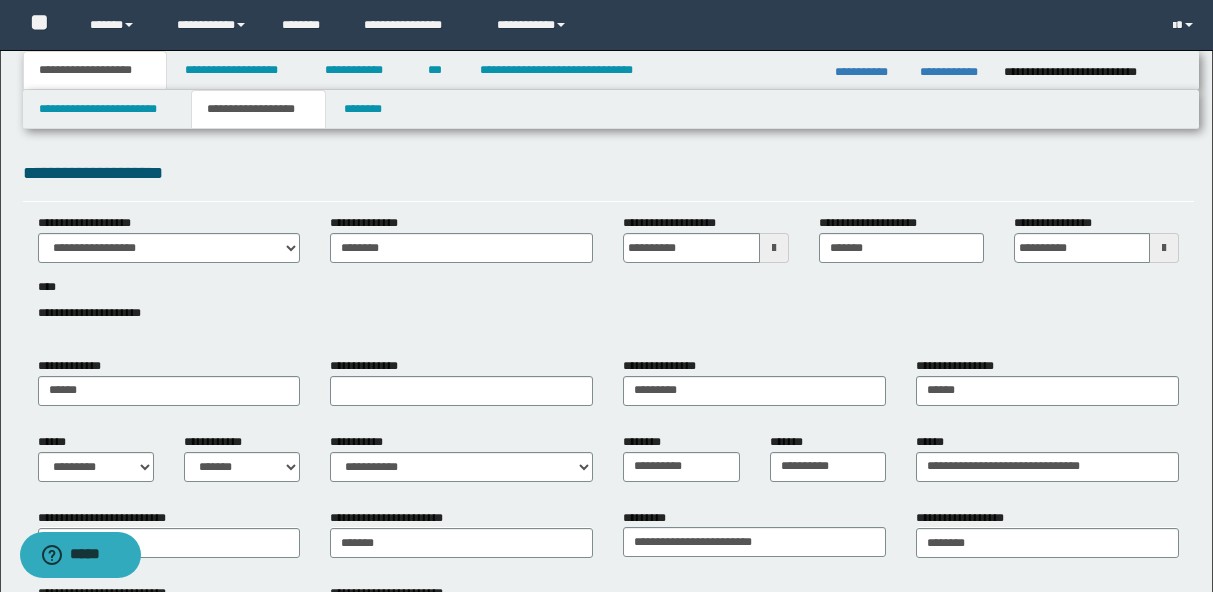 click on "**********" at bounding box center (608, 279) 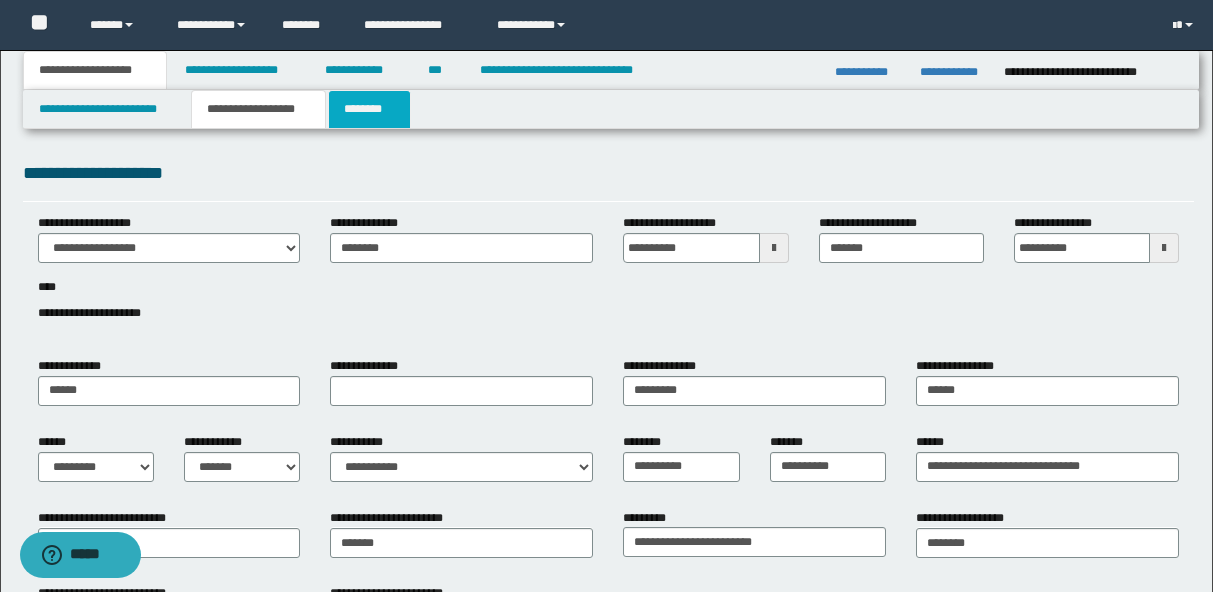click on "********" at bounding box center [369, 109] 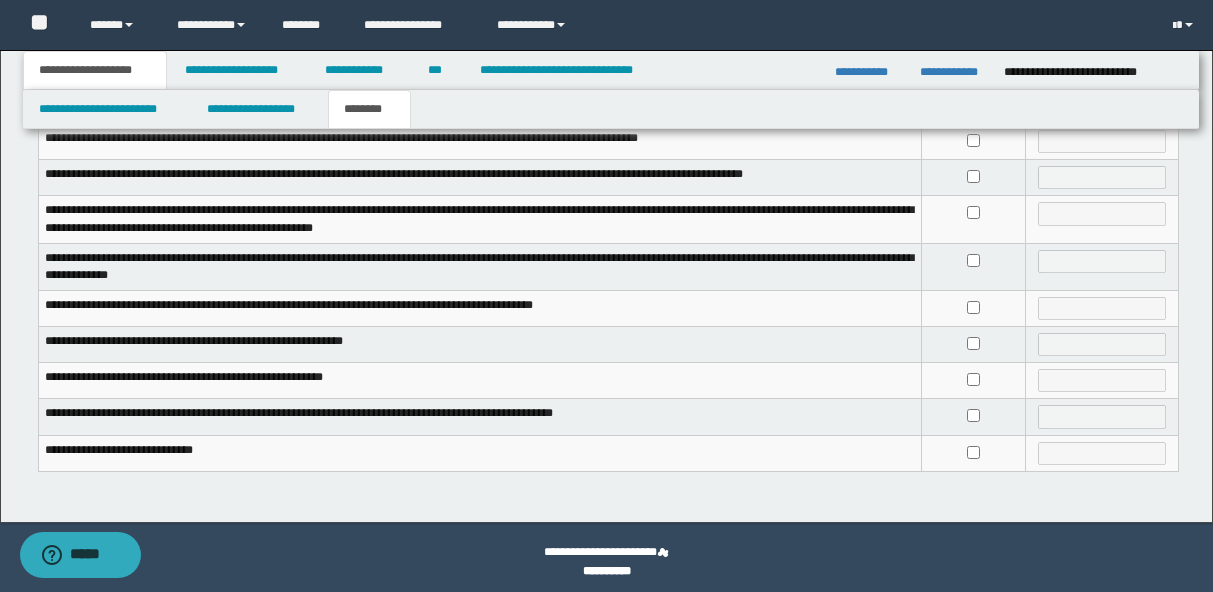 scroll, scrollTop: 572, scrollLeft: 0, axis: vertical 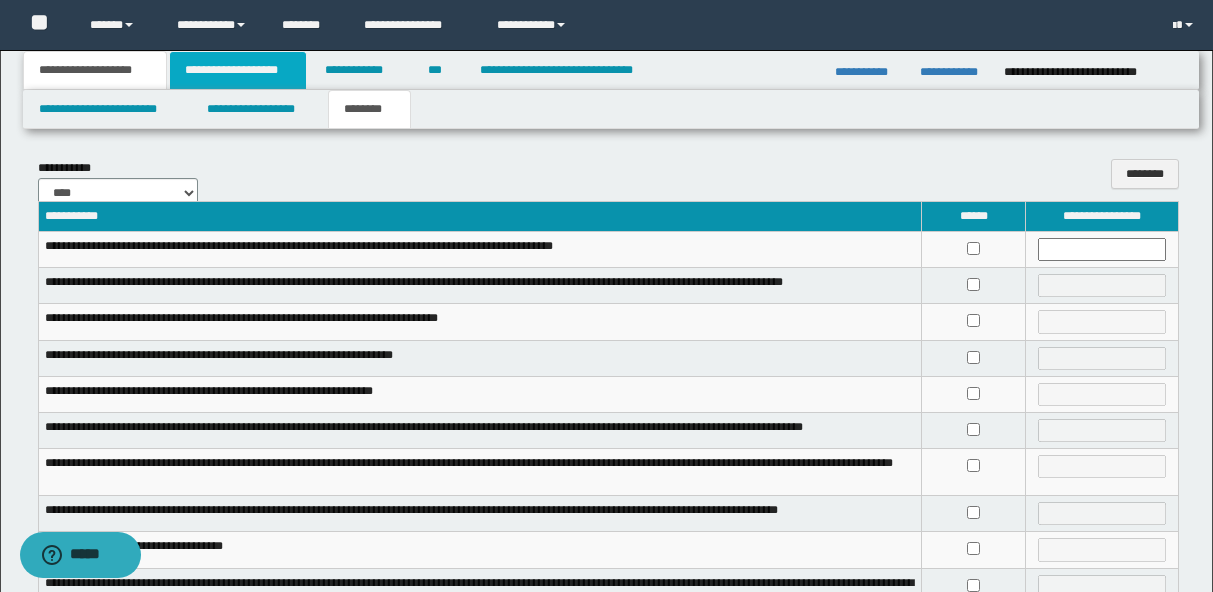 click on "**********" at bounding box center [238, 70] 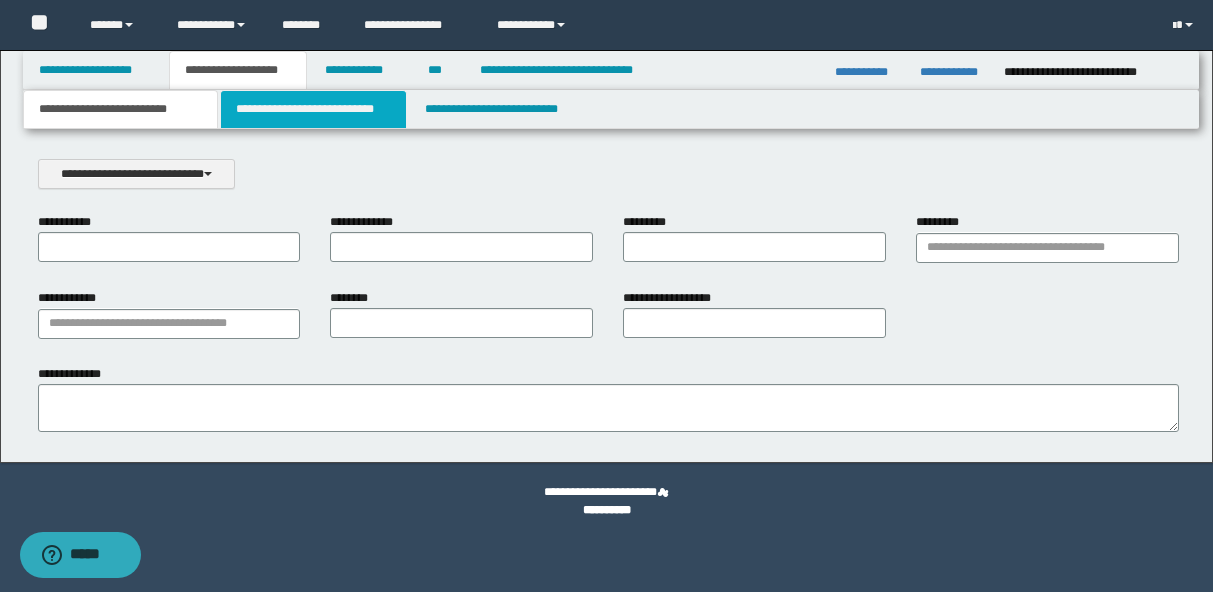 scroll, scrollTop: 0, scrollLeft: 0, axis: both 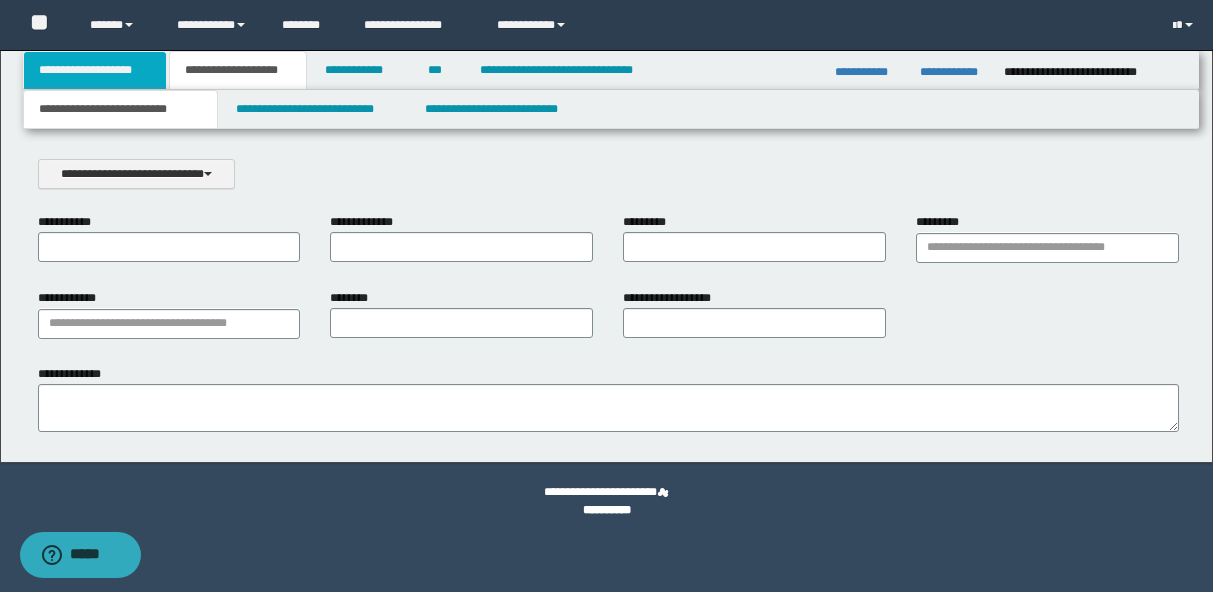 click on "**********" at bounding box center [95, 70] 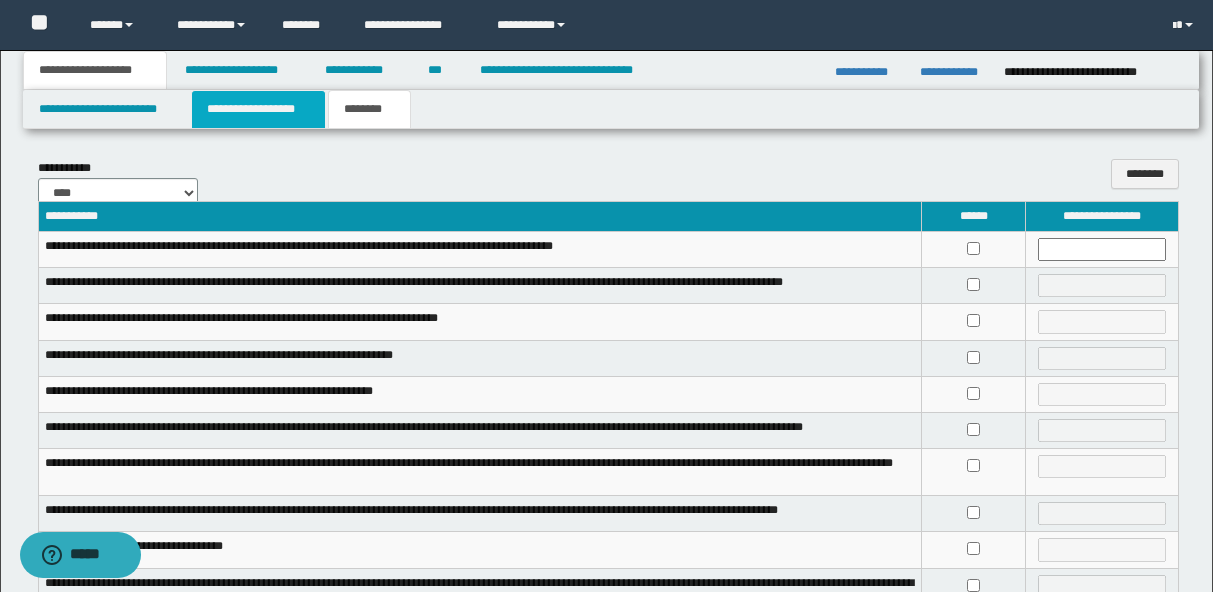 click on "**********" at bounding box center (258, 109) 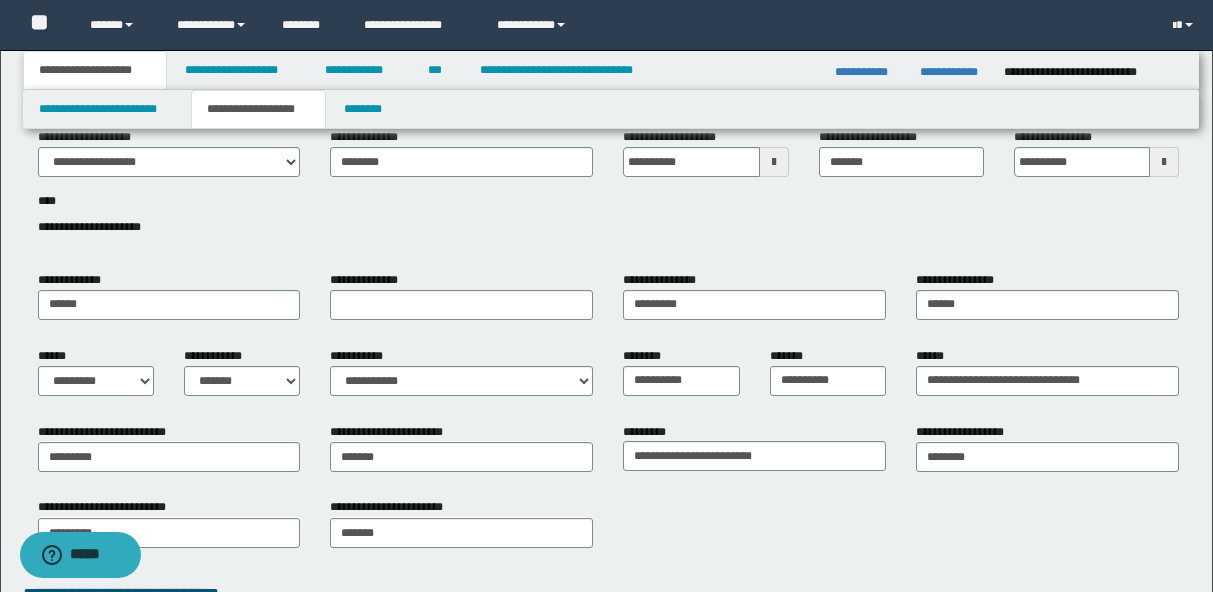 scroll, scrollTop: 134, scrollLeft: 0, axis: vertical 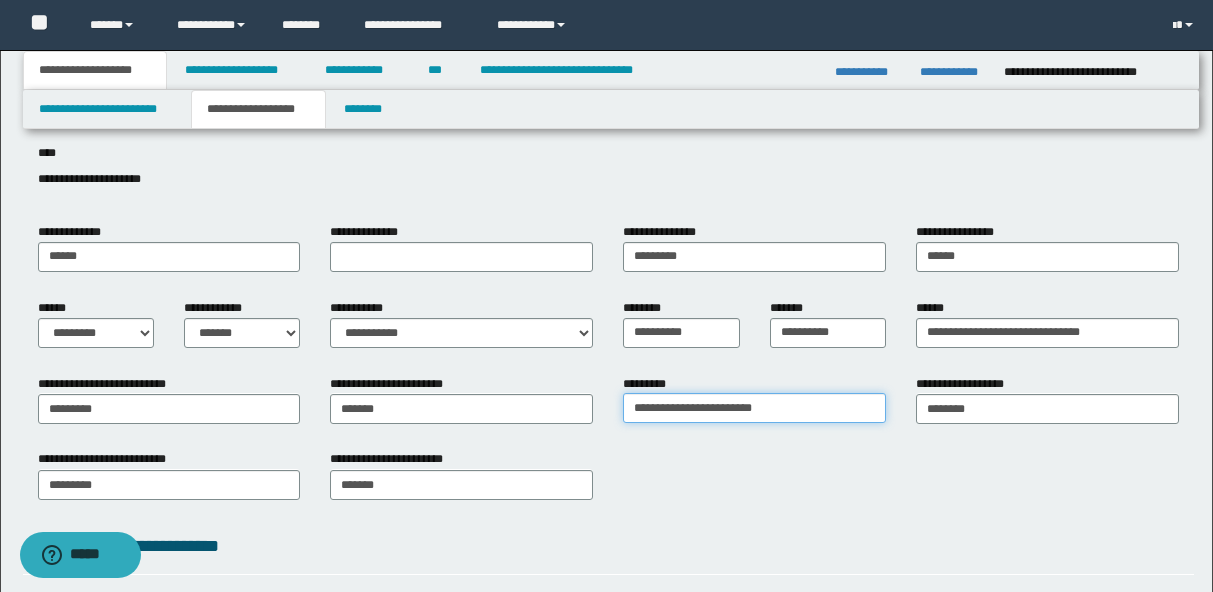 click on "**********" at bounding box center [754, 408] 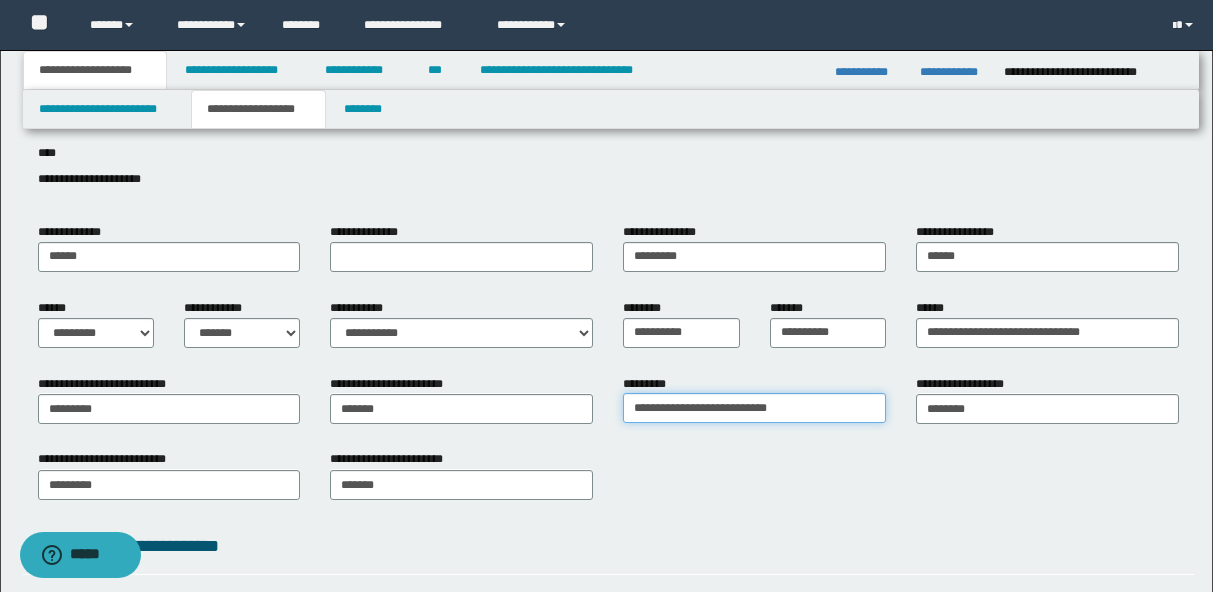 type on "**********" 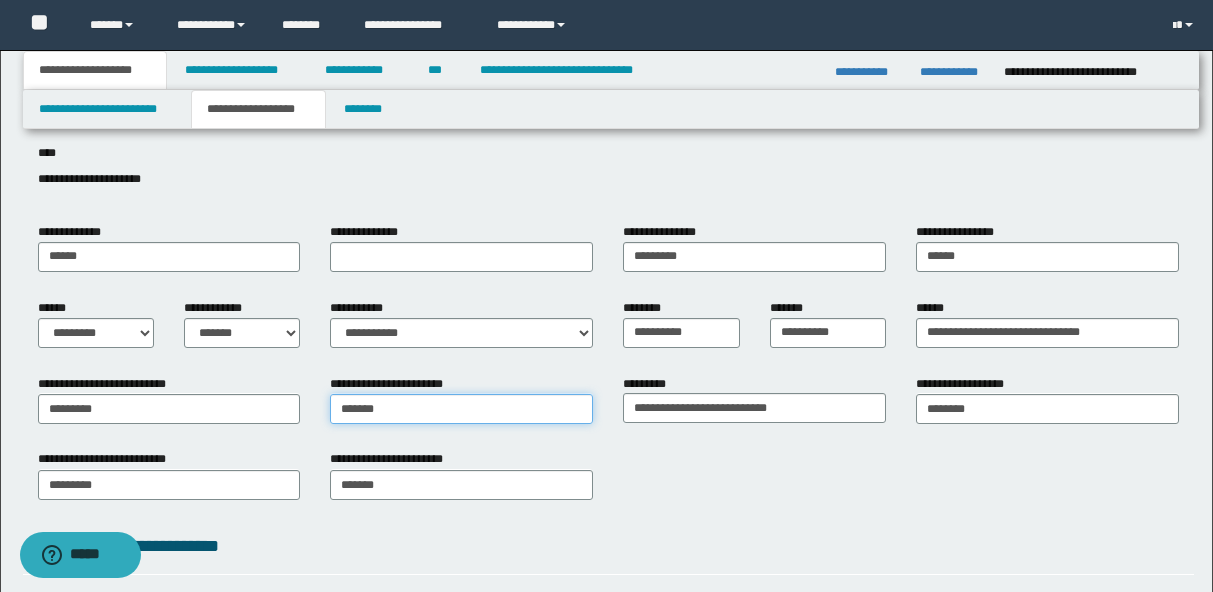 click on "*******" at bounding box center (461, 409) 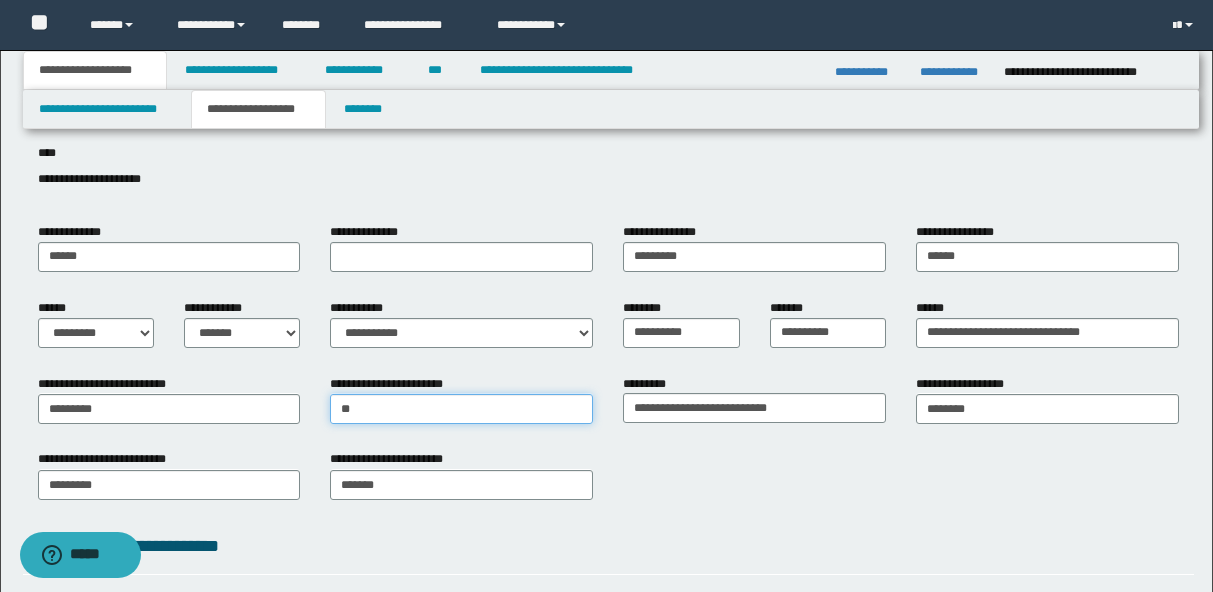 type on "*" 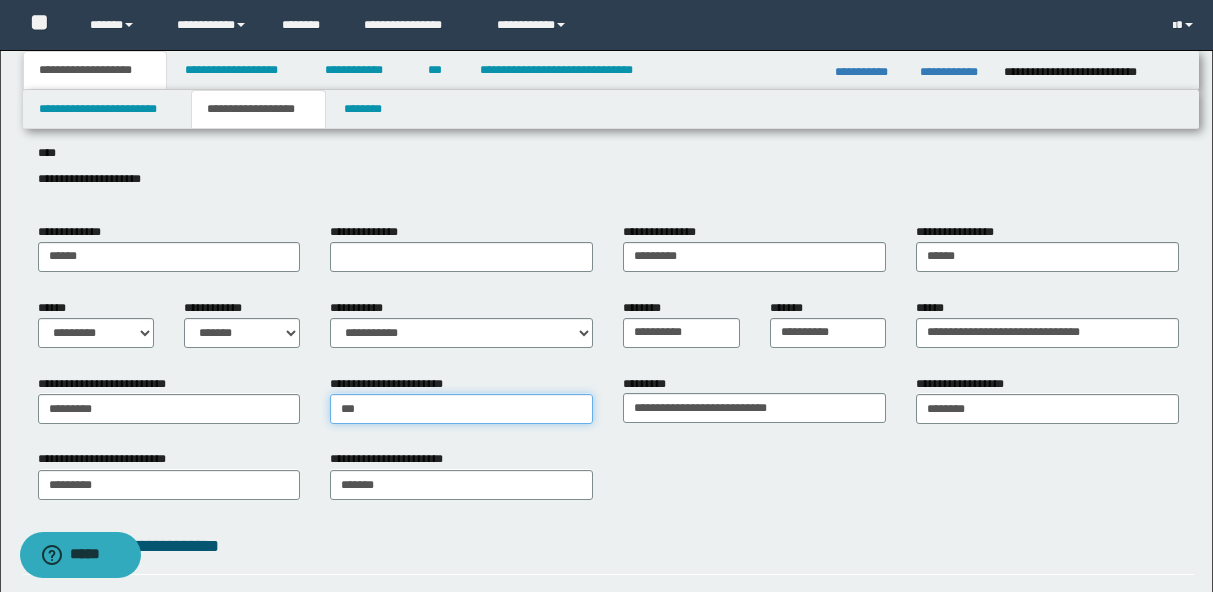 type on "***" 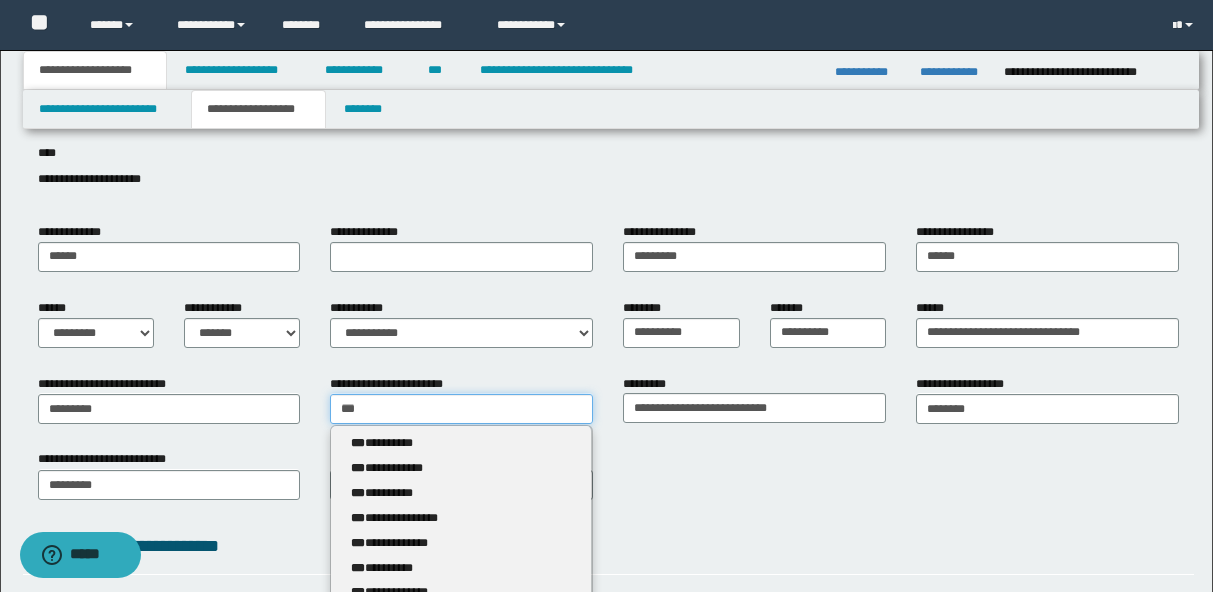 type 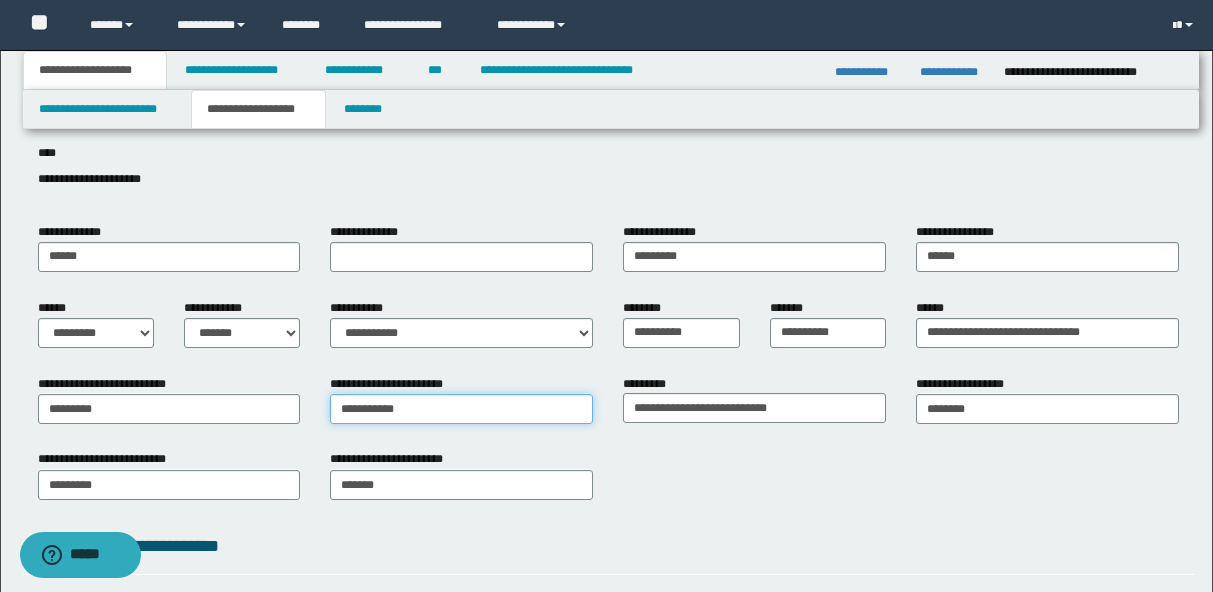 type on "**********" 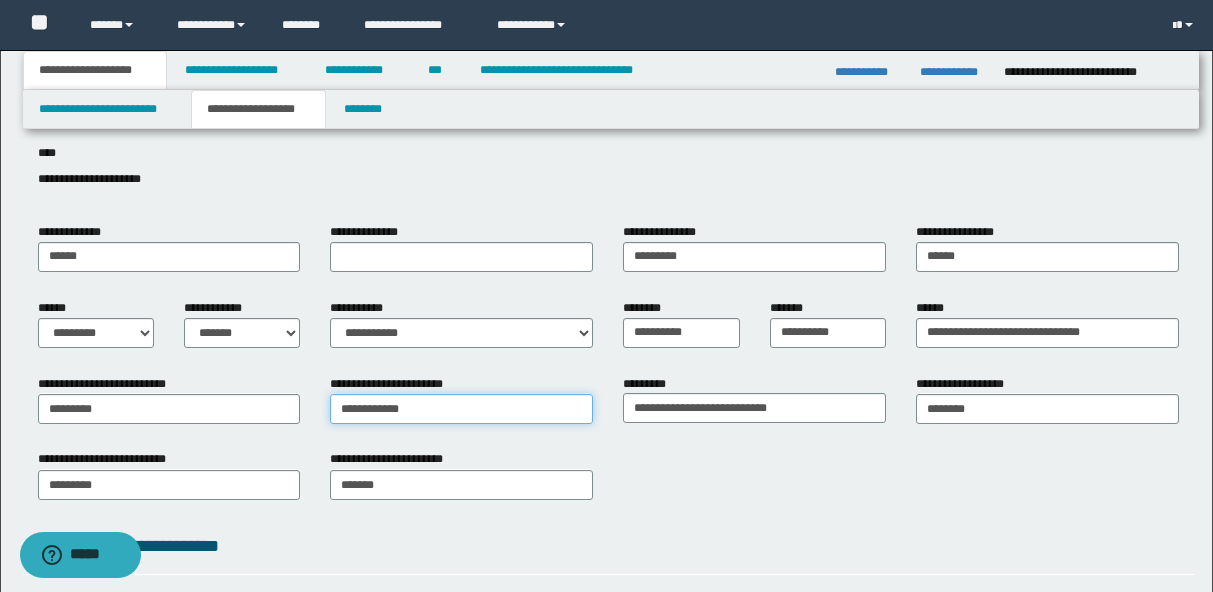 type on "**********" 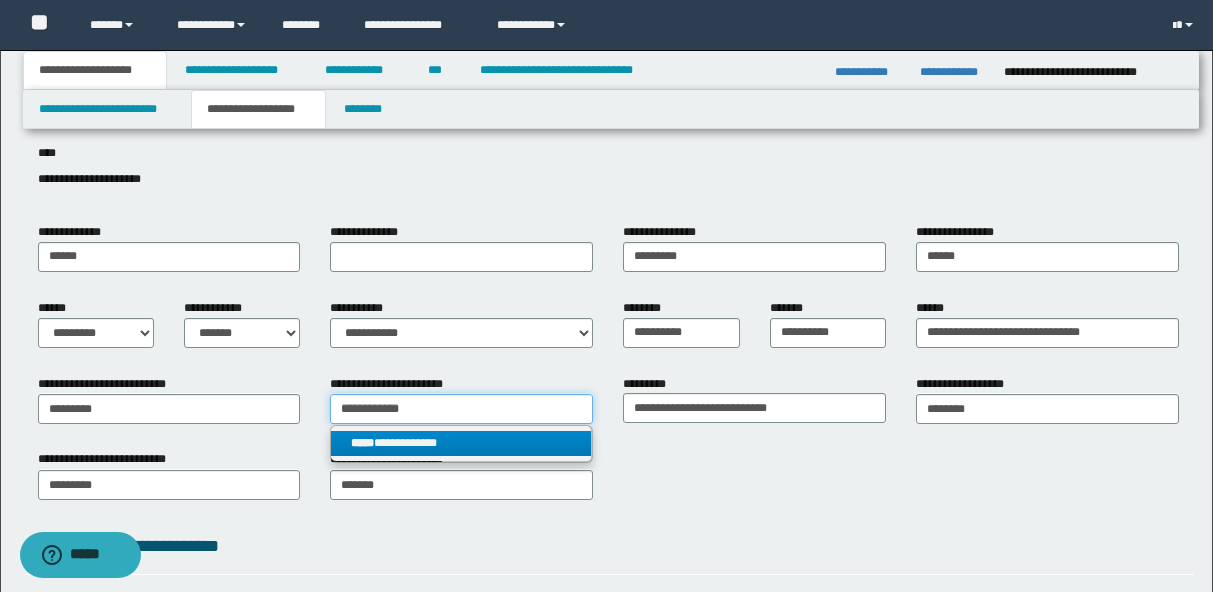 type on "**********" 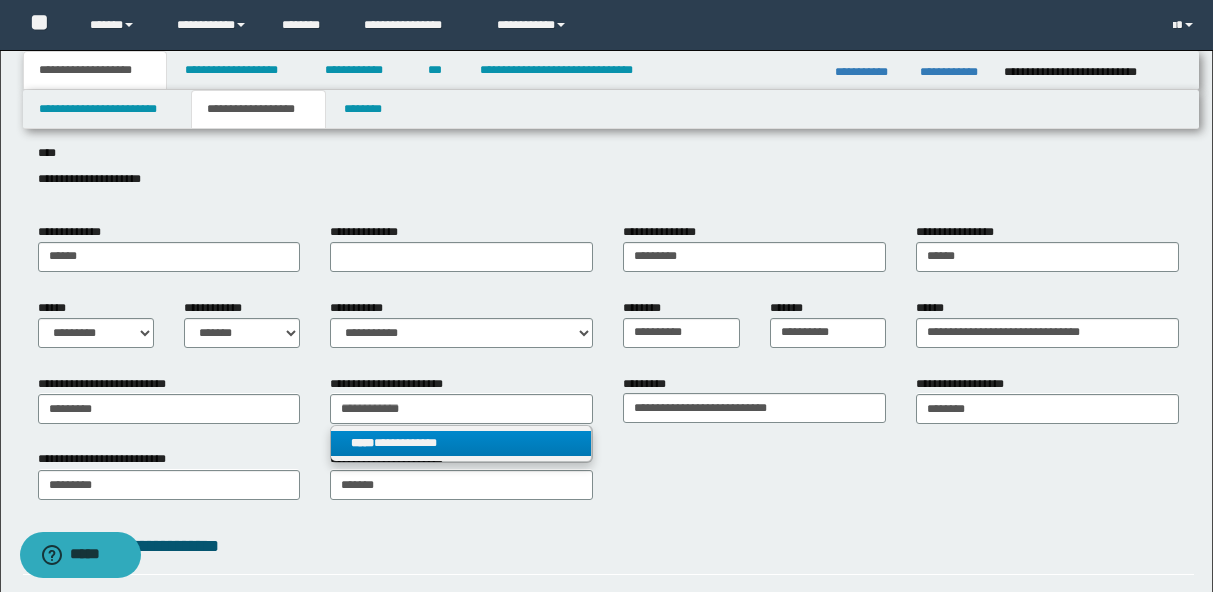 click on "**********" at bounding box center [461, 443] 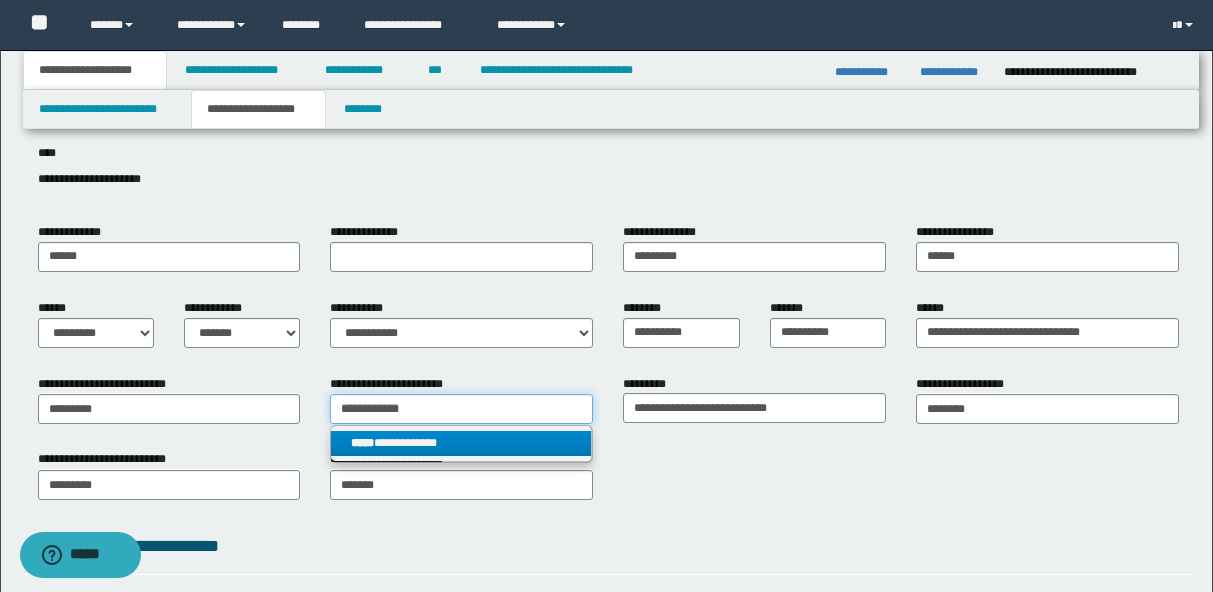 type 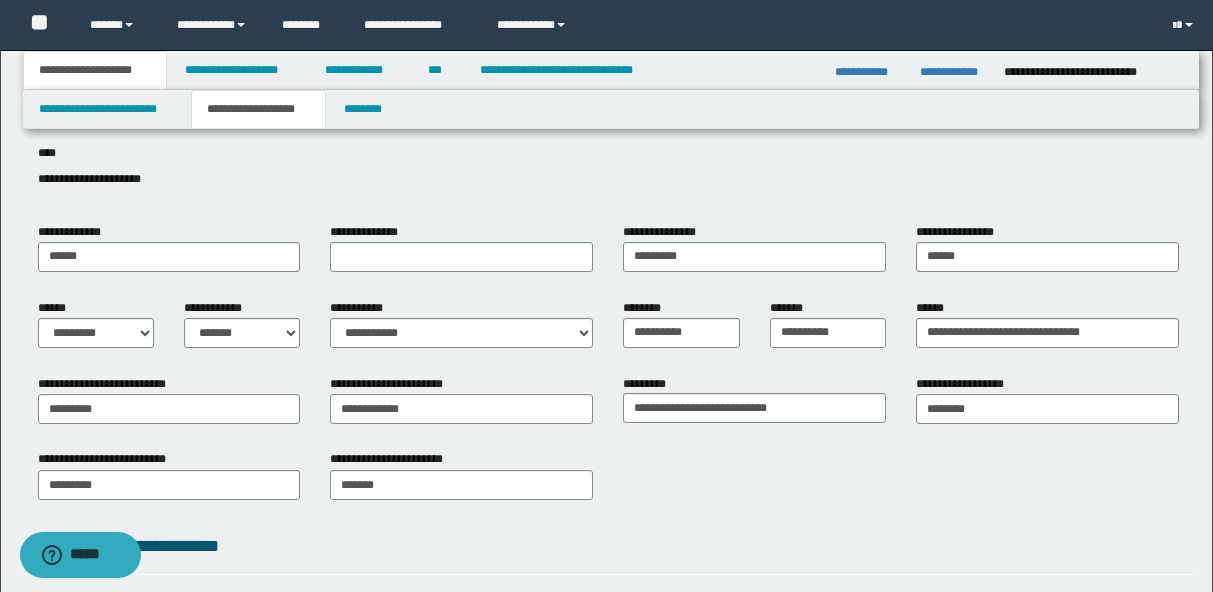 click on "**********" at bounding box center (608, 482) 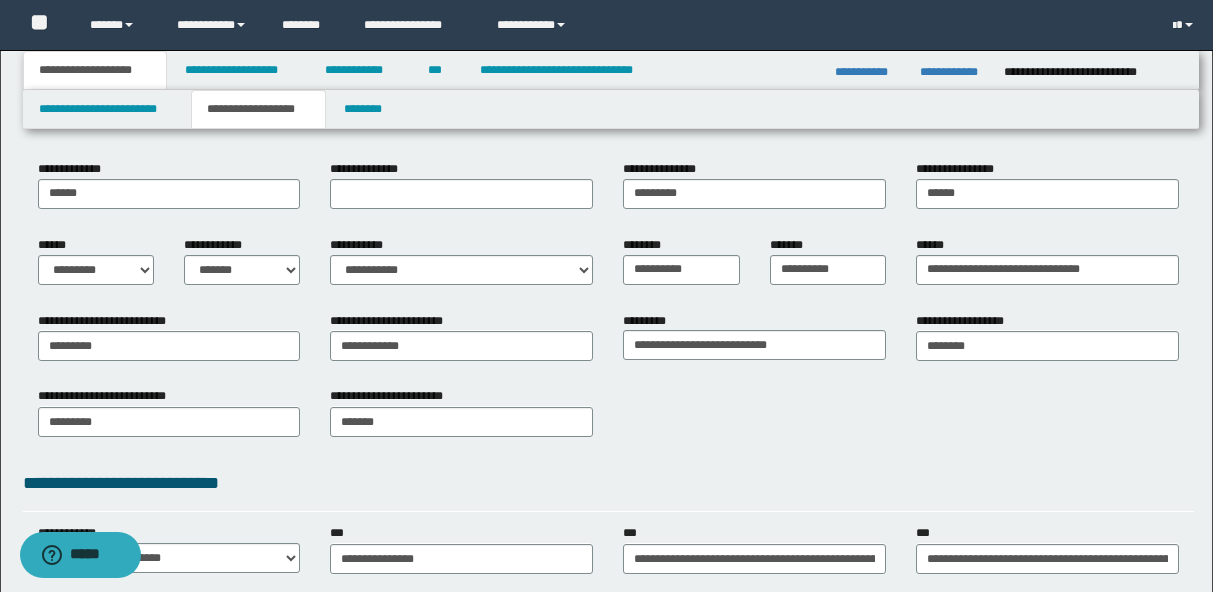 scroll, scrollTop: 0, scrollLeft: 0, axis: both 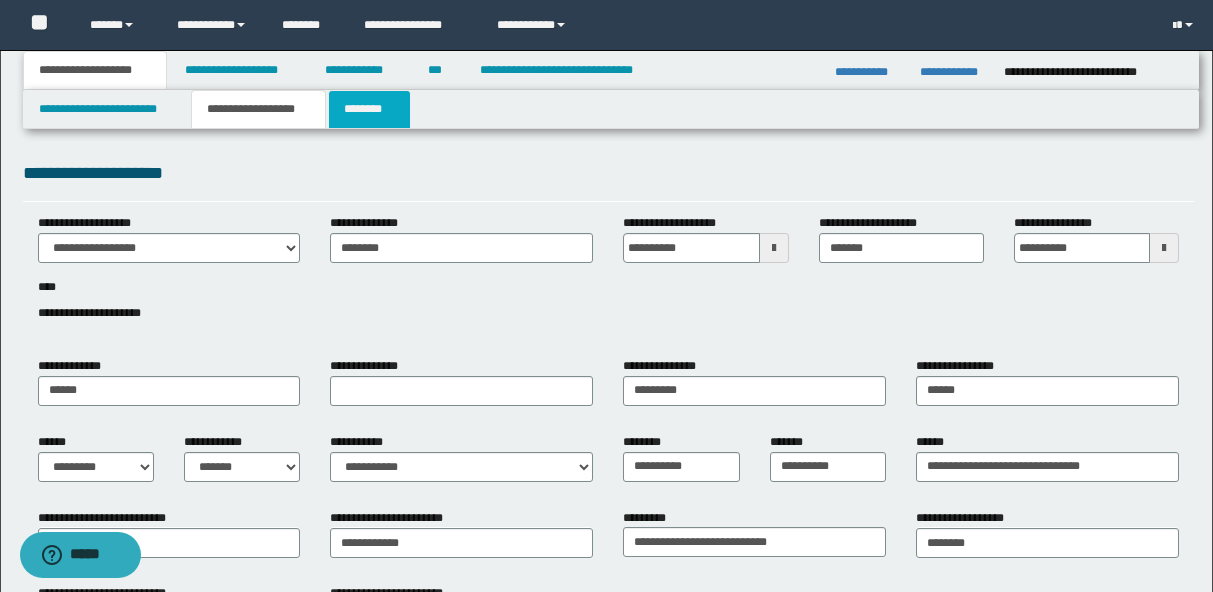 click on "********" at bounding box center [369, 109] 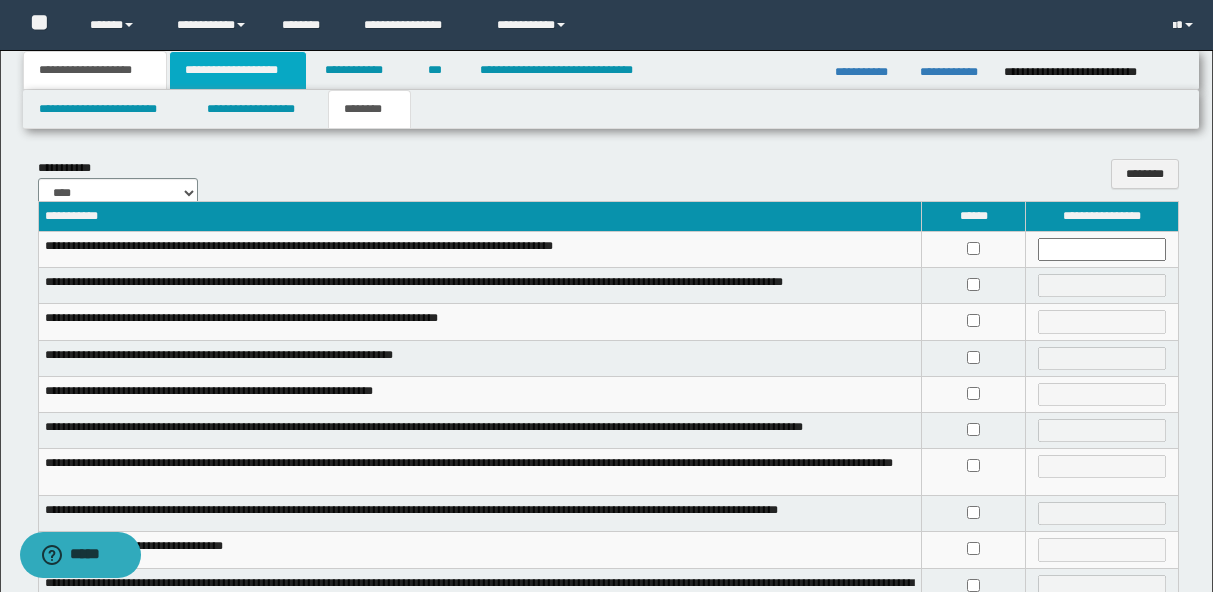 click on "**********" at bounding box center (238, 70) 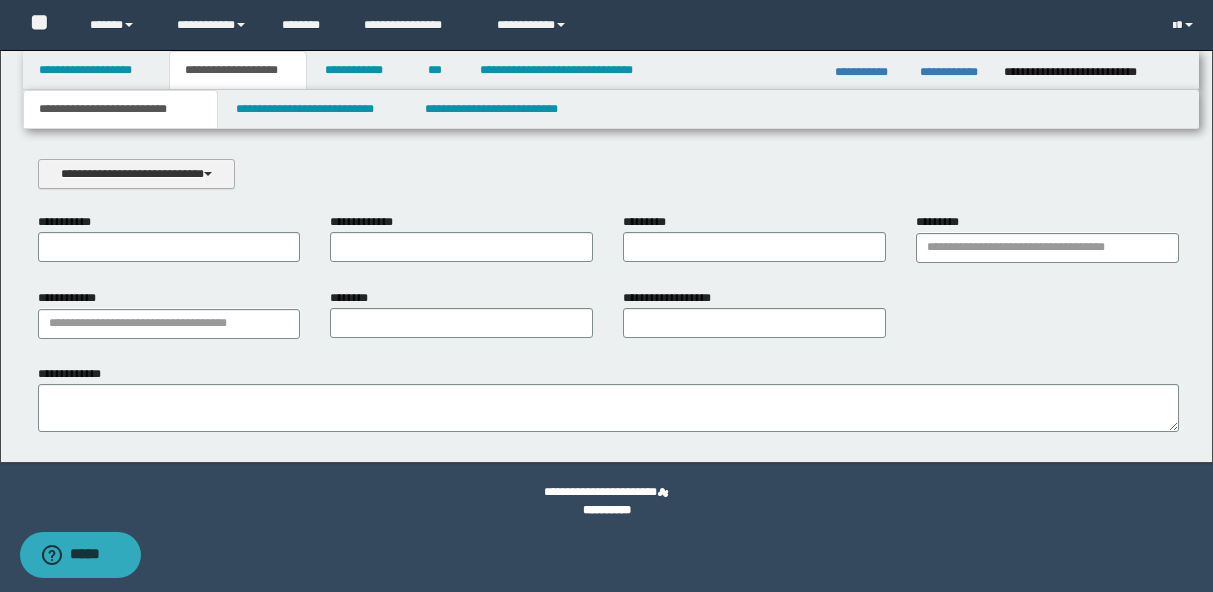 click at bounding box center [208, 174] 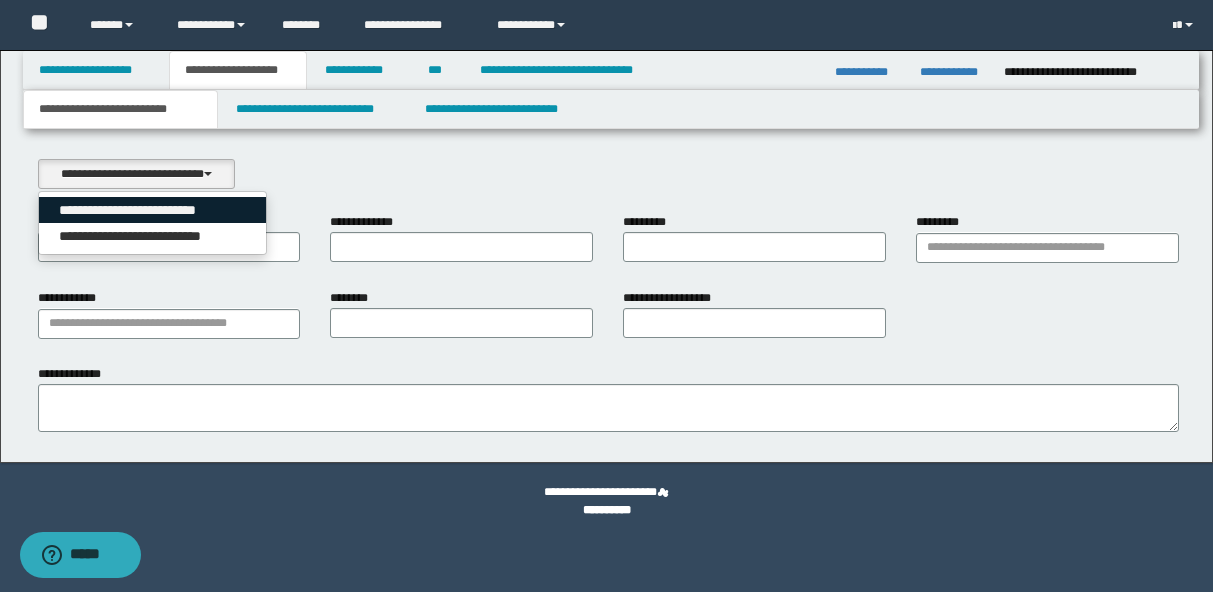 click on "**********" at bounding box center [152, 210] 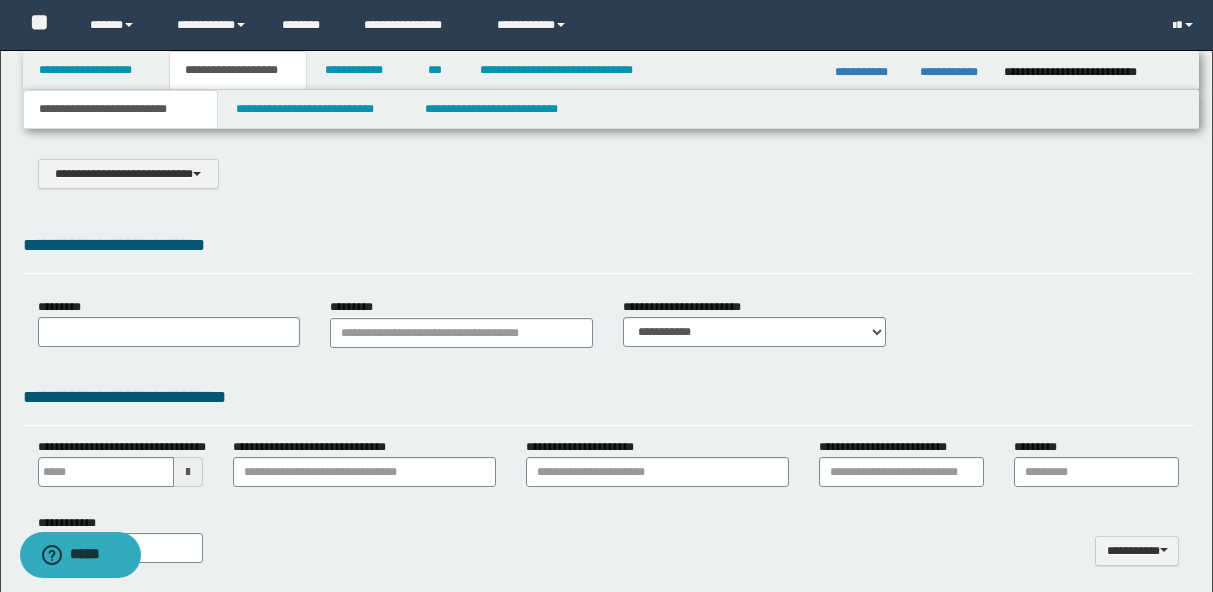 select on "*" 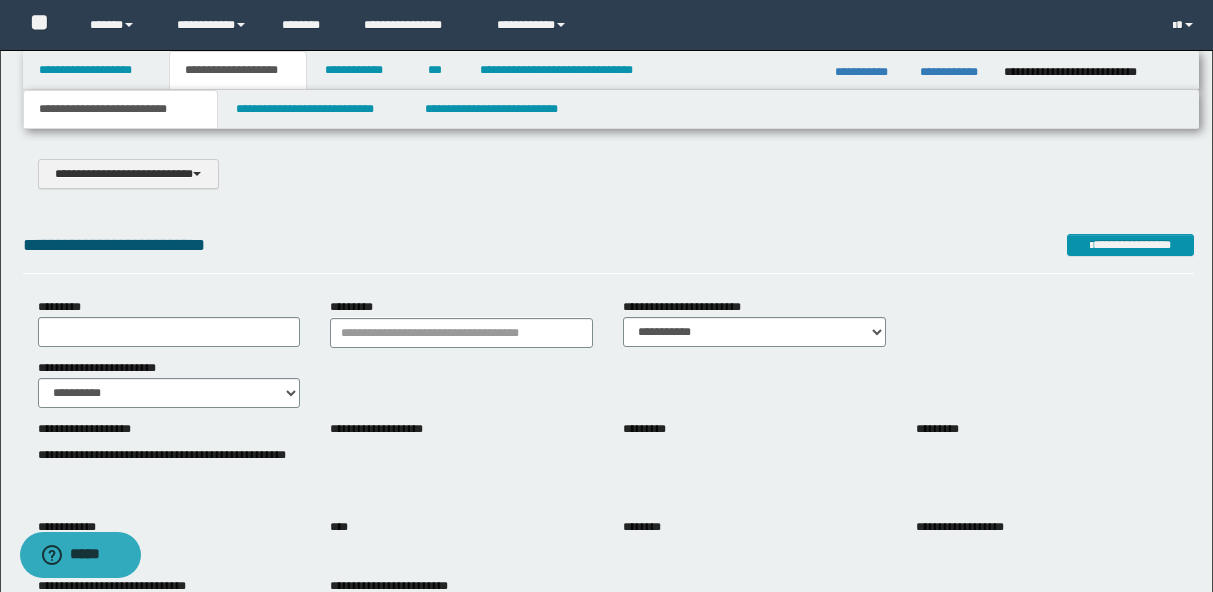 scroll, scrollTop: 4, scrollLeft: 0, axis: vertical 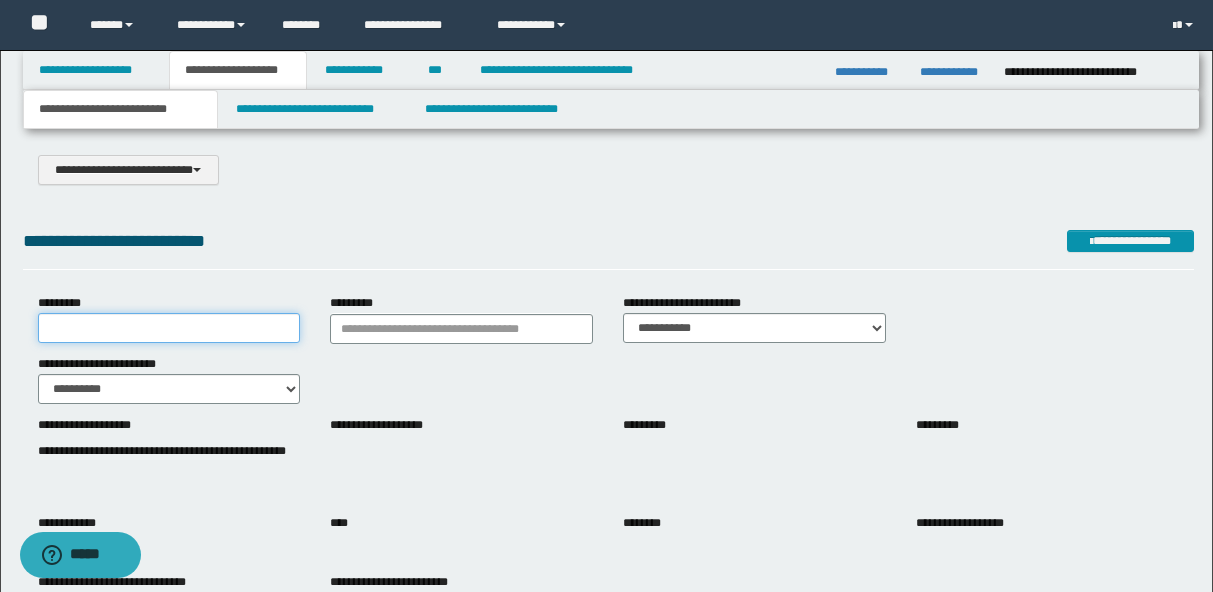 click on "*********" at bounding box center (169, 328) 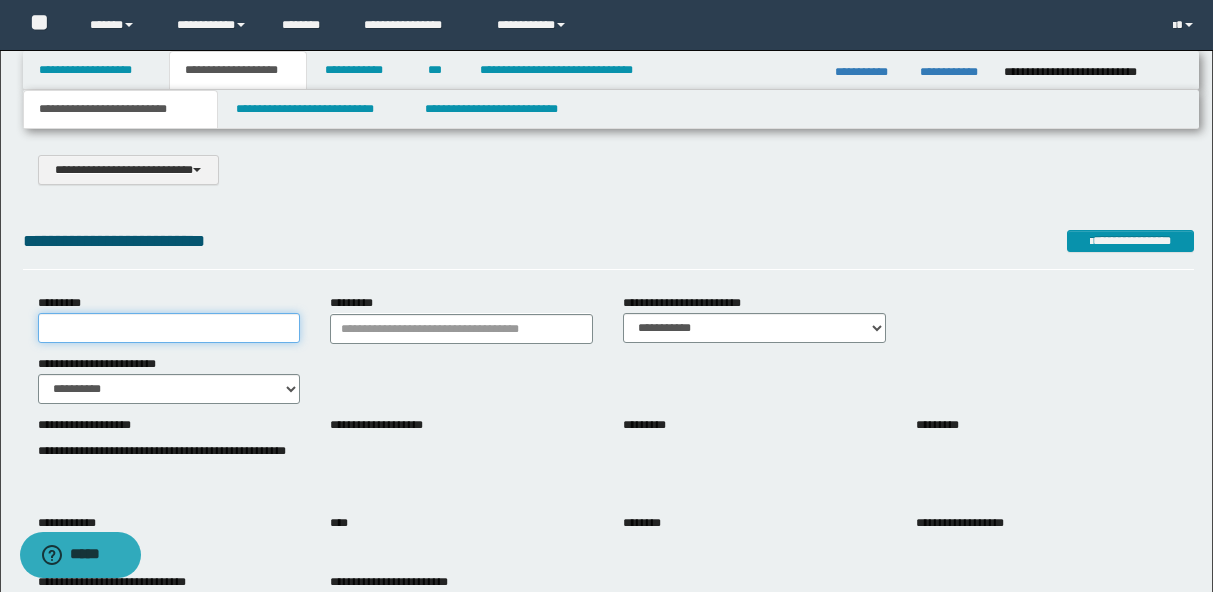 type on "*********" 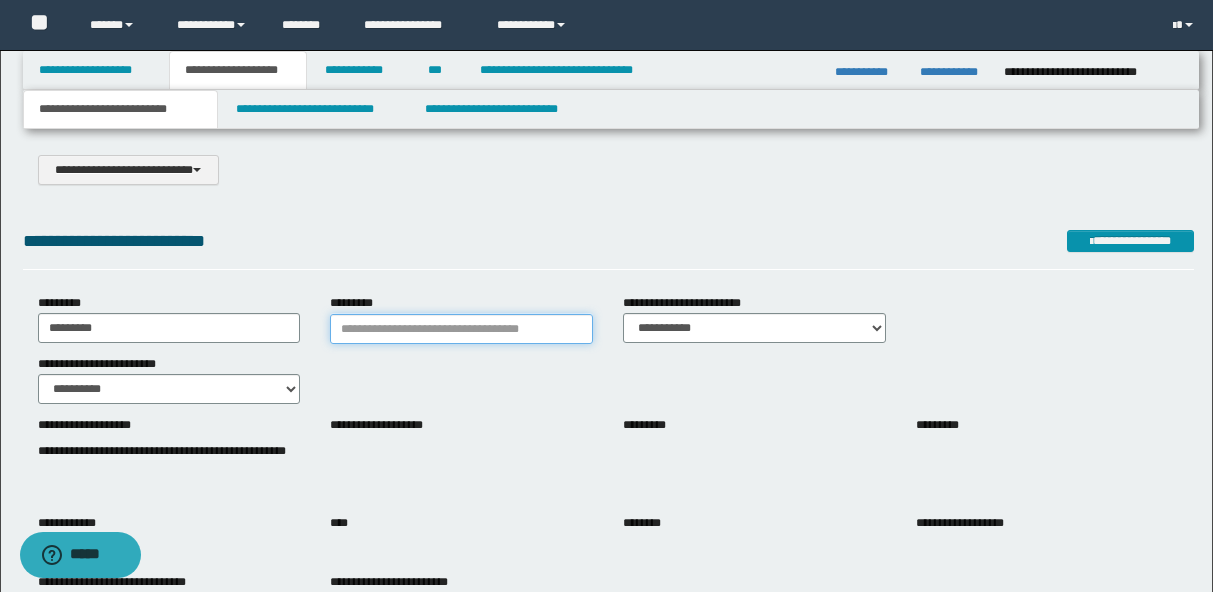 click on "*********" at bounding box center [461, 329] 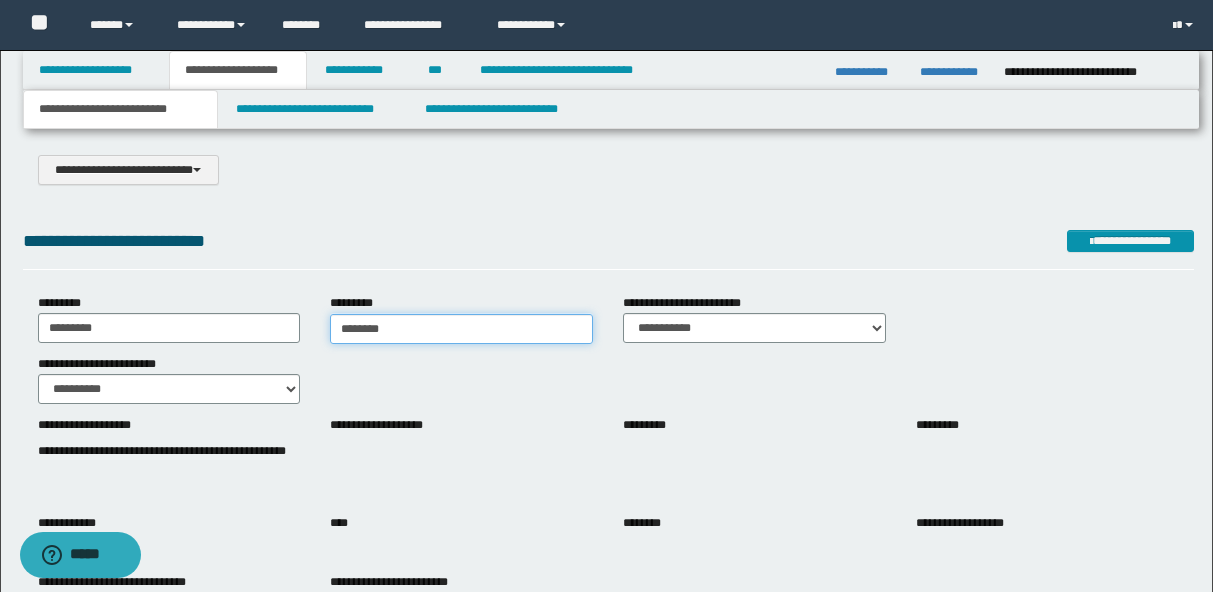 type on "*********" 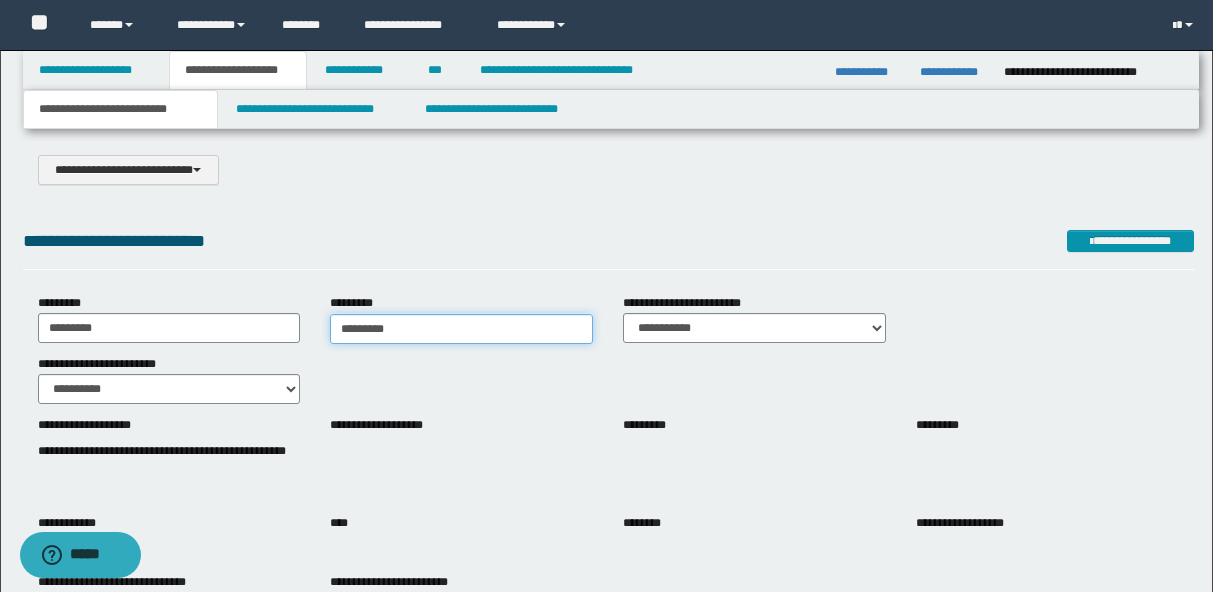 type on "*********" 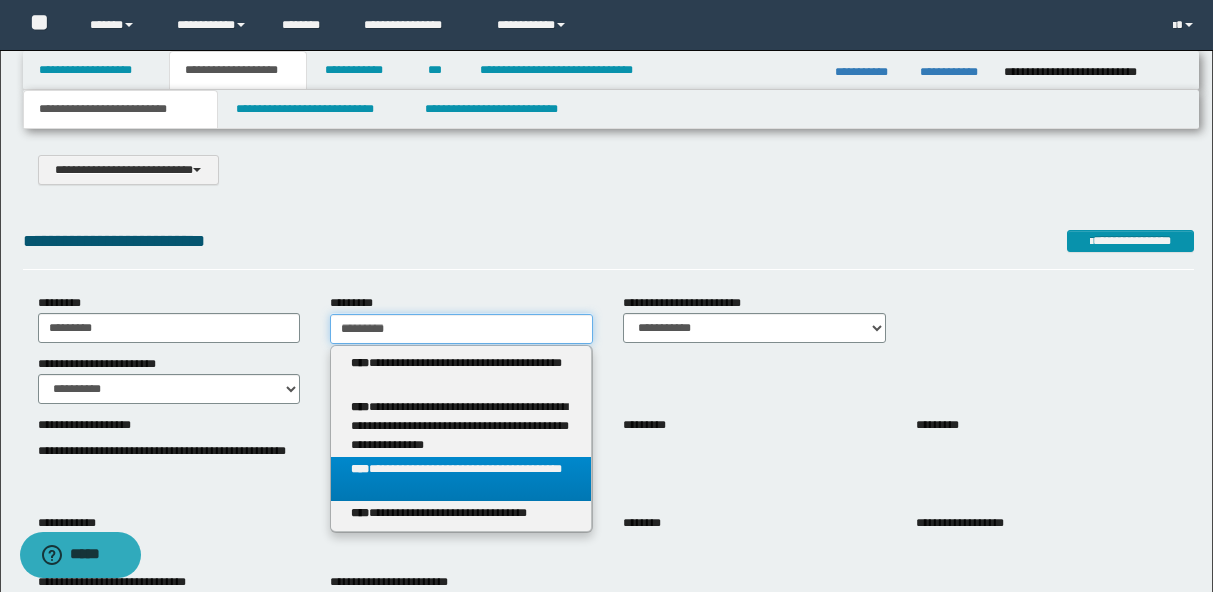 type on "*********" 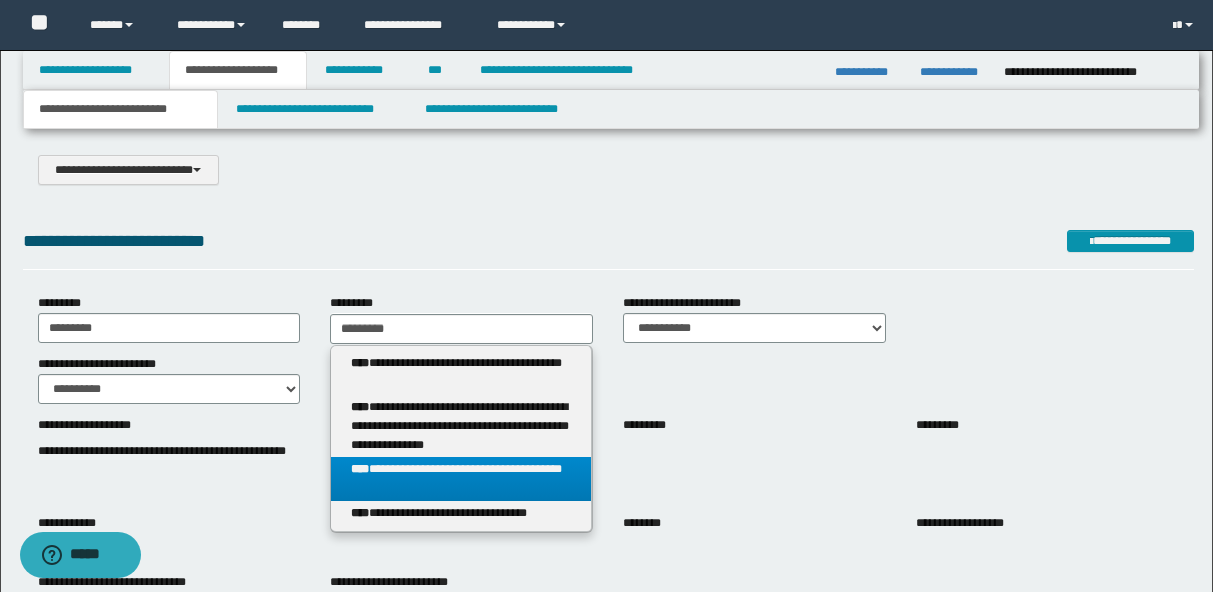 click on "**********" at bounding box center (461, 479) 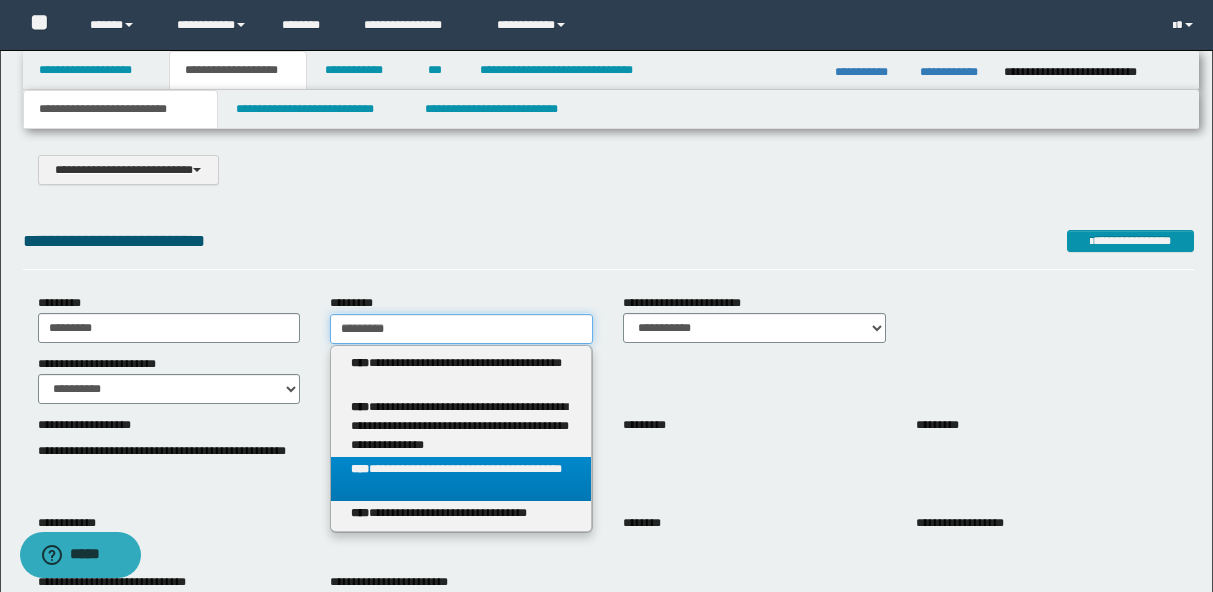 type 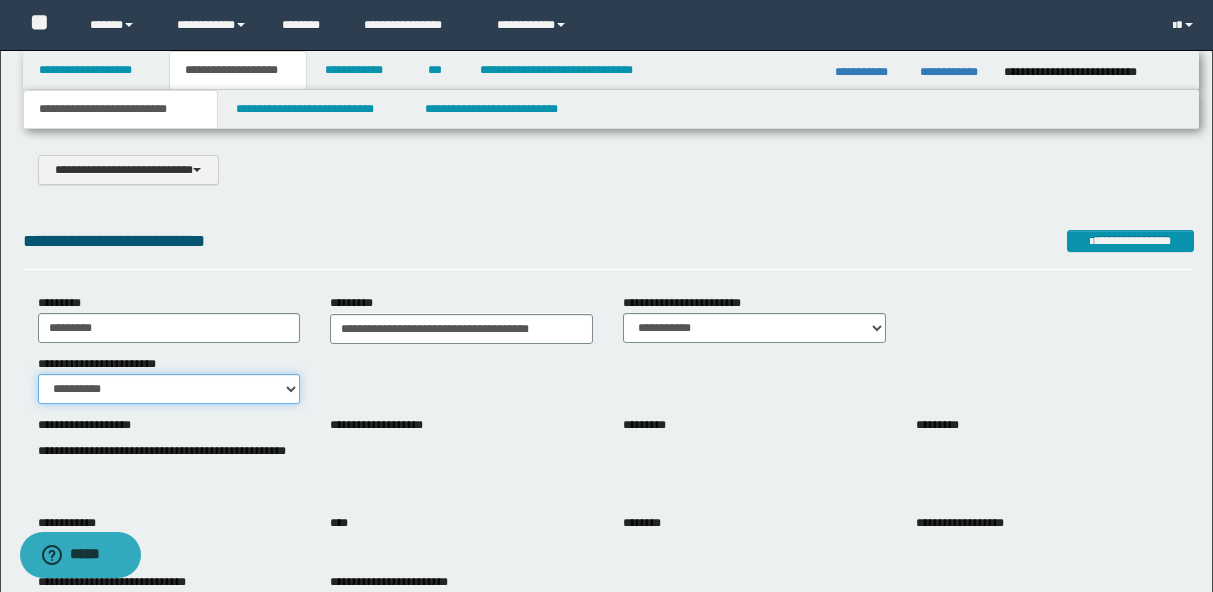 click on "**********" at bounding box center [169, 389] 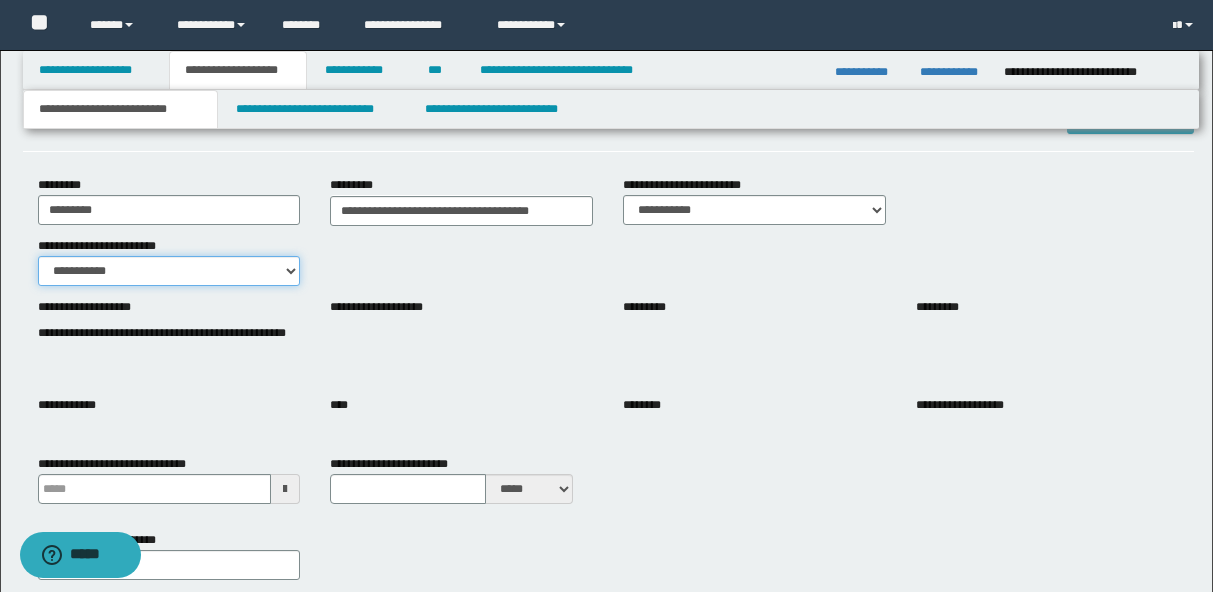 scroll, scrollTop: 151, scrollLeft: 0, axis: vertical 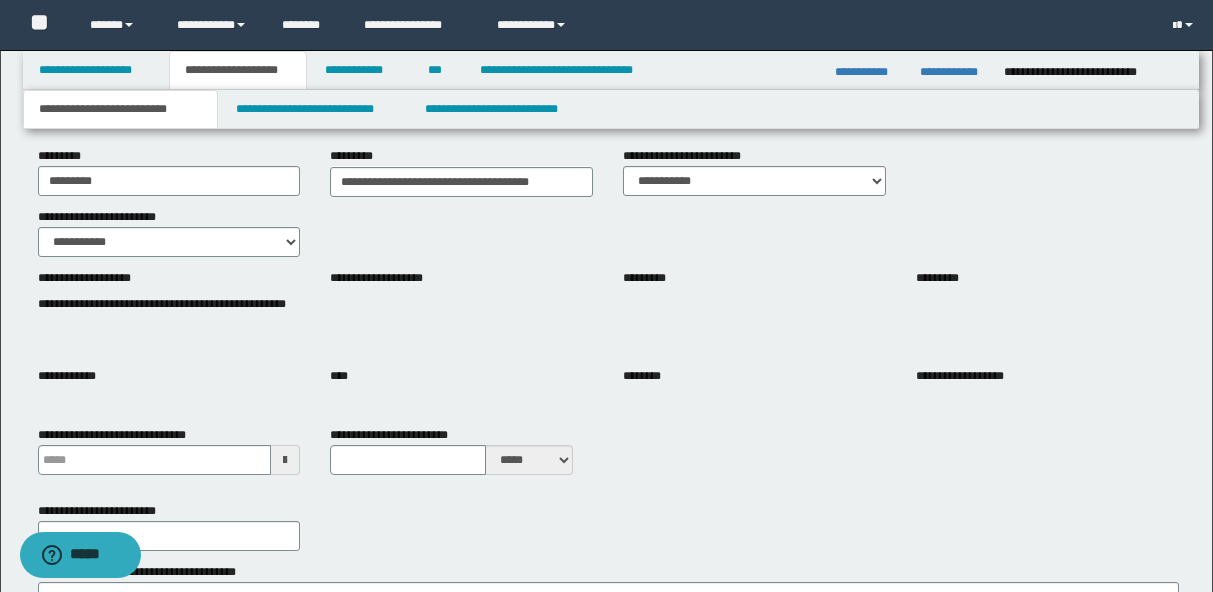 click on "**********" at bounding box center [169, 312] 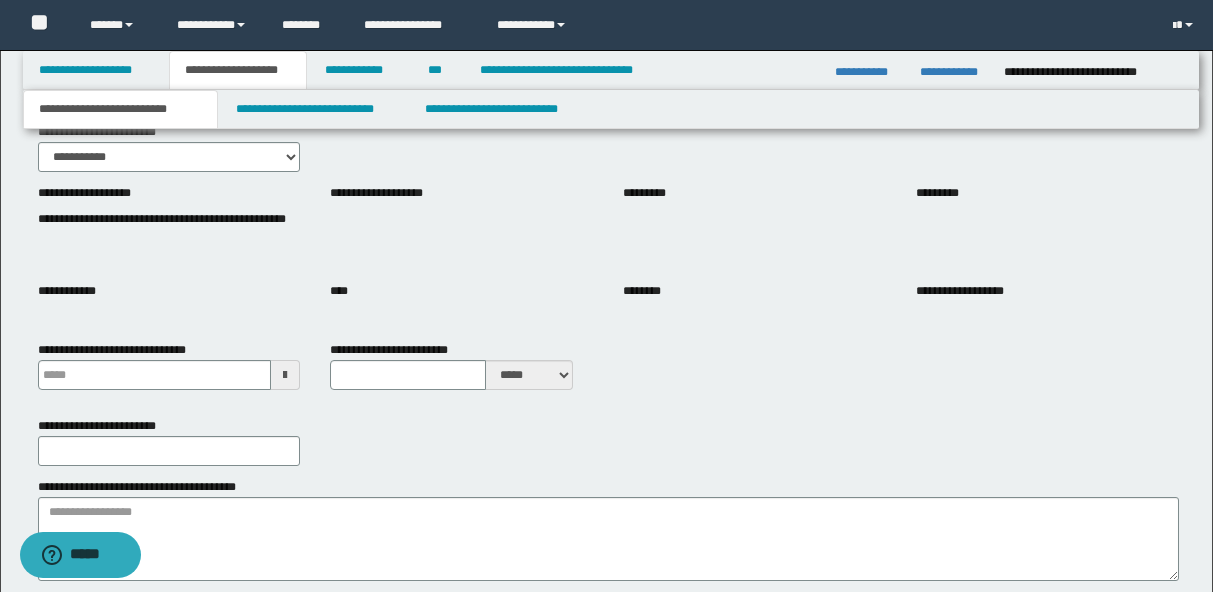 scroll, scrollTop: 259, scrollLeft: 0, axis: vertical 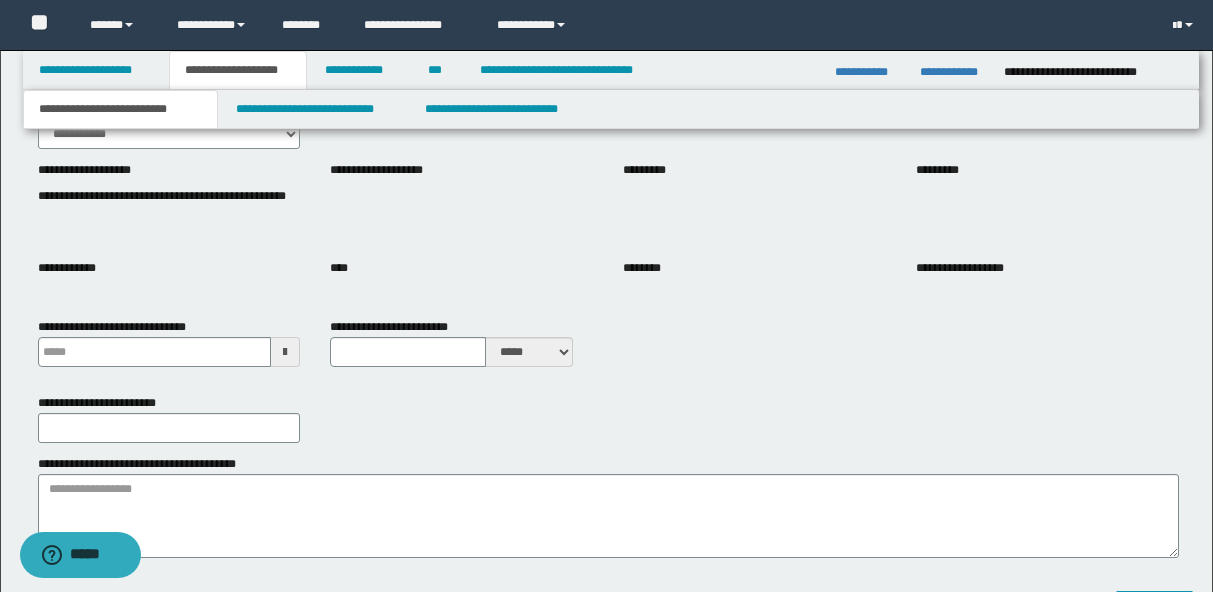 type 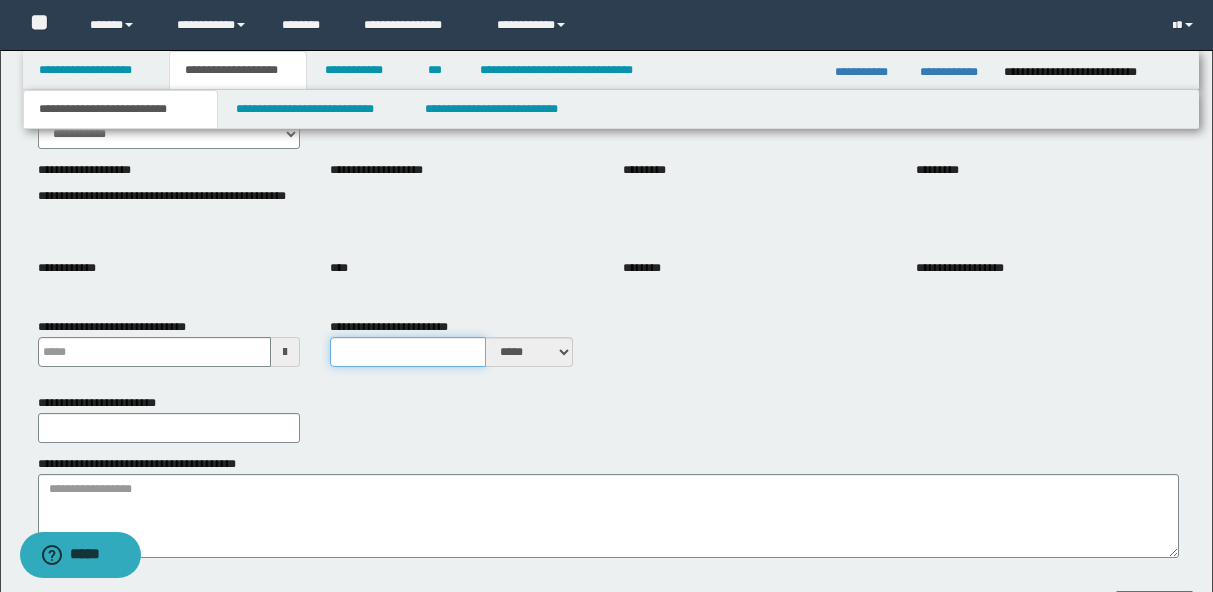 click on "**********" at bounding box center [407, 352] 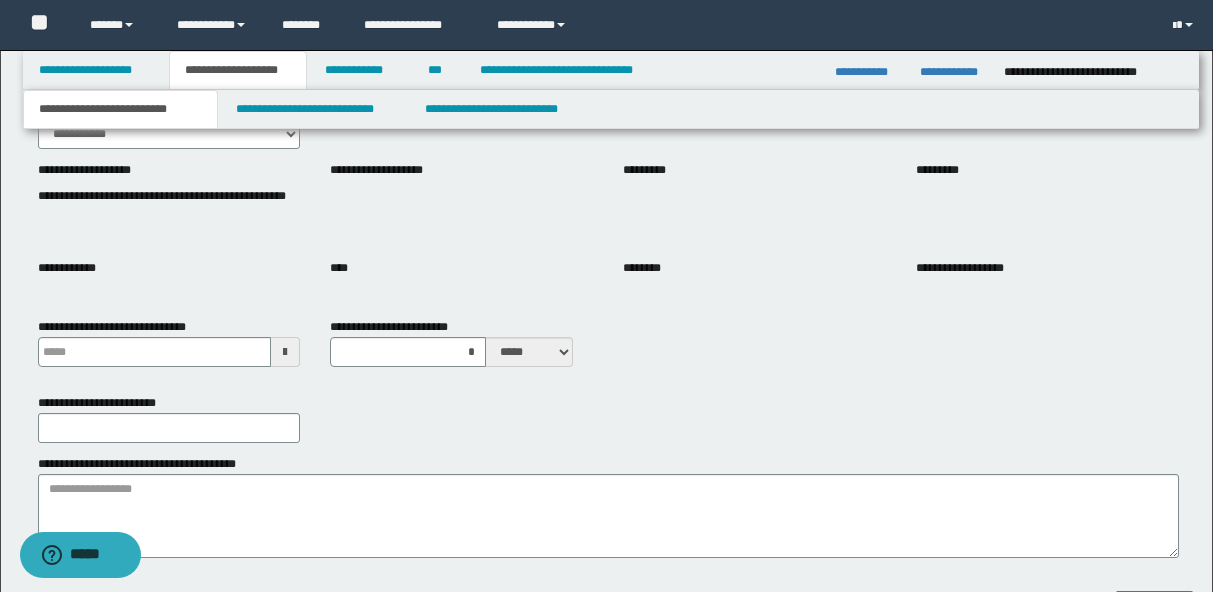 click on "**********" at bounding box center [608, 418] 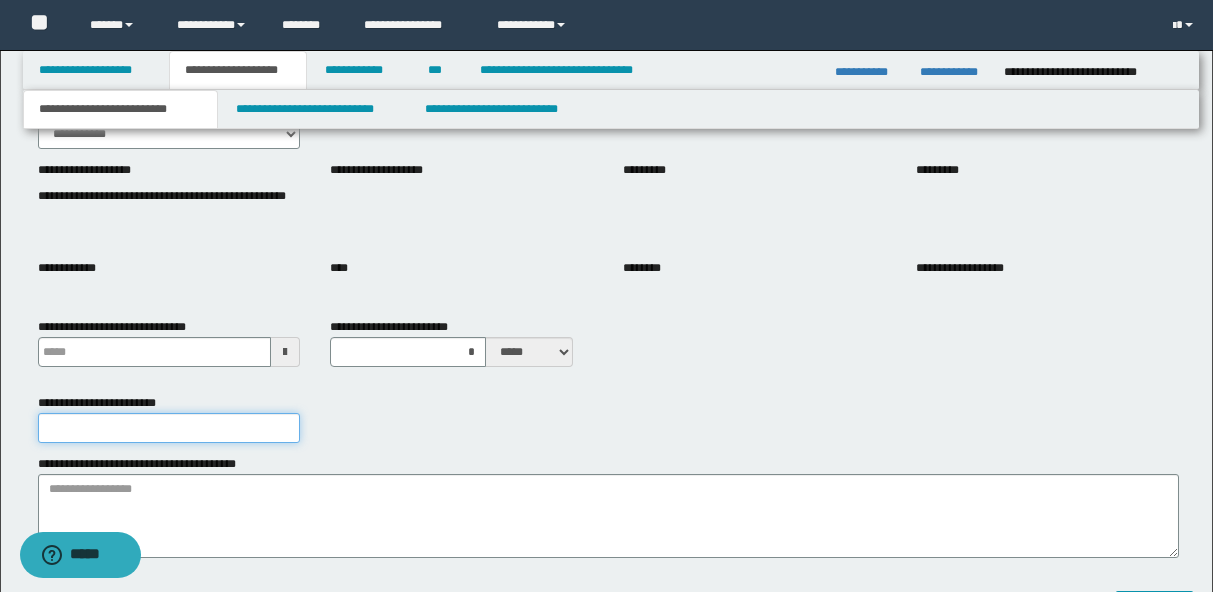 click on "**********" at bounding box center (169, 428) 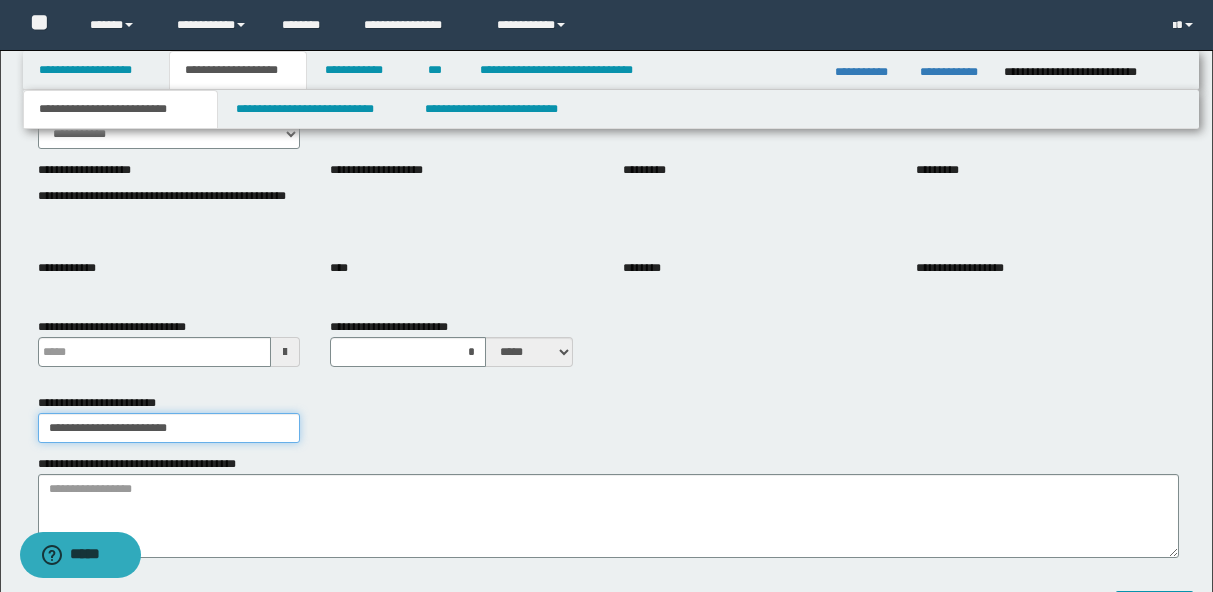 type on "**********" 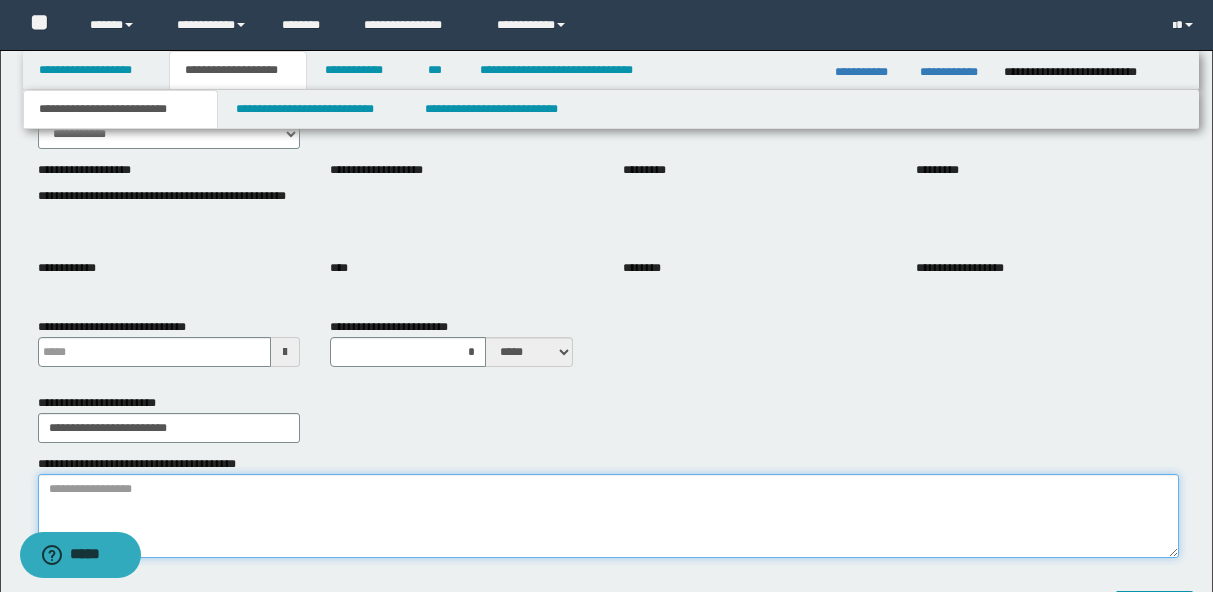 click on "**********" at bounding box center [608, 516] 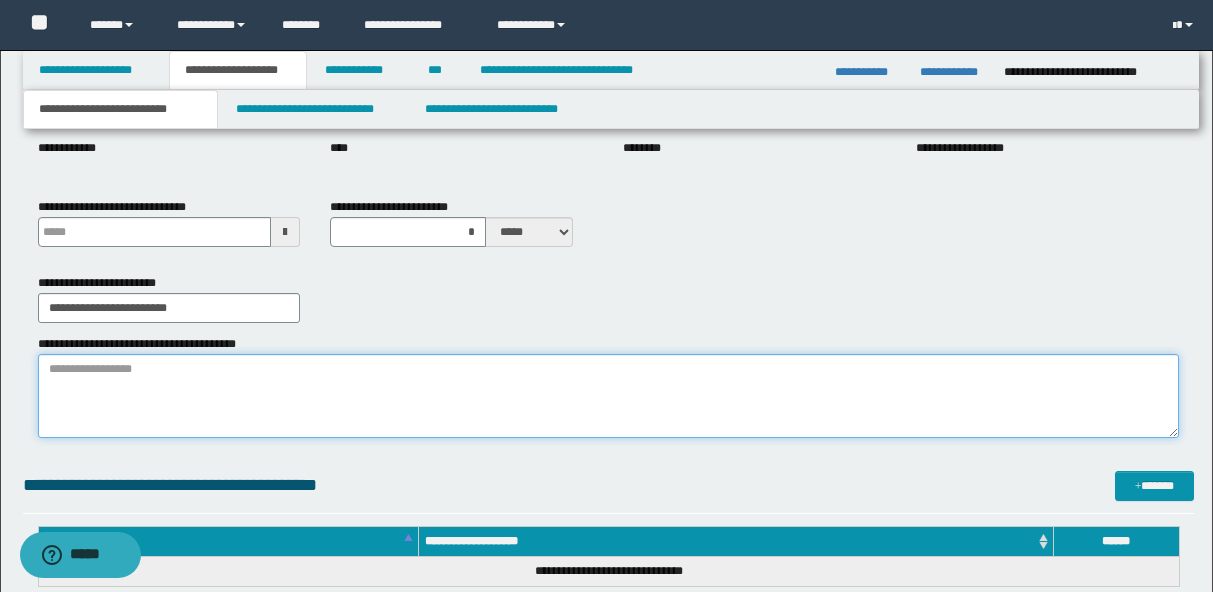 scroll, scrollTop: 380, scrollLeft: 0, axis: vertical 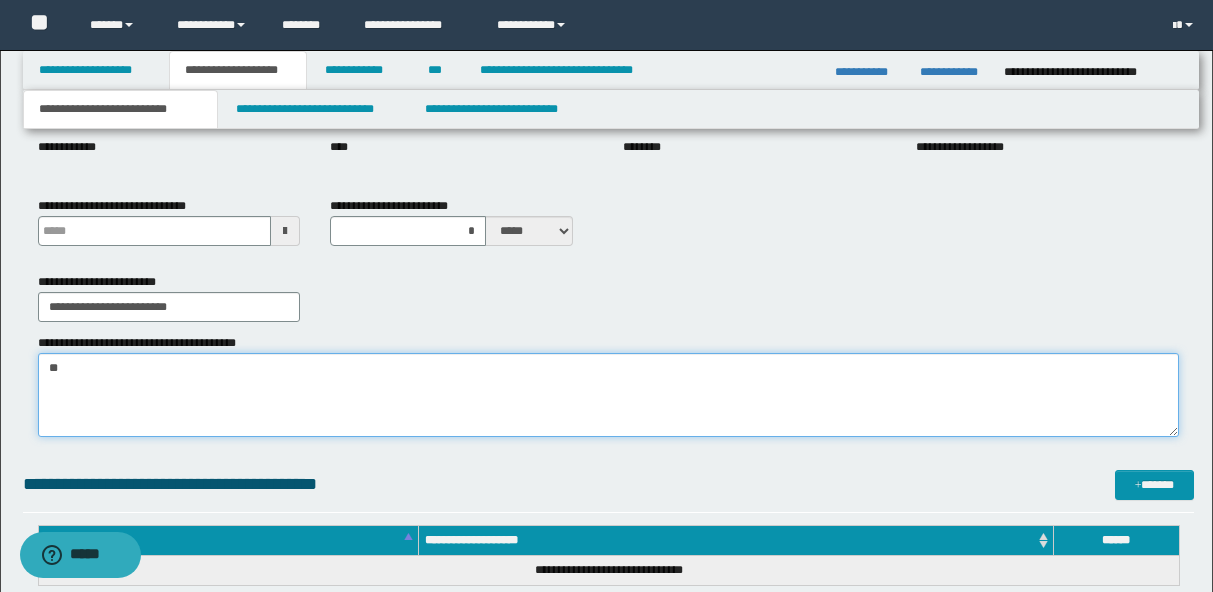 type on "*" 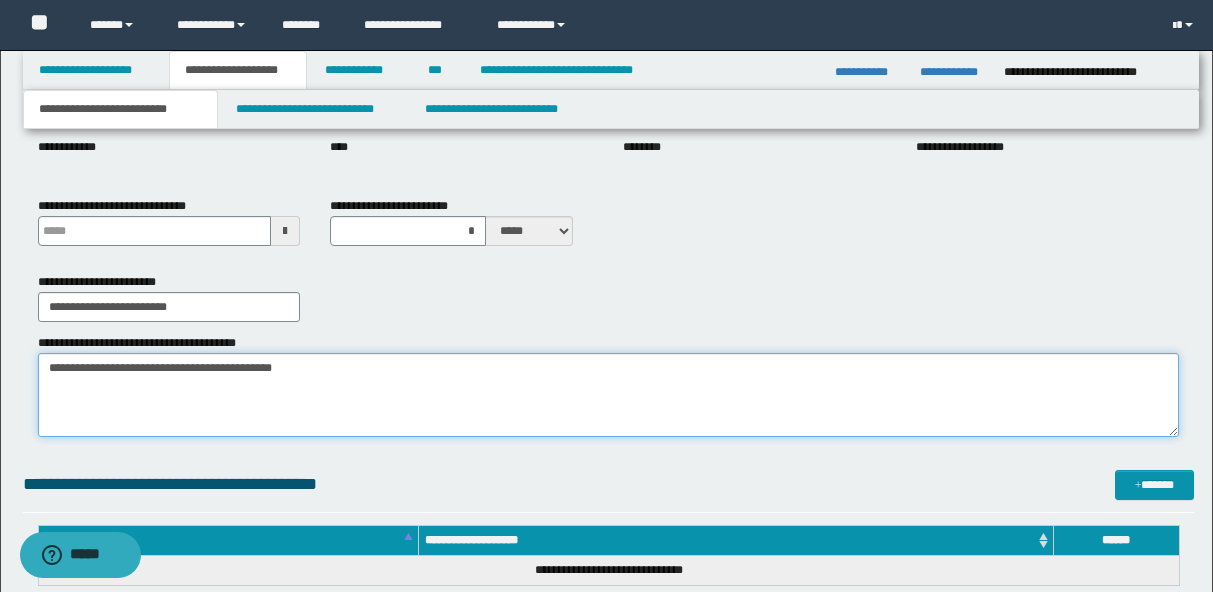 type on "**********" 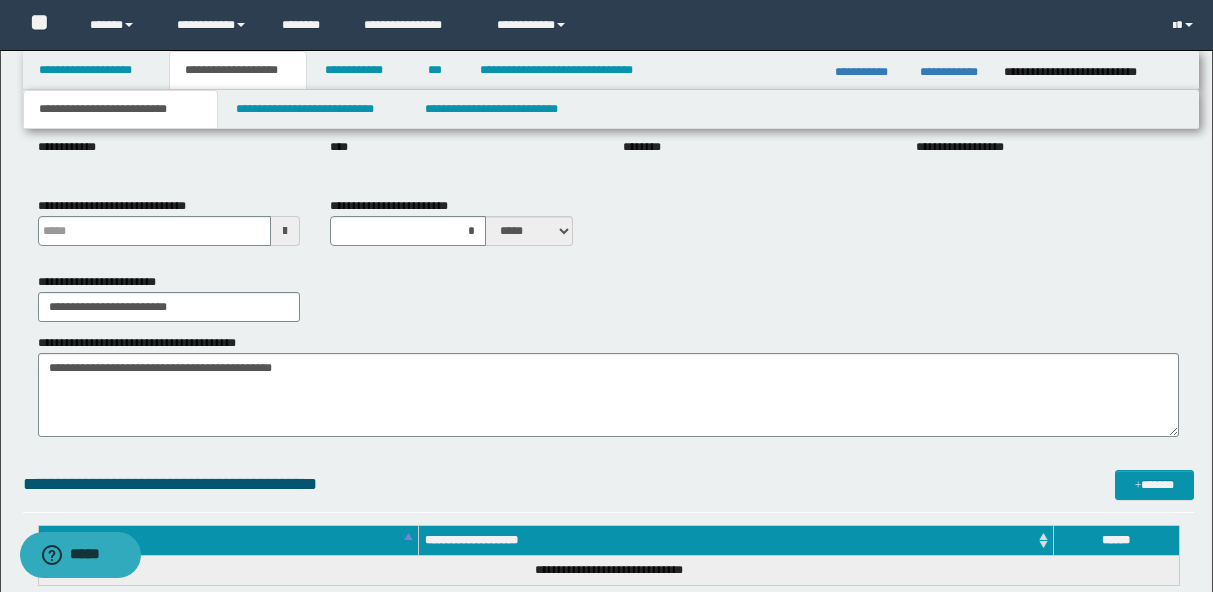 click on "**********" at bounding box center [608, 288] 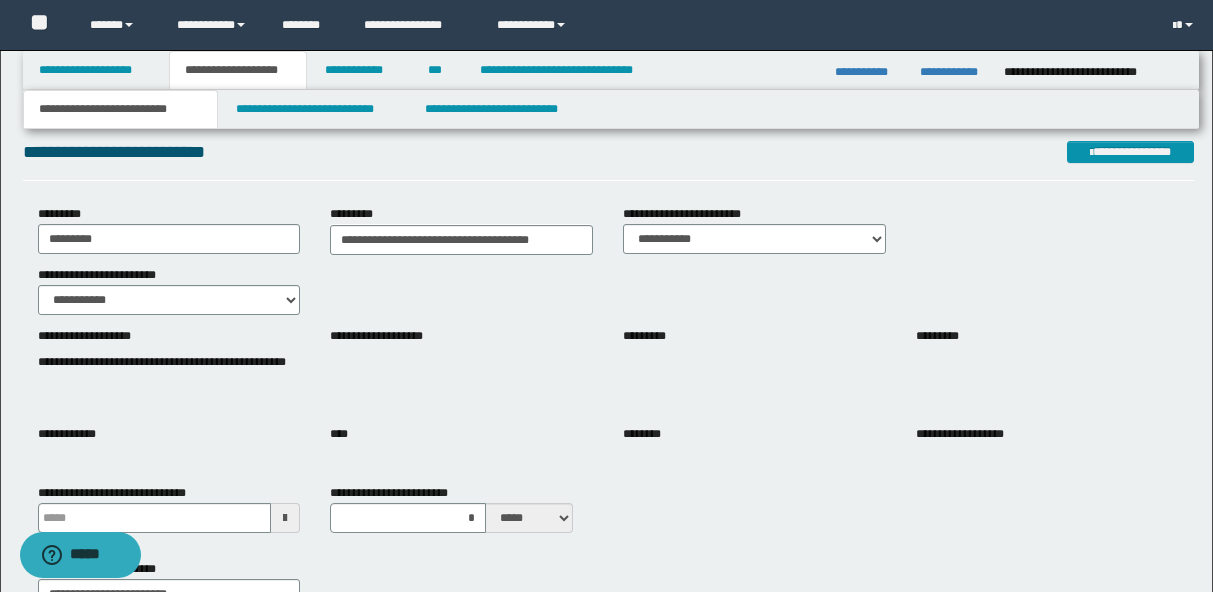 scroll, scrollTop: 91, scrollLeft: 0, axis: vertical 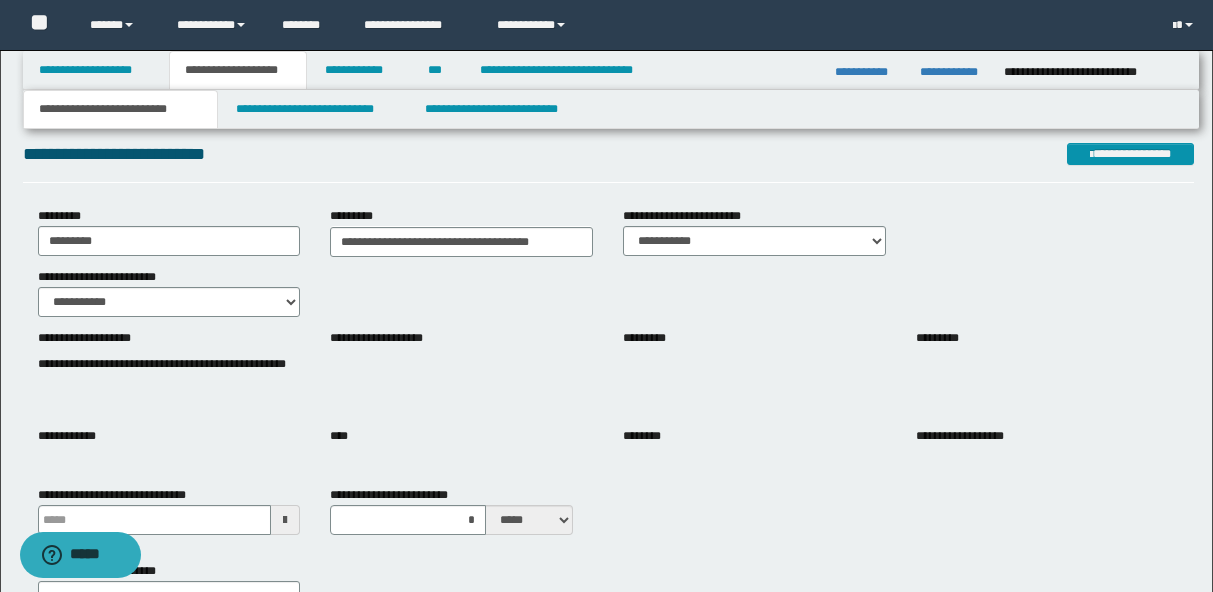 click on "**********" at bounding box center (608, 292) 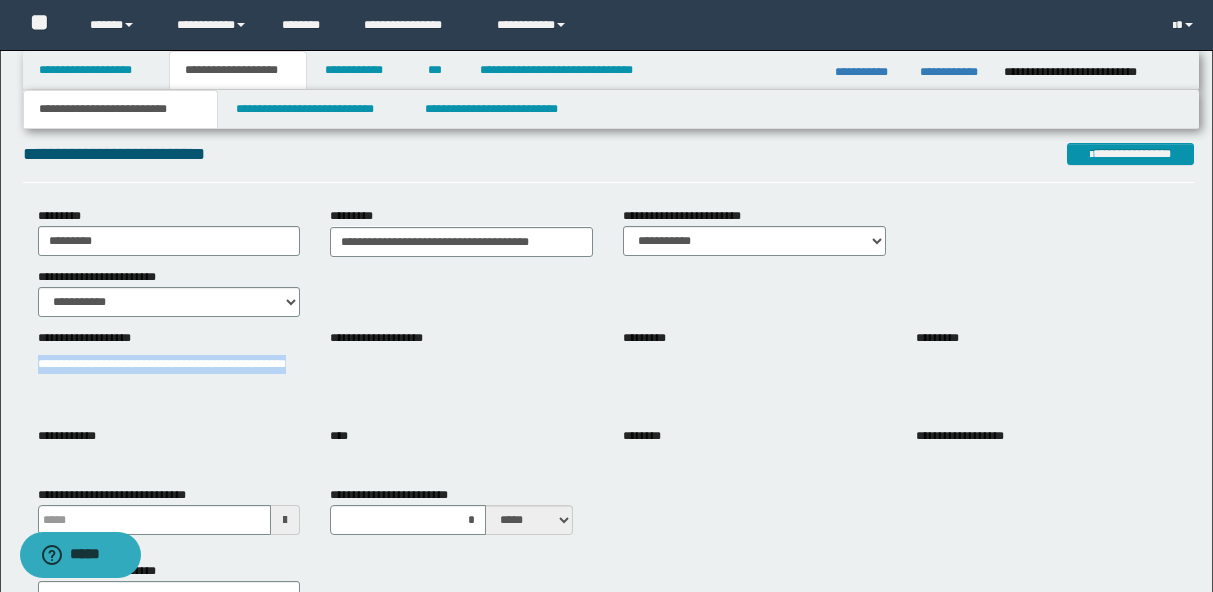 drag, startPoint x: 41, startPoint y: 367, endPoint x: 127, endPoint y: 385, distance: 87.86353 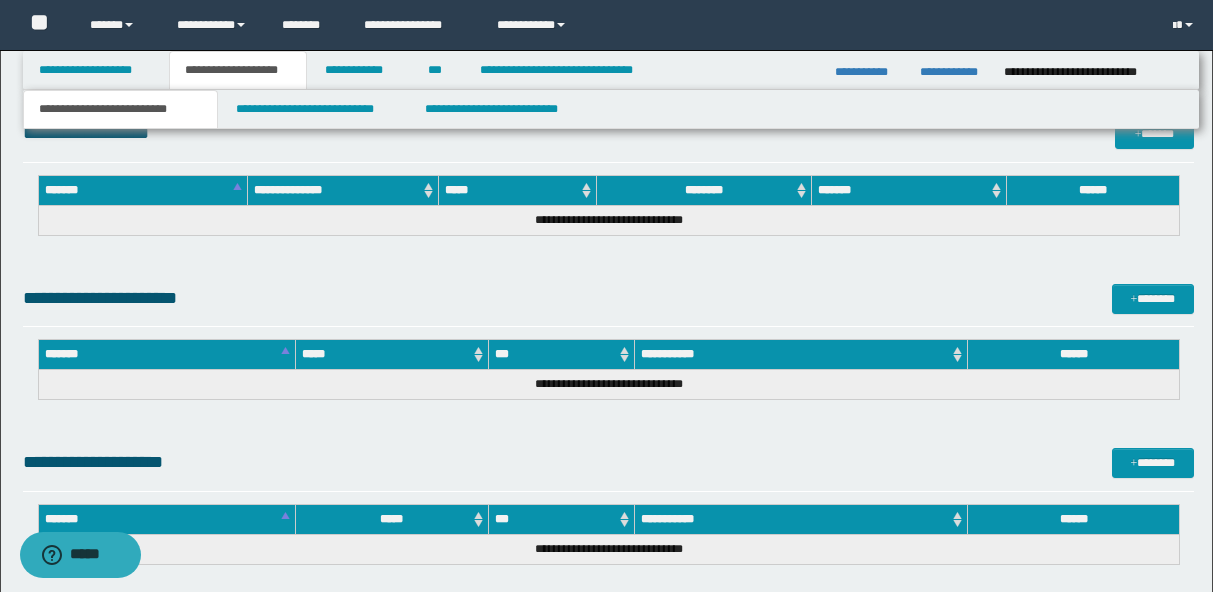 scroll, scrollTop: 1359, scrollLeft: 0, axis: vertical 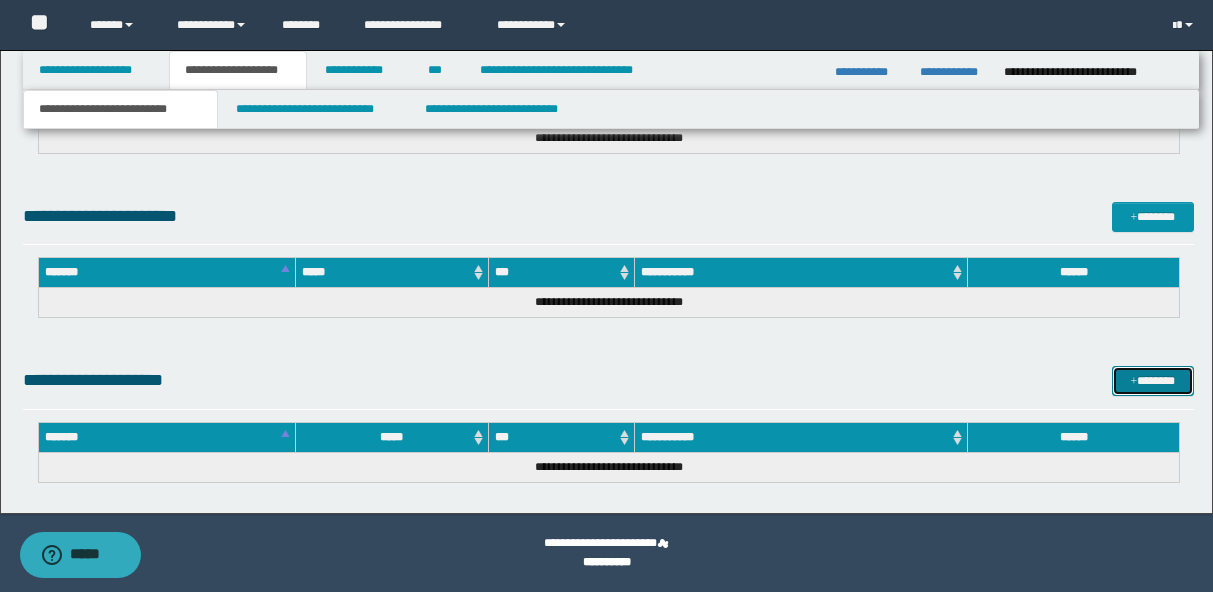 click on "*******" at bounding box center (1153, 381) 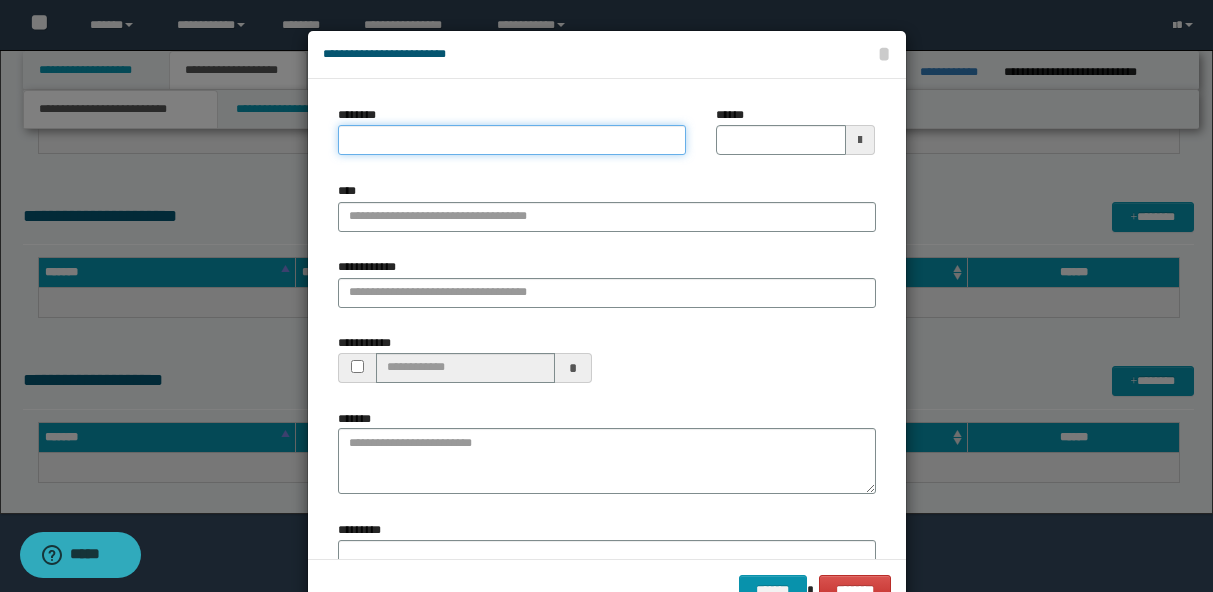 click on "********" at bounding box center [512, 140] 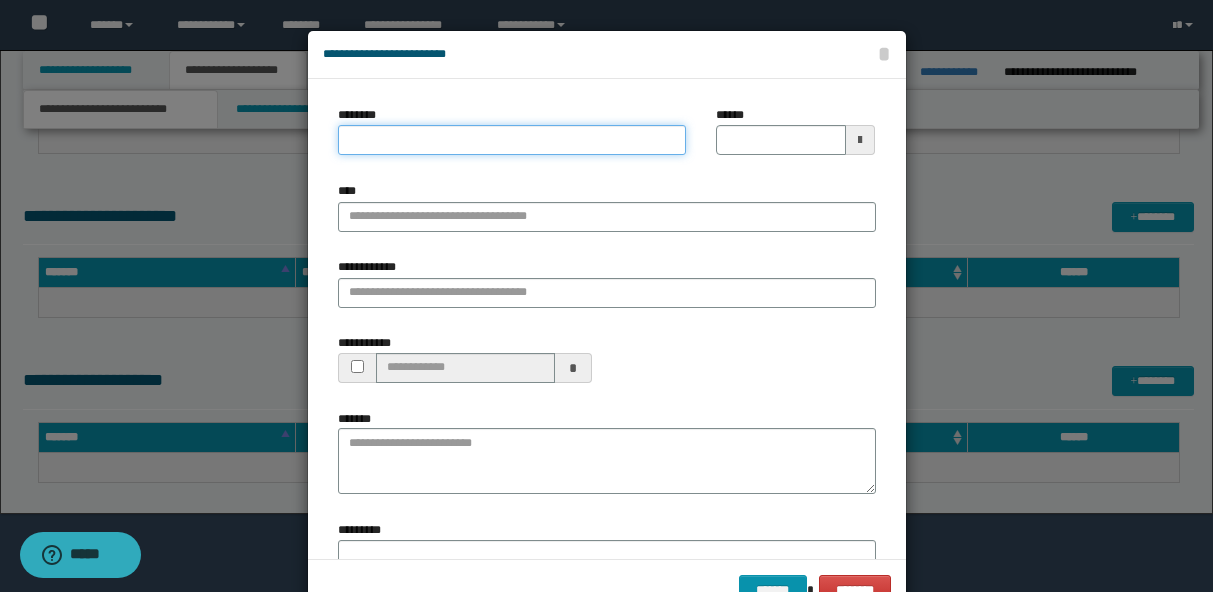 paste on "**********" 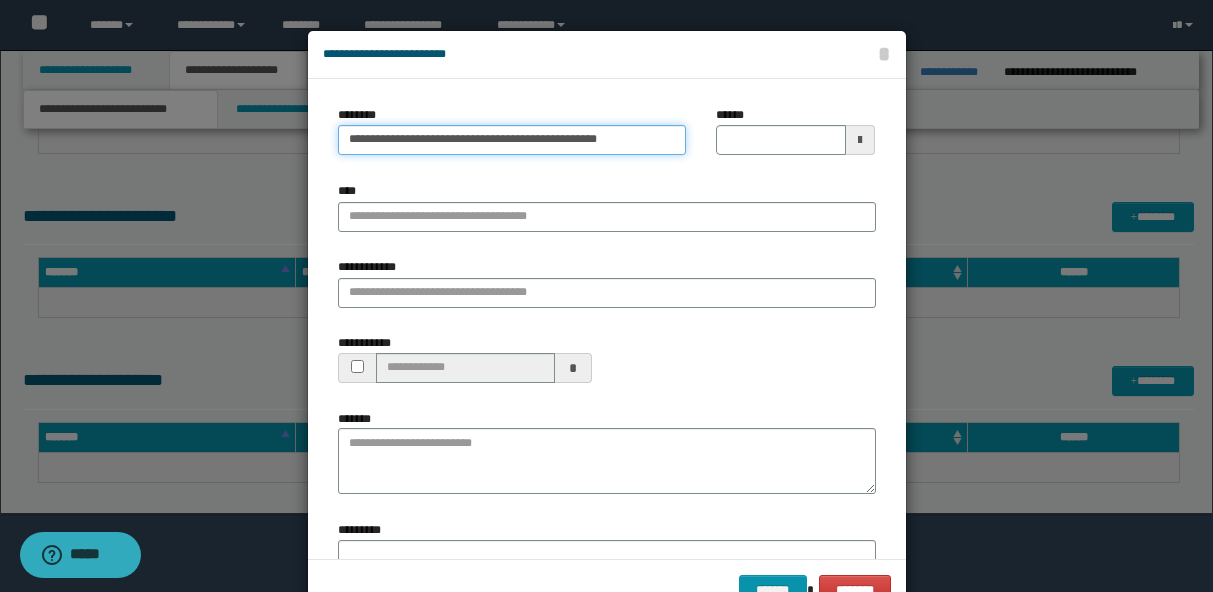 scroll, scrollTop: 0, scrollLeft: 15, axis: horizontal 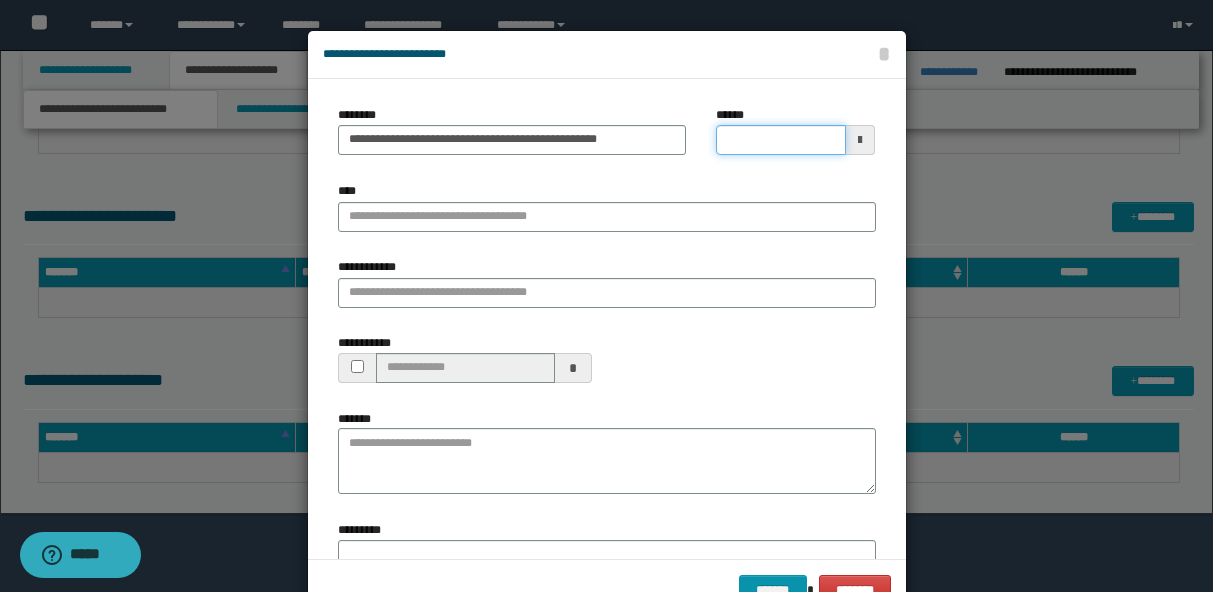 click on "******" at bounding box center (781, 140) 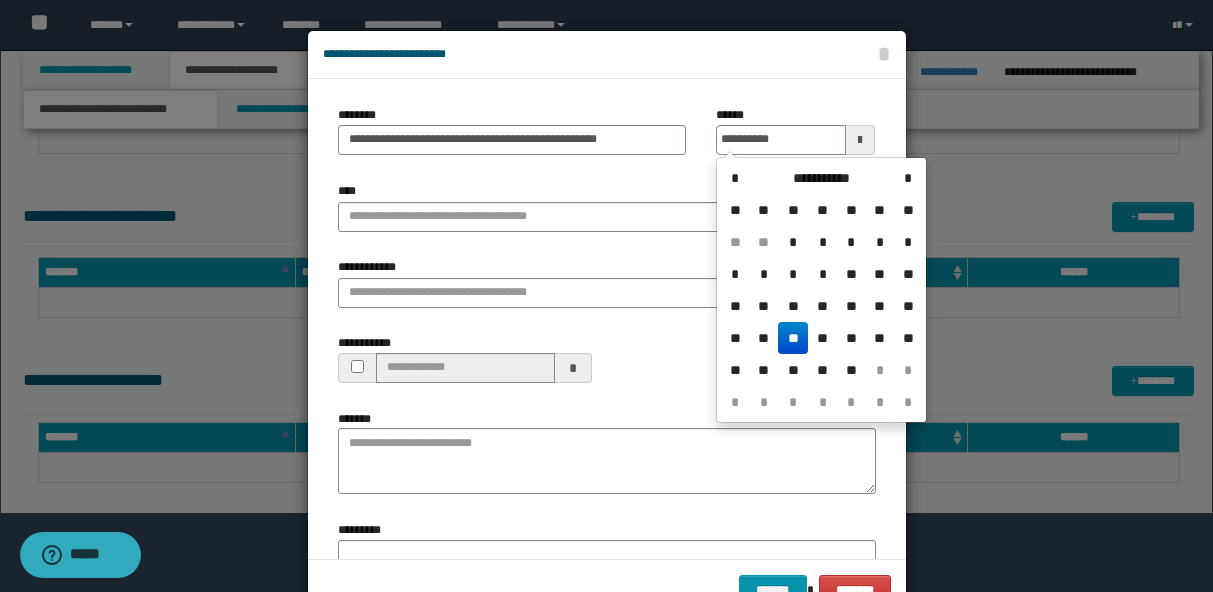 click on "**" at bounding box center [793, 338] 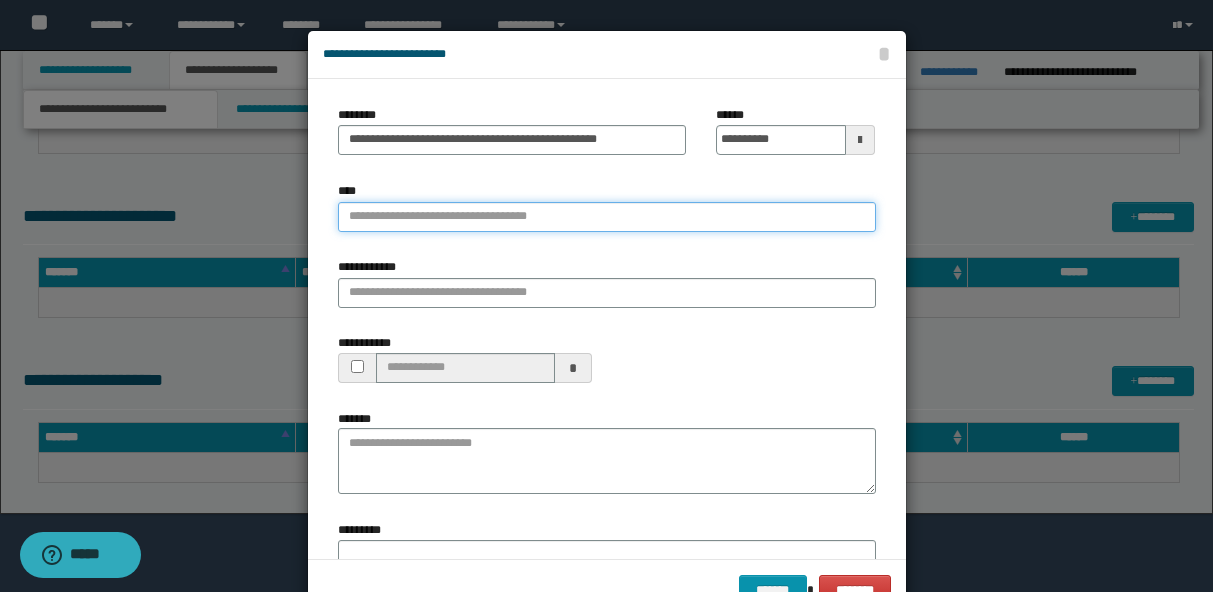 click on "****" at bounding box center (607, 217) 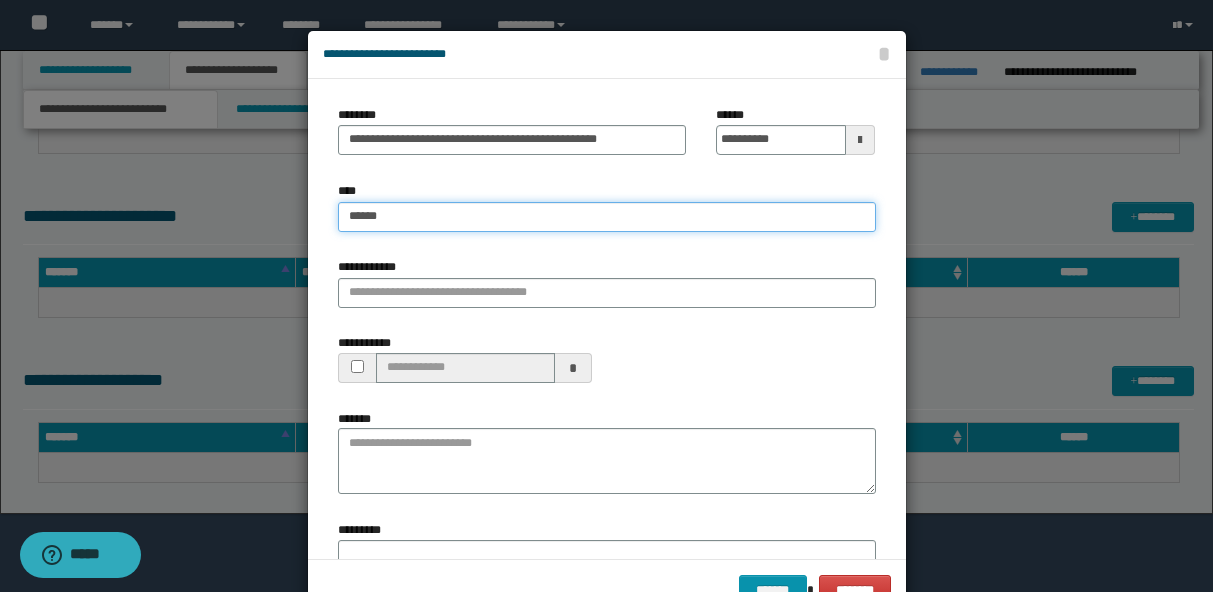 type on "*******" 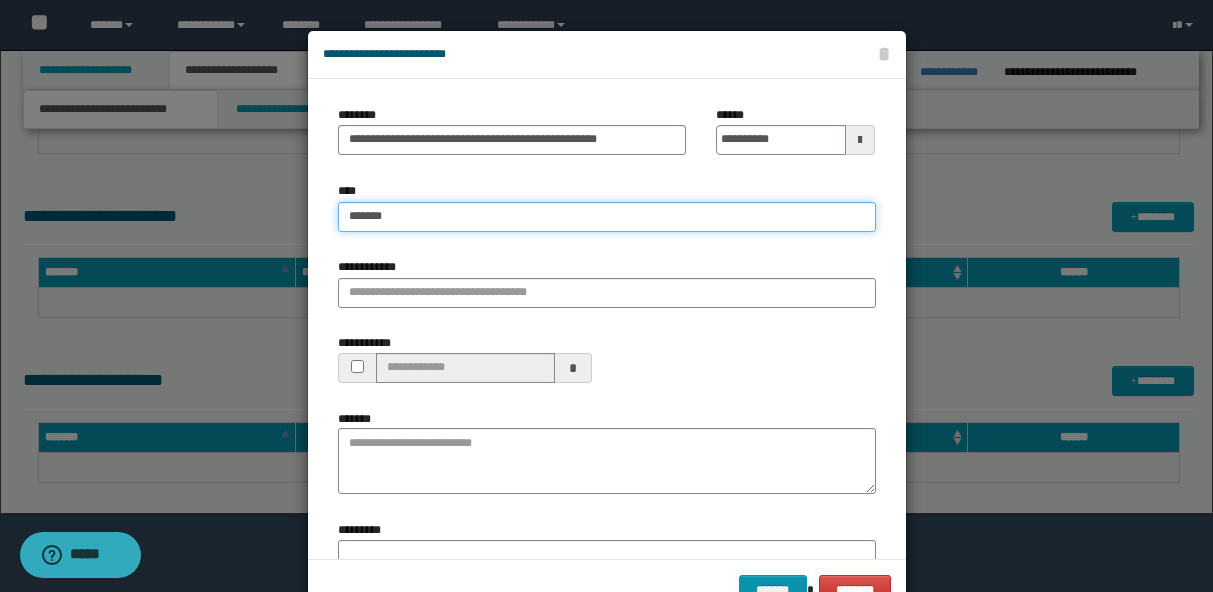type on "*******" 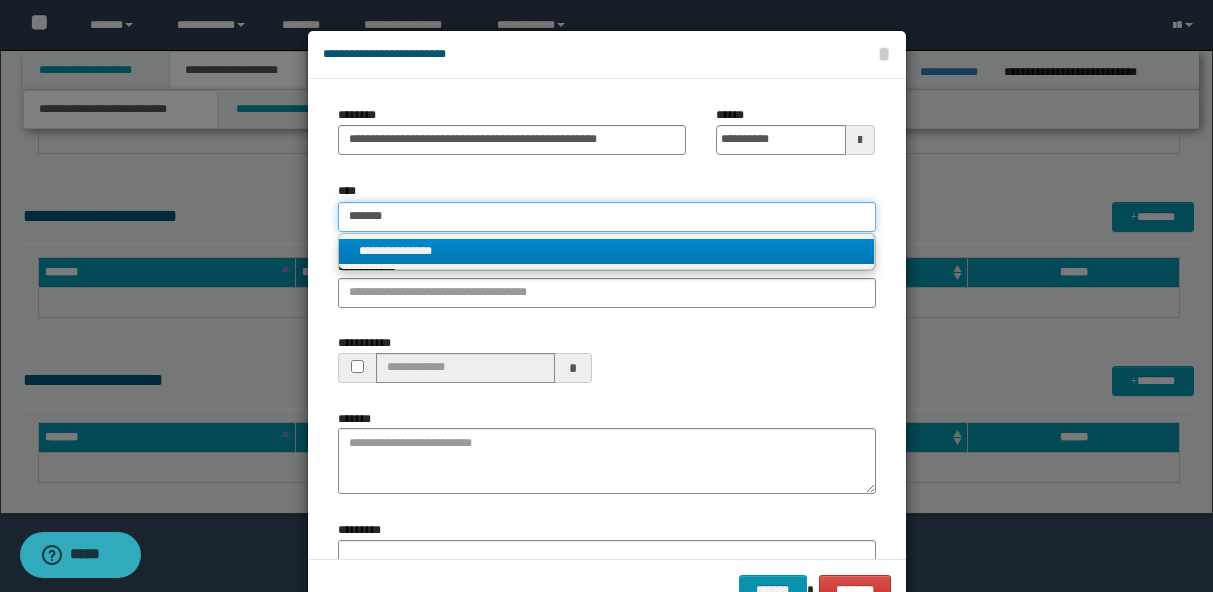 type on "*******" 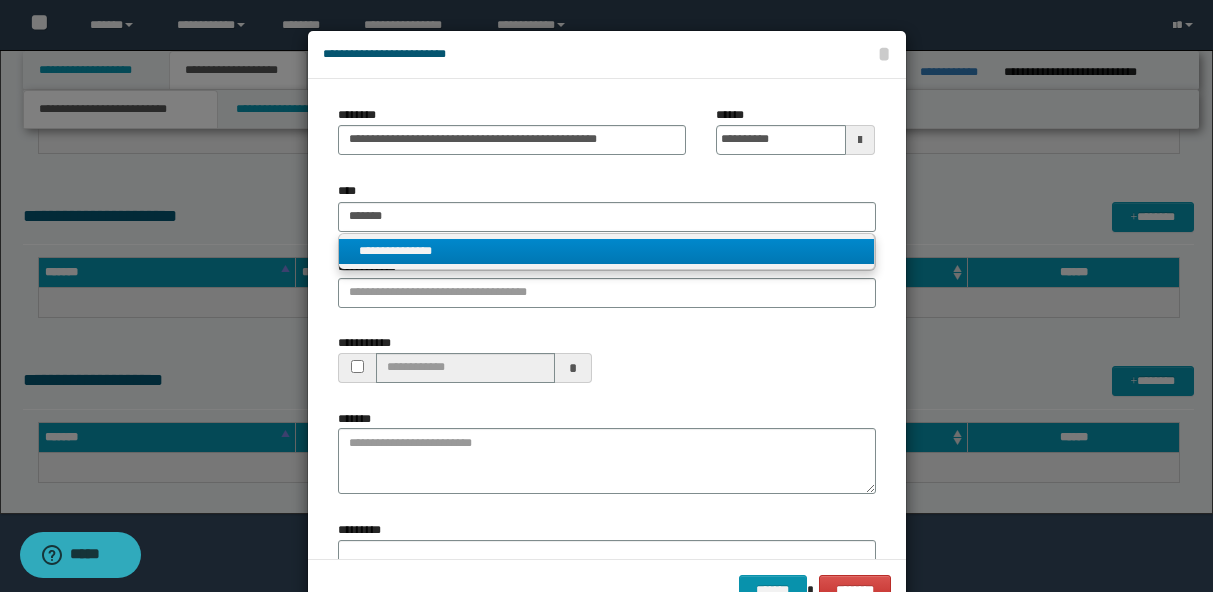 click on "**********" at bounding box center [606, 251] 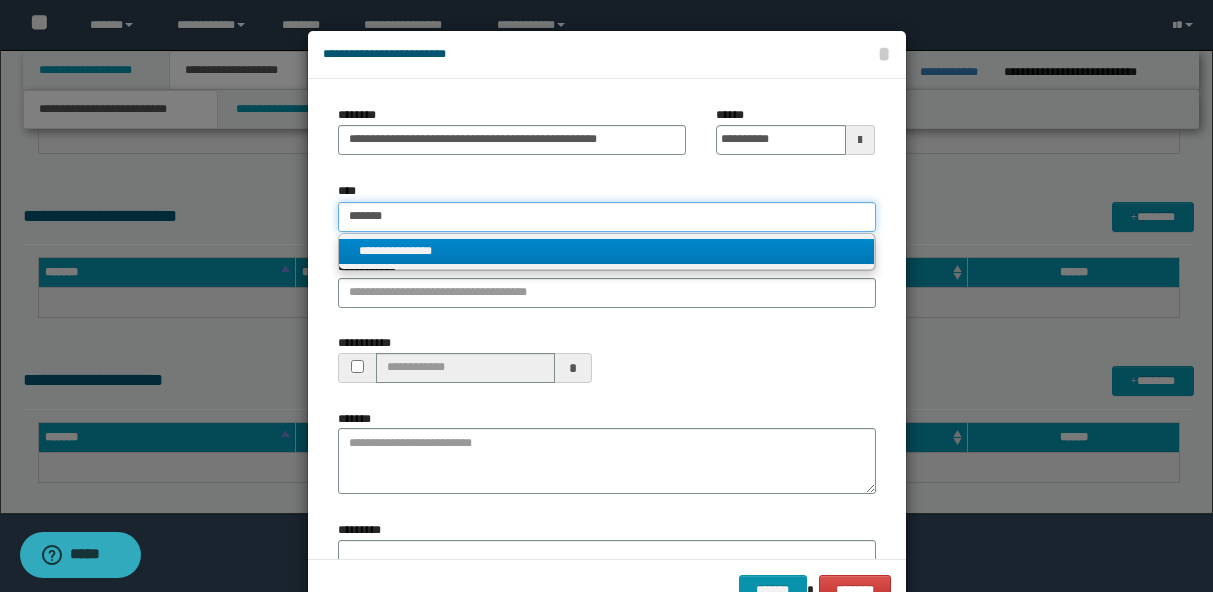 type 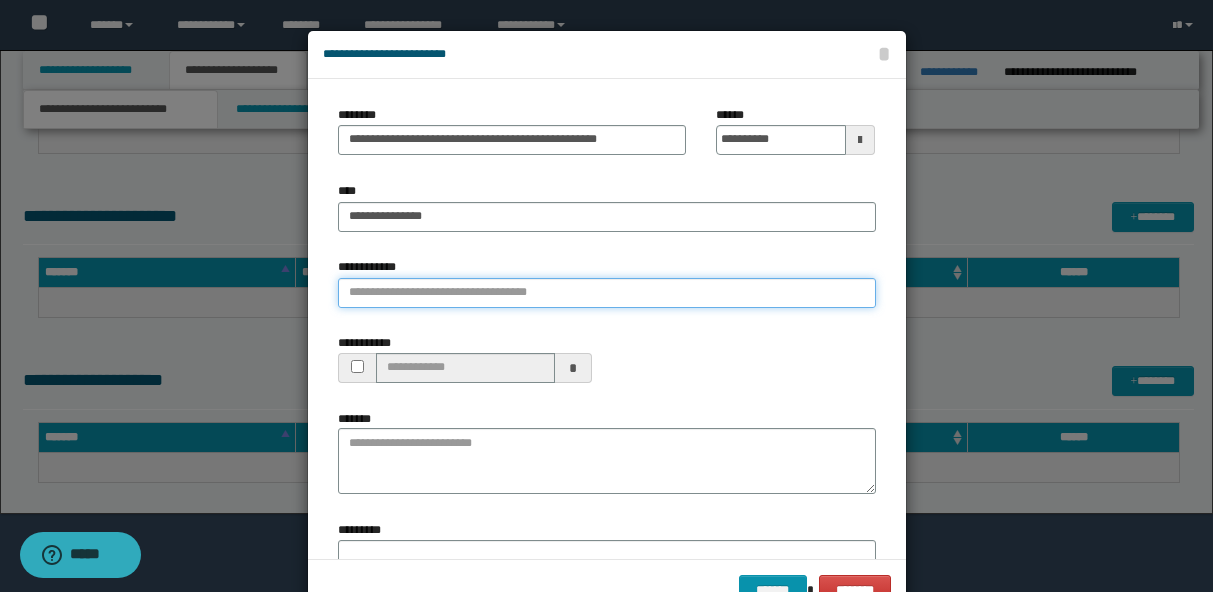 click on "**********" at bounding box center [607, 293] 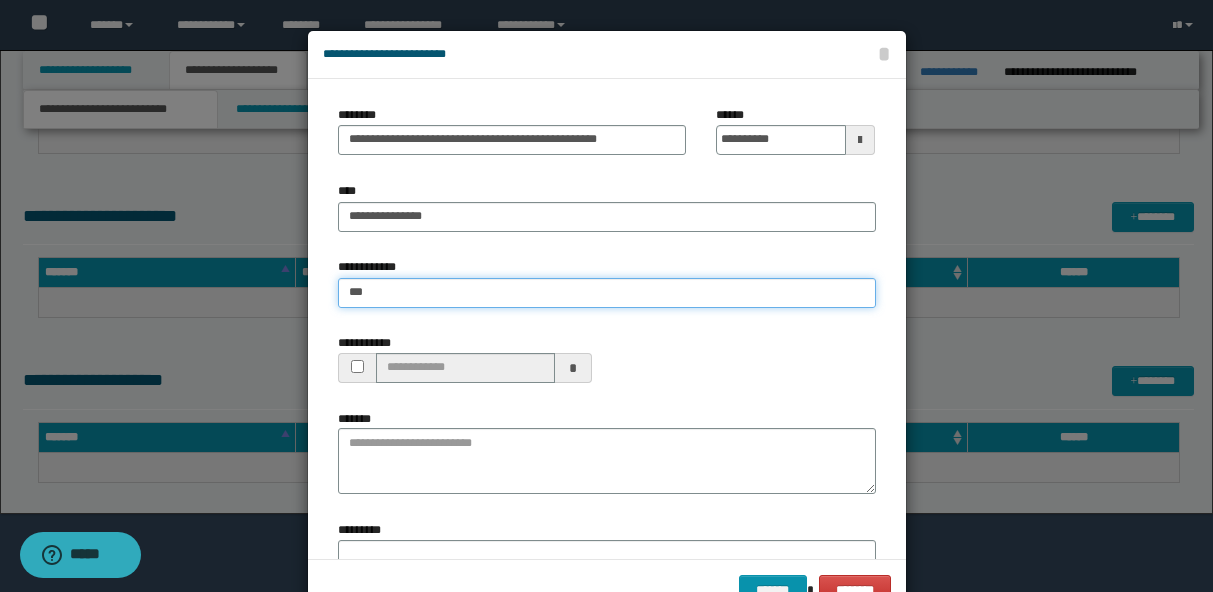 type on "****" 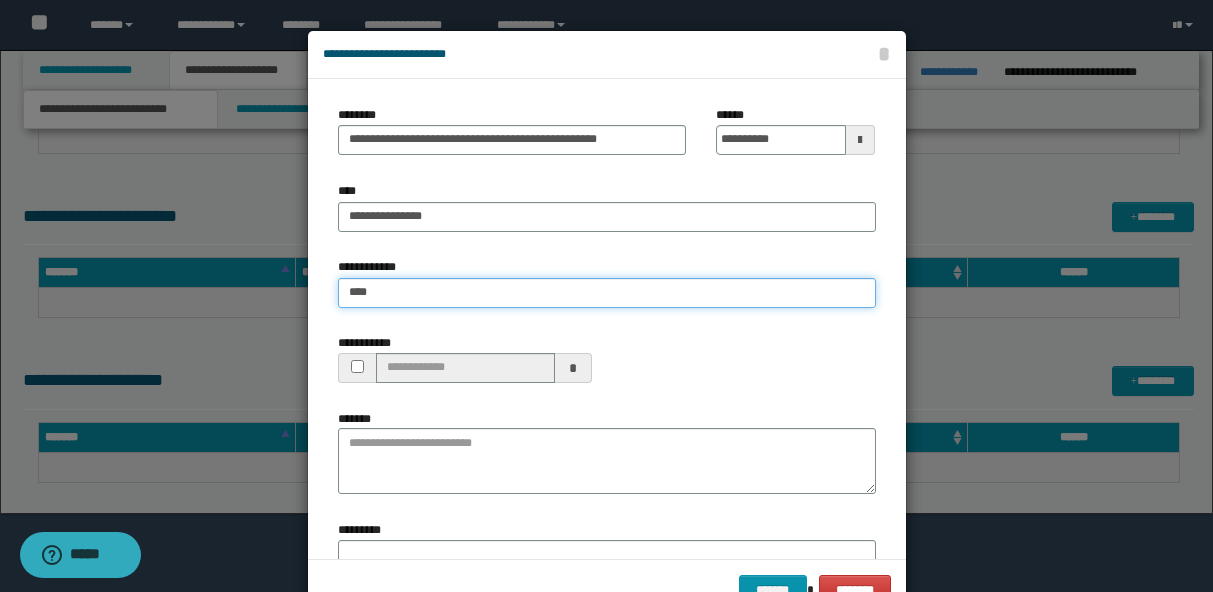 type on "****" 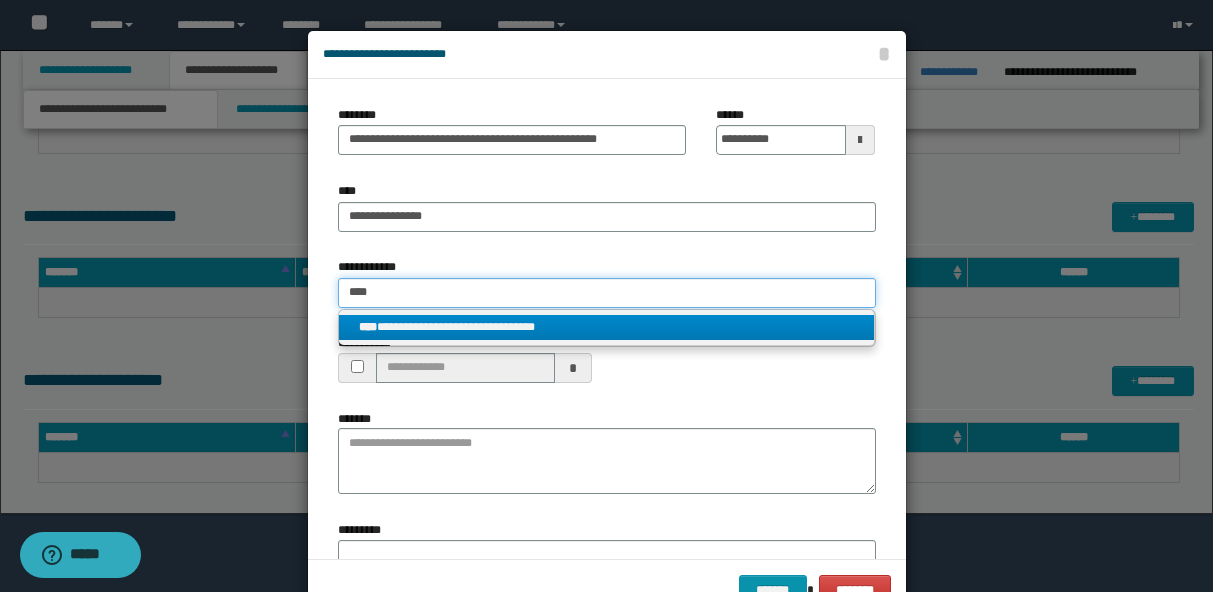 type on "****" 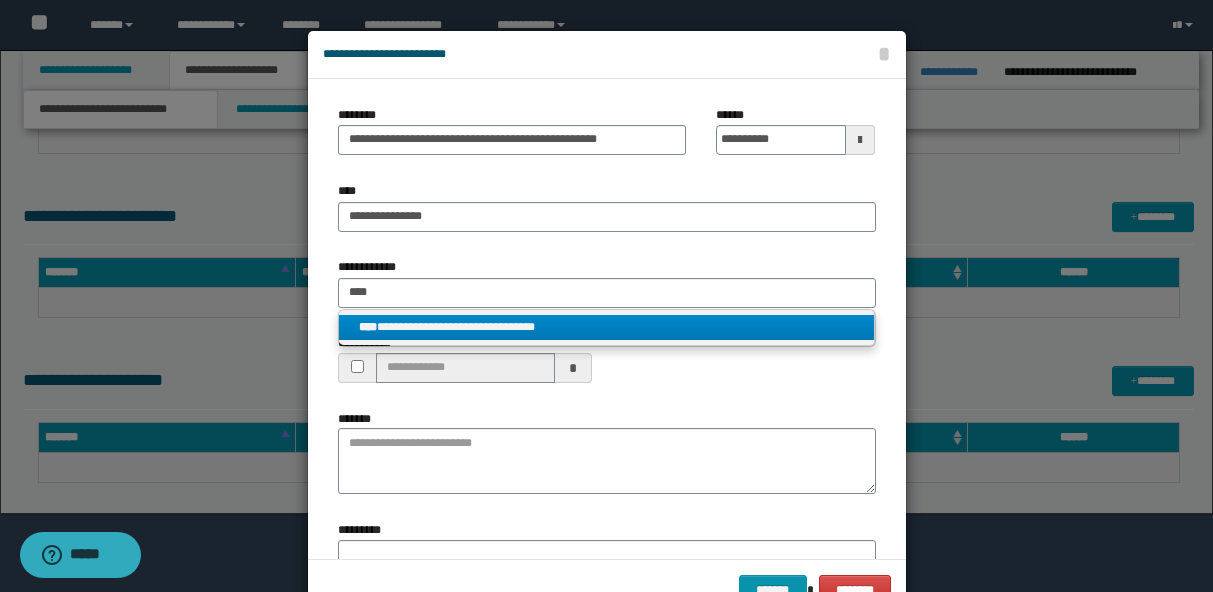 click on "**********" at bounding box center (606, 327) 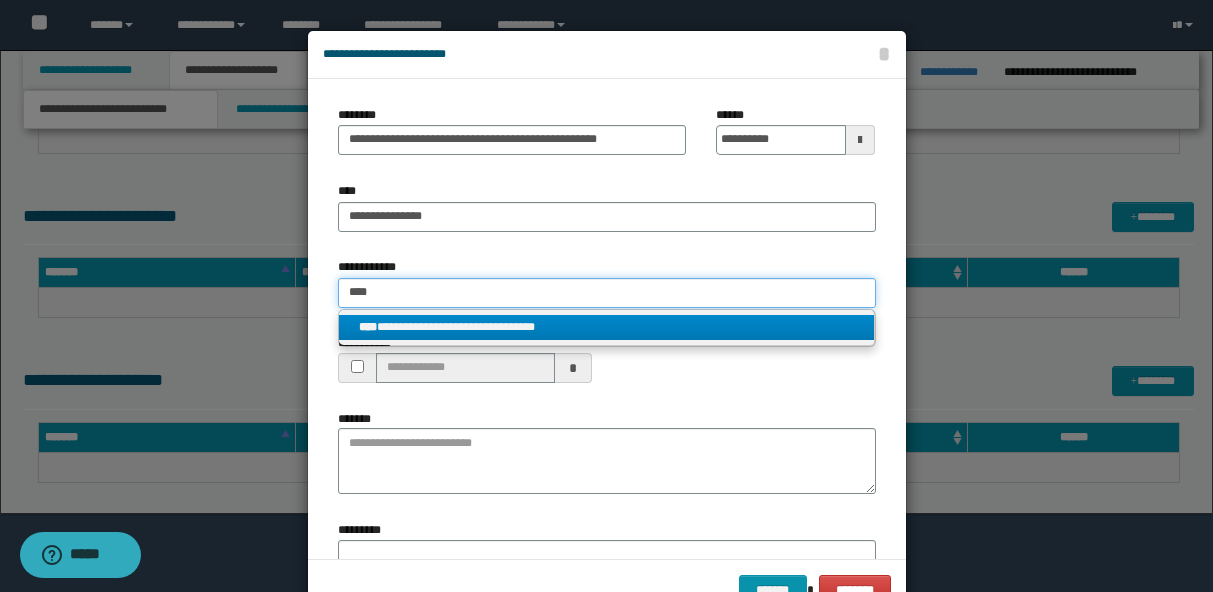 type 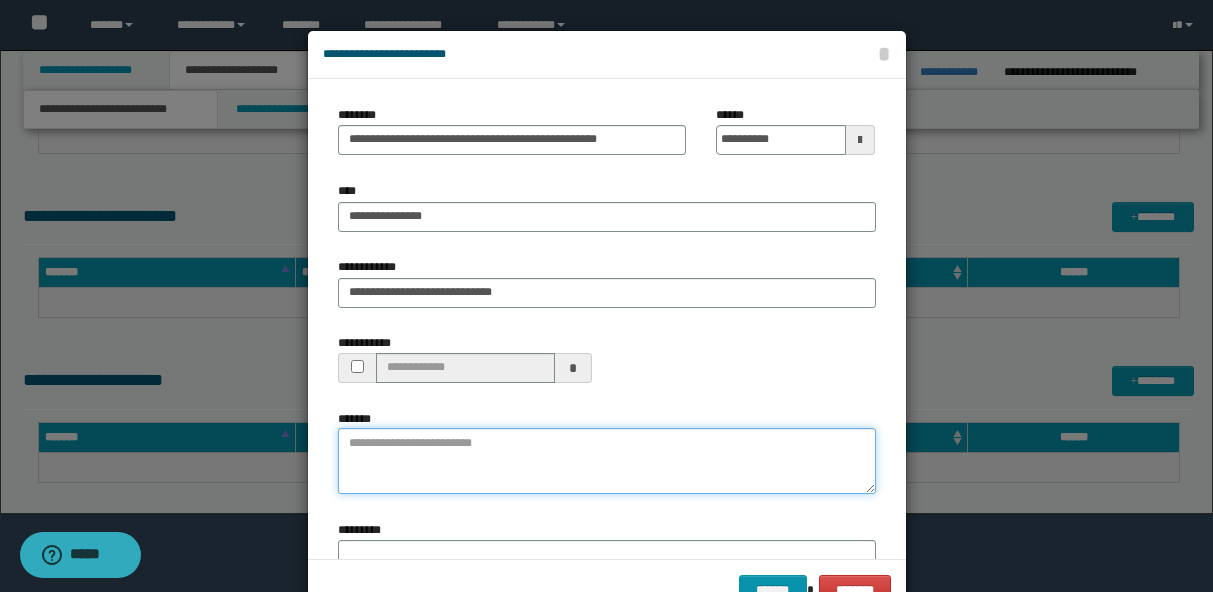 click on "*******" at bounding box center [607, 461] 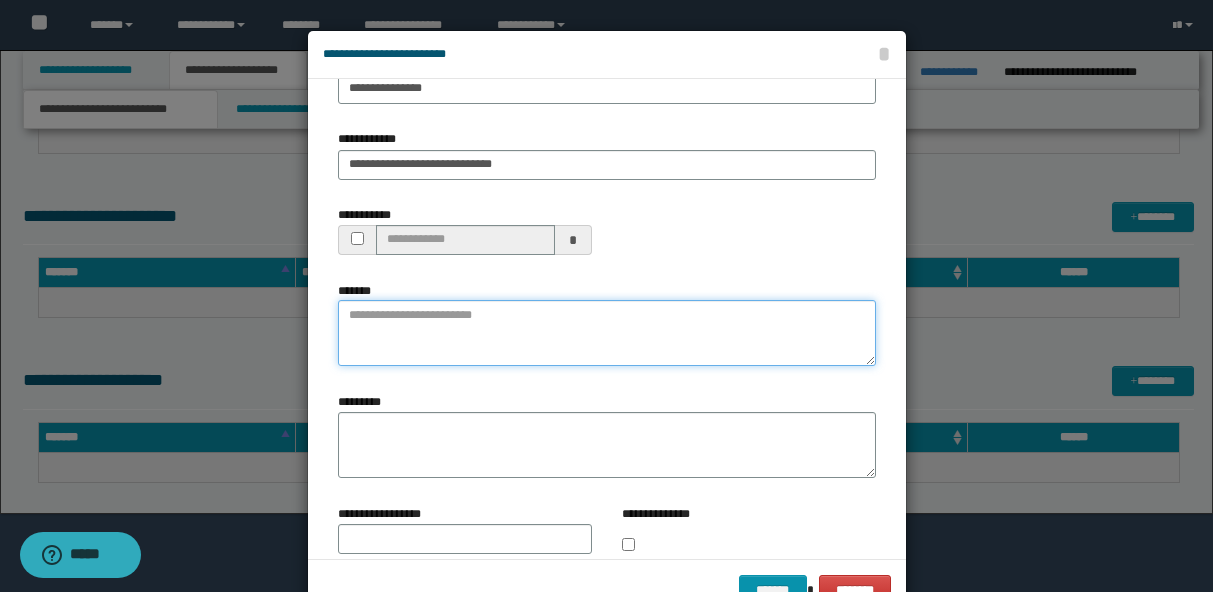 scroll, scrollTop: 130, scrollLeft: 0, axis: vertical 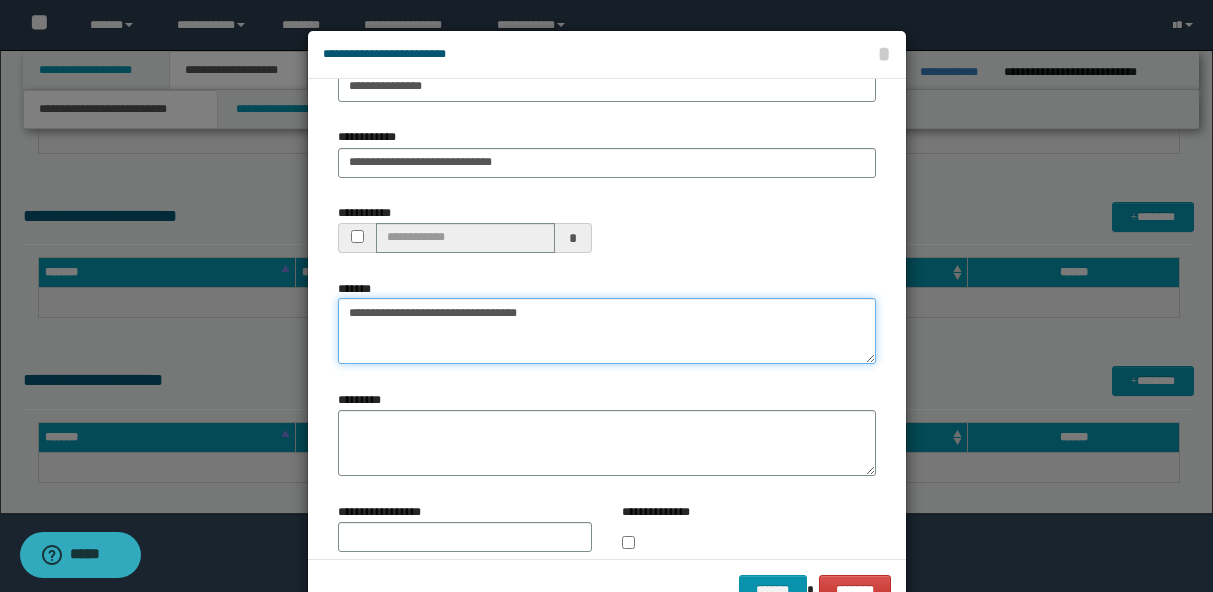 type on "**********" 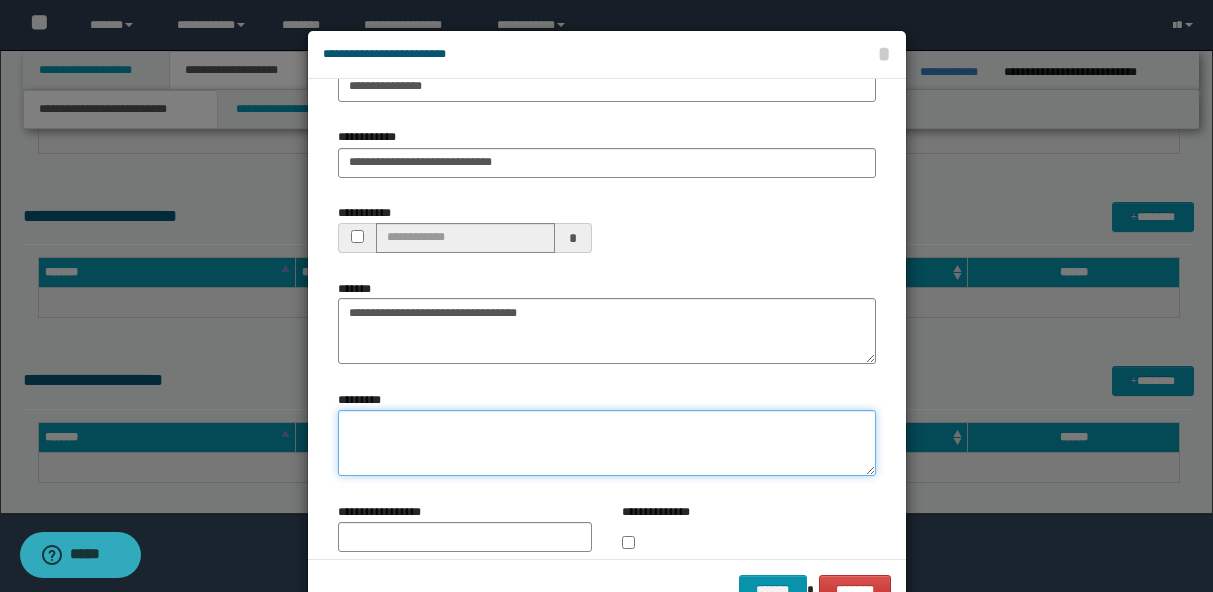 click on "*********" at bounding box center [607, 443] 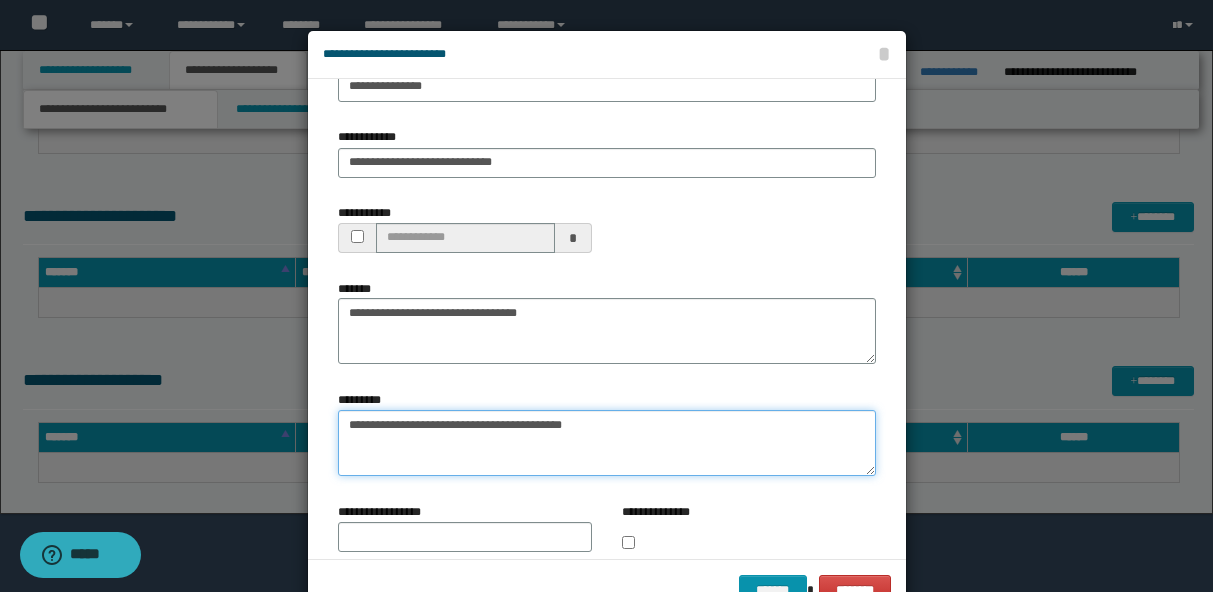type on "**********" 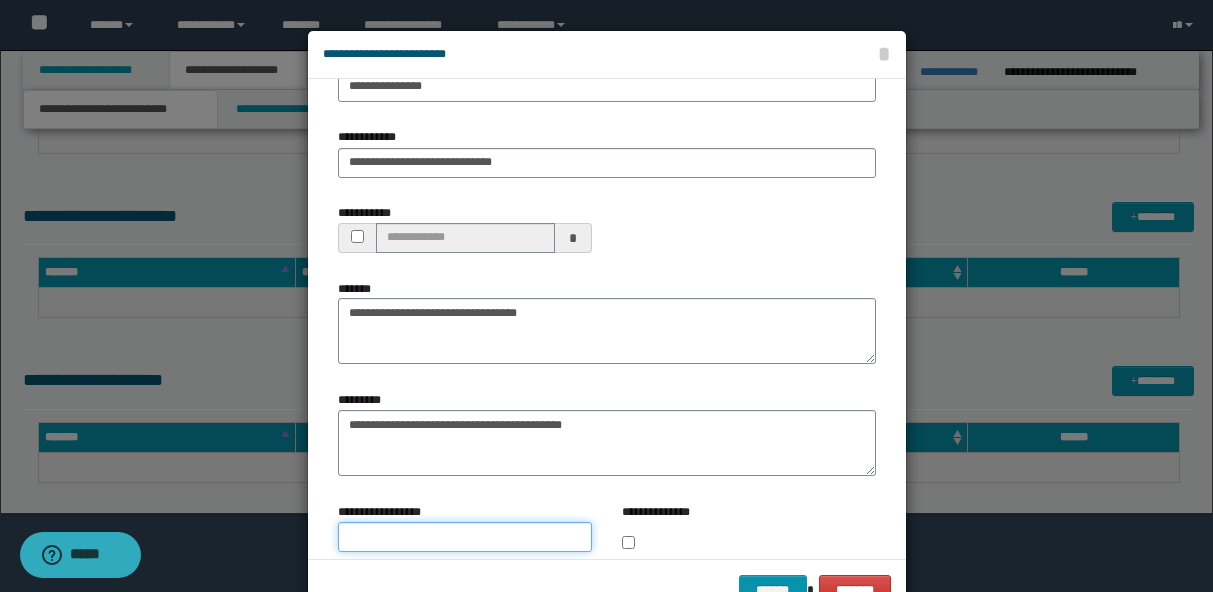 click on "**********" at bounding box center (465, 537) 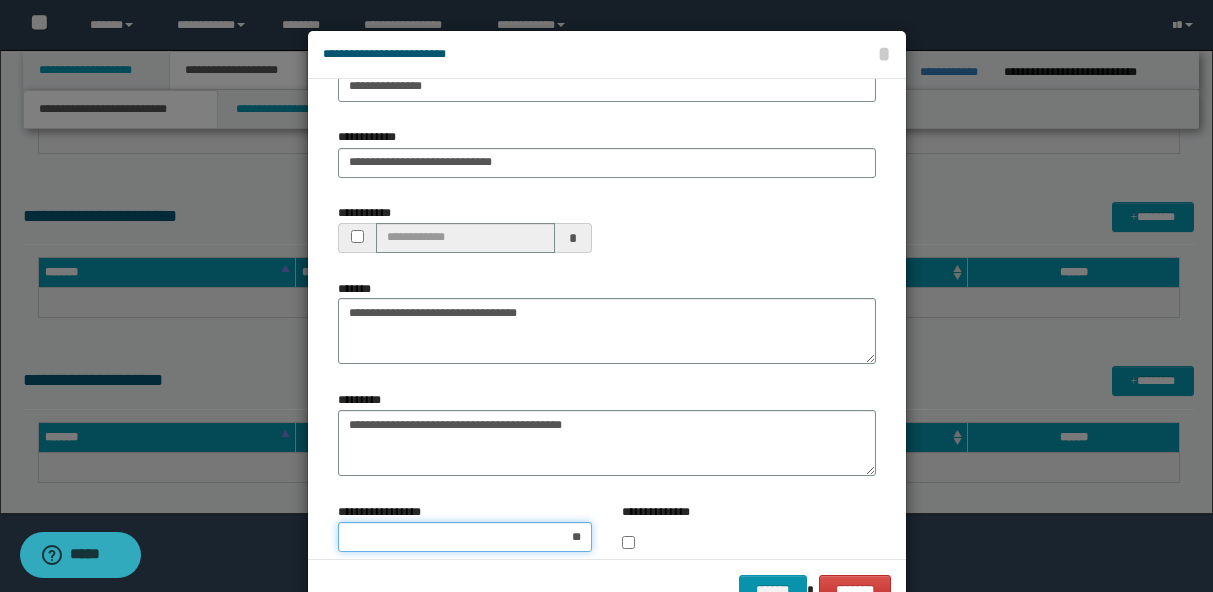 type on "***" 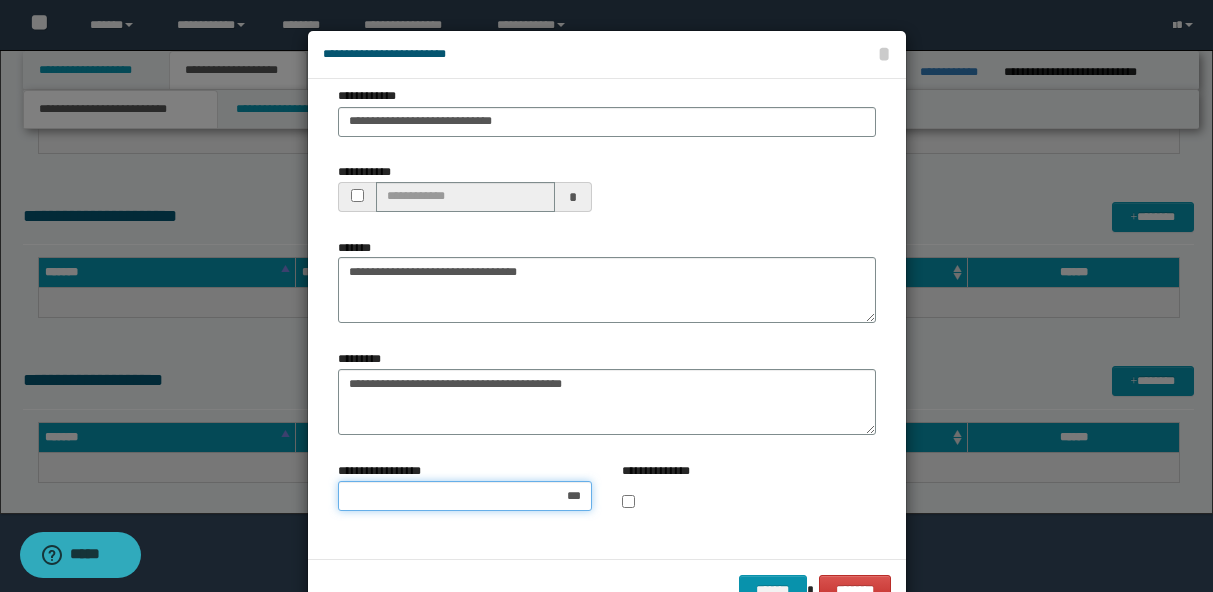 scroll, scrollTop: 168, scrollLeft: 0, axis: vertical 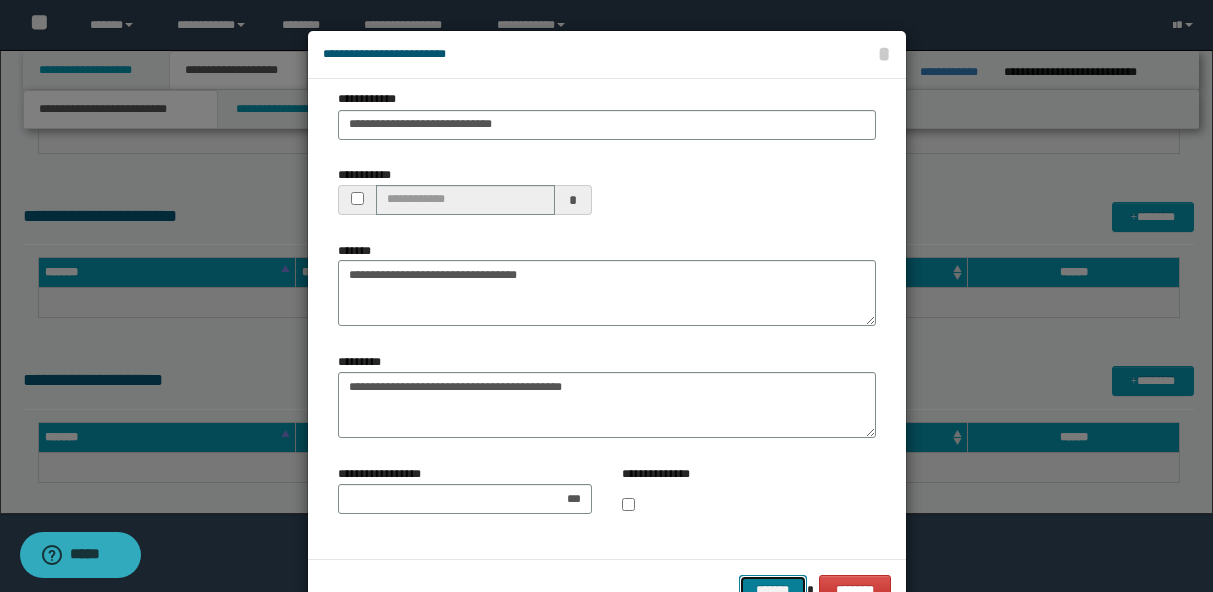 click on "*******" at bounding box center [773, 590] 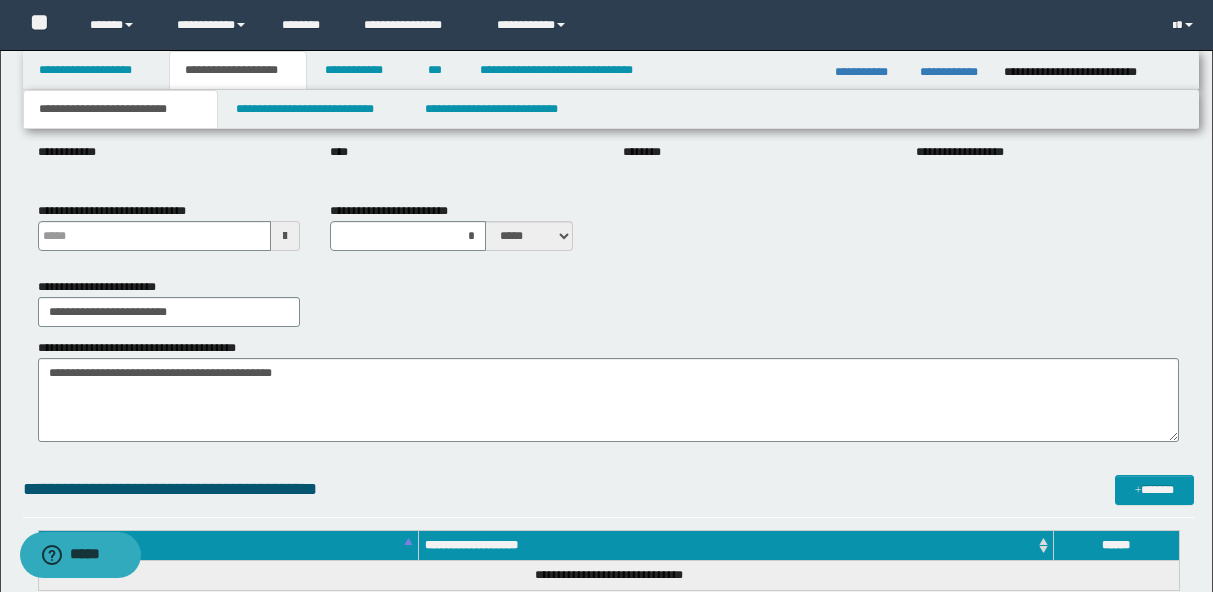 scroll, scrollTop: 371, scrollLeft: 0, axis: vertical 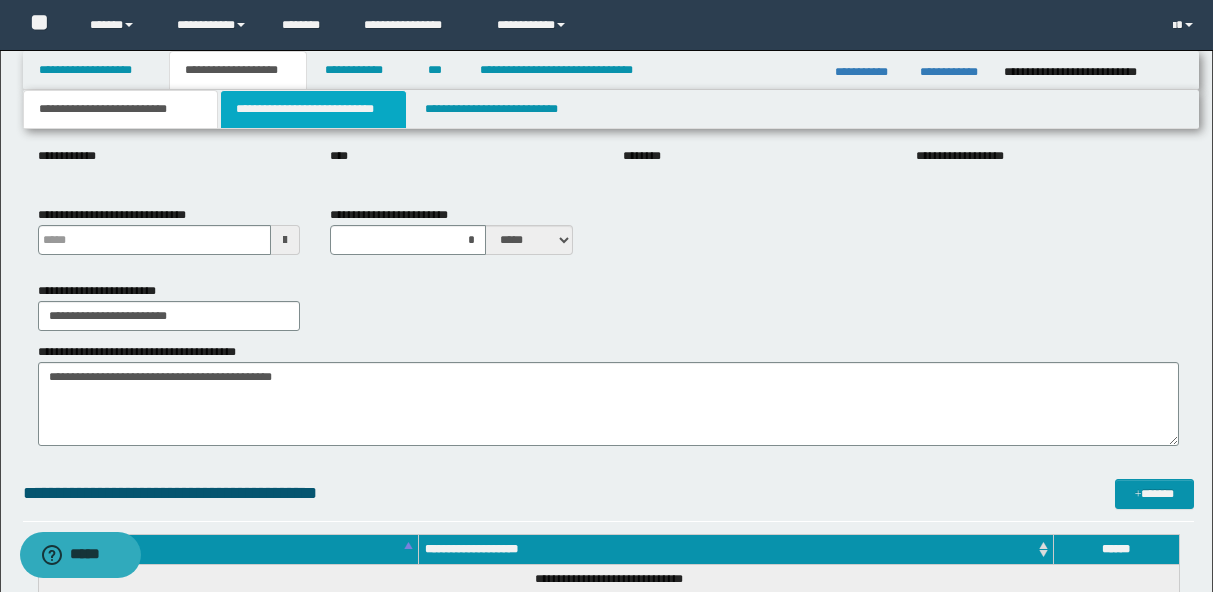 click on "**********" at bounding box center [314, 109] 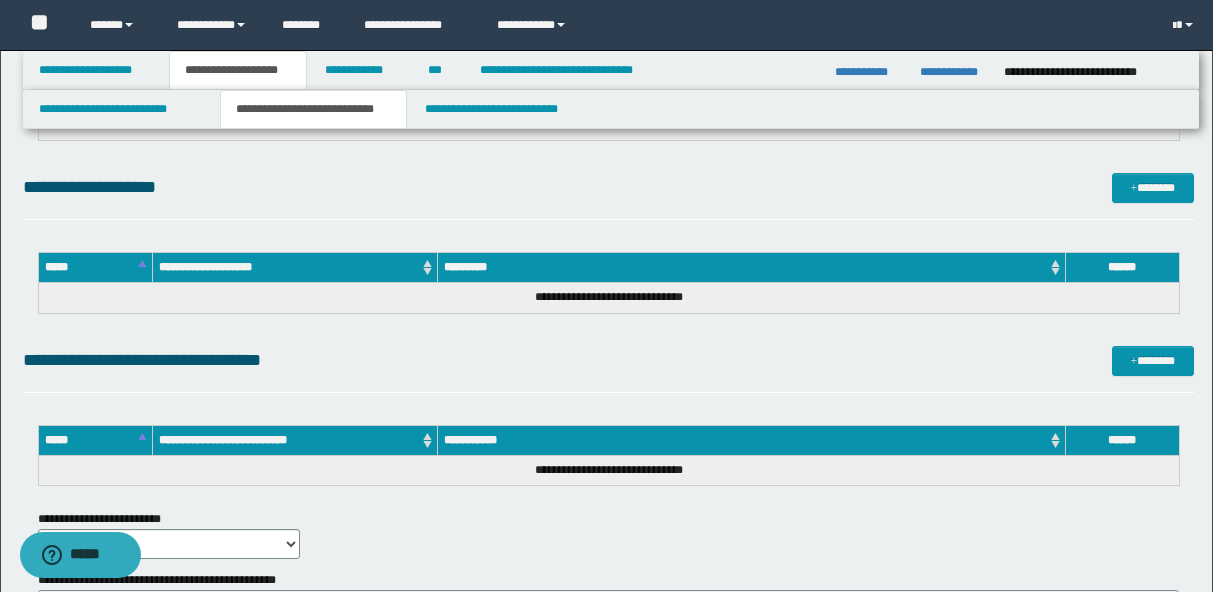 scroll, scrollTop: 645, scrollLeft: 0, axis: vertical 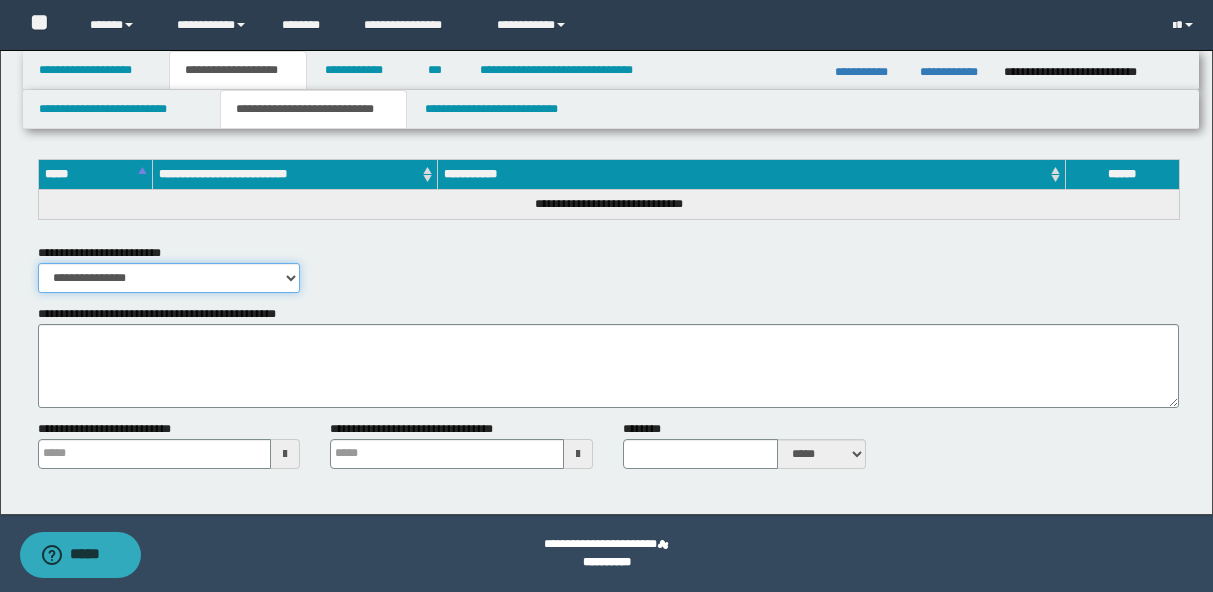 click on "**********" at bounding box center [169, 278] 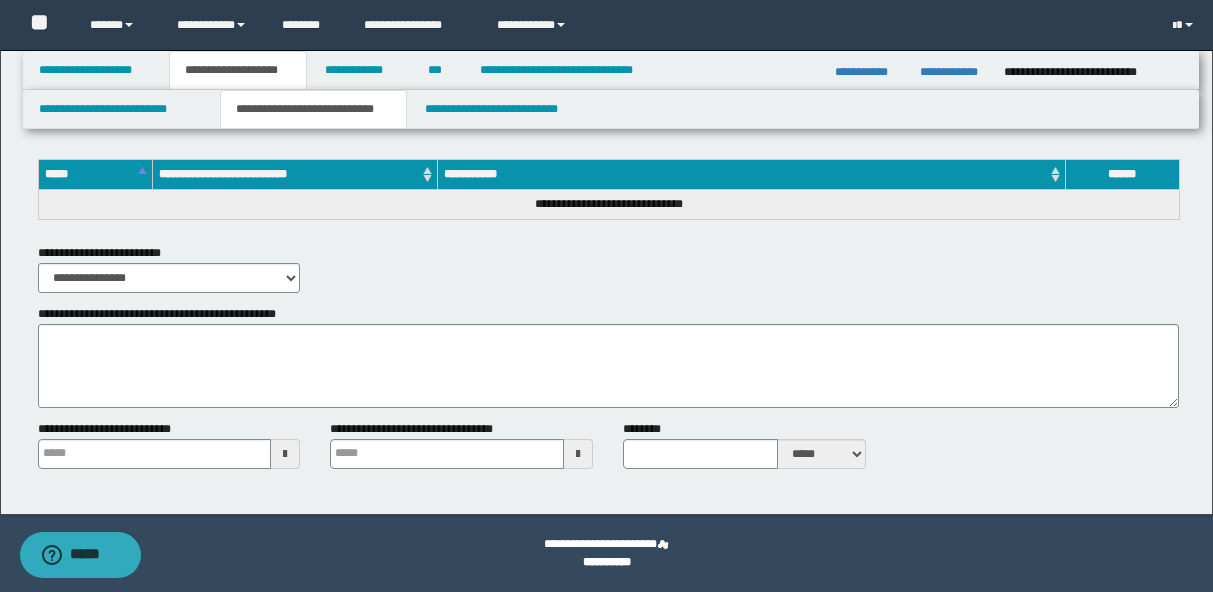 click on "**********" at bounding box center [608, 268] 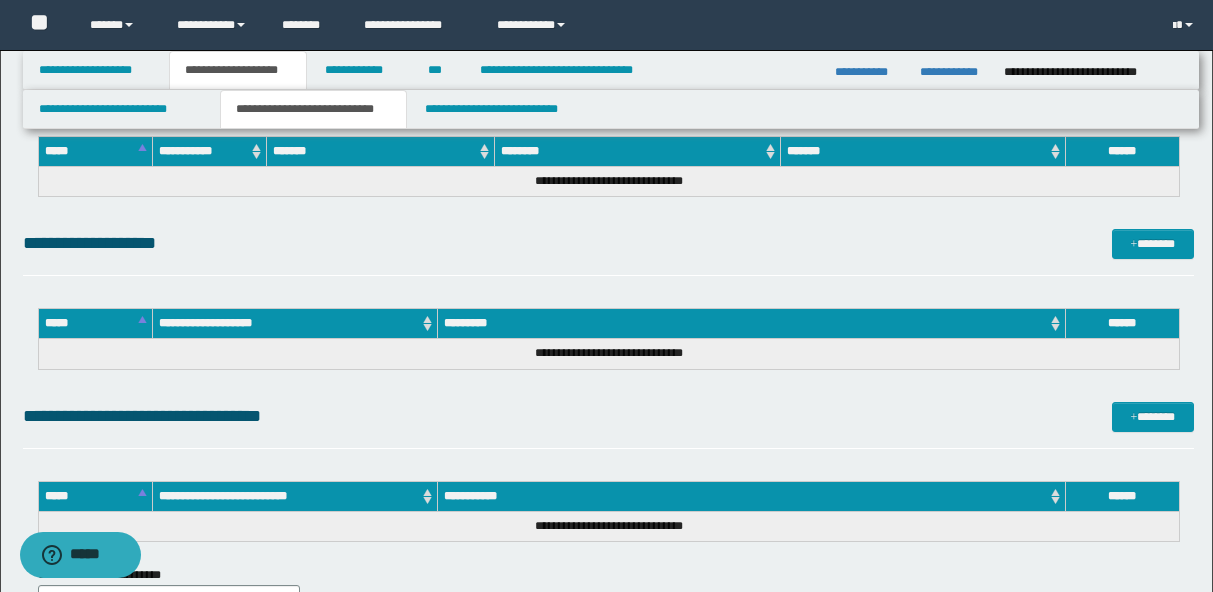 scroll, scrollTop: 286, scrollLeft: 0, axis: vertical 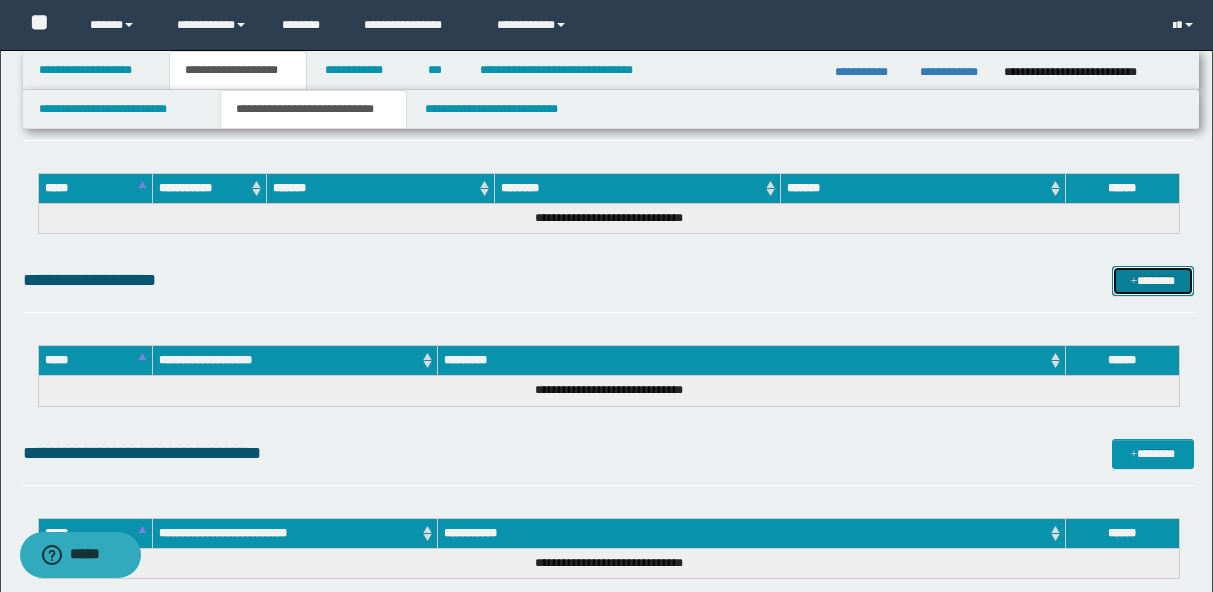 click on "*******" at bounding box center [1153, 281] 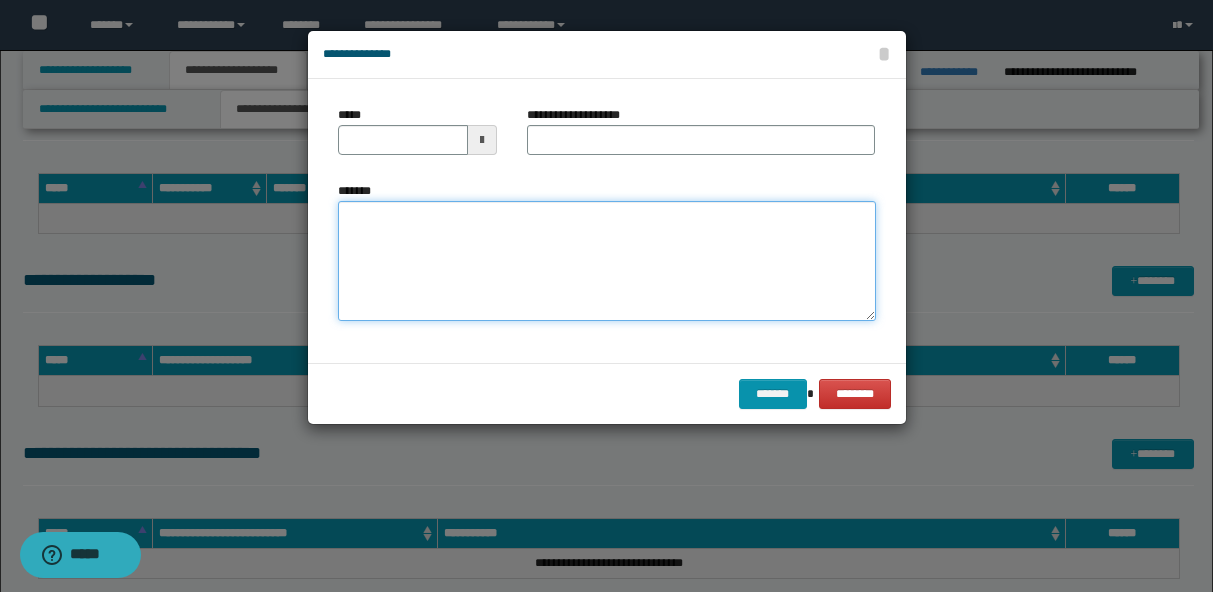 click on "*******" at bounding box center [607, 261] 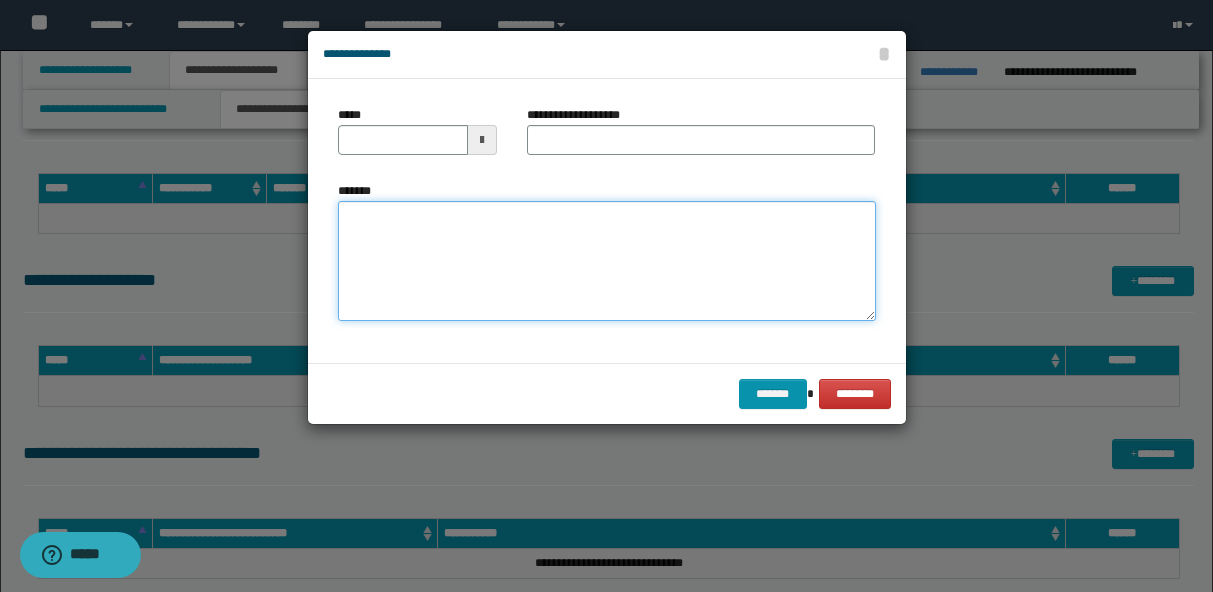 paste on "**********" 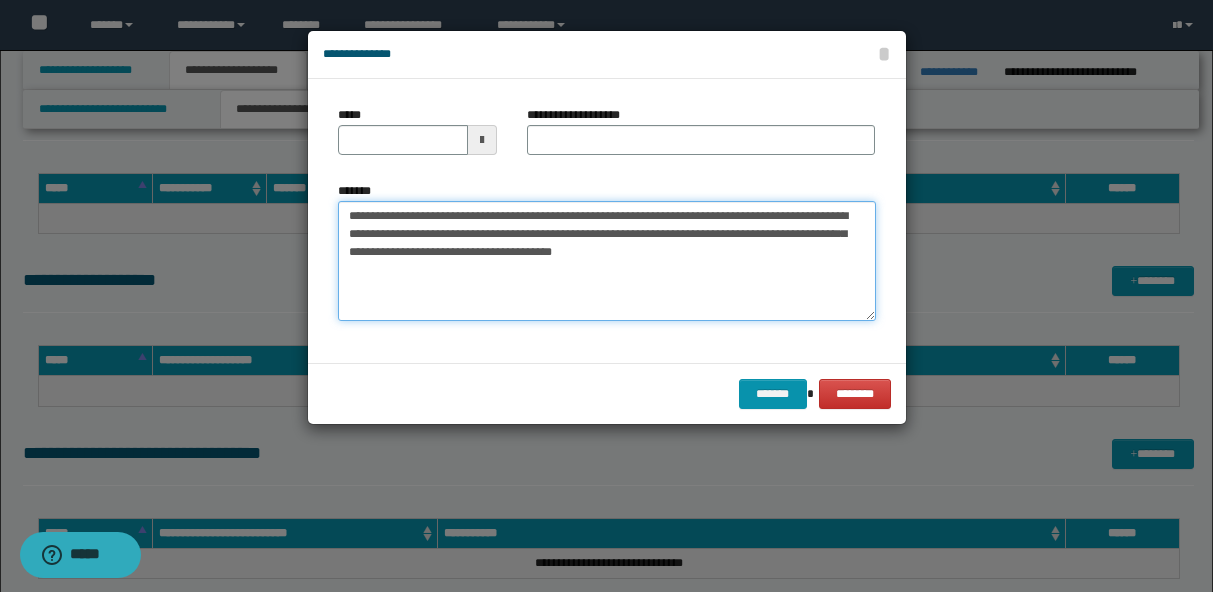 type on "**********" 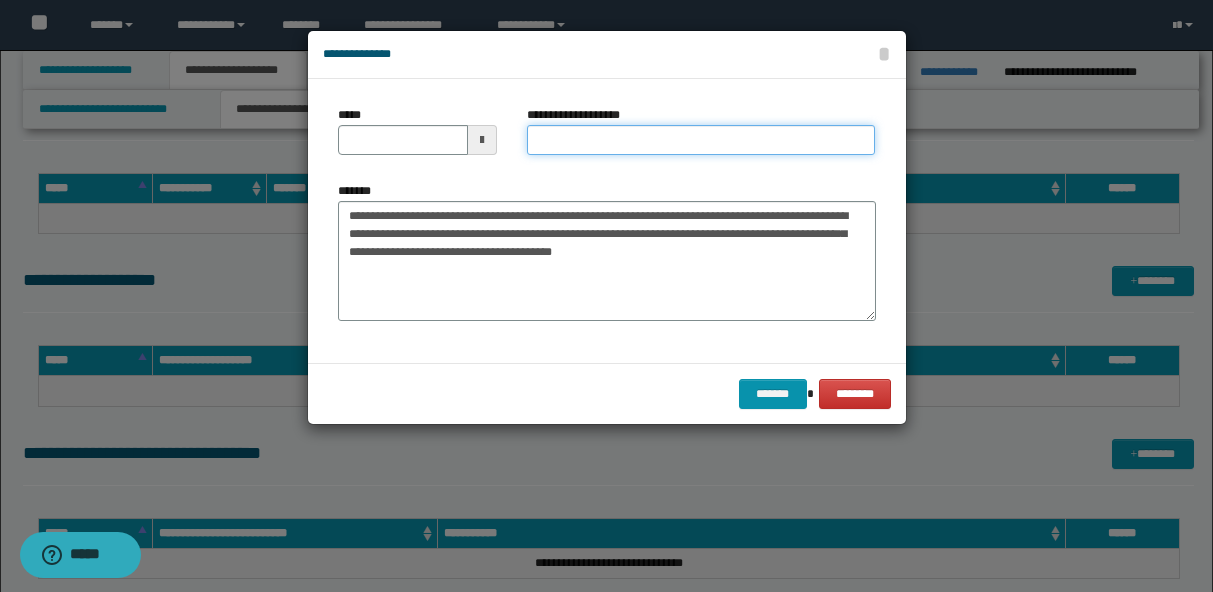 click on "**********" at bounding box center [701, 140] 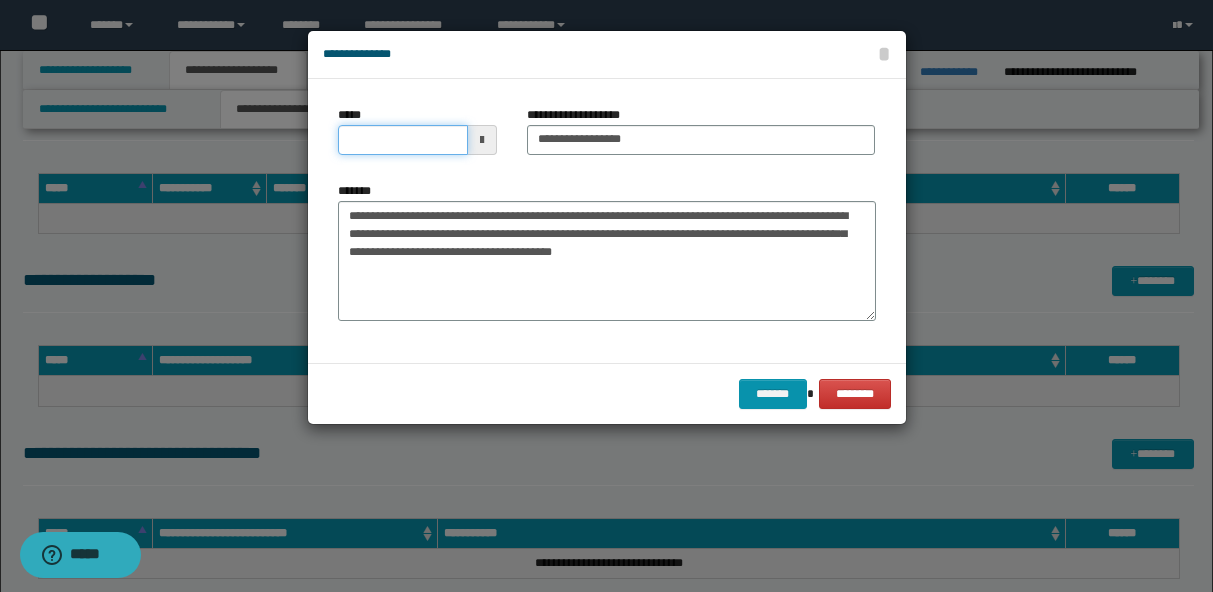 click on "*****" at bounding box center [403, 140] 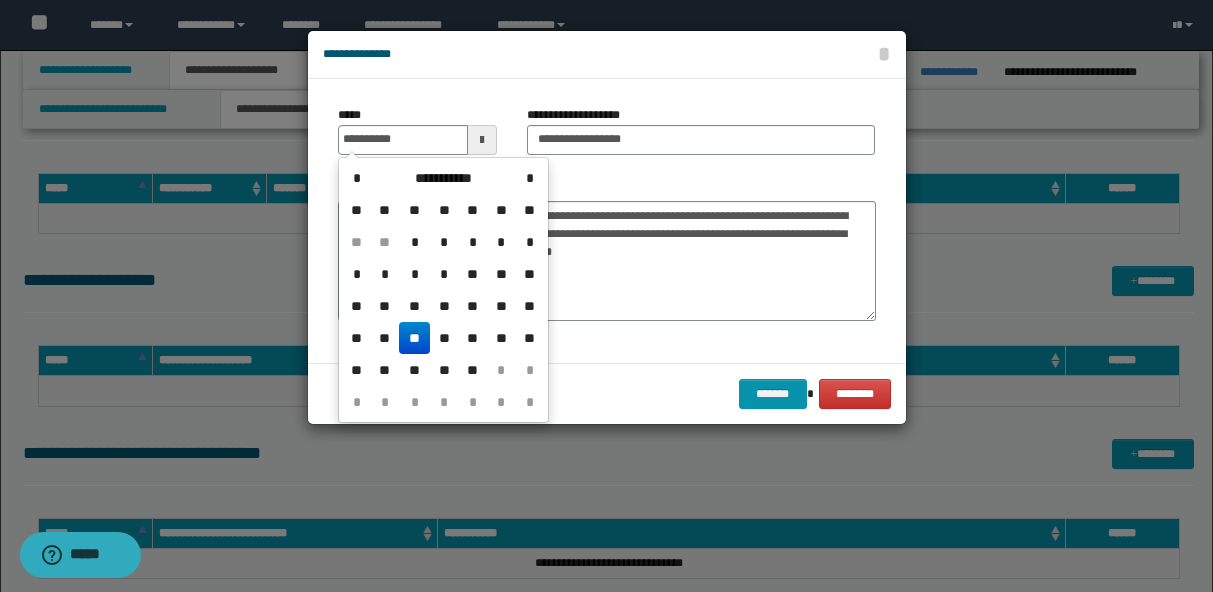 click on "**" at bounding box center [414, 338] 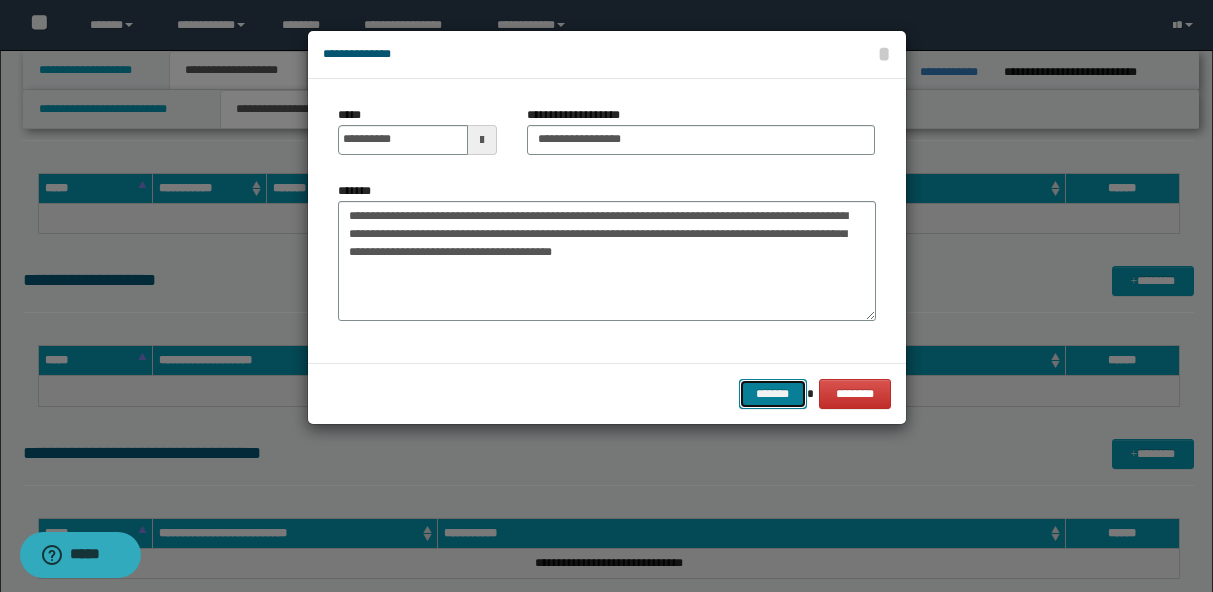 click on "*******" at bounding box center (773, 394) 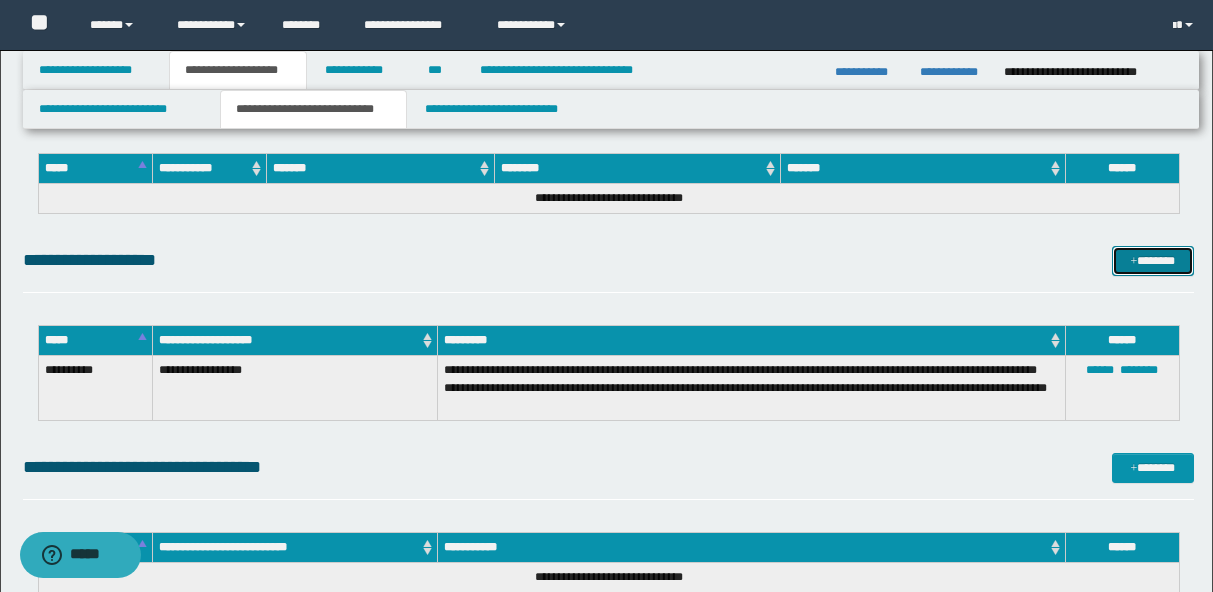 scroll, scrollTop: 298, scrollLeft: 0, axis: vertical 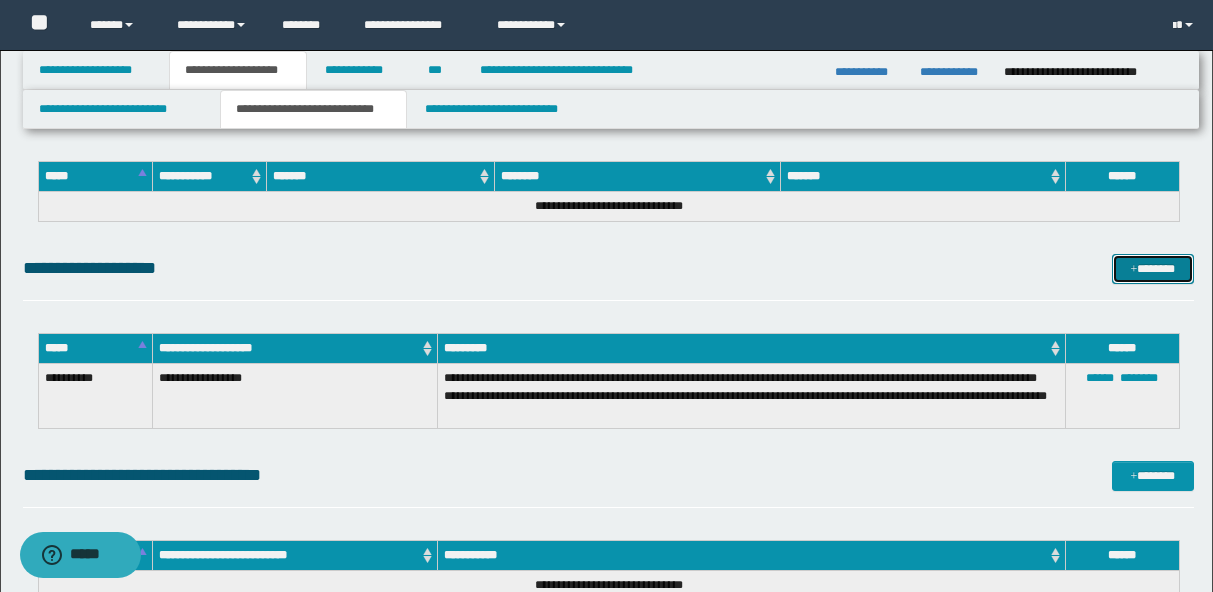 click on "*******" at bounding box center [1153, 269] 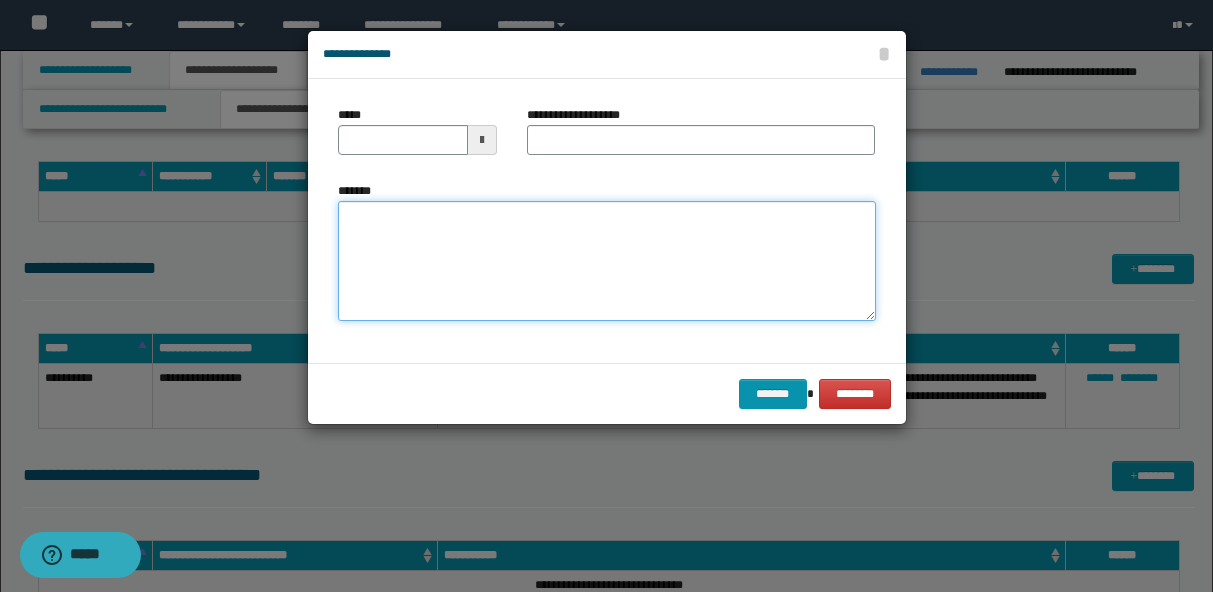 click on "*******" at bounding box center [607, 261] 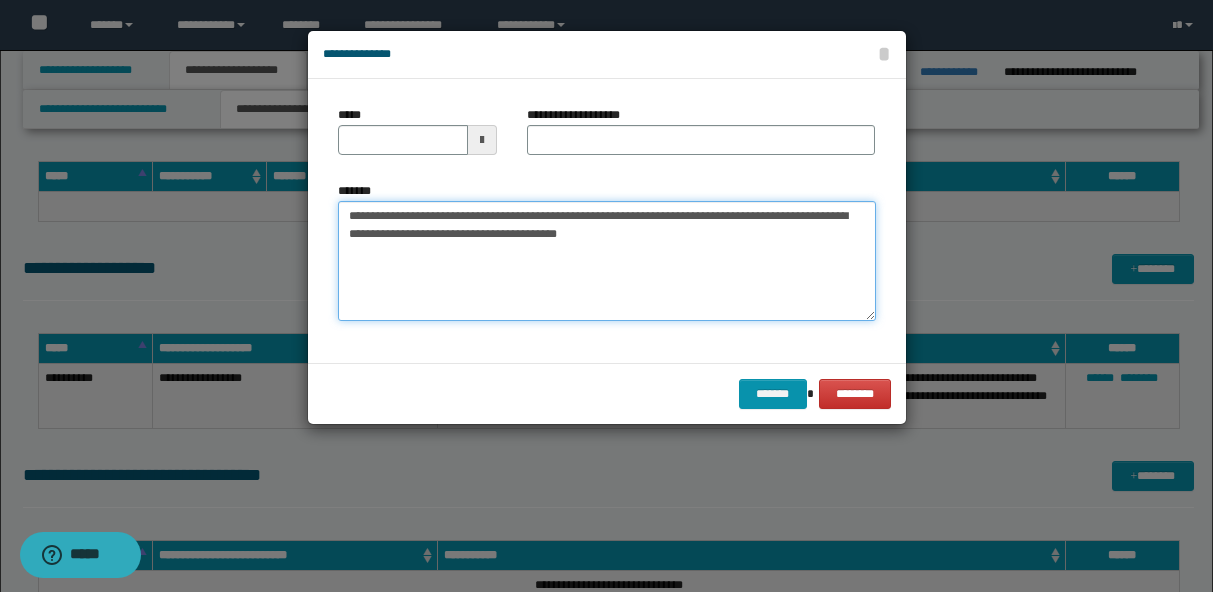 click on "**********" at bounding box center (607, 261) 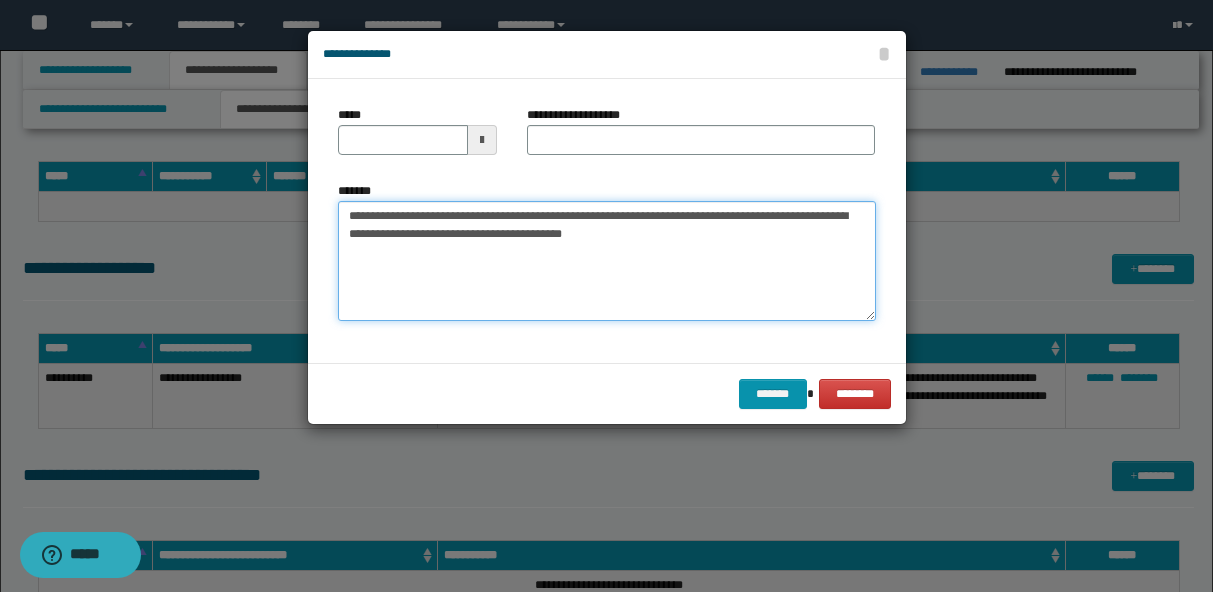 click on "**********" at bounding box center (607, 261) 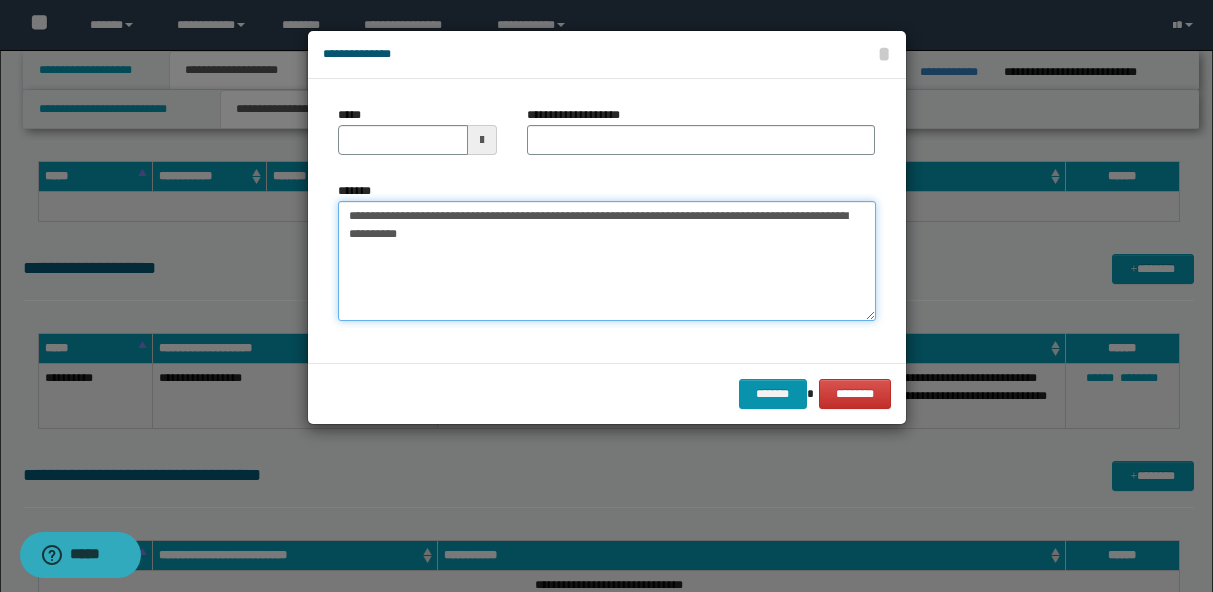 type on "**********" 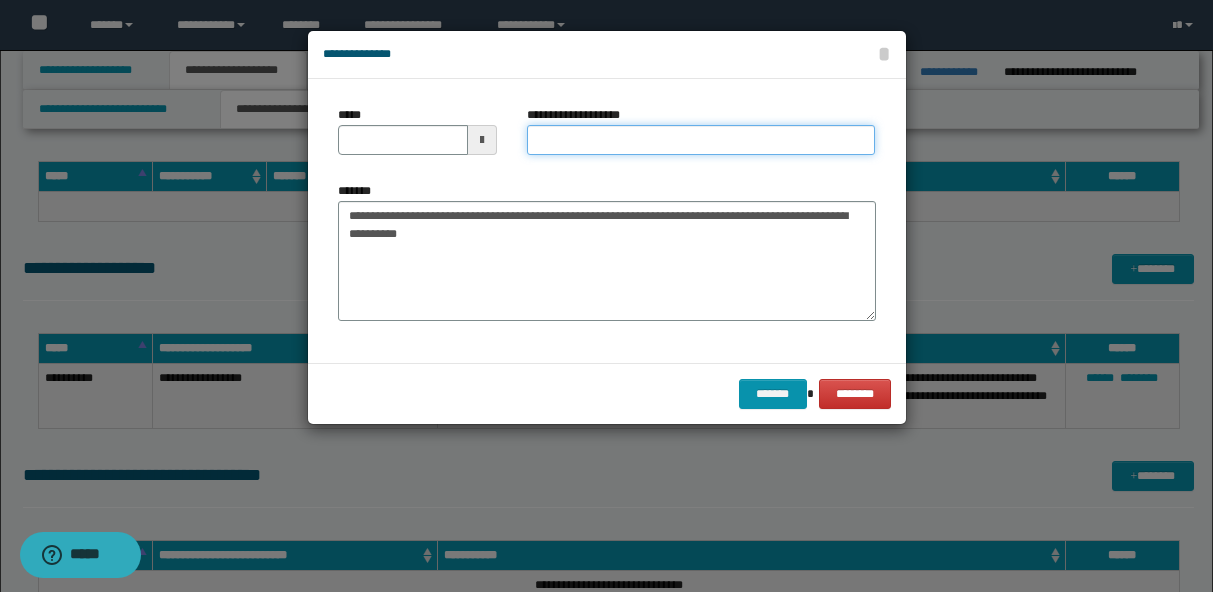 click on "**********" at bounding box center [701, 140] 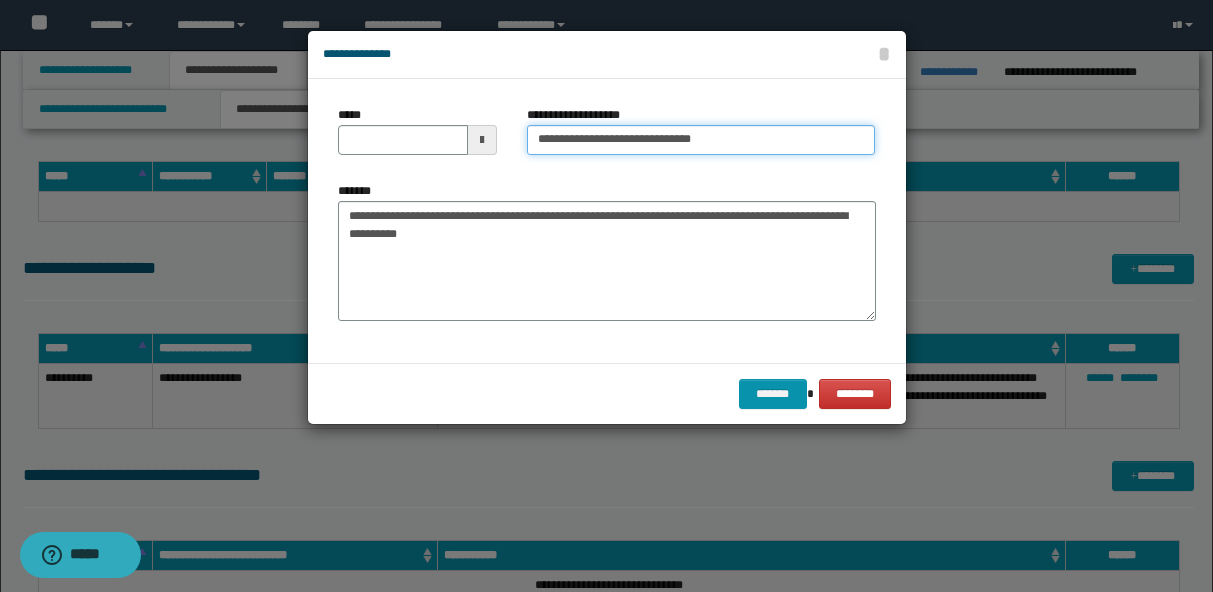 click on "**********" at bounding box center (701, 140) 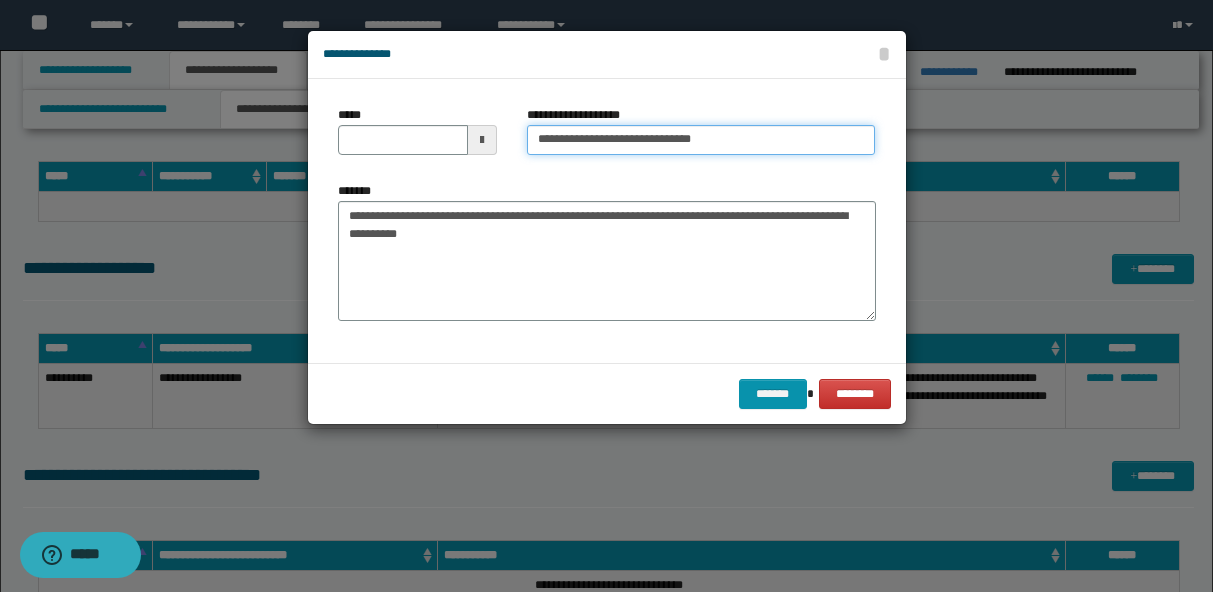 type on "**********" 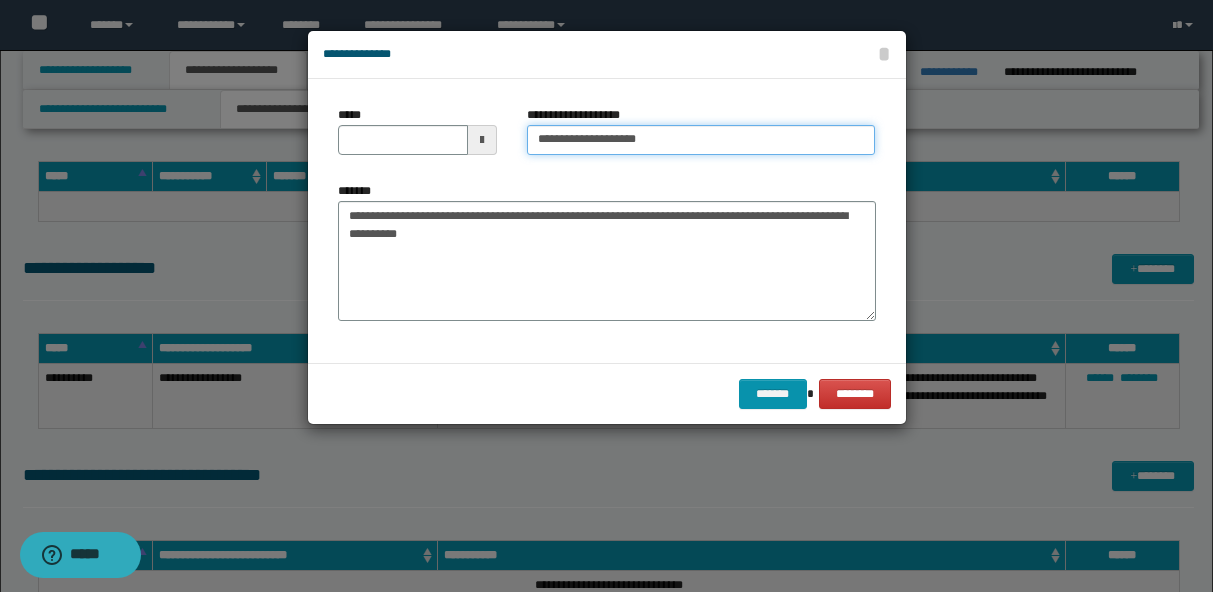 type 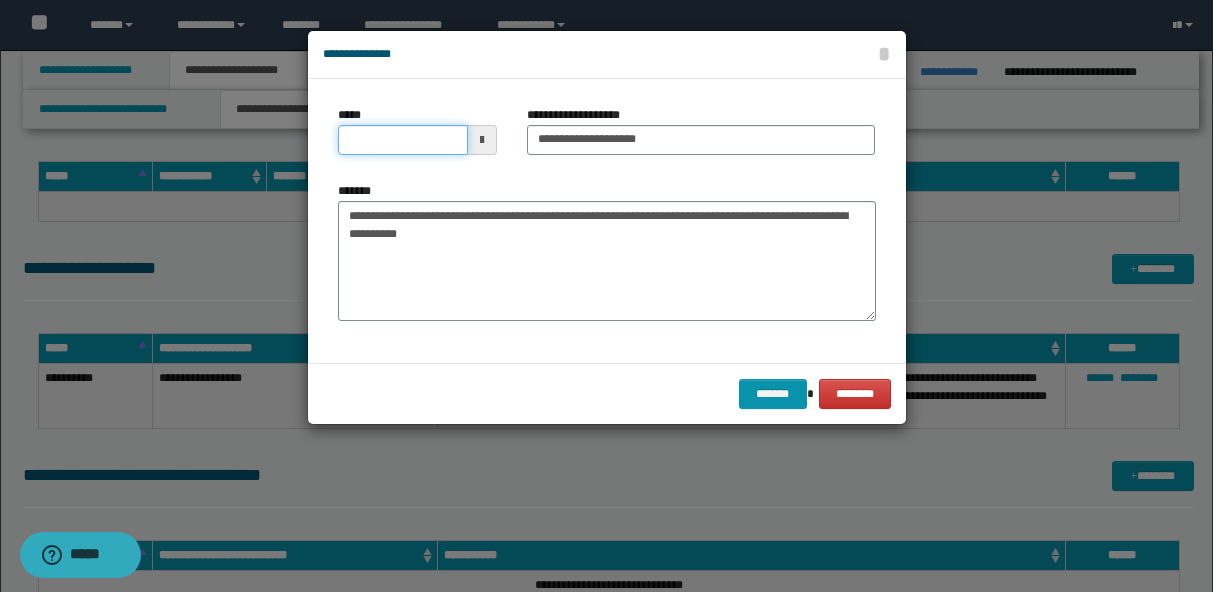 click on "*****" at bounding box center (403, 140) 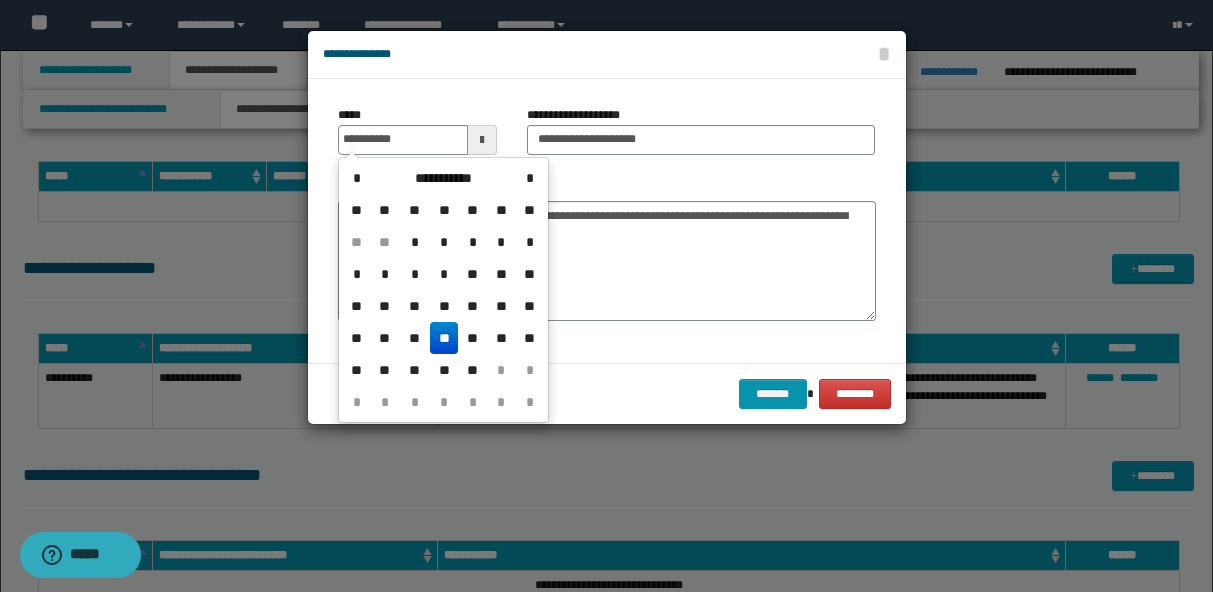 click on "**" at bounding box center (444, 338) 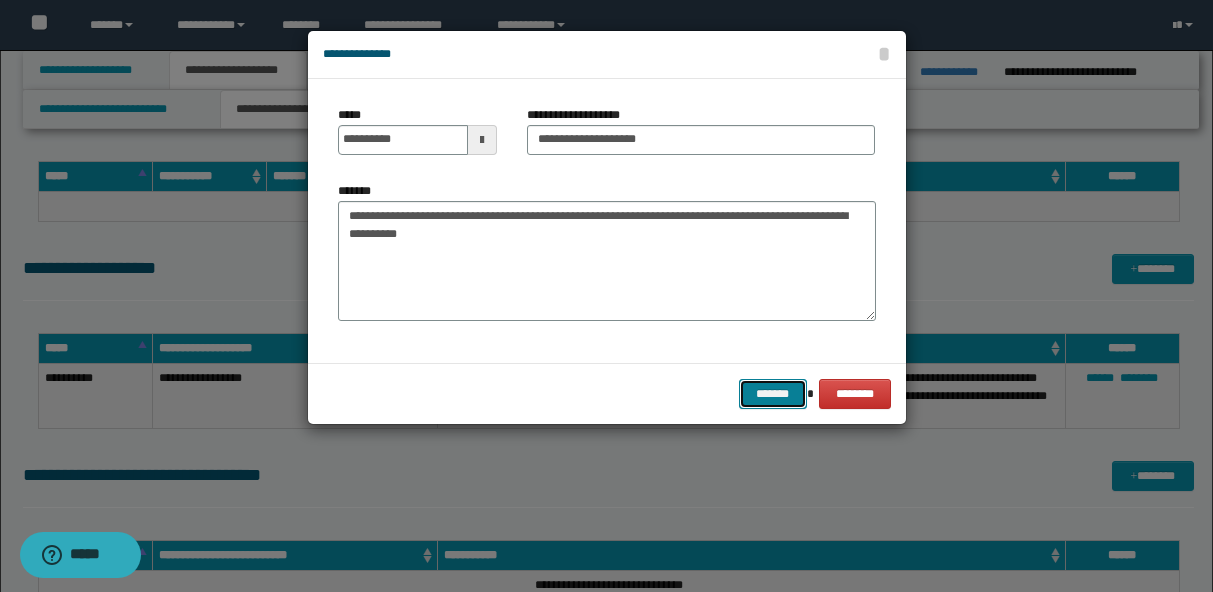 click on "*******" at bounding box center (773, 394) 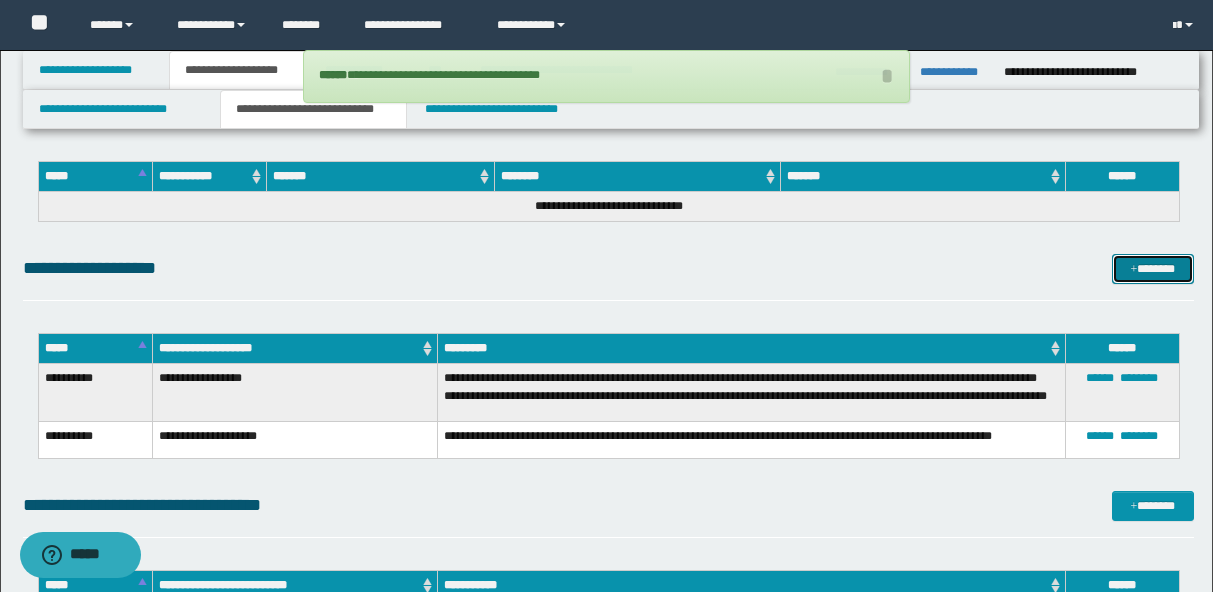 click on "*******" at bounding box center [1153, 269] 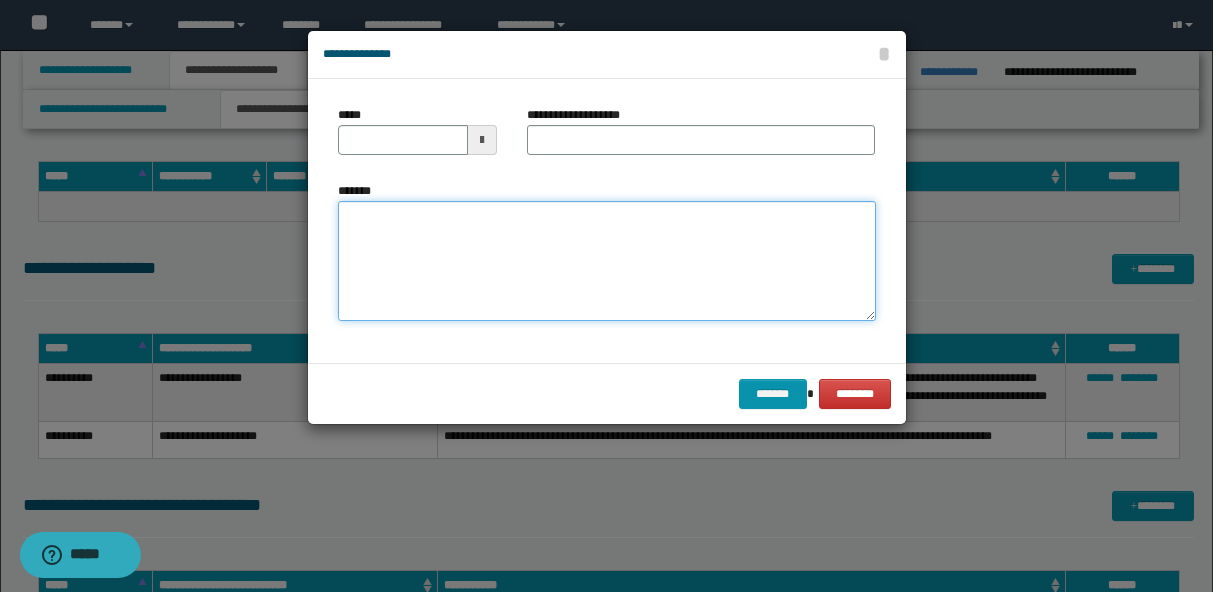 click on "*******" at bounding box center [607, 261] 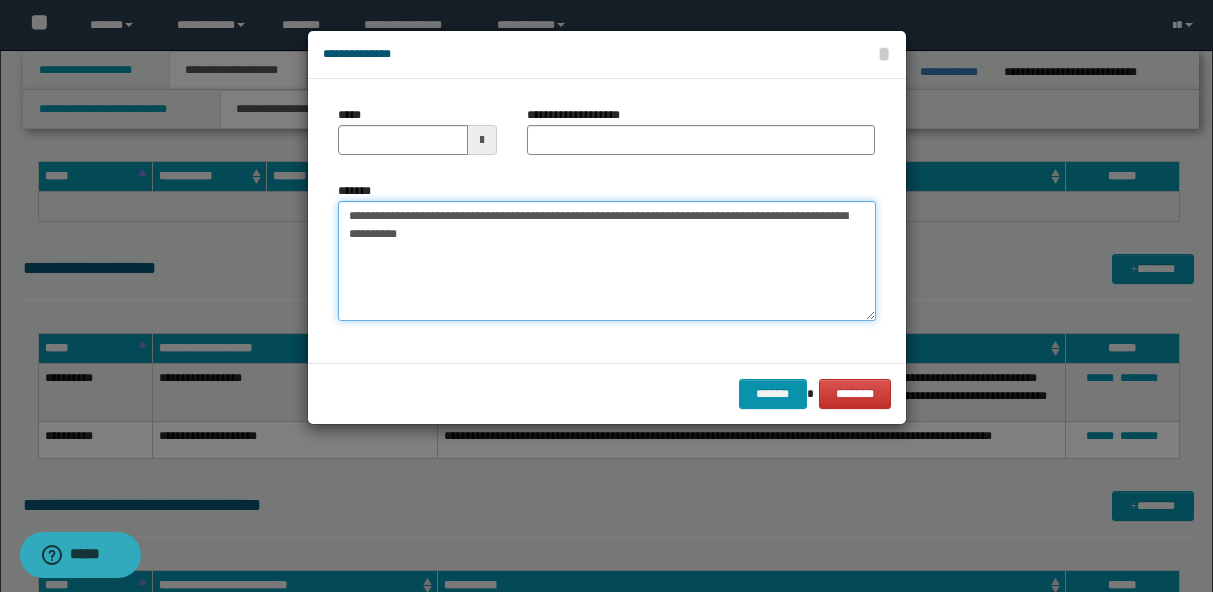 click on "**********" at bounding box center (607, 261) 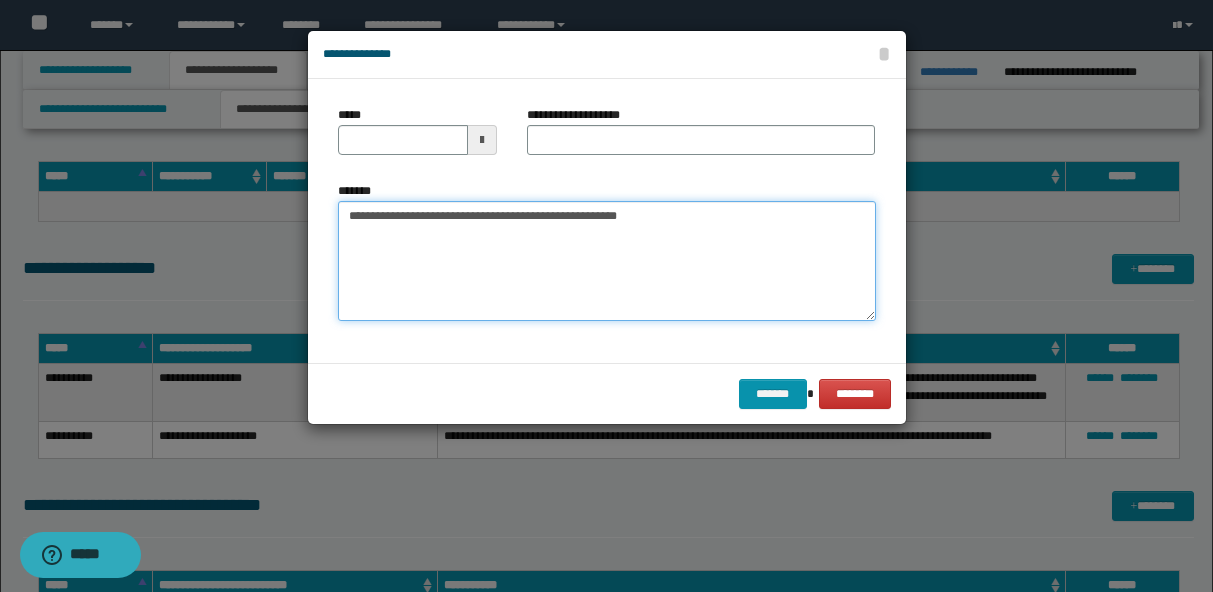 type on "**********" 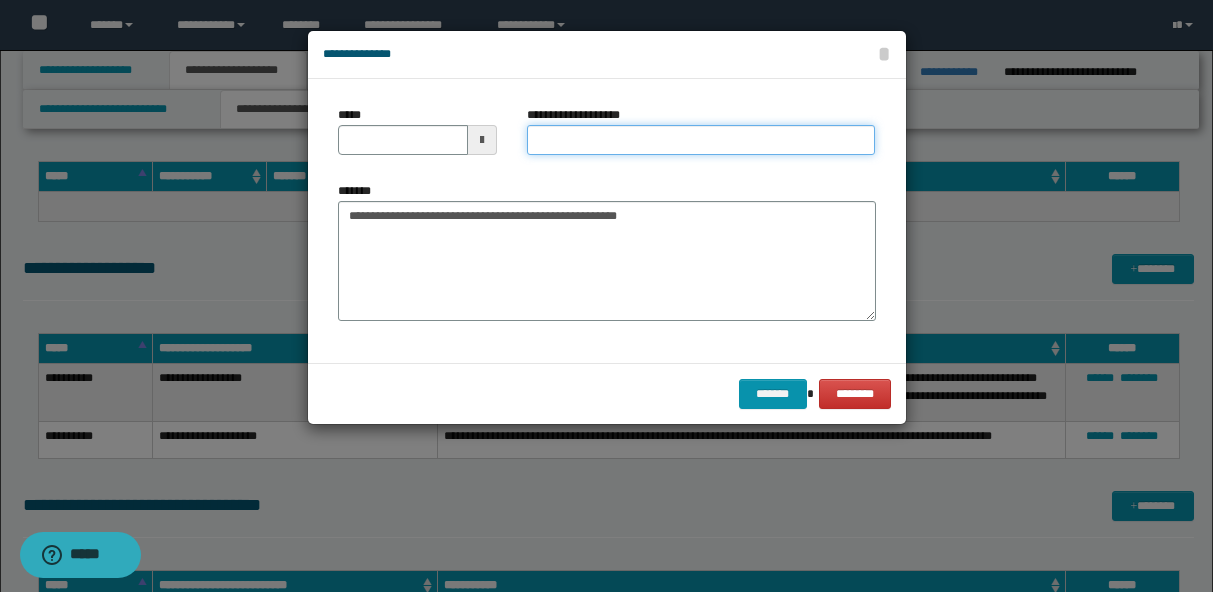 paste on "**********" 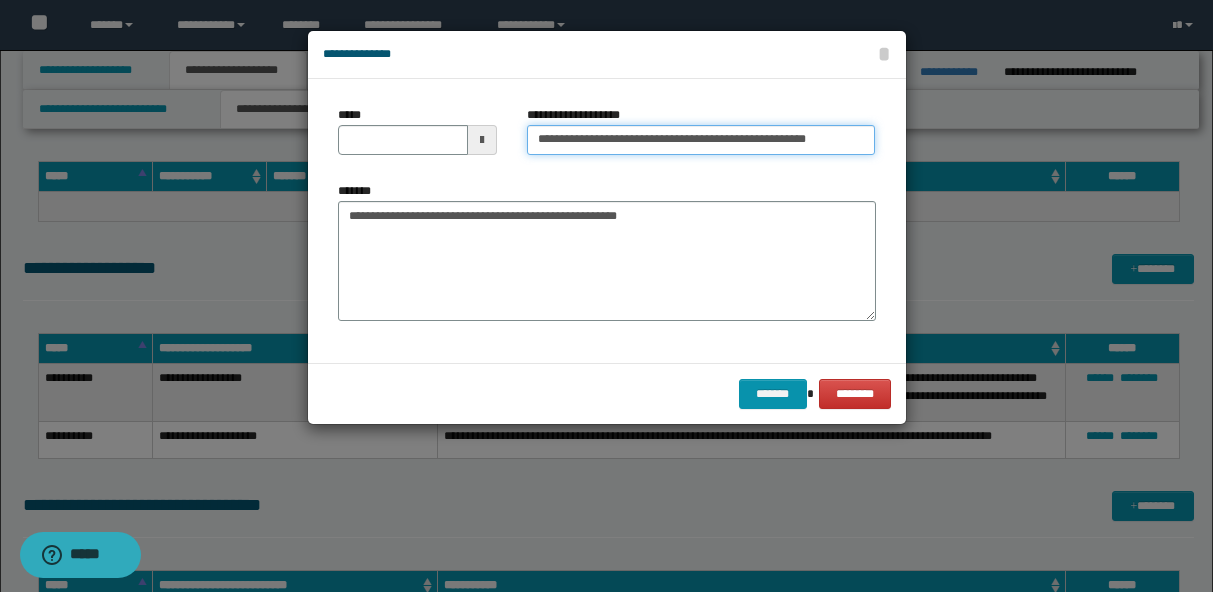 click on "**********" at bounding box center [701, 140] 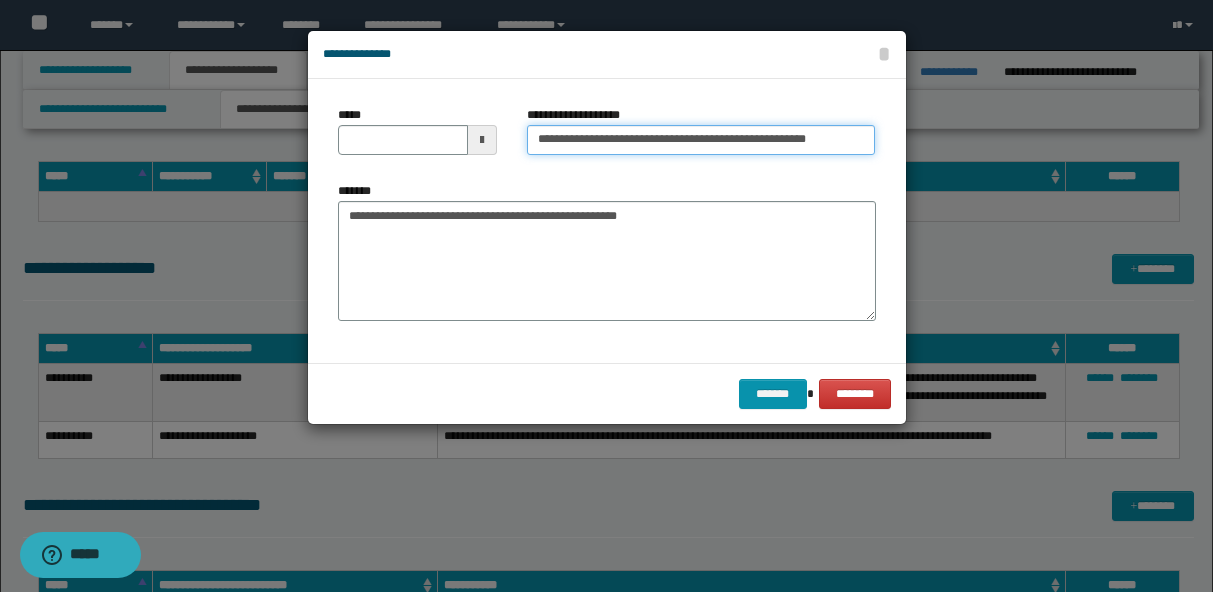 type on "**********" 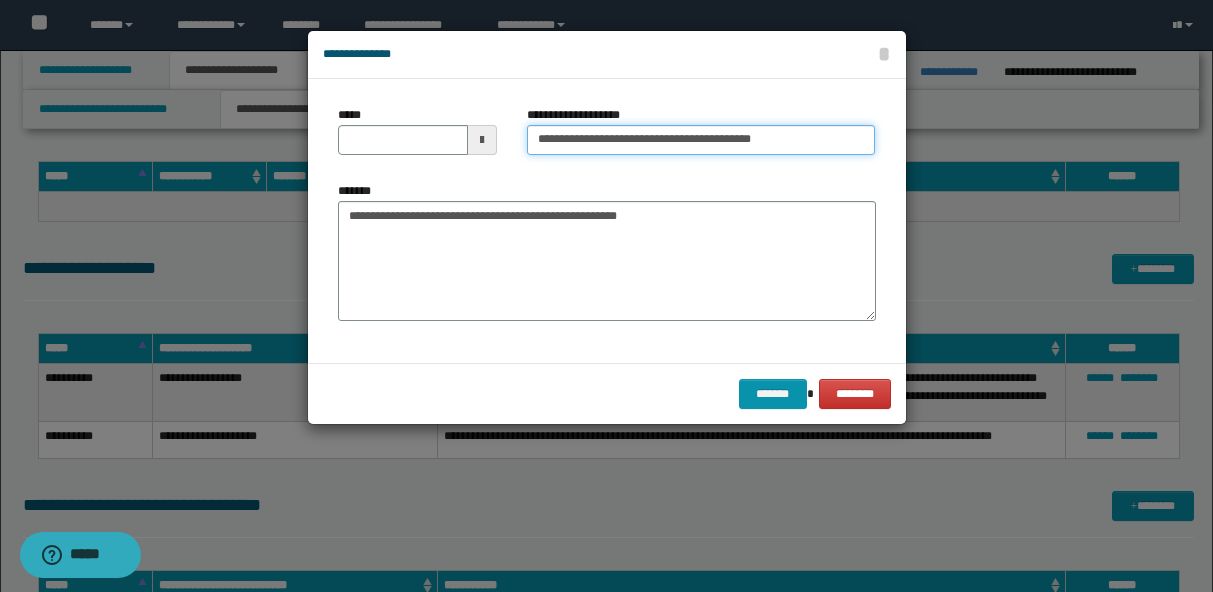type 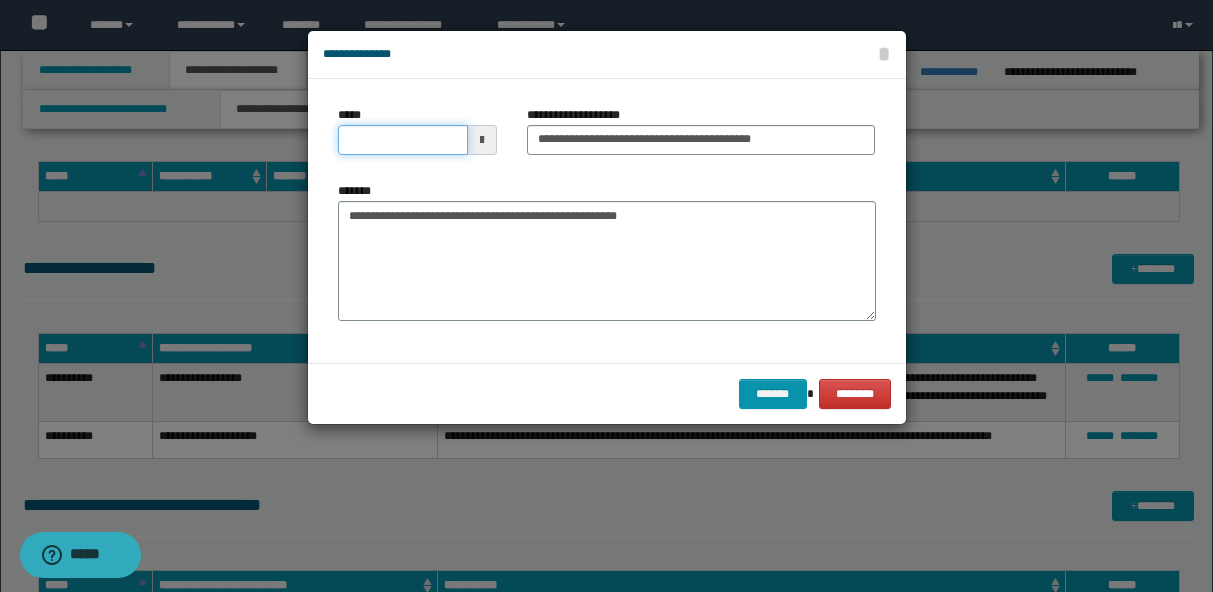 click on "*****" at bounding box center (403, 140) 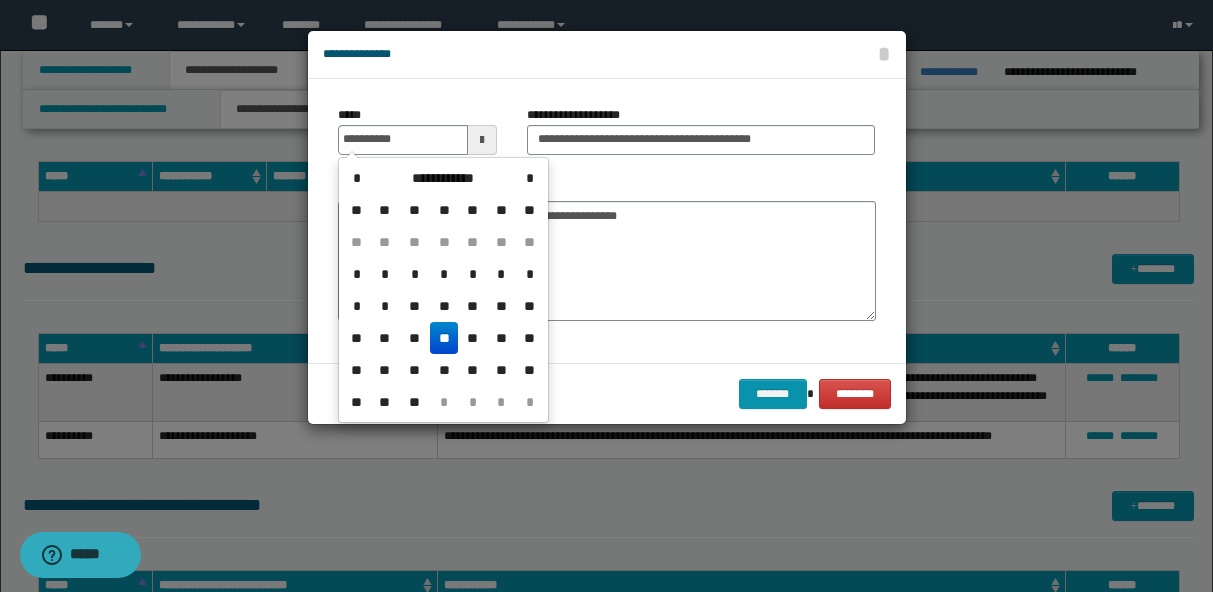 click on "**" at bounding box center (444, 338) 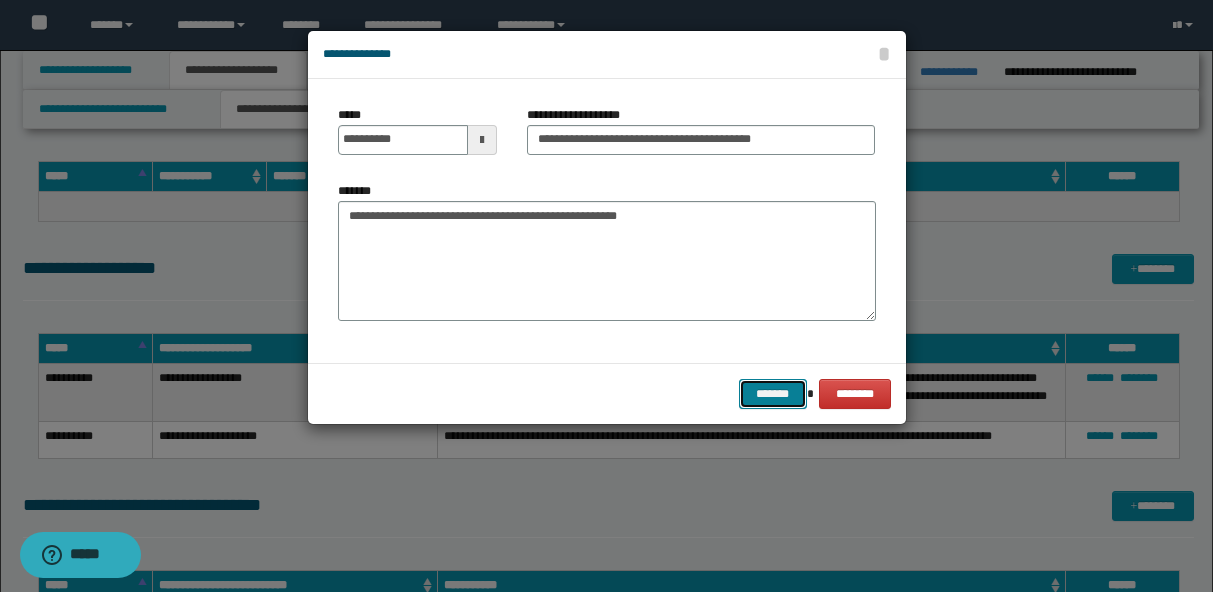 click on "*******" at bounding box center [773, 394] 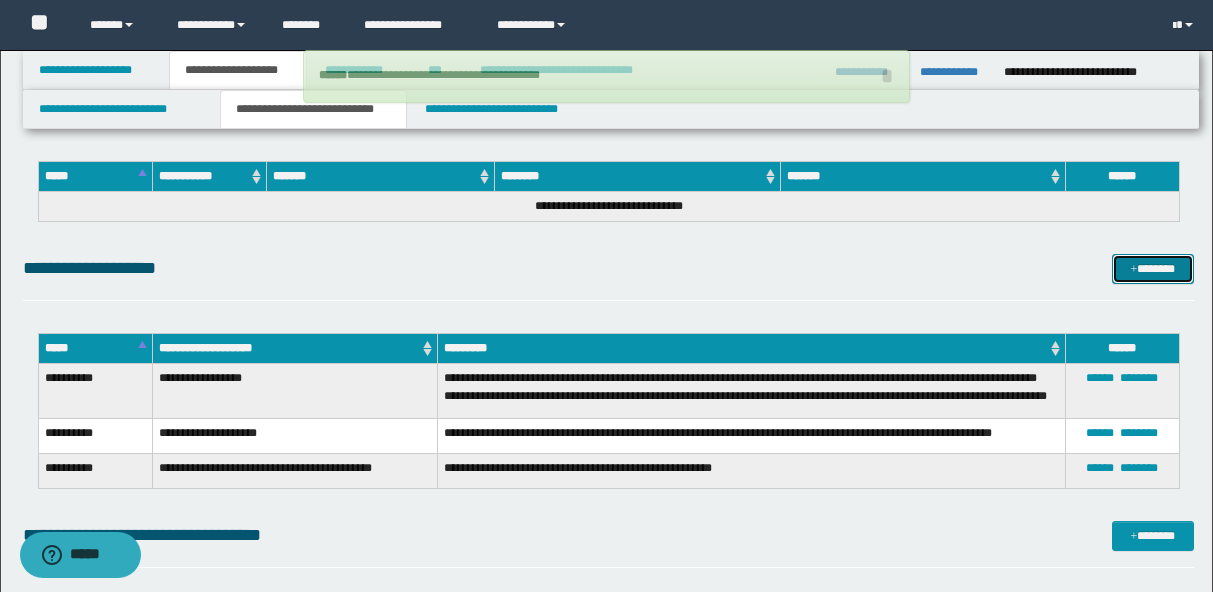 type 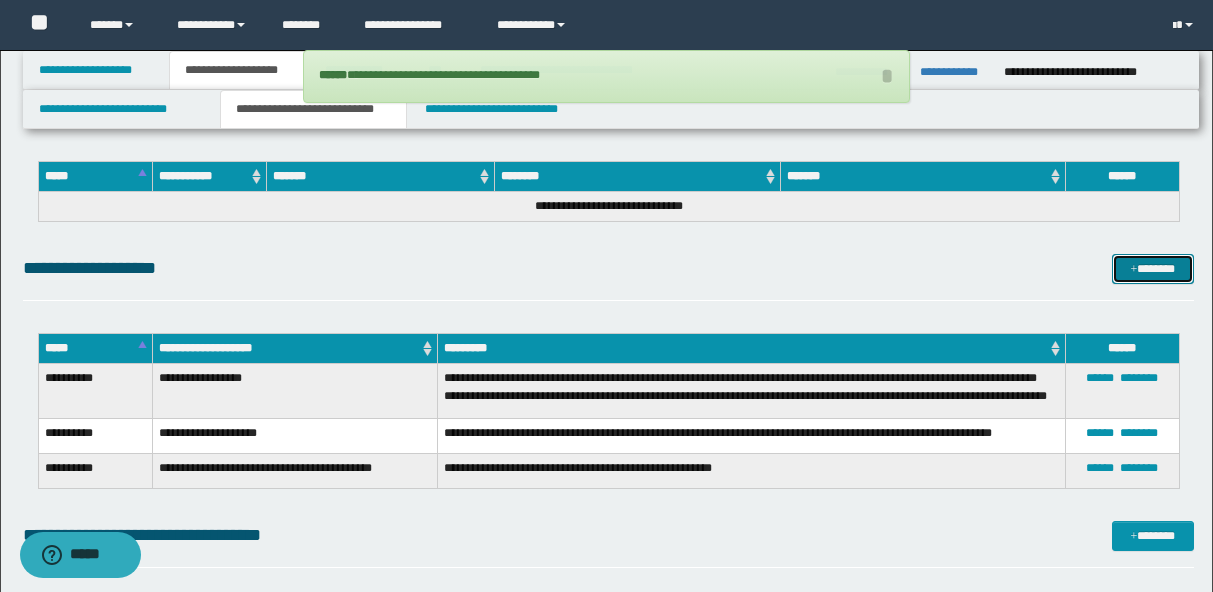 click on "*******" at bounding box center (1153, 269) 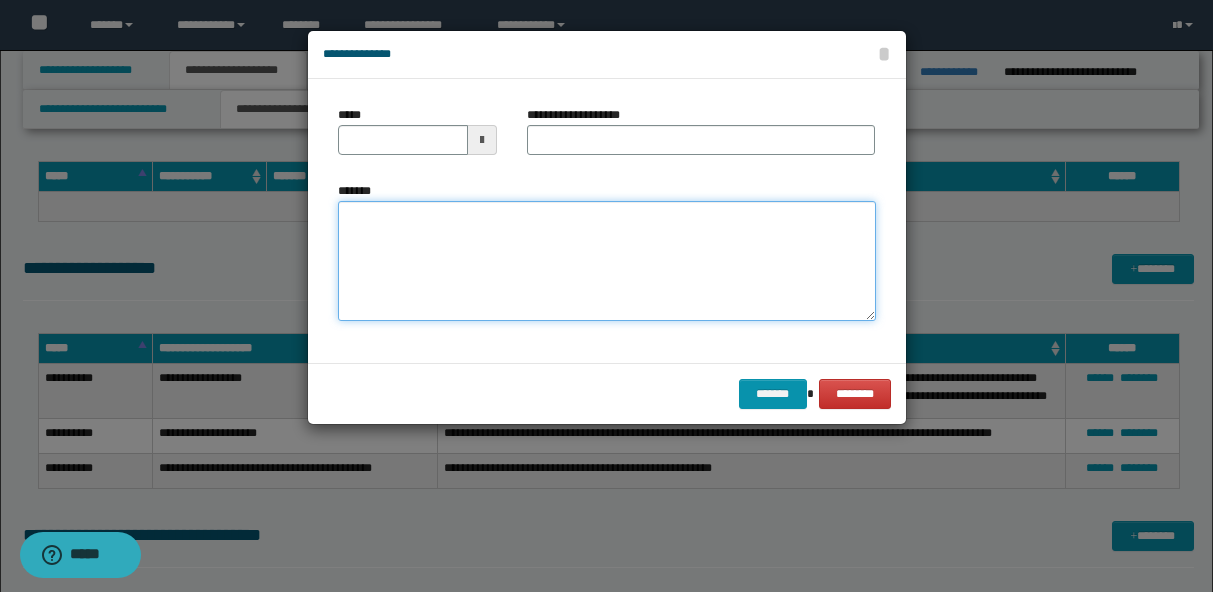 click on "*******" at bounding box center [607, 261] 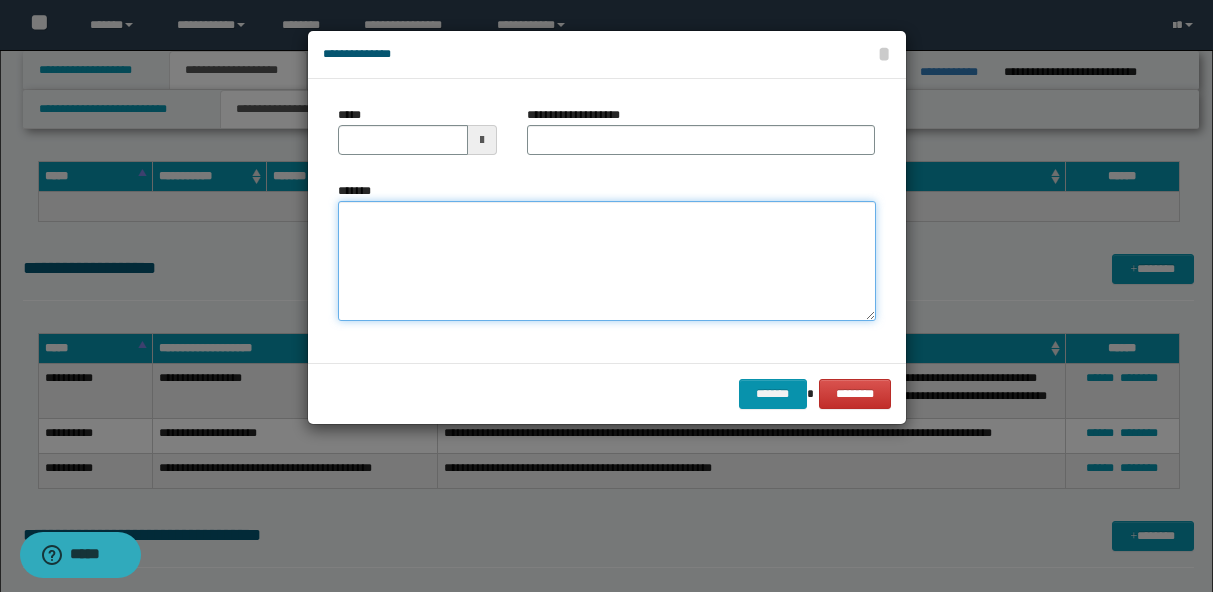 paste on "**********" 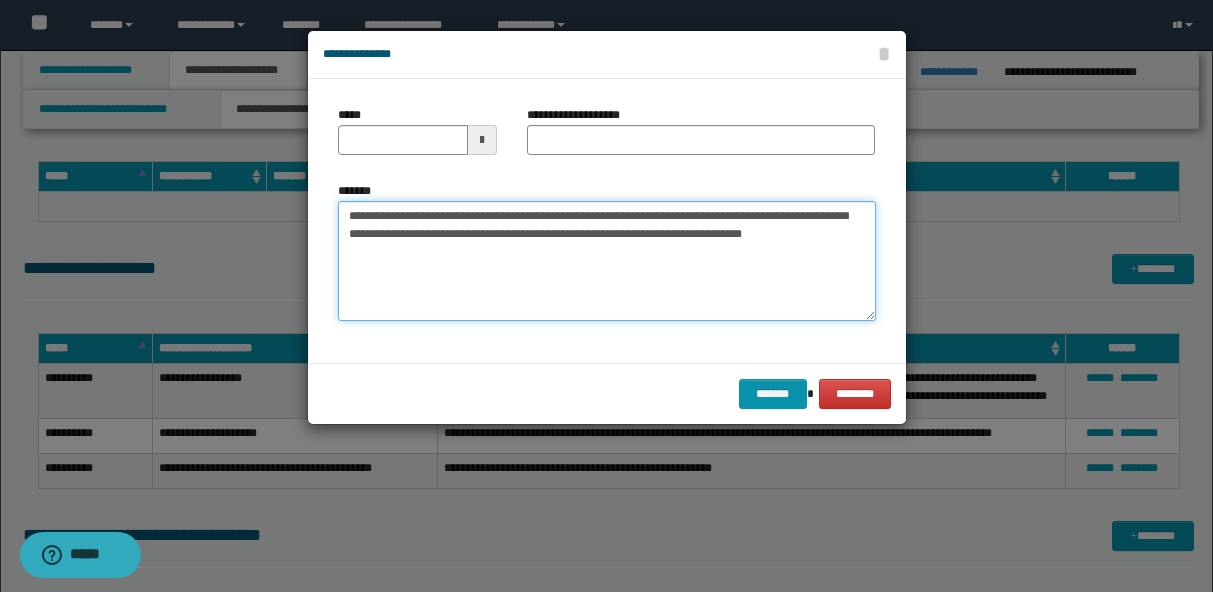 click on "**********" at bounding box center (607, 261) 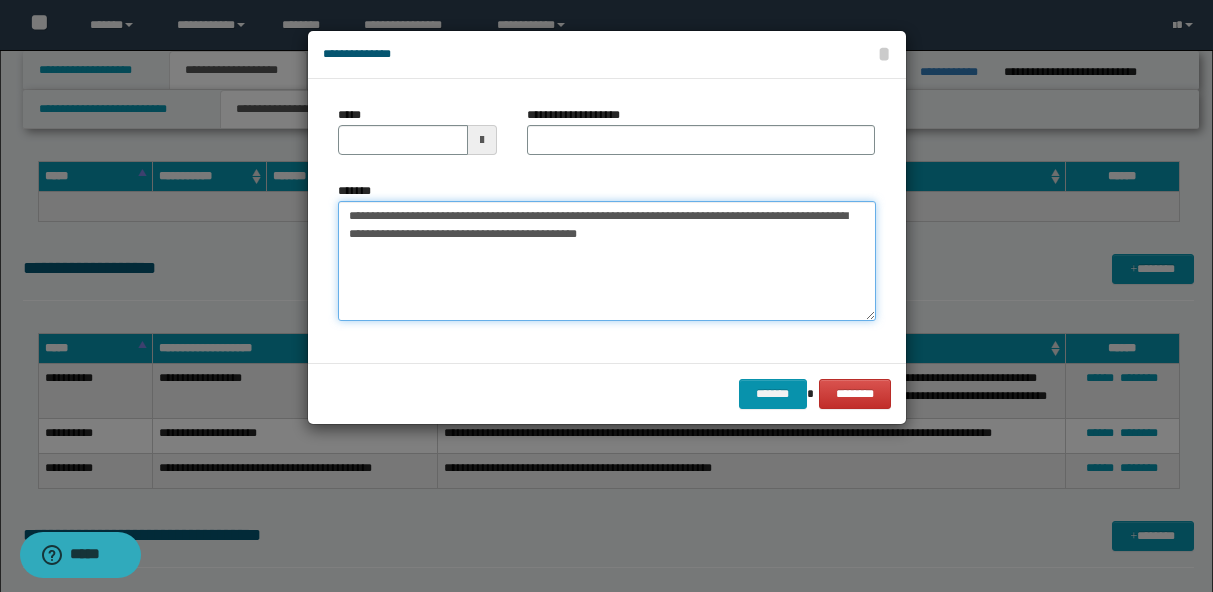 type on "**********" 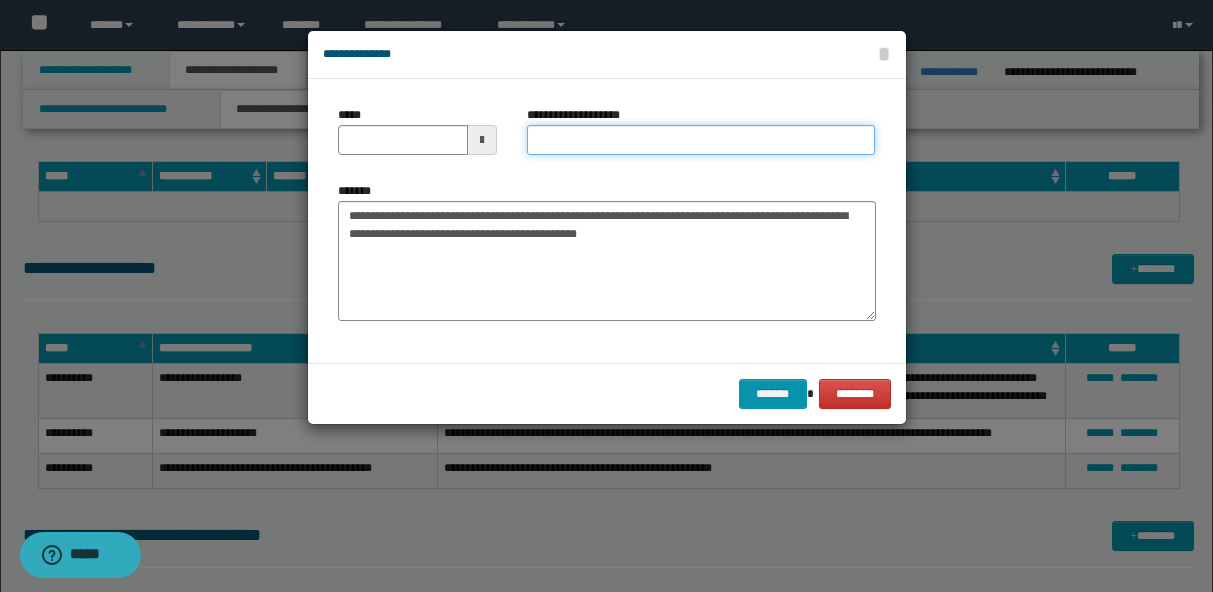 click on "**********" at bounding box center [701, 140] 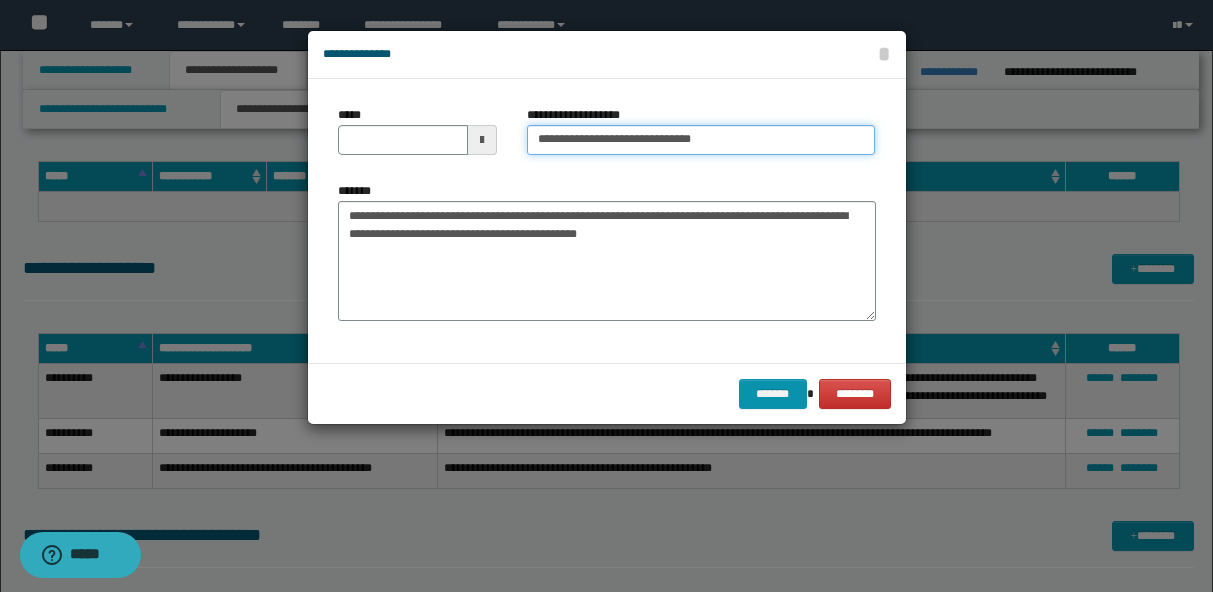 click on "**********" at bounding box center [701, 140] 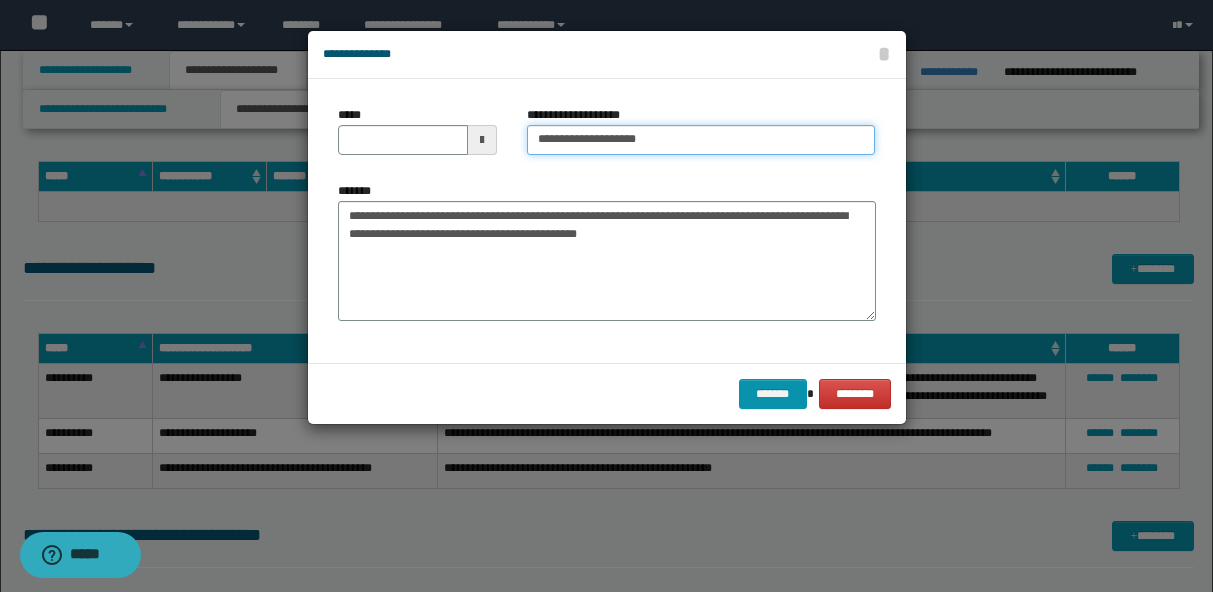 type 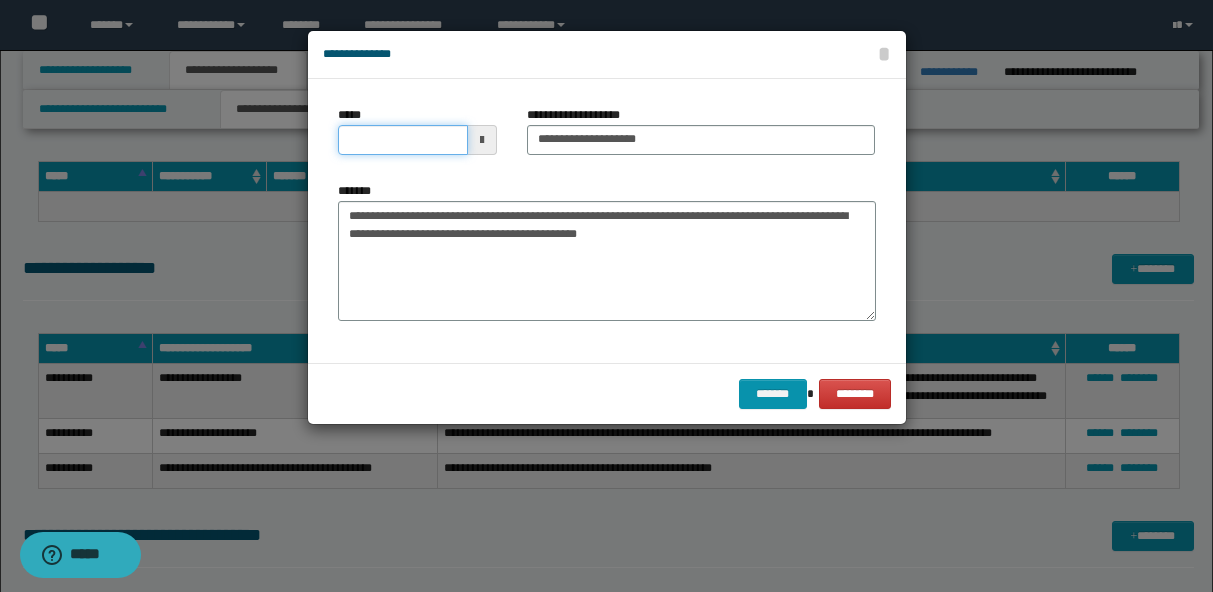 click on "*****" at bounding box center (403, 140) 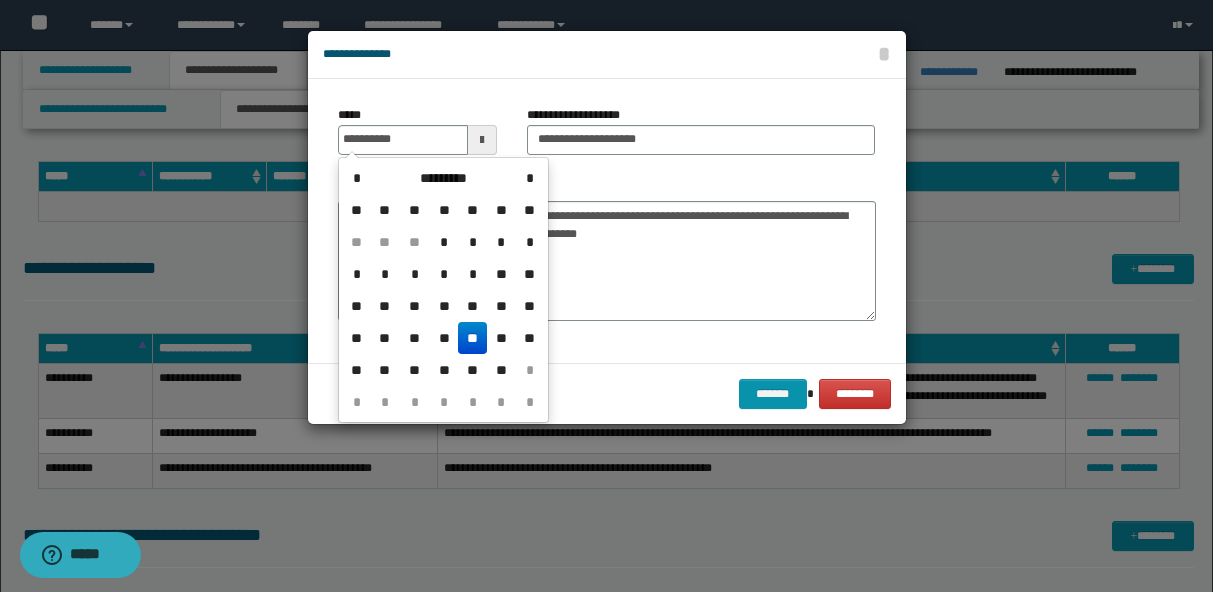 click on "**" at bounding box center (472, 338) 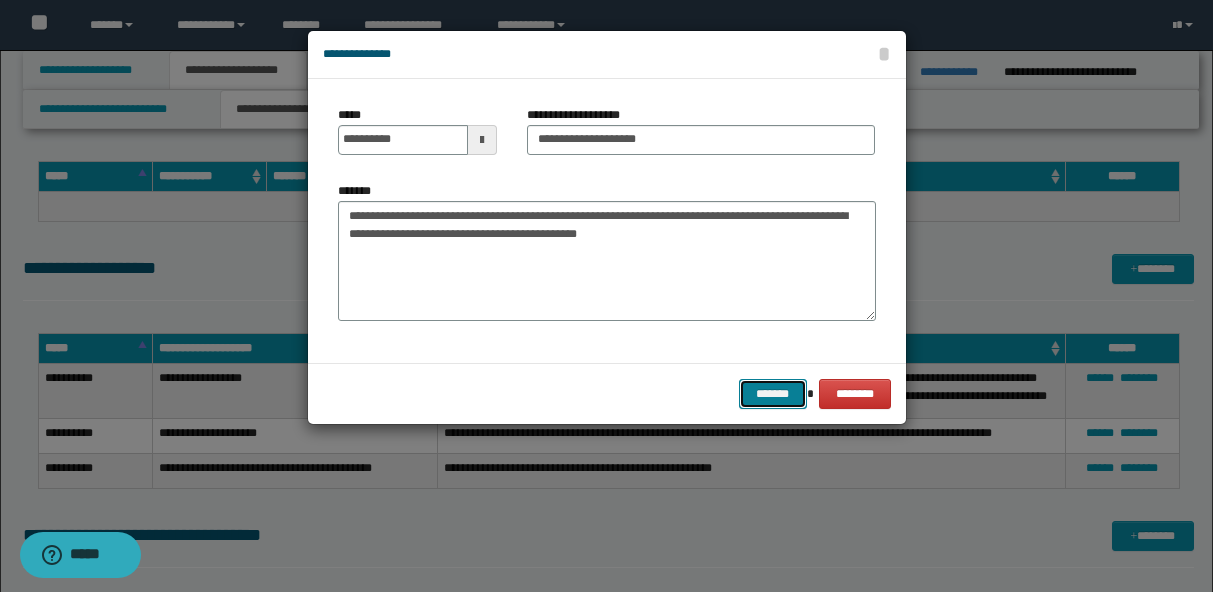 click on "*******" at bounding box center (773, 394) 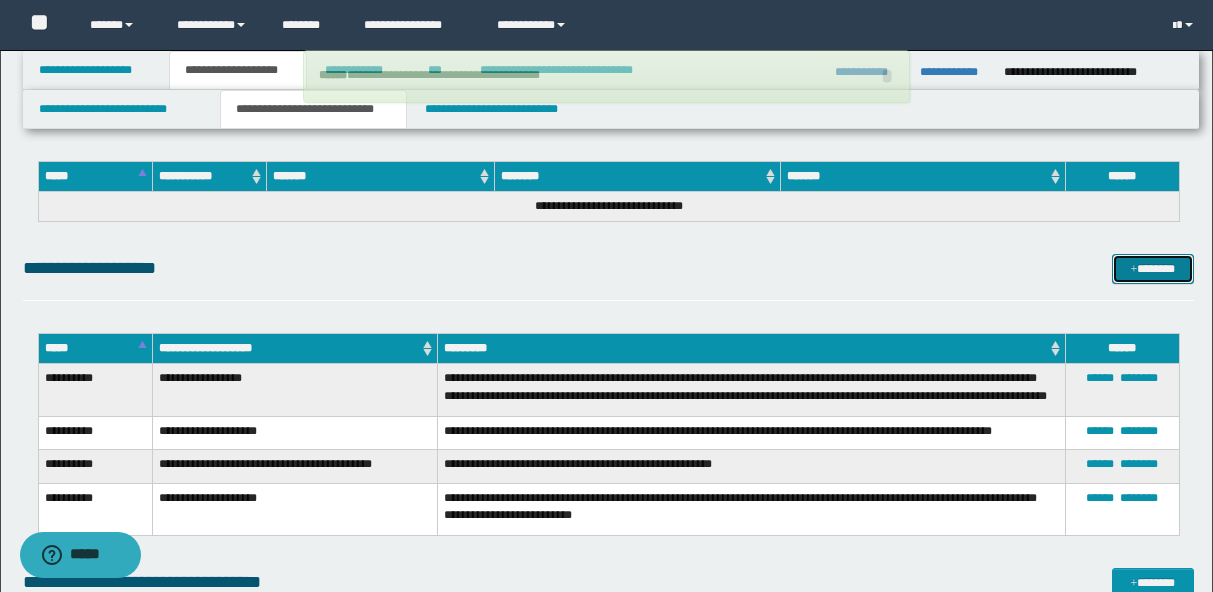 type 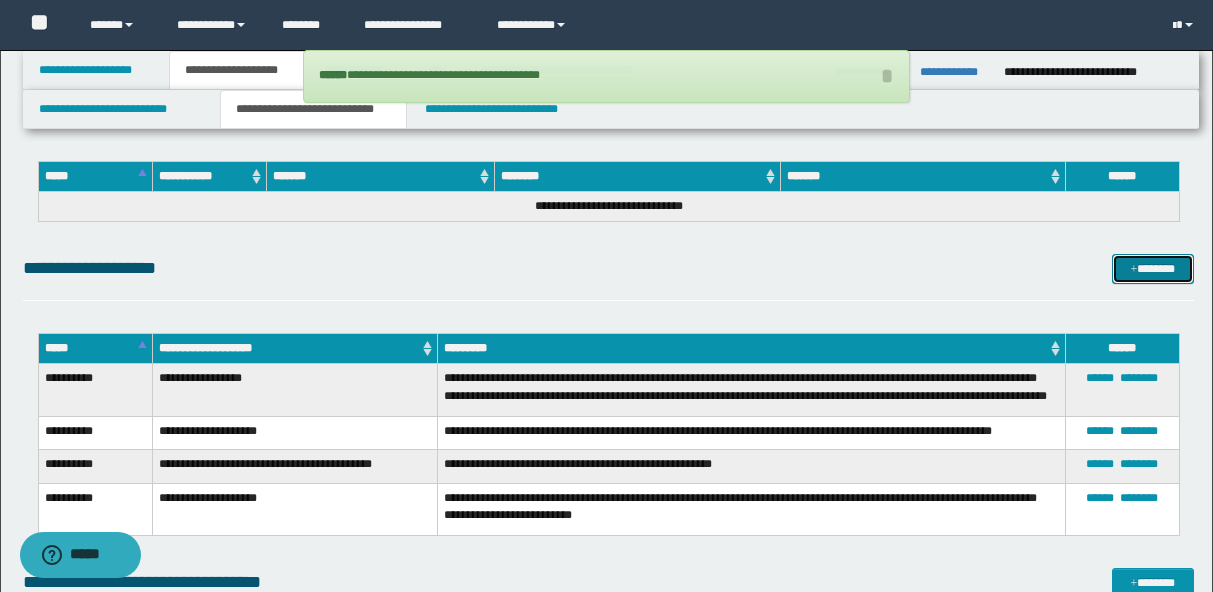 click on "*******" at bounding box center [1153, 269] 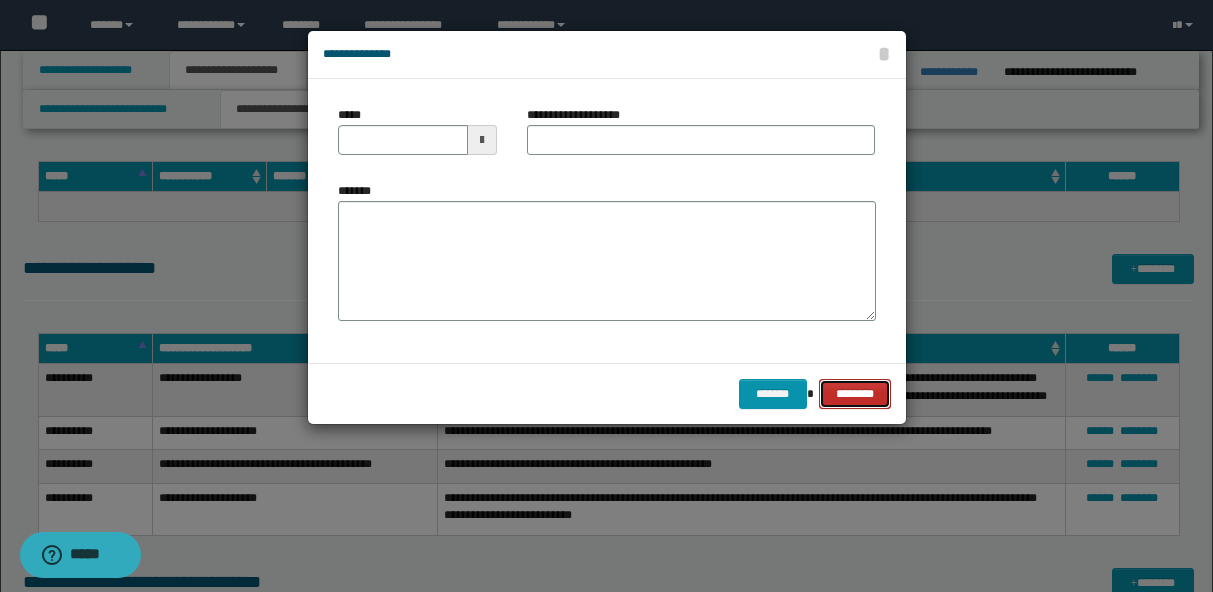 click on "********" at bounding box center (855, 394) 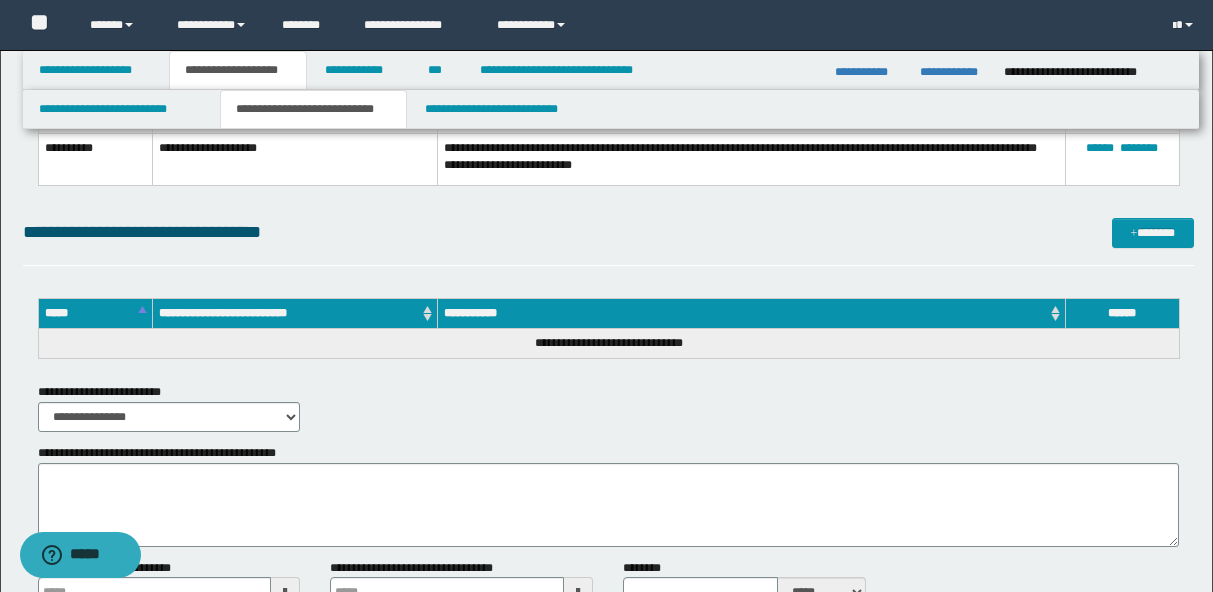 scroll, scrollTop: 647, scrollLeft: 0, axis: vertical 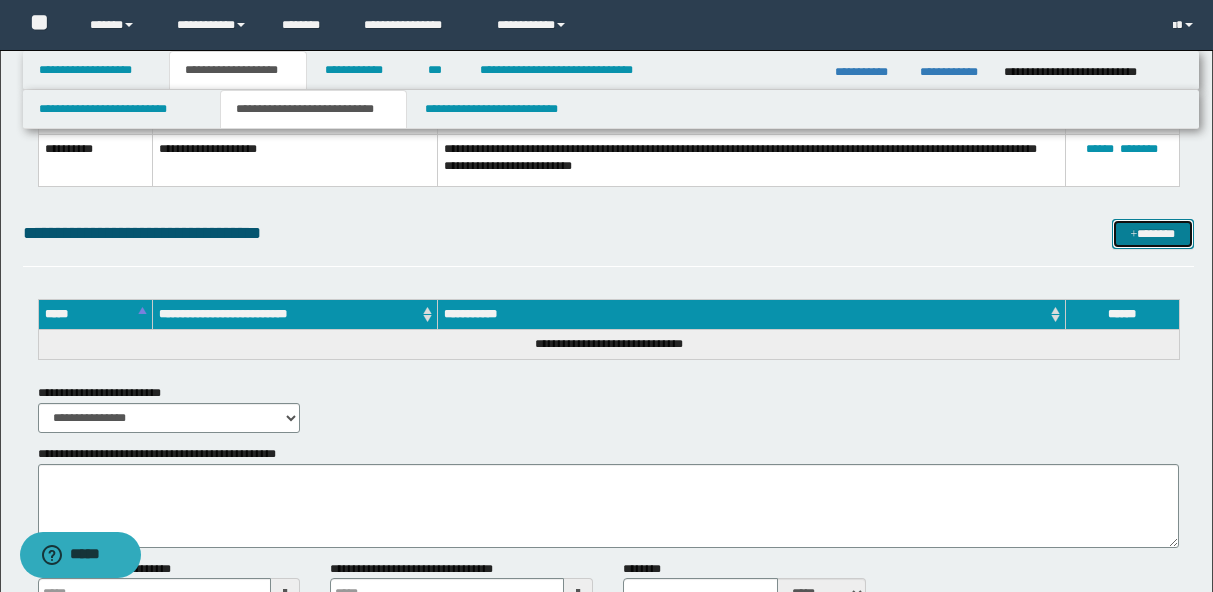click on "*******" at bounding box center (1153, 234) 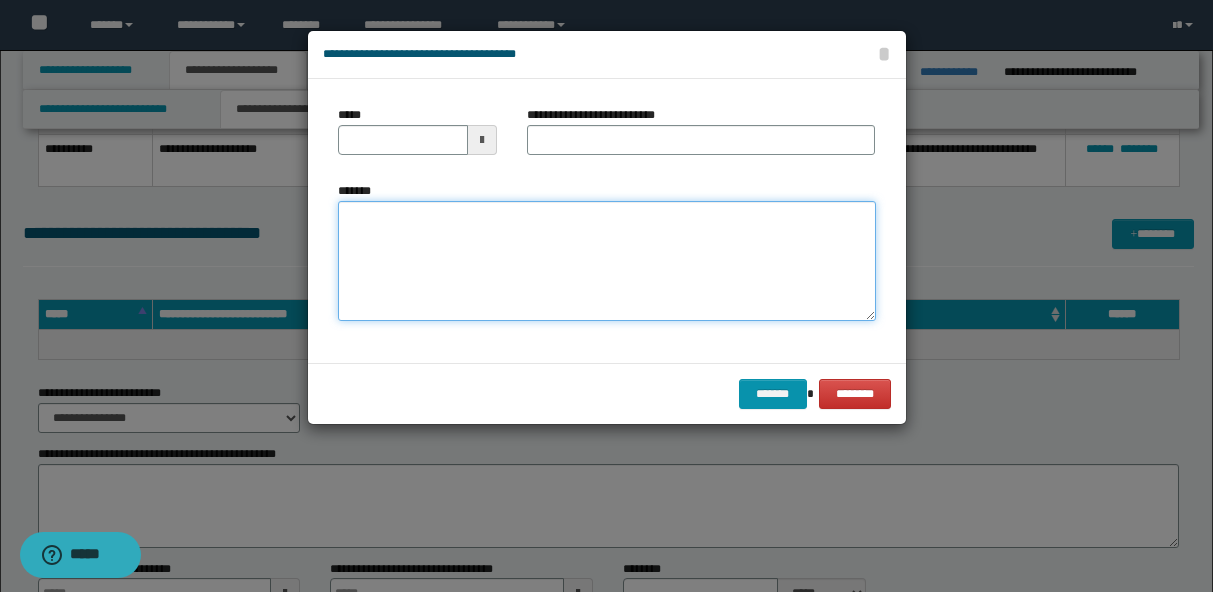 click on "*******" at bounding box center (607, 261) 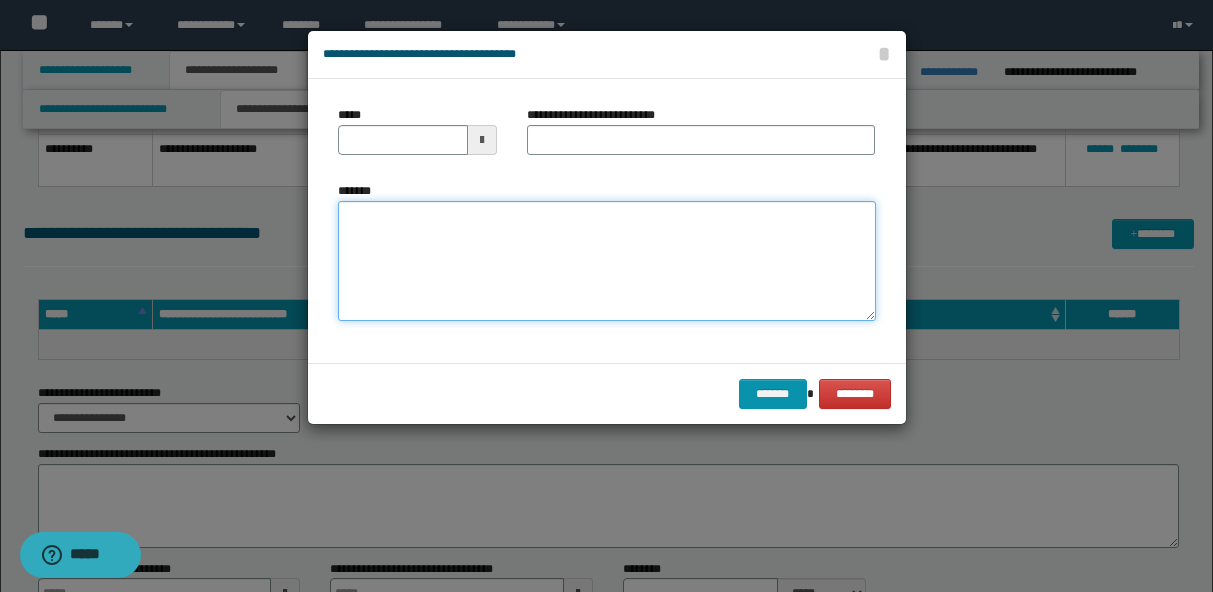 paste on "**********" 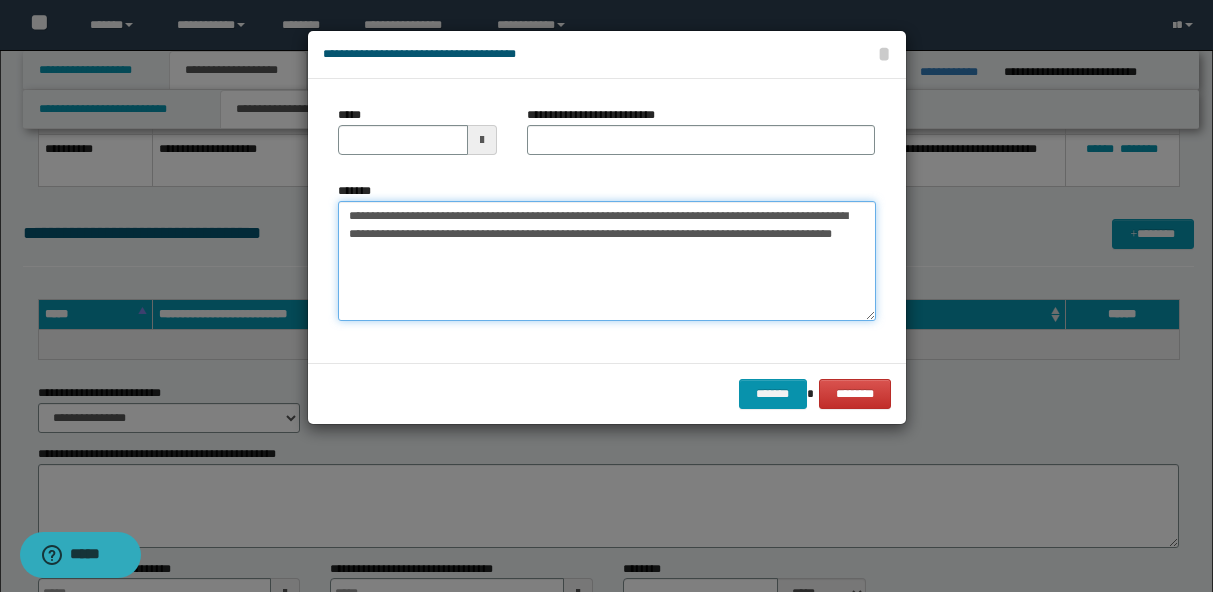 click on "**********" at bounding box center [607, 261] 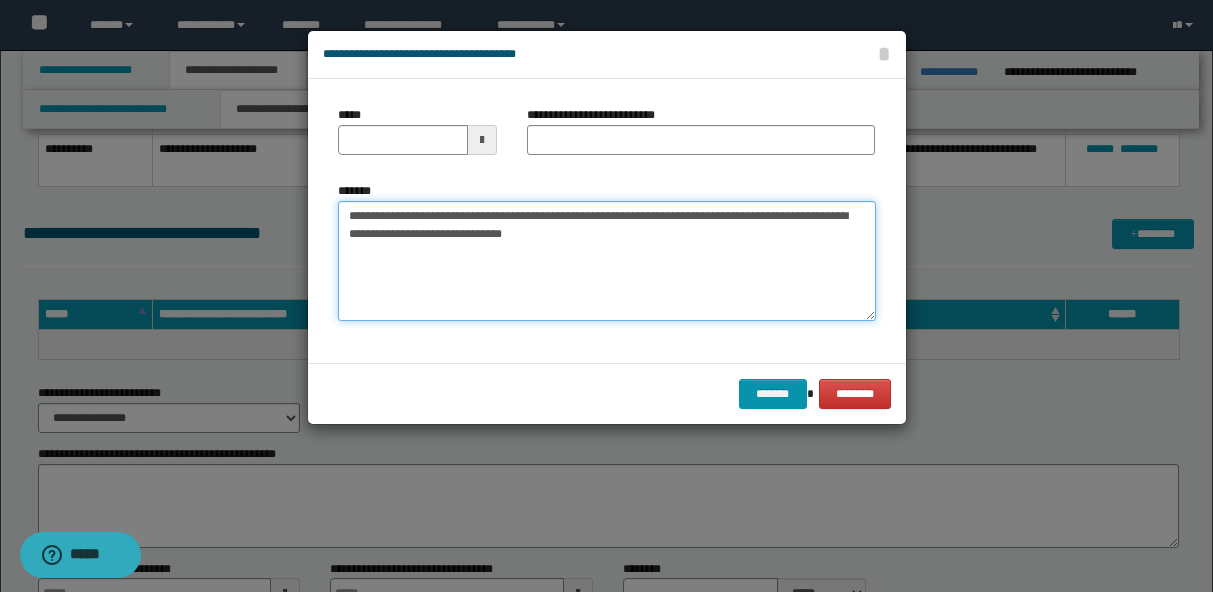 type on "**********" 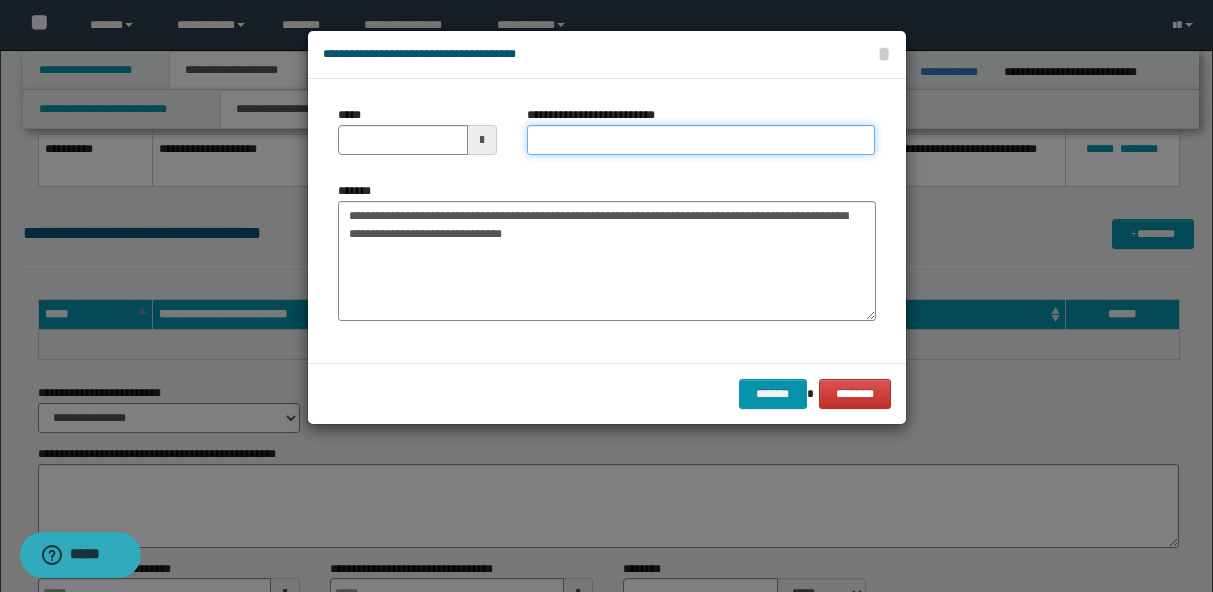 click on "**********" at bounding box center [701, 140] 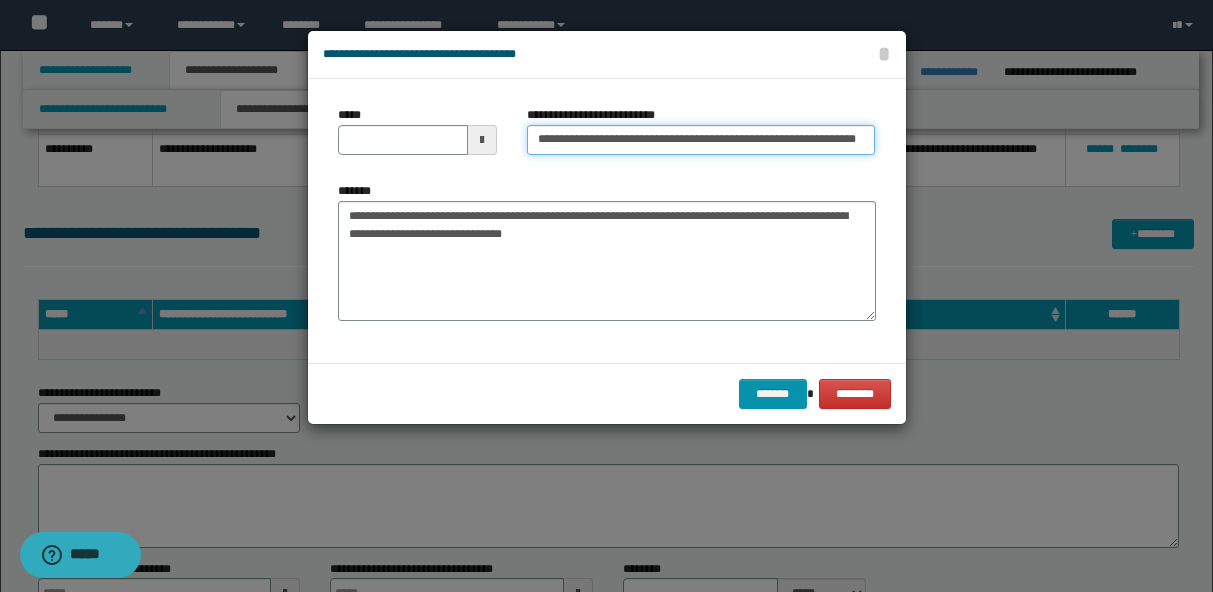 scroll, scrollTop: 0, scrollLeft: 0, axis: both 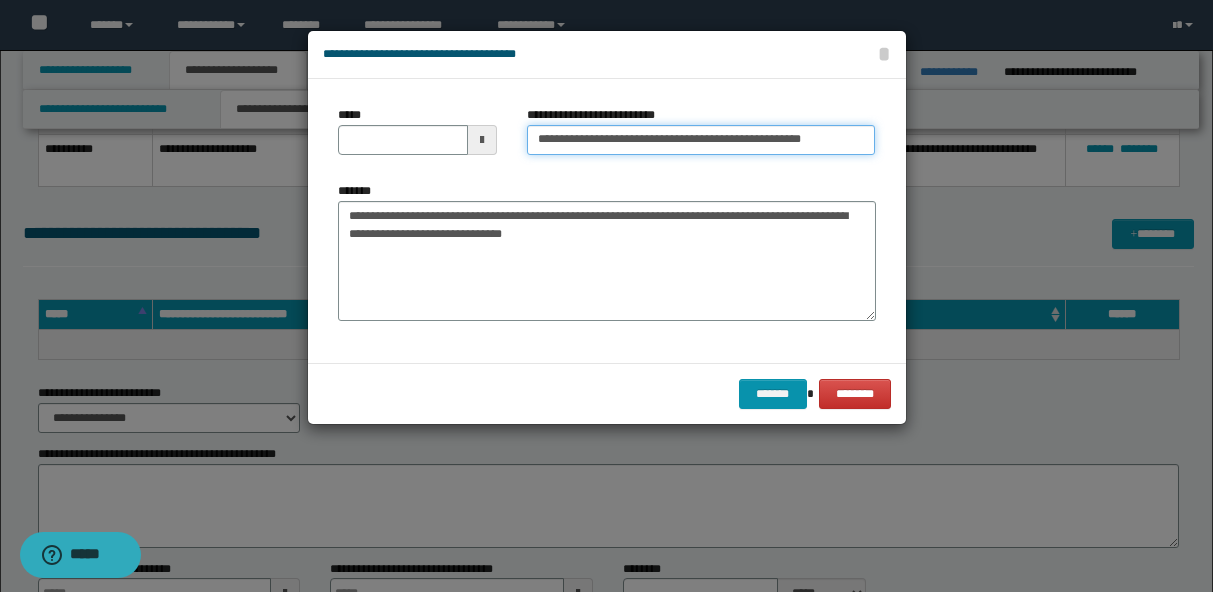 type 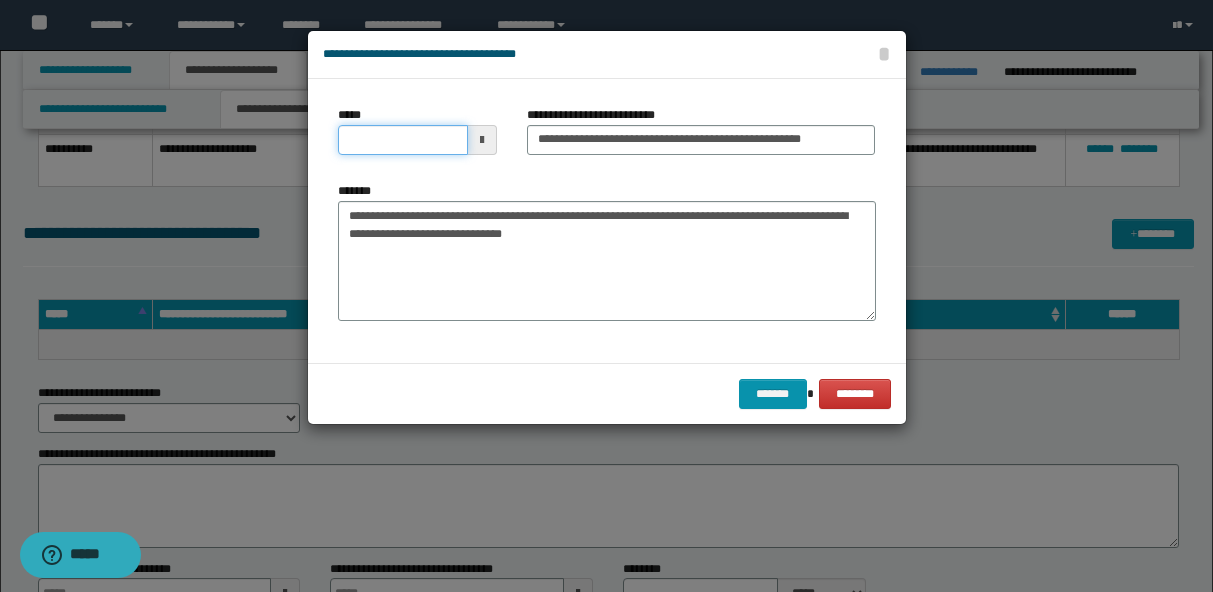 click on "*****" at bounding box center [403, 140] 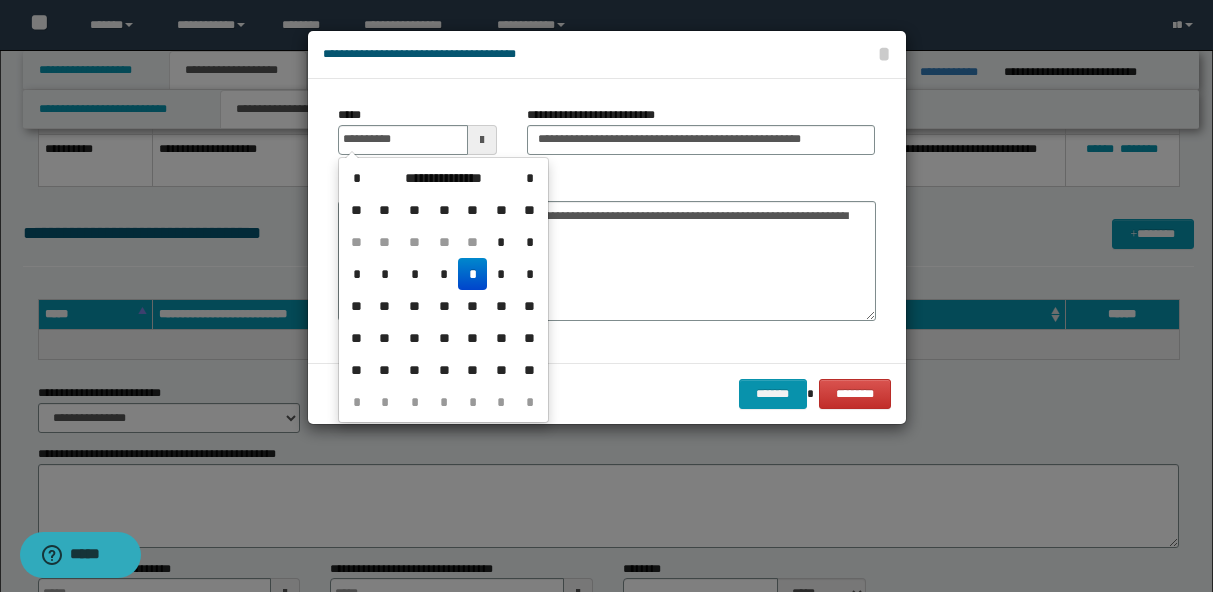 click on "*" at bounding box center [472, 274] 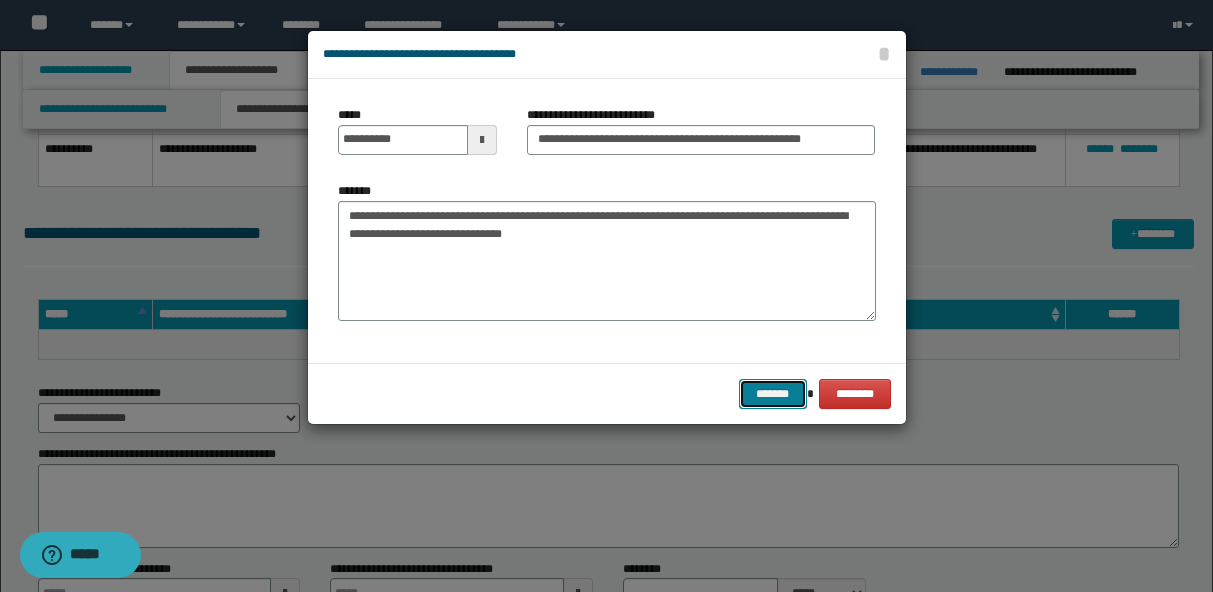click on "*******" at bounding box center [773, 394] 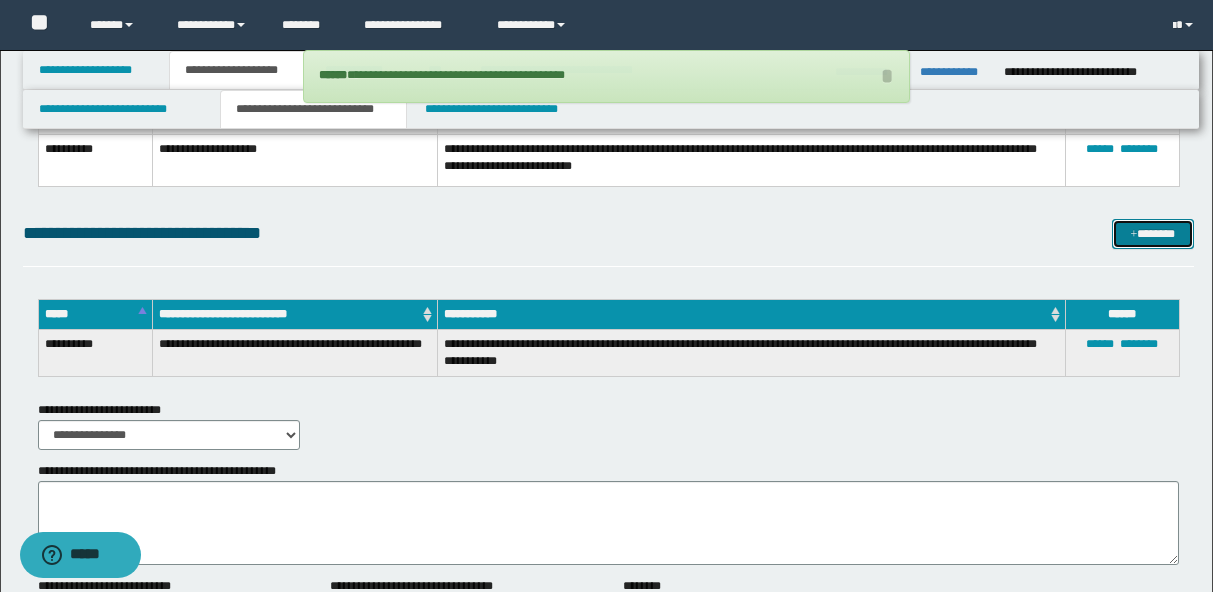 click on "*******" at bounding box center (1153, 234) 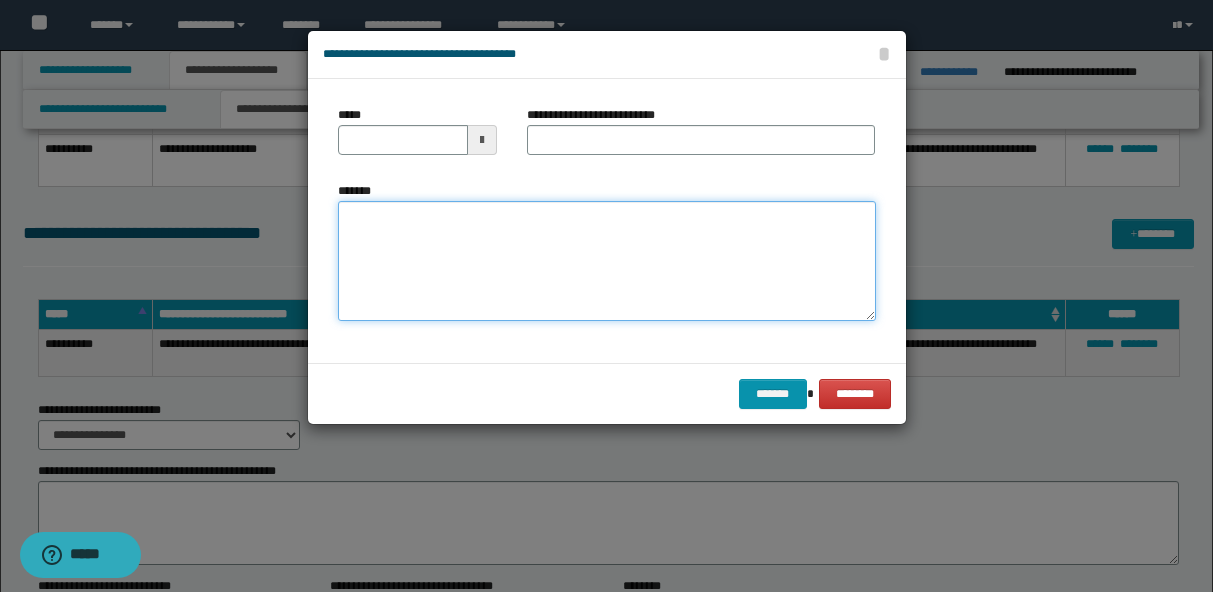 click on "*******" at bounding box center [607, 261] 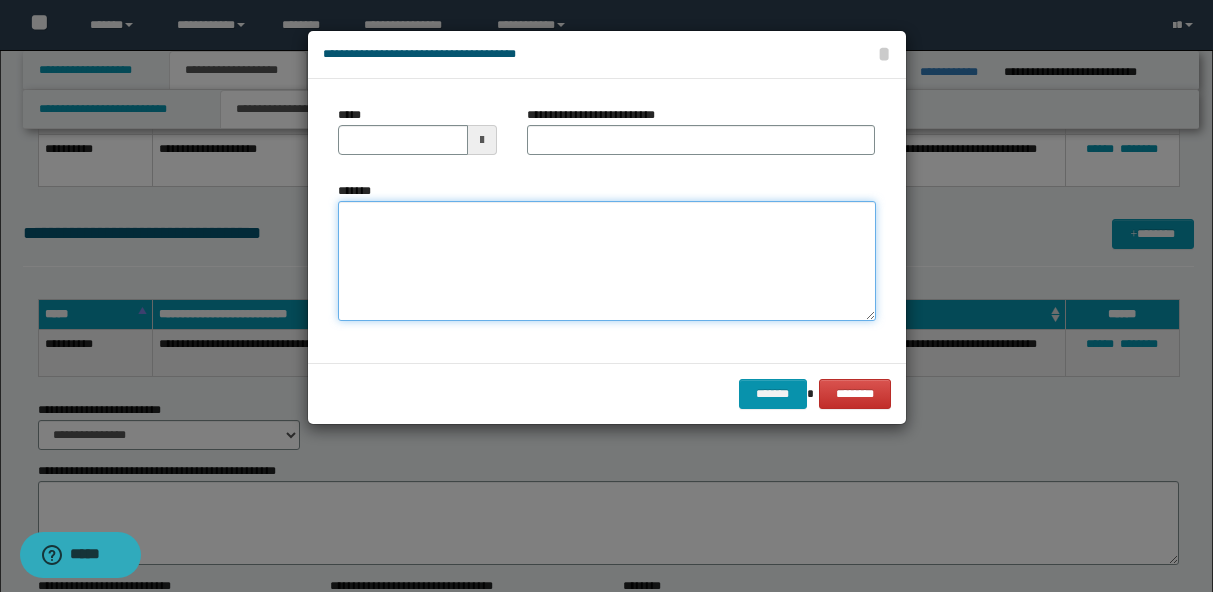 paste on "**********" 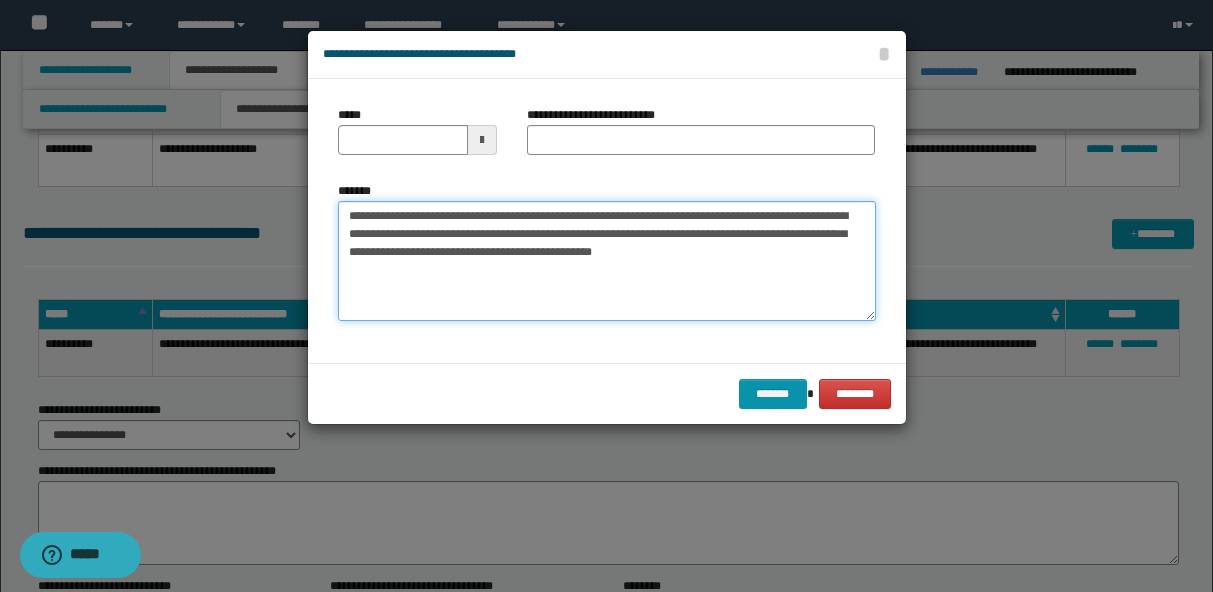 click on "**********" at bounding box center (607, 261) 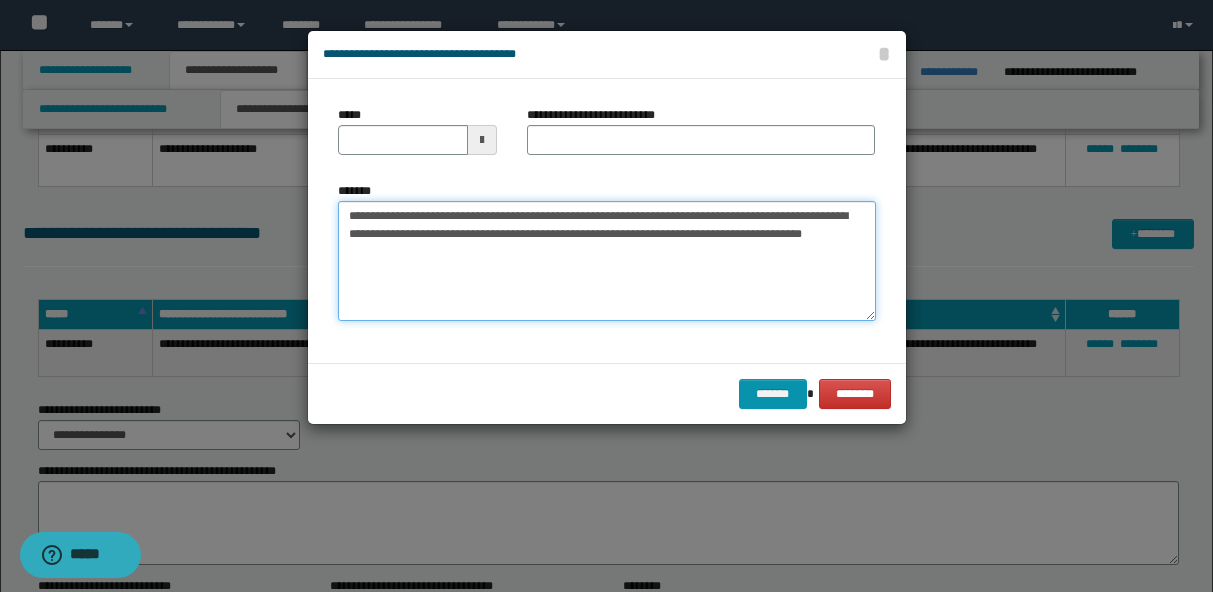 type on "**********" 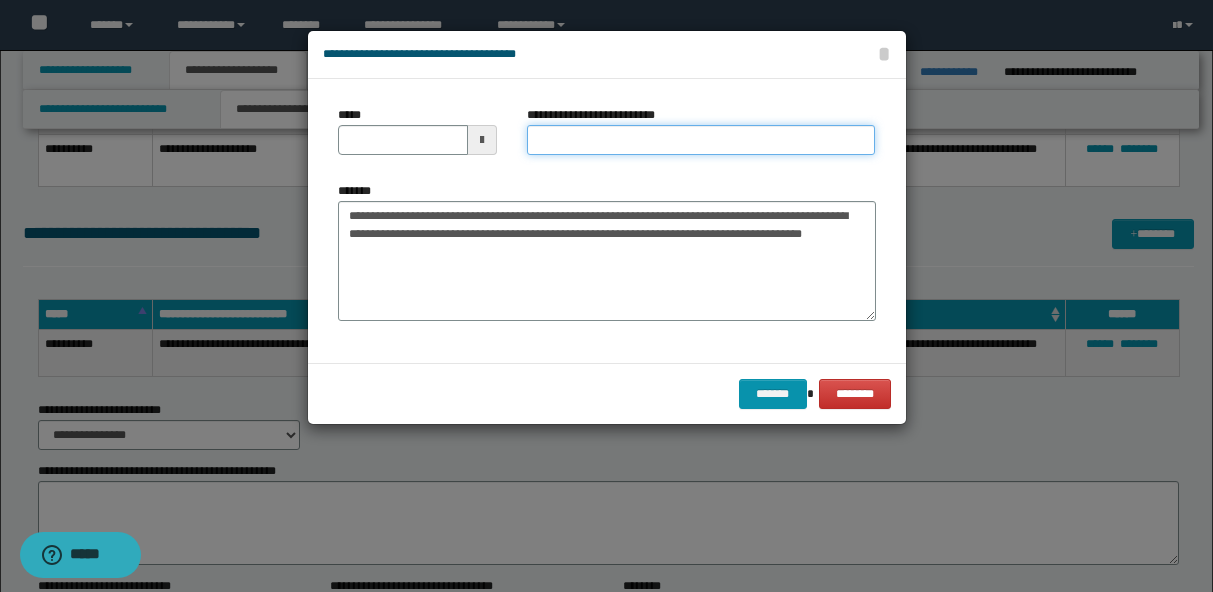 click on "**********" at bounding box center (701, 140) 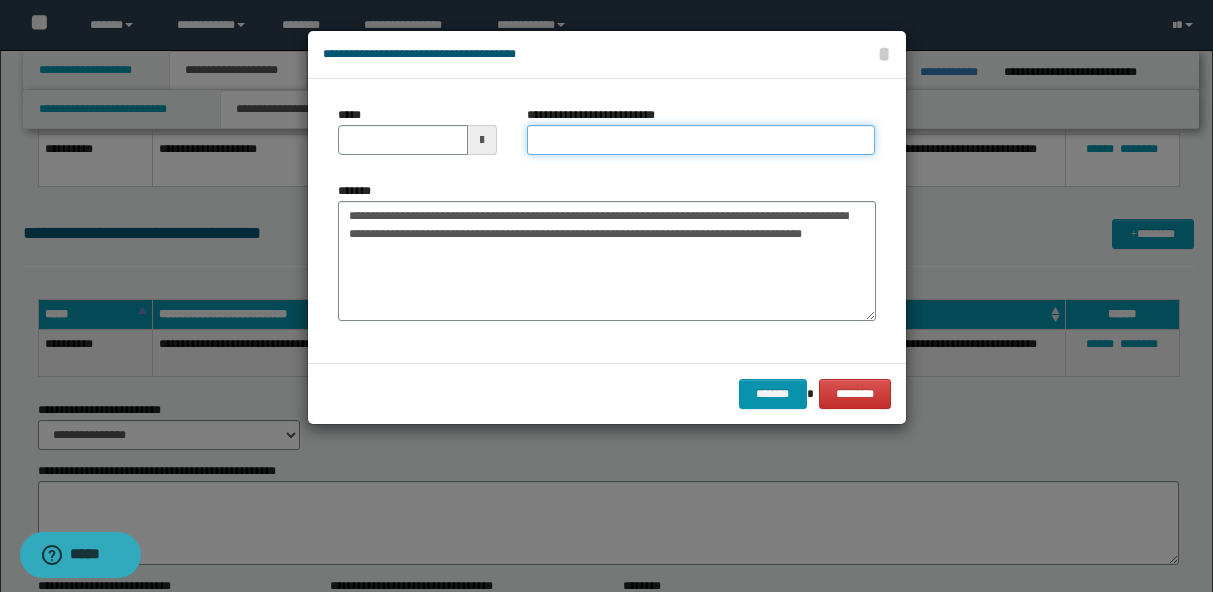 paste on "**********" 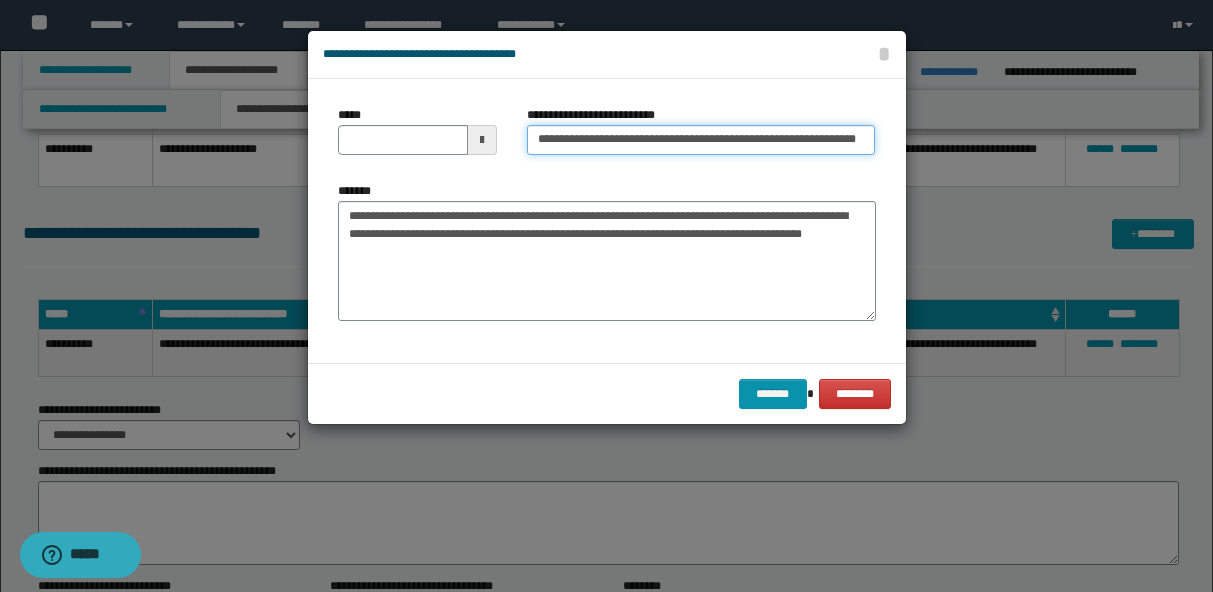 scroll, scrollTop: 0, scrollLeft: 0, axis: both 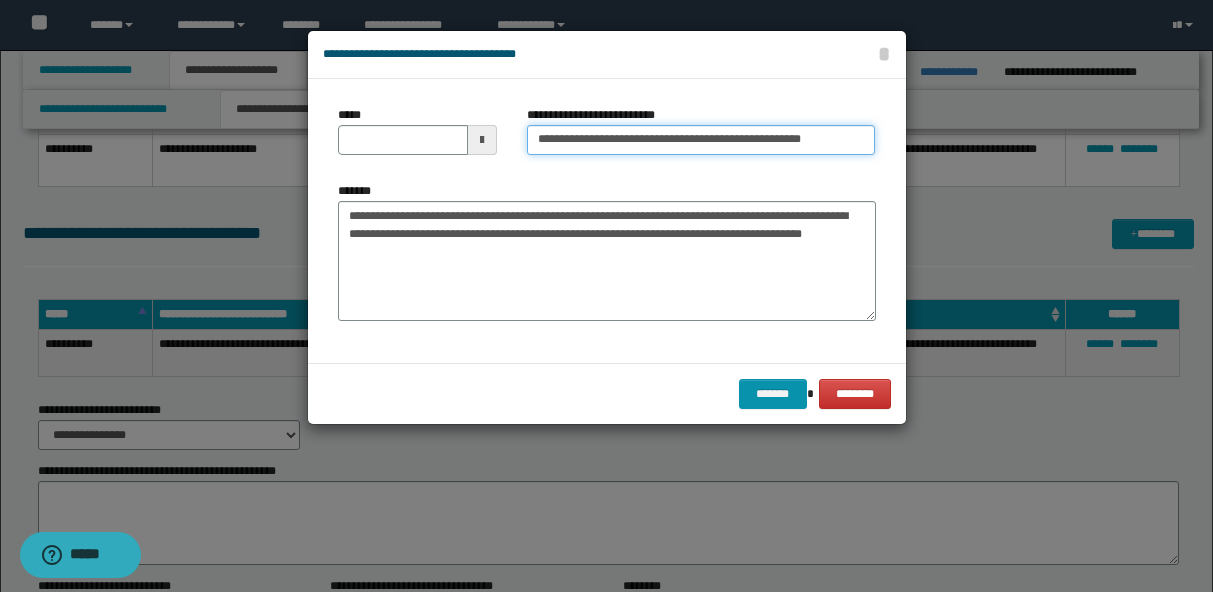 type 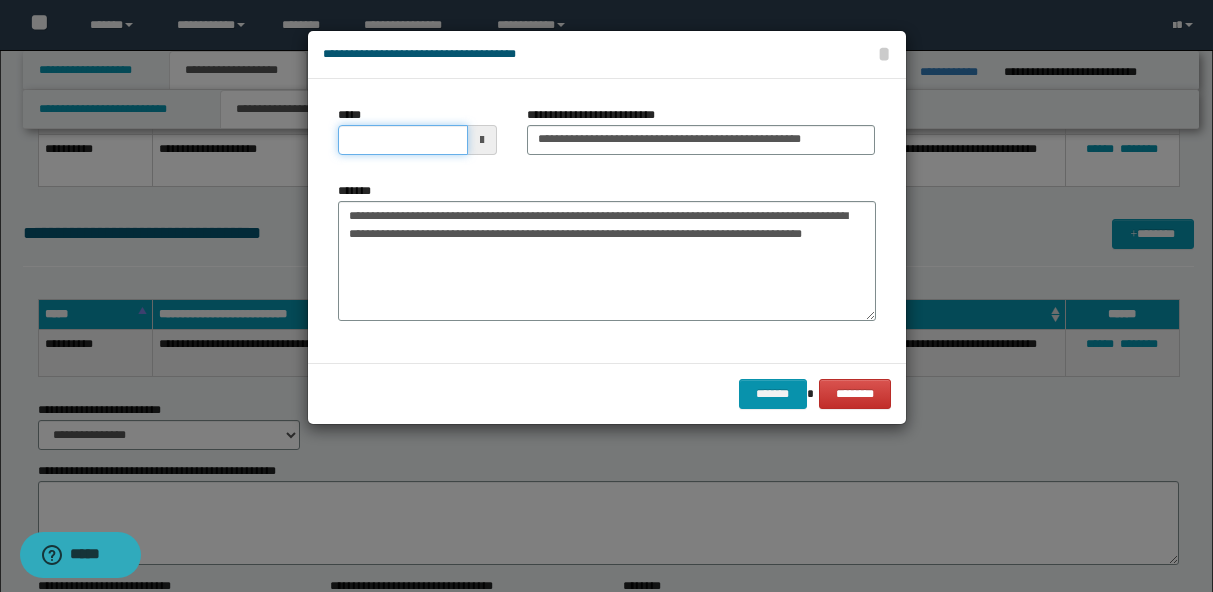 click on "*****" at bounding box center [403, 140] 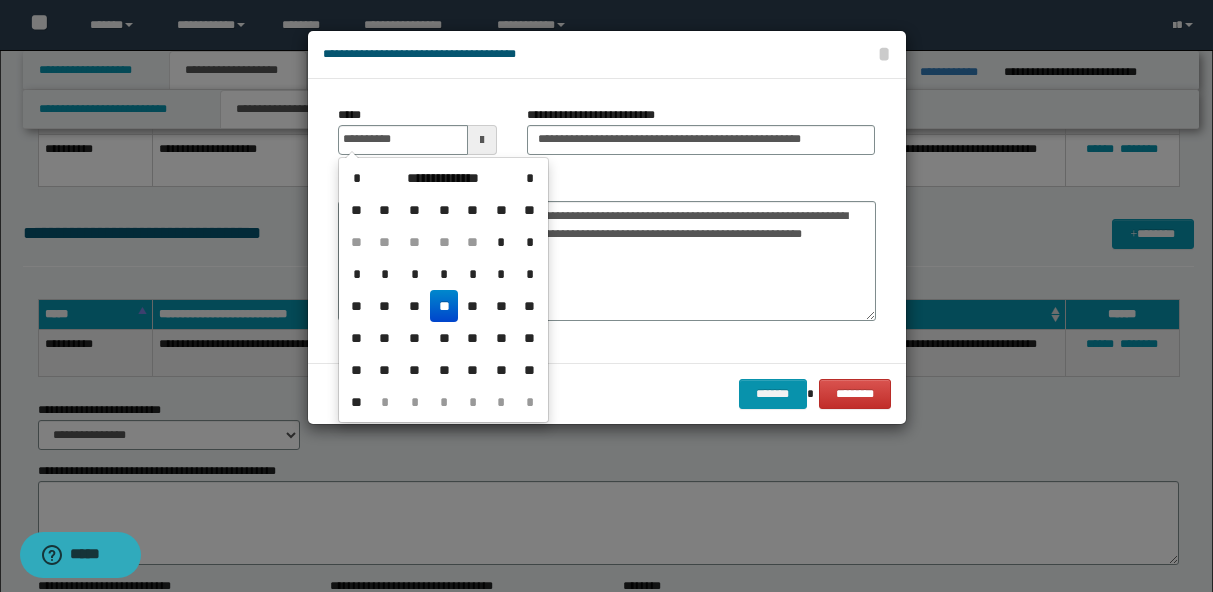 click on "**" at bounding box center (444, 306) 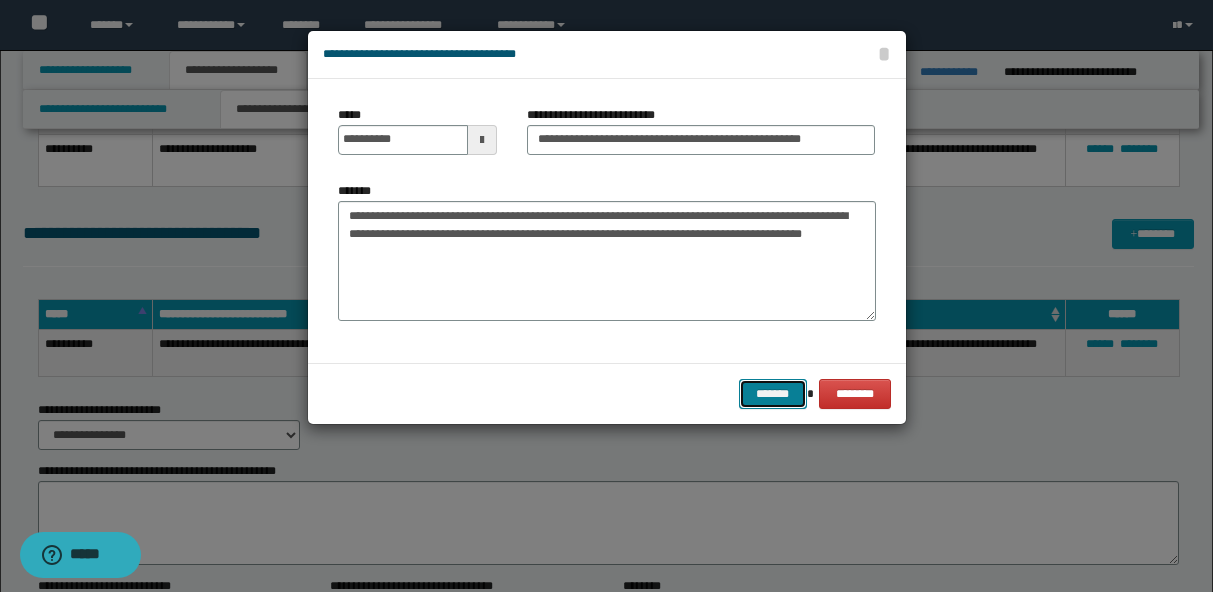 click on "*******" at bounding box center [773, 394] 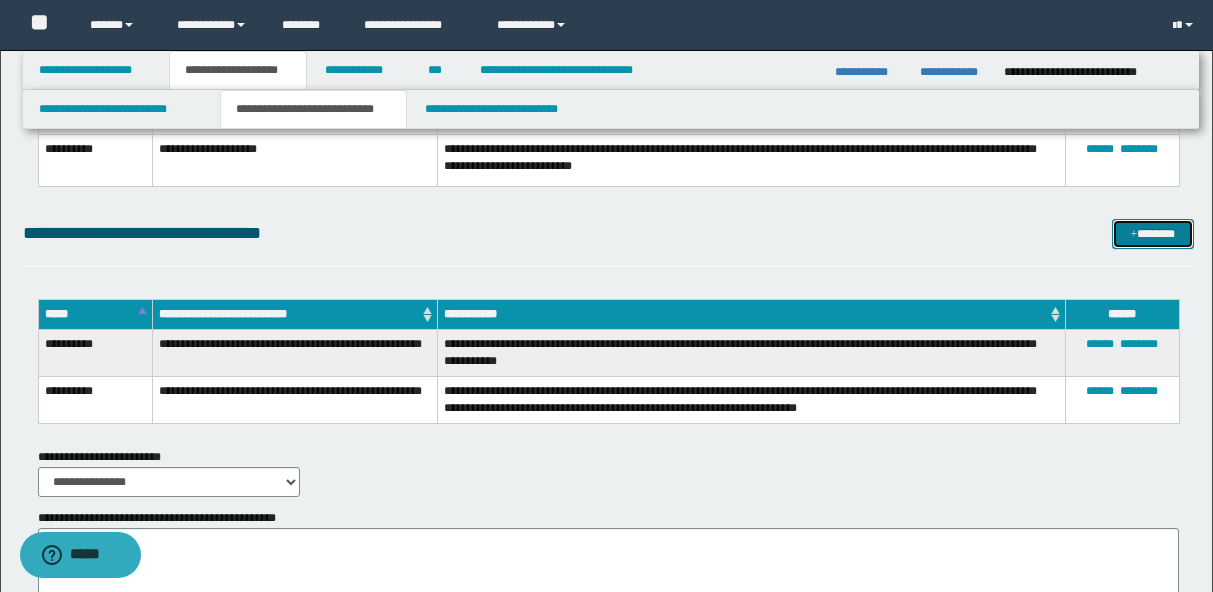 click on "*******" at bounding box center (1153, 234) 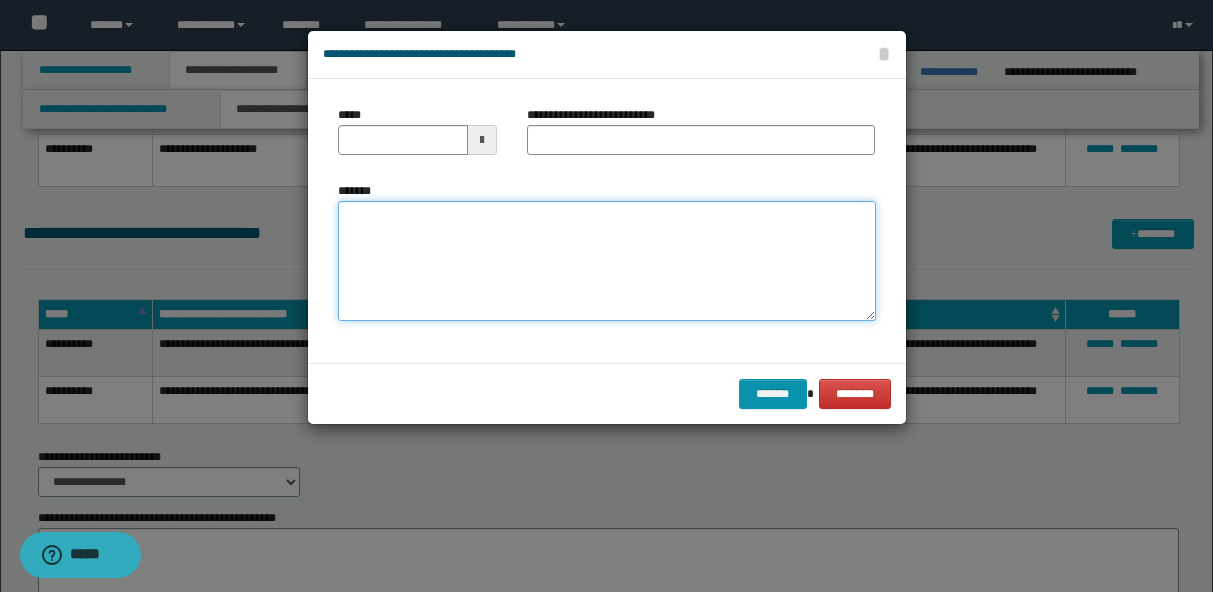 click on "*******" at bounding box center (607, 261) 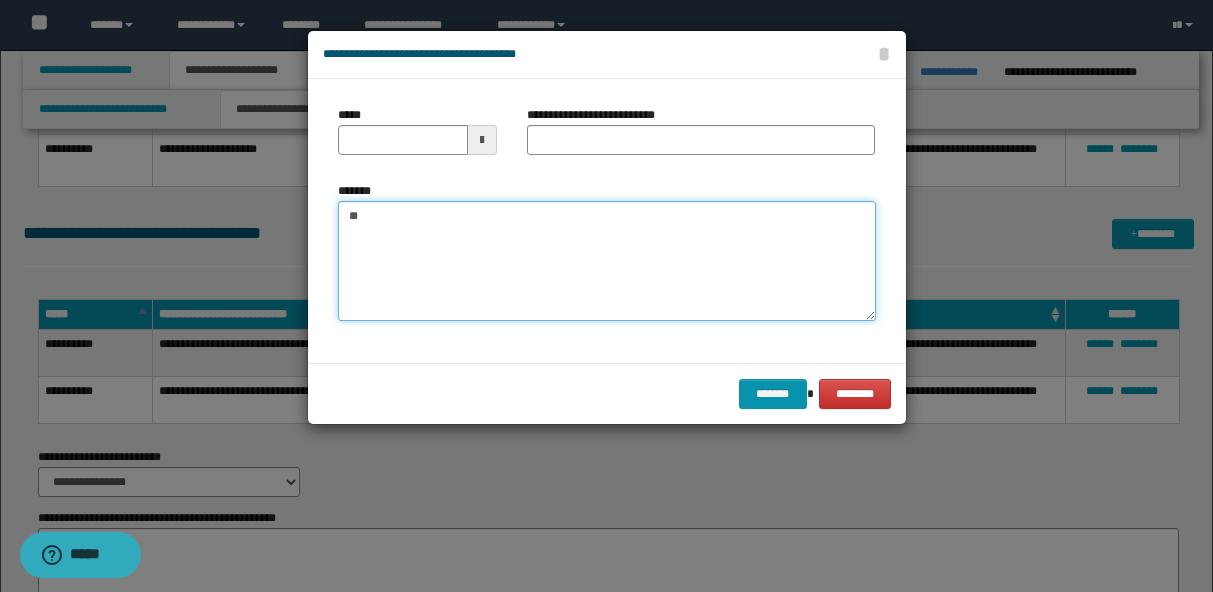 type on "*" 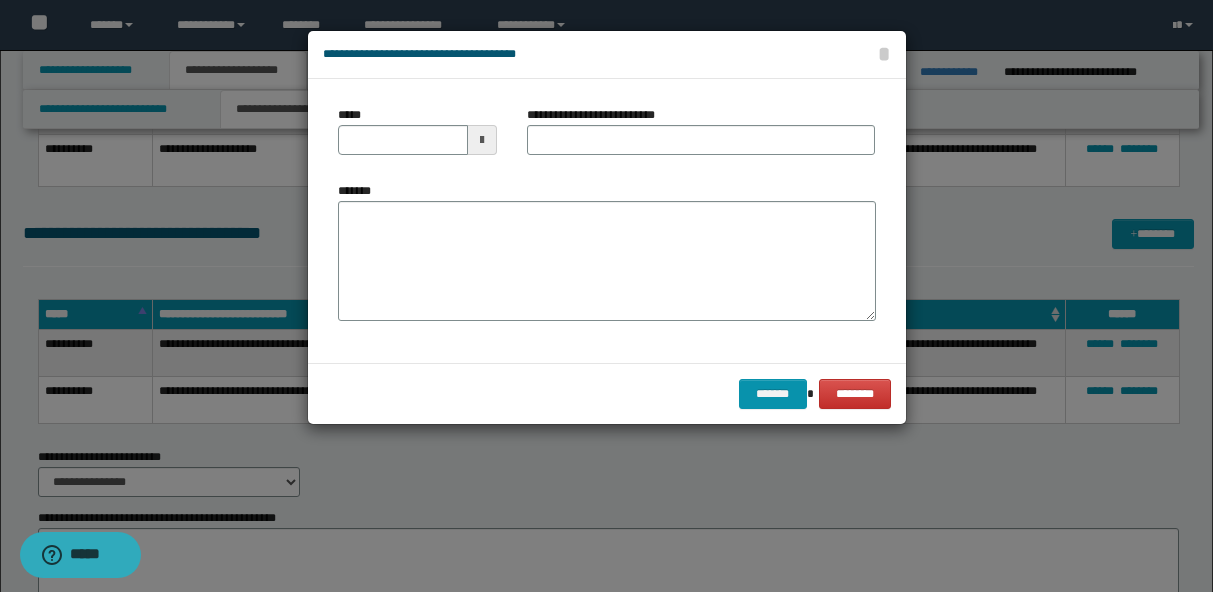 click on "*******" at bounding box center [364, 191] 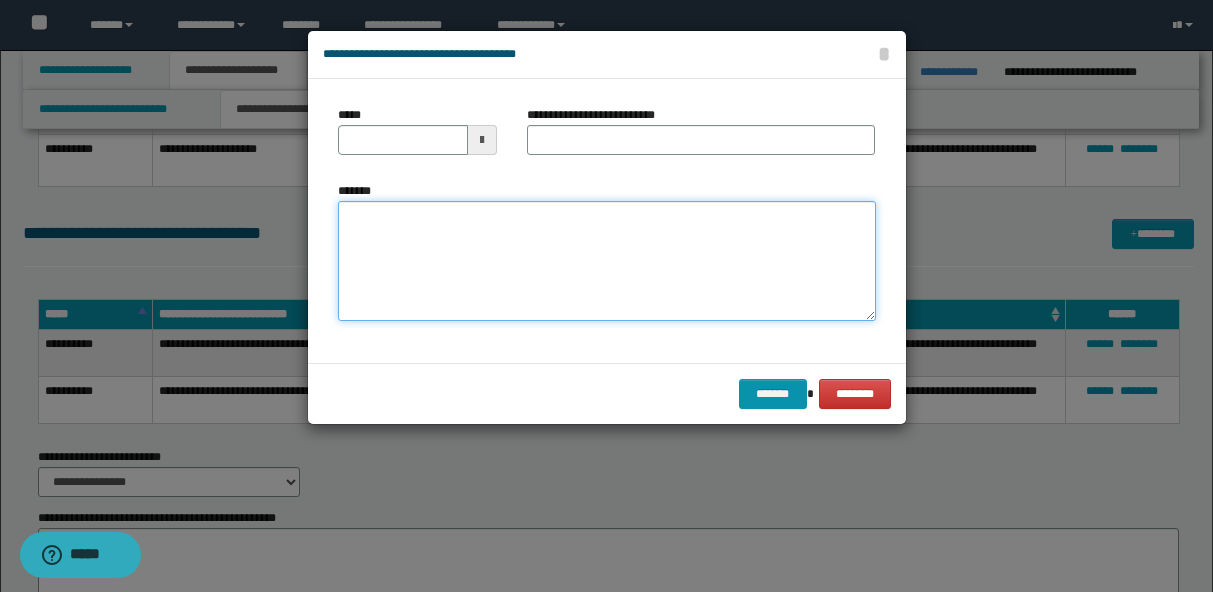click on "*******" at bounding box center (607, 261) 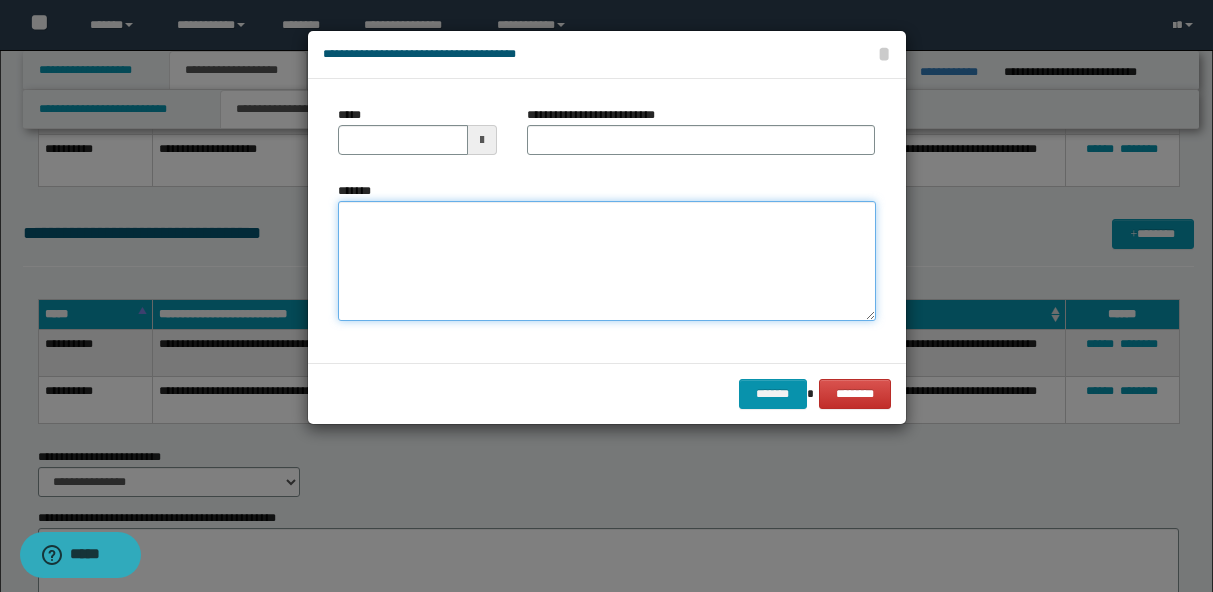 click on "*******" at bounding box center [607, 261] 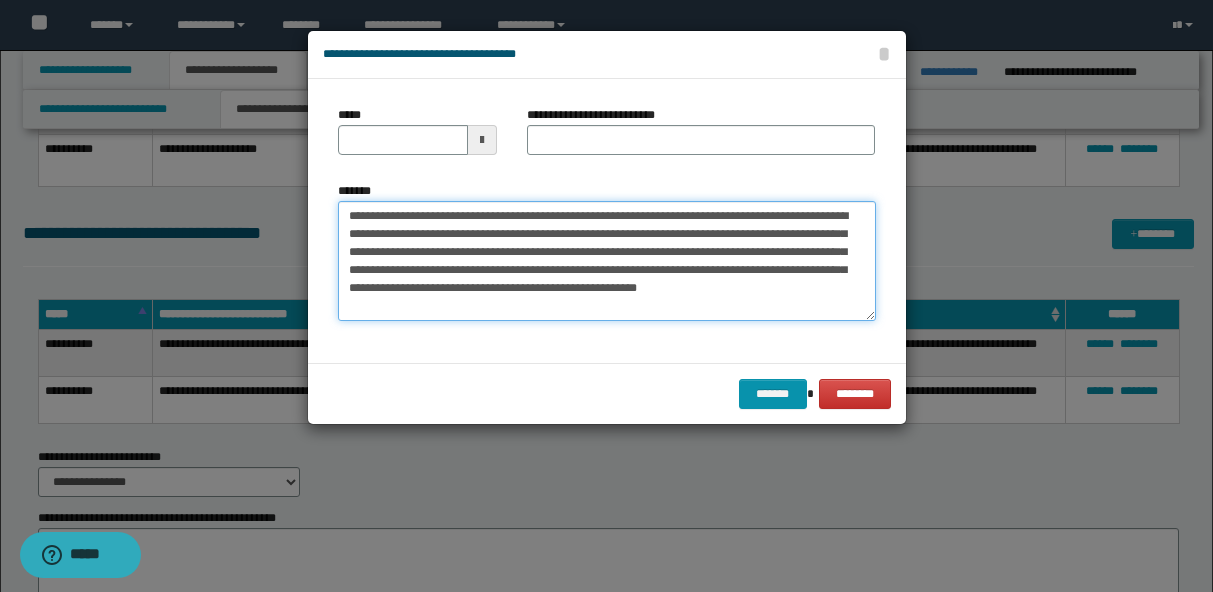 click on "**********" at bounding box center (607, 261) 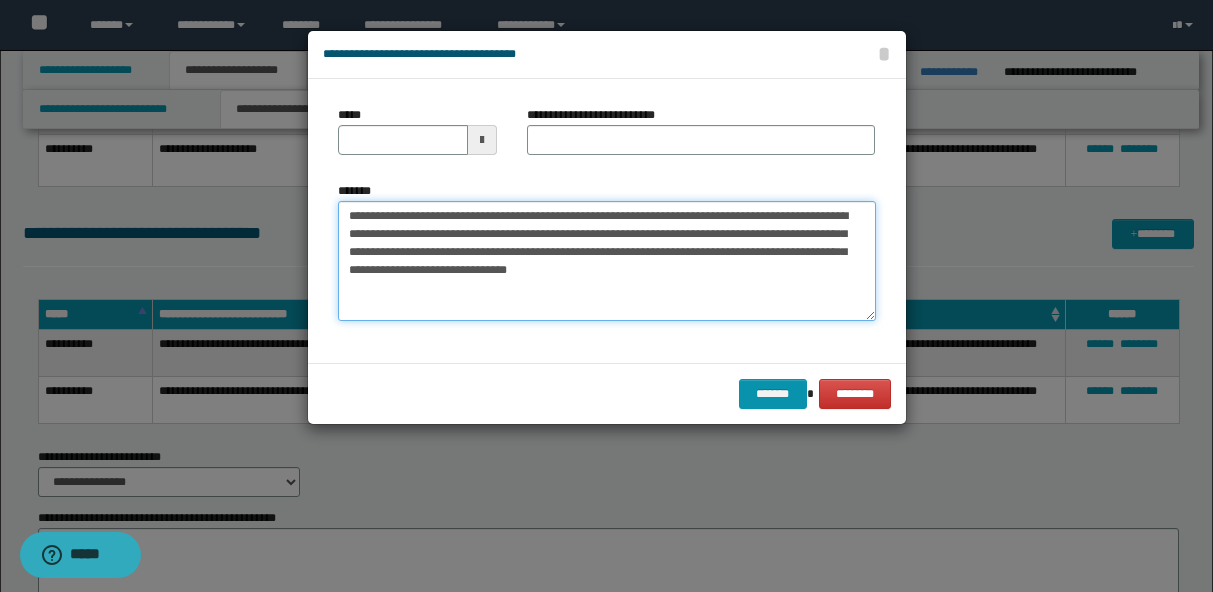 type on "**********" 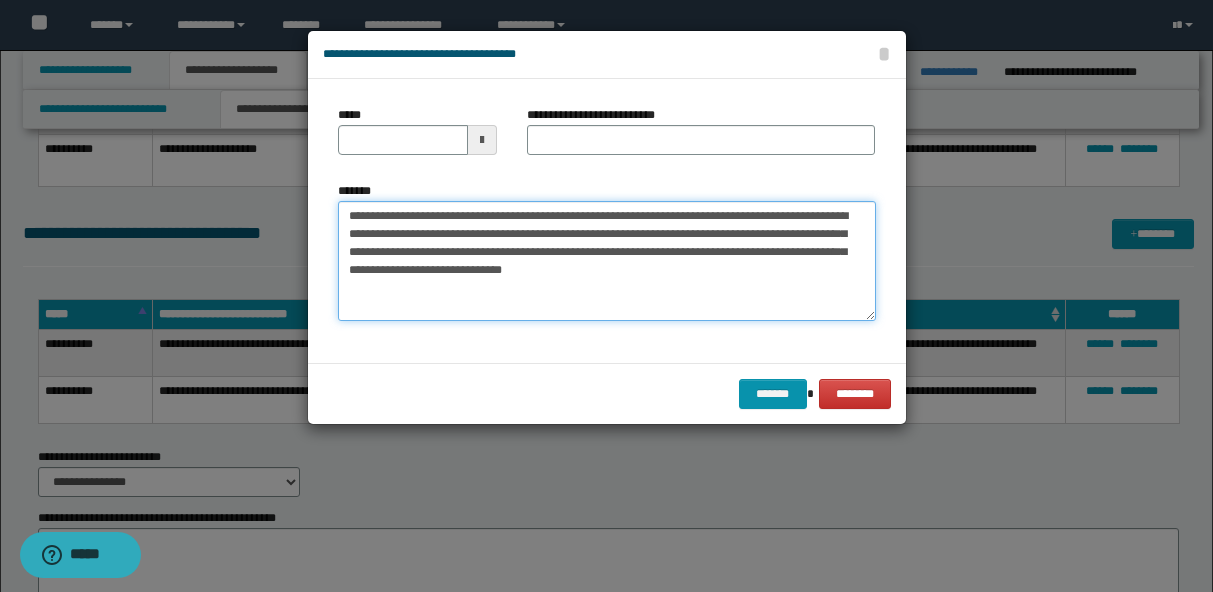 type 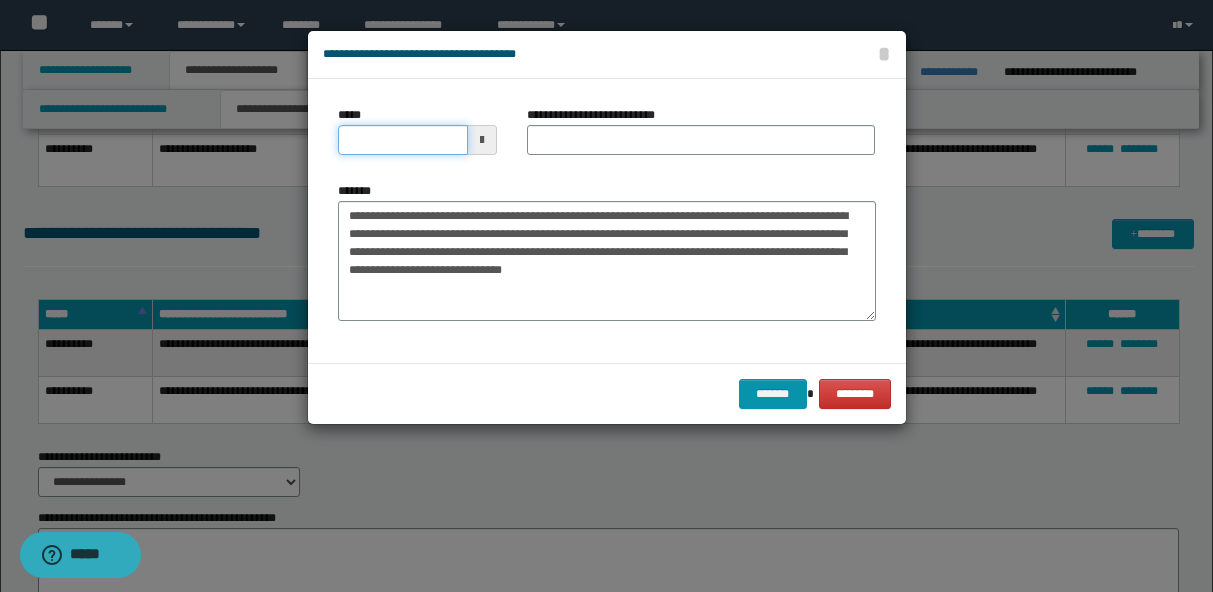click on "*****" at bounding box center [403, 140] 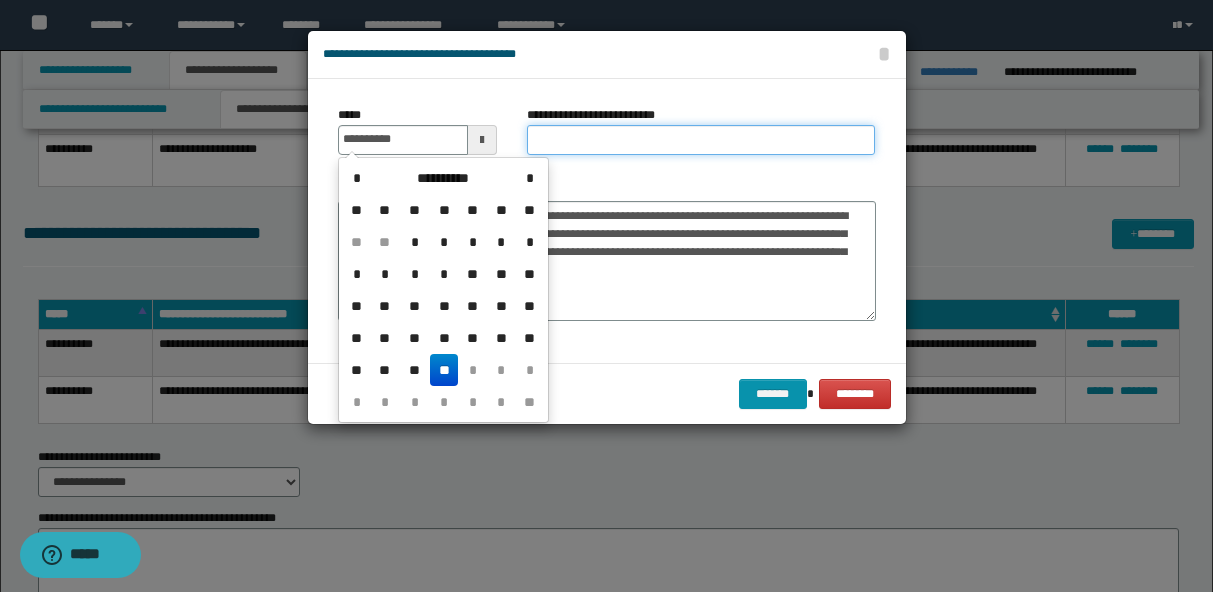 click on "**********" at bounding box center [701, 140] 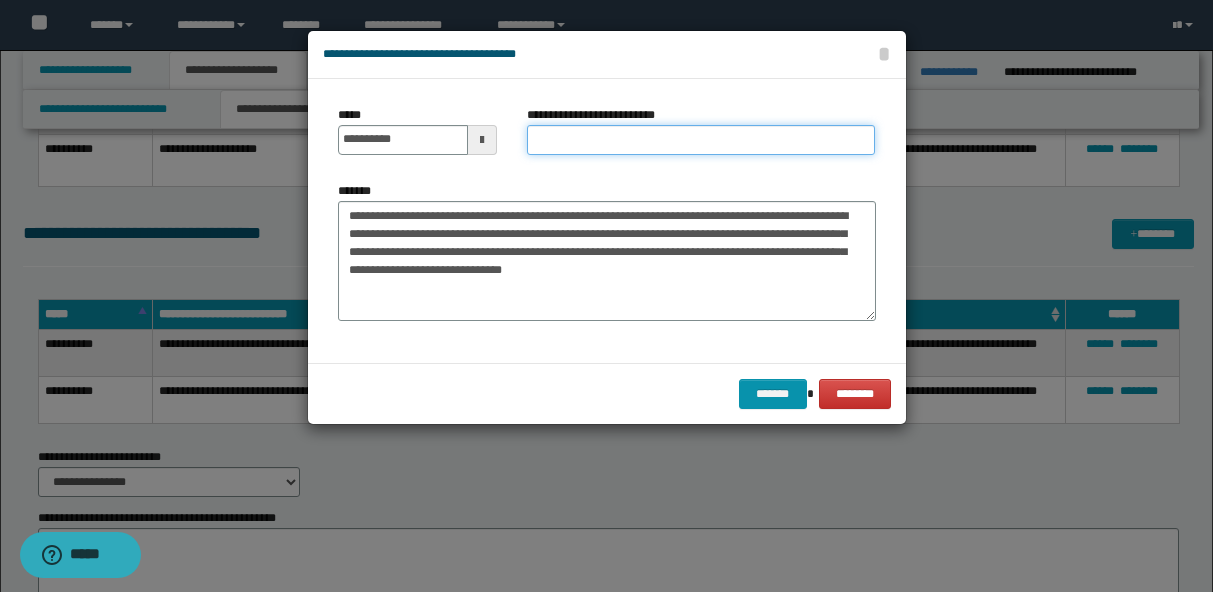 paste on "**********" 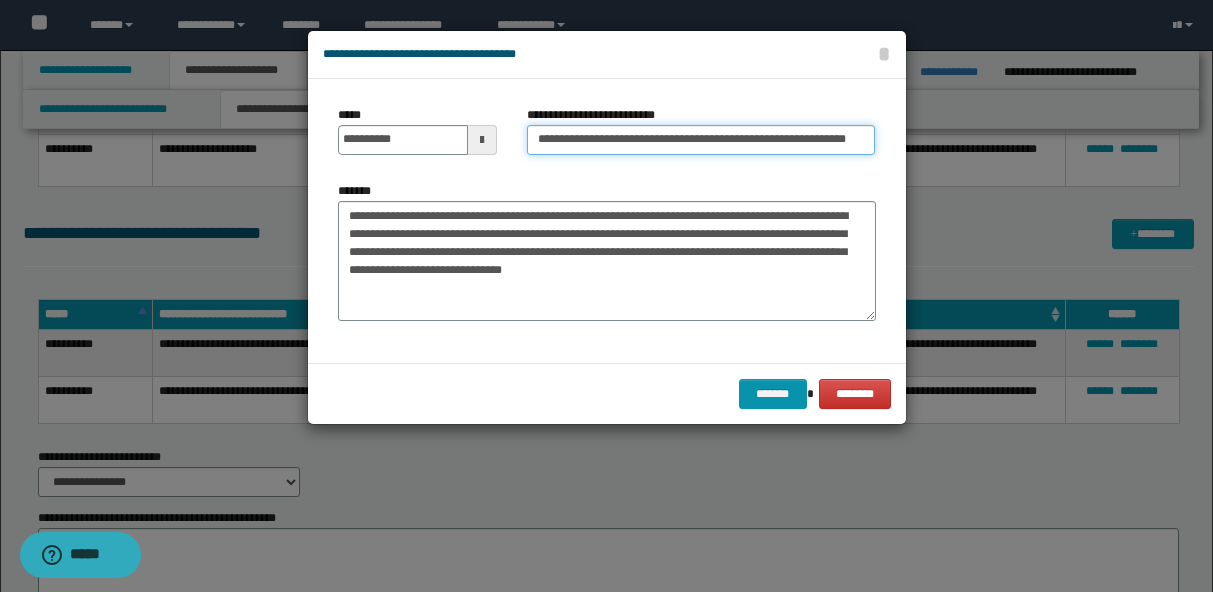 scroll, scrollTop: 0, scrollLeft: 39, axis: horizontal 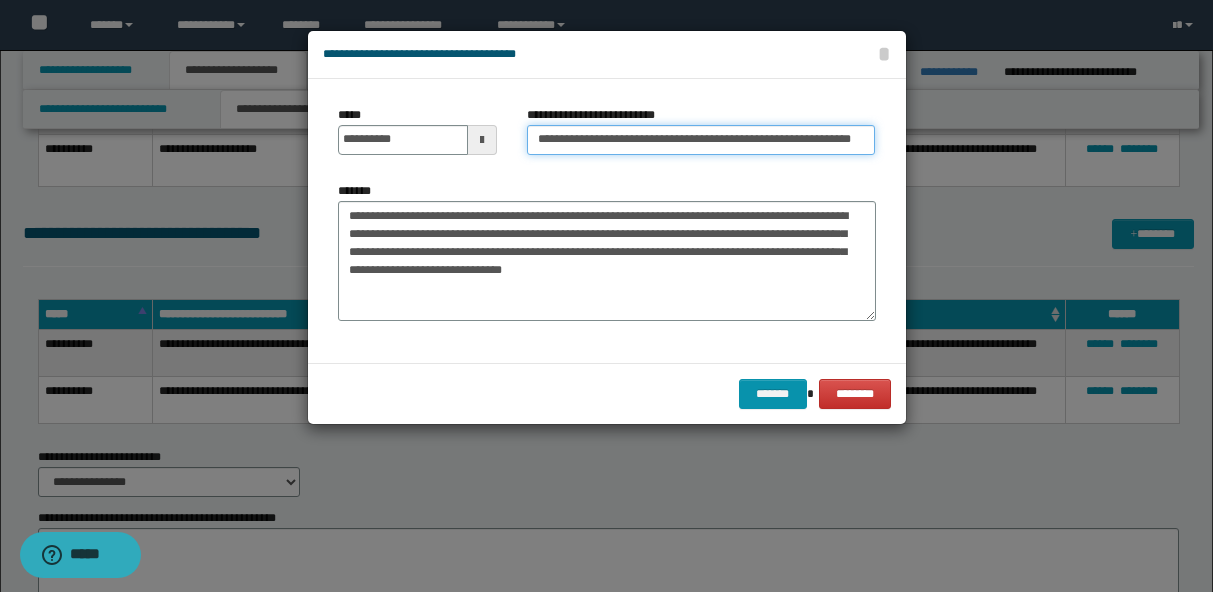 type on "**********" 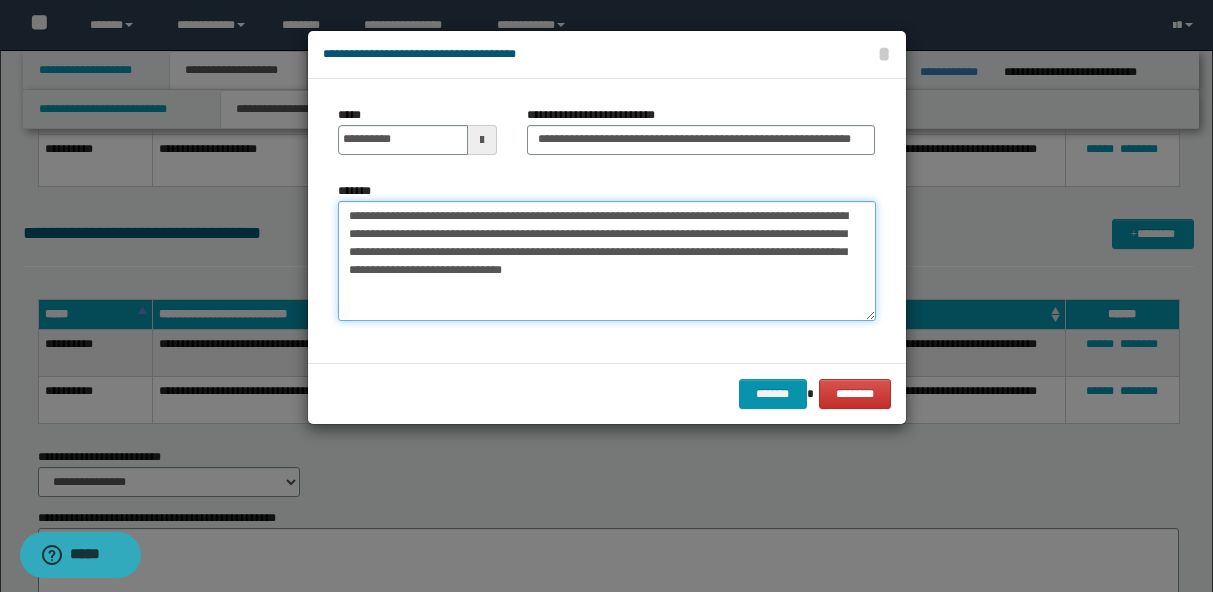 click on "**********" at bounding box center [607, 261] 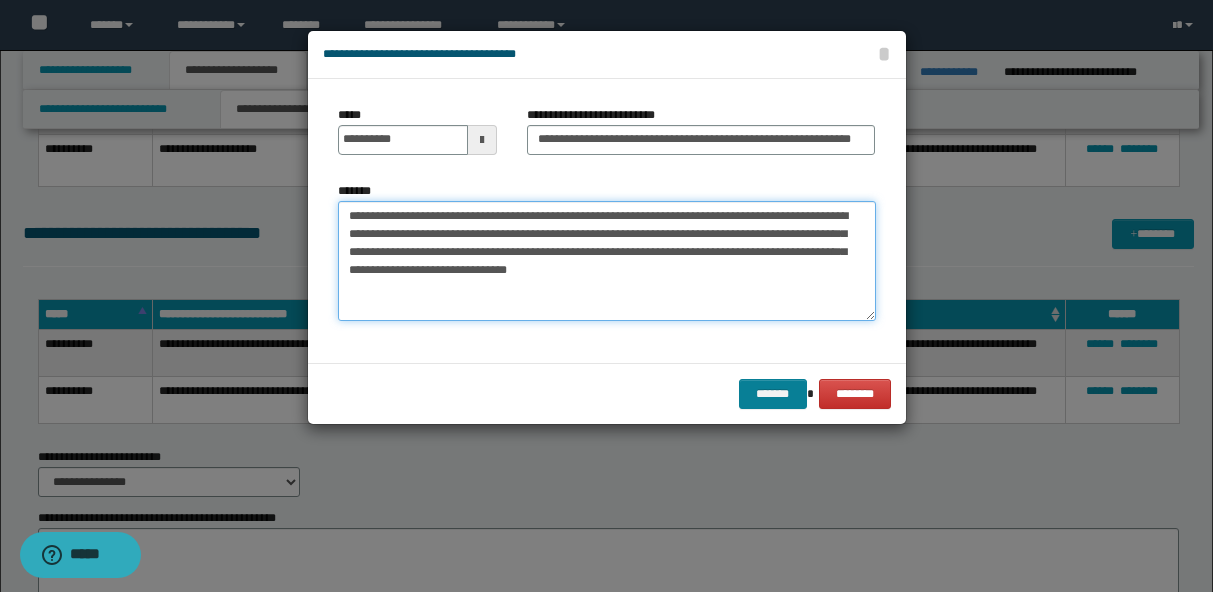 type on "**********" 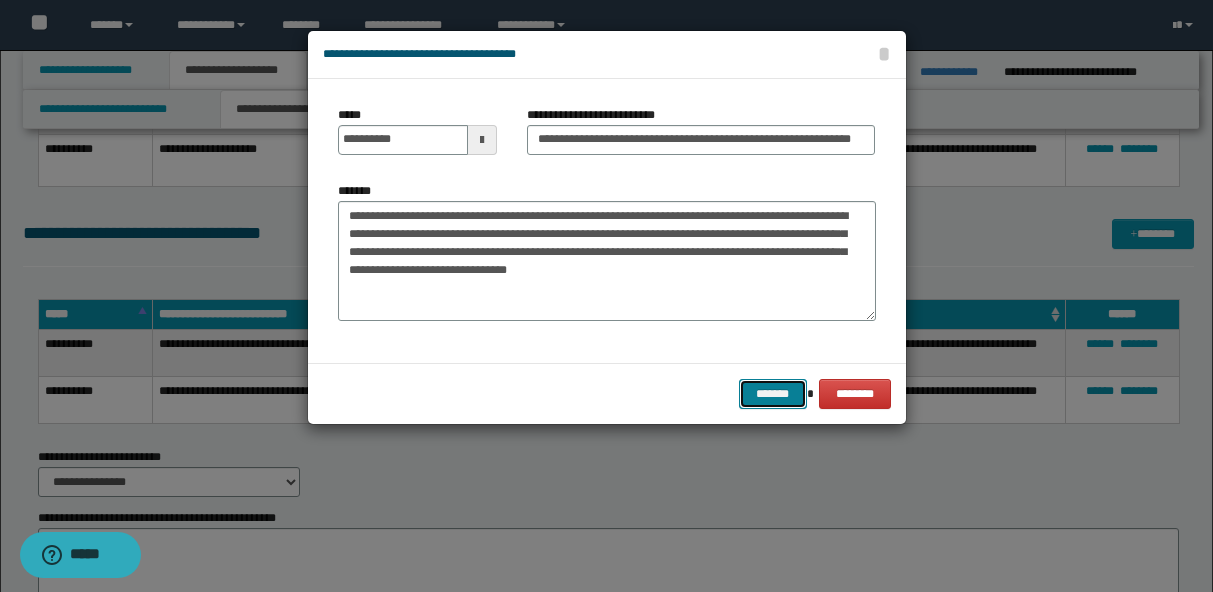 click on "*******" at bounding box center (773, 394) 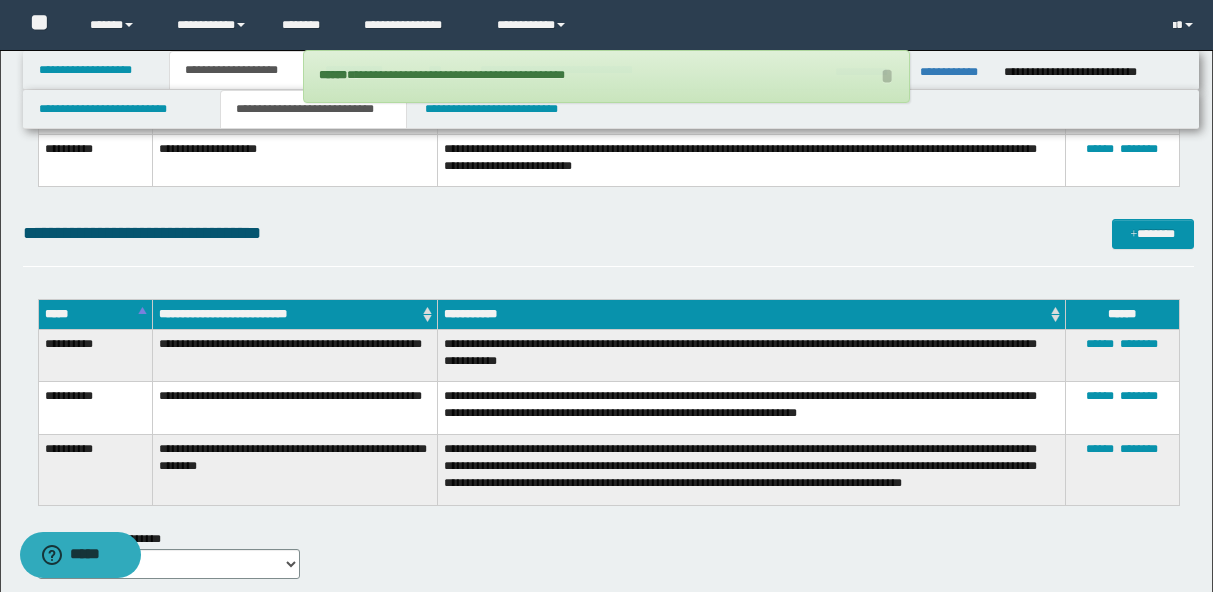 click on "**********" at bounding box center (608, 233) 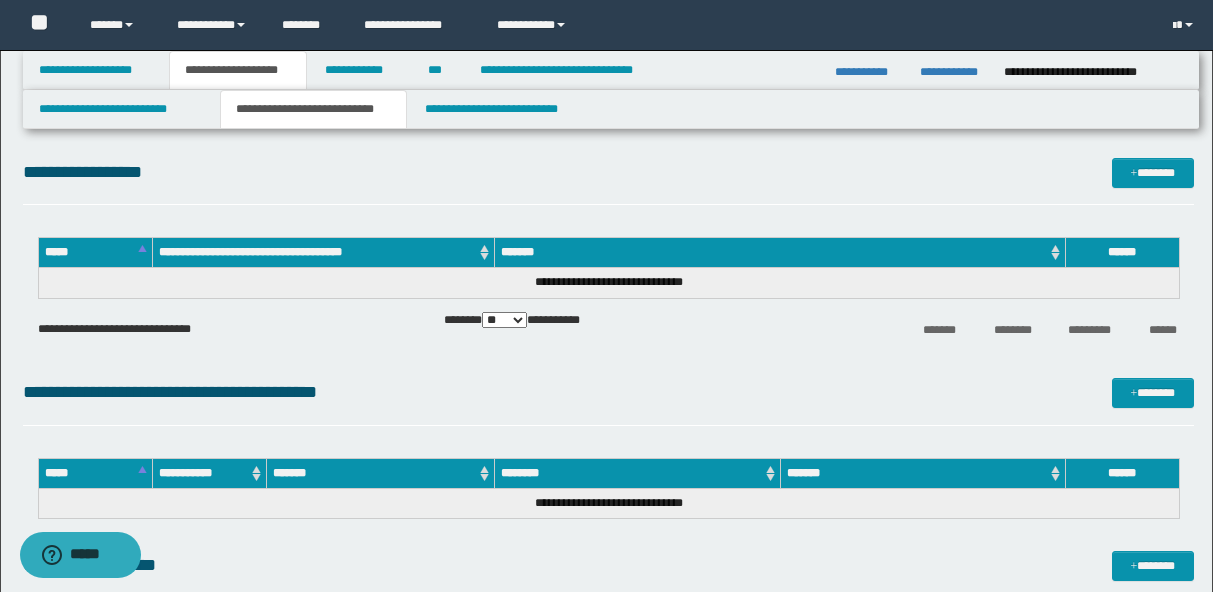 scroll, scrollTop: 0, scrollLeft: 0, axis: both 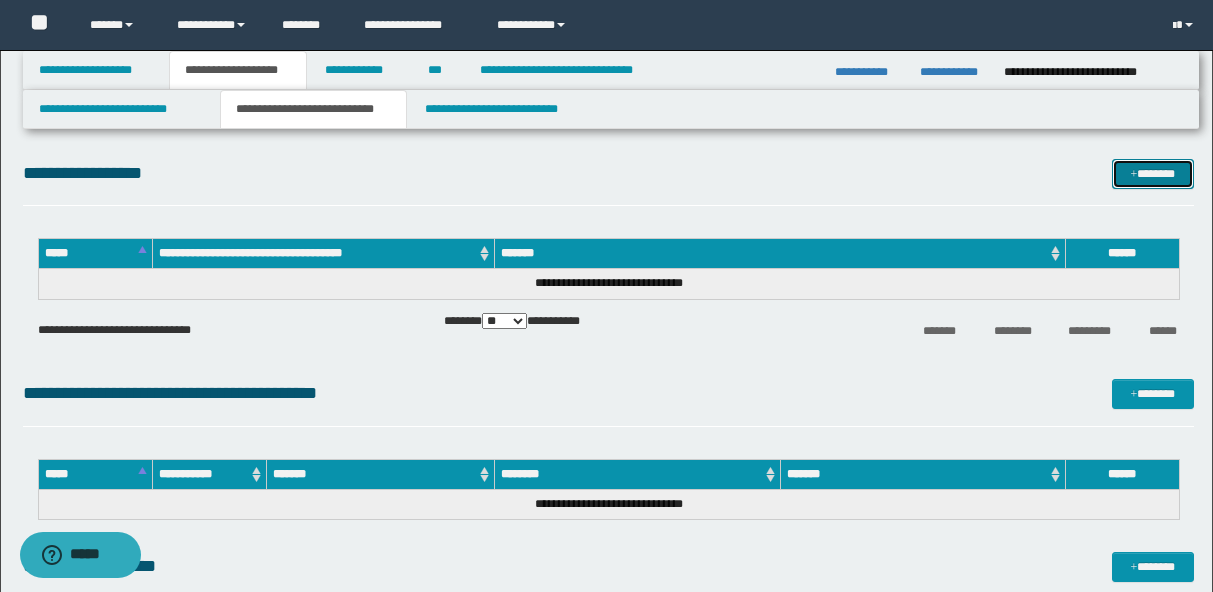 click on "*******" at bounding box center [1153, 174] 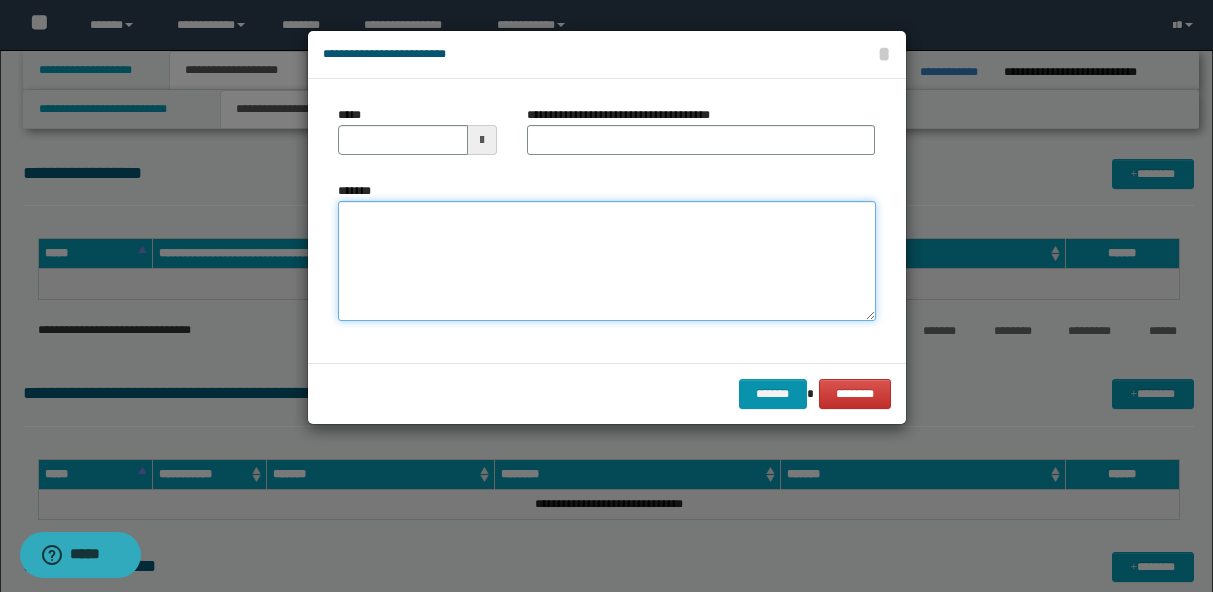 click on "*******" at bounding box center (607, 261) 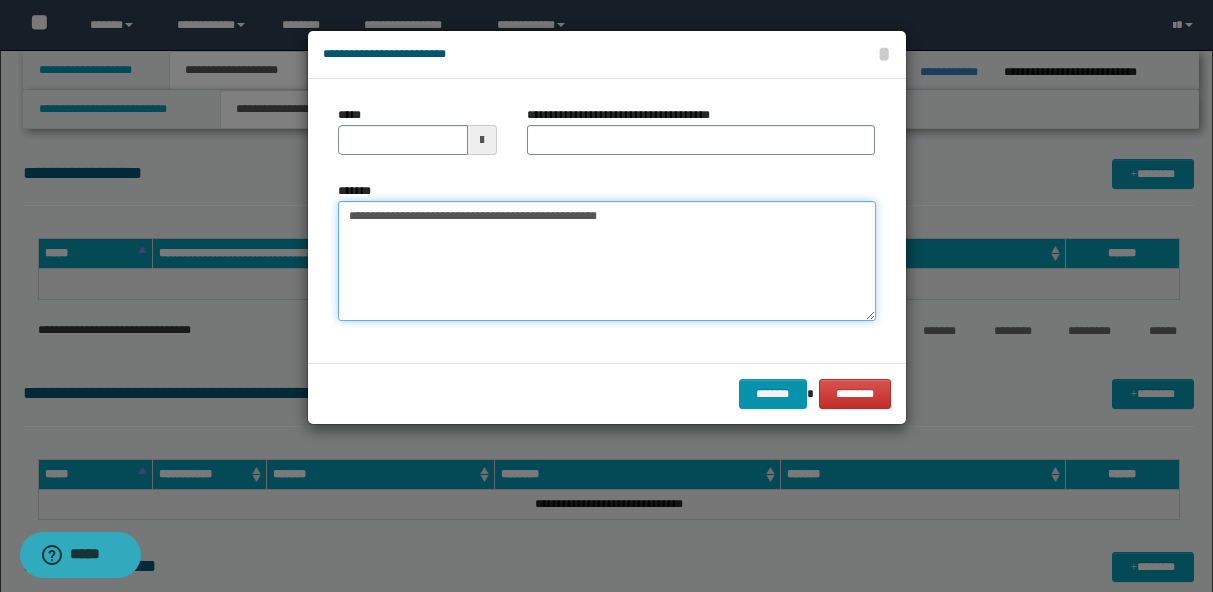 type on "**********" 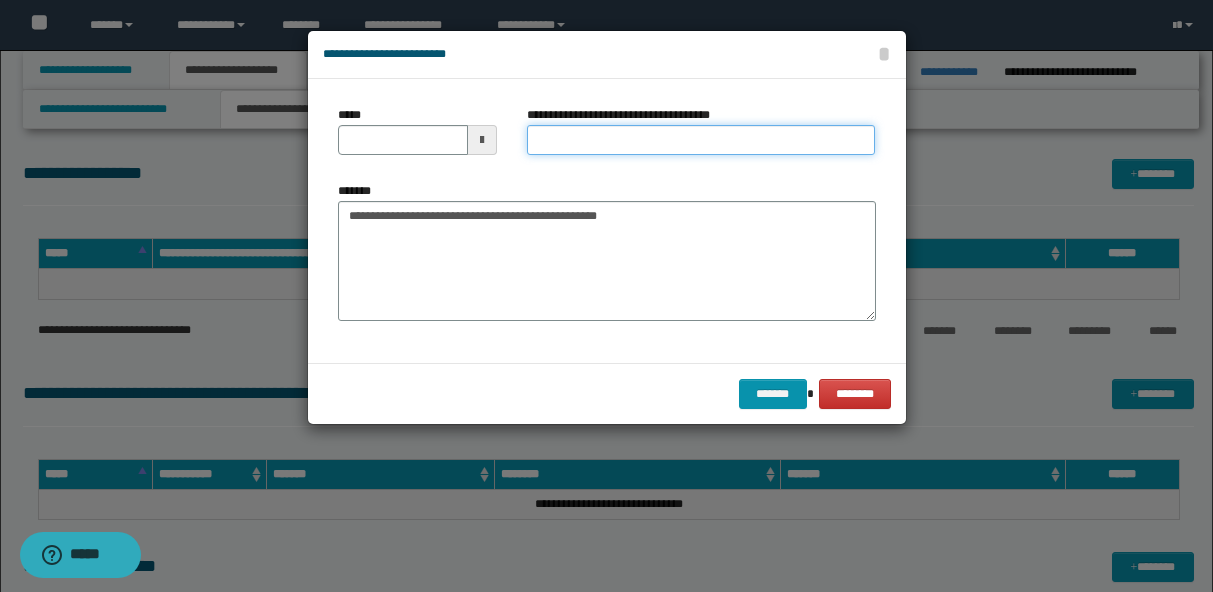 click on "**********" at bounding box center [701, 140] 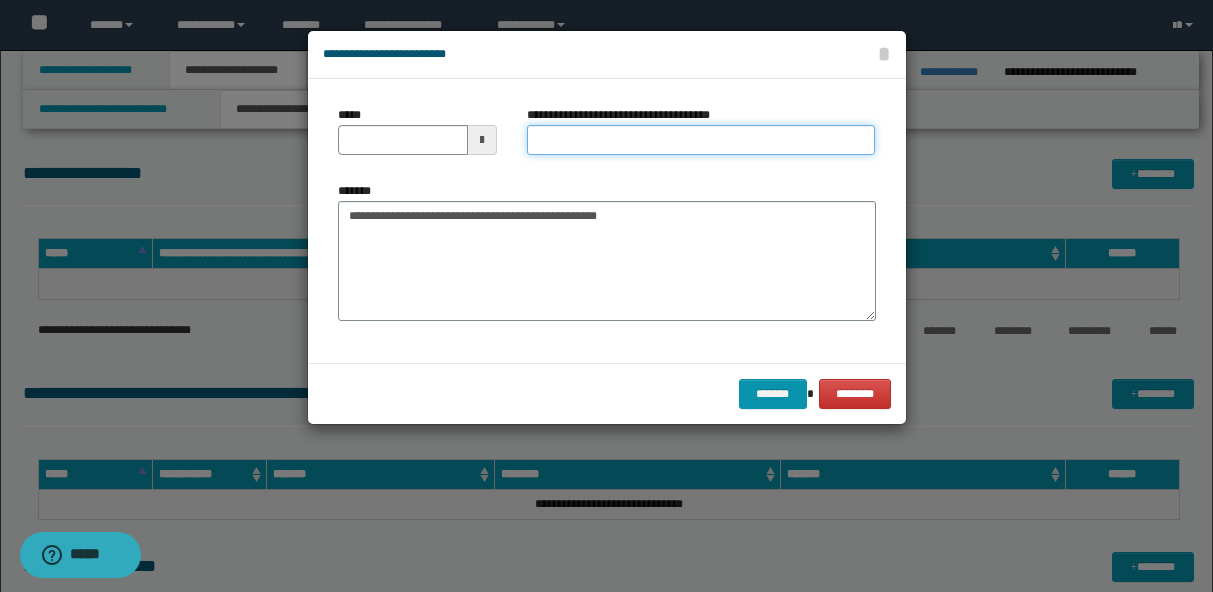 paste on "**********" 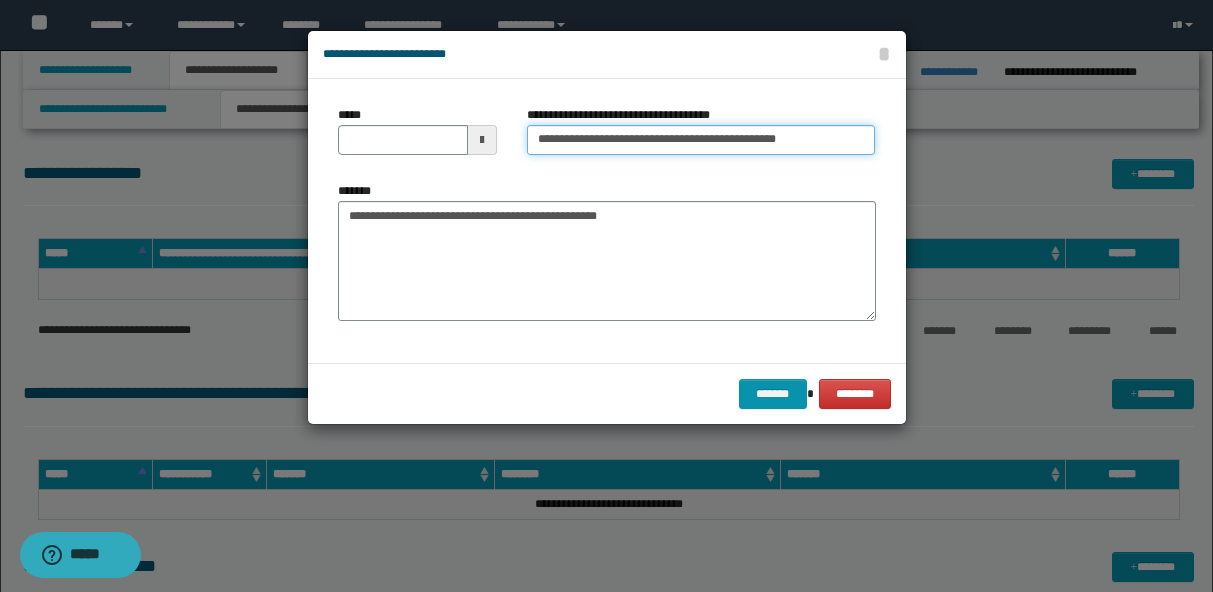 type on "**********" 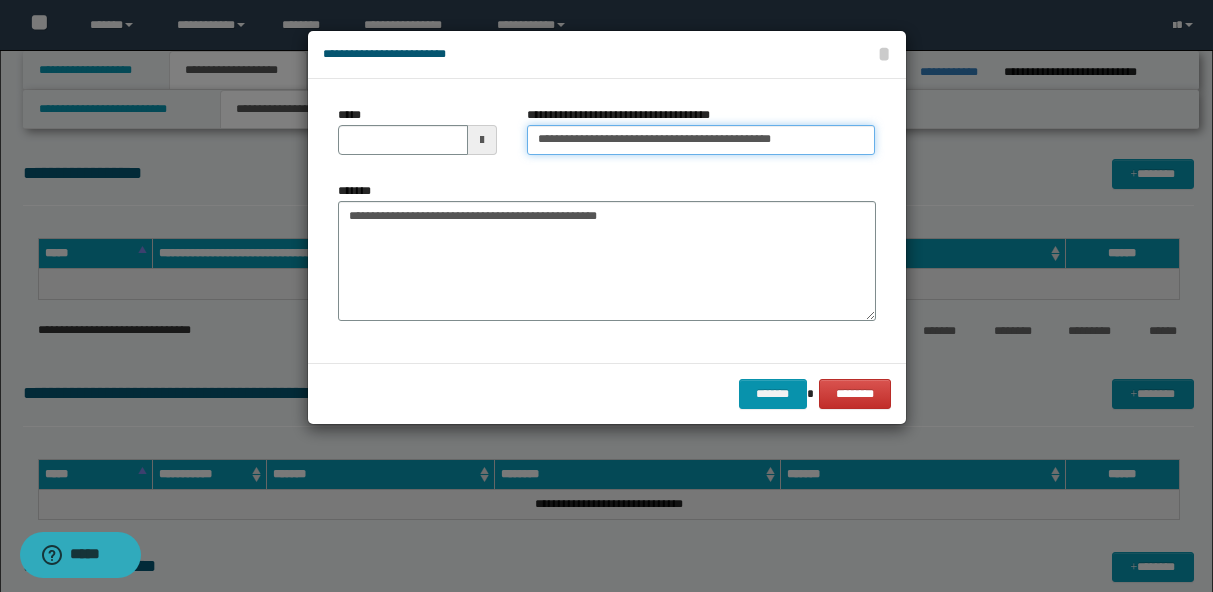 type 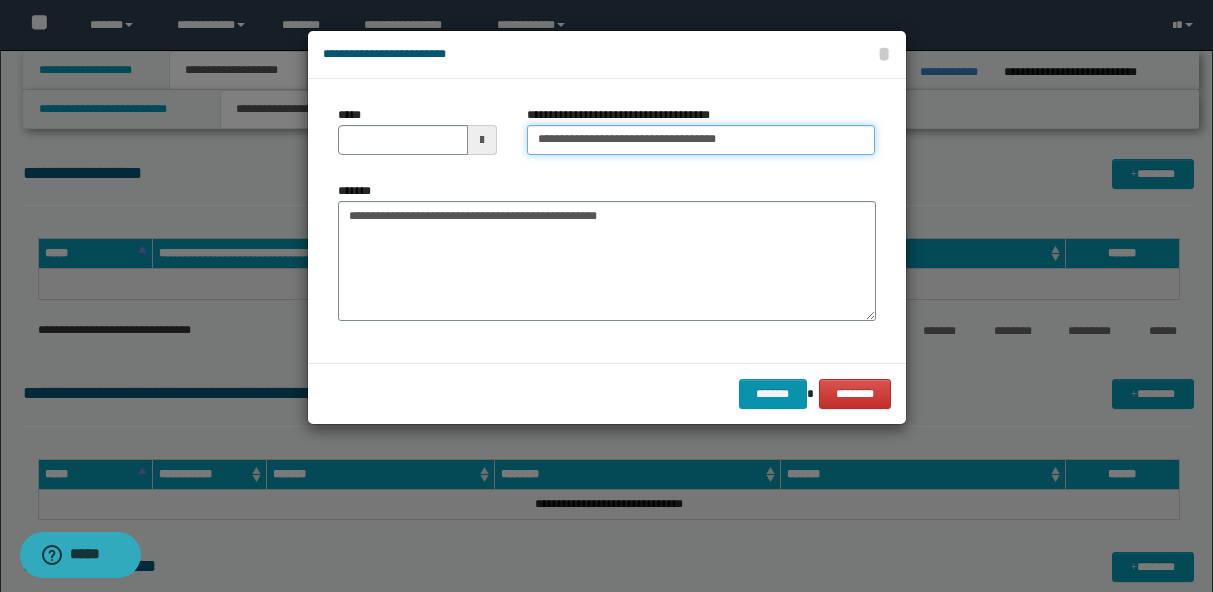 type 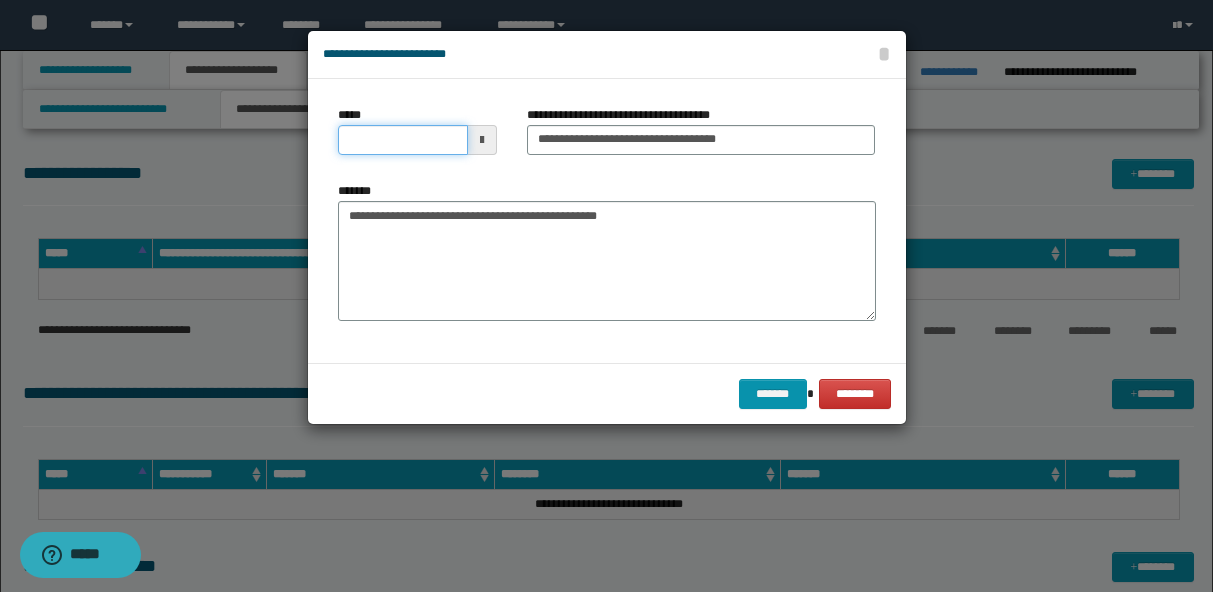 click on "*****" at bounding box center (403, 140) 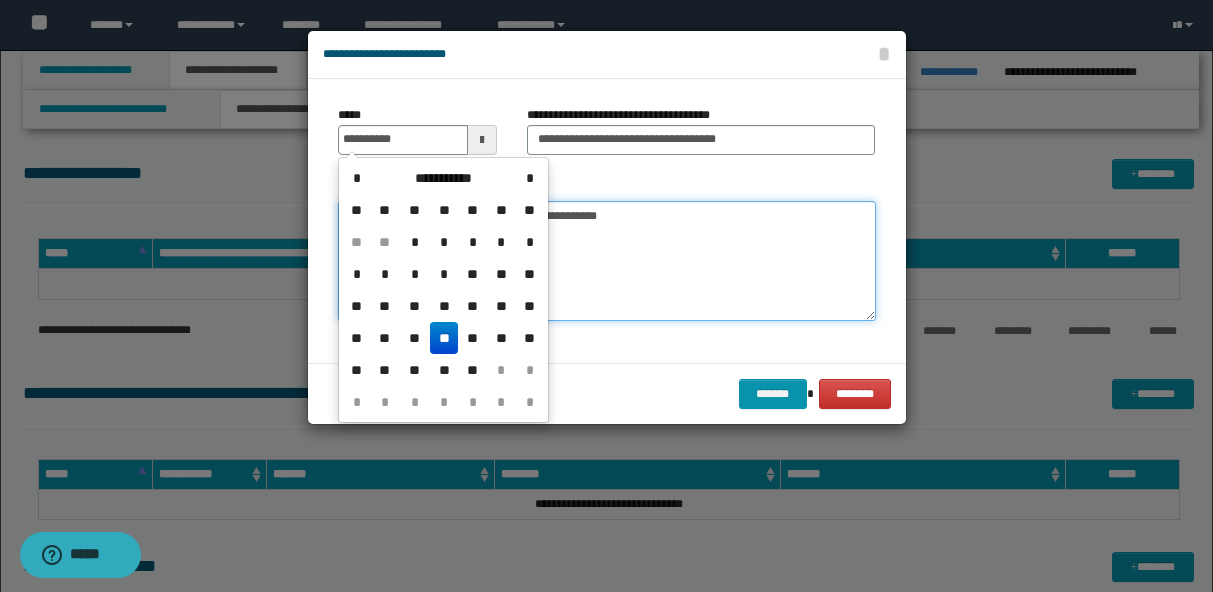 click on "**********" at bounding box center [607, 261] 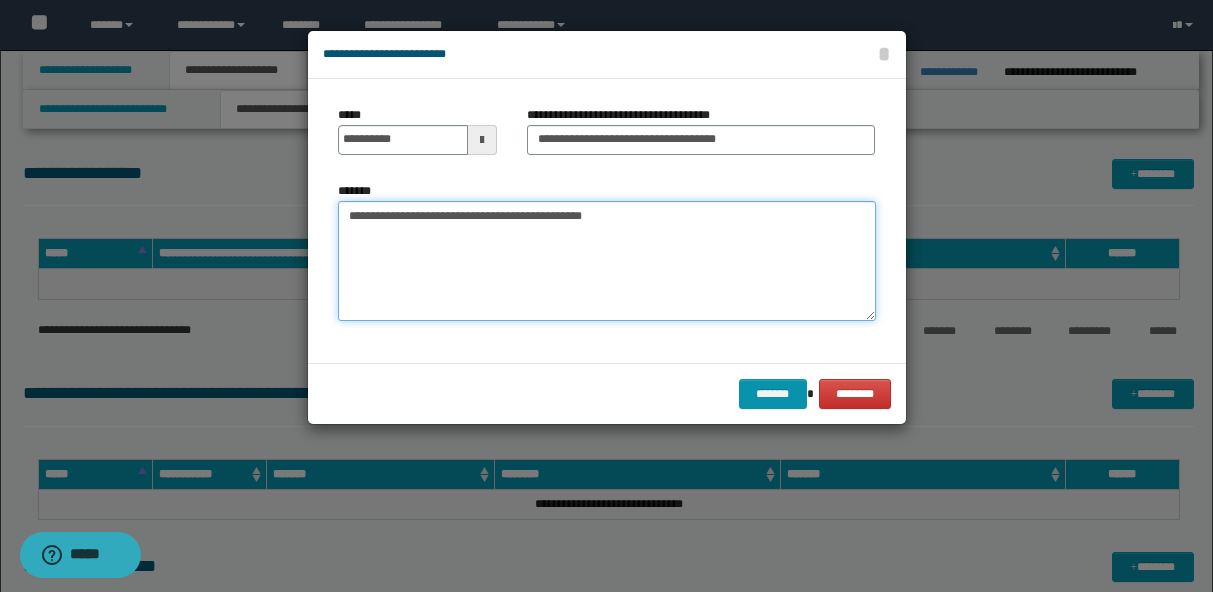 click on "**********" at bounding box center (607, 261) 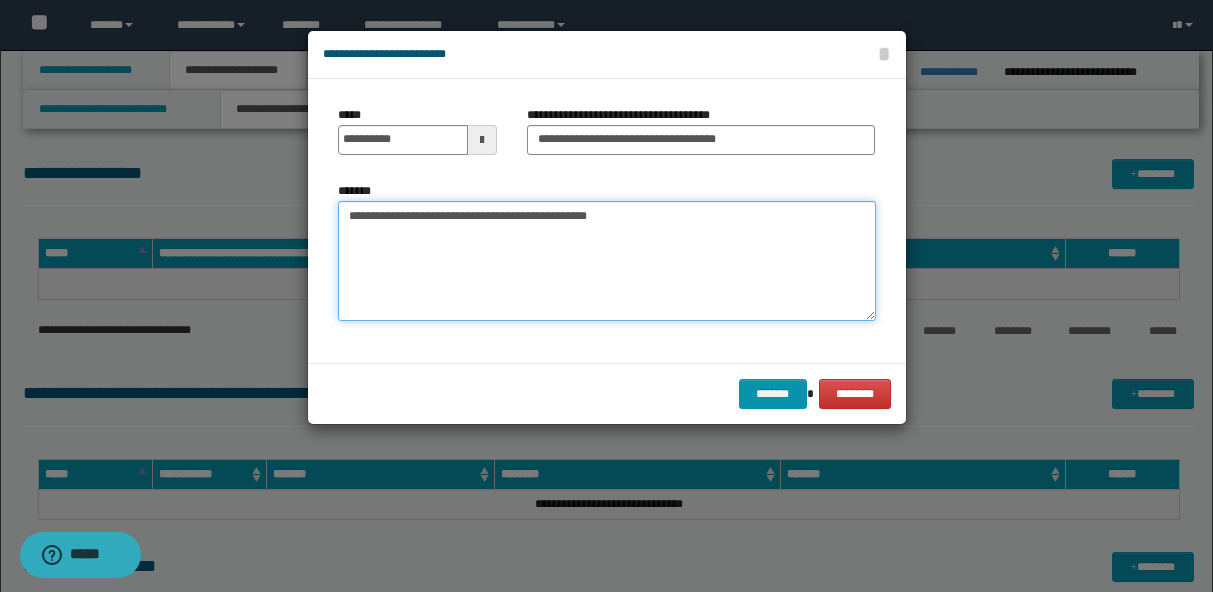click on "**********" at bounding box center (607, 261) 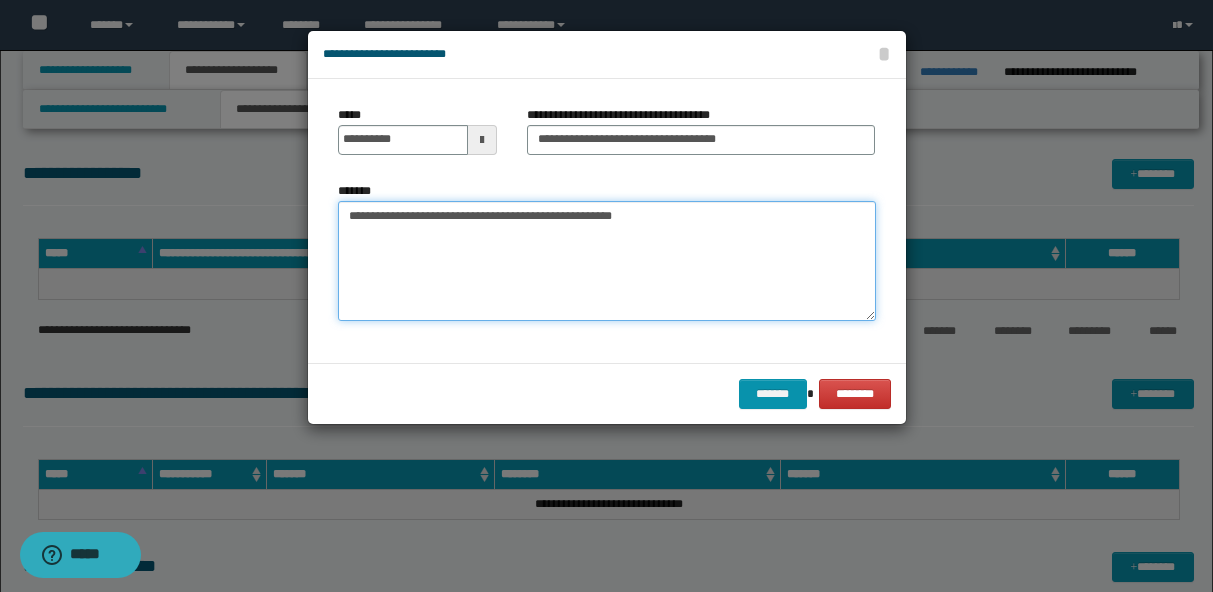 click on "**********" at bounding box center (607, 261) 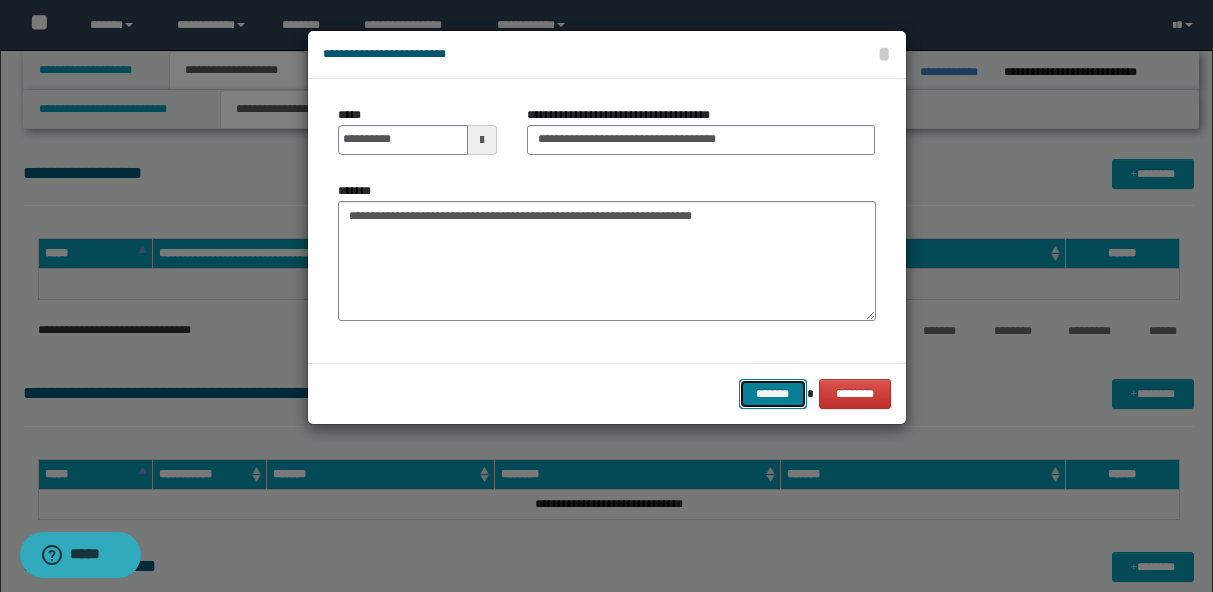 click on "*******" at bounding box center [773, 394] 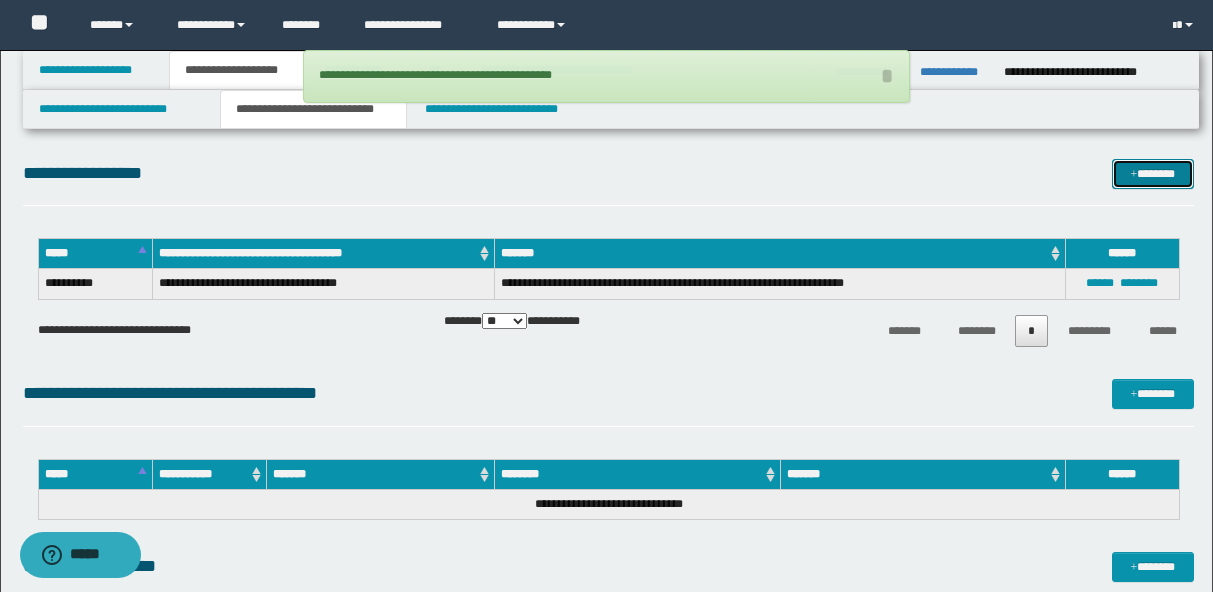 click on "*******" at bounding box center [1153, 174] 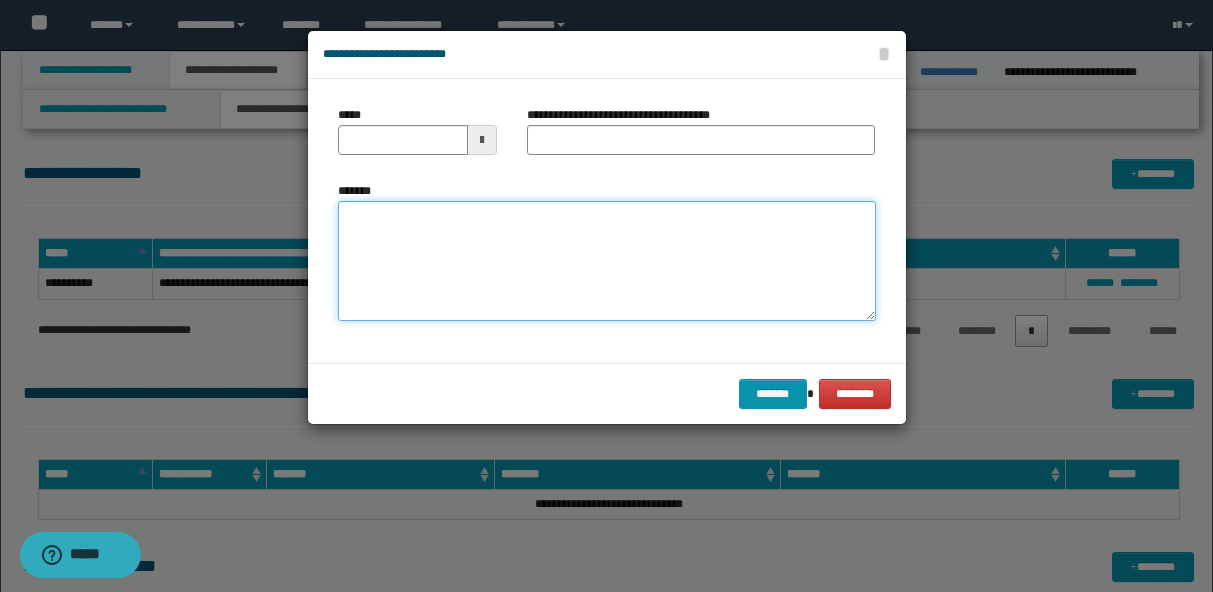click on "*******" at bounding box center [607, 261] 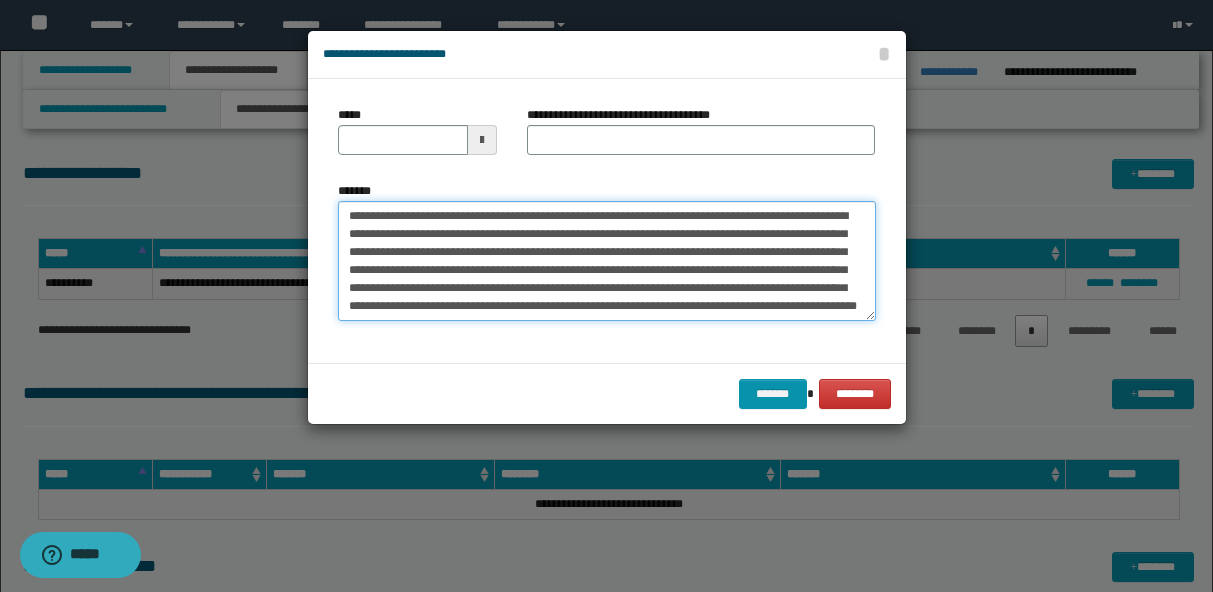 scroll, scrollTop: 0, scrollLeft: 0, axis: both 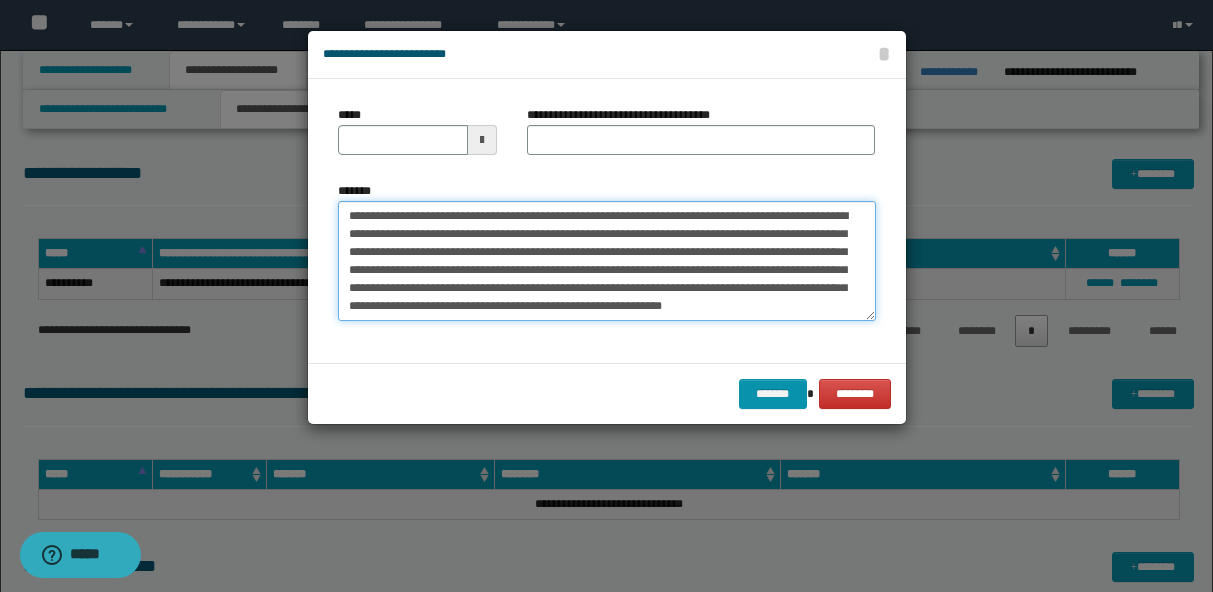 type on "**********" 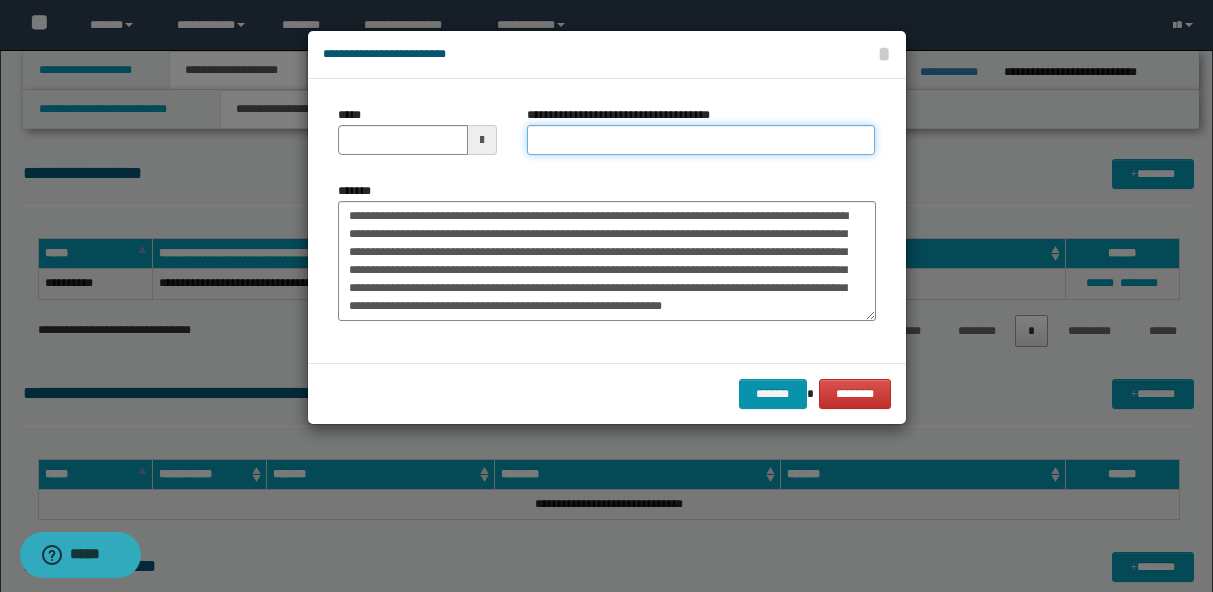click on "**********" at bounding box center (701, 140) 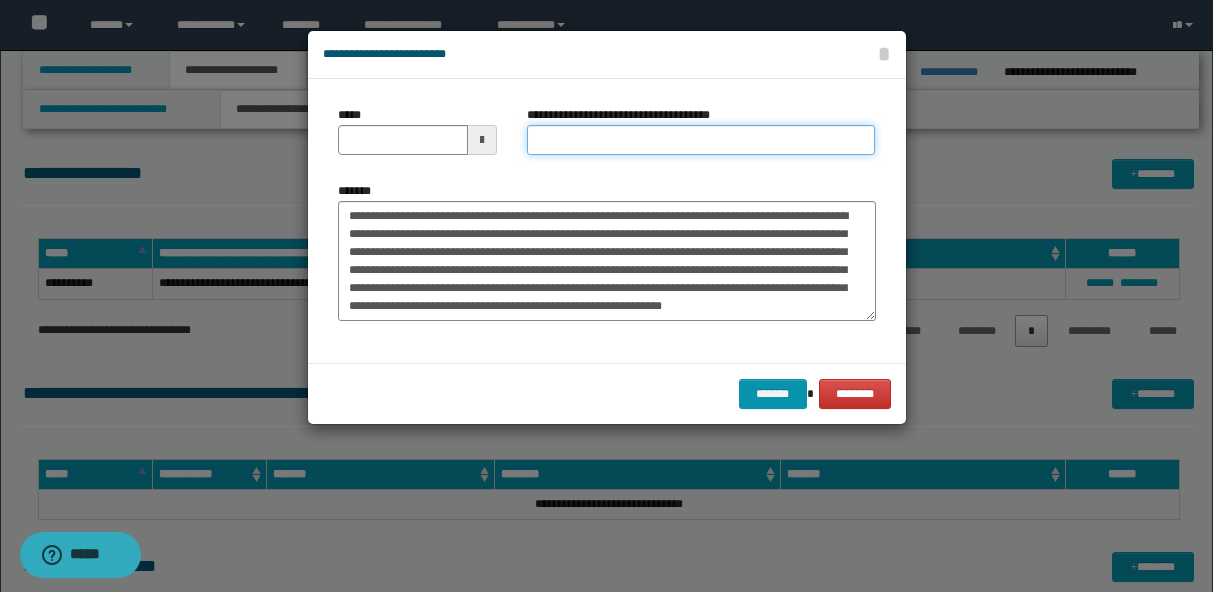 paste on "**********" 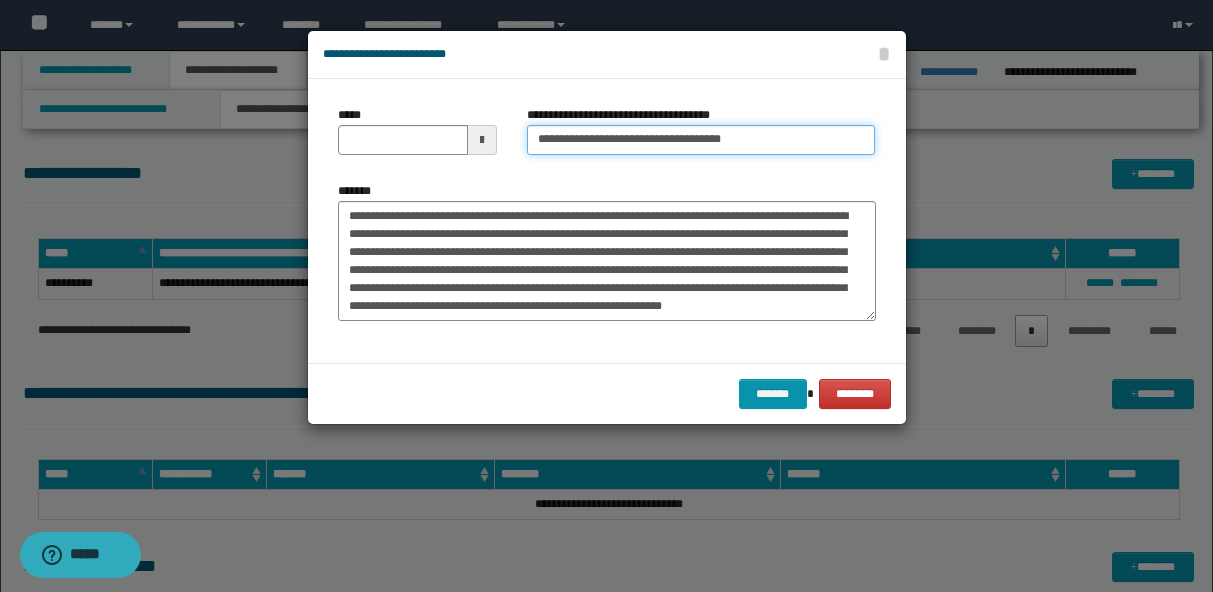 type on "**********" 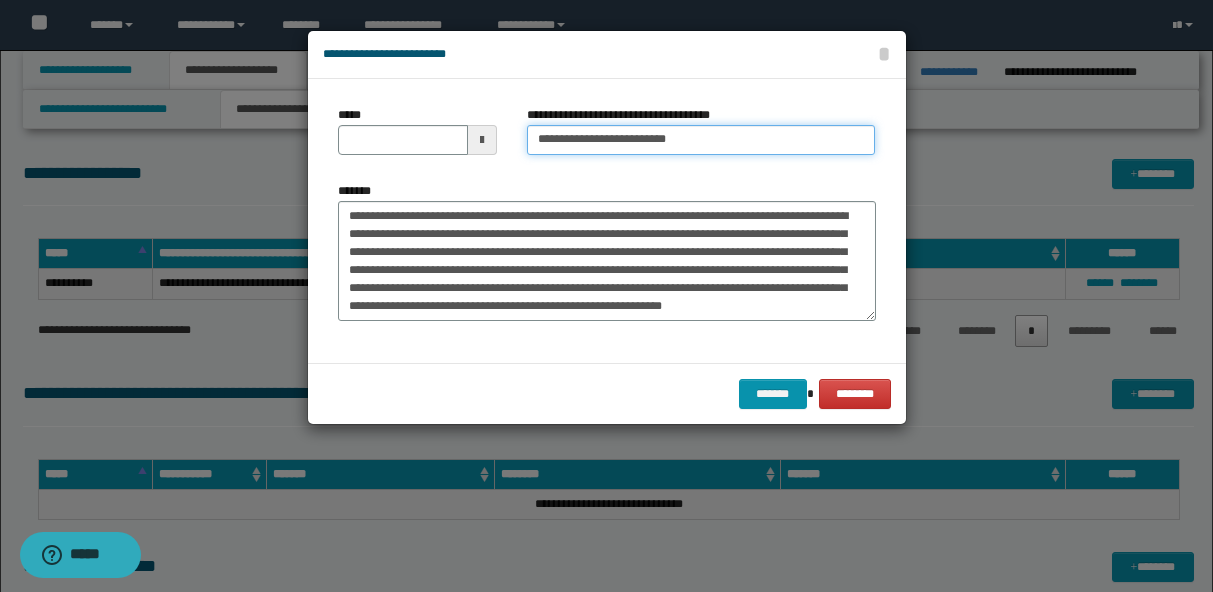 type 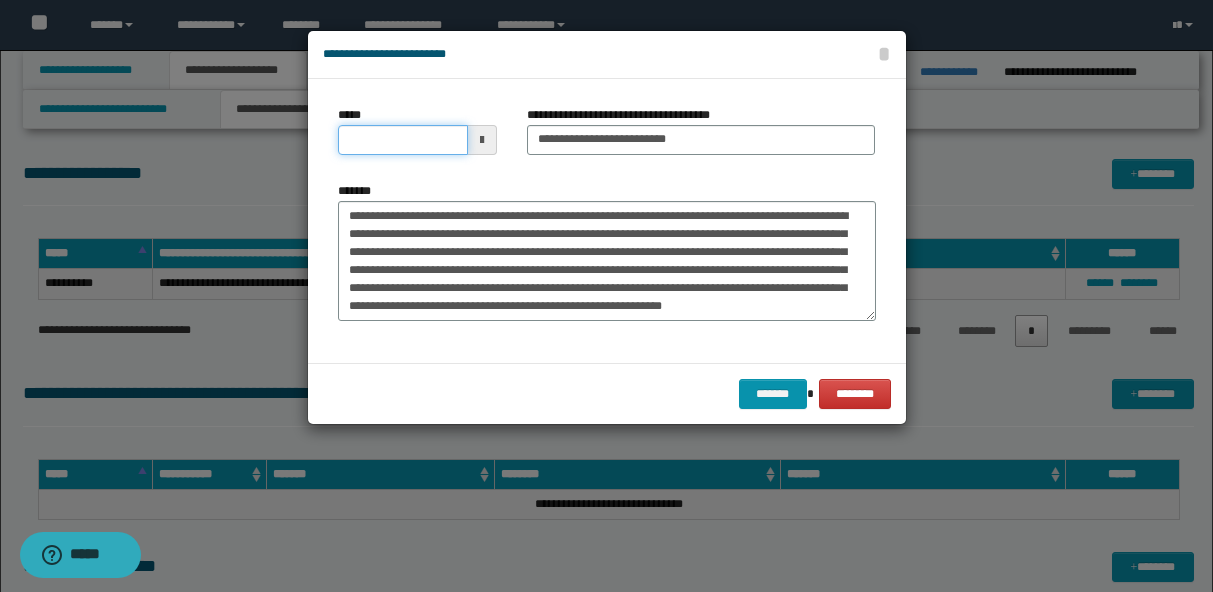 click on "*****" at bounding box center (403, 140) 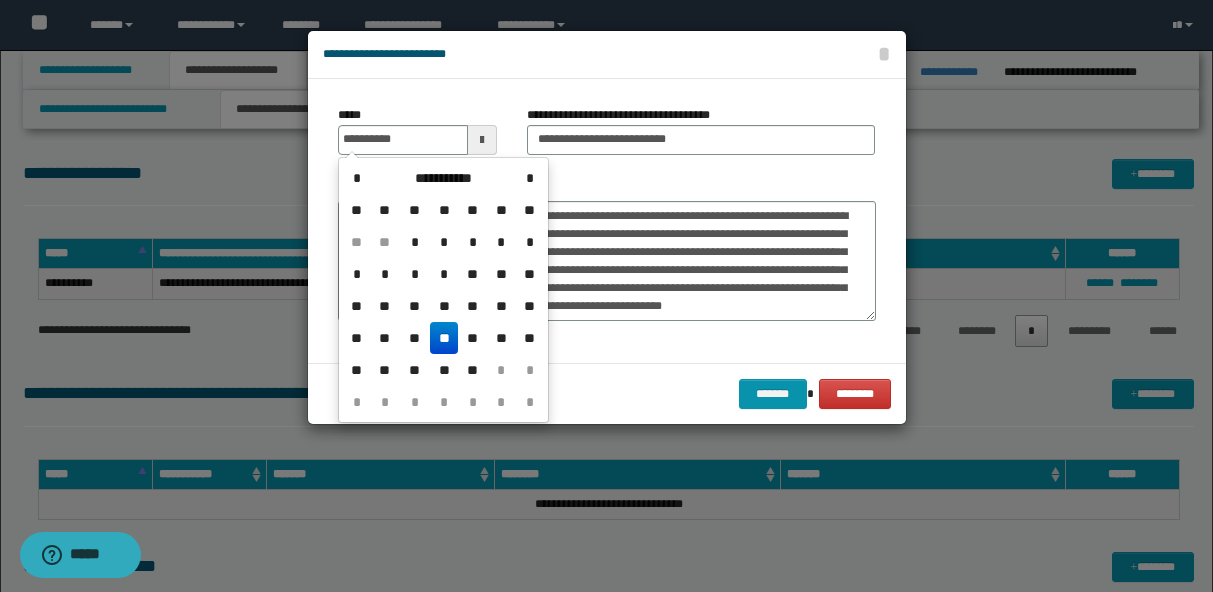 click on "**" at bounding box center (444, 338) 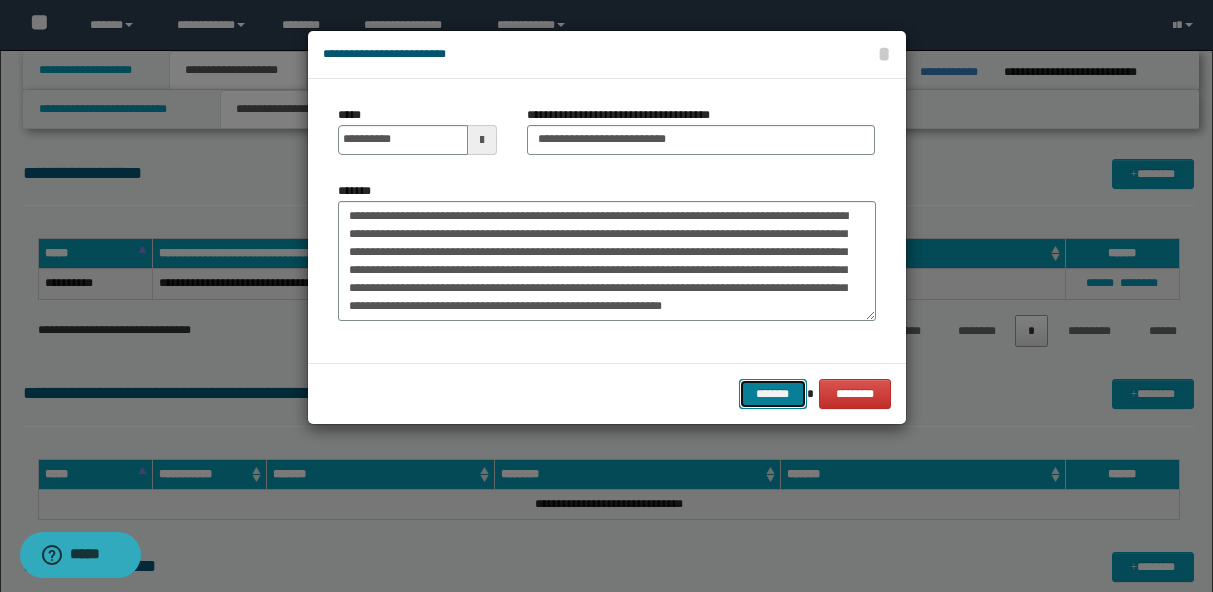 click on "*******" at bounding box center [773, 394] 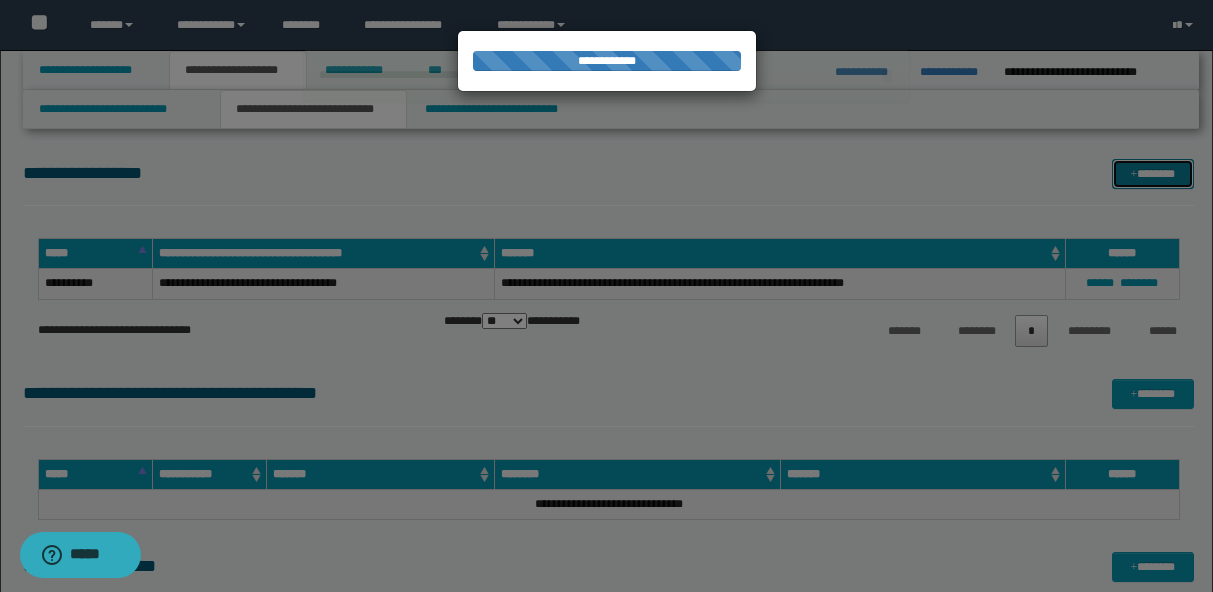 type 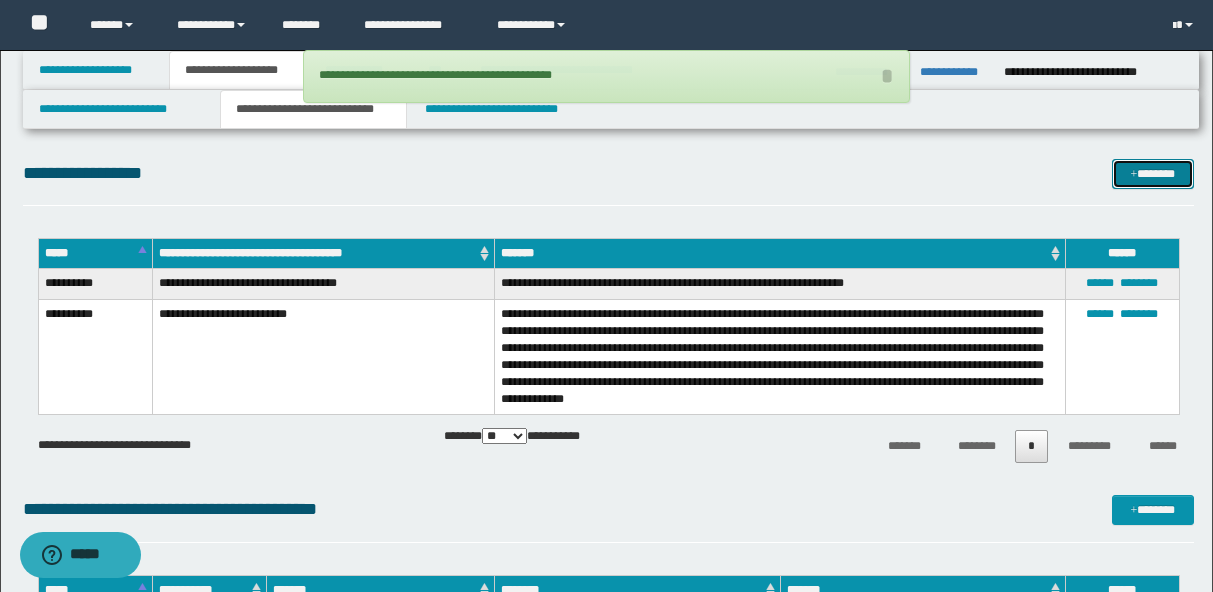 click at bounding box center (1134, 175) 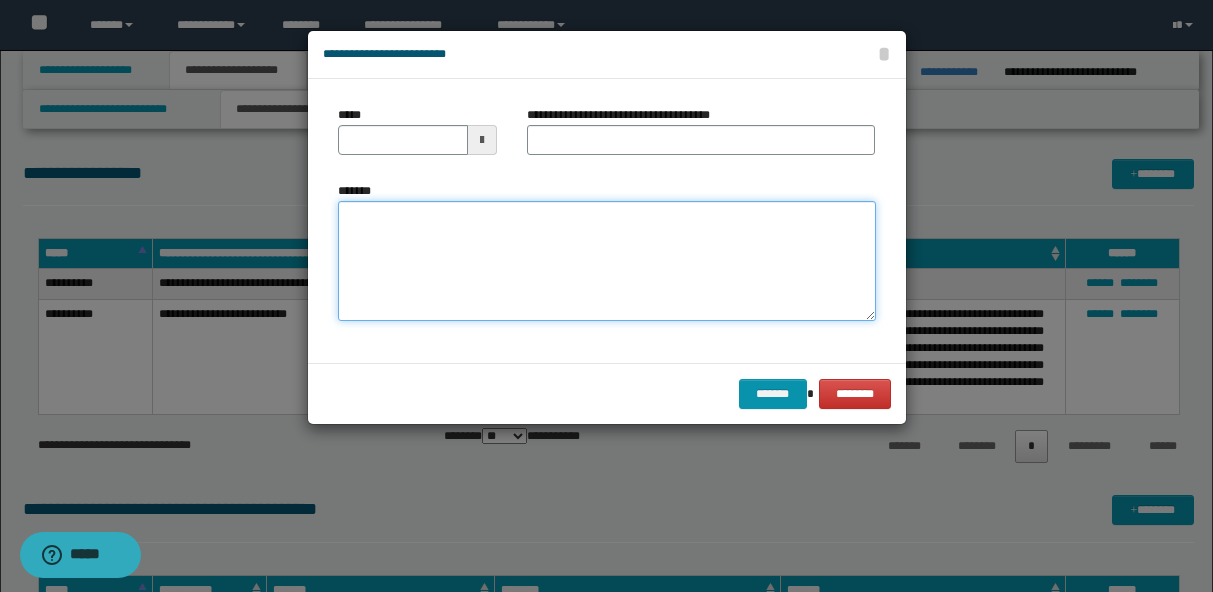 click on "*******" at bounding box center [607, 261] 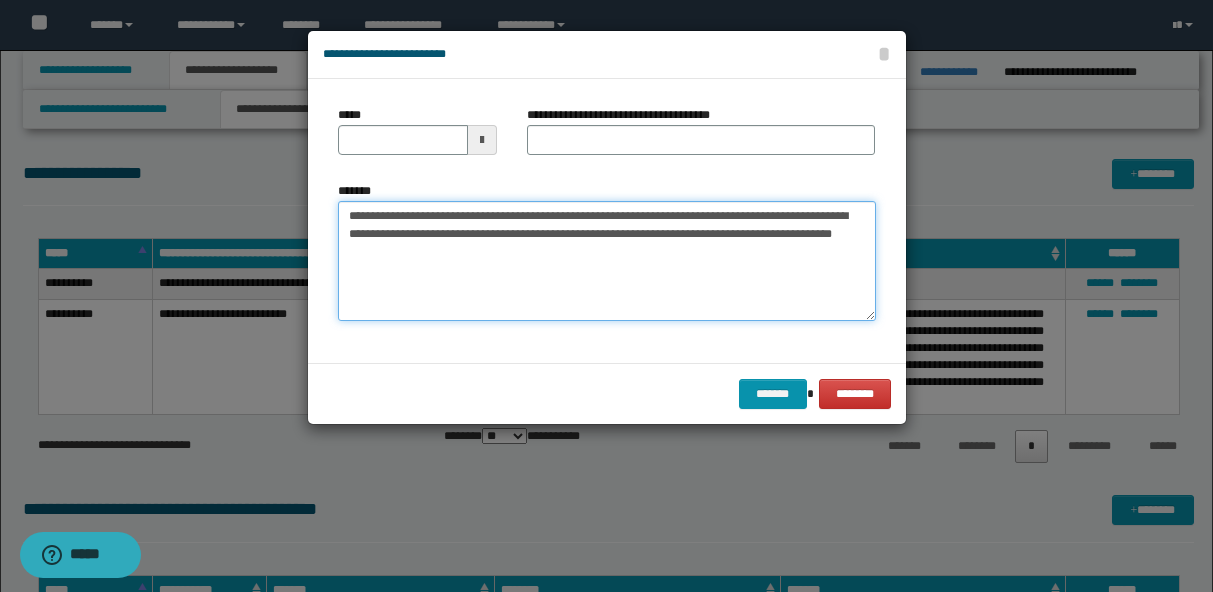 click on "**********" at bounding box center [607, 261] 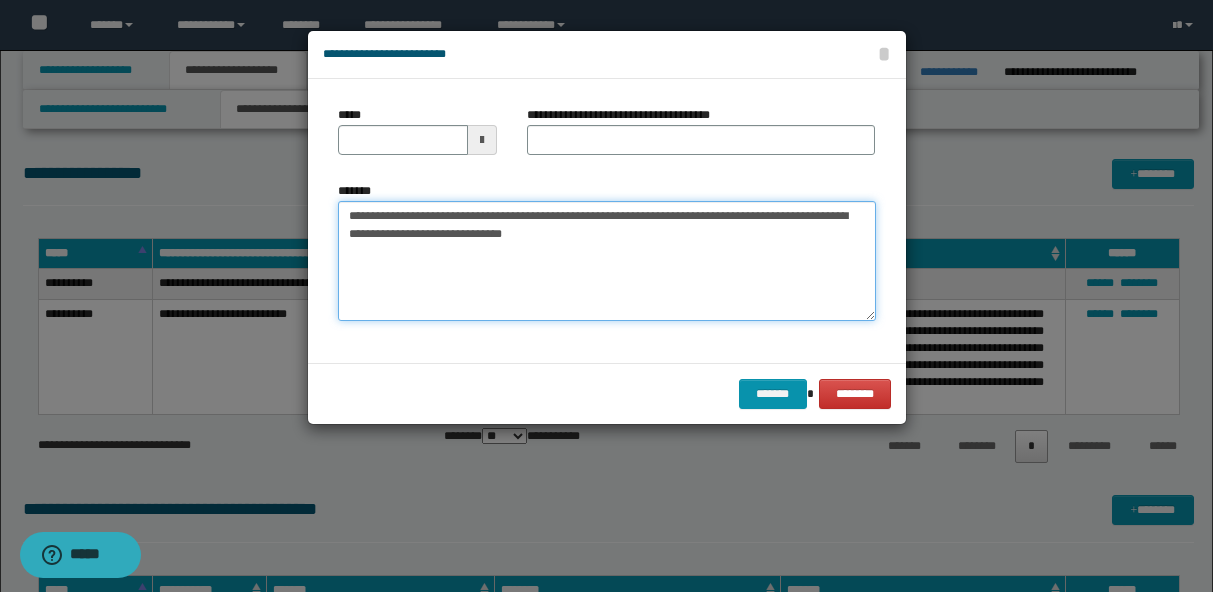 type on "**********" 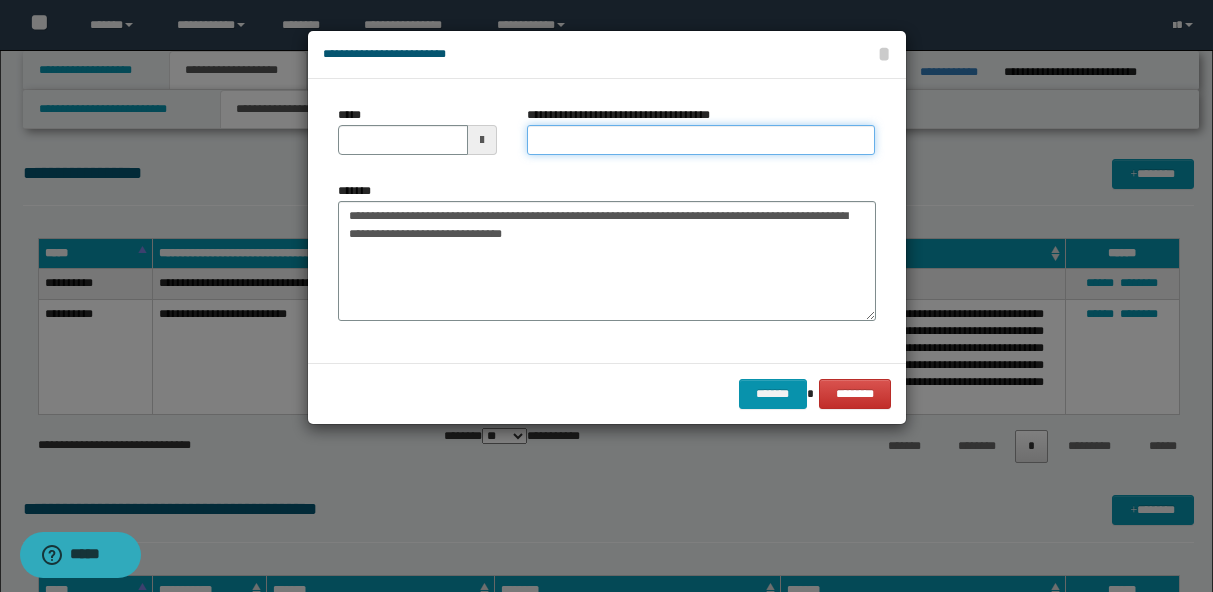 click on "**********" at bounding box center (701, 140) 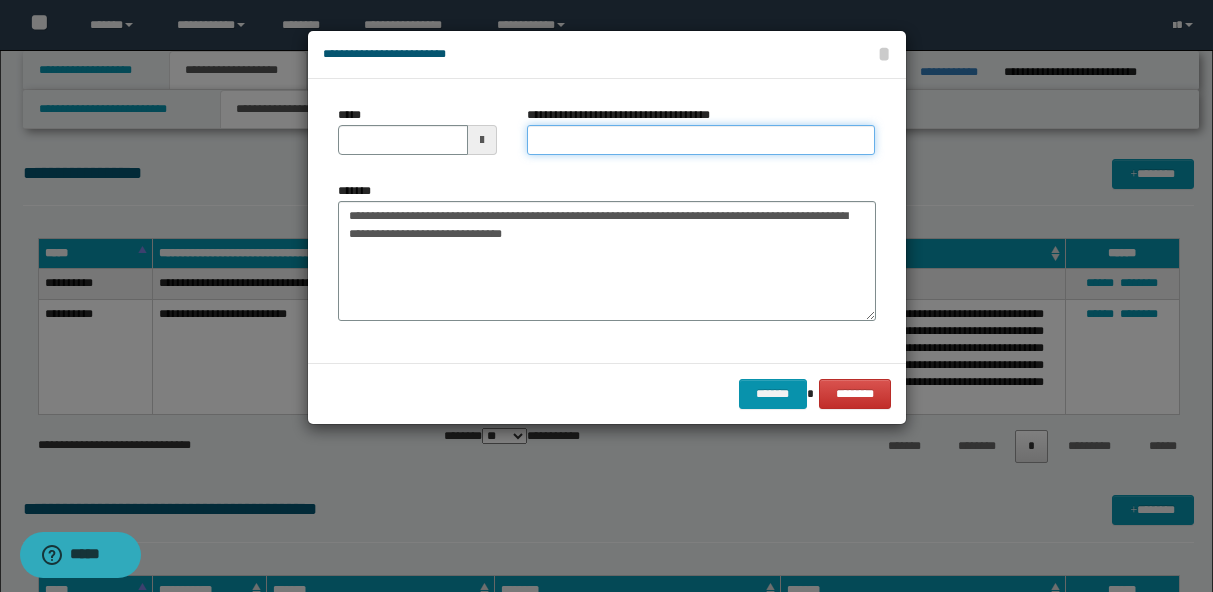 paste on "**********" 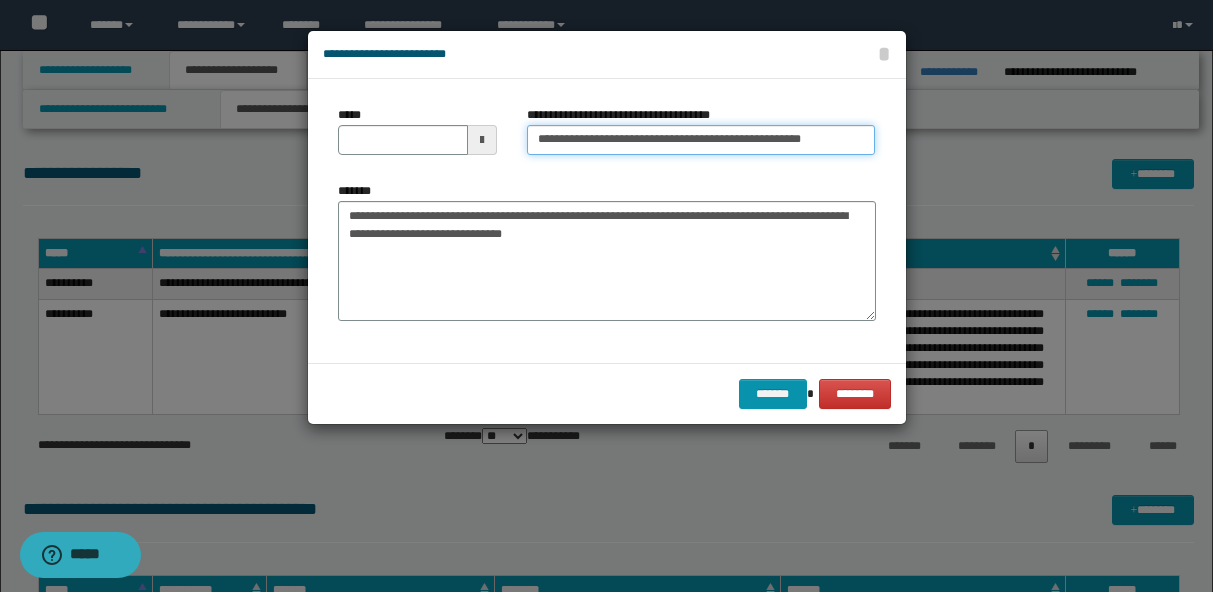 scroll, scrollTop: 0, scrollLeft: 0, axis: both 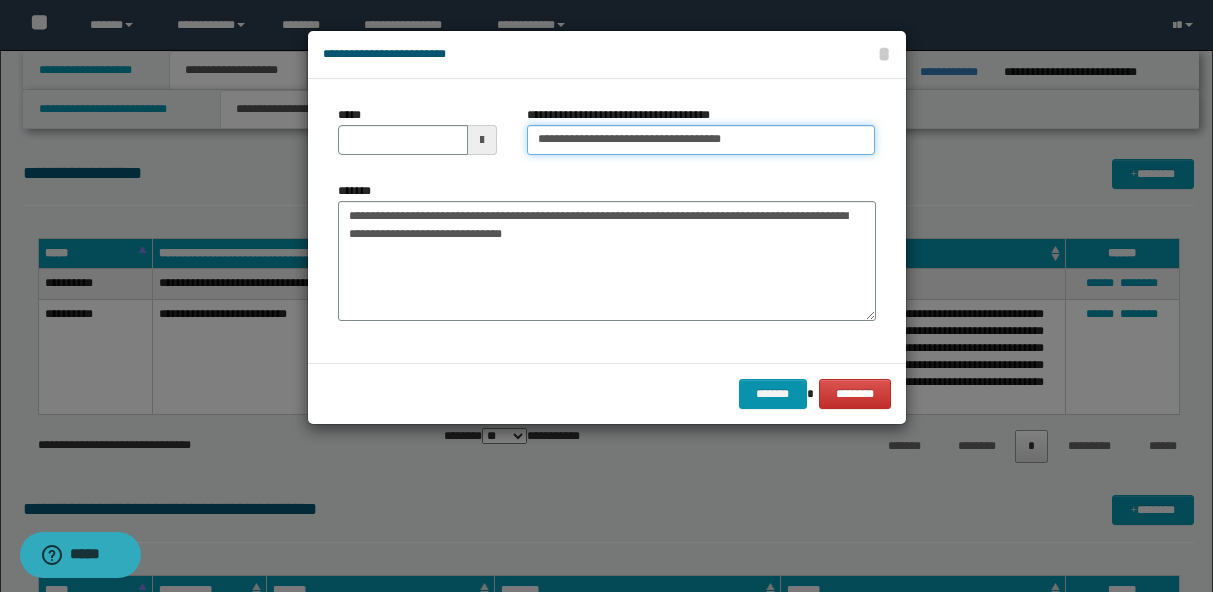 click on "**********" at bounding box center [701, 140] 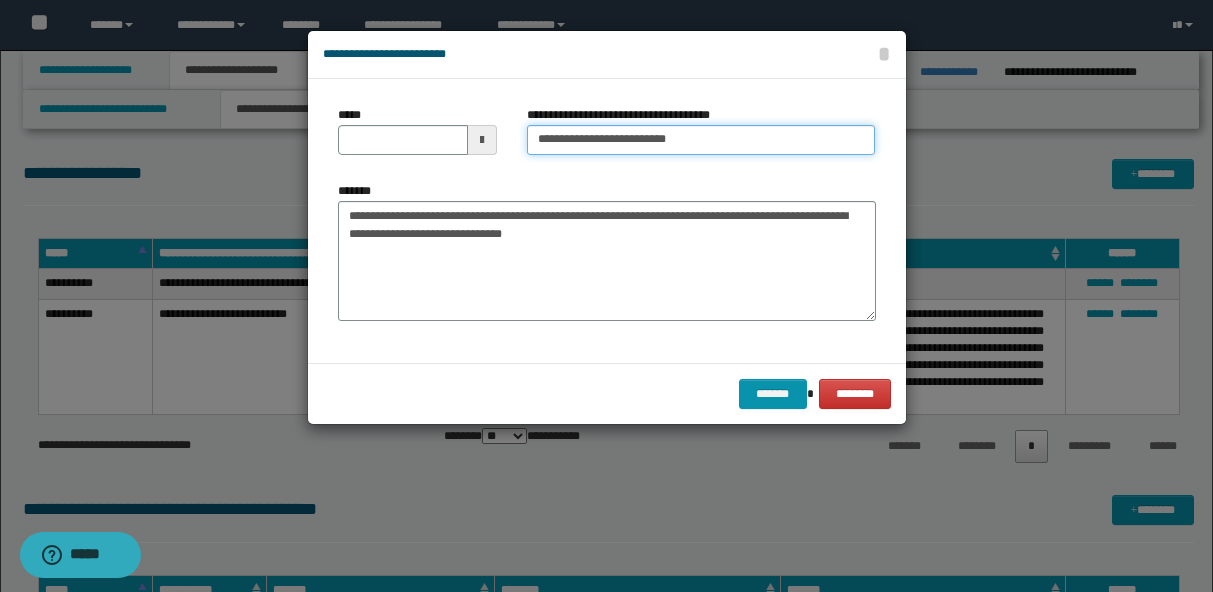 type 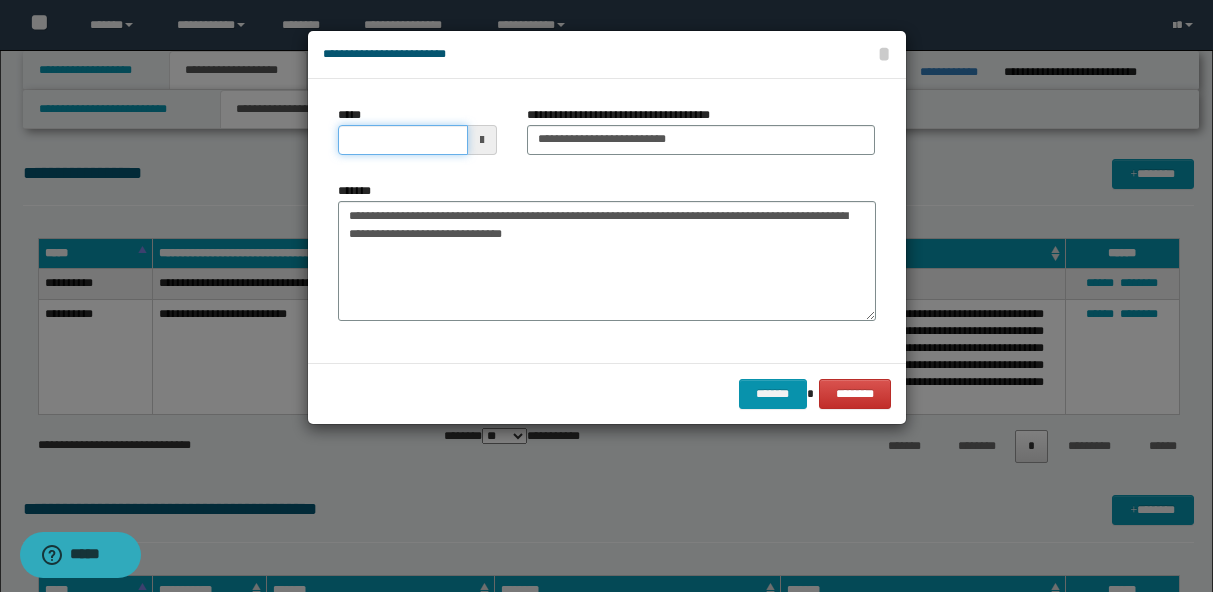 click on "*****" at bounding box center (403, 140) 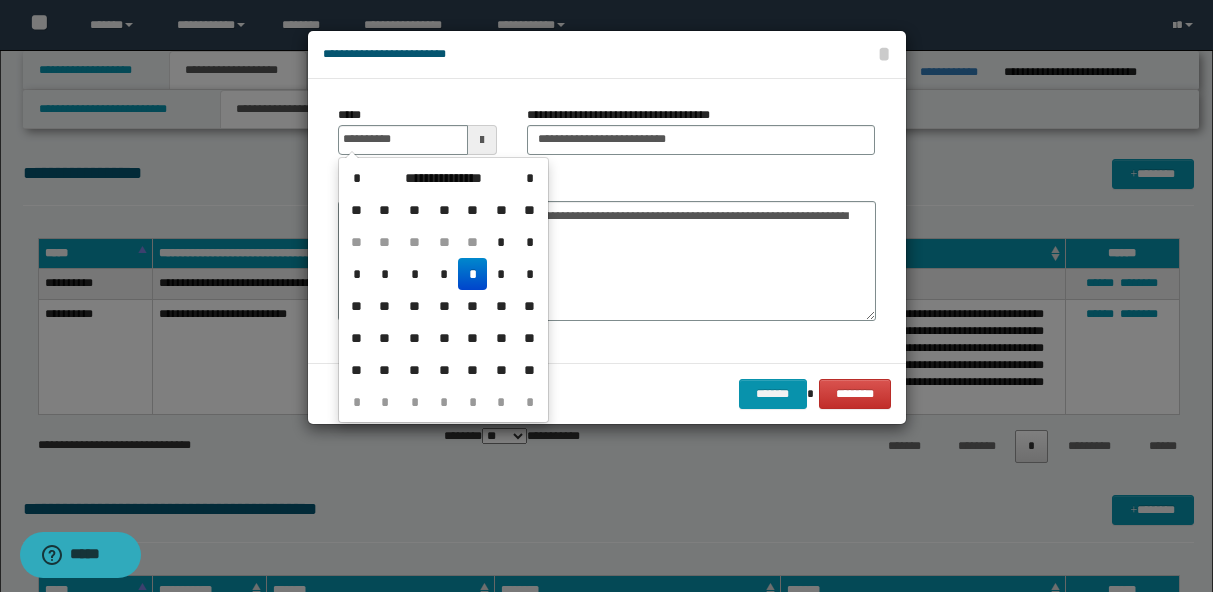 click on "*" at bounding box center (472, 274) 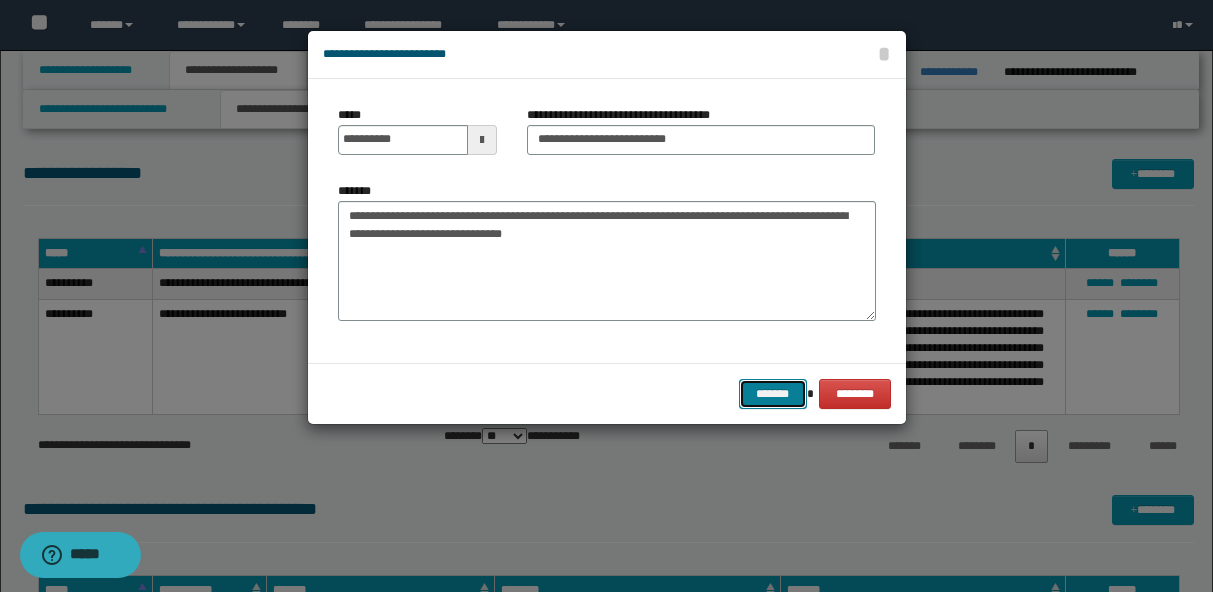 click on "*******" at bounding box center (773, 394) 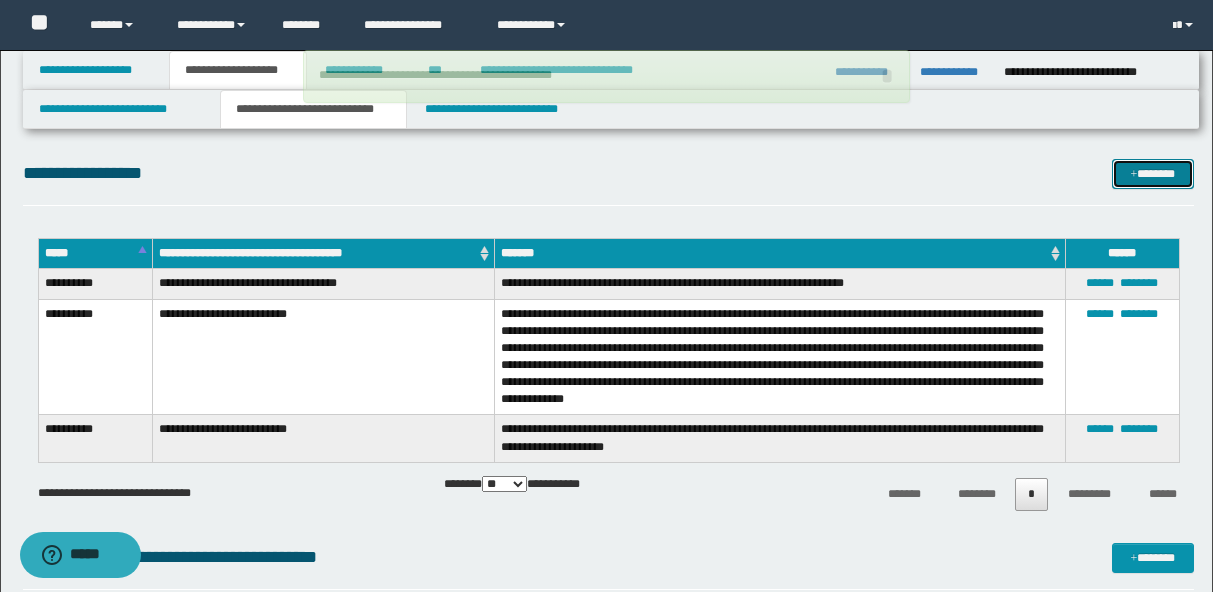 type 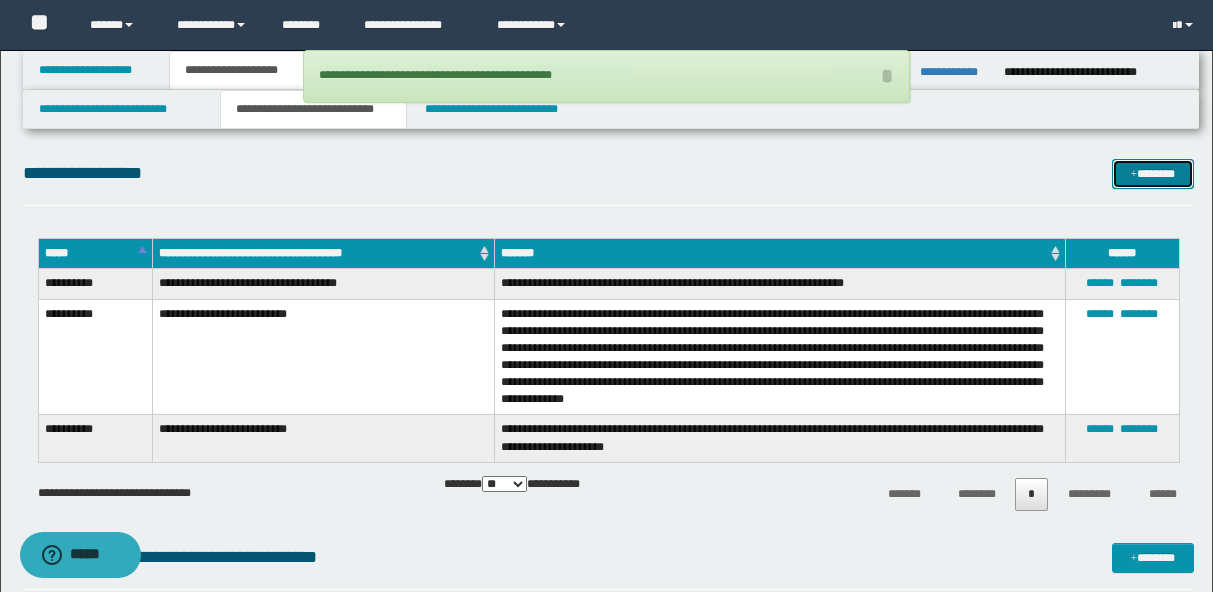 click at bounding box center (1134, 175) 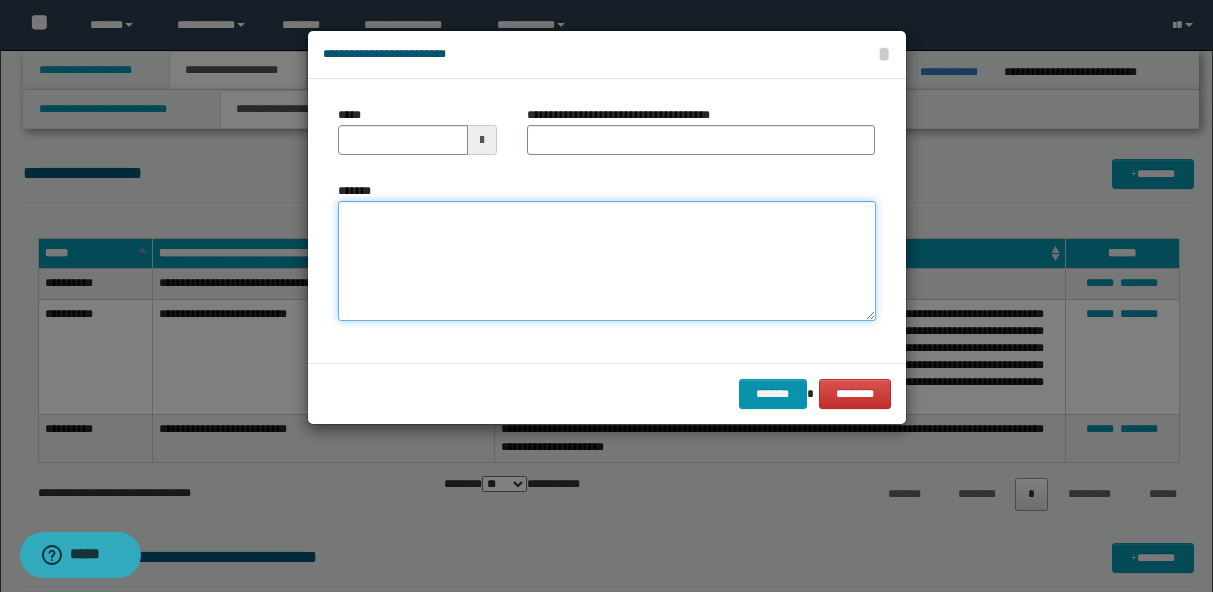 click on "*******" at bounding box center (607, 261) 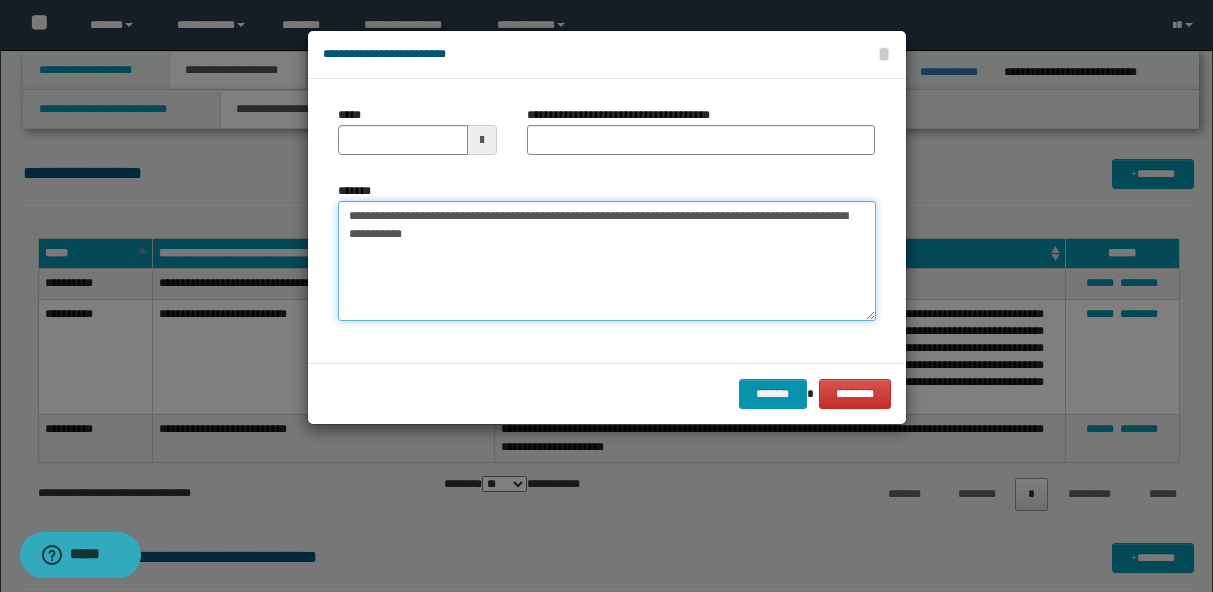 click on "**********" at bounding box center [607, 261] 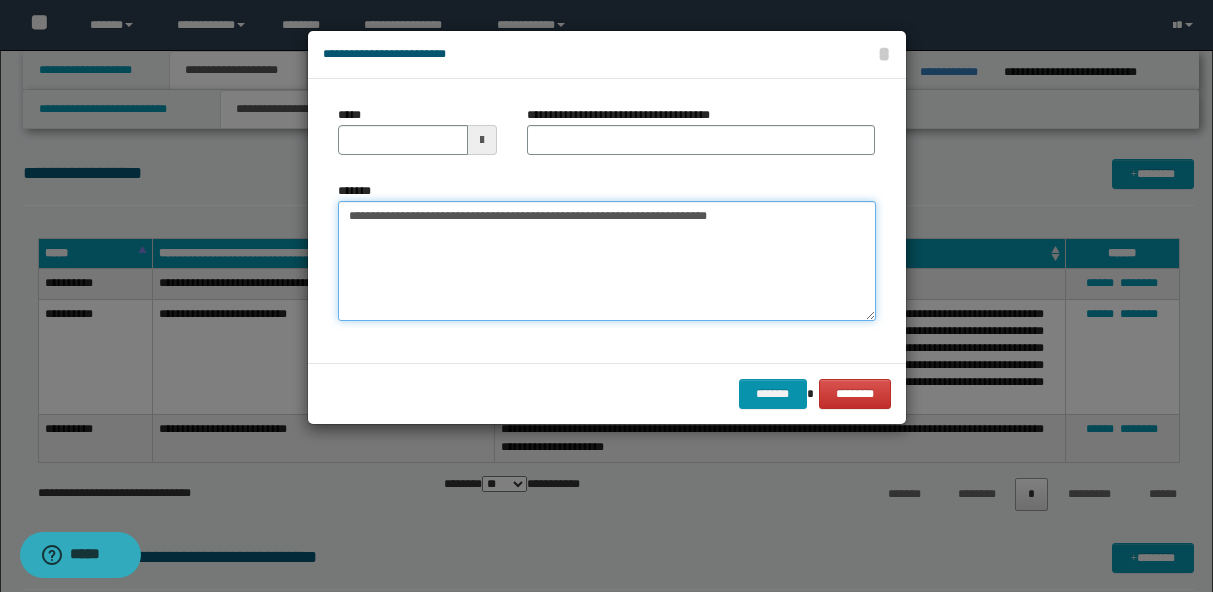 type on "**********" 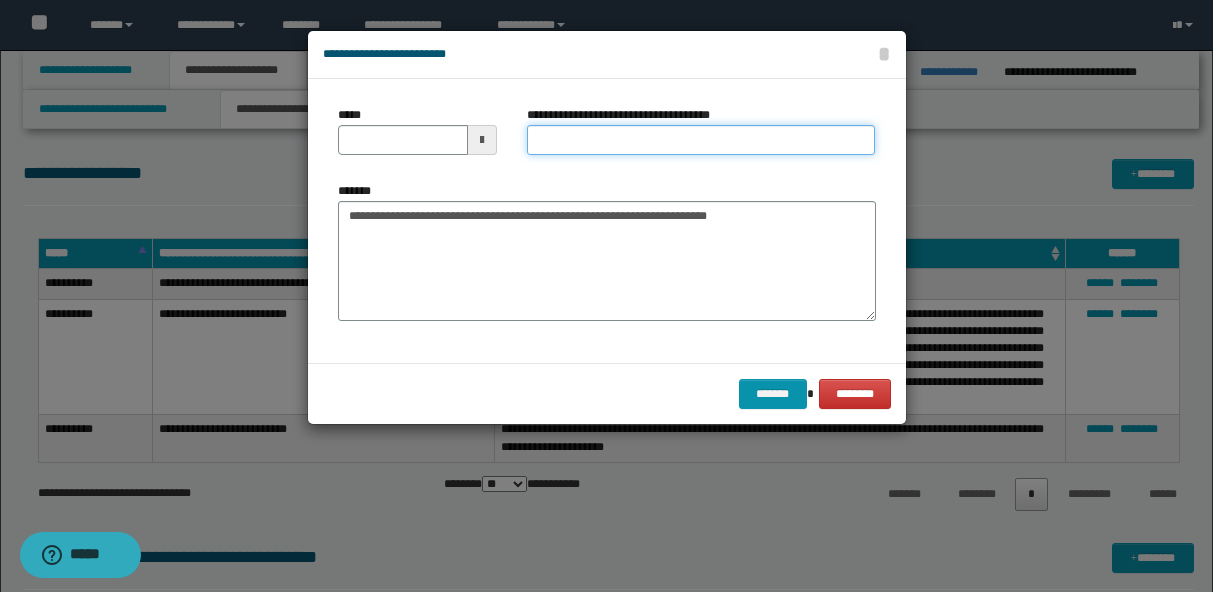 click on "**********" at bounding box center (701, 140) 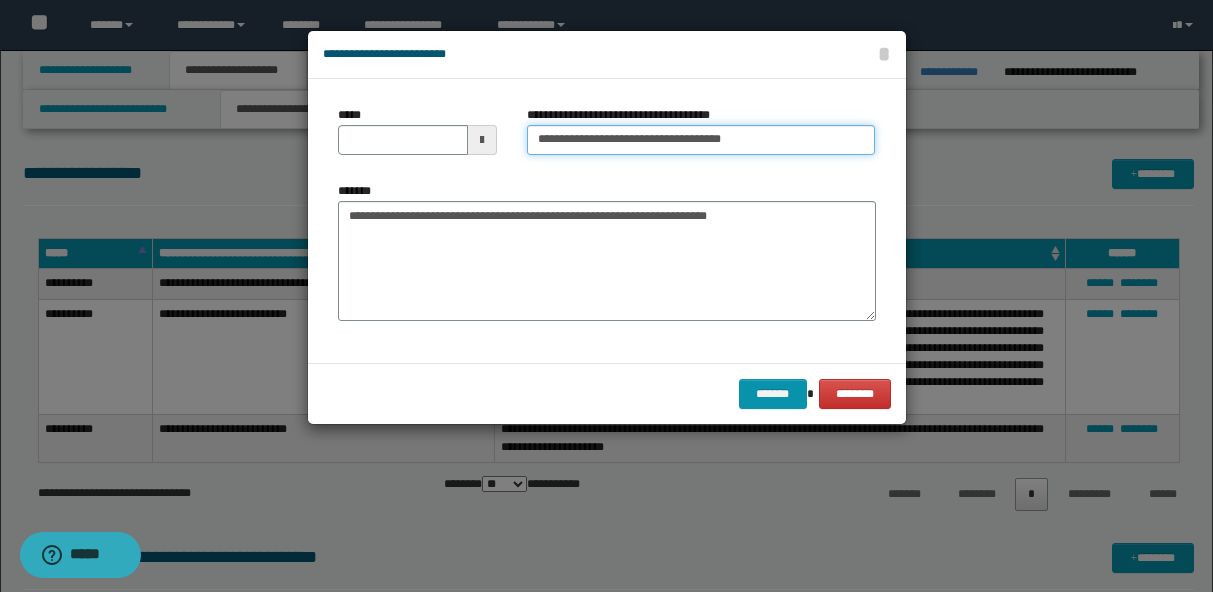 click on "**********" at bounding box center (701, 140) 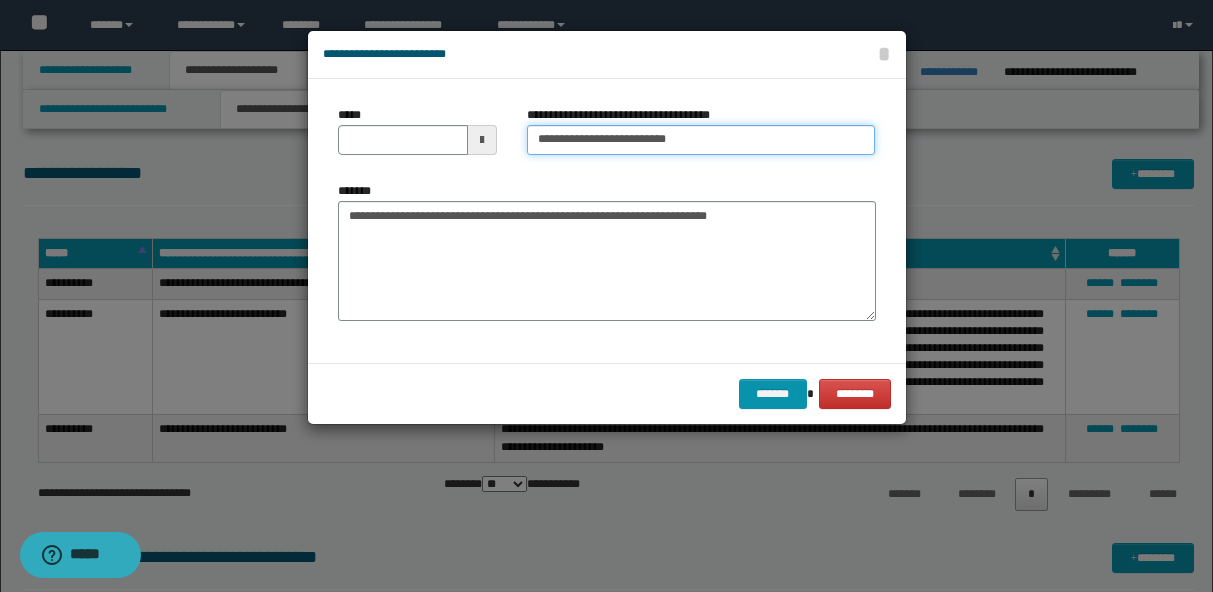 type 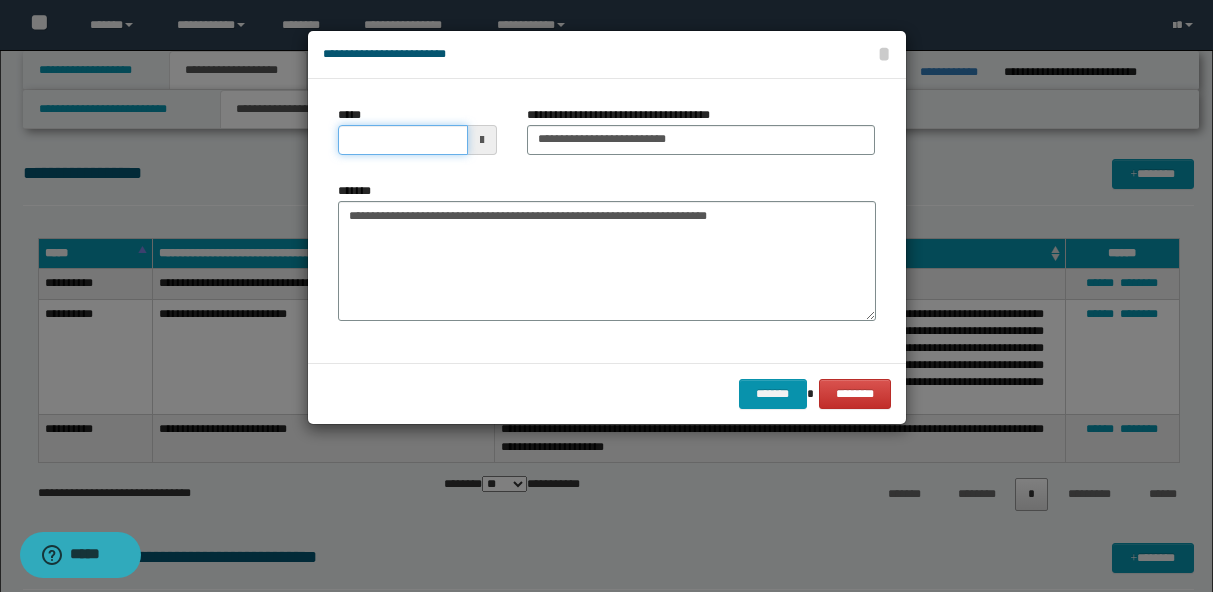 click on "*****" at bounding box center (403, 140) 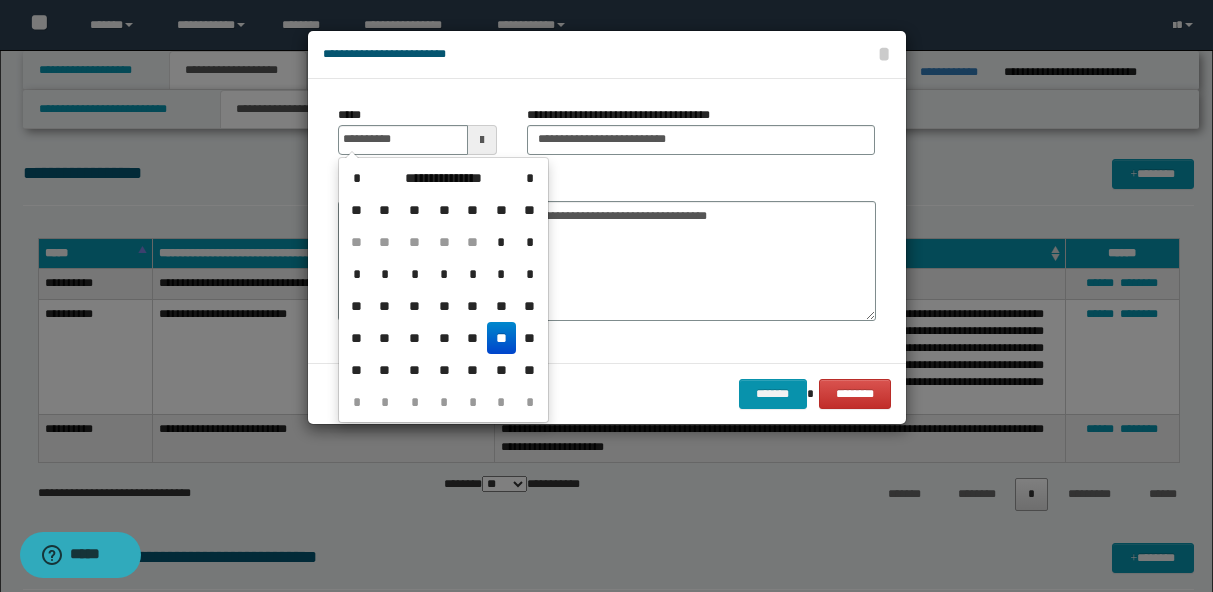 click on "**" at bounding box center (501, 338) 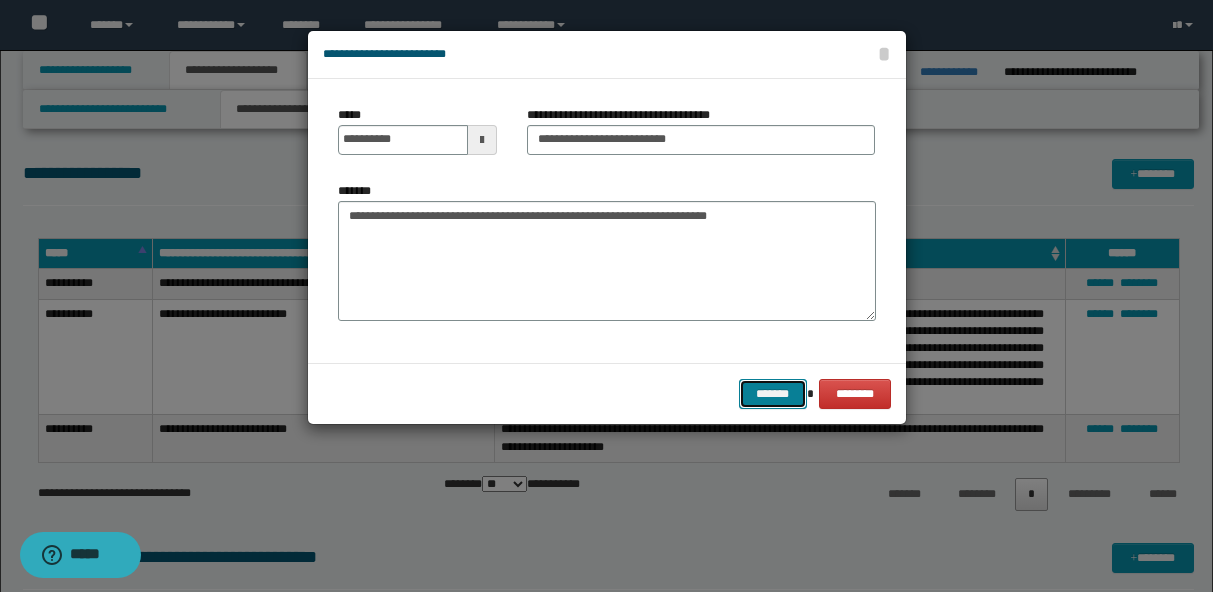click on "*******" at bounding box center (773, 394) 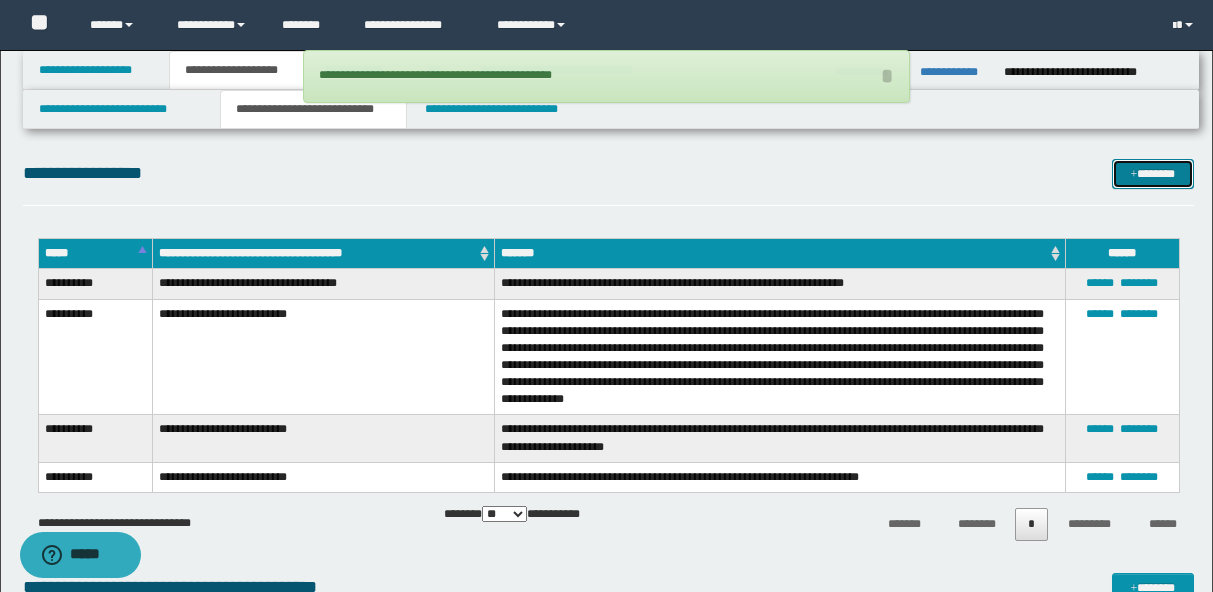 click on "*******" at bounding box center (1153, 174) 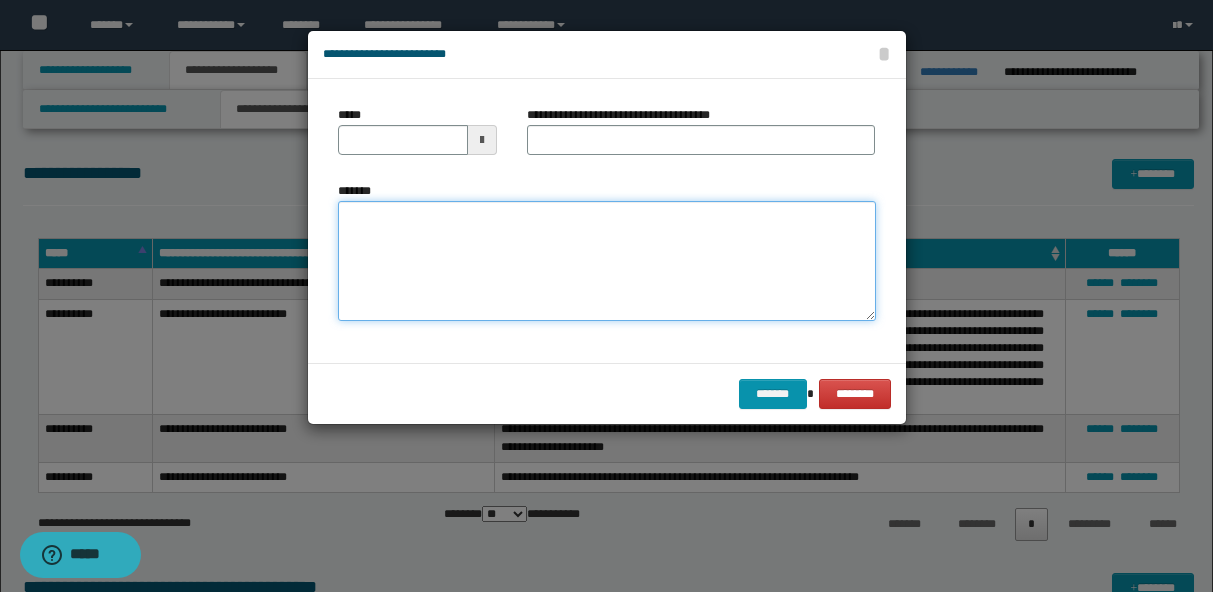 click on "*******" at bounding box center (607, 261) 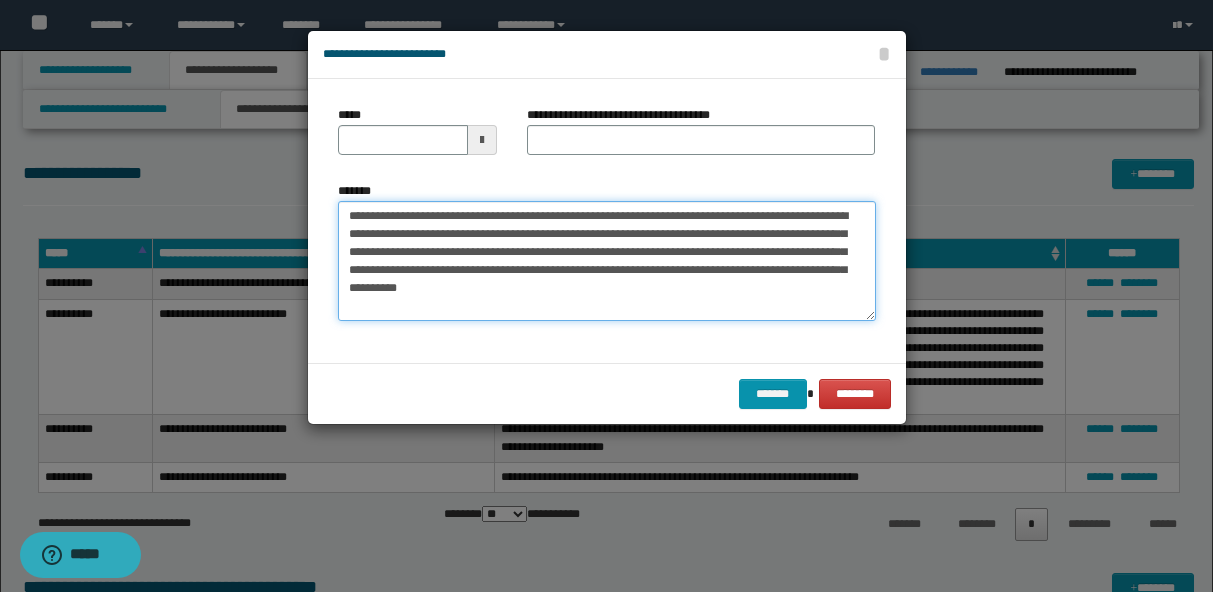 click on "**********" at bounding box center (607, 261) 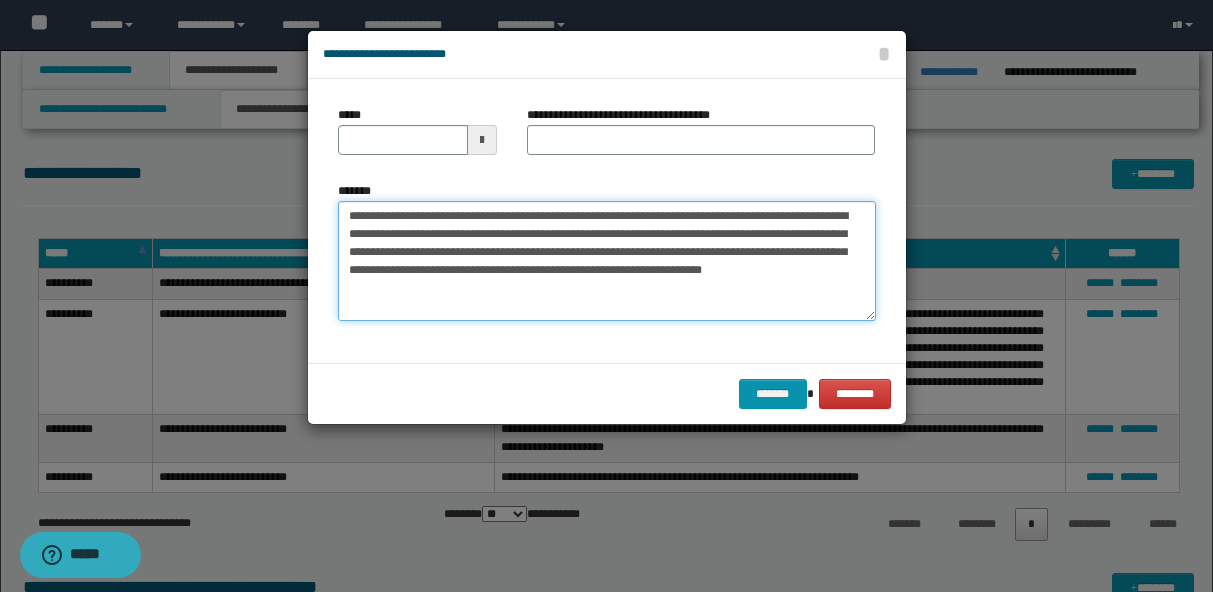 type on "**********" 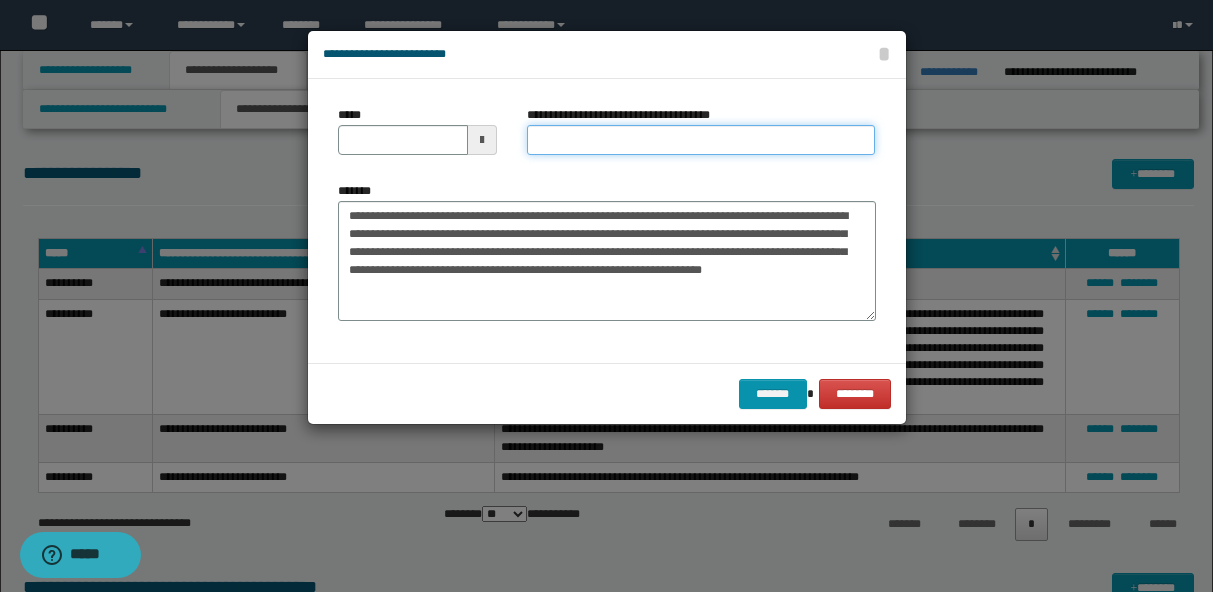 click on "**********" at bounding box center (701, 140) 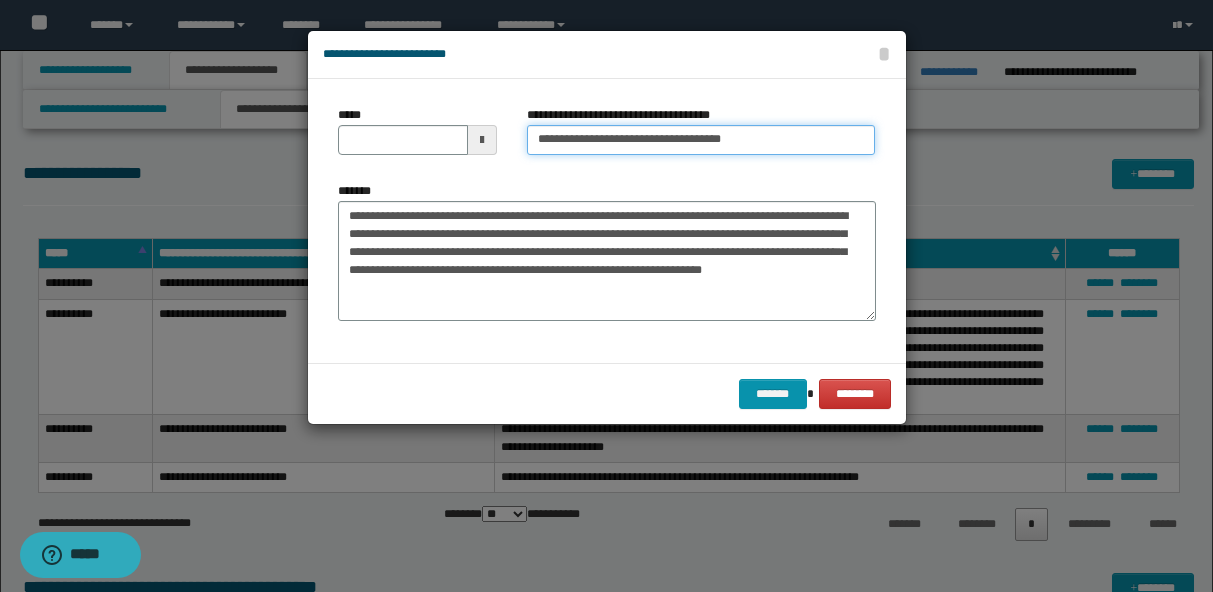 type on "**********" 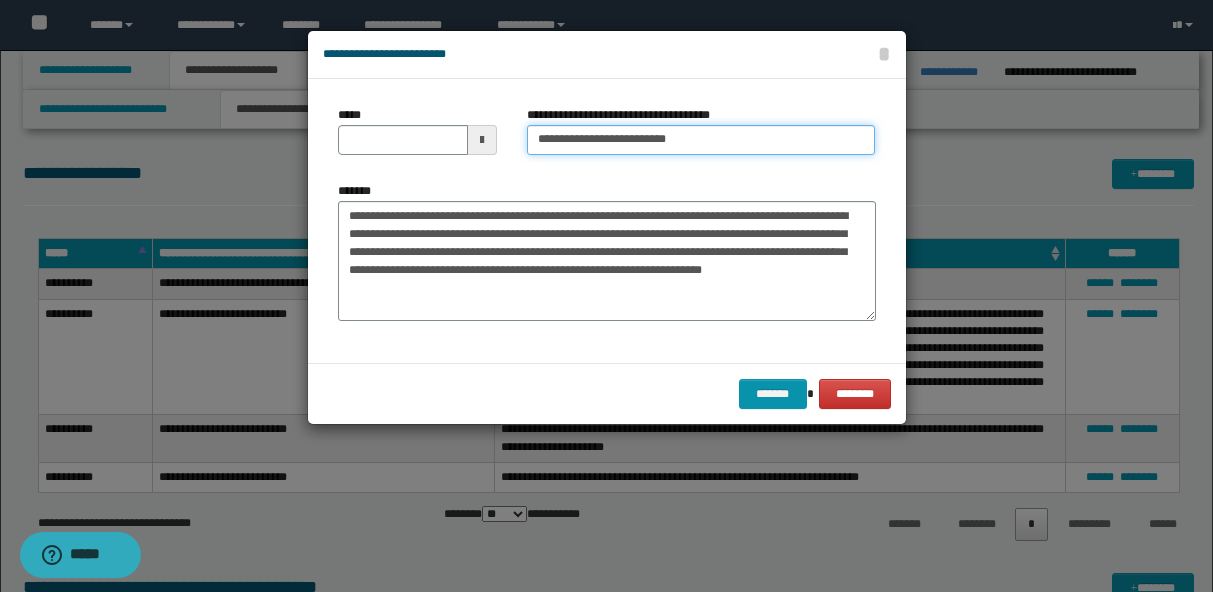 type 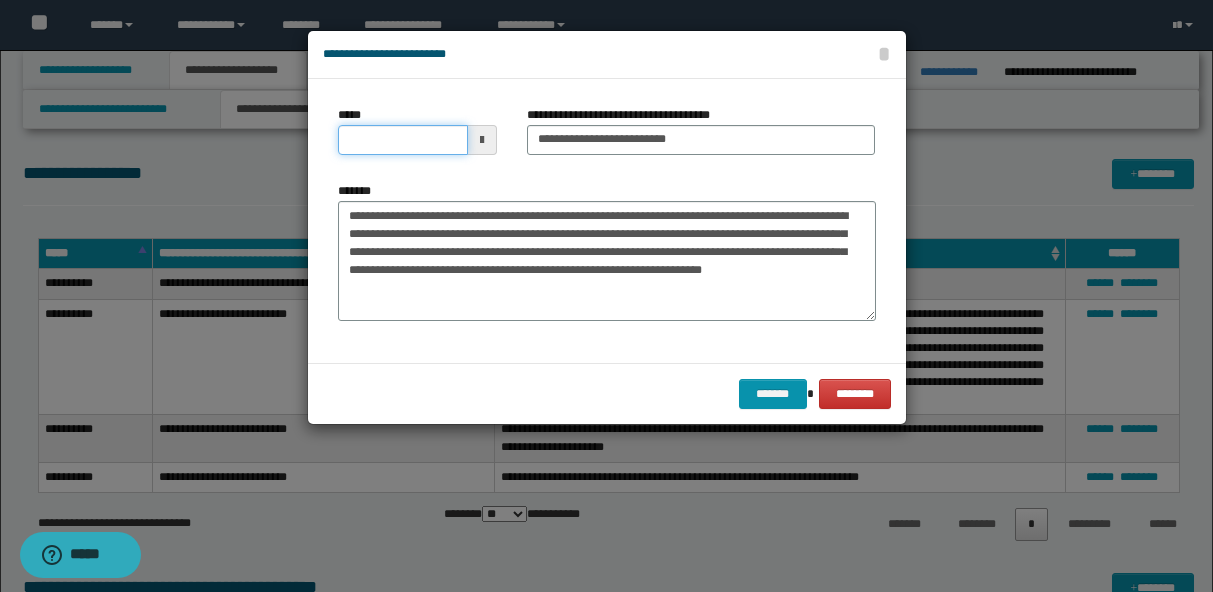 click on "*****" at bounding box center [403, 140] 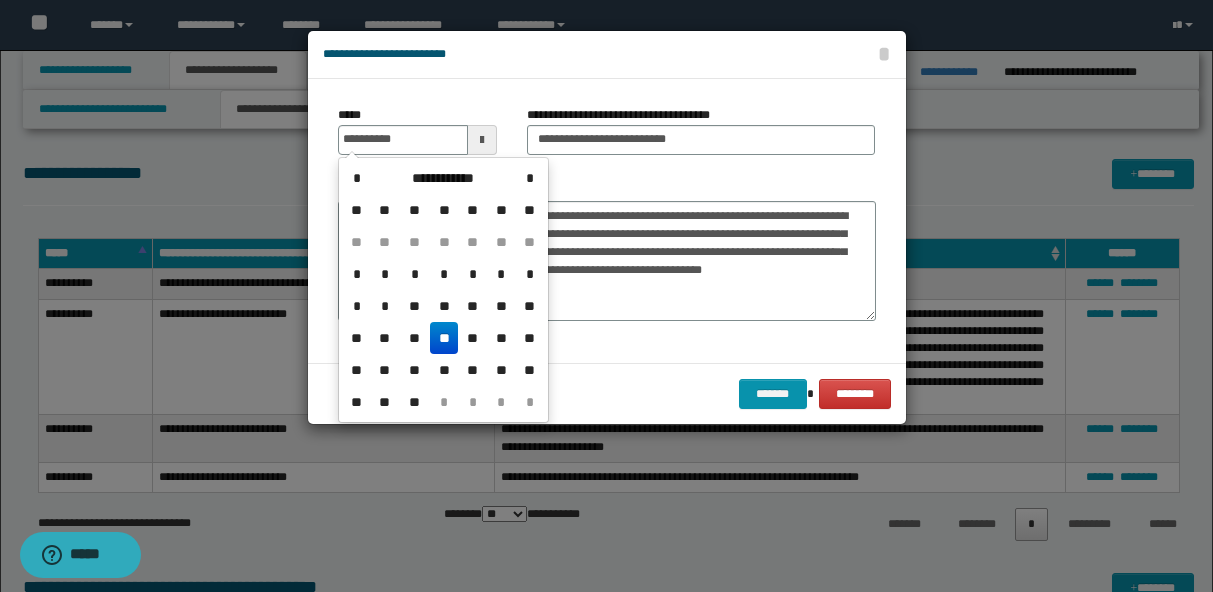 click on "**" at bounding box center [444, 338] 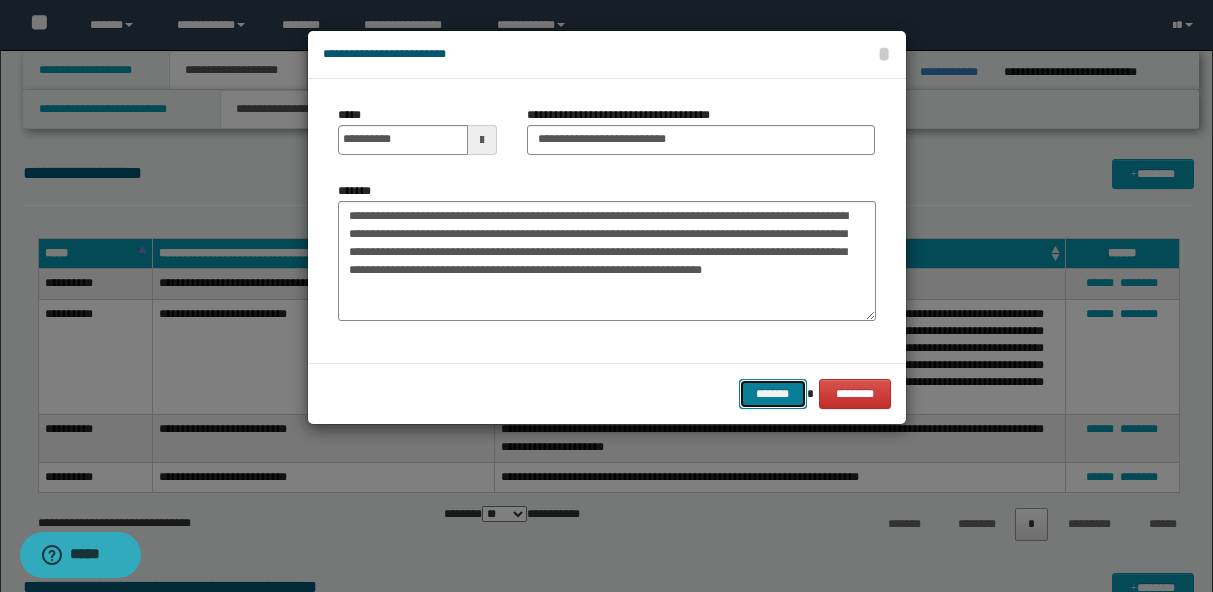 click on "*******" at bounding box center [773, 394] 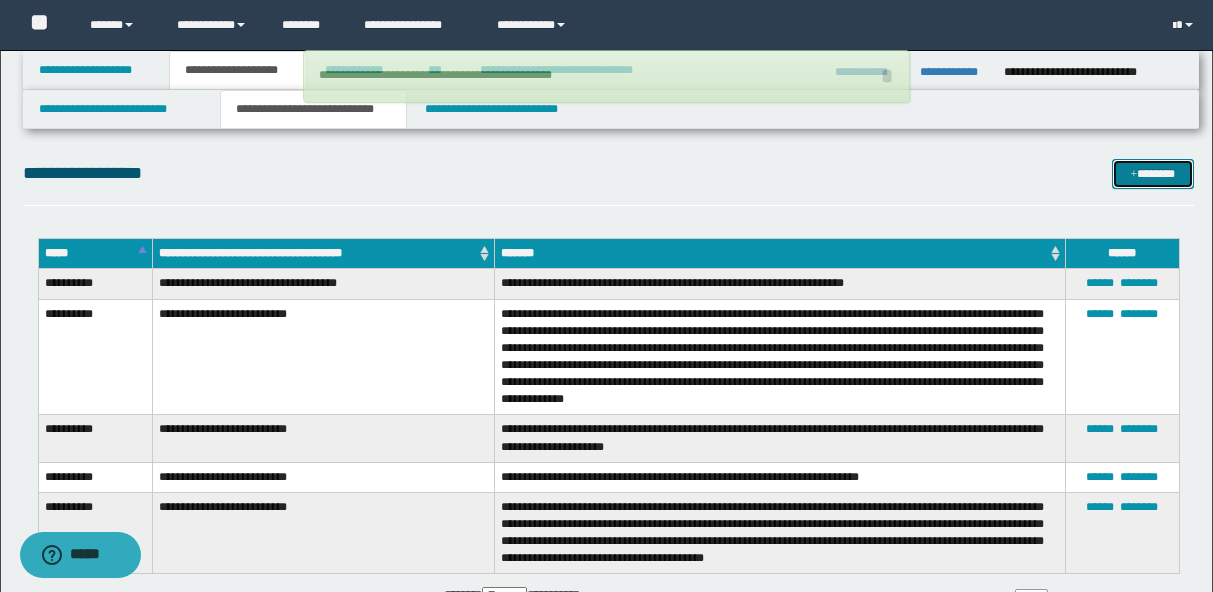 type 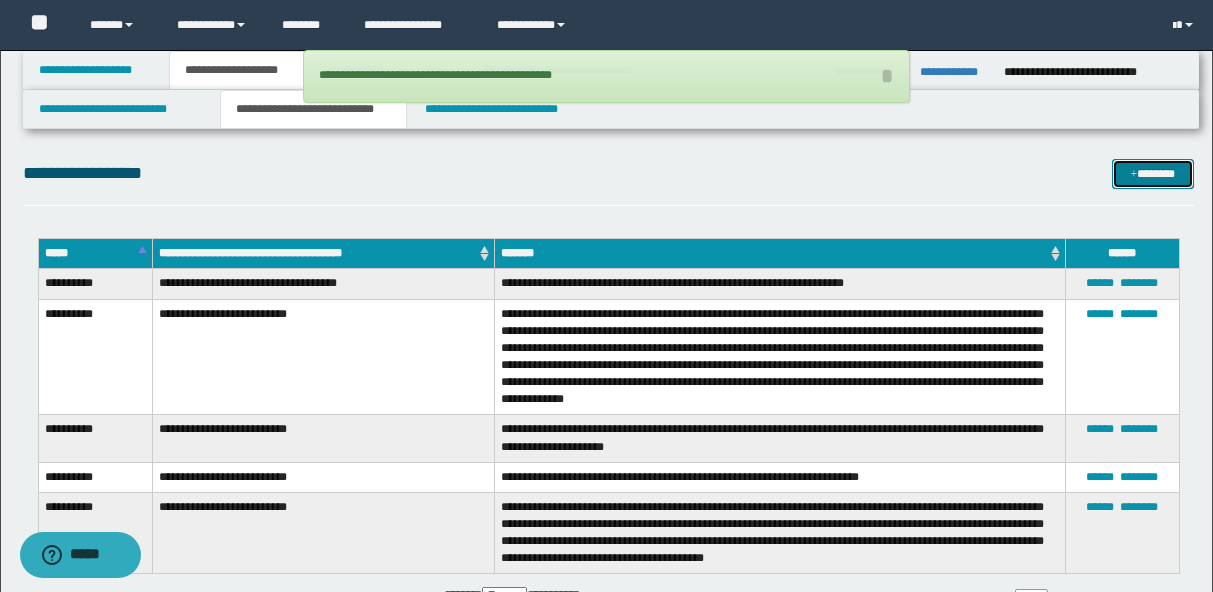 click on "*******" at bounding box center [1153, 174] 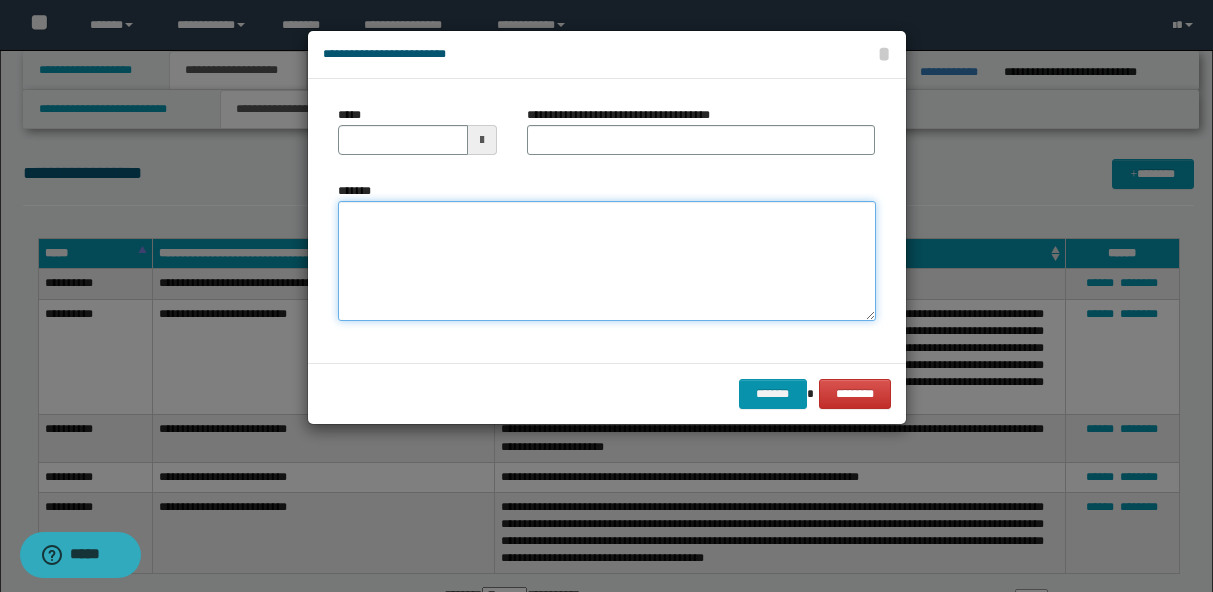 click on "*******" at bounding box center (607, 261) 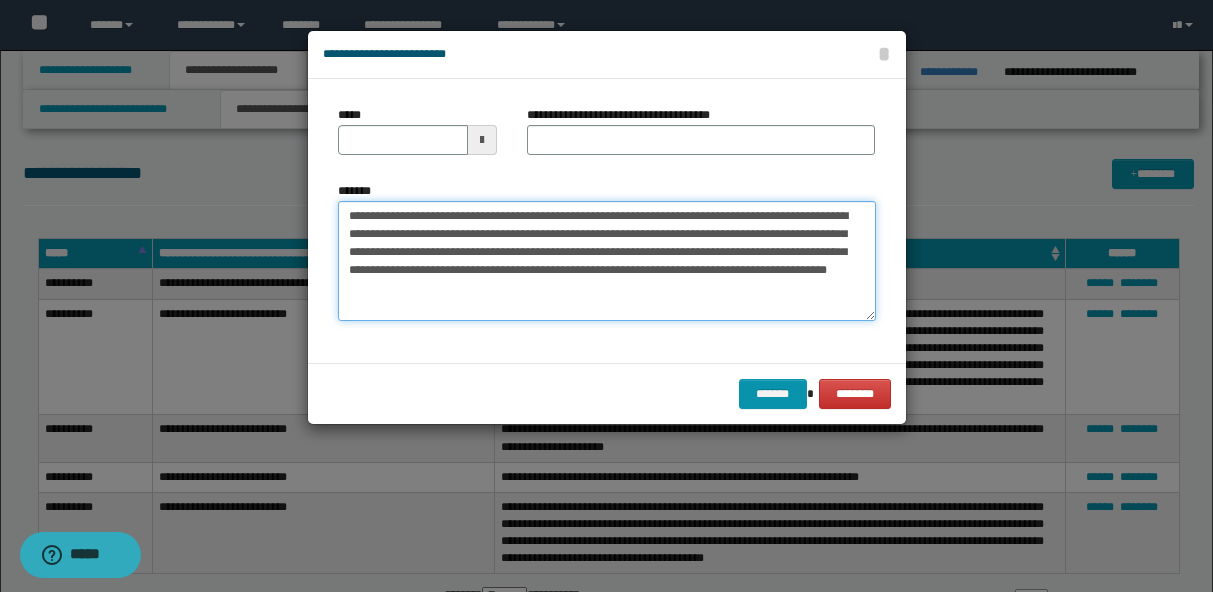click on "**********" at bounding box center (607, 261) 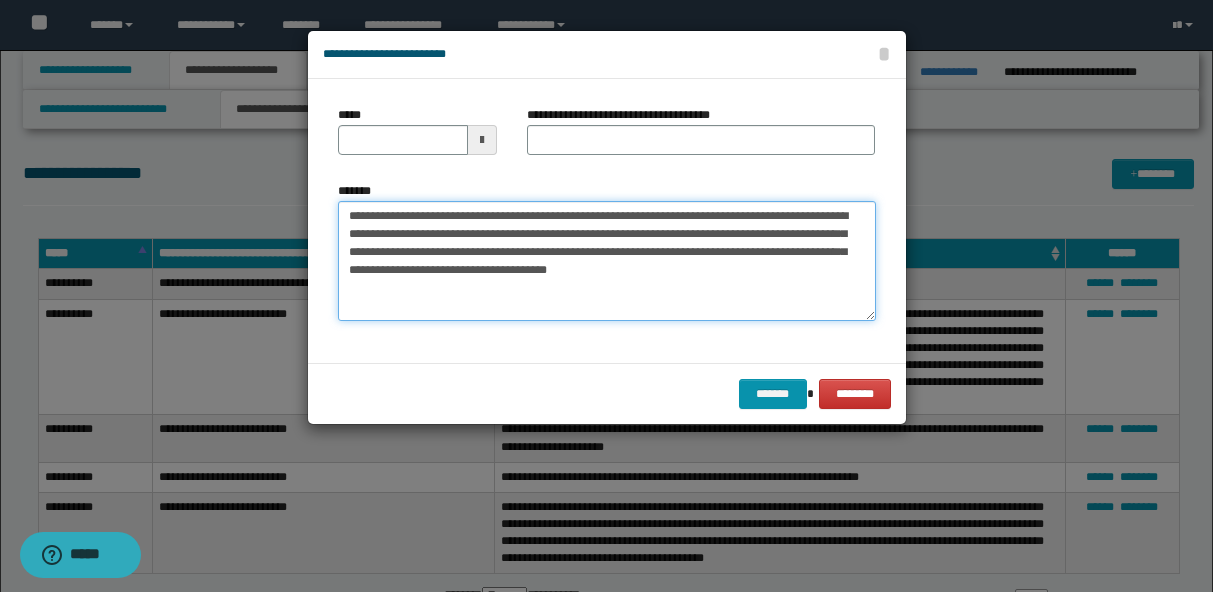 type on "**********" 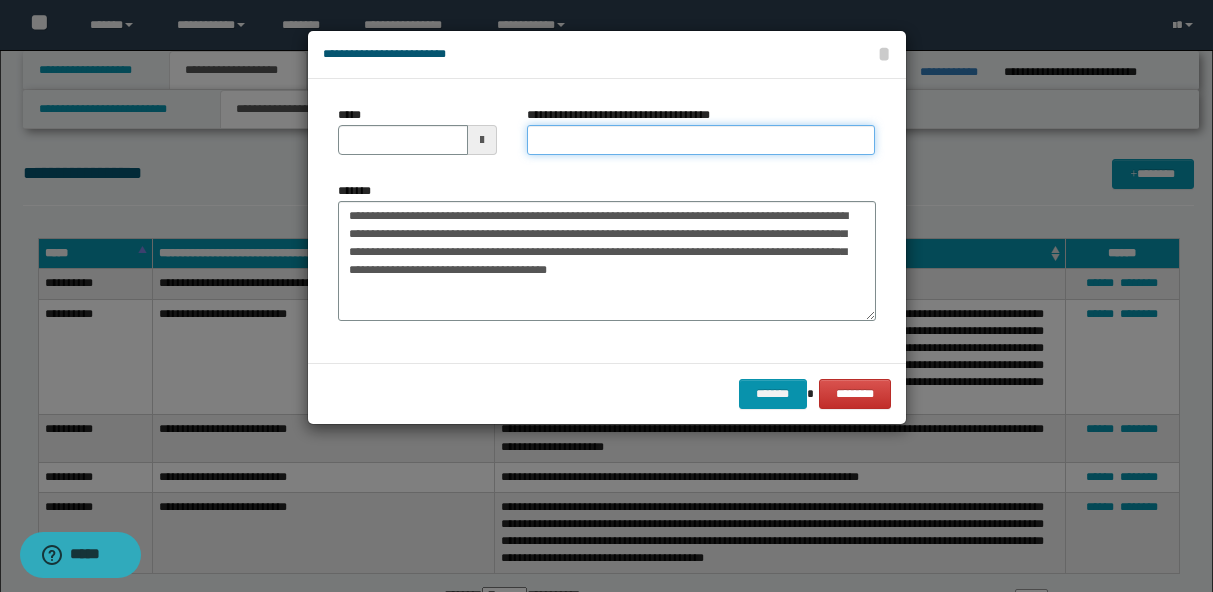 click on "**********" at bounding box center (701, 140) 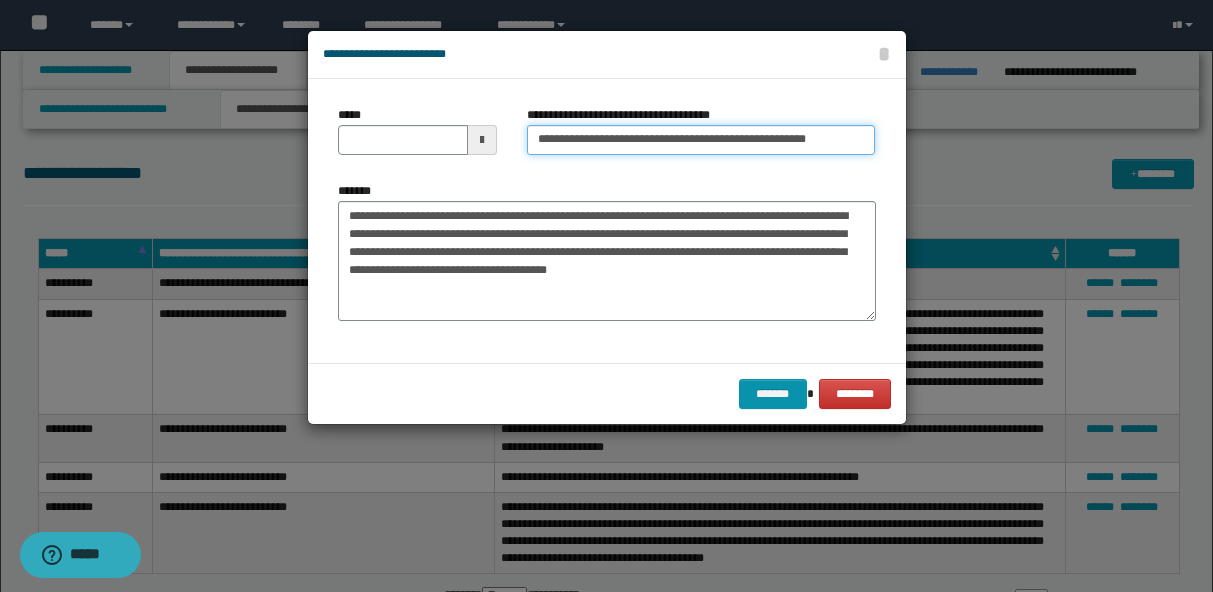 scroll, scrollTop: 0, scrollLeft: 4, axis: horizontal 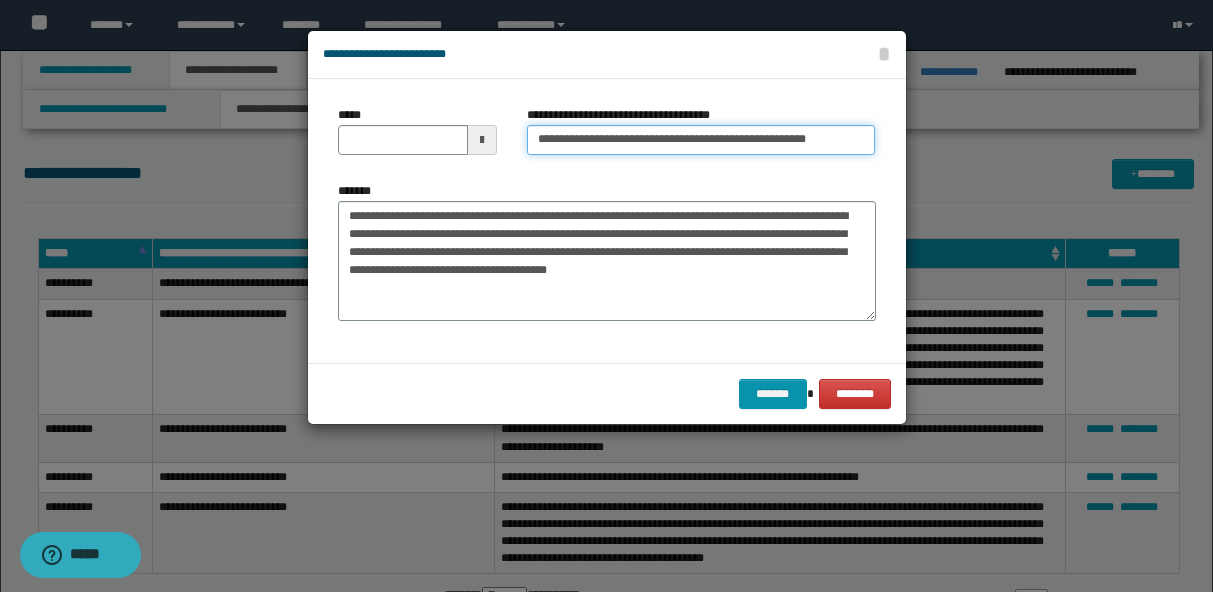 click on "**********" at bounding box center (701, 140) 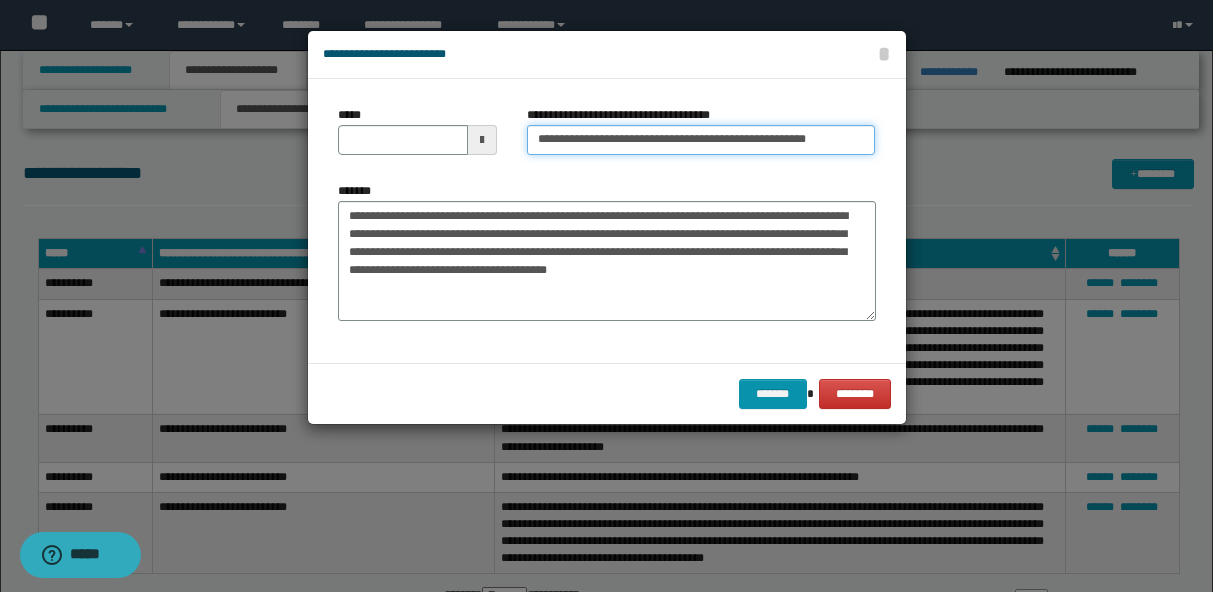 scroll, scrollTop: 0, scrollLeft: 0, axis: both 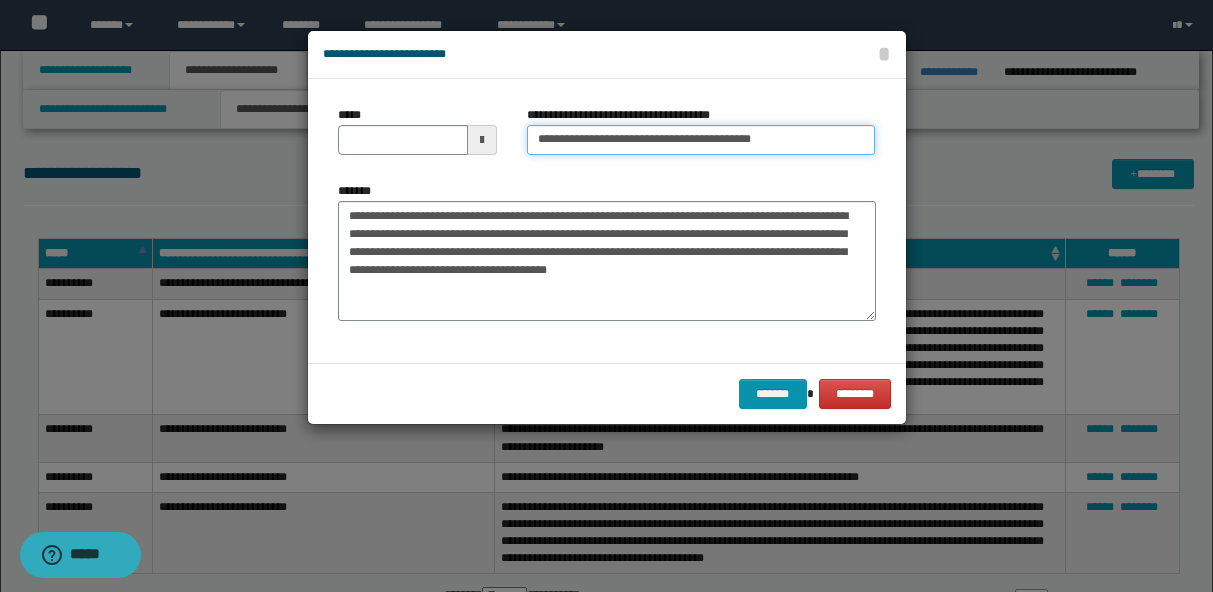 type 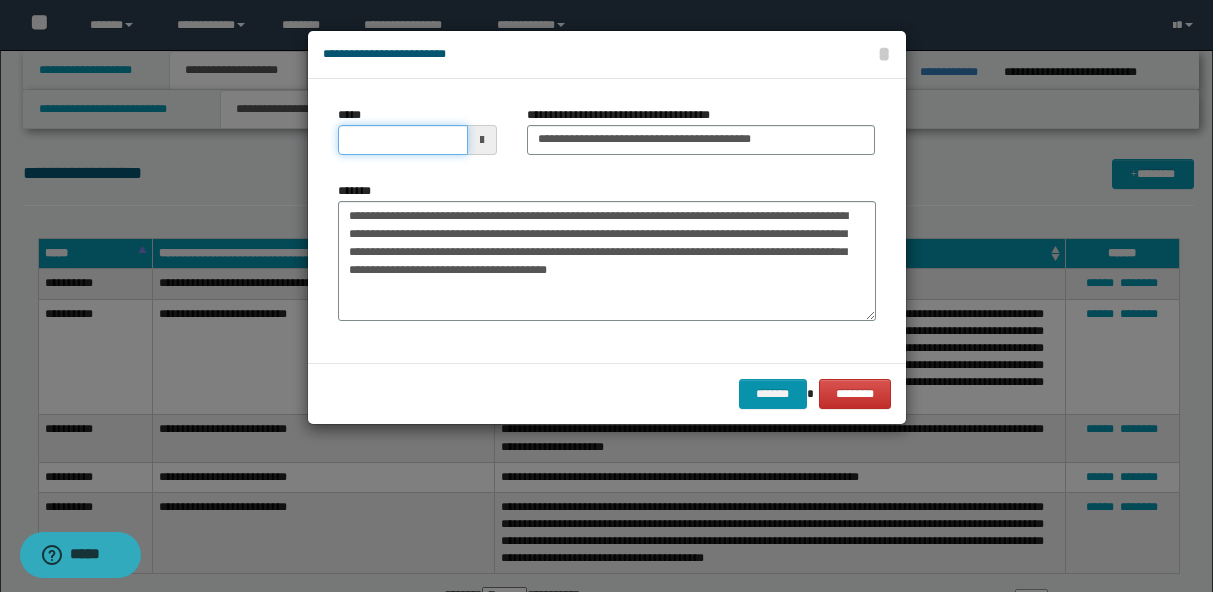 click on "*****" at bounding box center (403, 140) 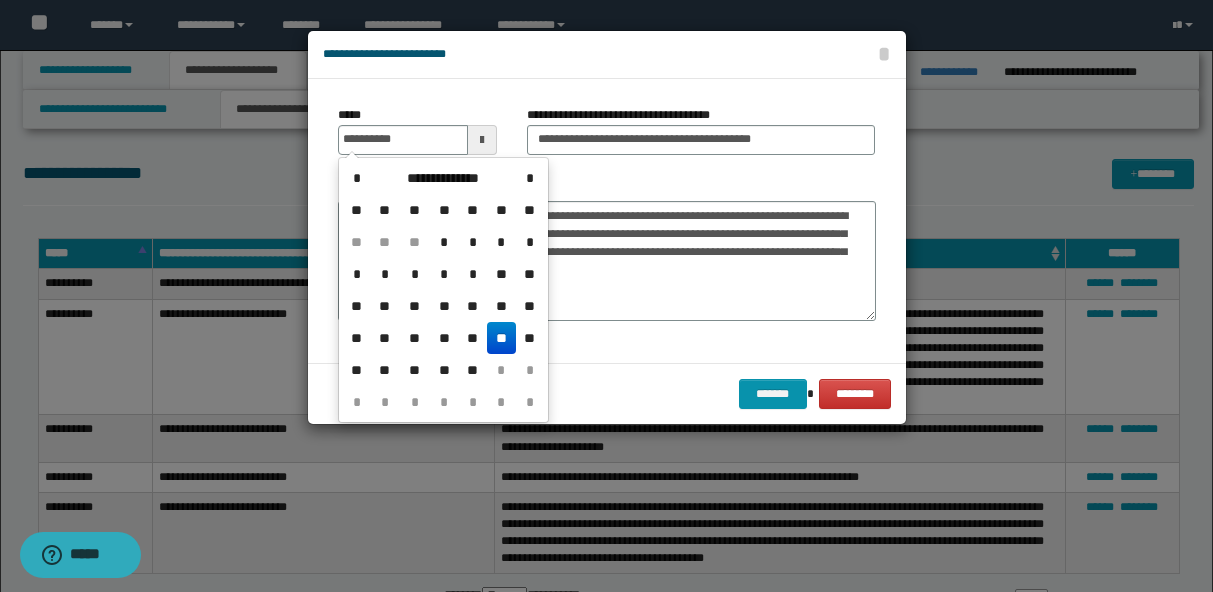 click on "**" at bounding box center [501, 338] 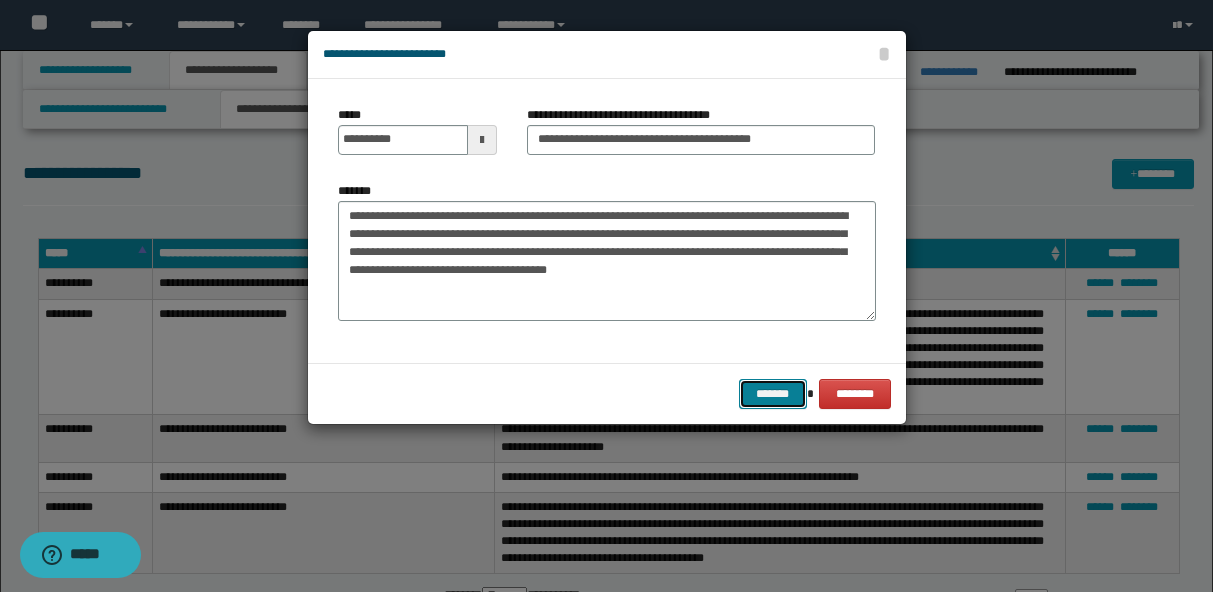 click on "*******" at bounding box center (773, 394) 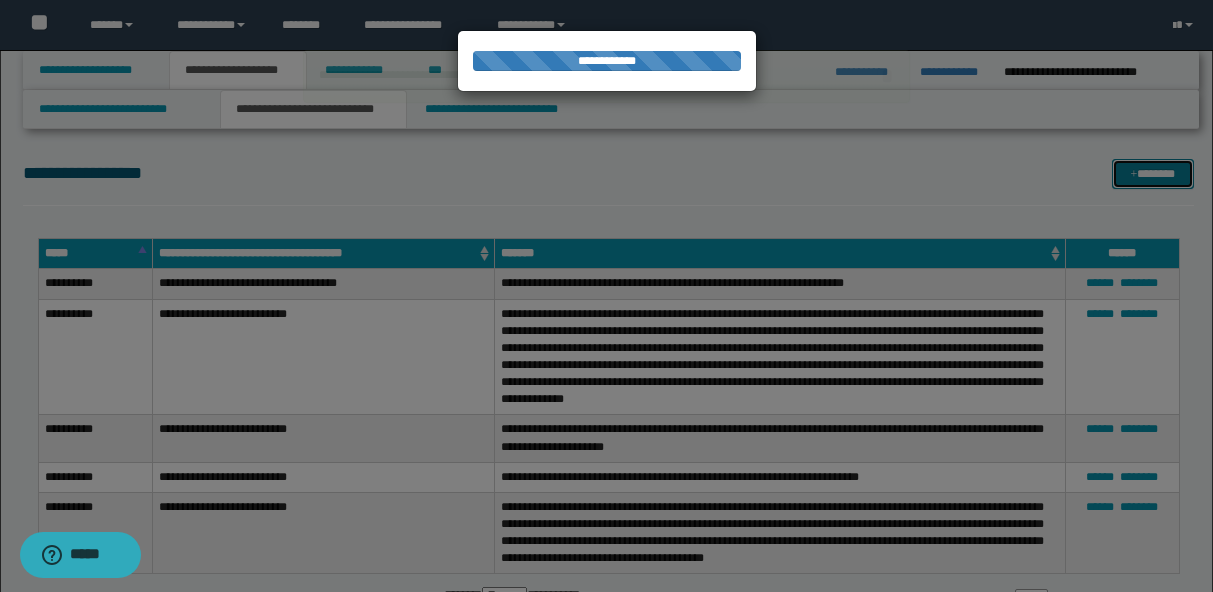 type 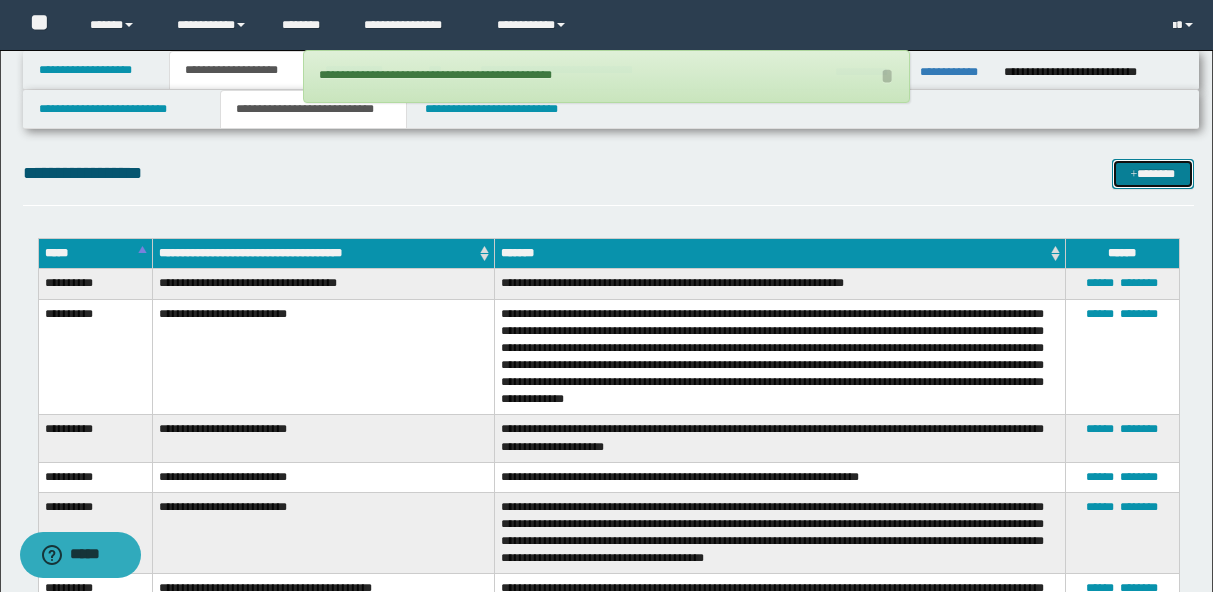 click on "*******" at bounding box center [1153, 174] 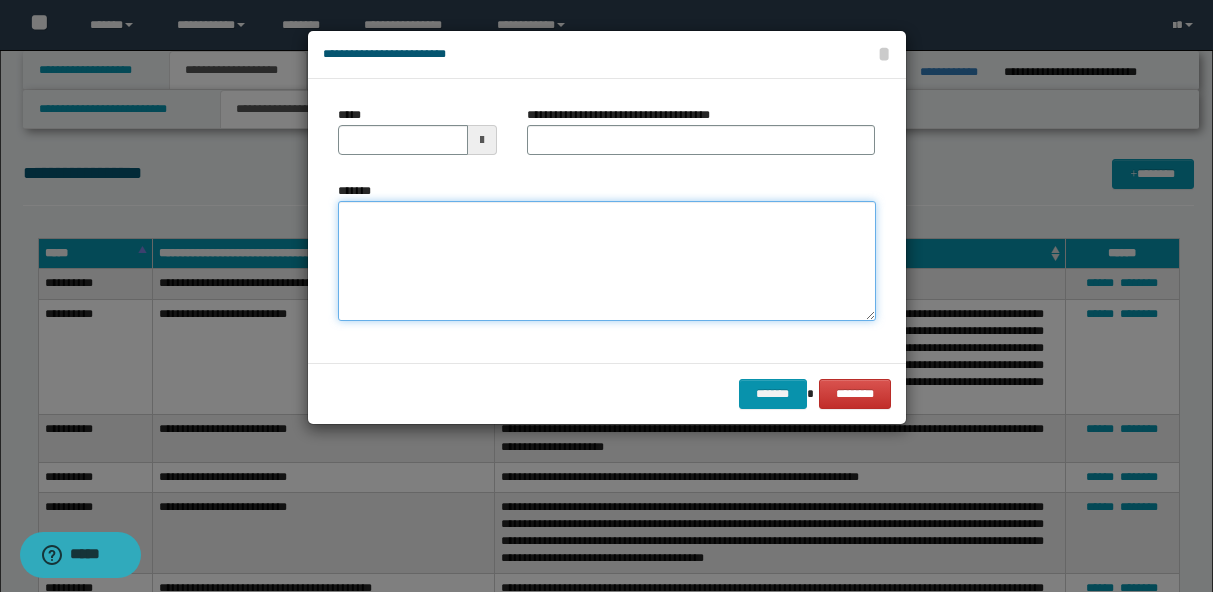 click on "*******" at bounding box center [607, 261] 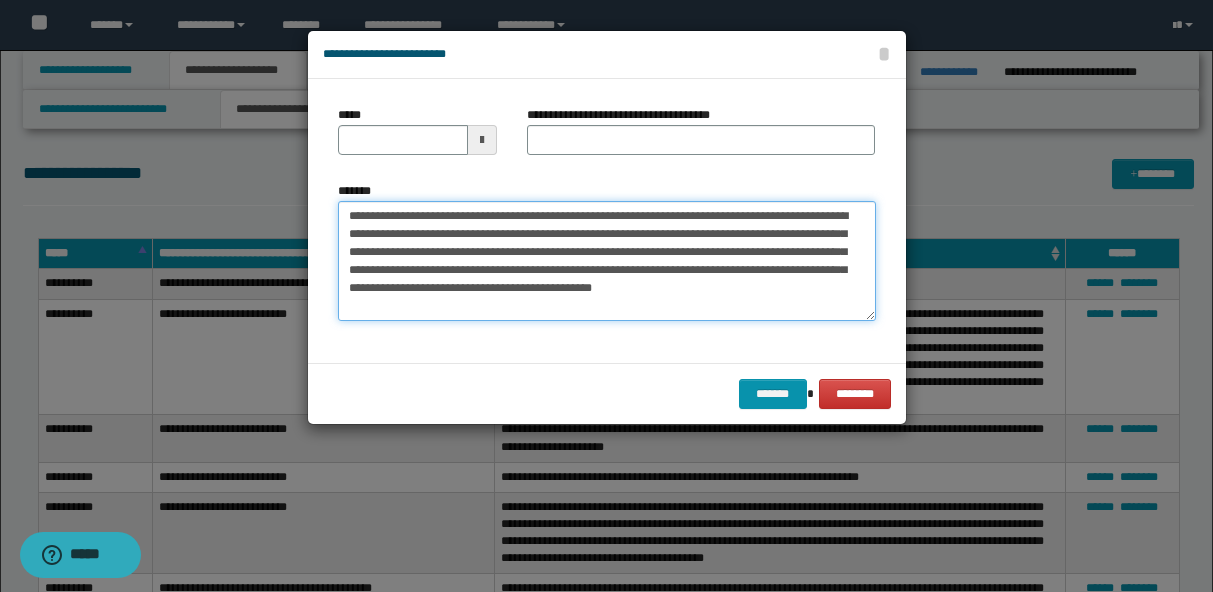 click on "**********" at bounding box center (607, 261) 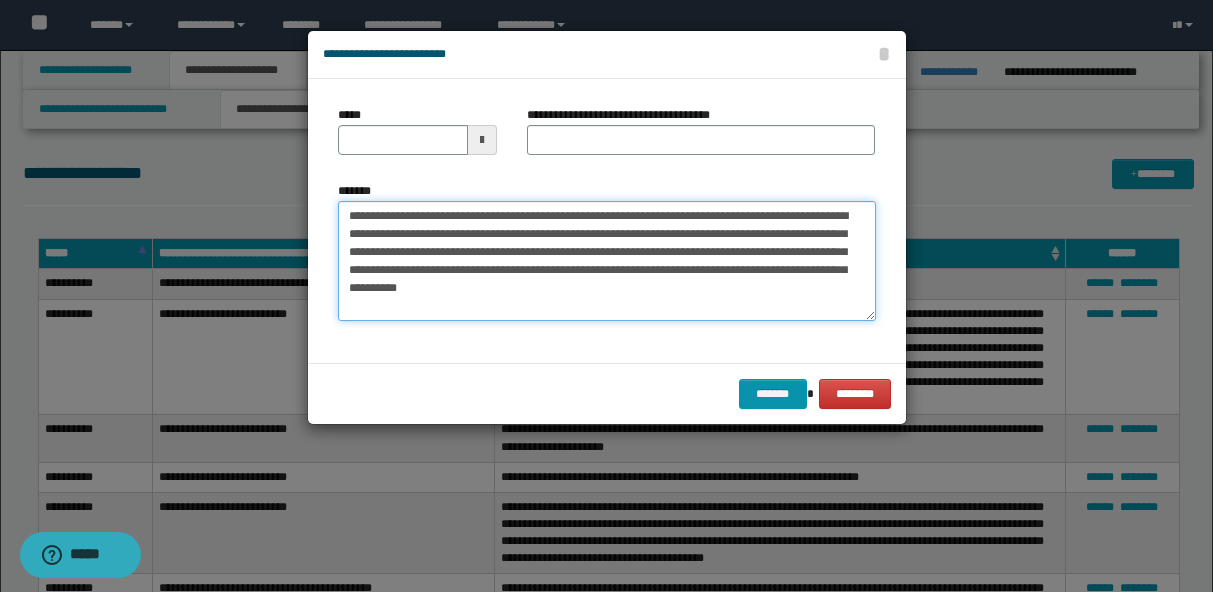 type on "**********" 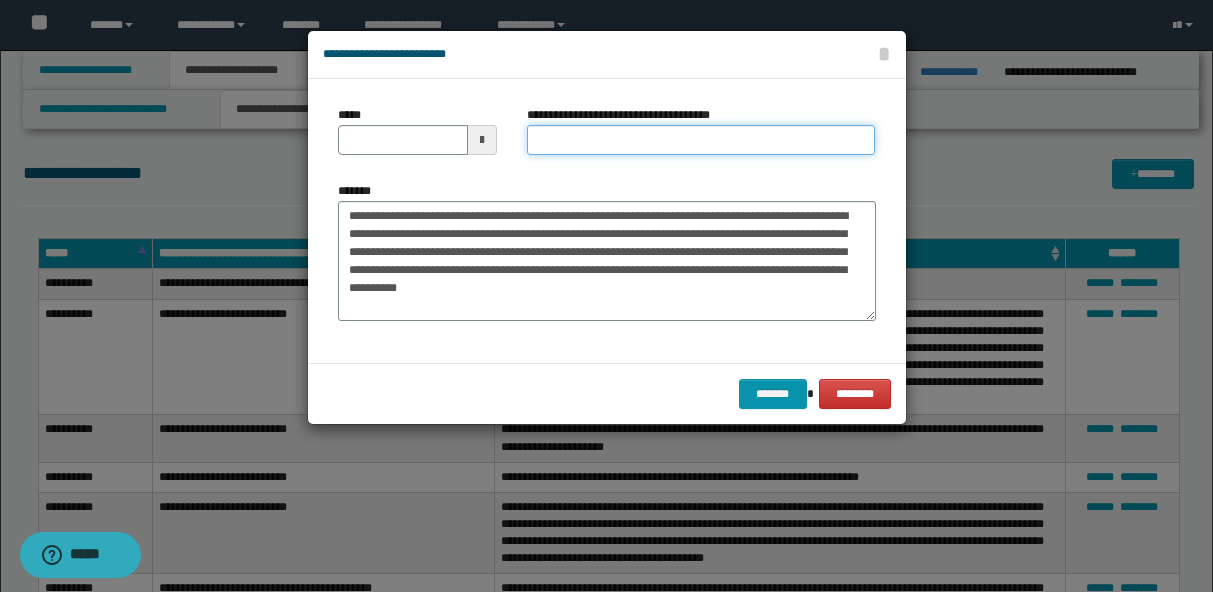 click on "**********" at bounding box center (701, 140) 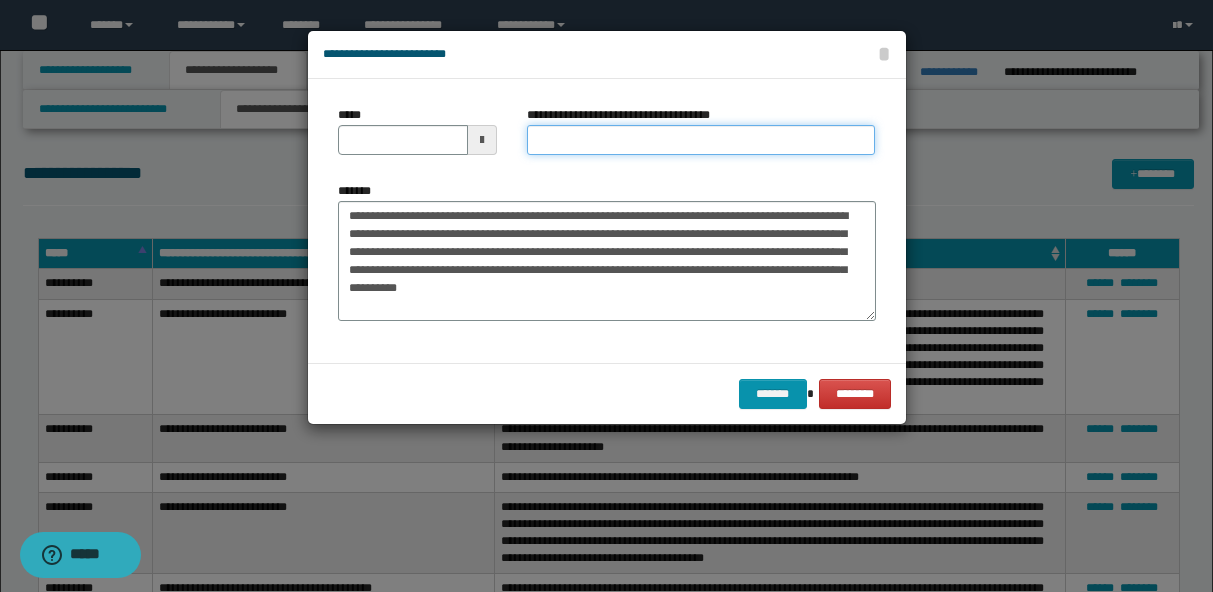 paste on "**********" 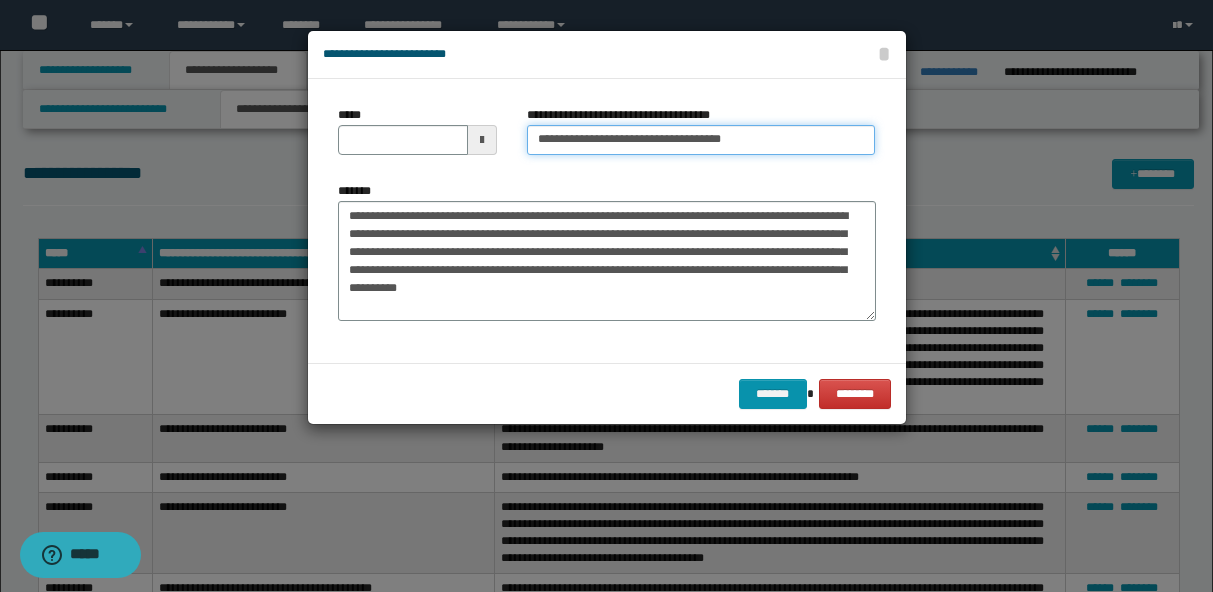 click on "**********" at bounding box center (701, 140) 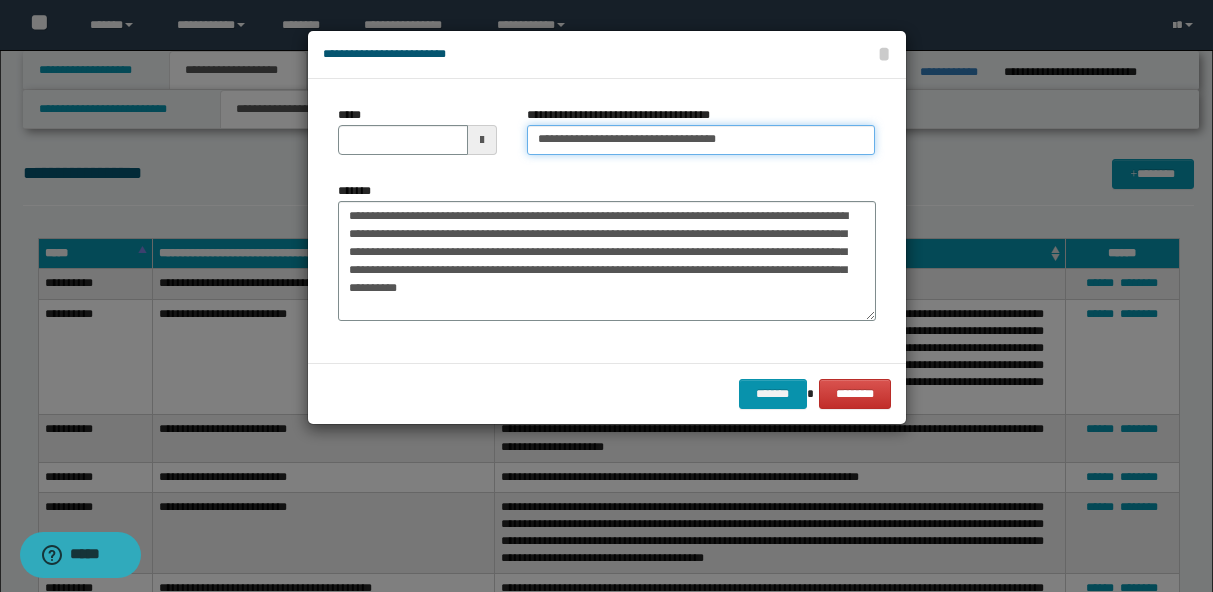 type on "**********" 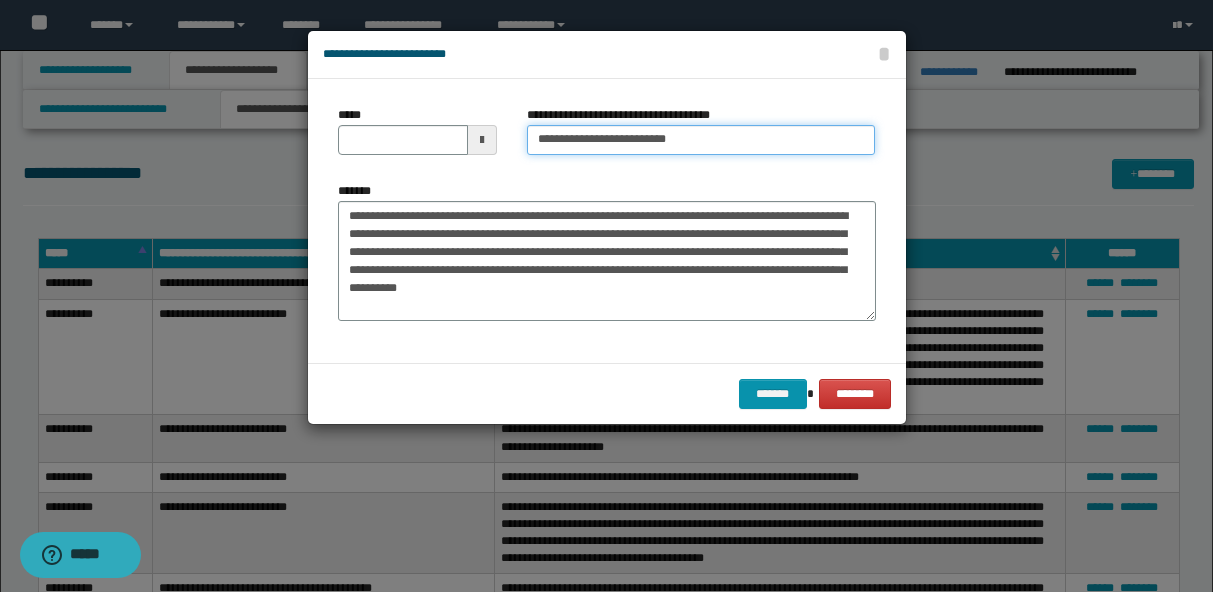 type 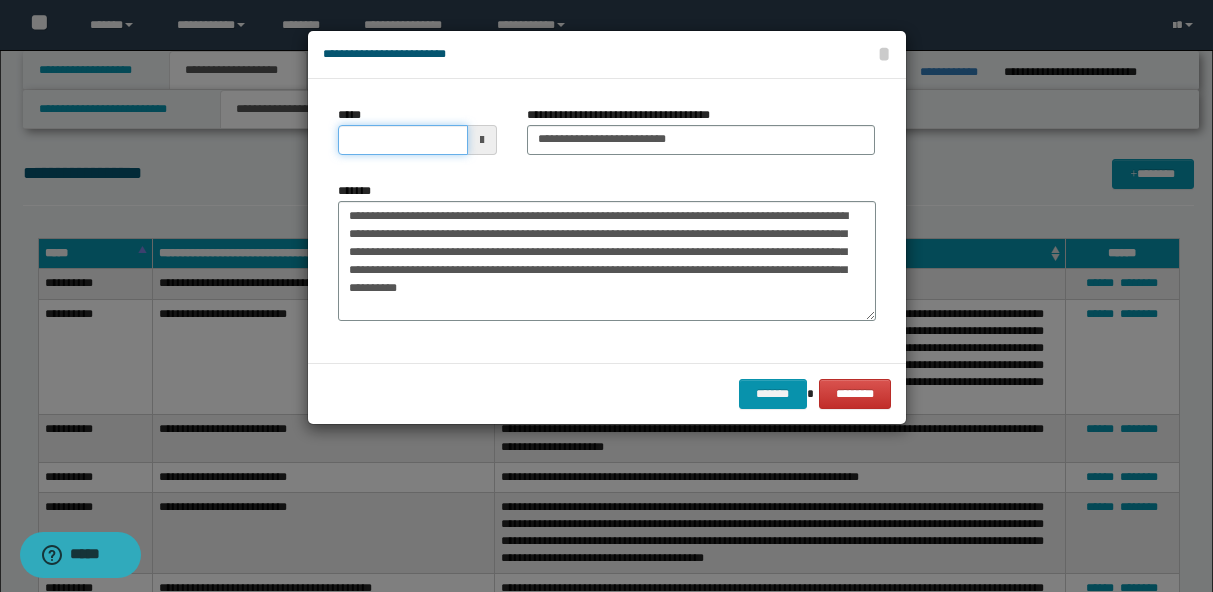 click on "*****" at bounding box center (403, 140) 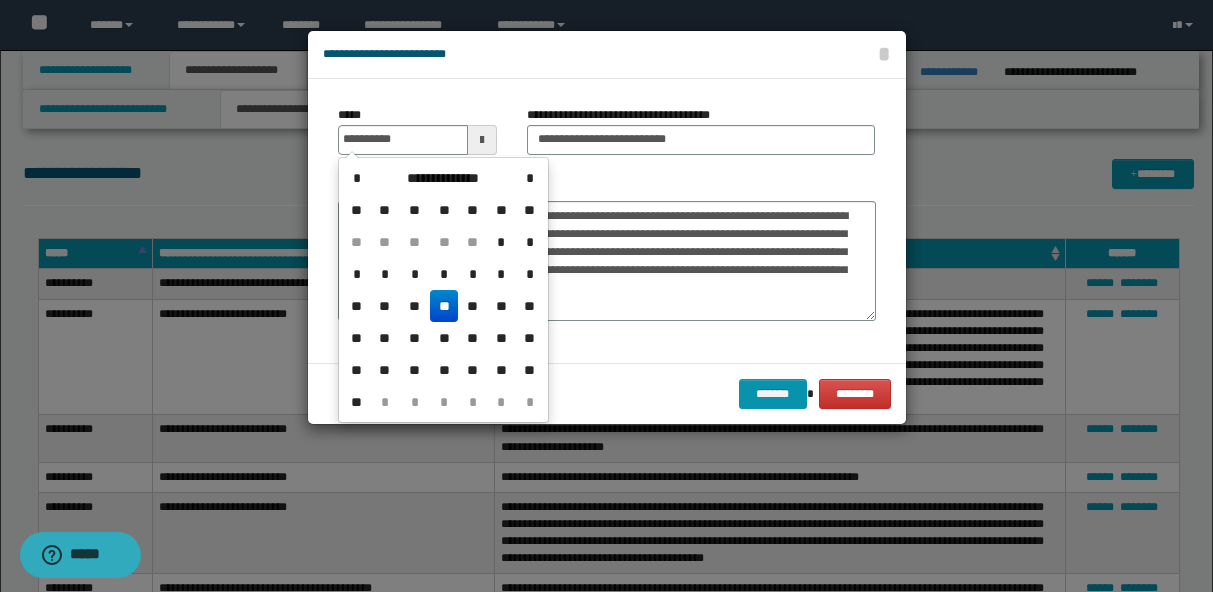 click on "**" at bounding box center (444, 306) 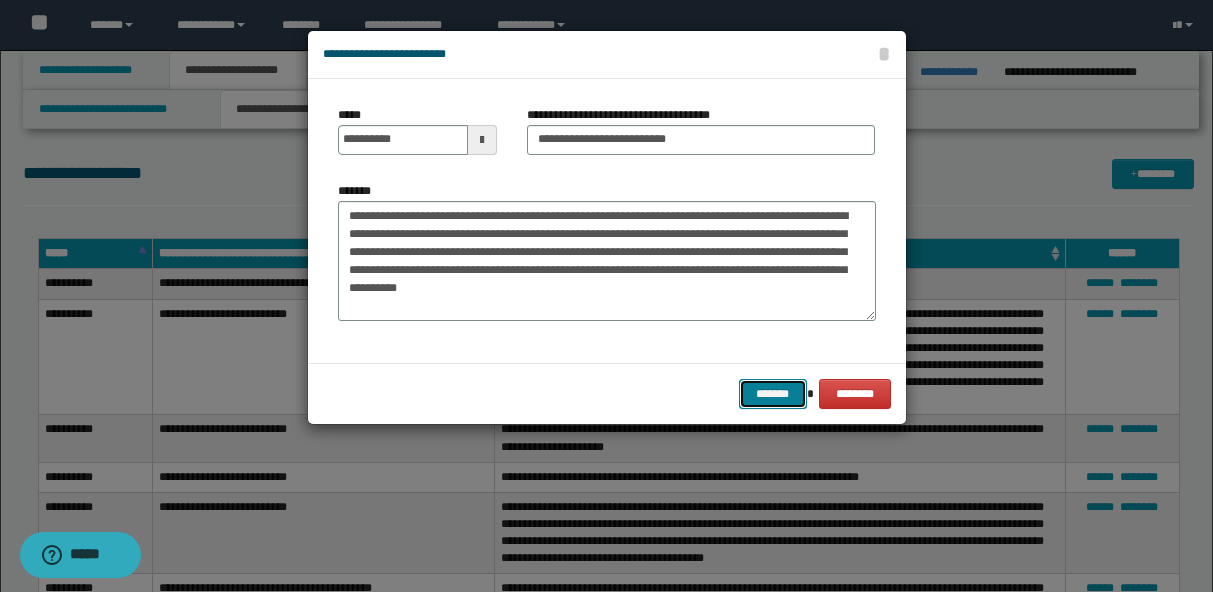 click on "*******" at bounding box center (773, 394) 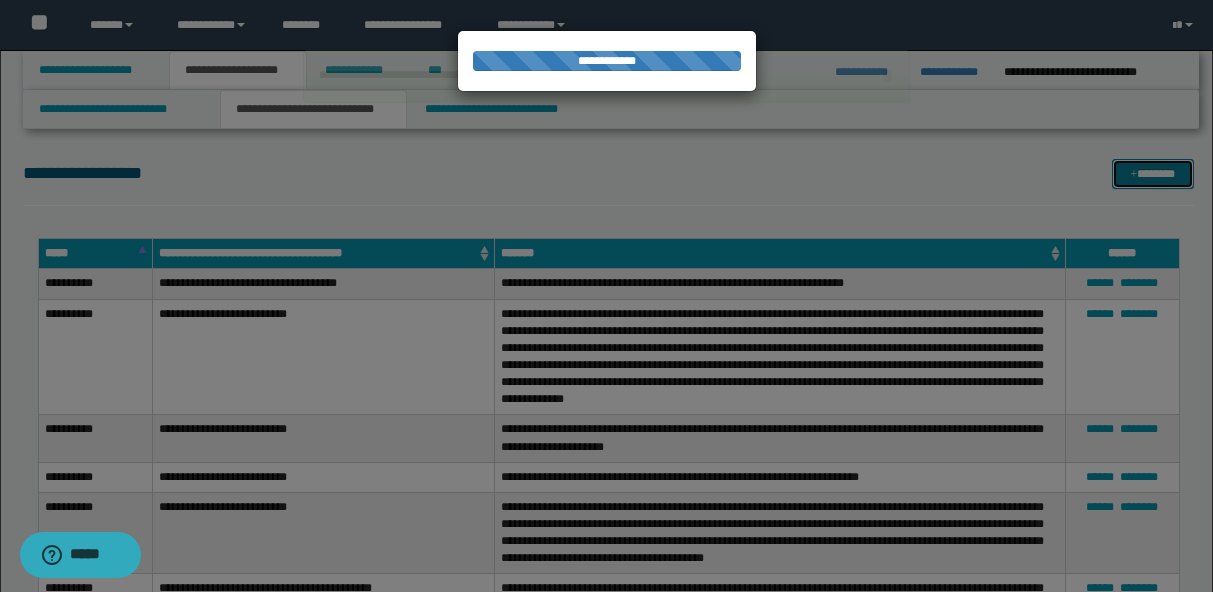 type 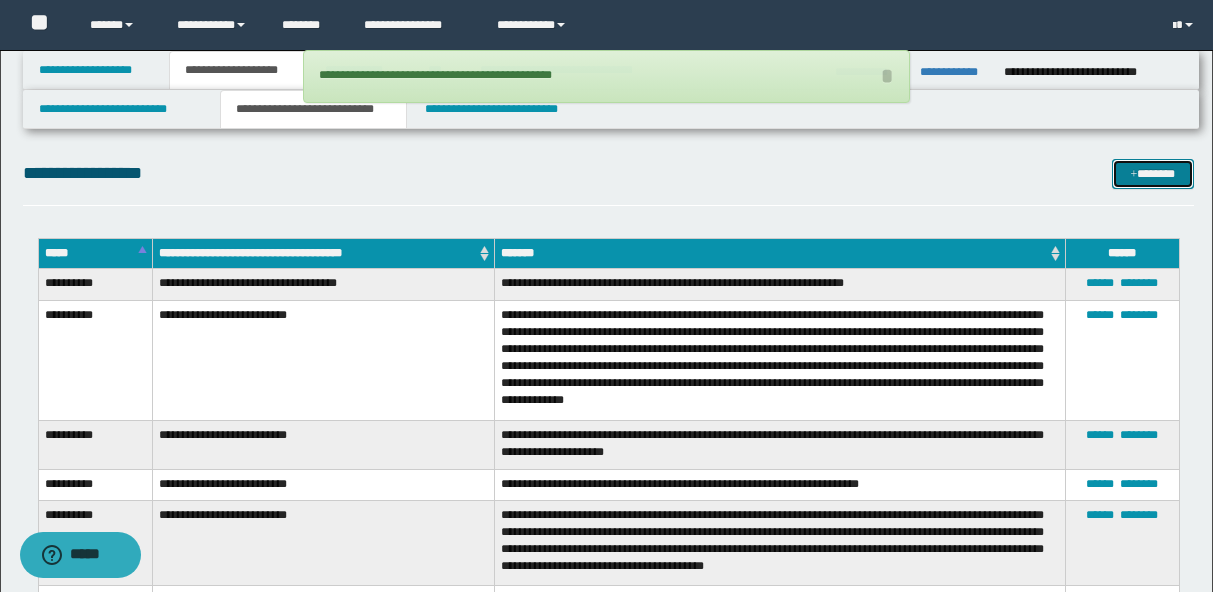 click on "*******" at bounding box center [1153, 174] 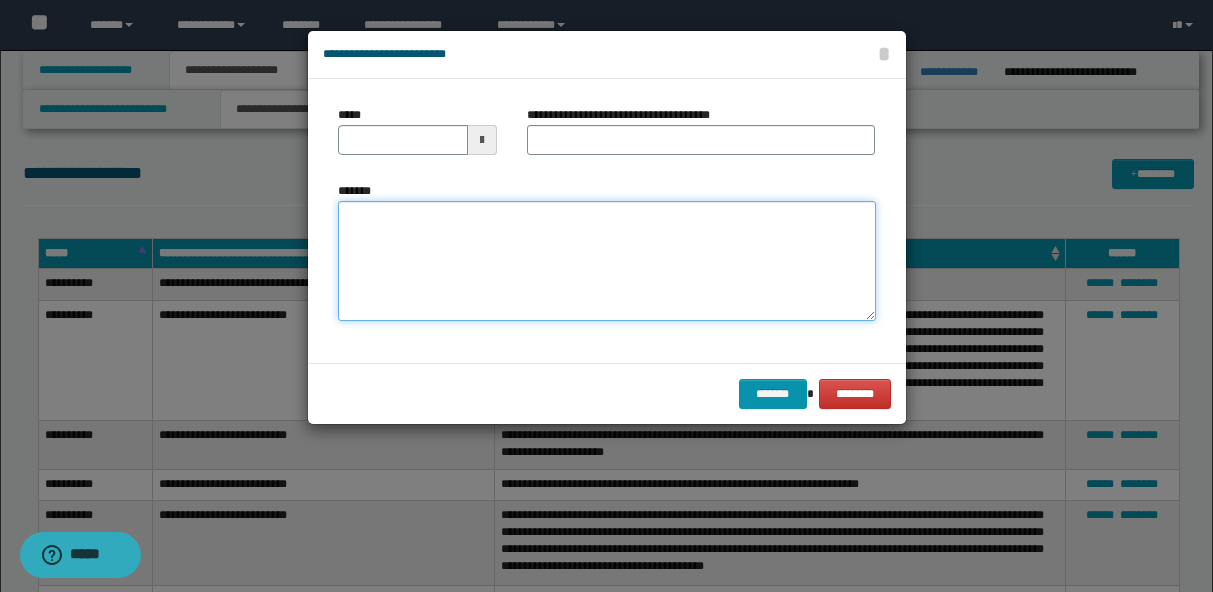 click on "*******" at bounding box center [607, 261] 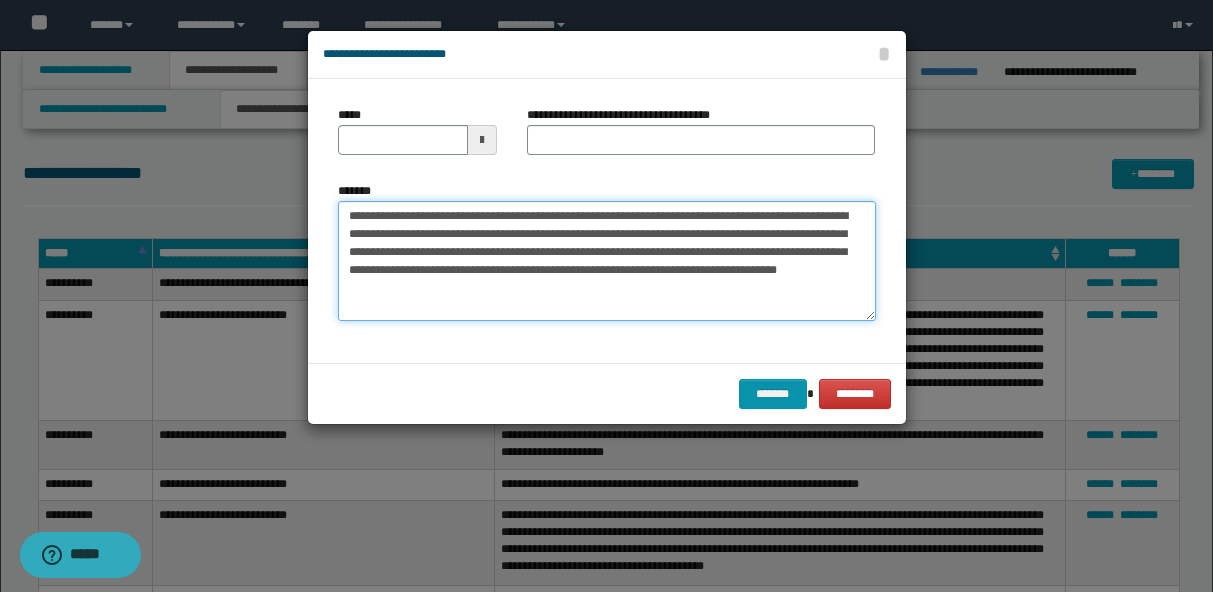 click on "**********" at bounding box center (607, 261) 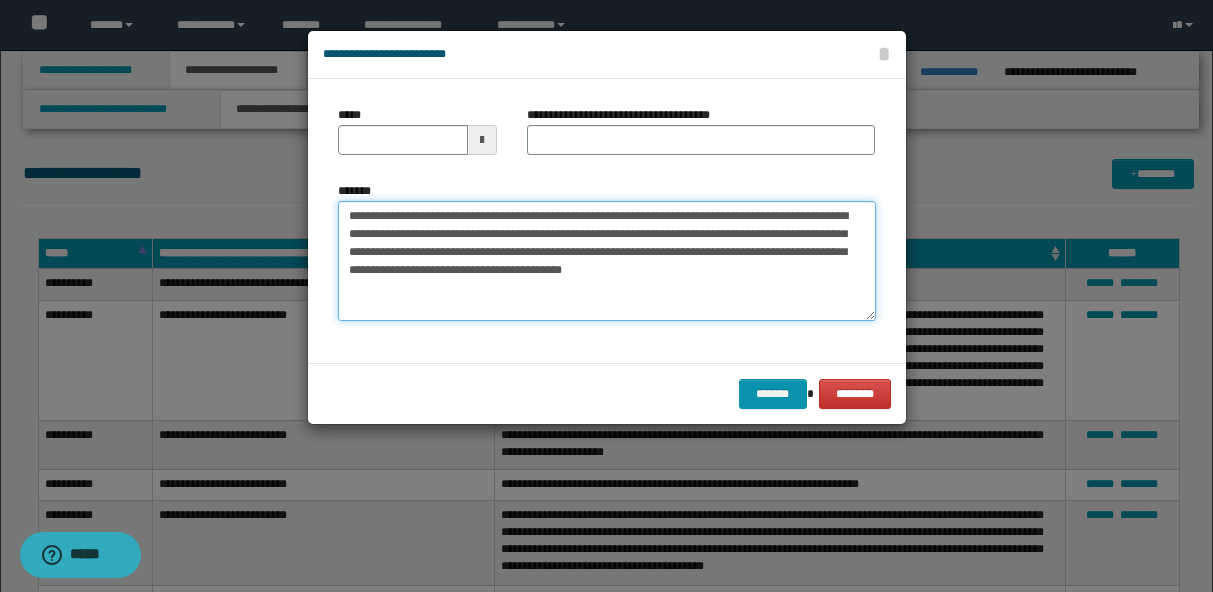 type on "**********" 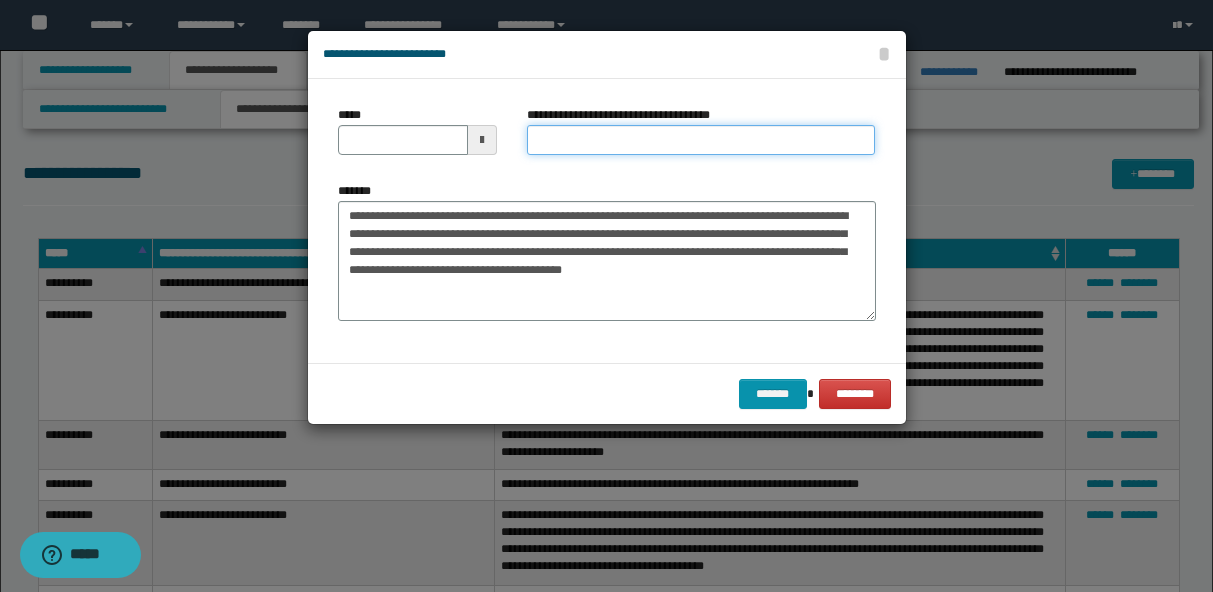 click on "**********" at bounding box center (701, 140) 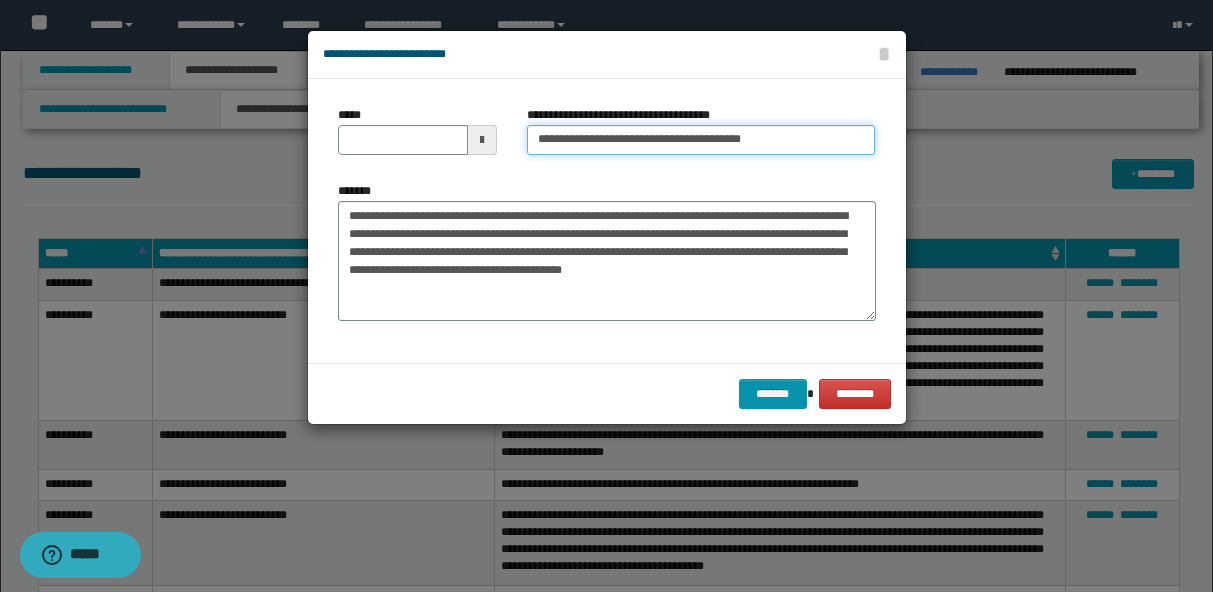 type on "**********" 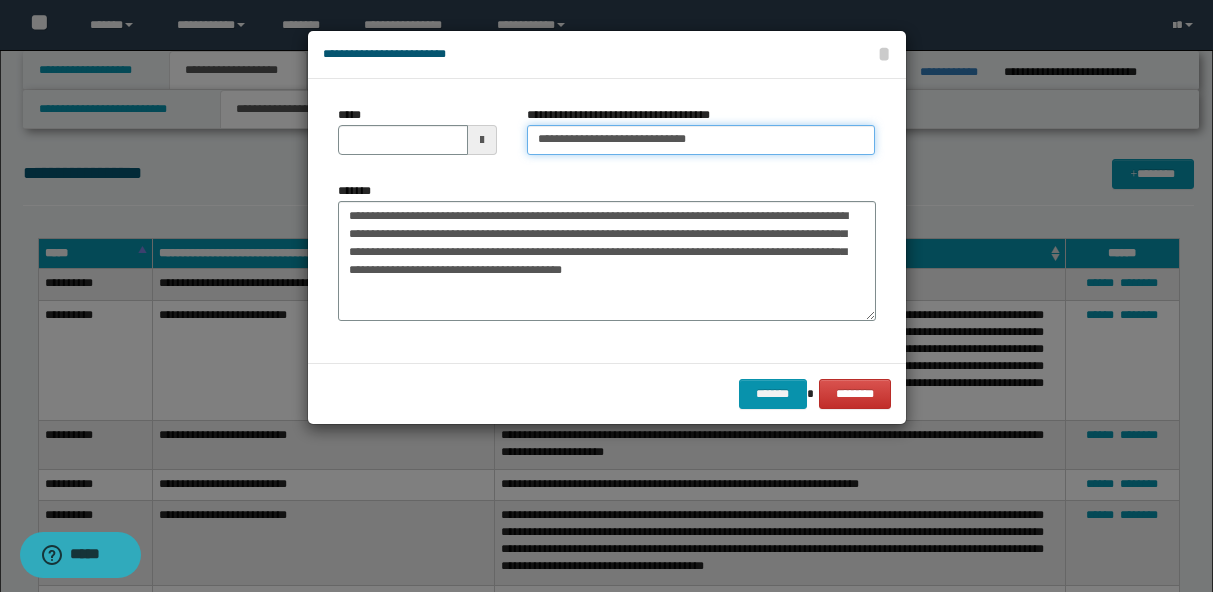 type 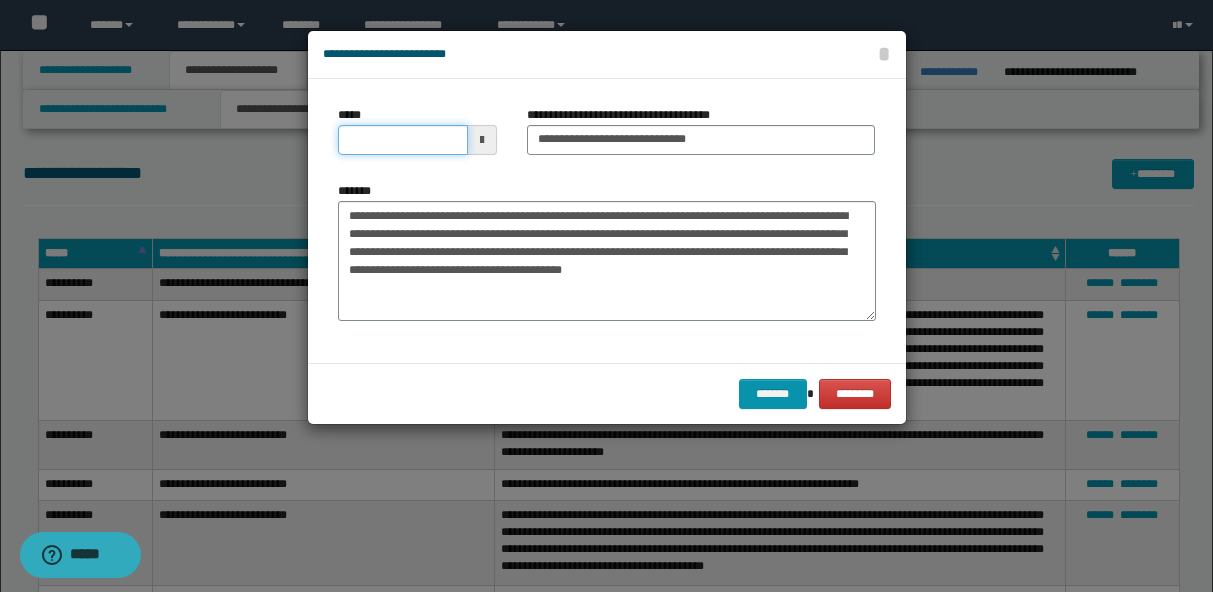 click on "*****" at bounding box center [403, 140] 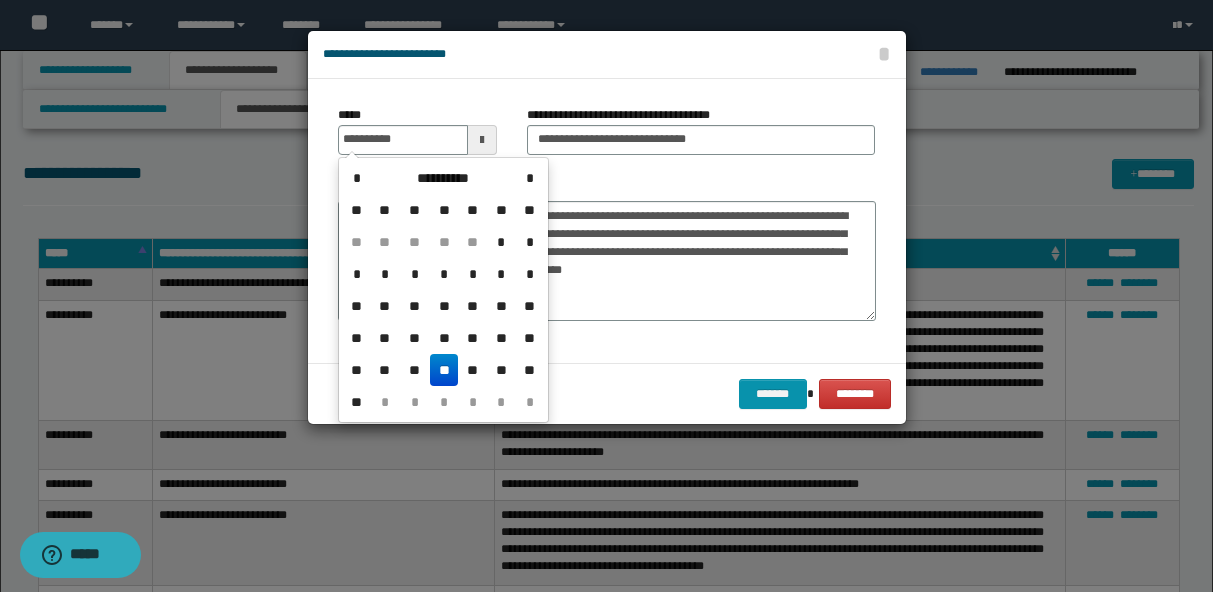 click on "**" at bounding box center [444, 370] 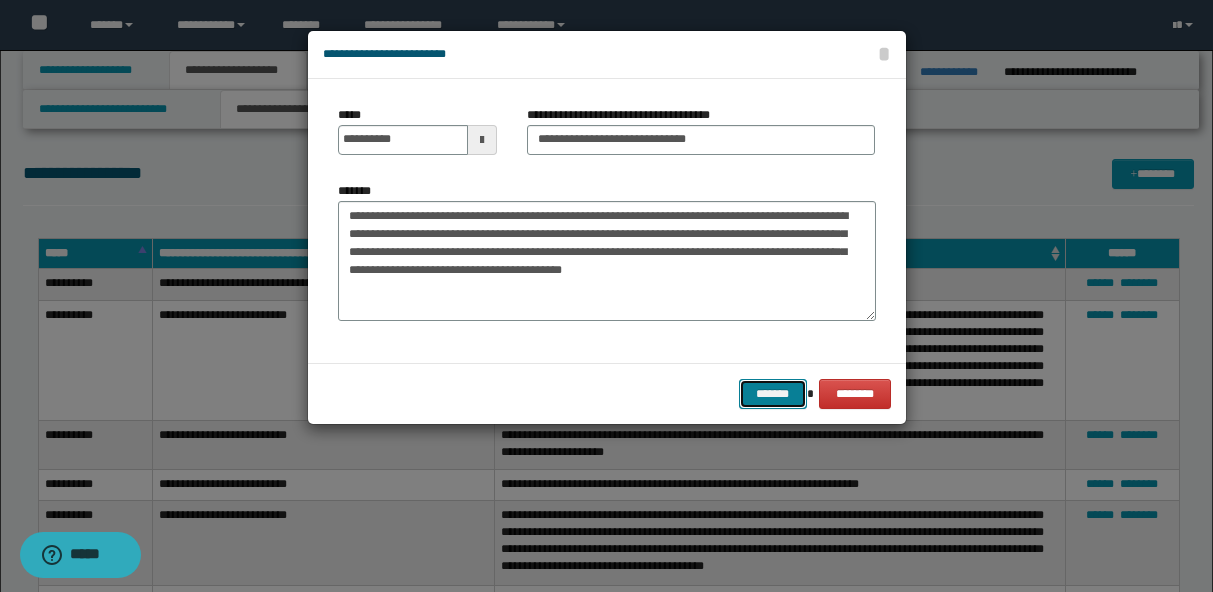 click on "*******" at bounding box center (773, 394) 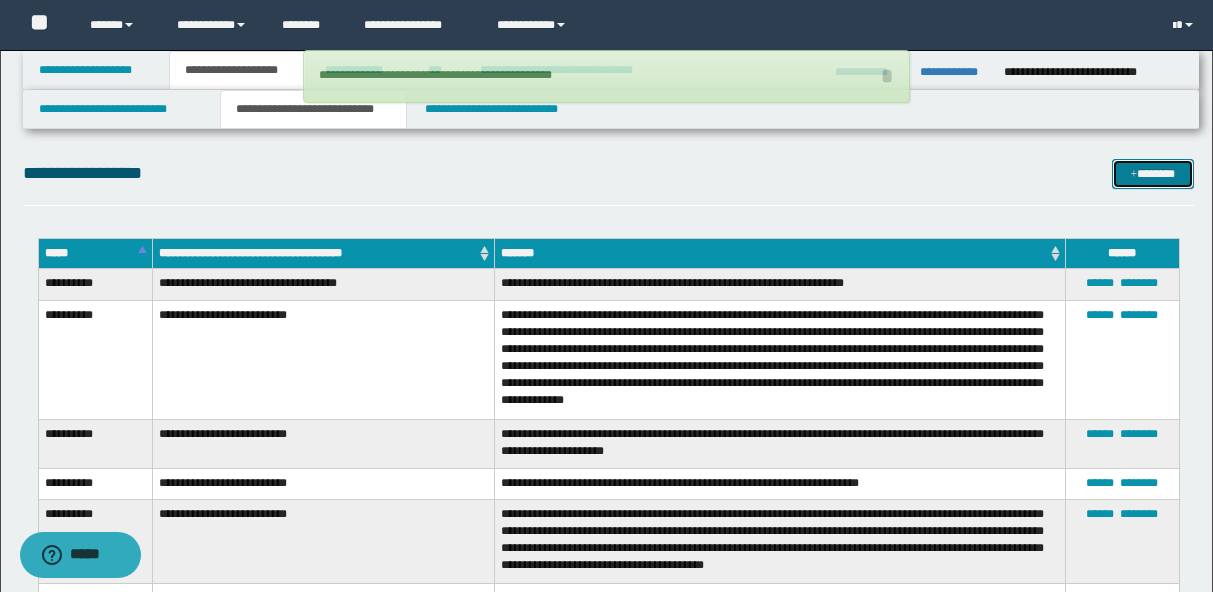 type 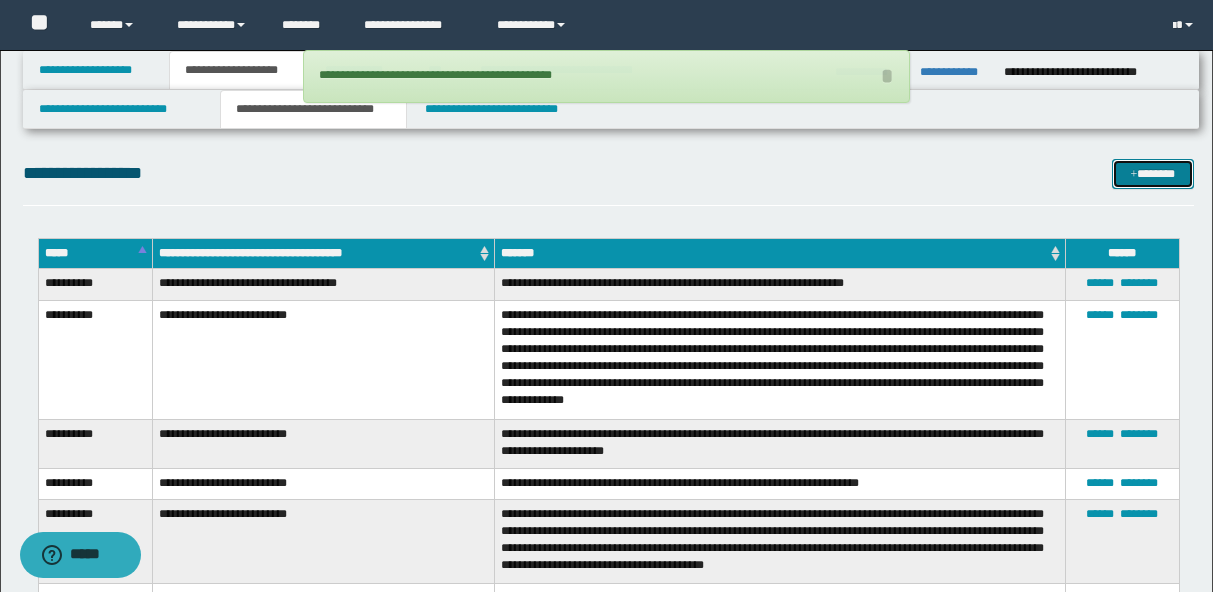 click on "*******" at bounding box center (1153, 174) 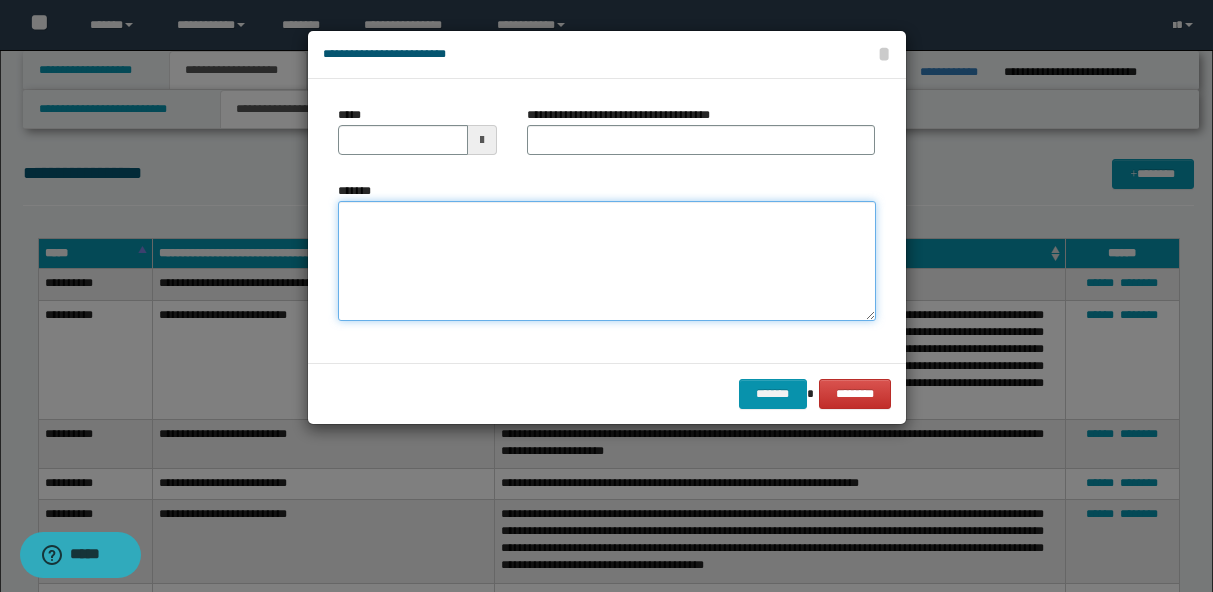 click on "*******" at bounding box center [607, 261] 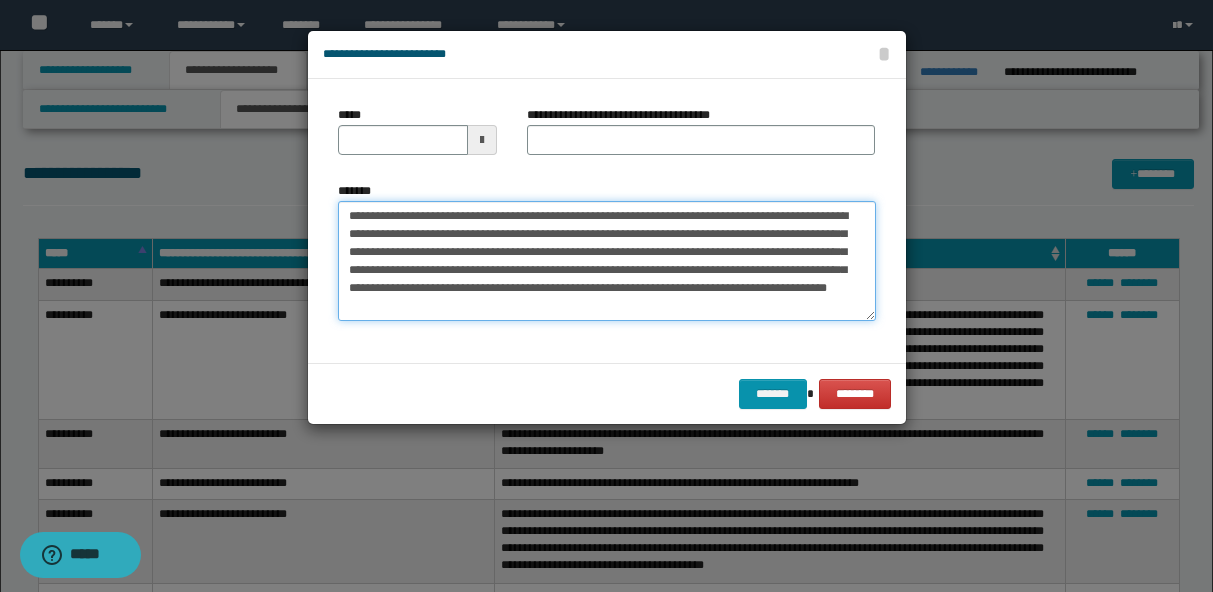 click on "**********" at bounding box center (607, 261) 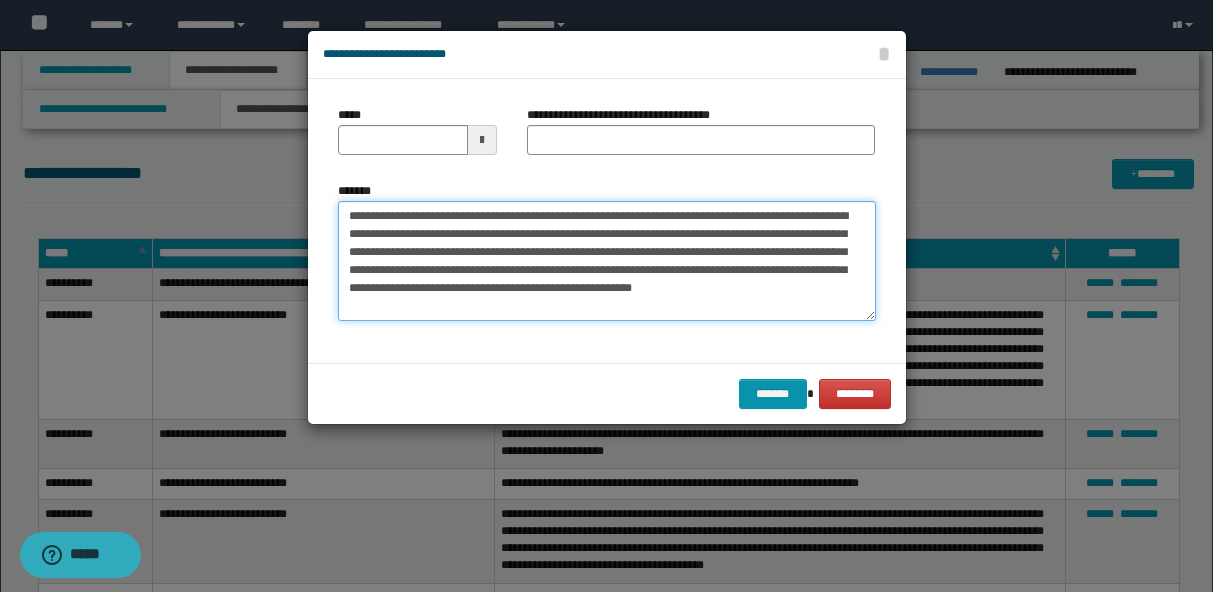 type on "**********" 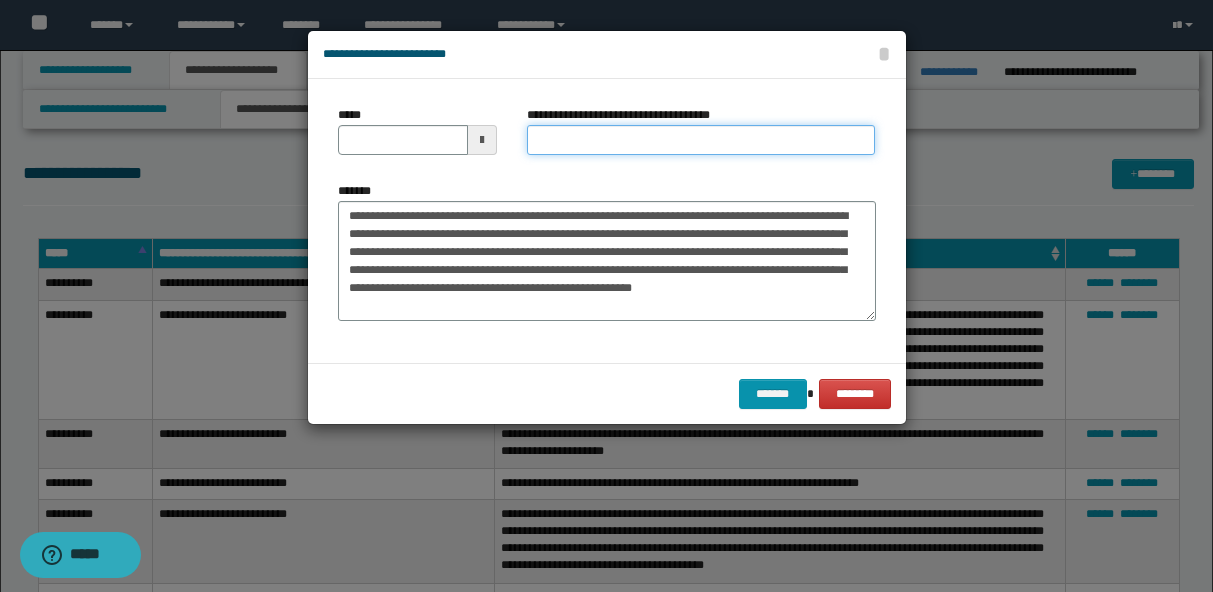 click on "**********" at bounding box center [701, 140] 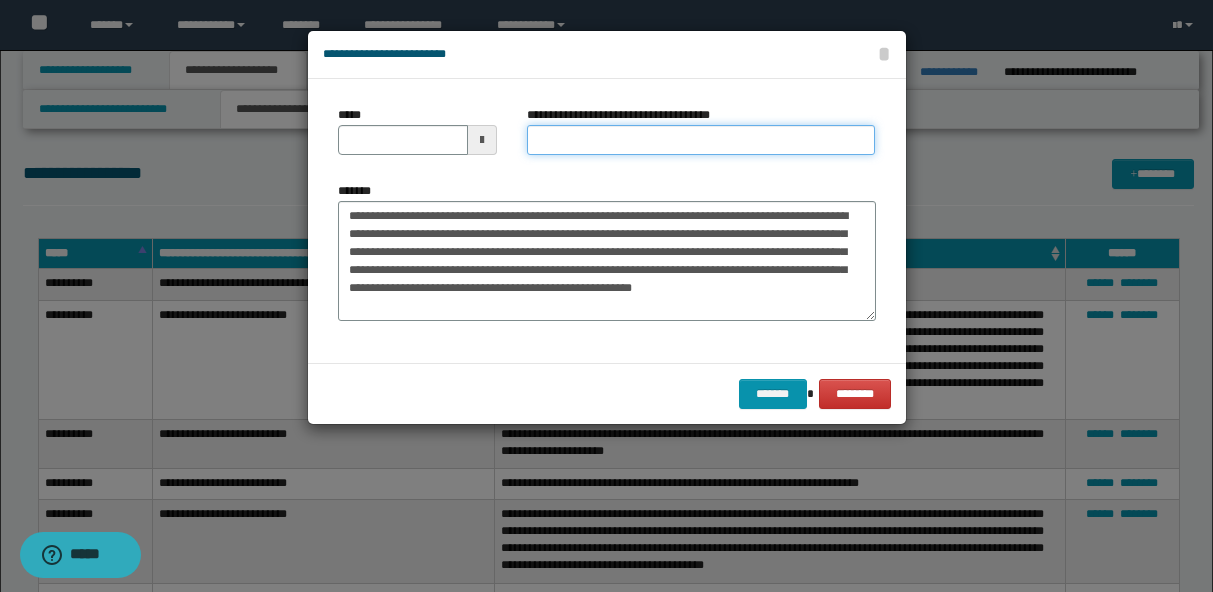 paste on "**********" 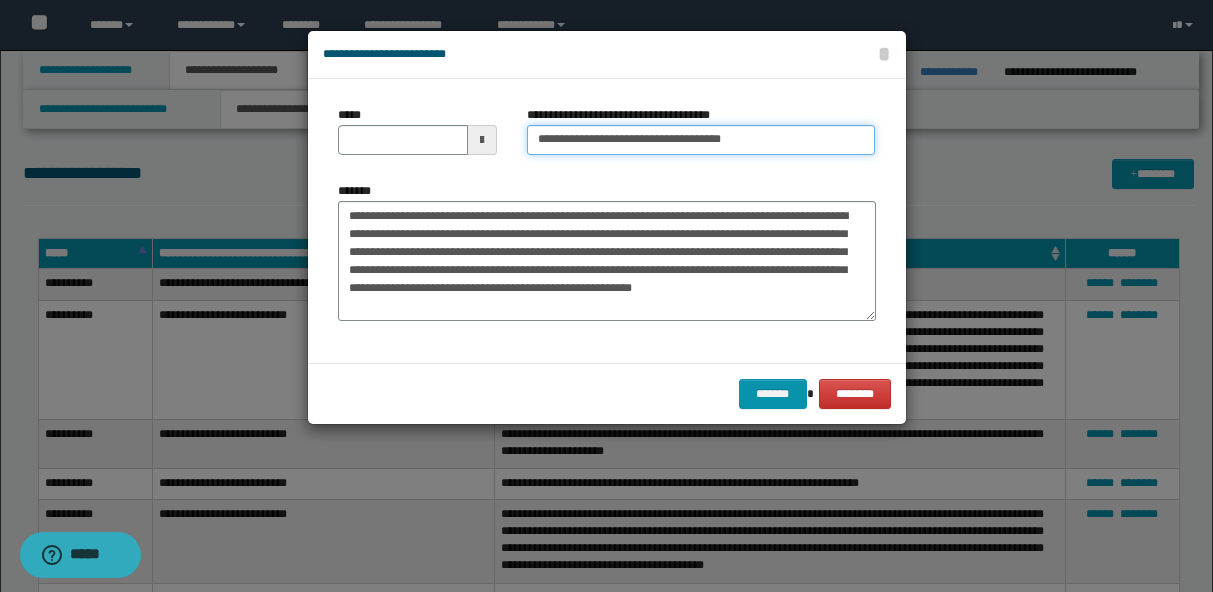 type on "**********" 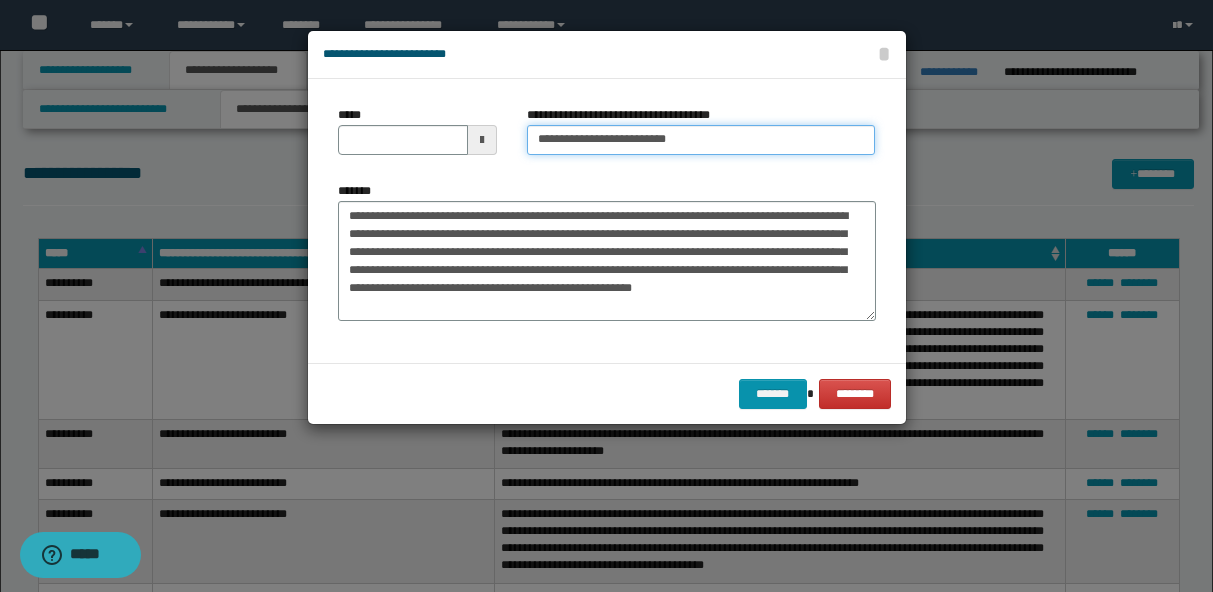 type 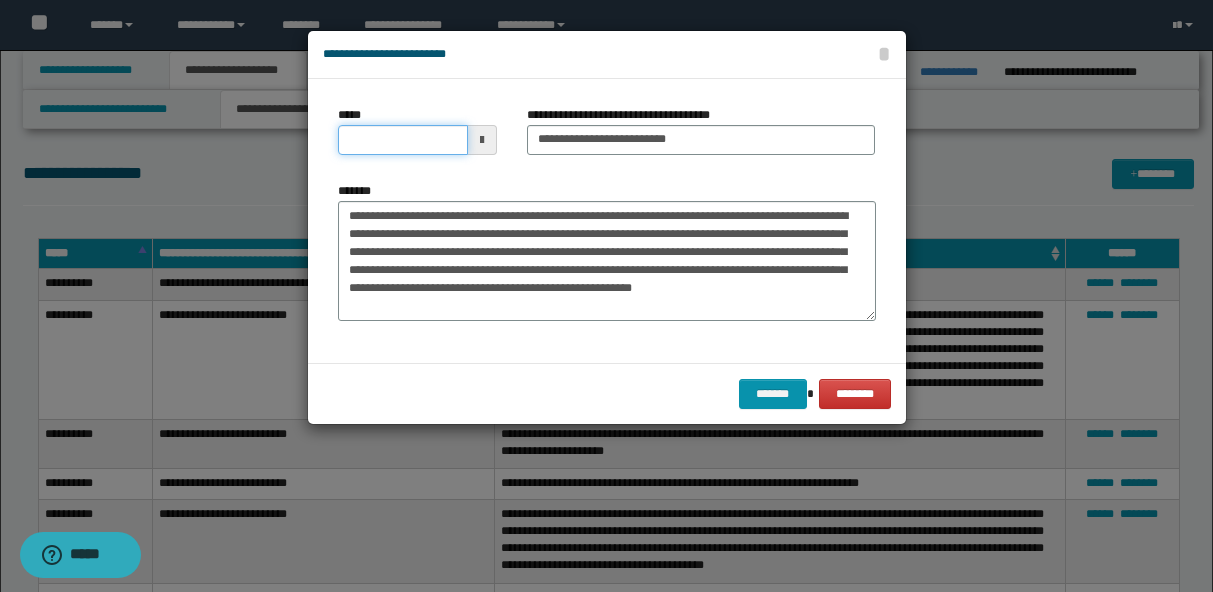 click on "*****" at bounding box center [403, 140] 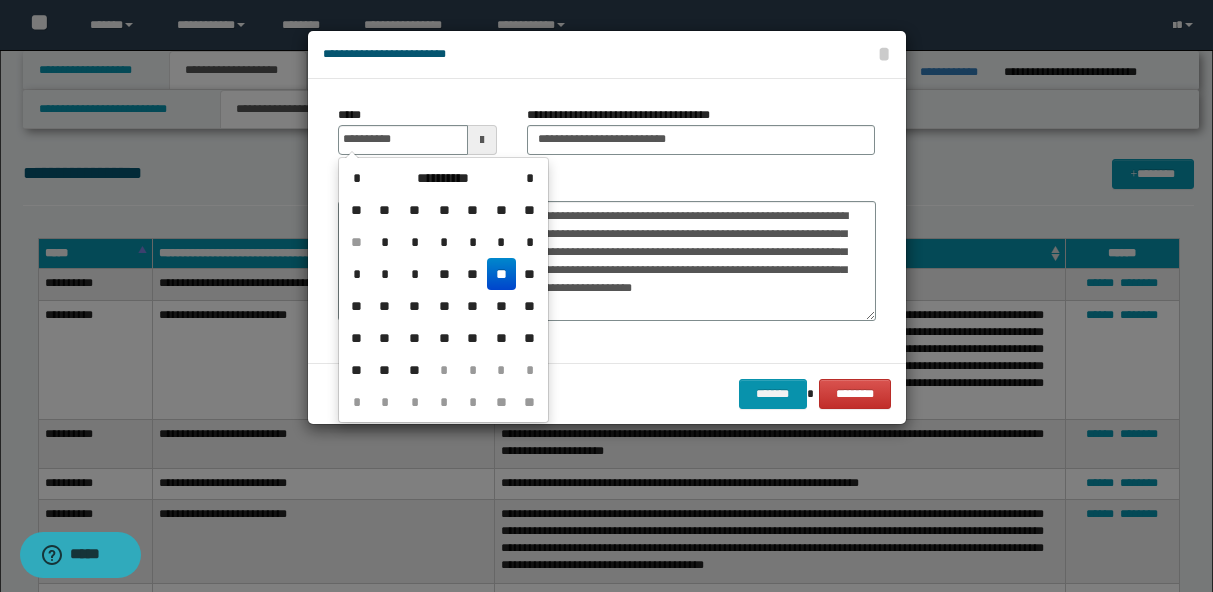 click on "**" at bounding box center (501, 274) 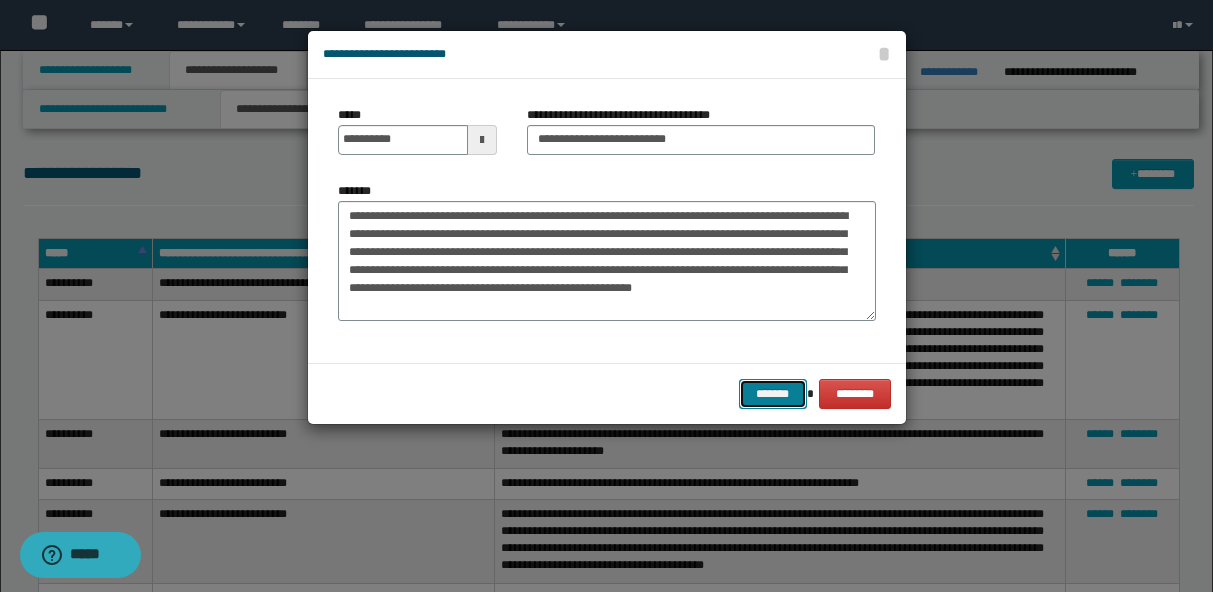 click on "*******" at bounding box center (773, 394) 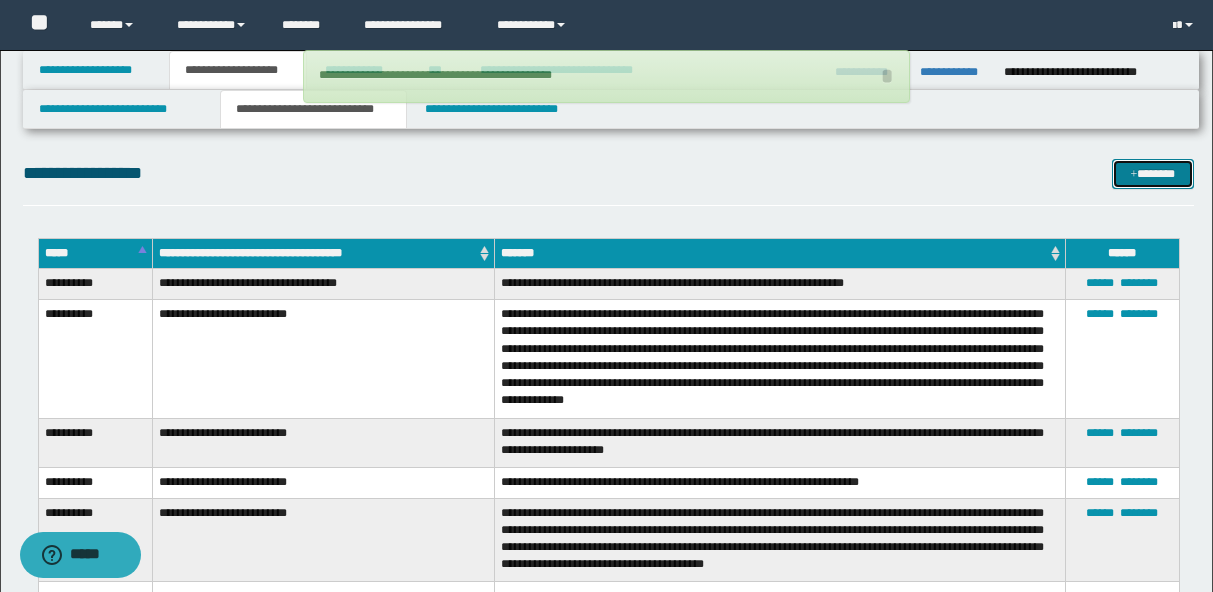 type 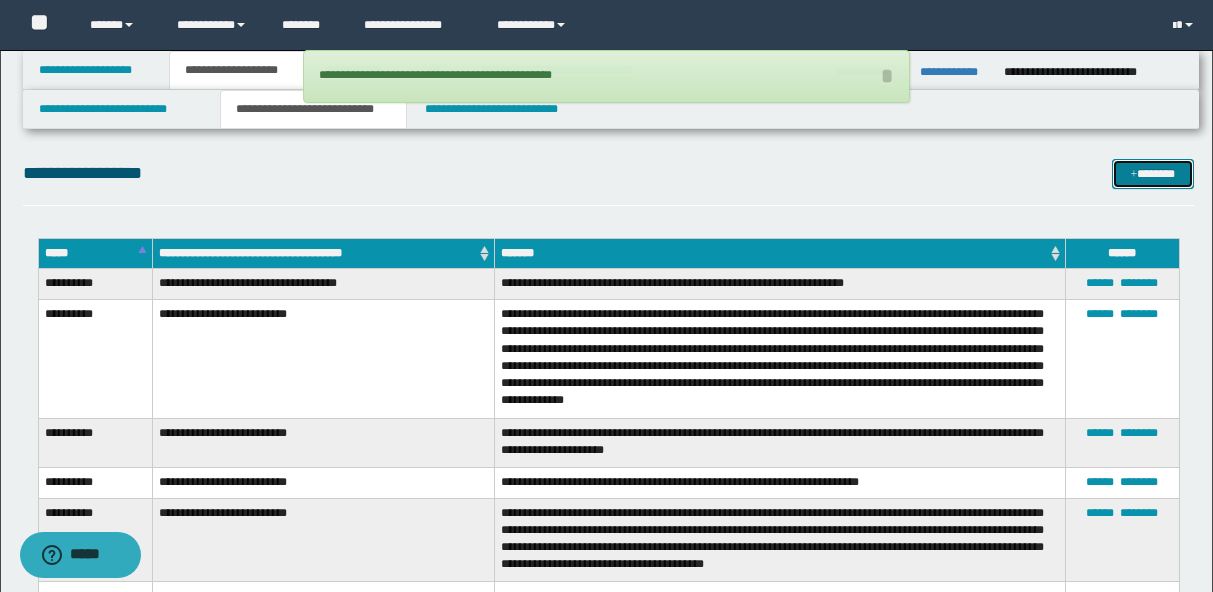 click on "*******" at bounding box center [1153, 174] 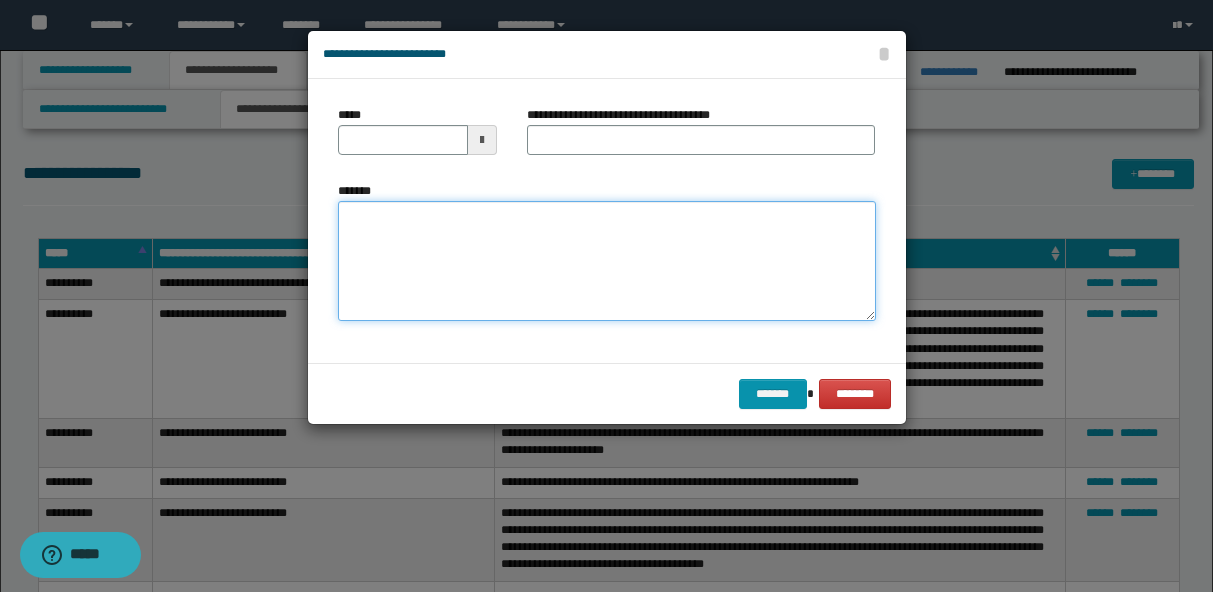 click on "*******" at bounding box center (607, 261) 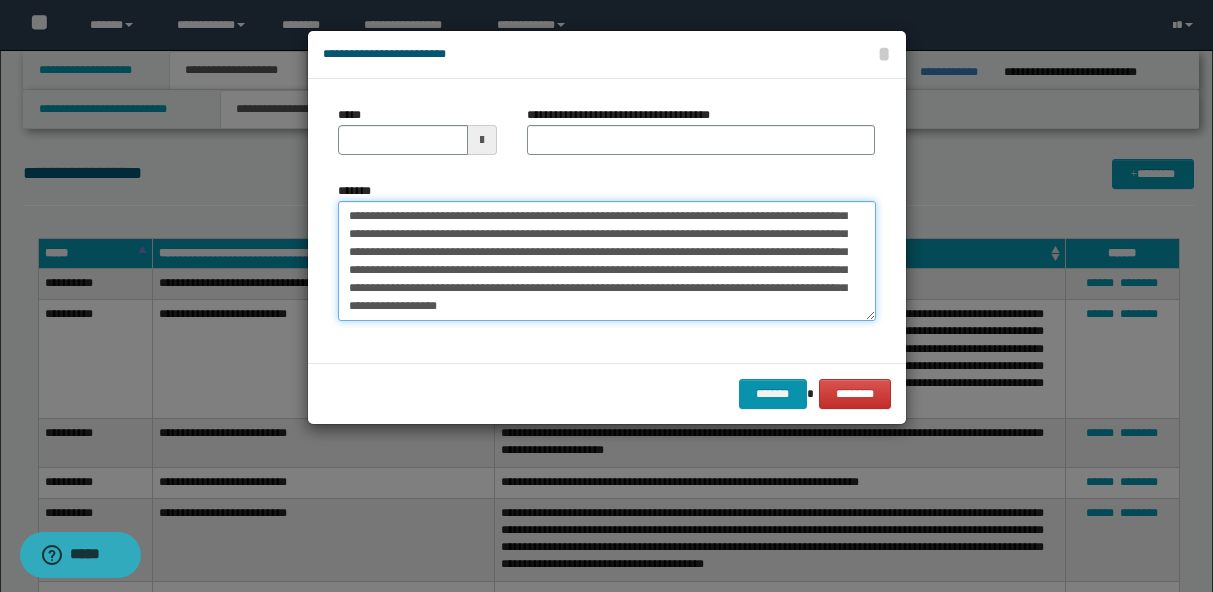 scroll, scrollTop: 0, scrollLeft: 0, axis: both 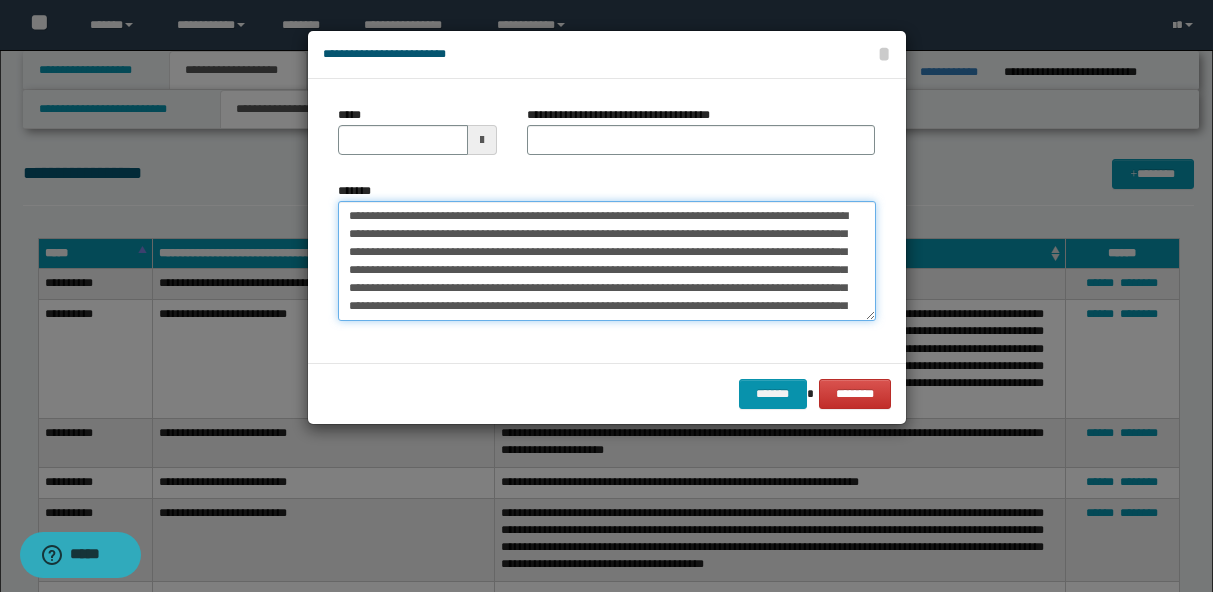 click on "**********" at bounding box center [607, 261] 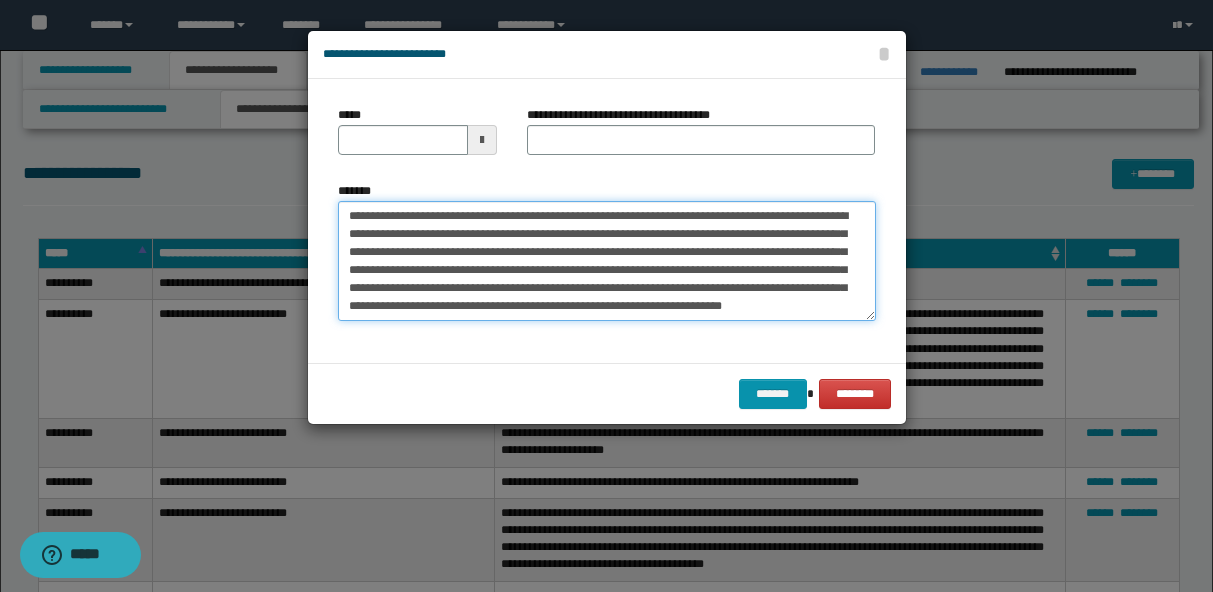 type on "**********" 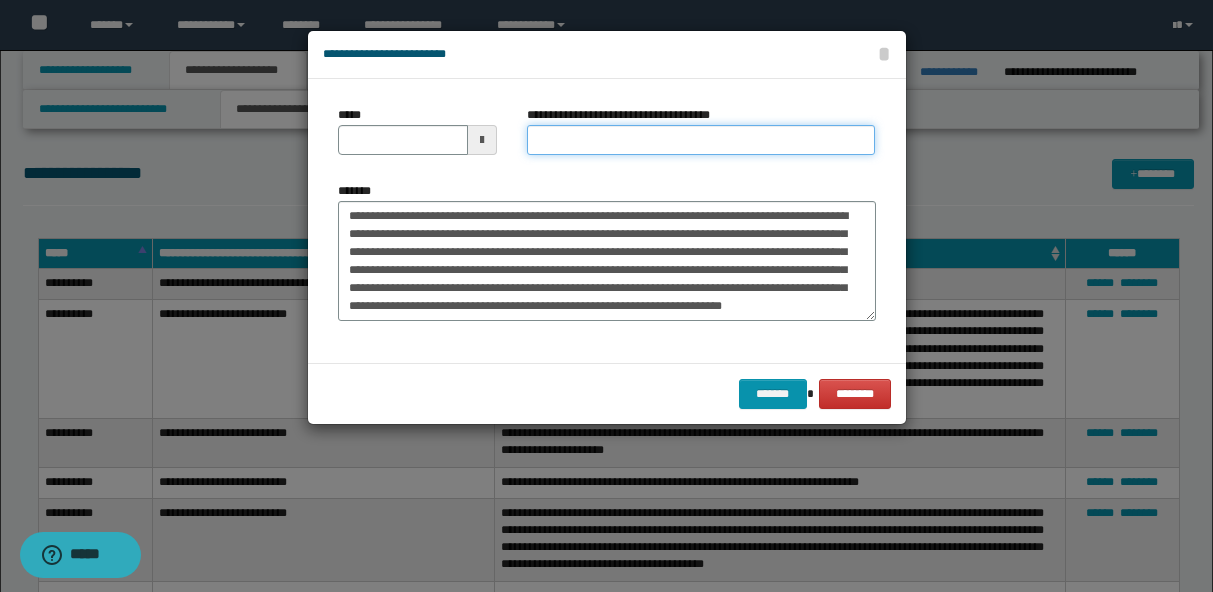 click on "**********" at bounding box center [701, 140] 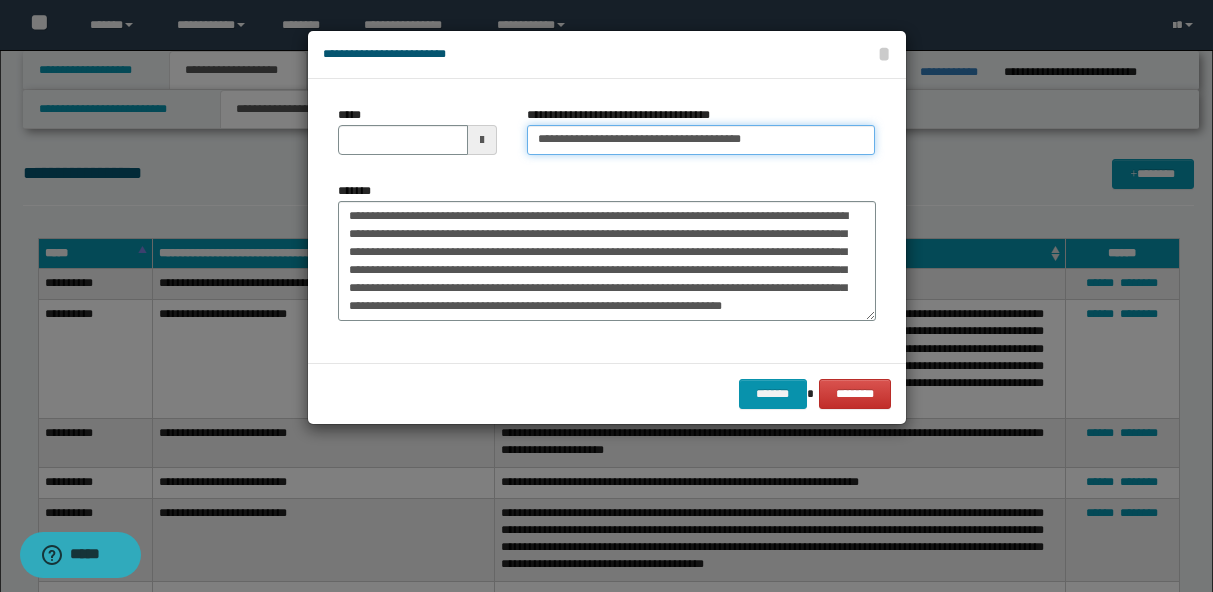 type on "**********" 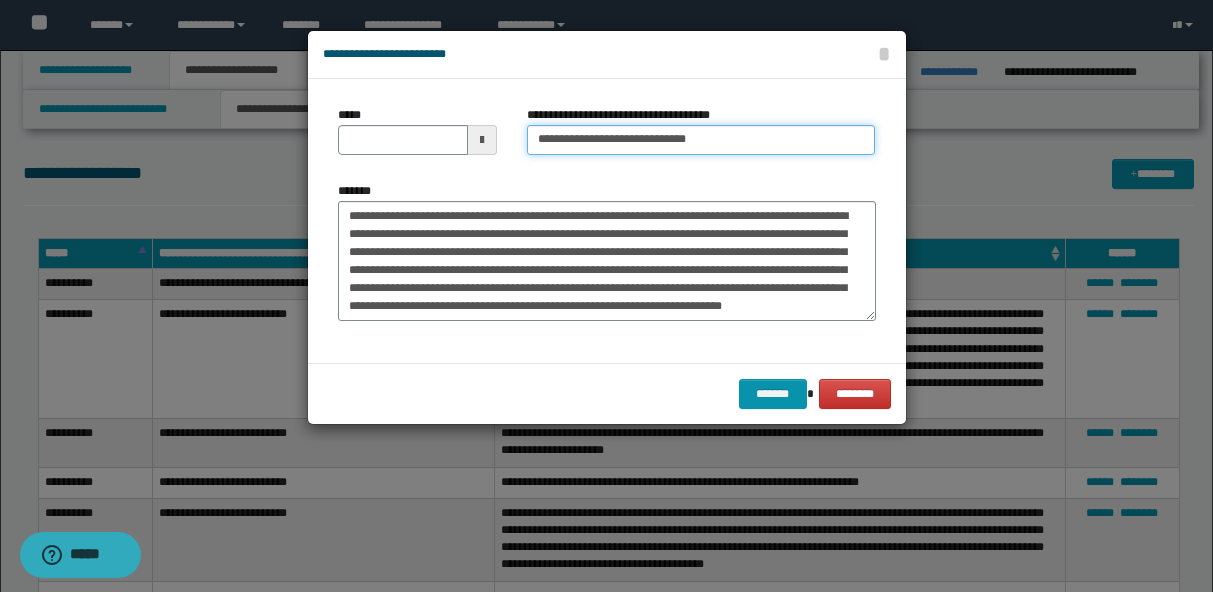 type 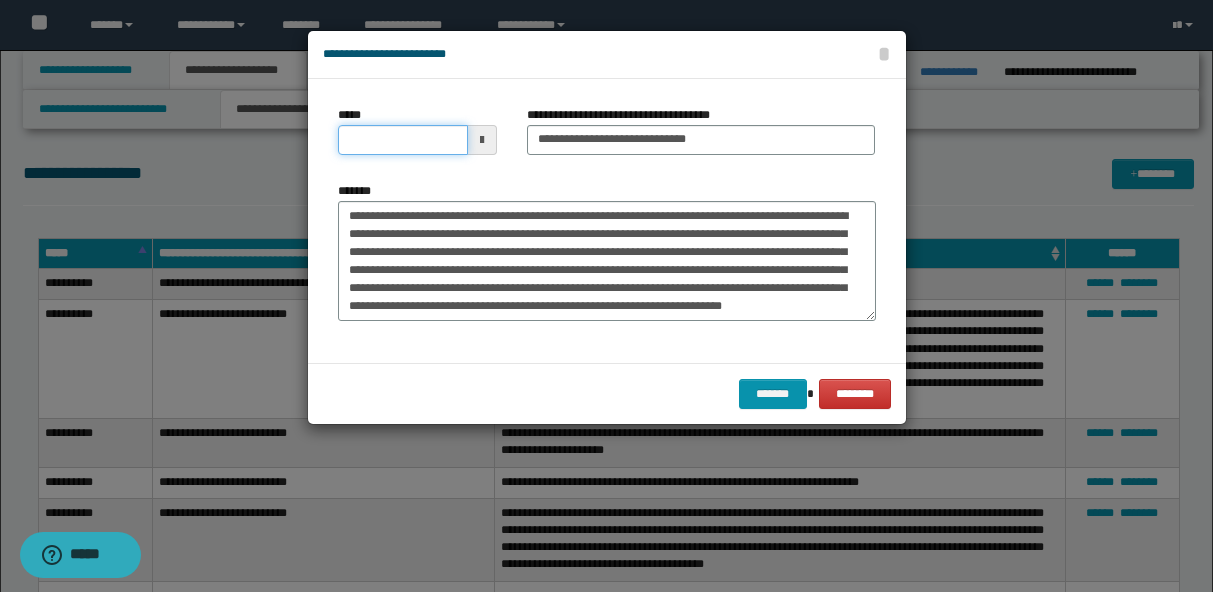 click on "*****" at bounding box center (403, 140) 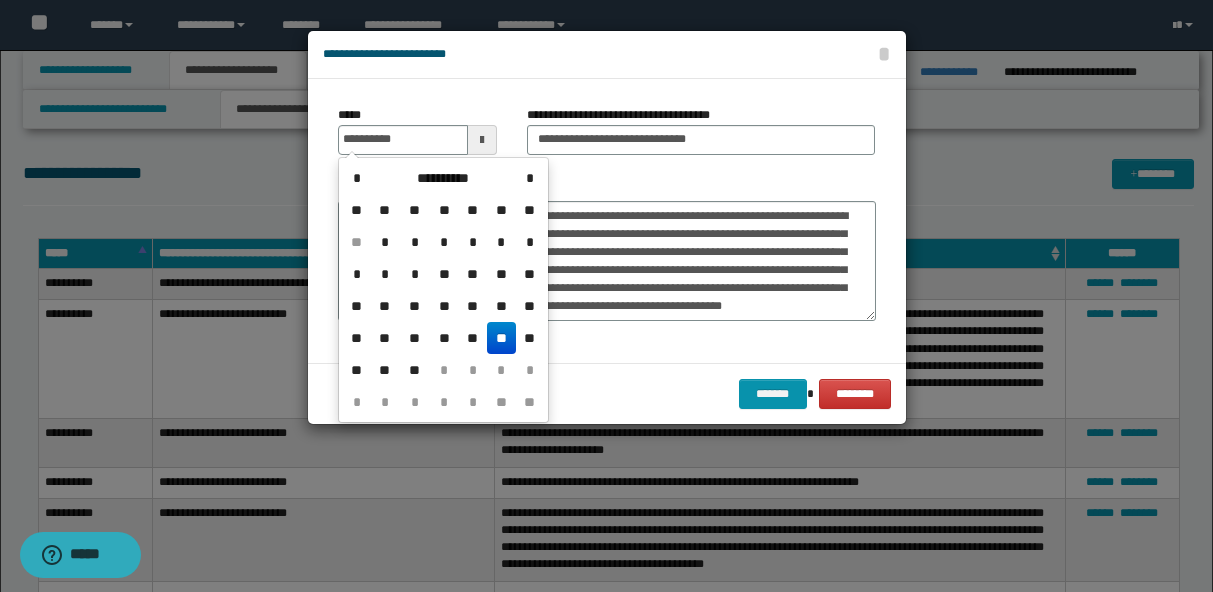 click on "**" at bounding box center (501, 338) 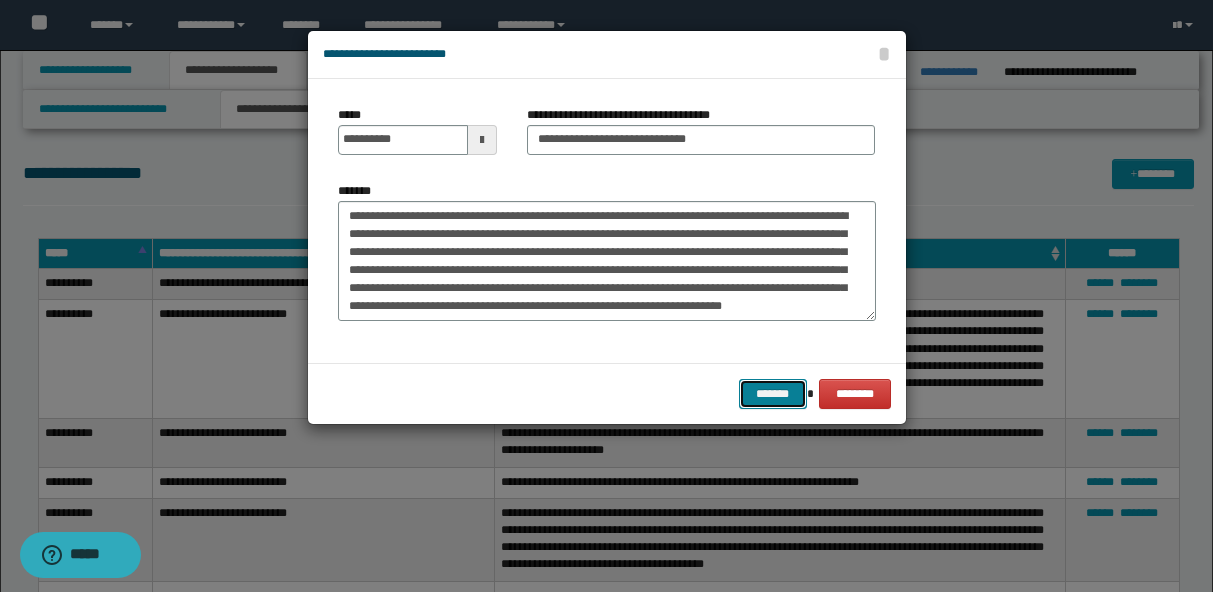 click on "*******" at bounding box center (773, 394) 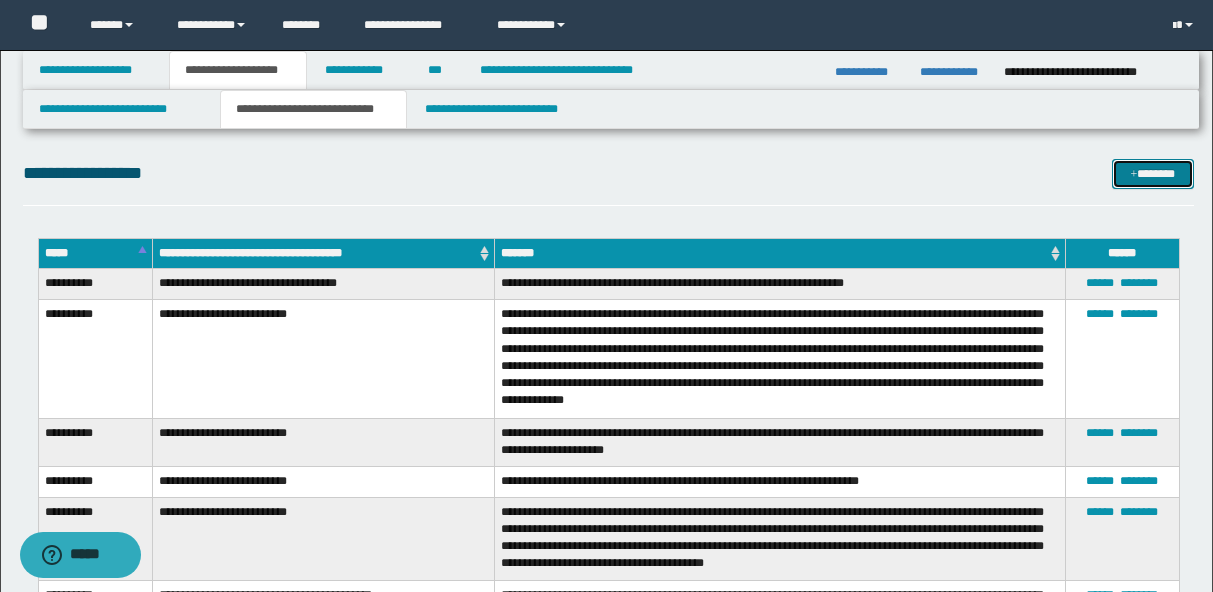 click on "*******" at bounding box center (1153, 174) 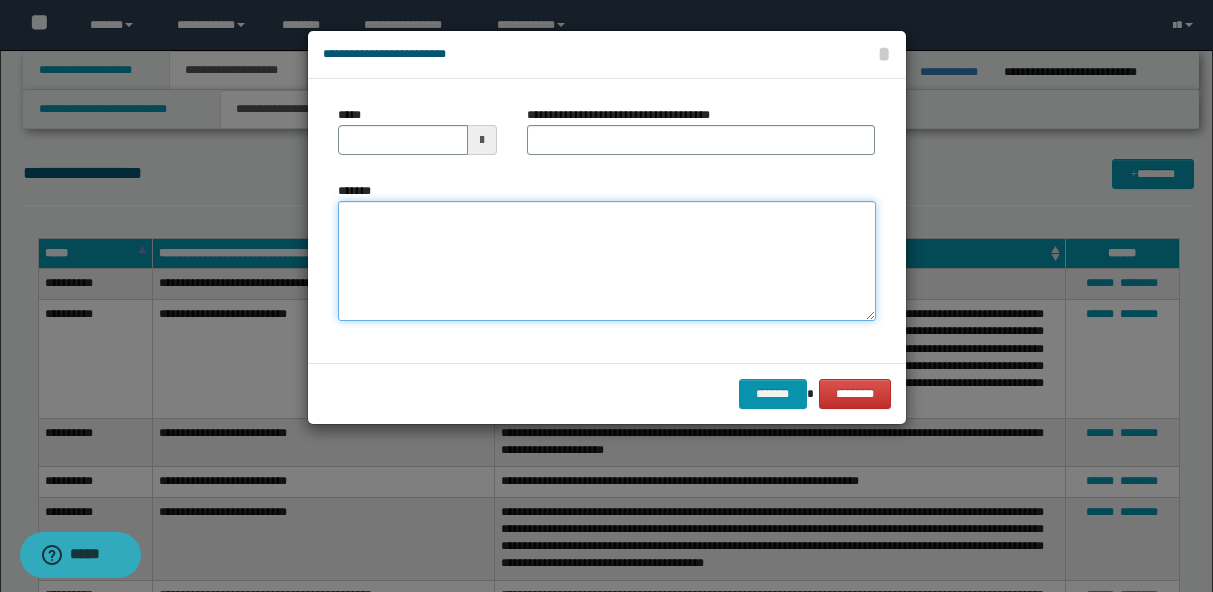 click on "*******" at bounding box center [607, 261] 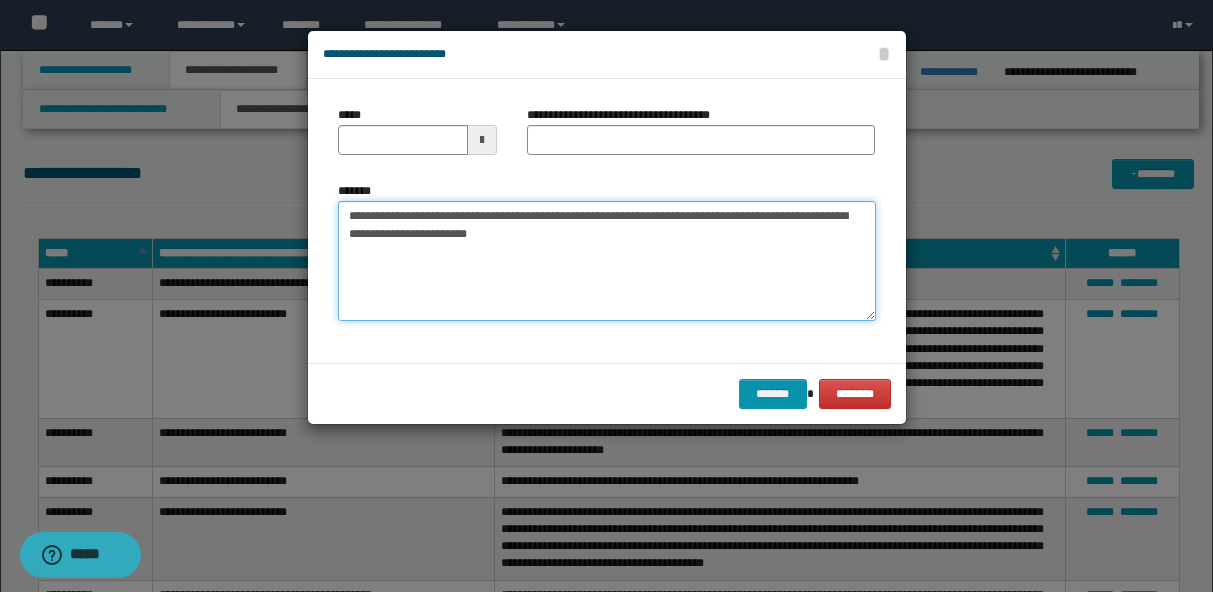 click on "**********" at bounding box center (607, 261) 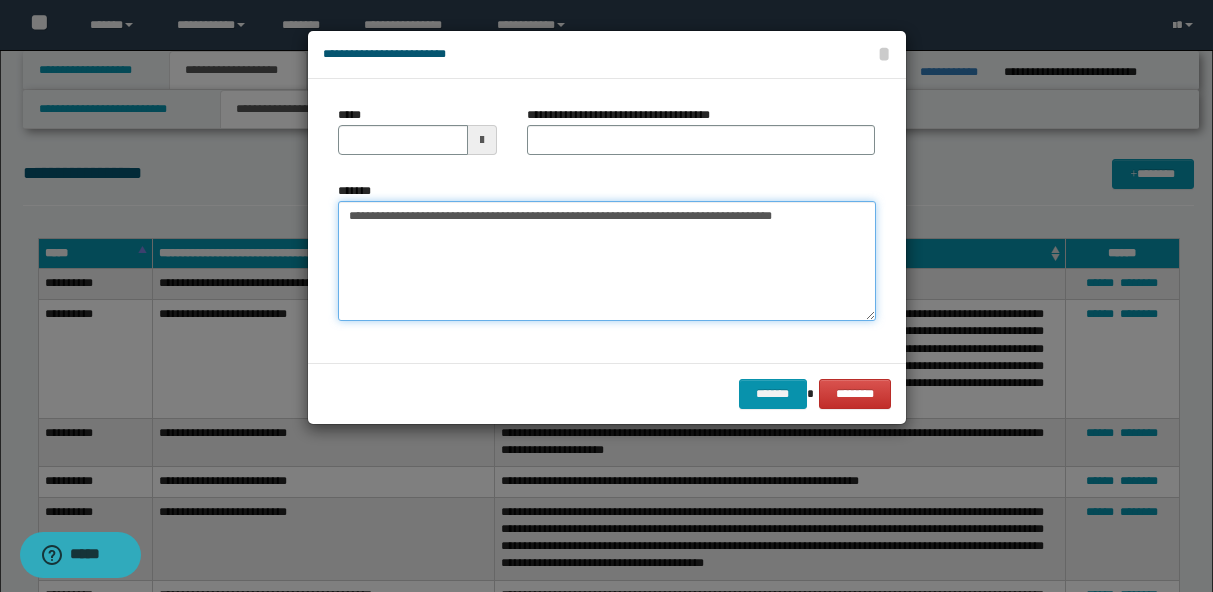 type on "**********" 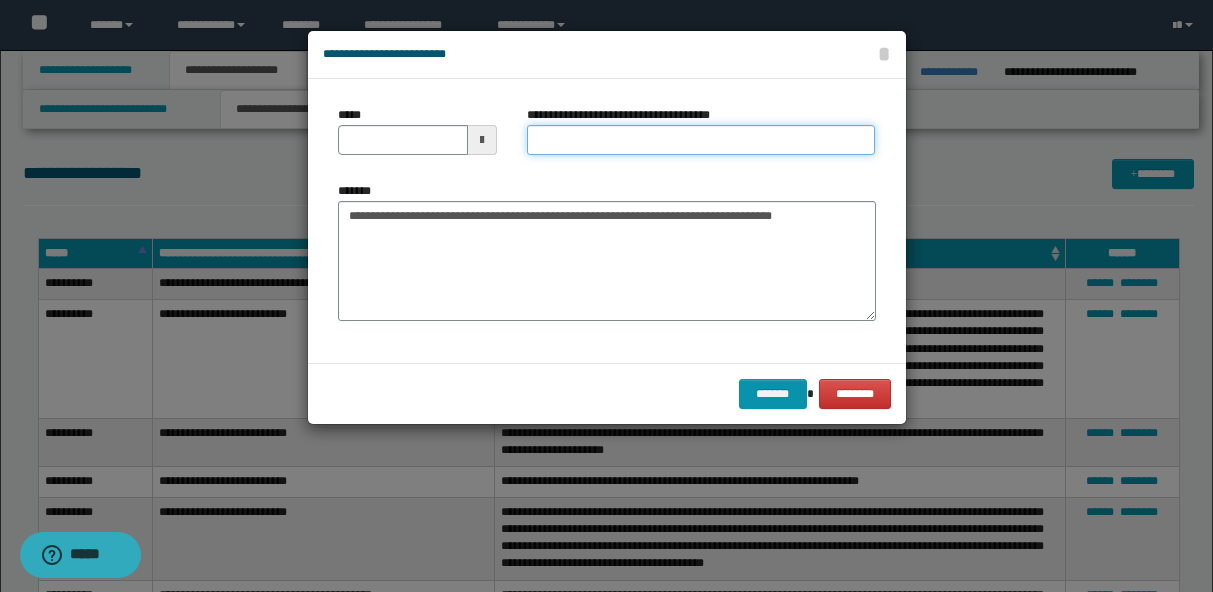 click on "**********" at bounding box center [701, 140] 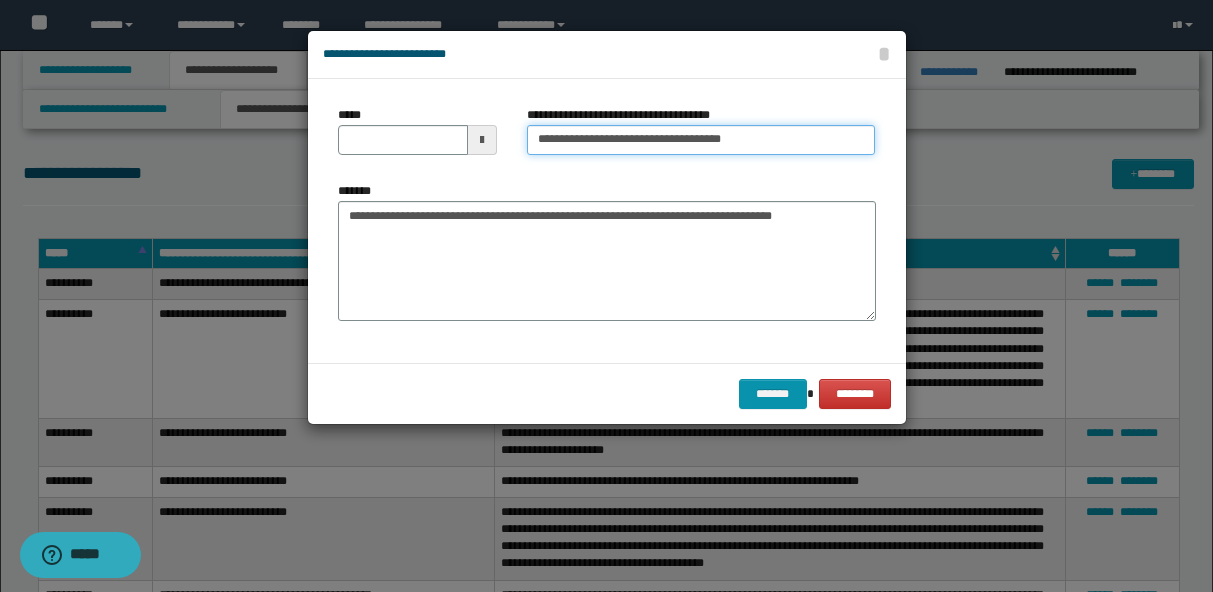 click on "**********" at bounding box center (701, 140) 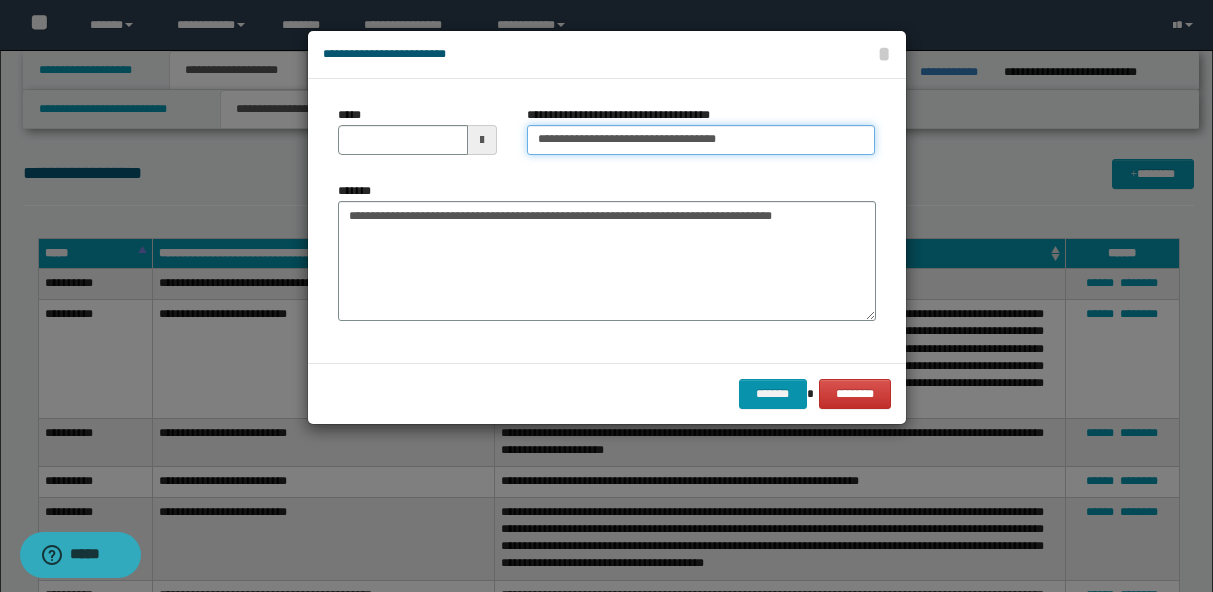 type on "**********" 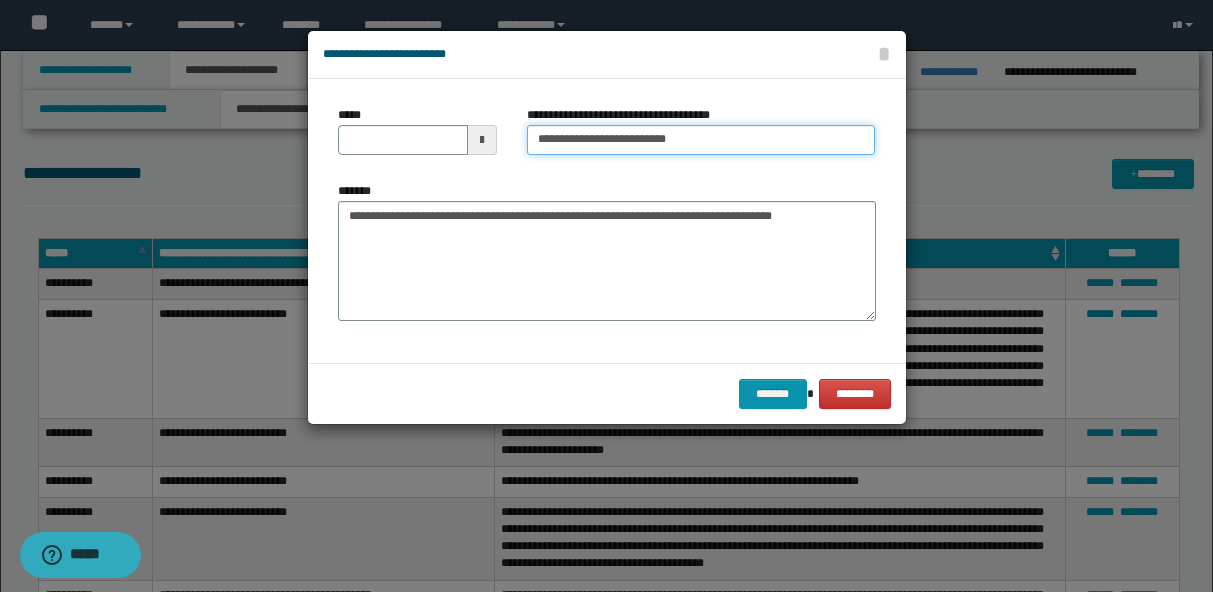 type 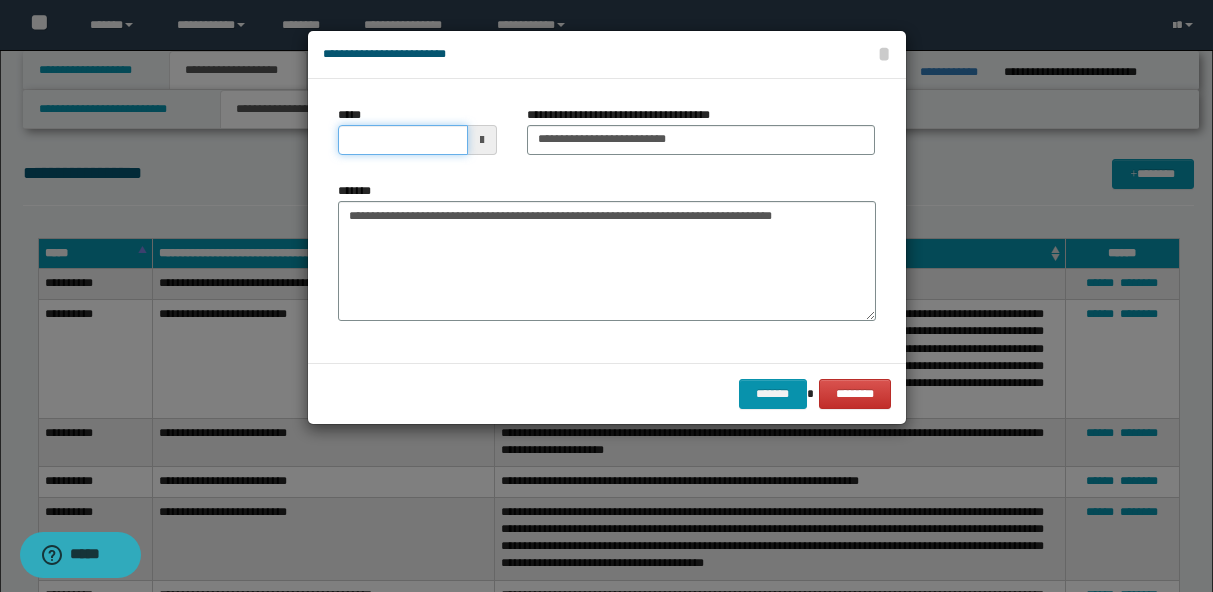 click on "*****" at bounding box center [403, 140] 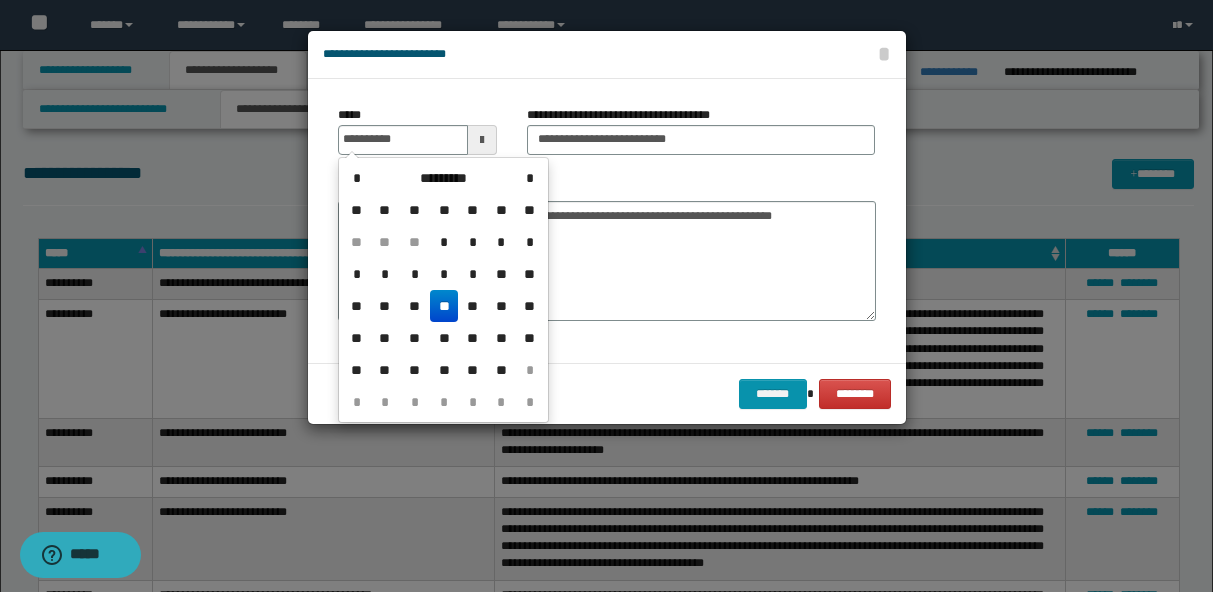 click on "**" at bounding box center (444, 306) 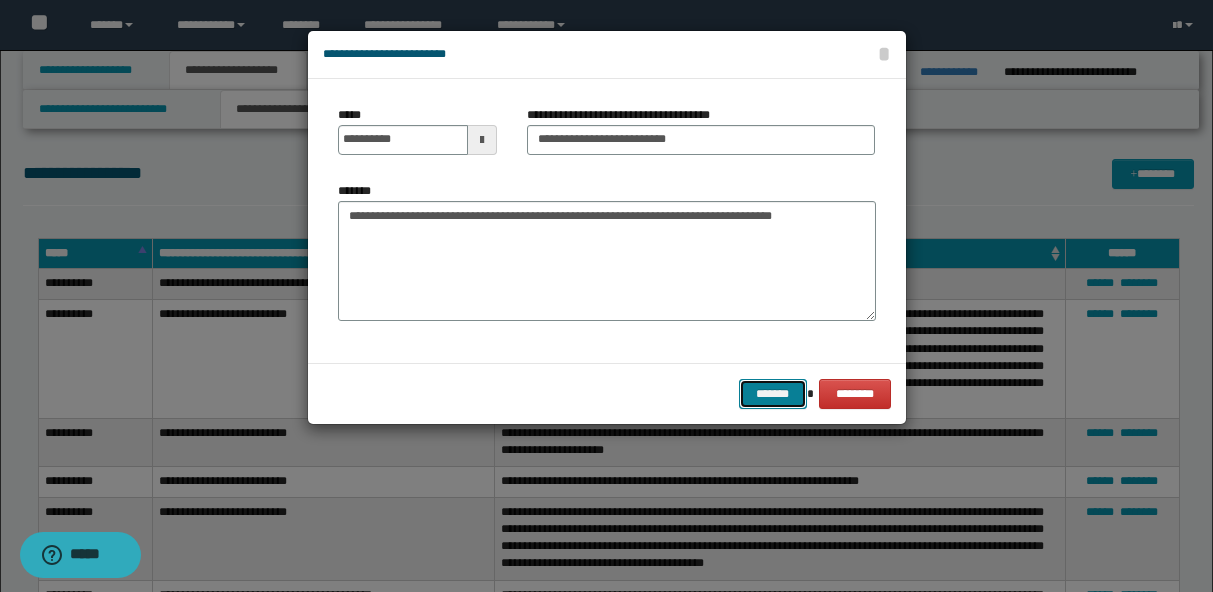 click on "*******" at bounding box center (773, 394) 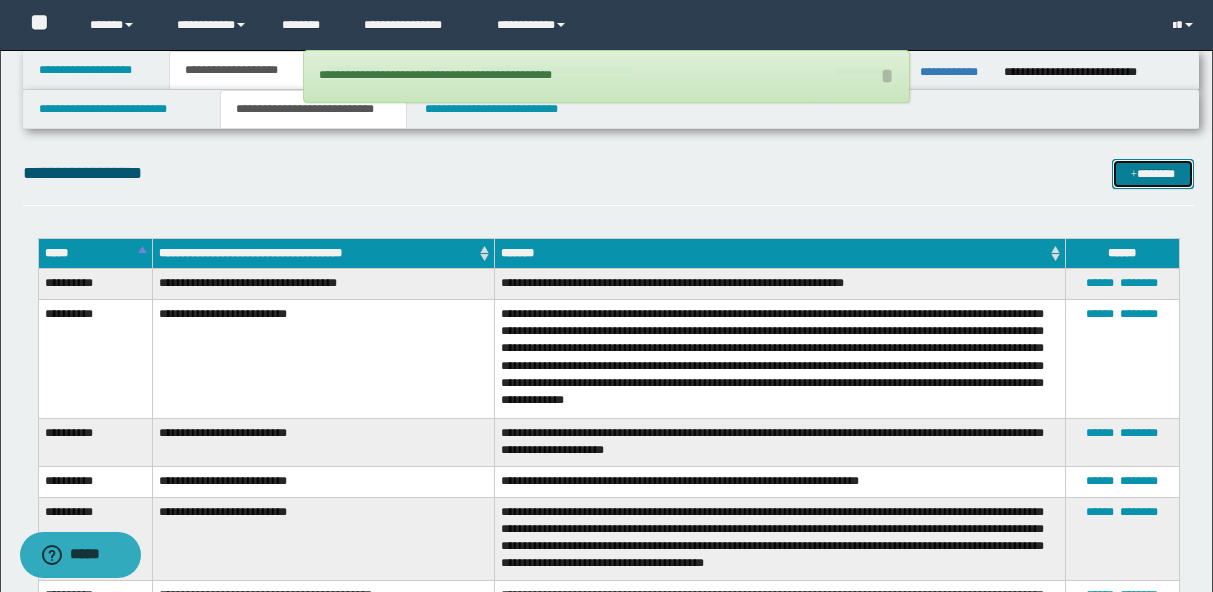 click on "*******" at bounding box center (1153, 174) 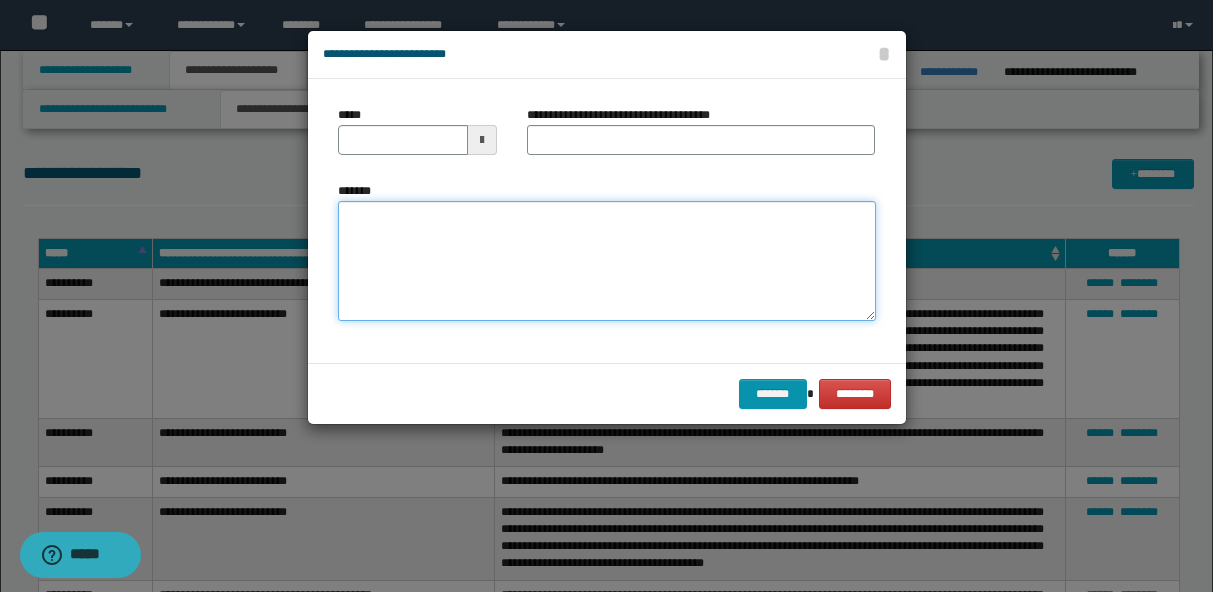 click on "*******" at bounding box center [607, 261] 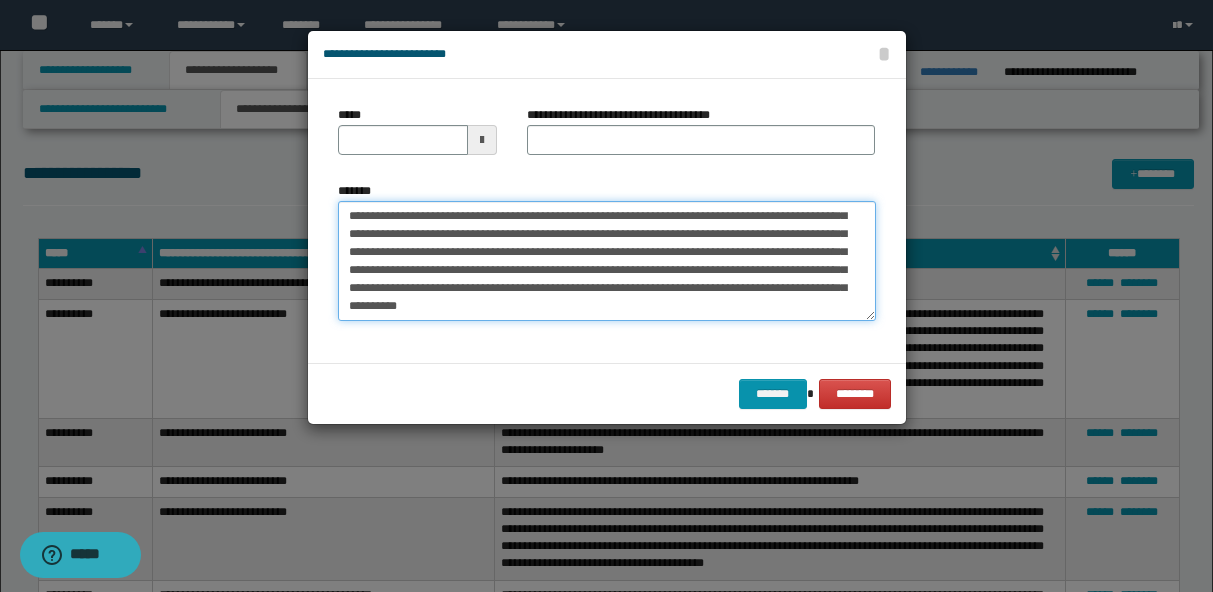 scroll, scrollTop: 0, scrollLeft: 0, axis: both 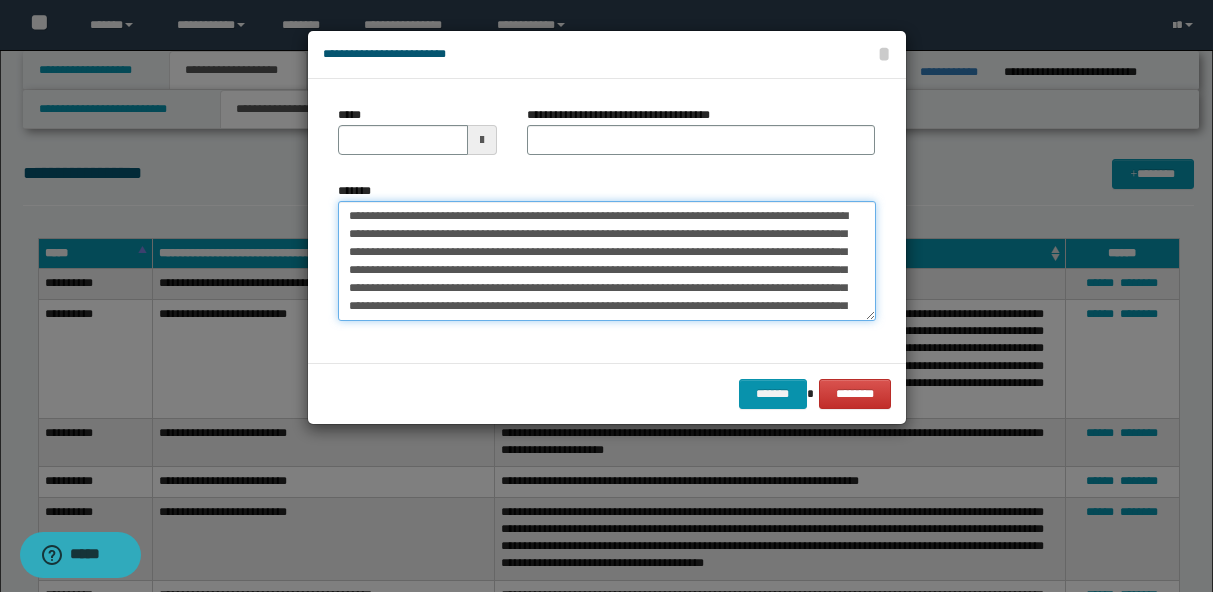 click on "**********" at bounding box center (607, 261) 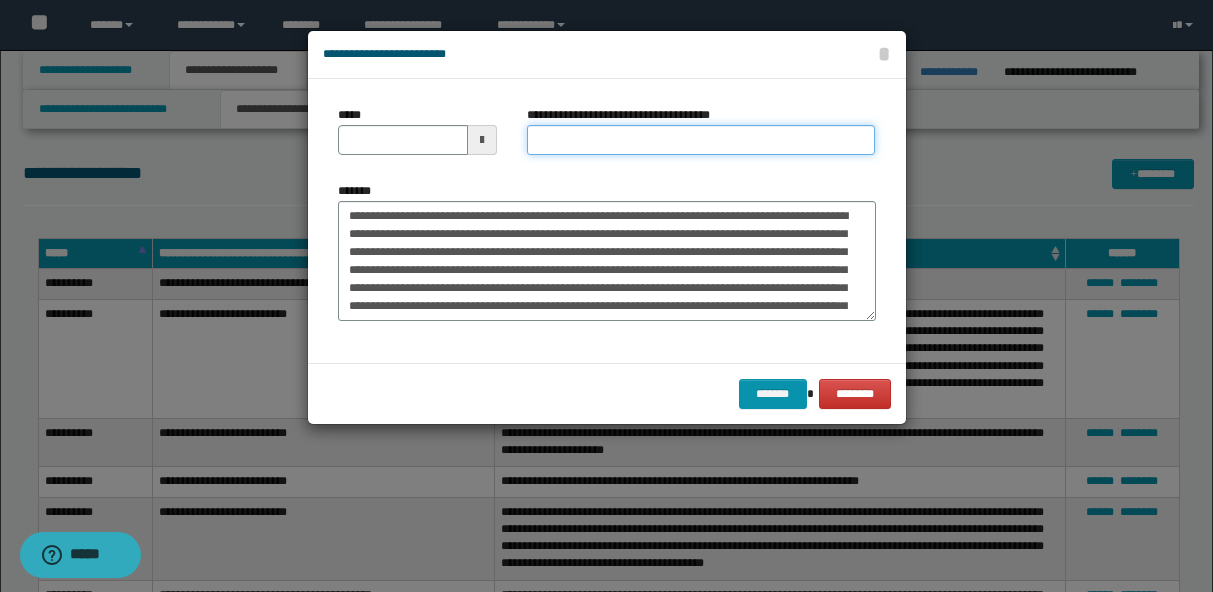 click on "**********" at bounding box center (701, 140) 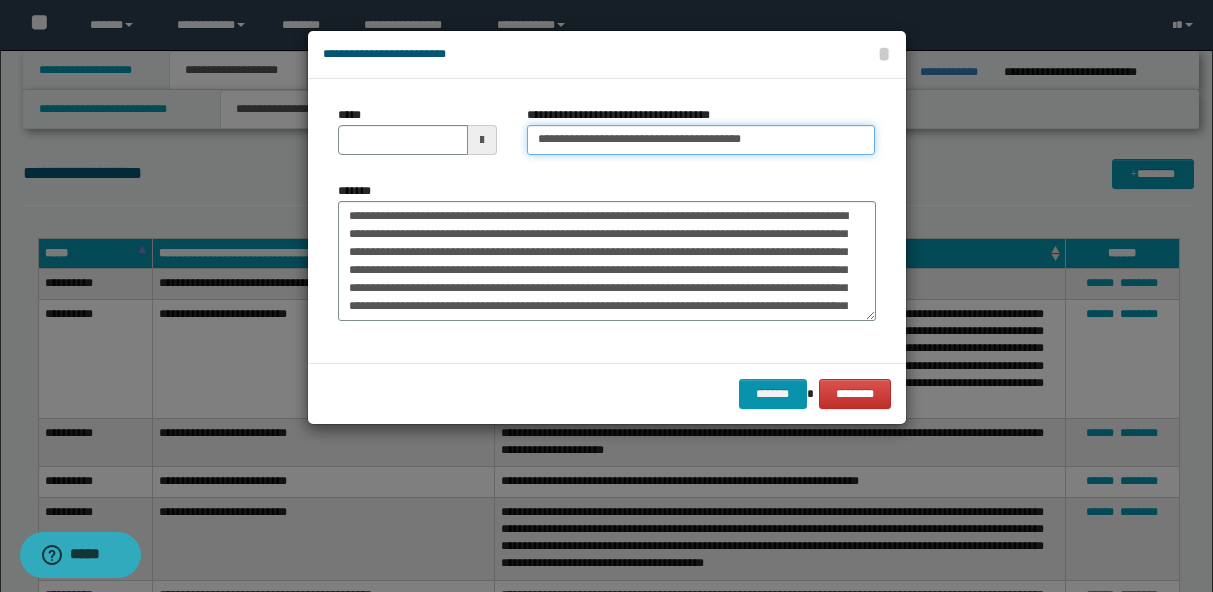 click on "**********" at bounding box center [701, 140] 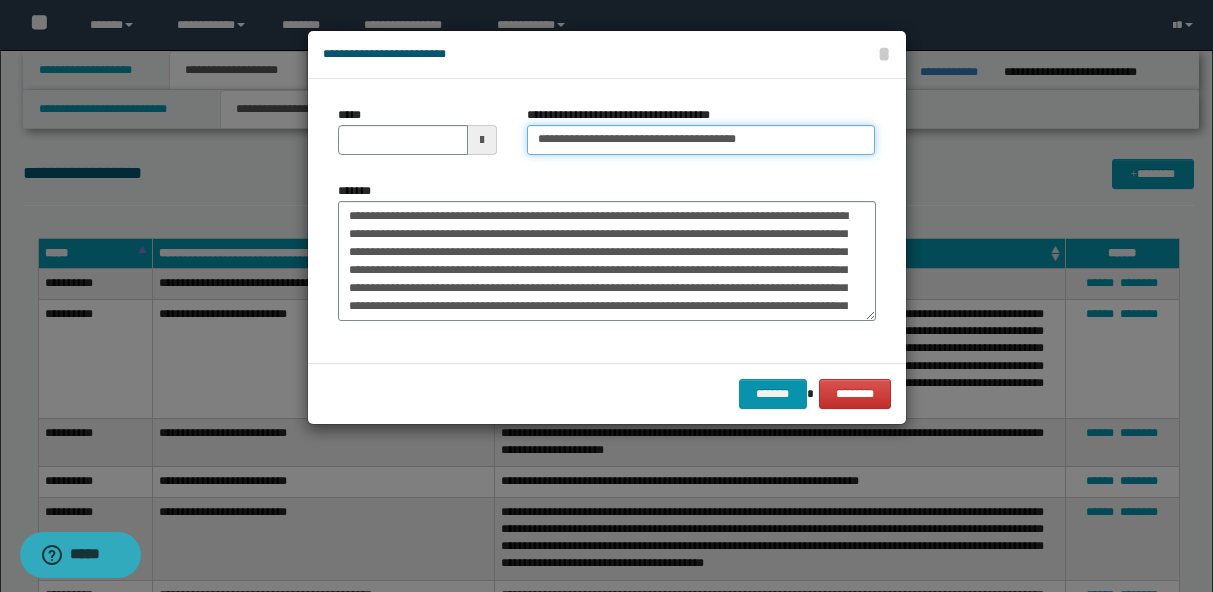 type on "**********" 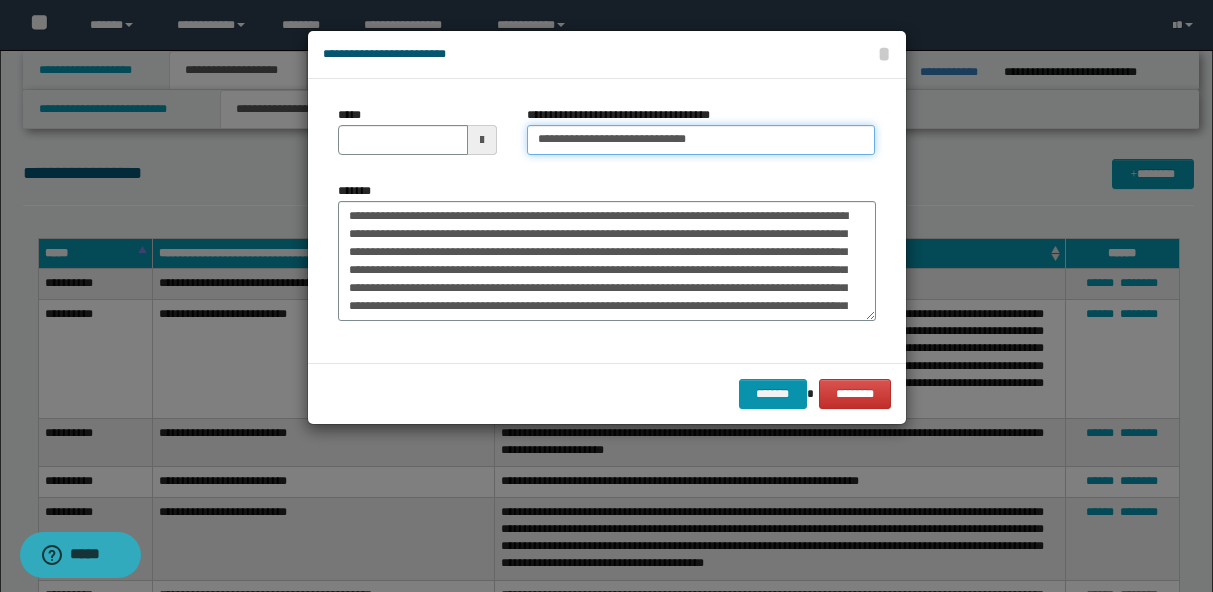 type 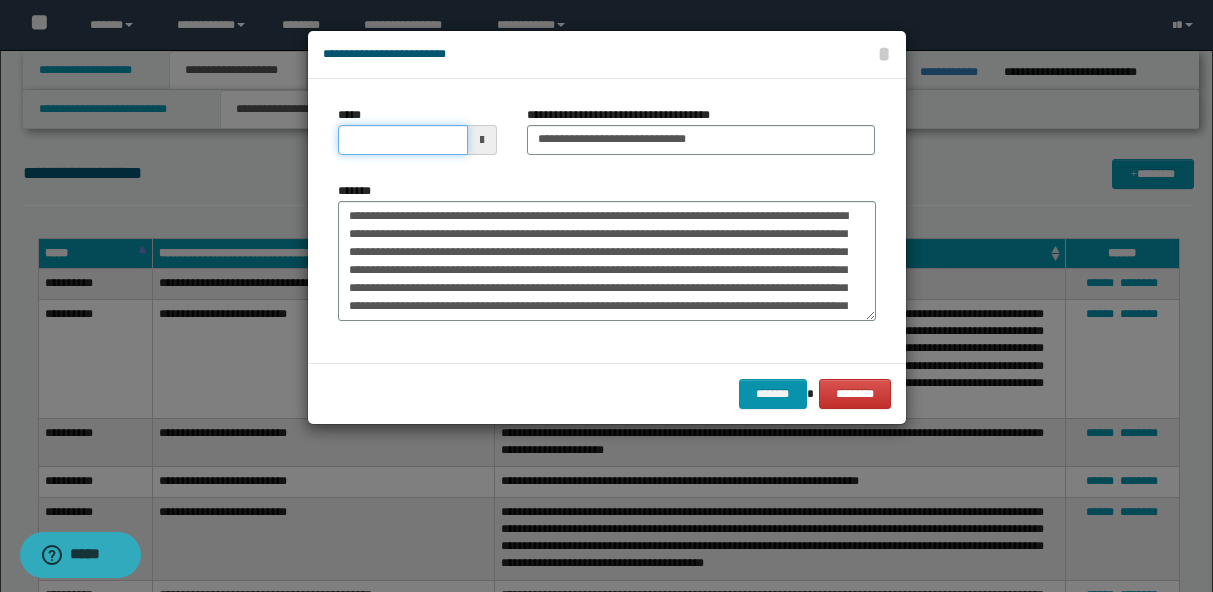click on "*****" at bounding box center [403, 140] 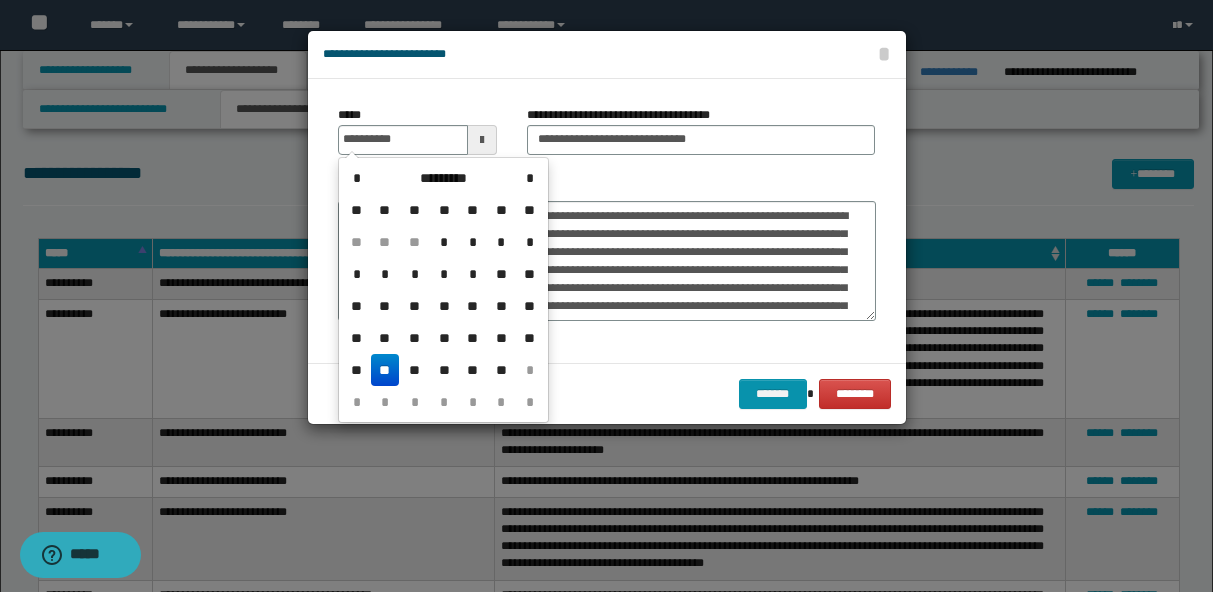 click on "**" at bounding box center [385, 370] 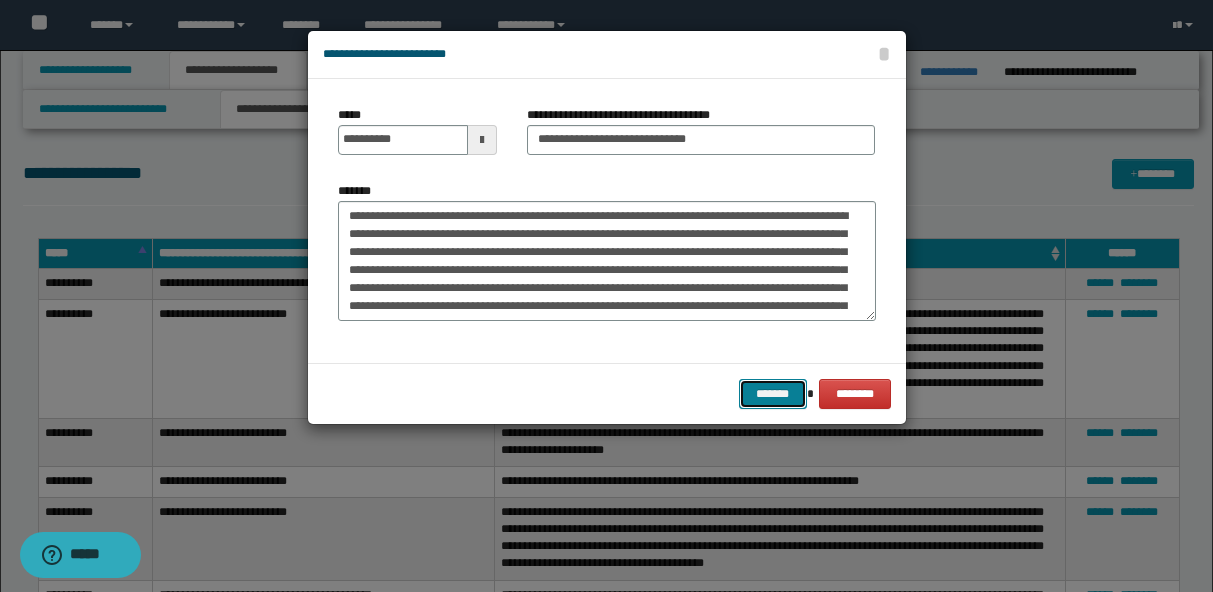 click on "*******" at bounding box center (773, 394) 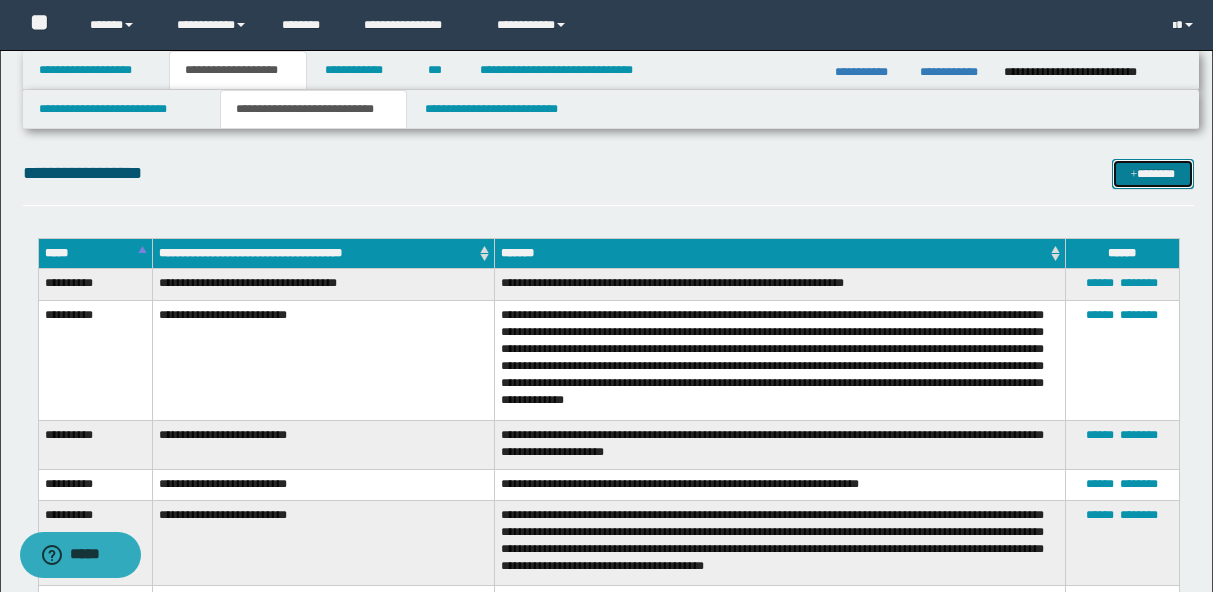 click on "*******" at bounding box center (1153, 174) 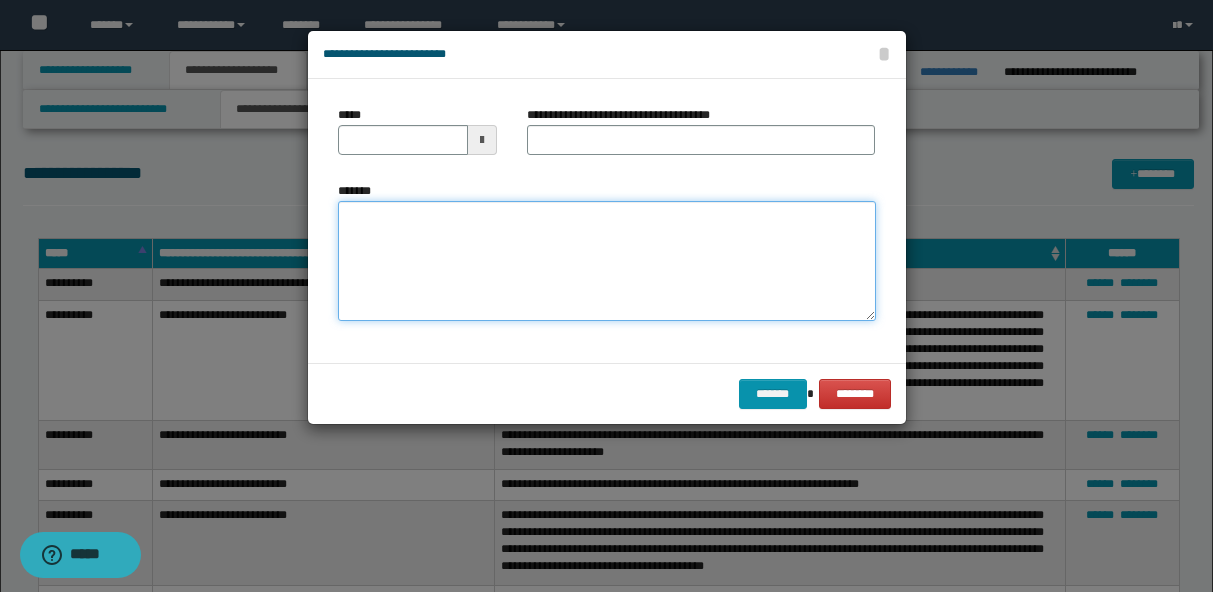 click on "*******" at bounding box center [607, 261] 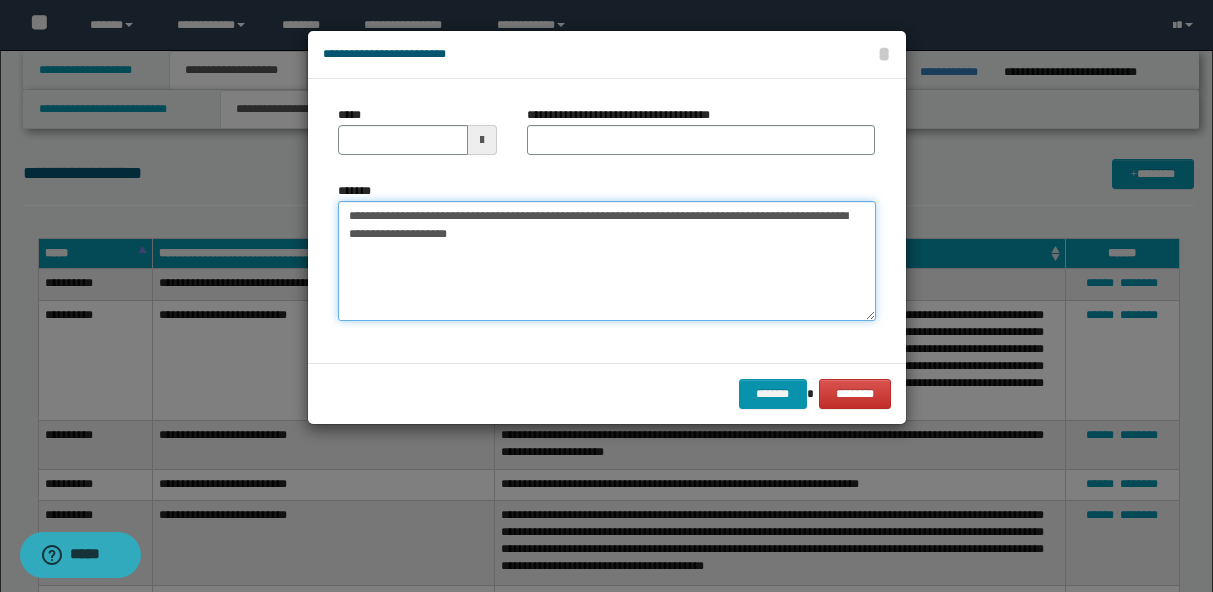 click on "**********" at bounding box center (607, 261) 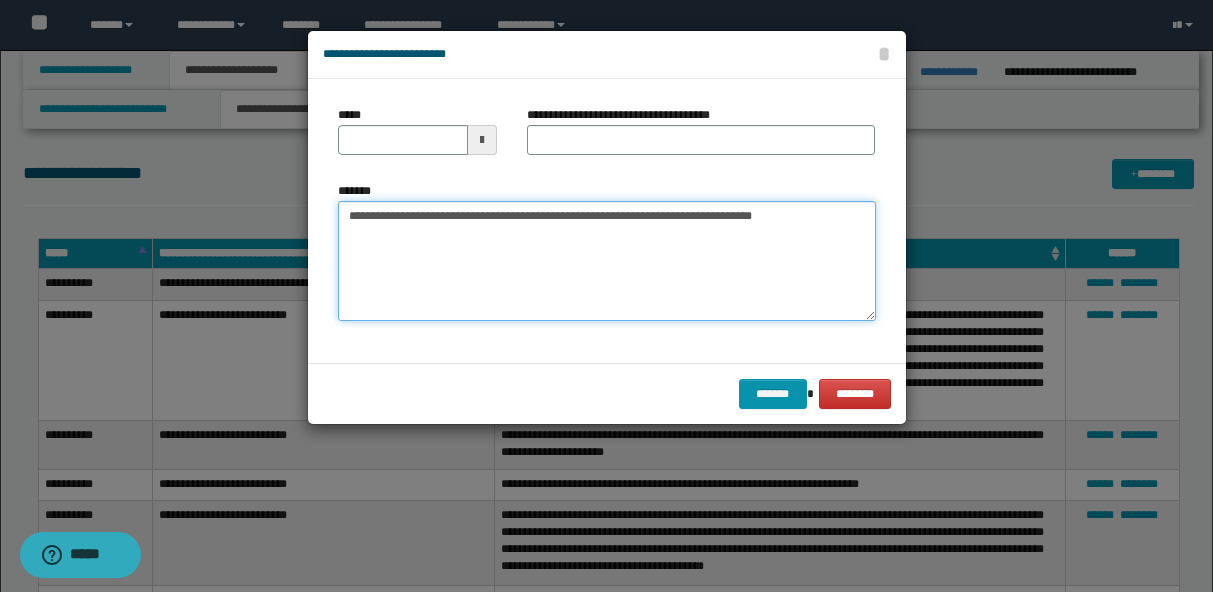 type on "**********" 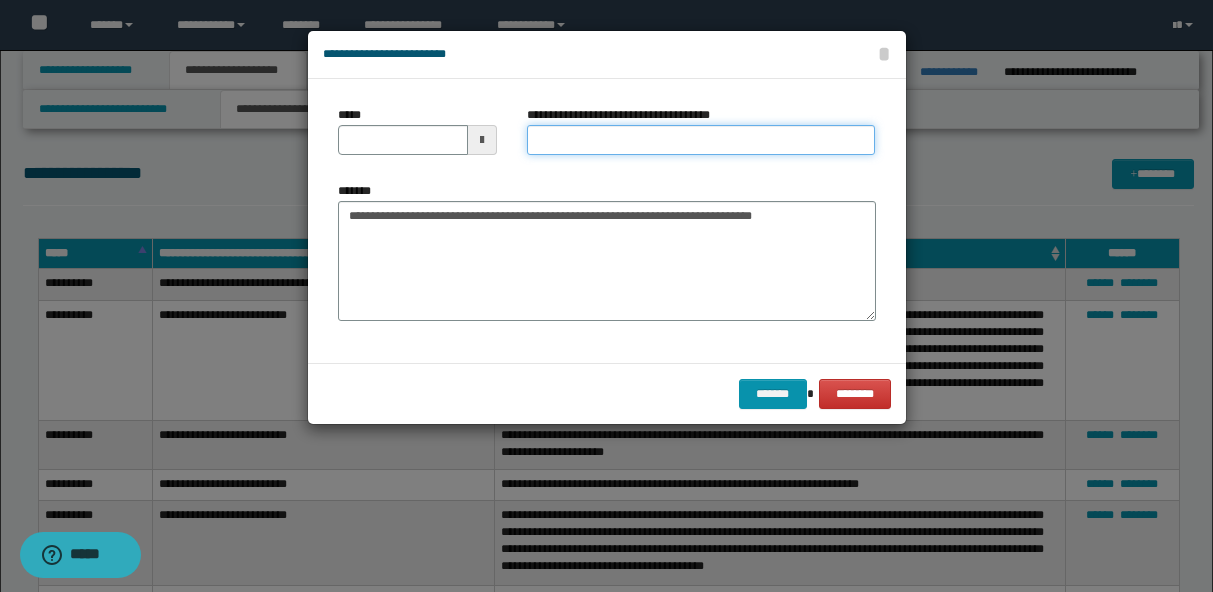 click on "**********" at bounding box center [701, 140] 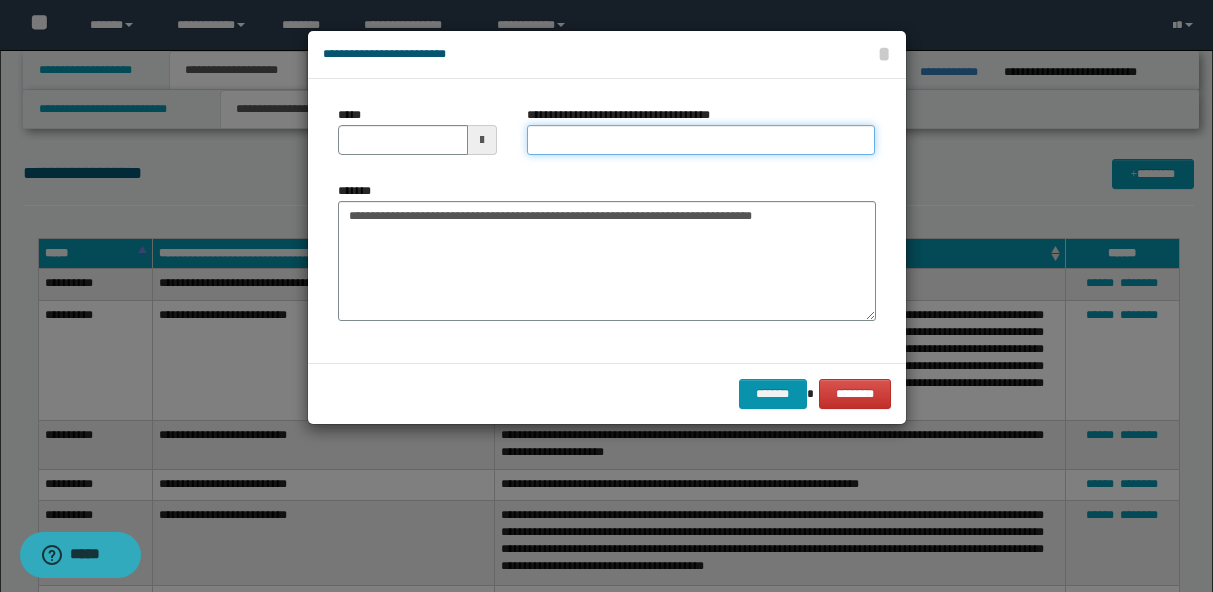 paste on "**********" 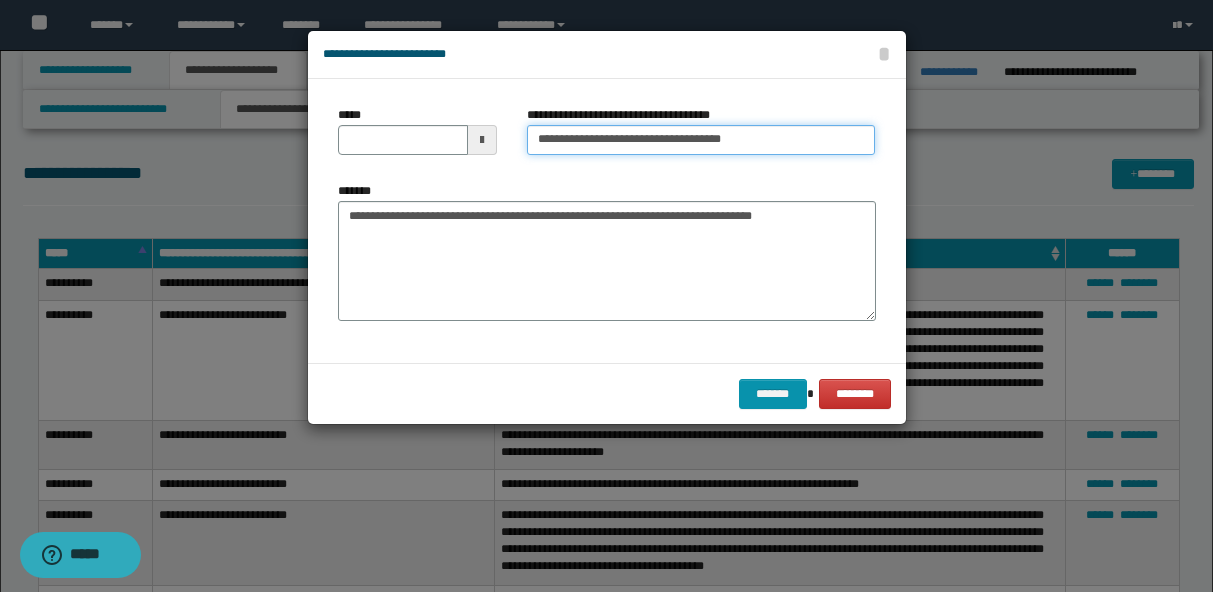 click on "**********" at bounding box center (701, 140) 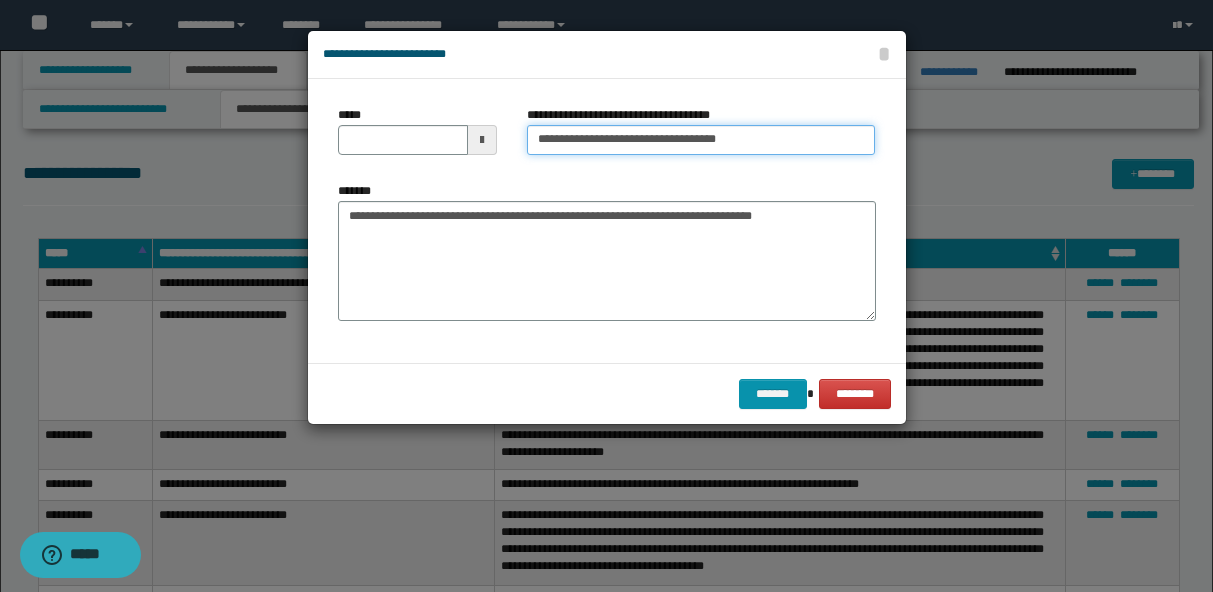 type on "**********" 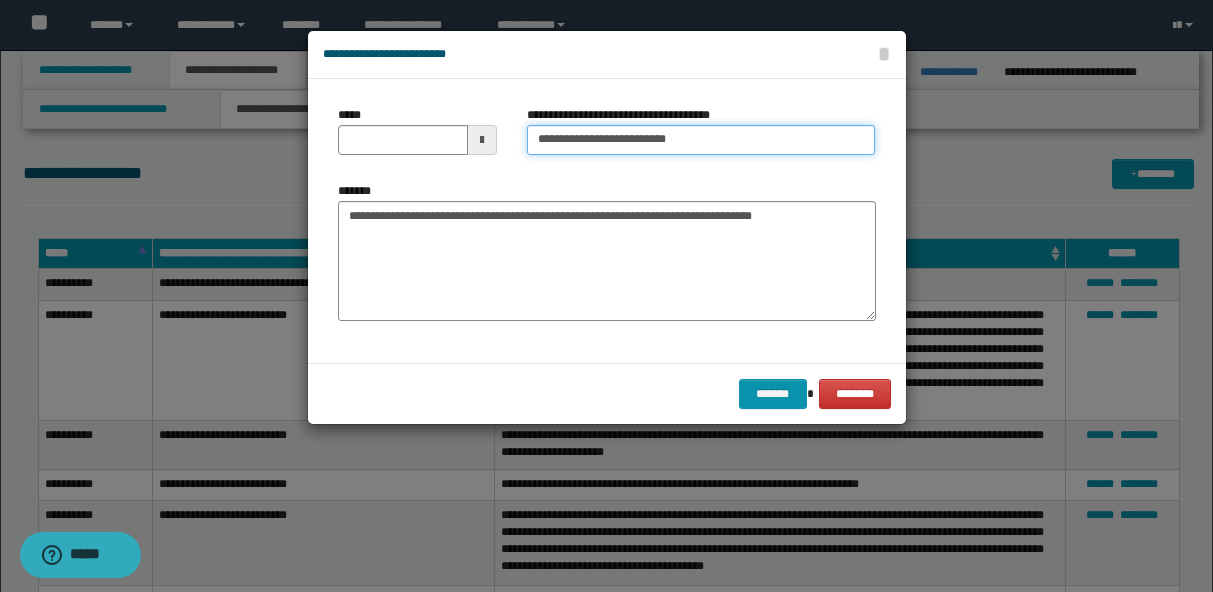 type 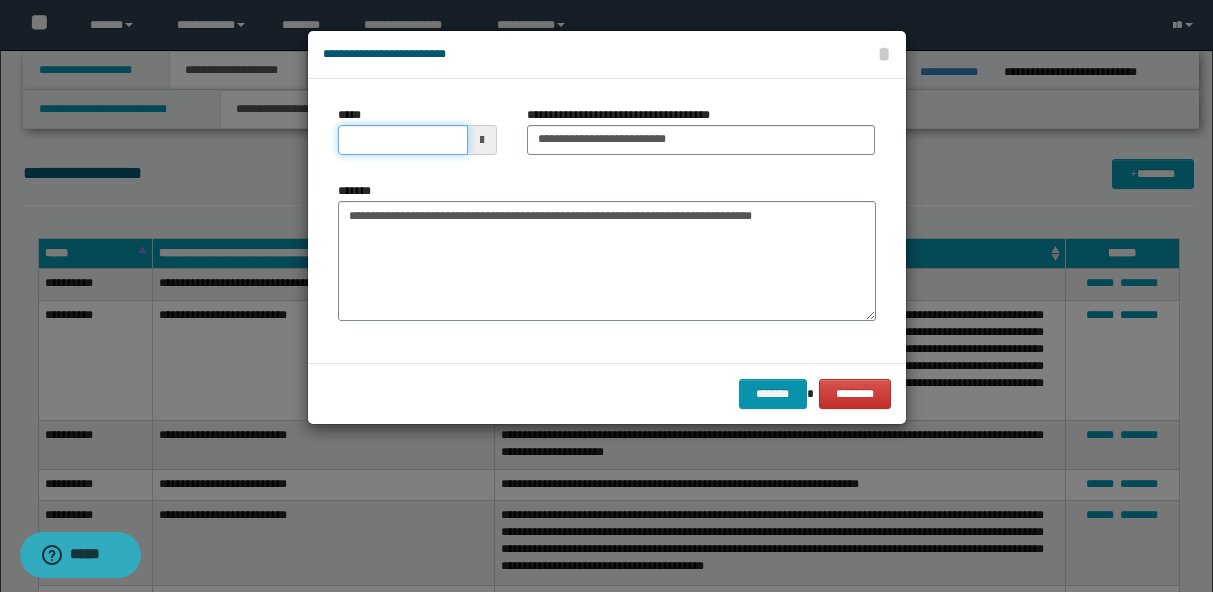 click on "*****" at bounding box center [403, 140] 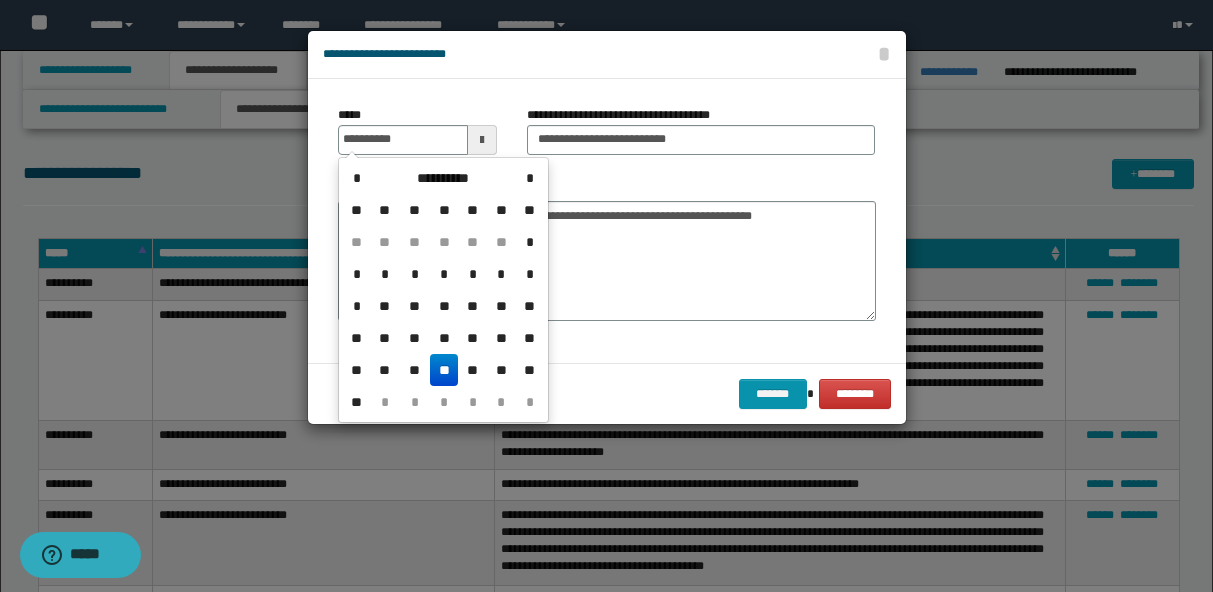 click on "**" at bounding box center (444, 370) 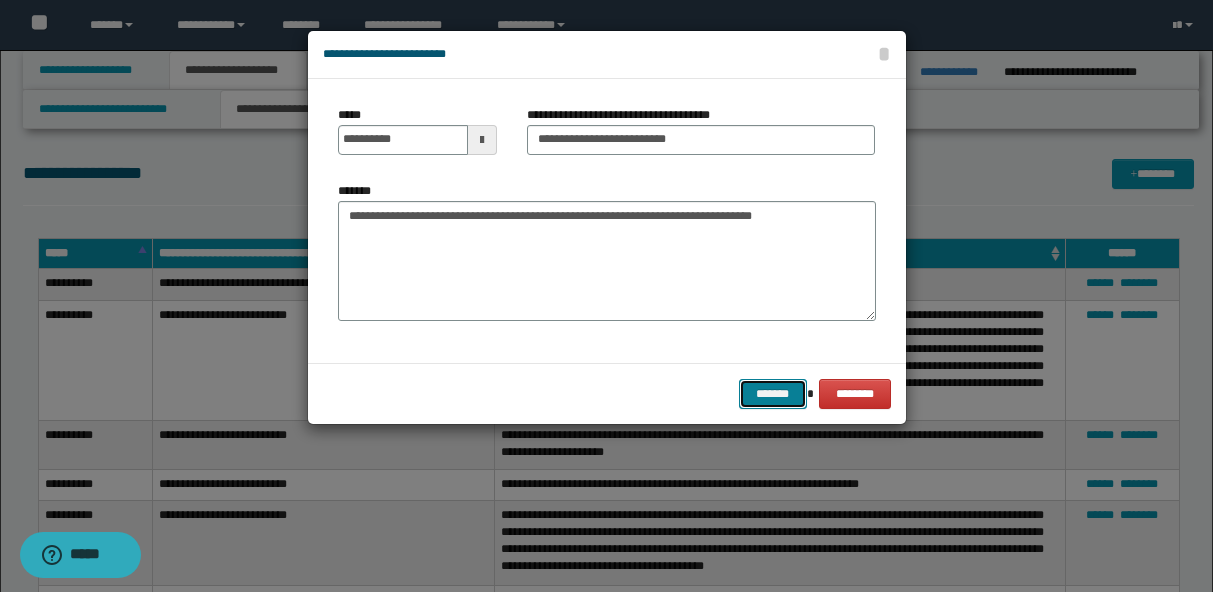 click on "*******" at bounding box center (773, 394) 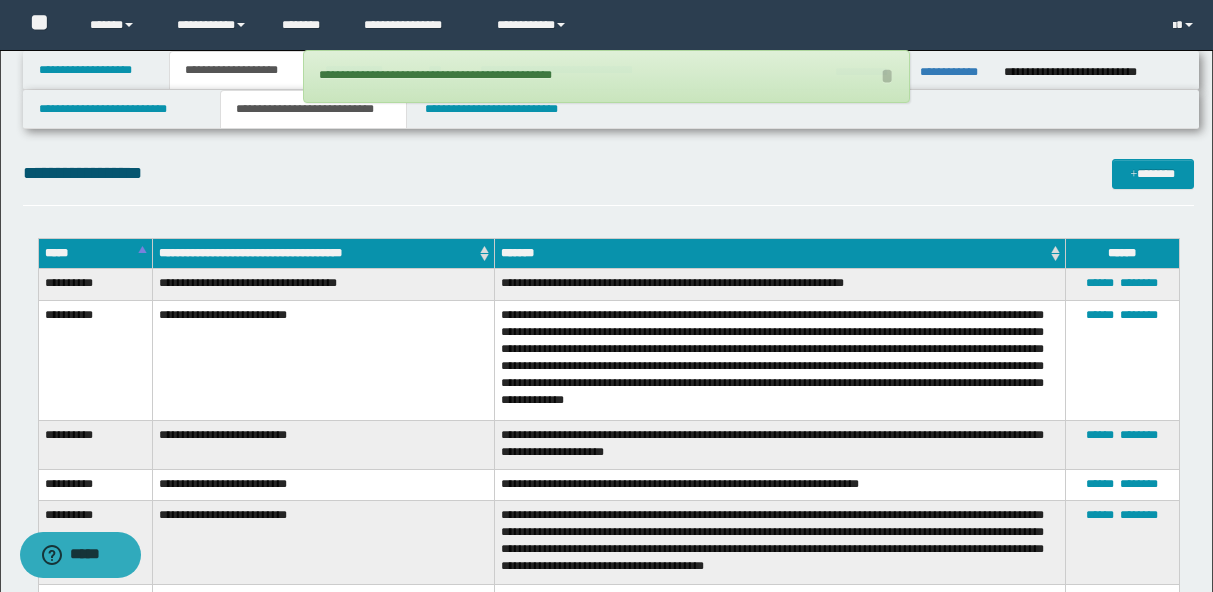 click on "**********" at bounding box center (780, 360) 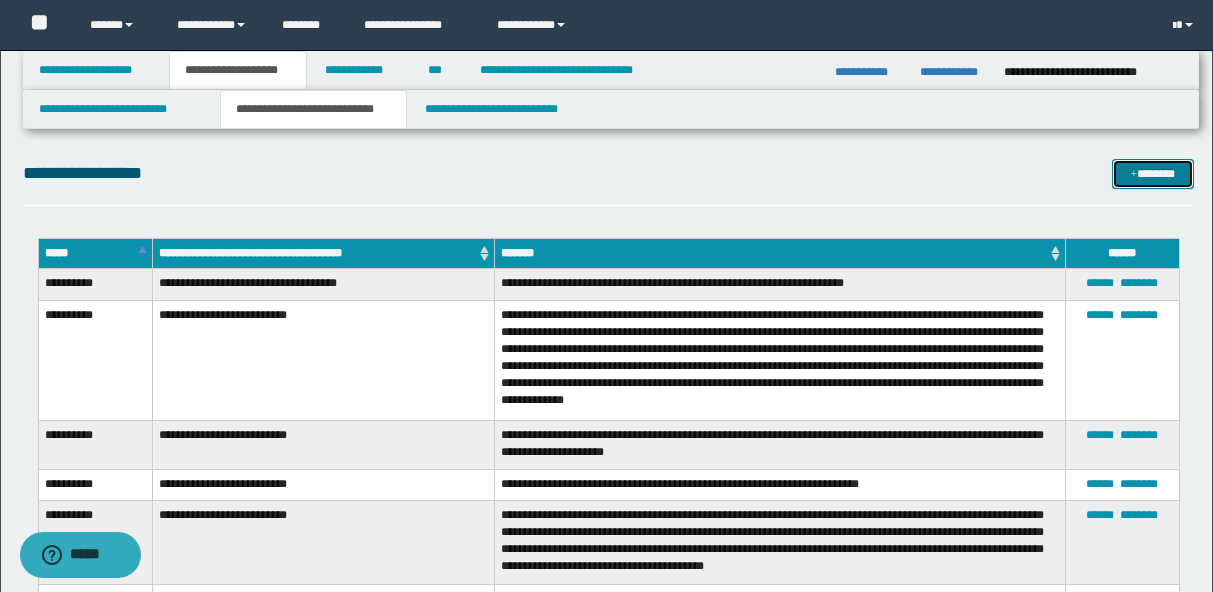 click on "*******" at bounding box center [1153, 174] 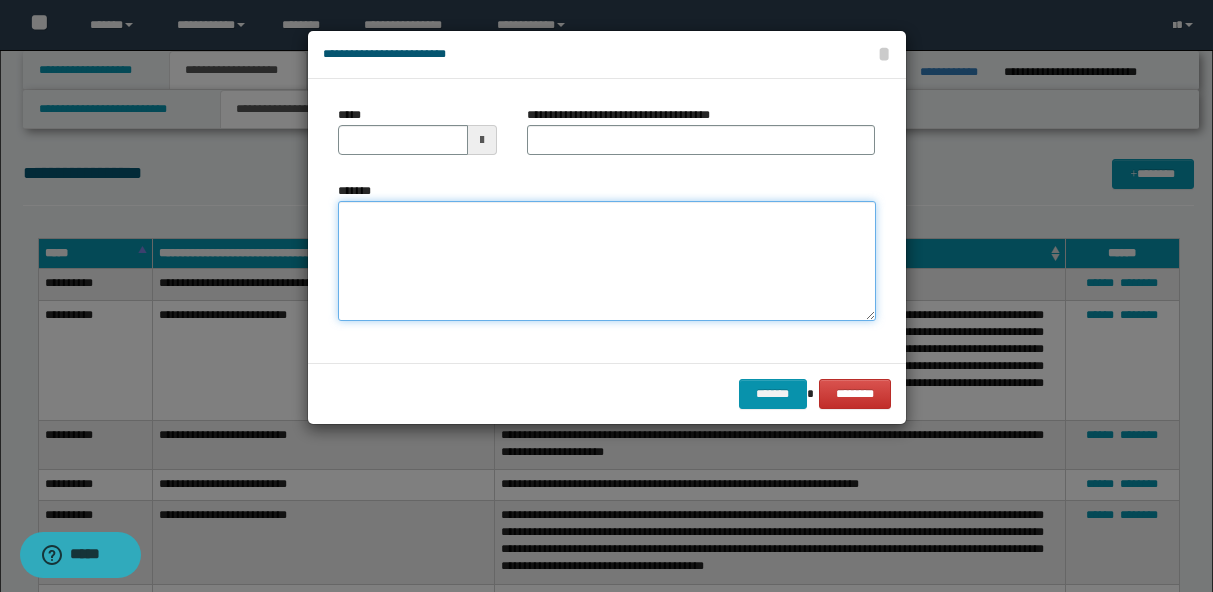 click on "*******" at bounding box center [607, 261] 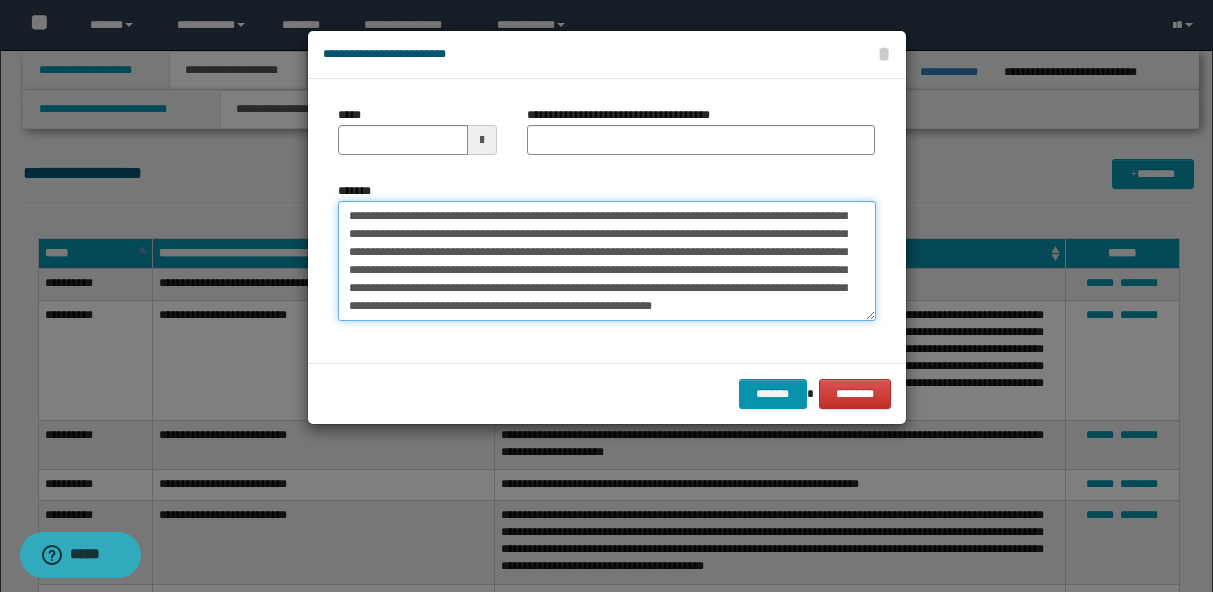 scroll, scrollTop: 0, scrollLeft: 0, axis: both 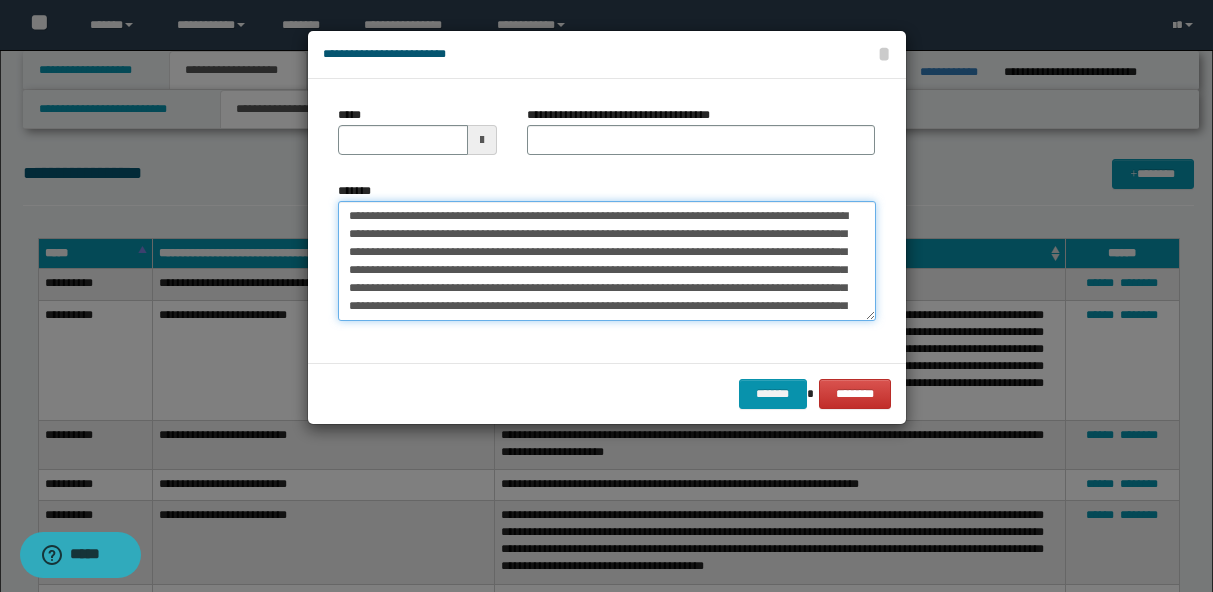 click on "**********" at bounding box center [607, 261] 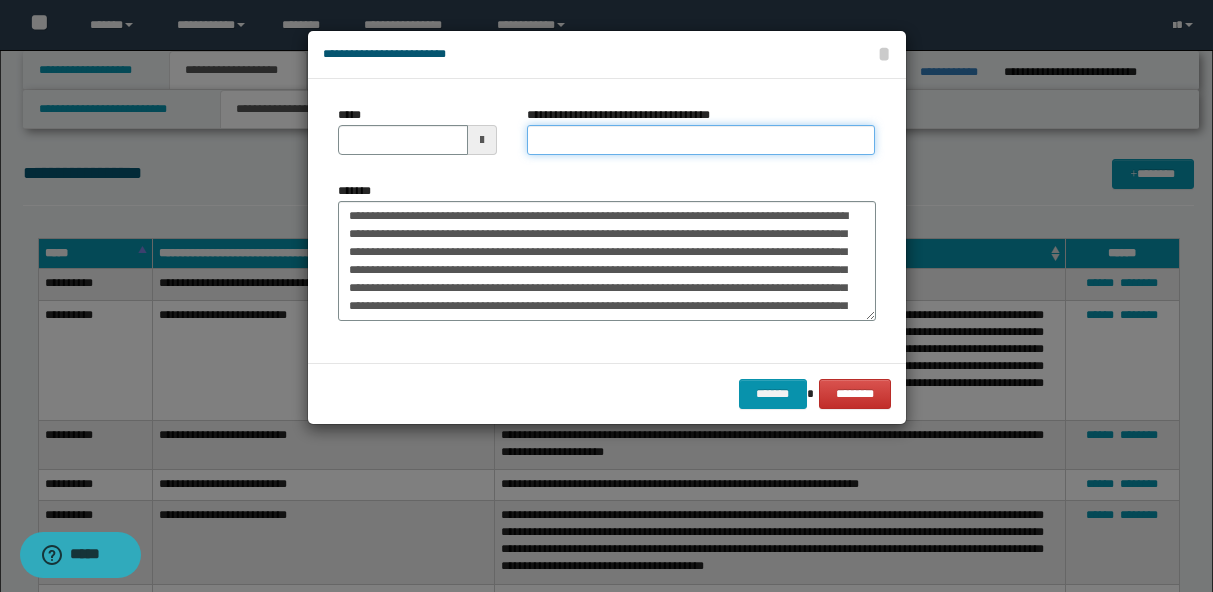 click on "**********" at bounding box center [701, 140] 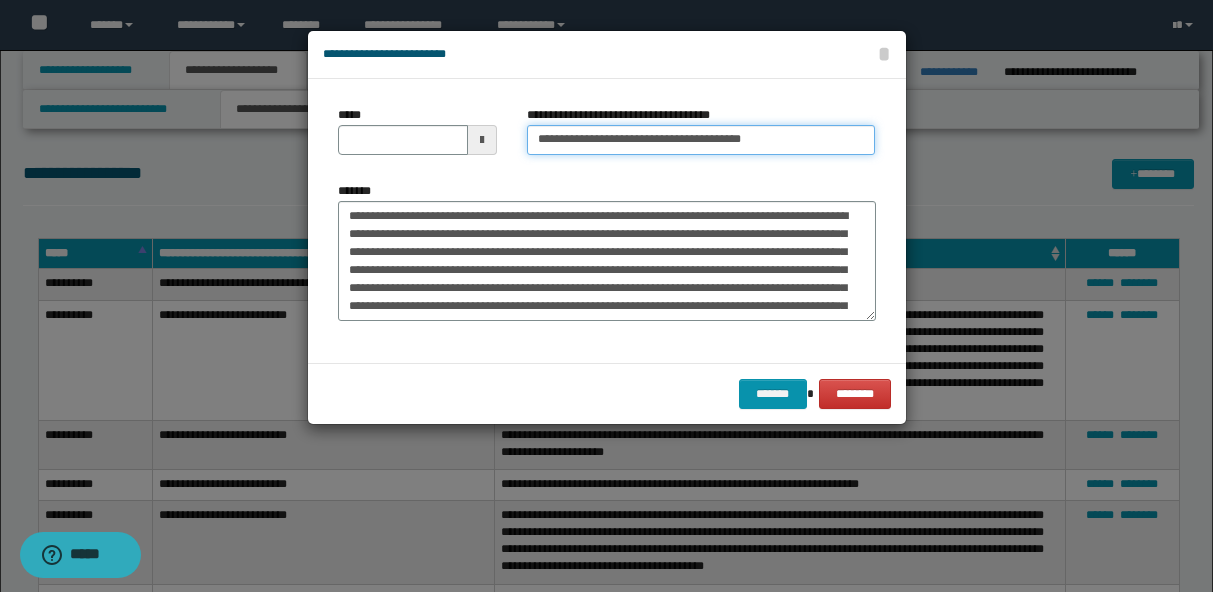 type on "**********" 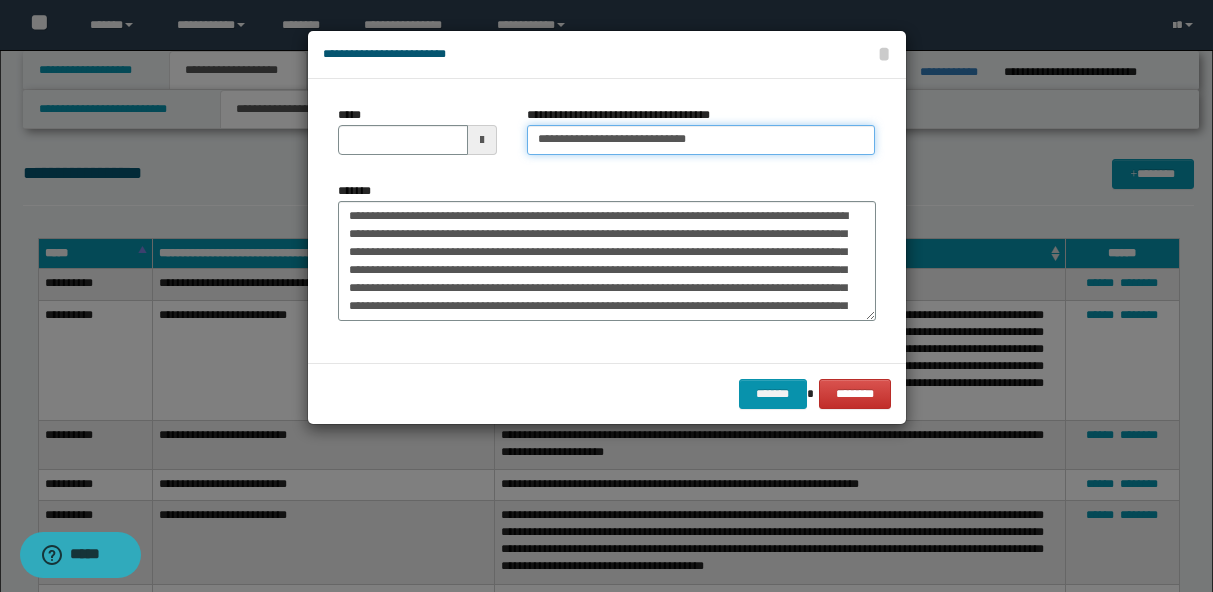 type 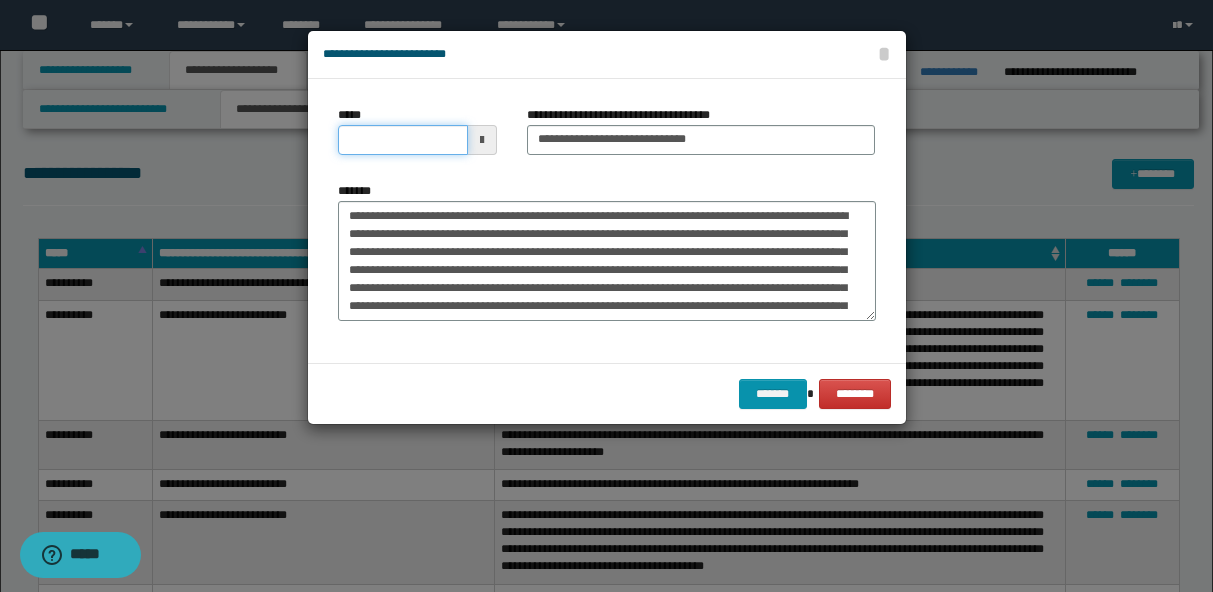 click on "*****" at bounding box center (403, 140) 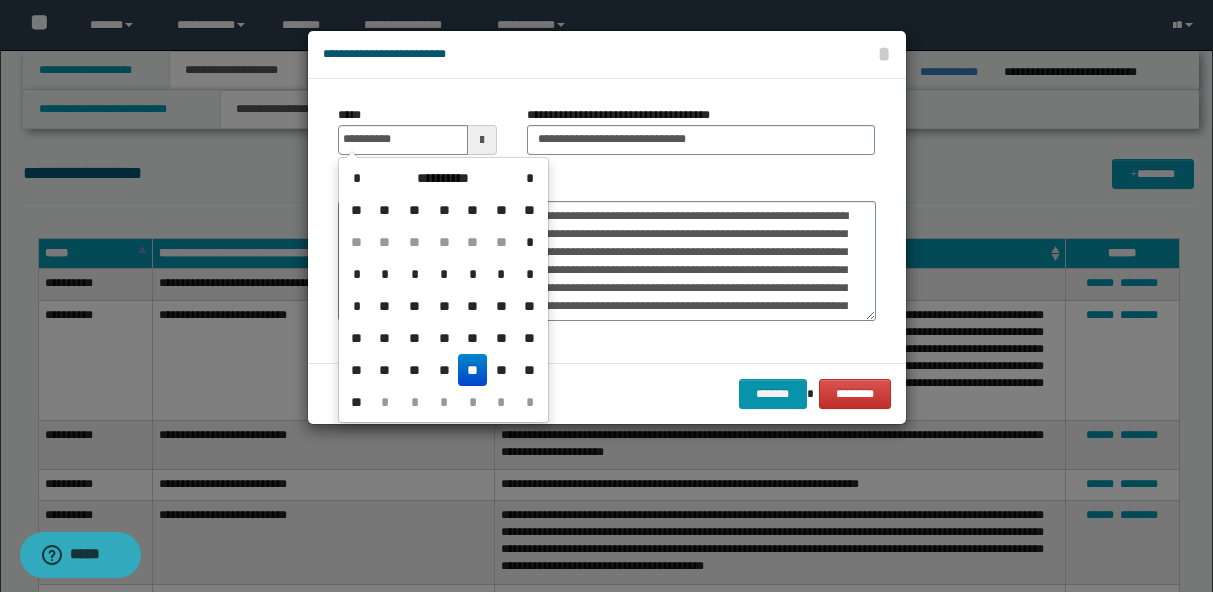 click on "**" at bounding box center [472, 370] 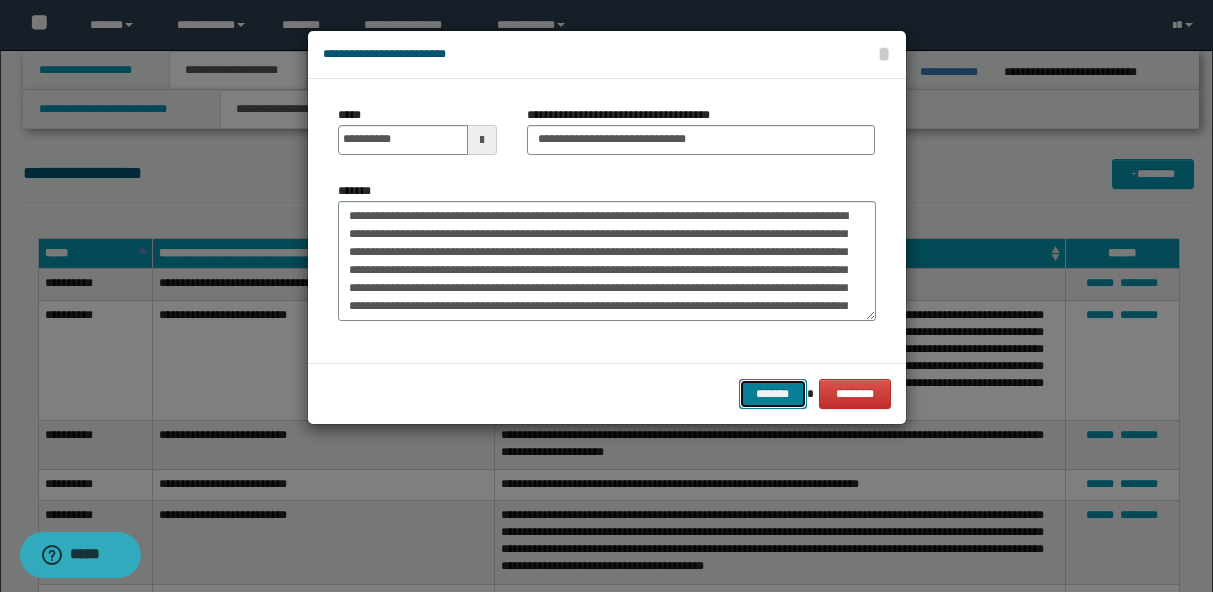click on "*******" at bounding box center [773, 394] 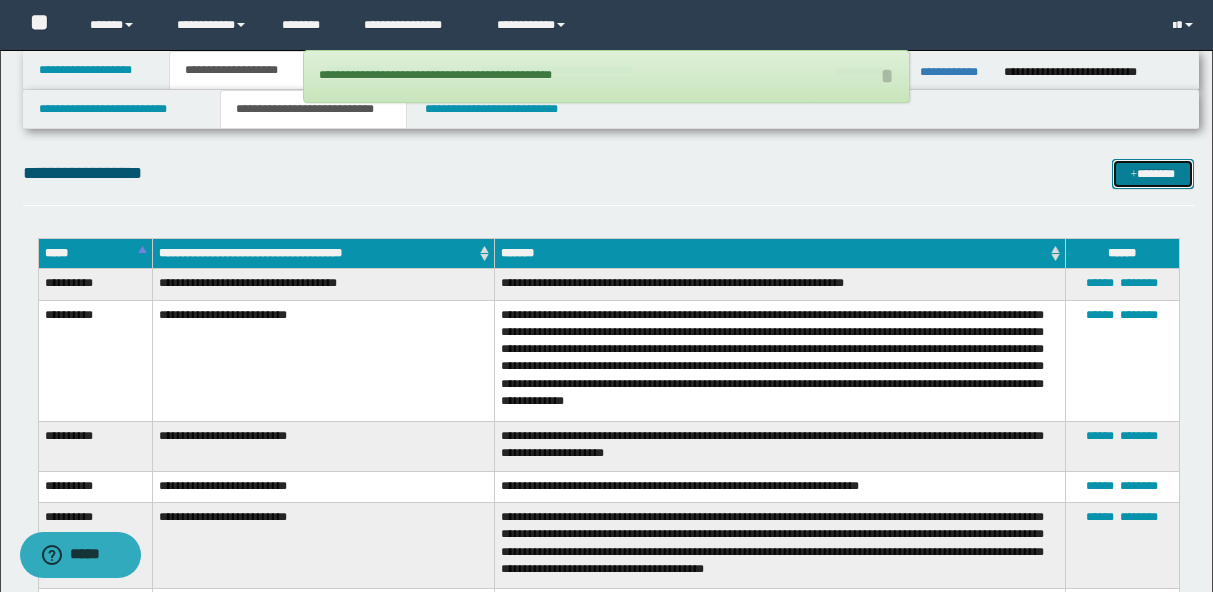 click on "*******" at bounding box center (1153, 174) 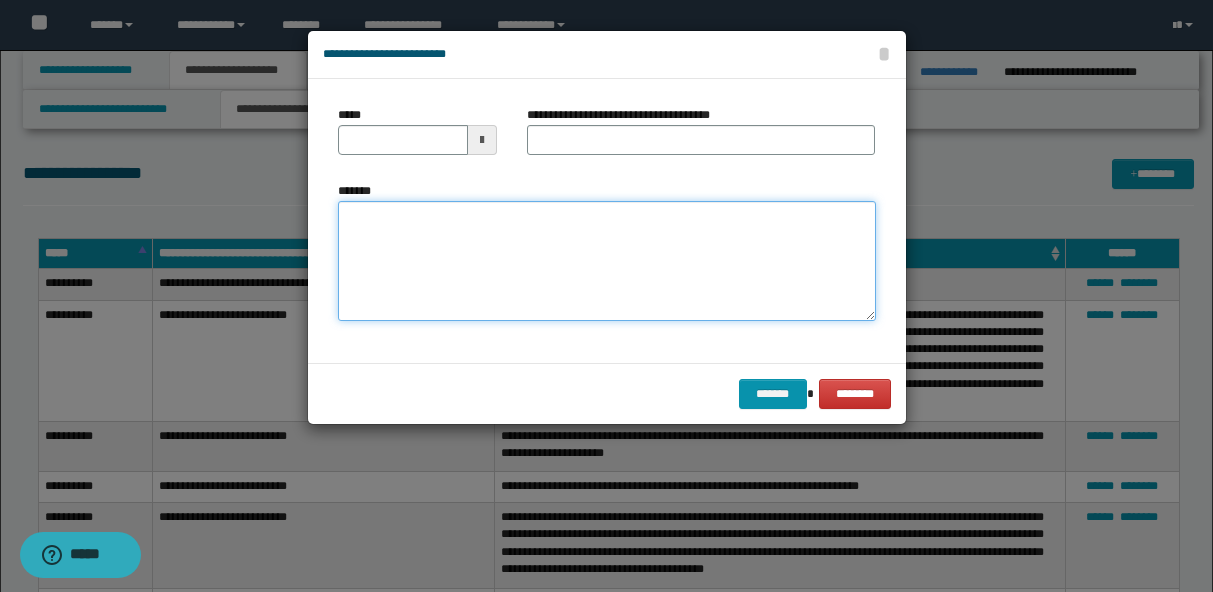 click on "*******" at bounding box center [607, 261] 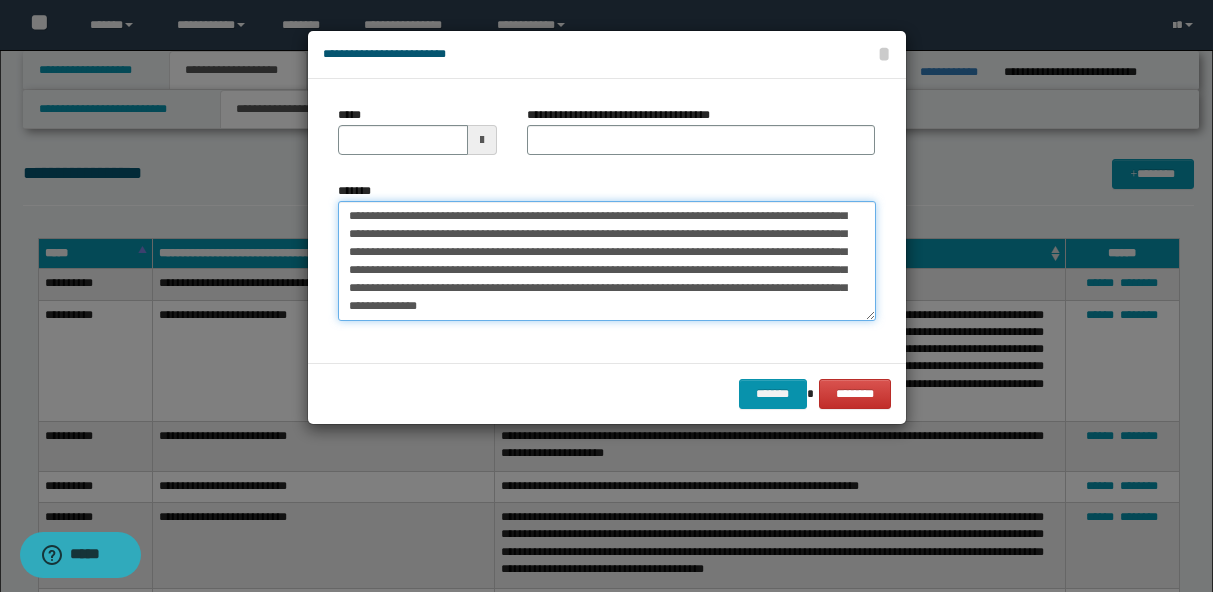 scroll, scrollTop: 0, scrollLeft: 0, axis: both 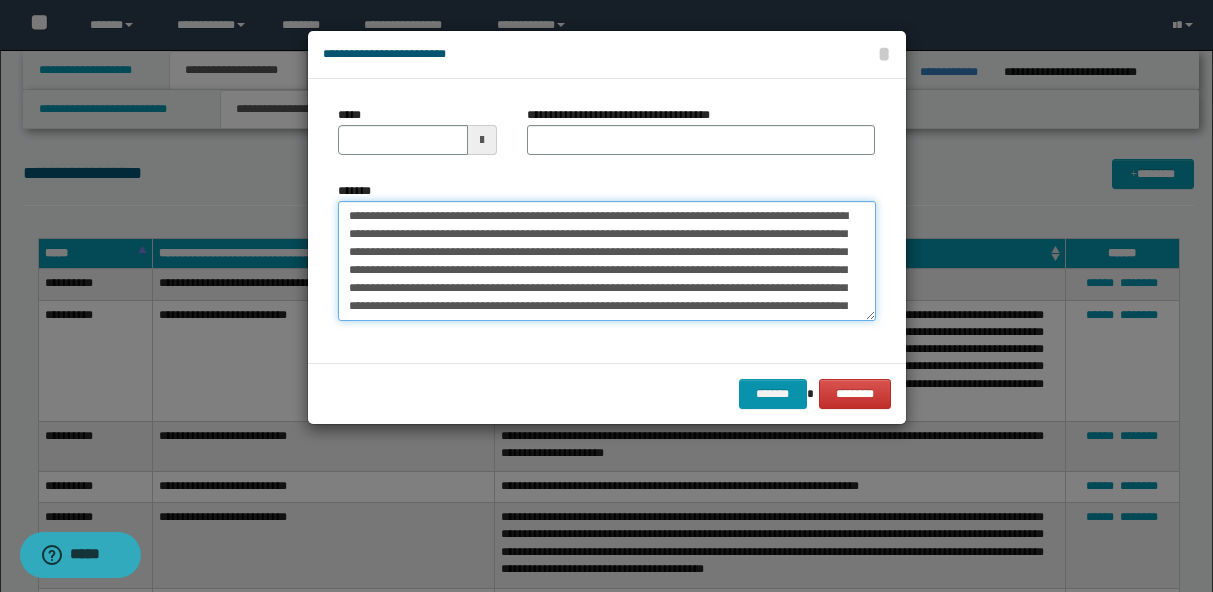 click on "**********" at bounding box center [607, 261] 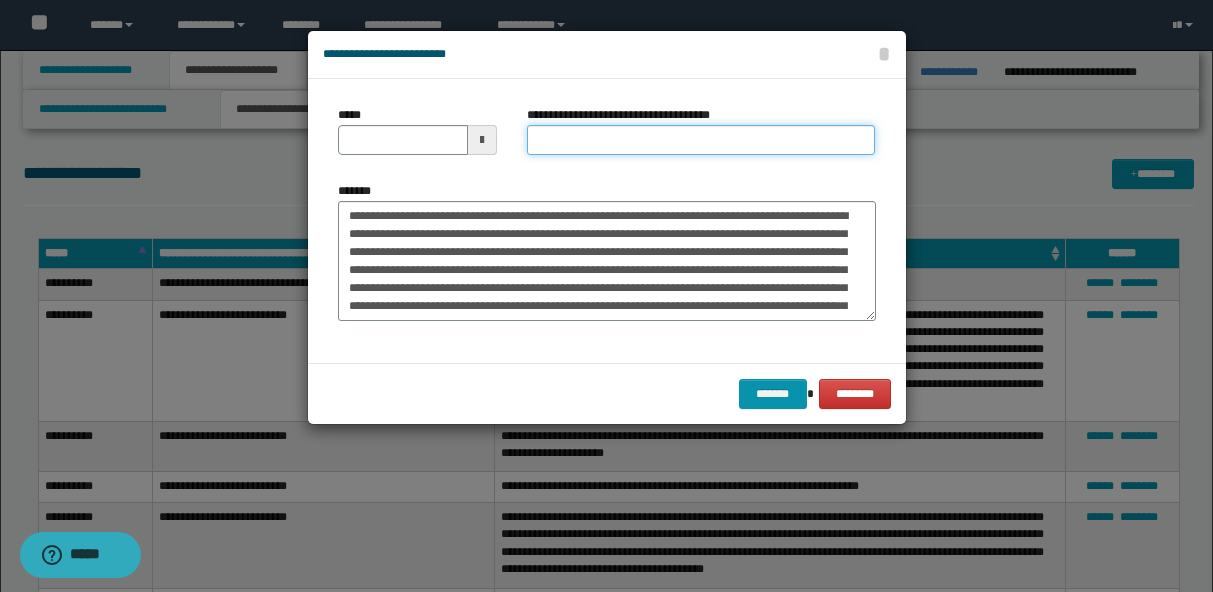 click on "**********" at bounding box center (701, 140) 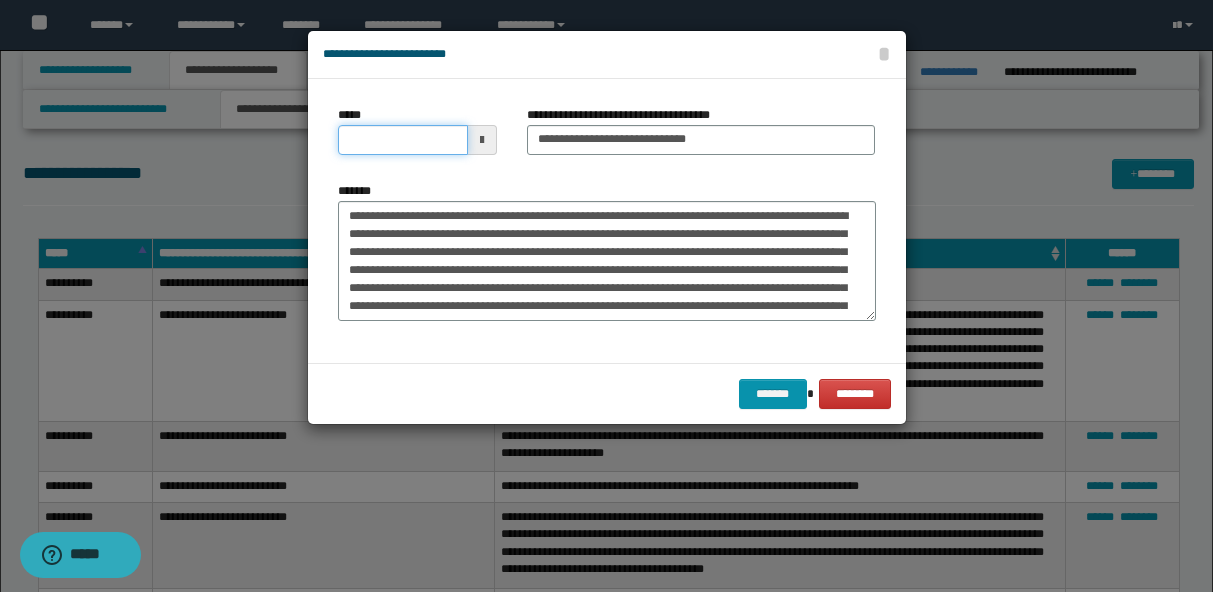 click on "*****" at bounding box center (403, 140) 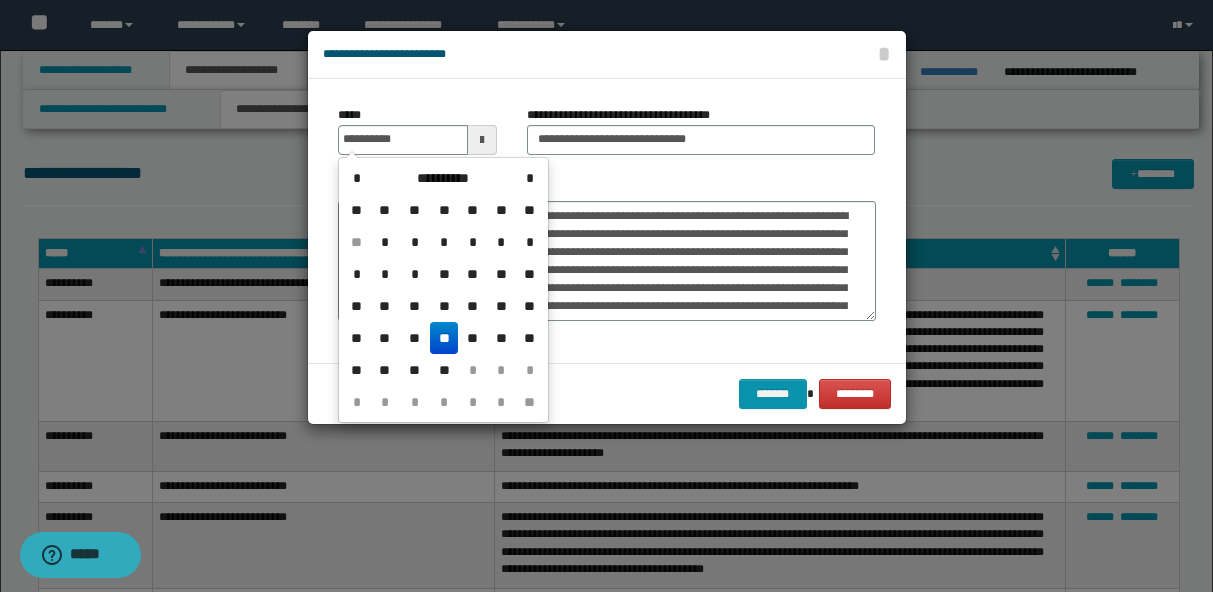 click on "**" at bounding box center (444, 338) 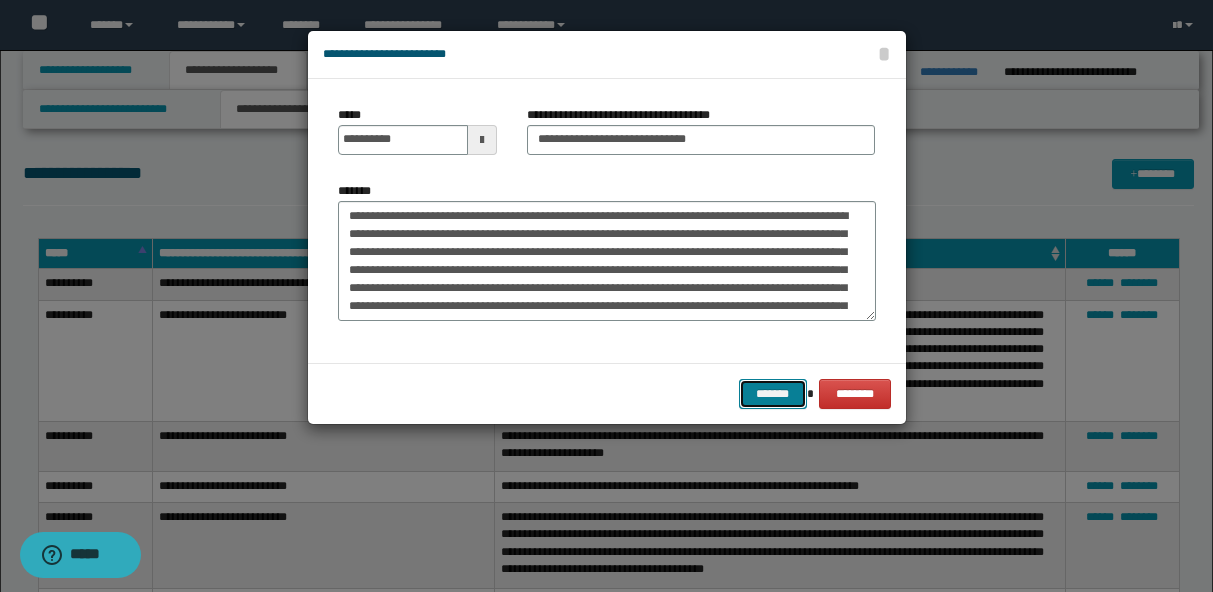 click on "*******" at bounding box center [773, 394] 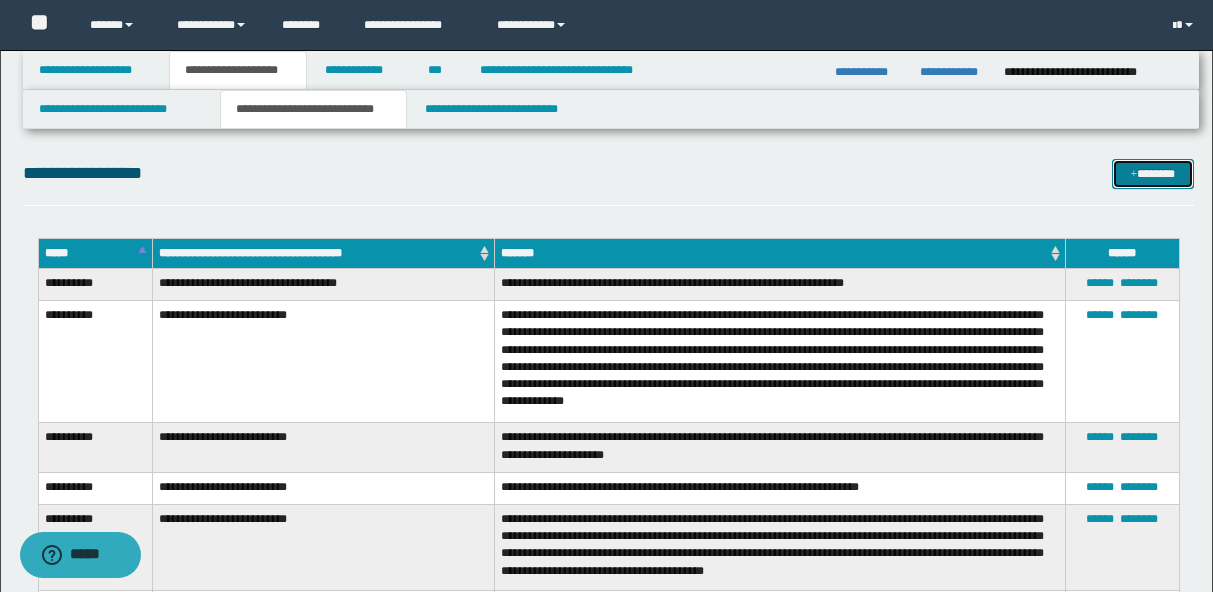 click on "*******" at bounding box center [1153, 174] 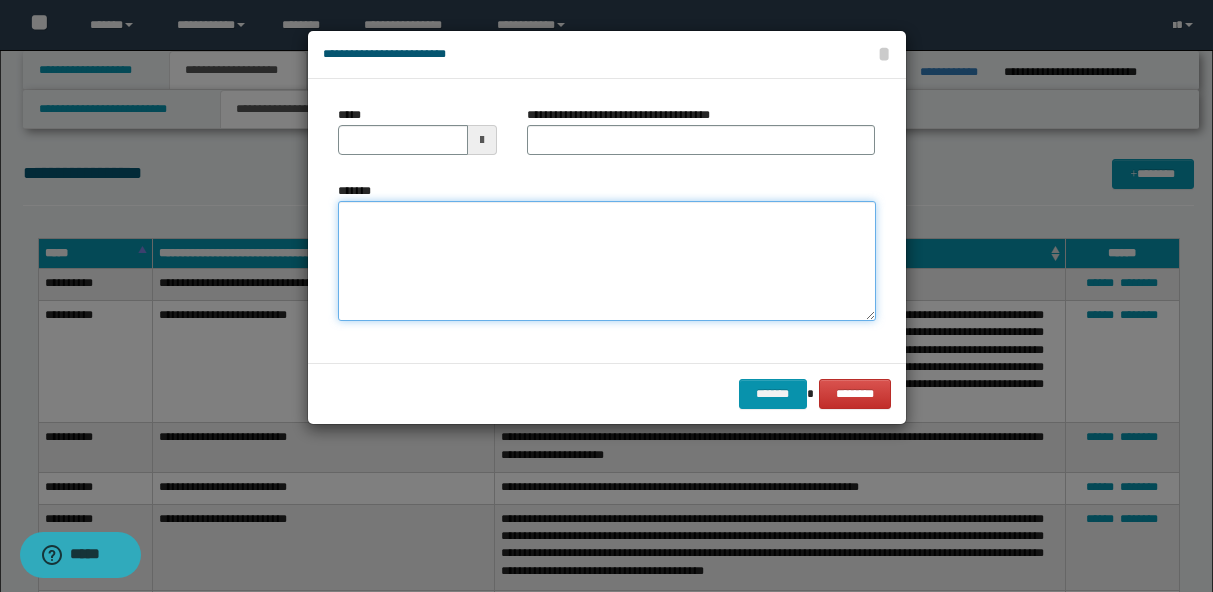 click on "*******" at bounding box center (607, 261) 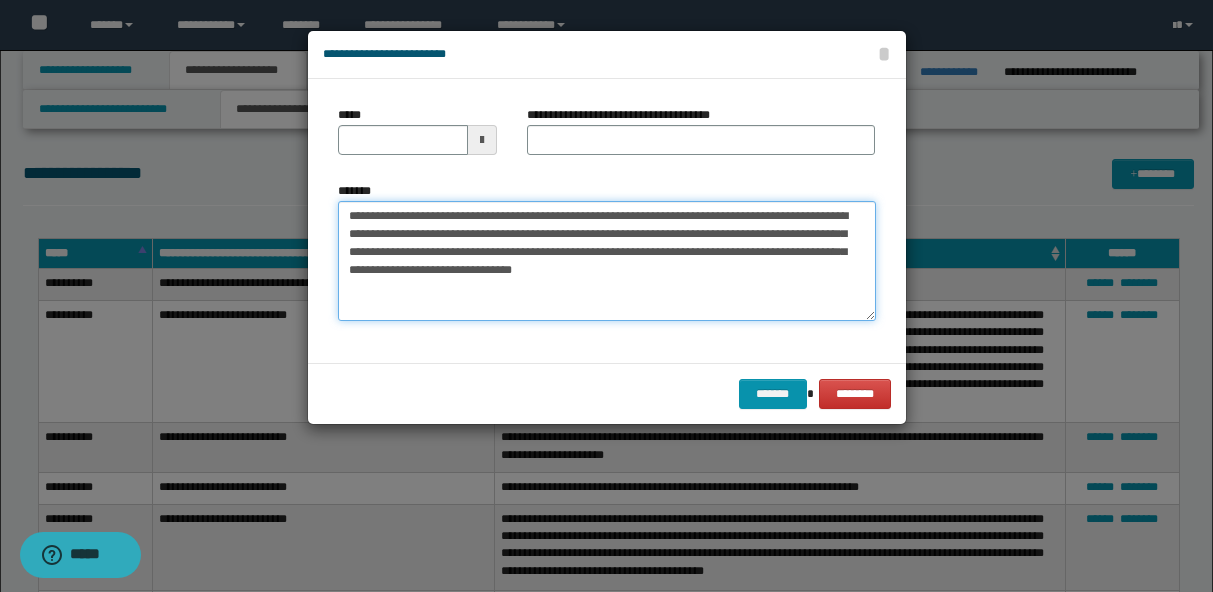 click on "**********" at bounding box center (607, 261) 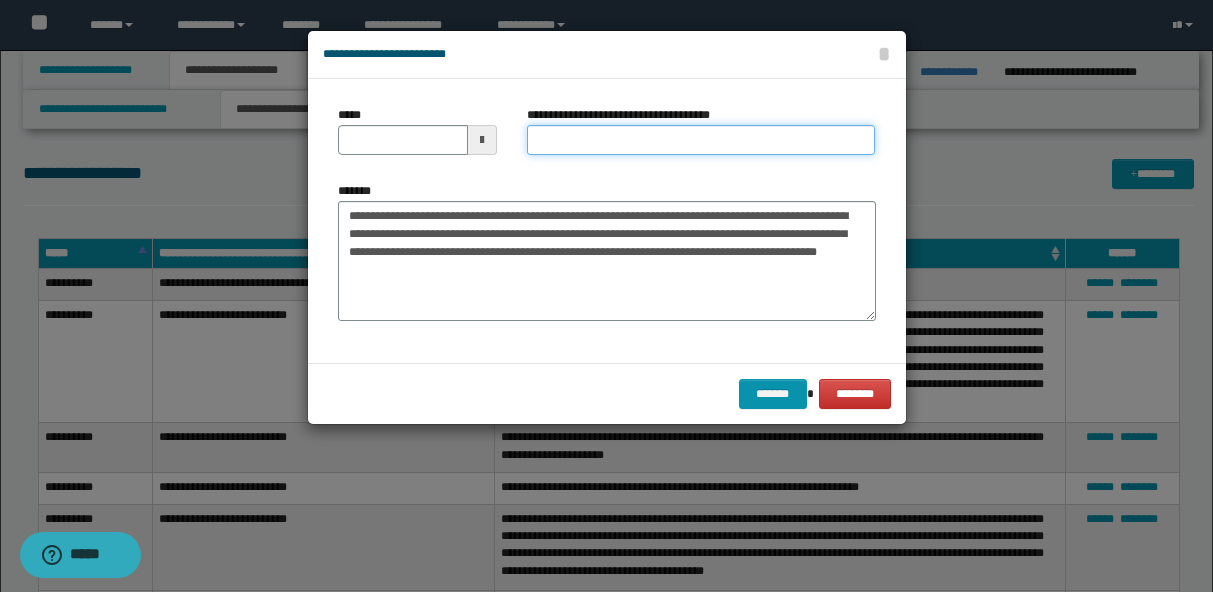 click on "**********" at bounding box center [701, 140] 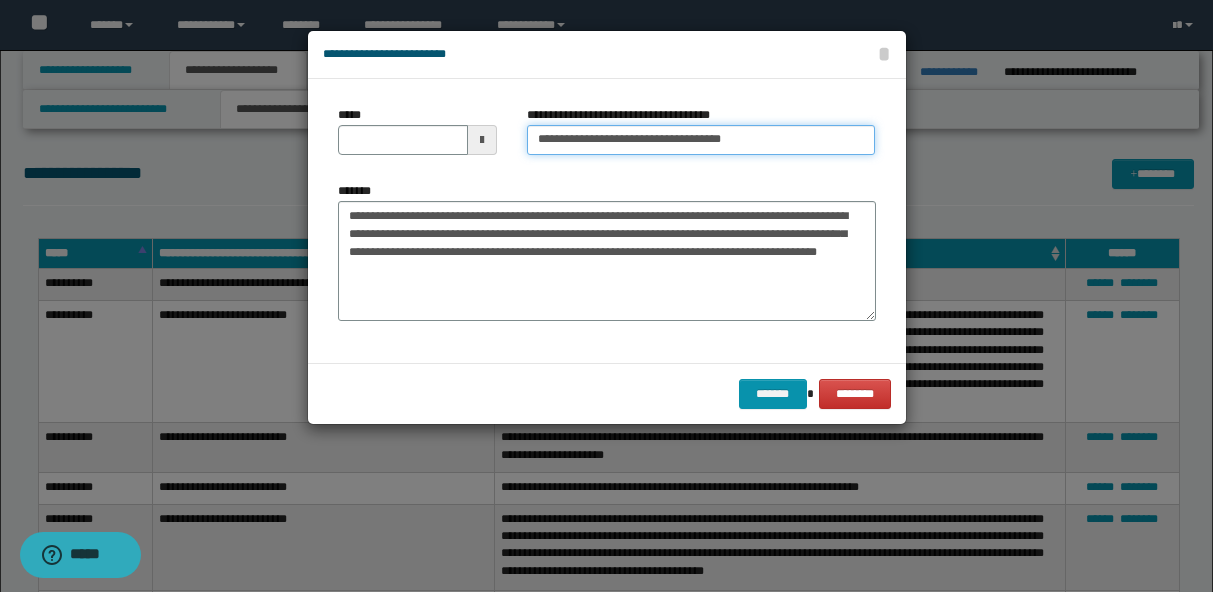 click on "**********" at bounding box center [701, 140] 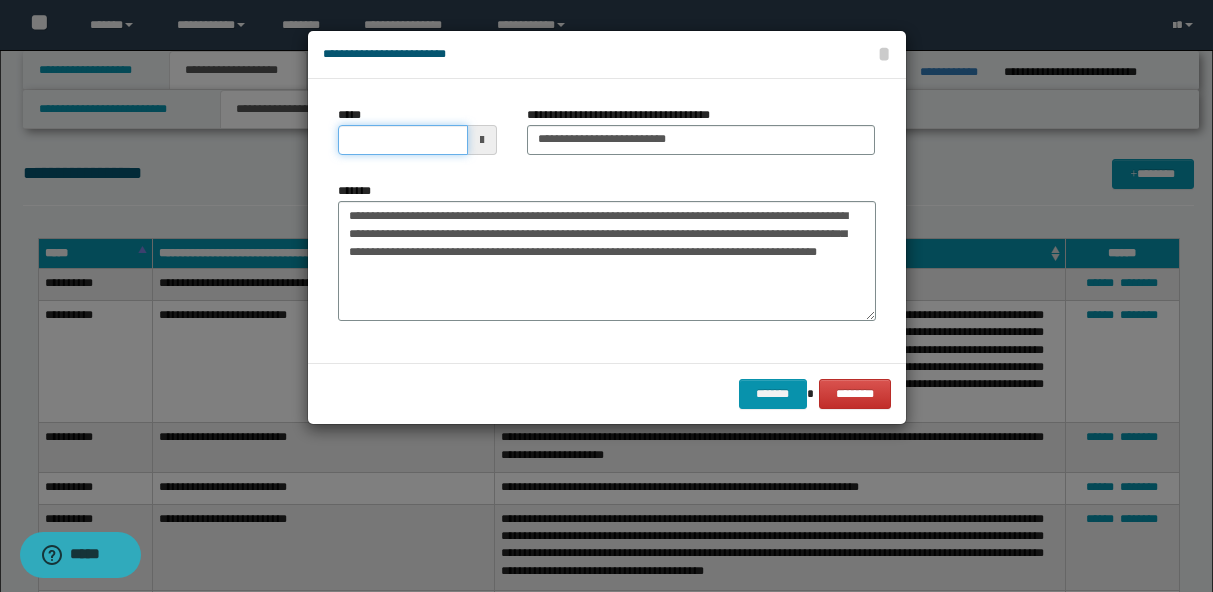 click on "*****" at bounding box center (403, 140) 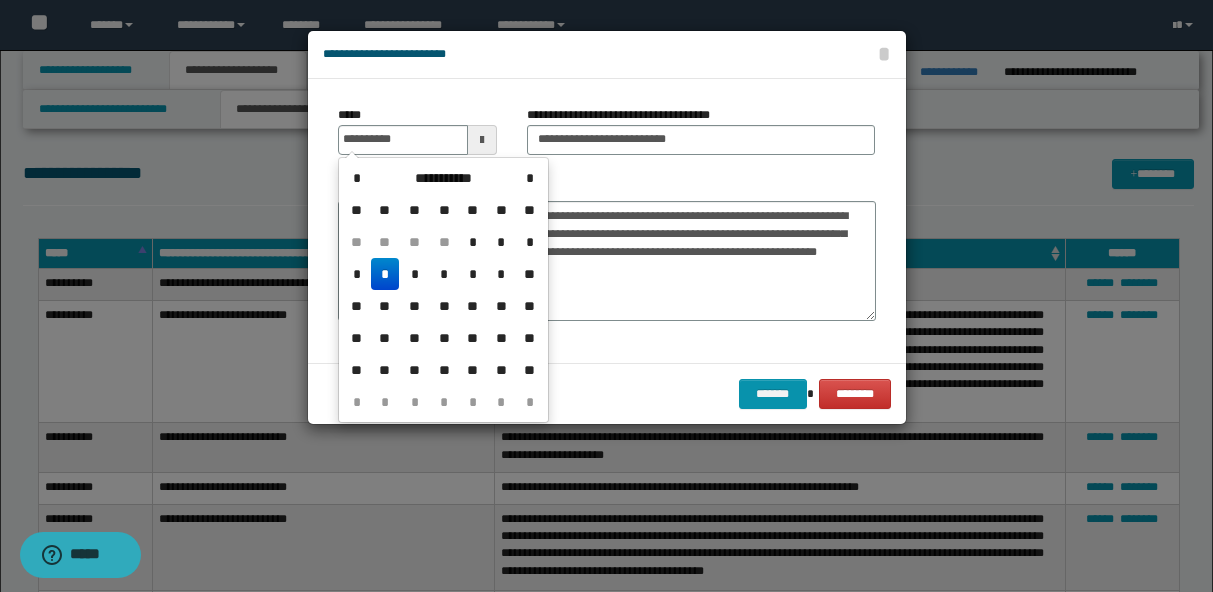 click on "*" at bounding box center (385, 274) 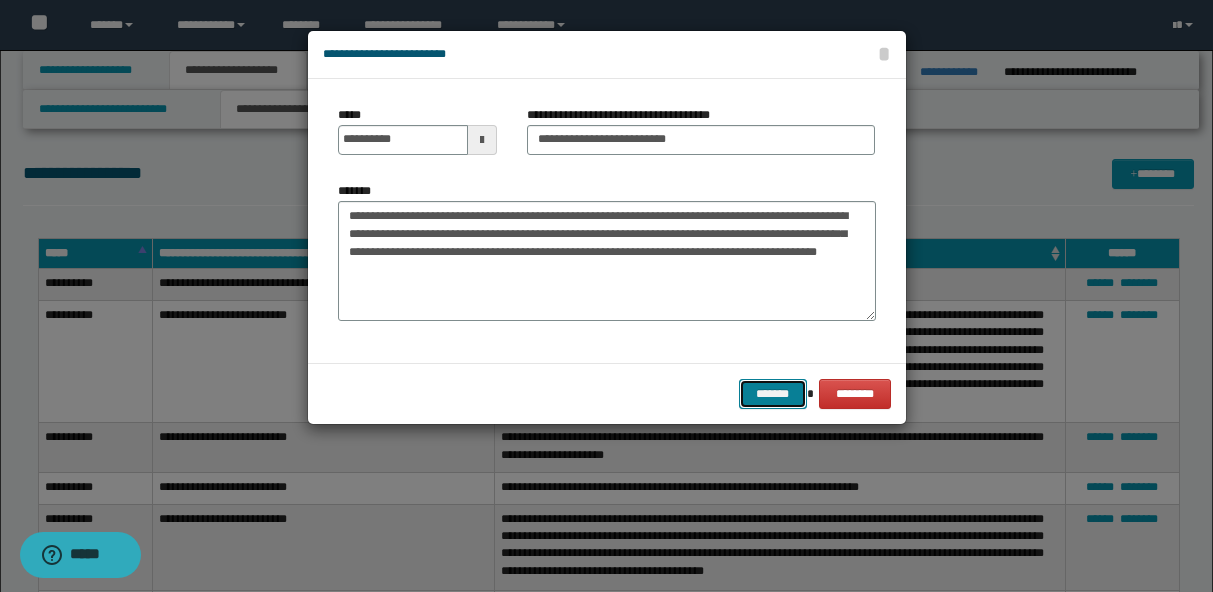 click on "*******" at bounding box center (773, 394) 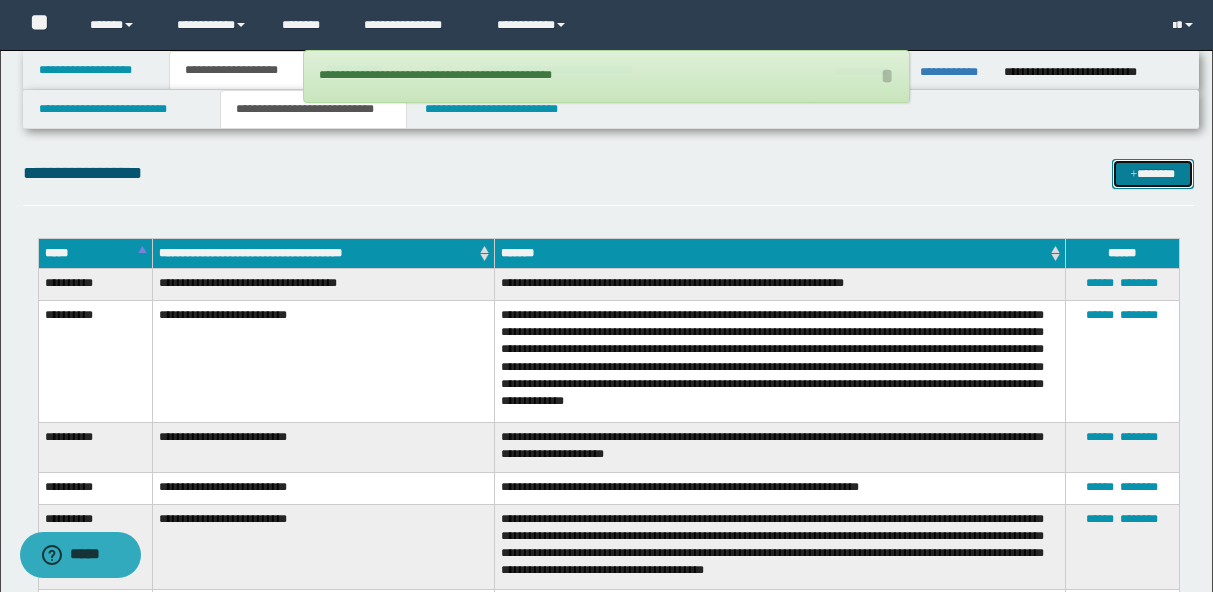 click on "*******" at bounding box center (1153, 174) 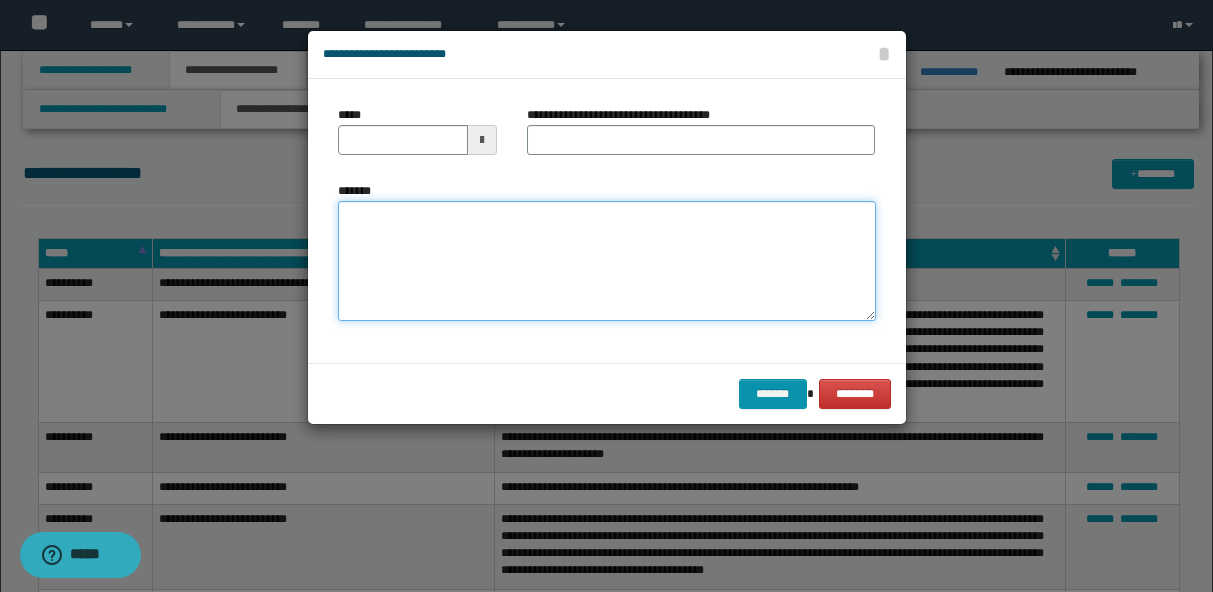 click on "*******" at bounding box center [607, 261] 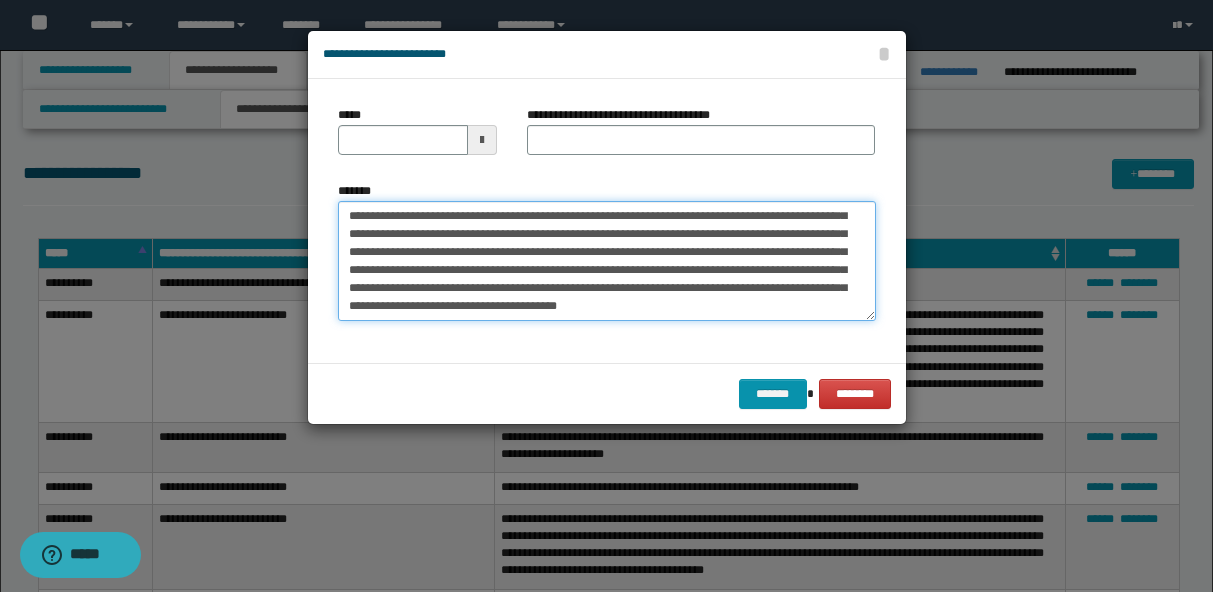 scroll, scrollTop: 0, scrollLeft: 0, axis: both 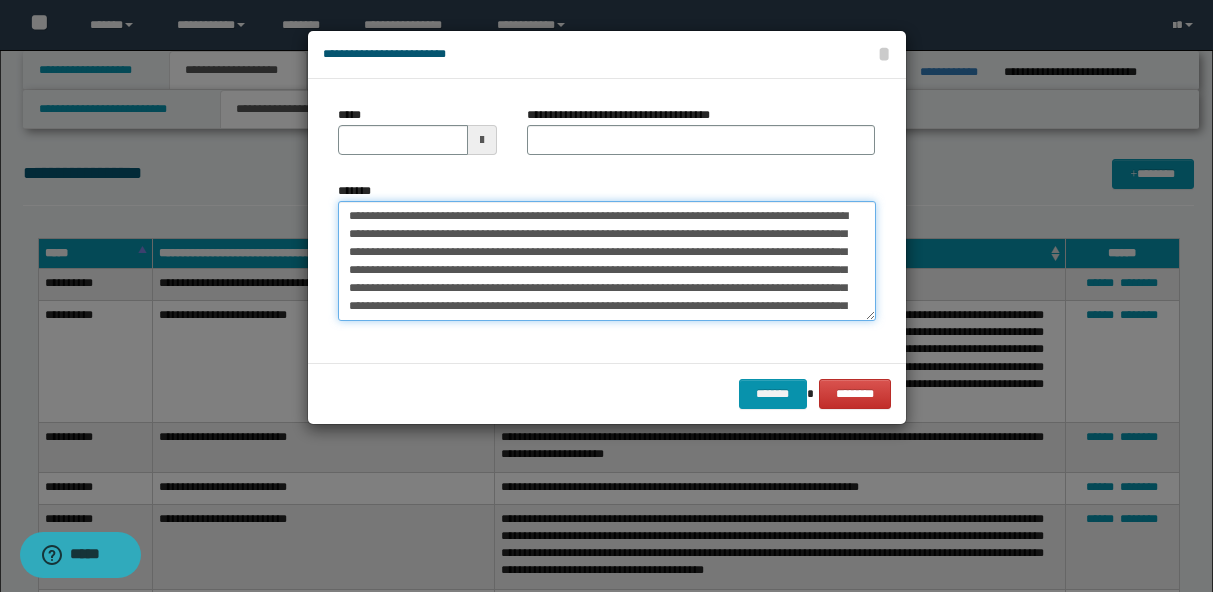 click on "**********" at bounding box center (607, 261) 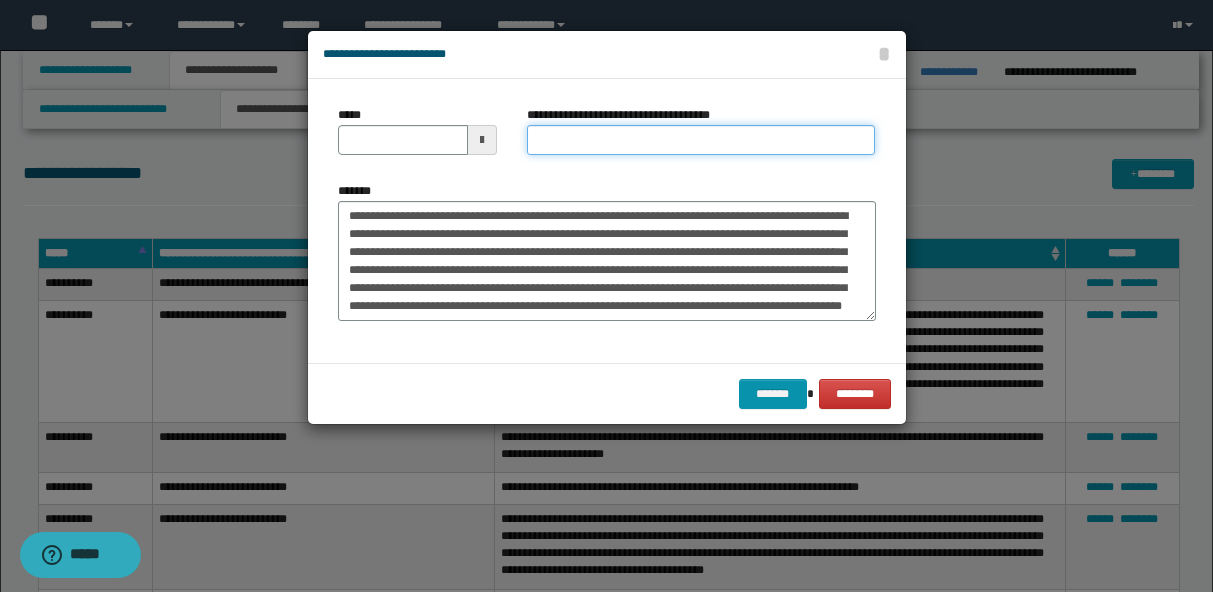 click on "**********" at bounding box center [701, 140] 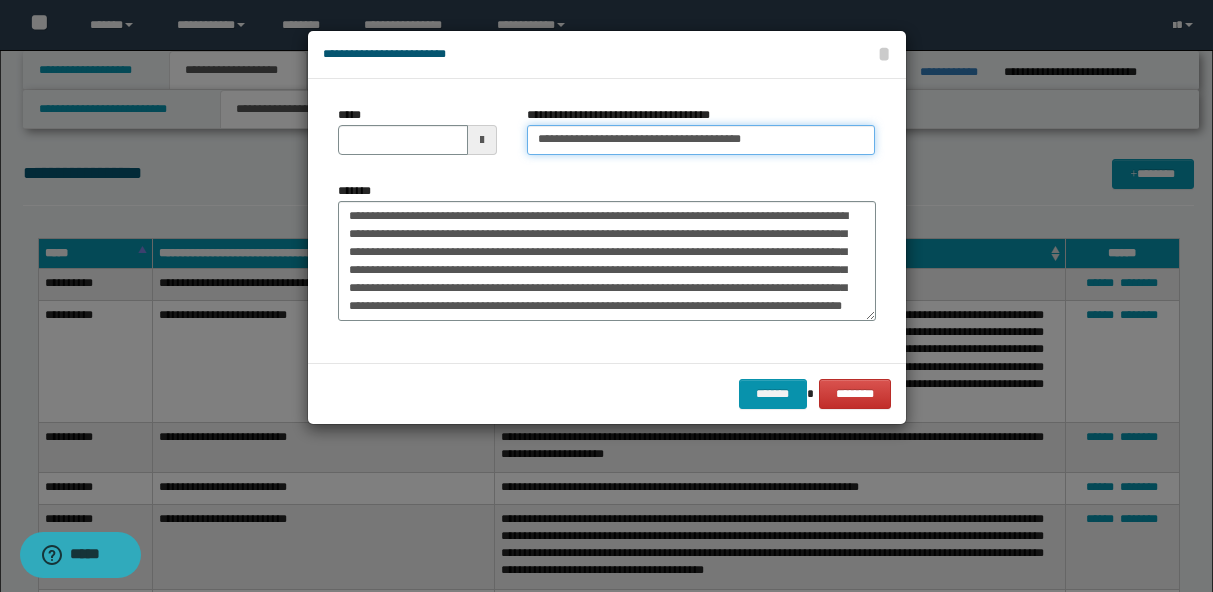 click on "**********" at bounding box center [701, 140] 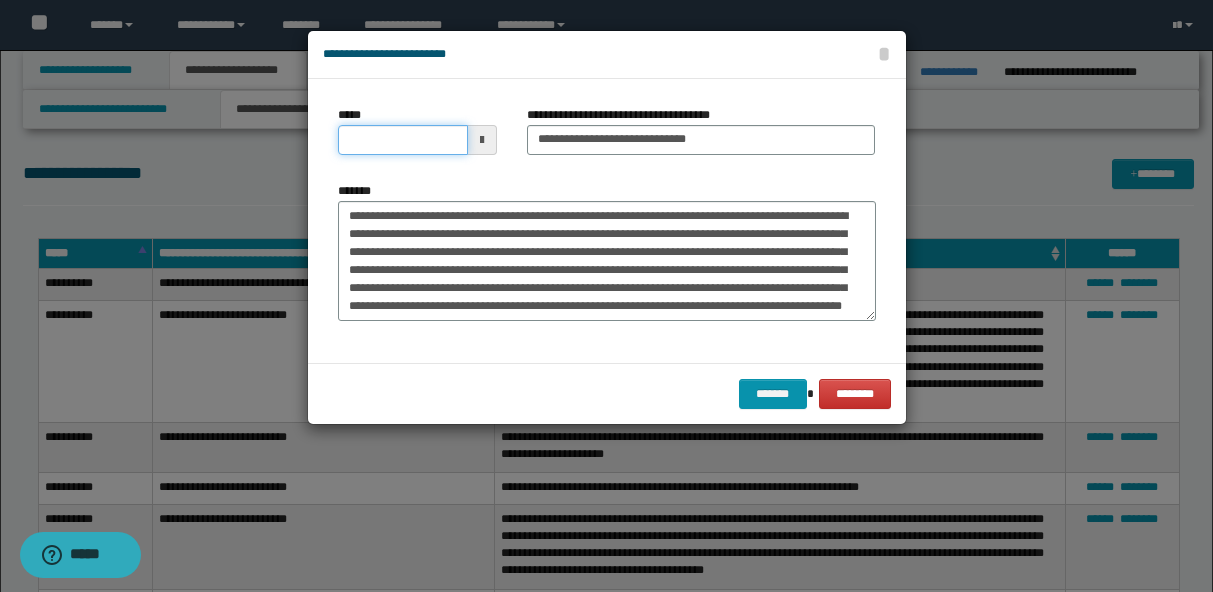 click on "*****" at bounding box center [403, 140] 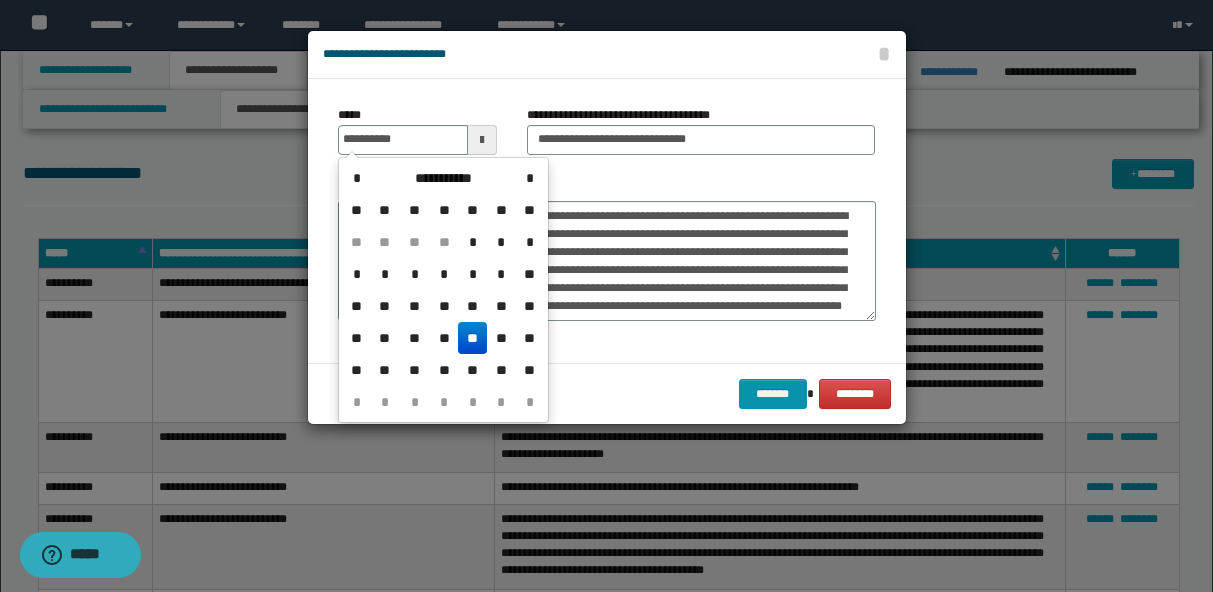 click on "**" at bounding box center (472, 338) 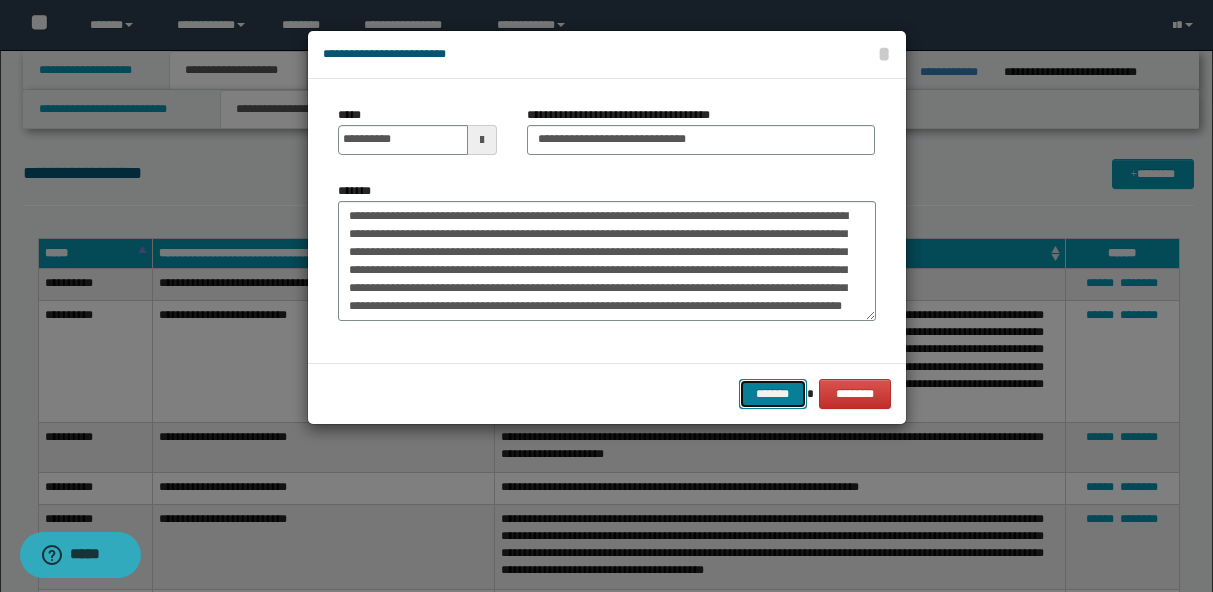 click on "*******" at bounding box center (773, 394) 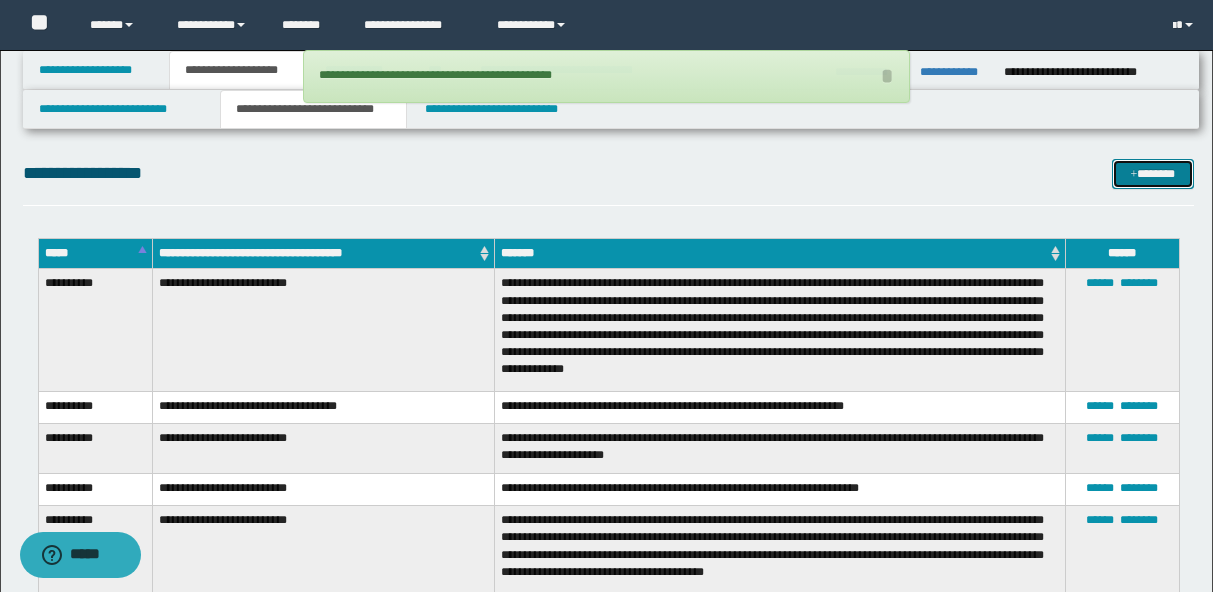 click on "*******" at bounding box center (1153, 174) 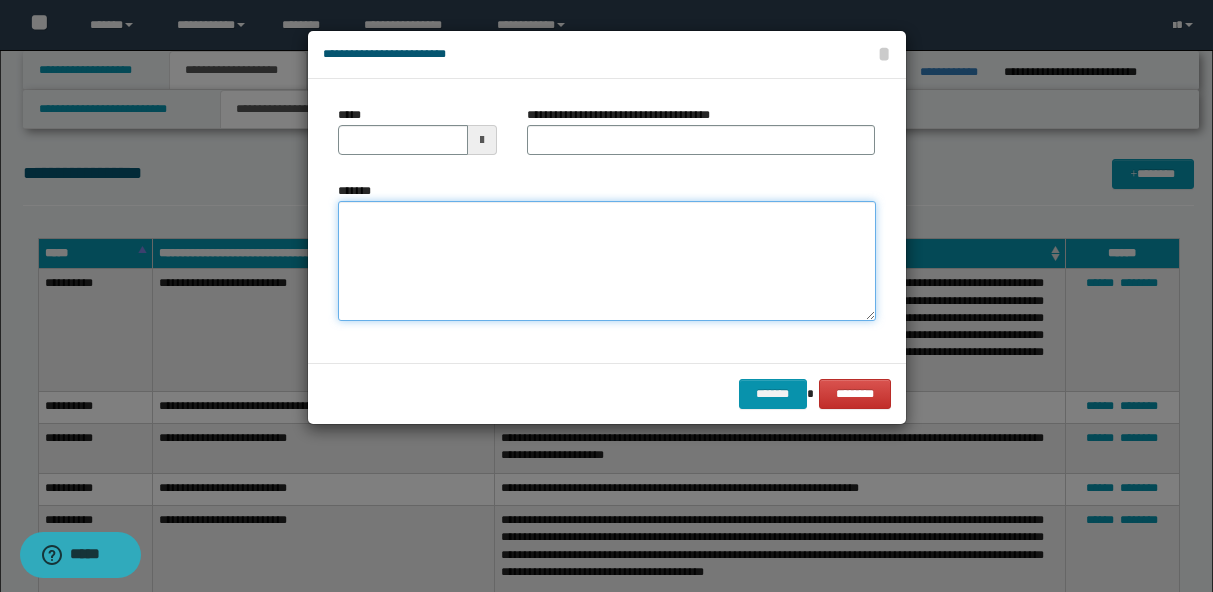 click on "*******" at bounding box center (607, 261) 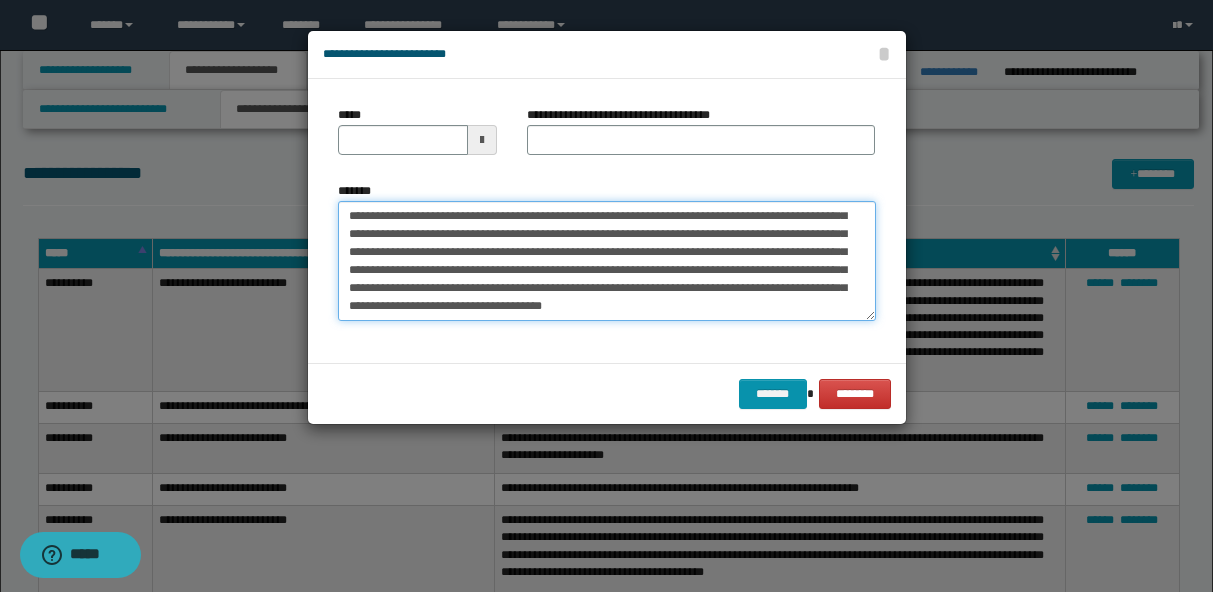 scroll, scrollTop: 0, scrollLeft: 0, axis: both 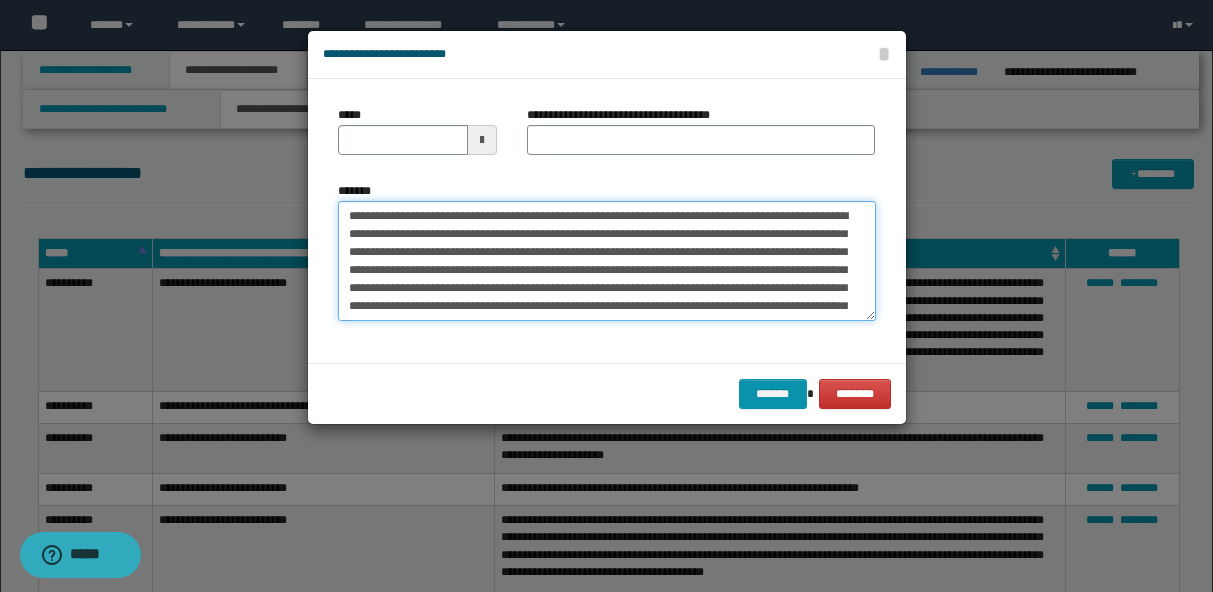 click on "*******" at bounding box center [607, 261] 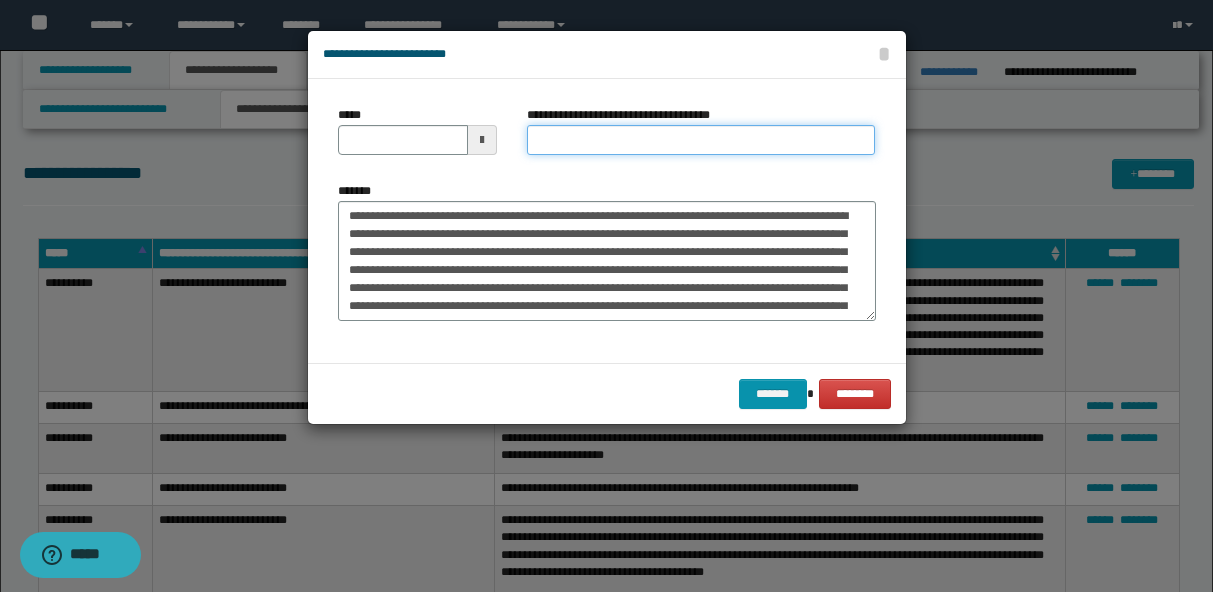 click on "**********" at bounding box center (701, 140) 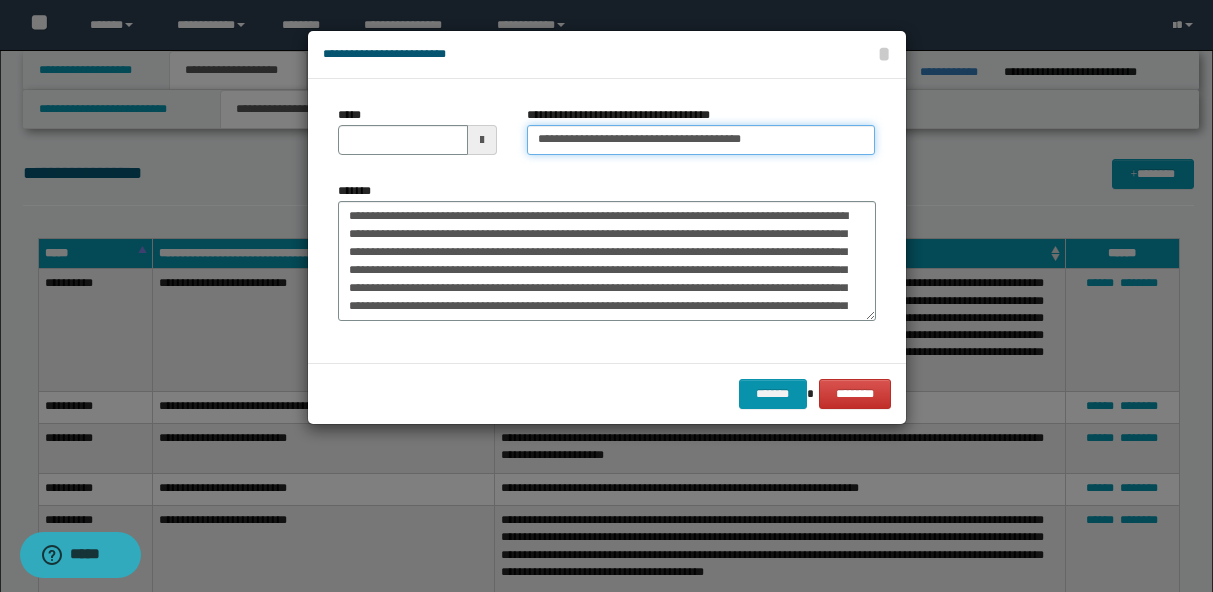 click on "**********" at bounding box center (701, 140) 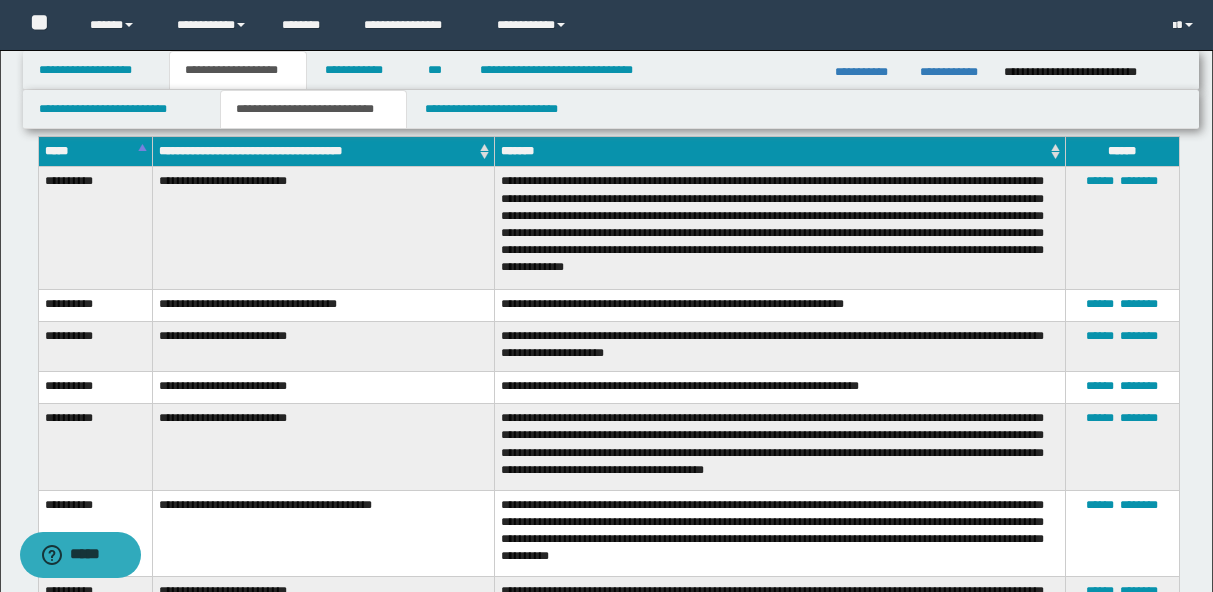 scroll, scrollTop: 0, scrollLeft: 0, axis: both 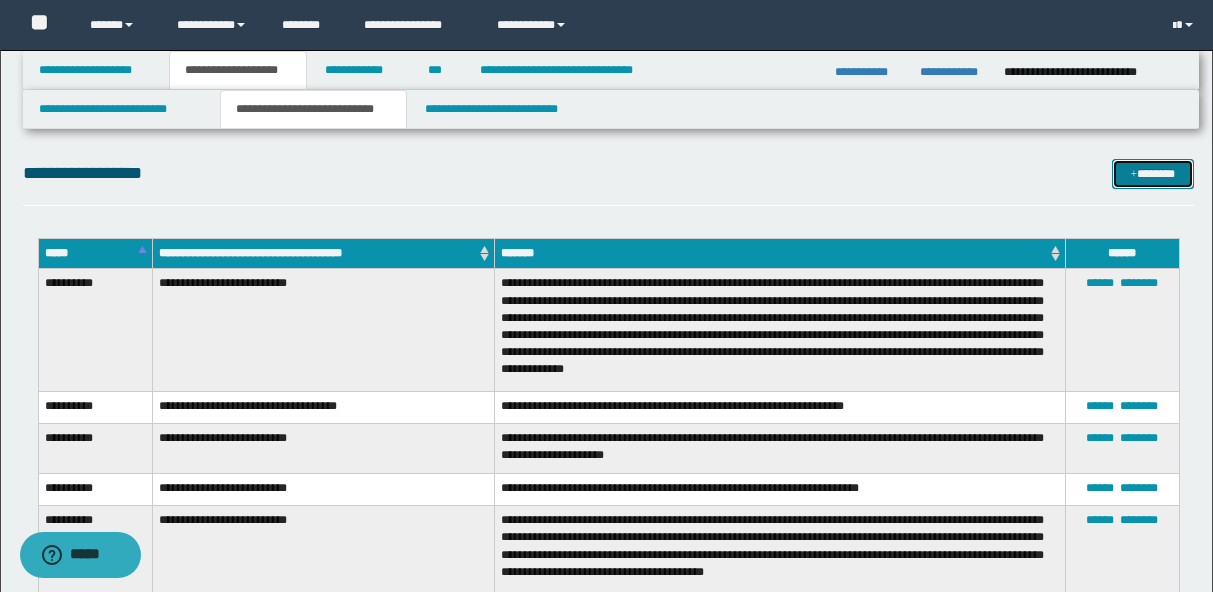 click on "*******" at bounding box center [1153, 174] 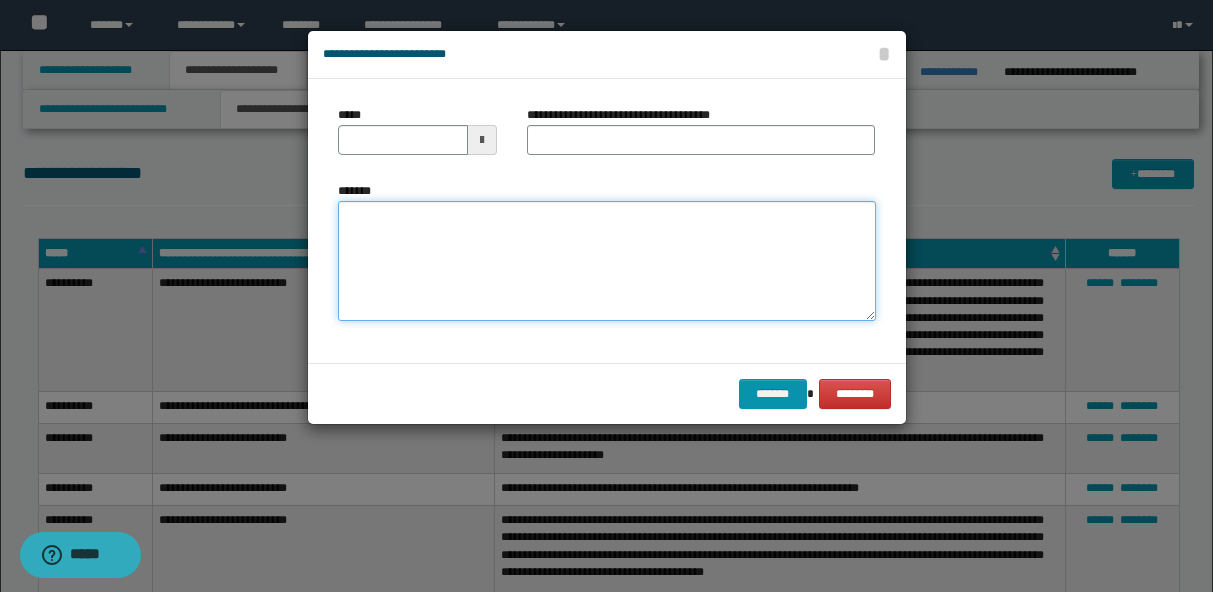 click on "*******" at bounding box center (607, 261) 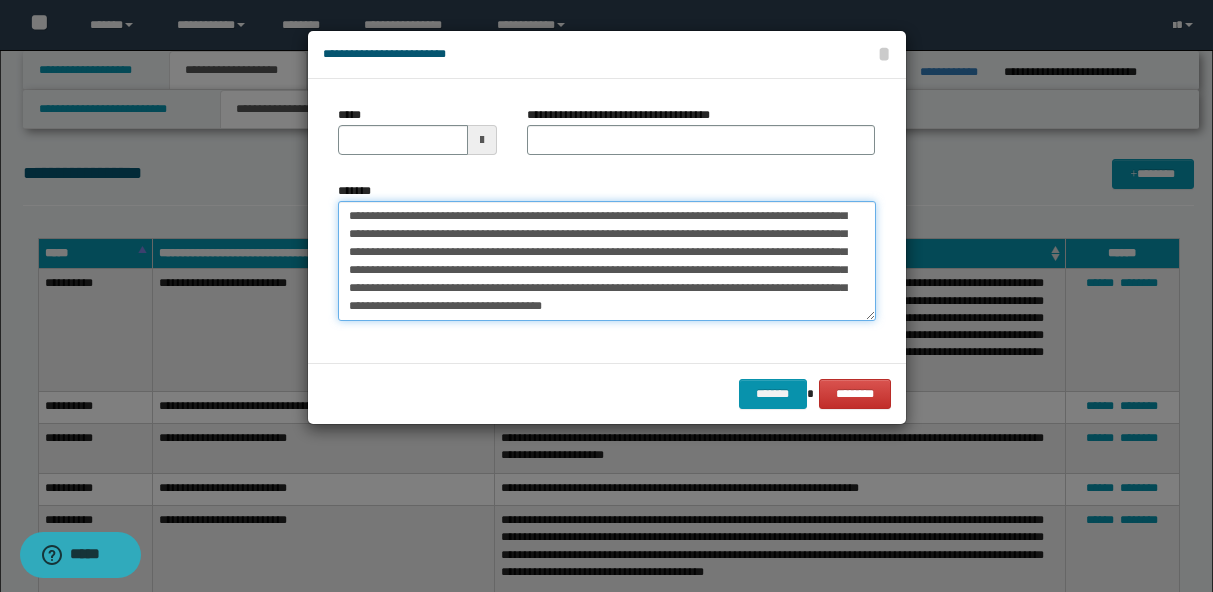 scroll, scrollTop: 0, scrollLeft: 0, axis: both 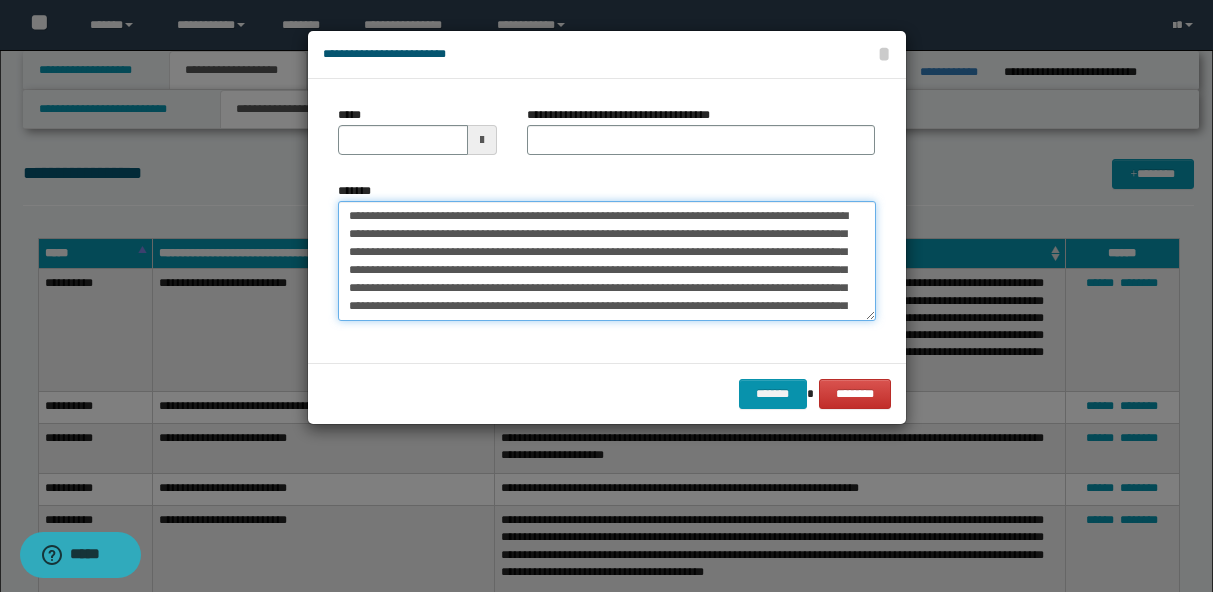 click on "*******" at bounding box center (607, 261) 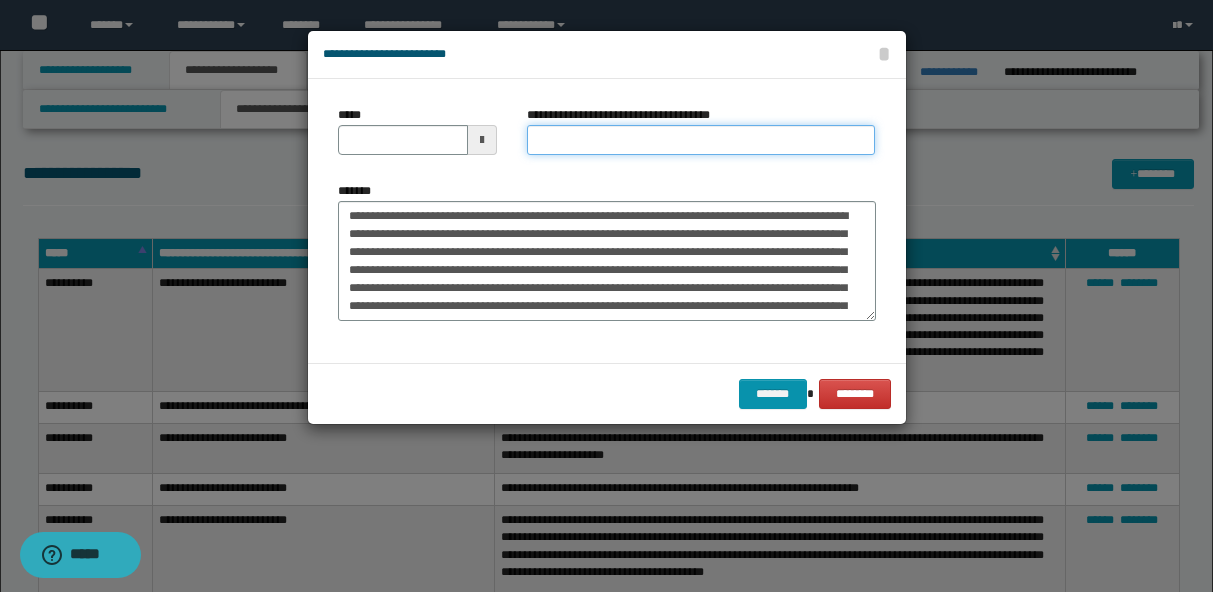 click on "**********" at bounding box center (701, 140) 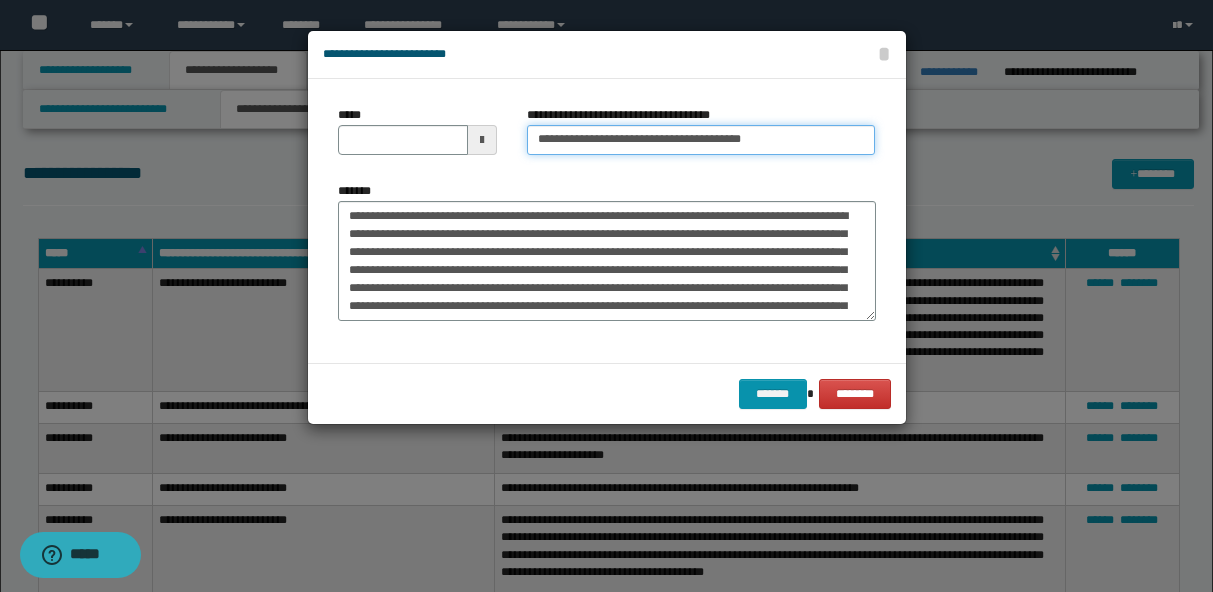 click on "**********" at bounding box center [701, 140] 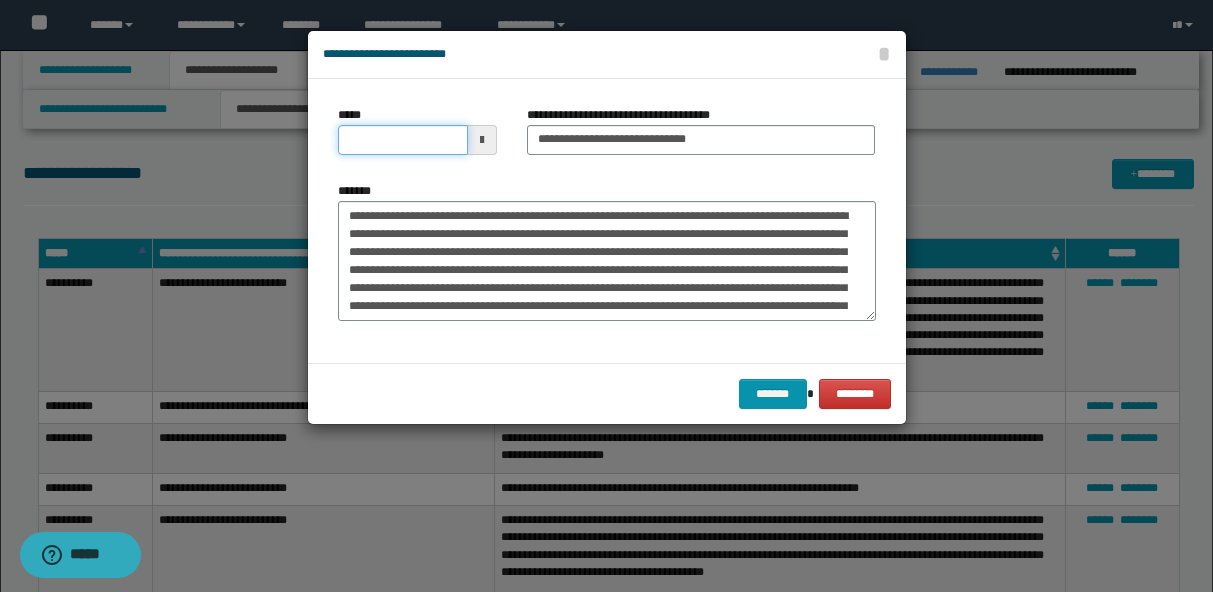 click on "*****" at bounding box center (403, 140) 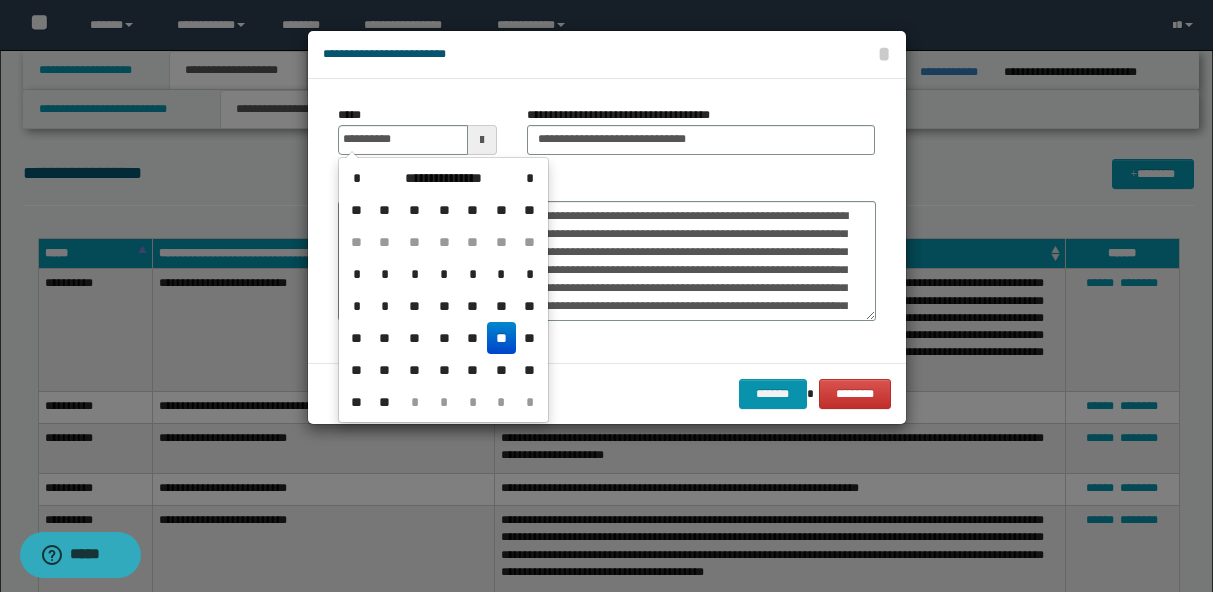 click on "**" at bounding box center (501, 338) 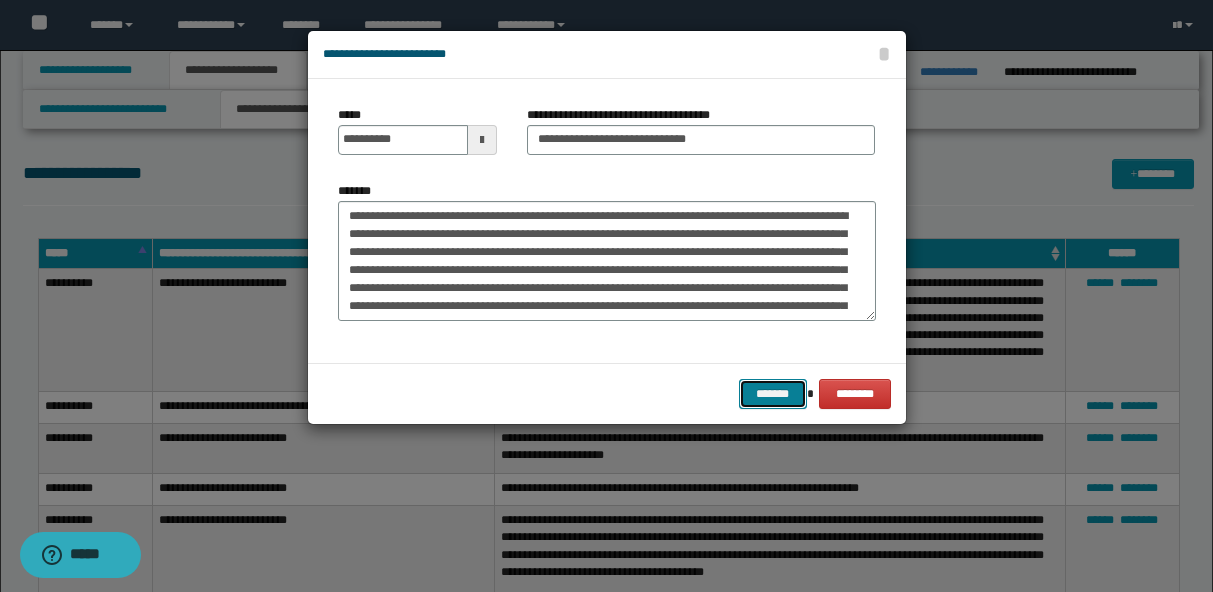 click on "*******" at bounding box center (773, 394) 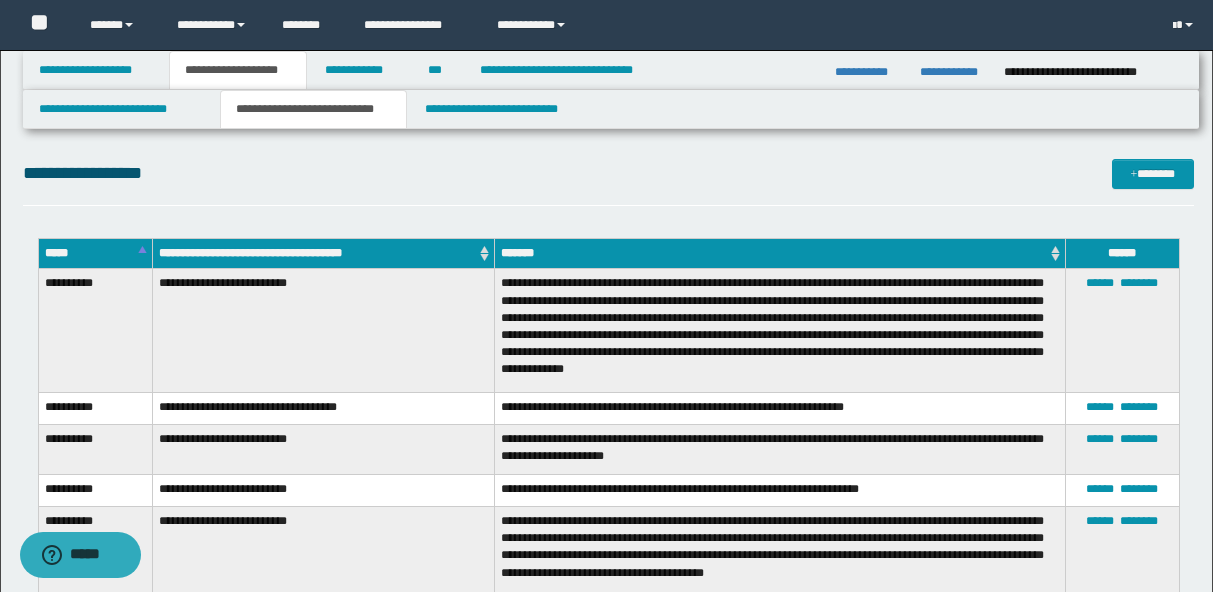 click on "**********" at bounding box center (608, 173) 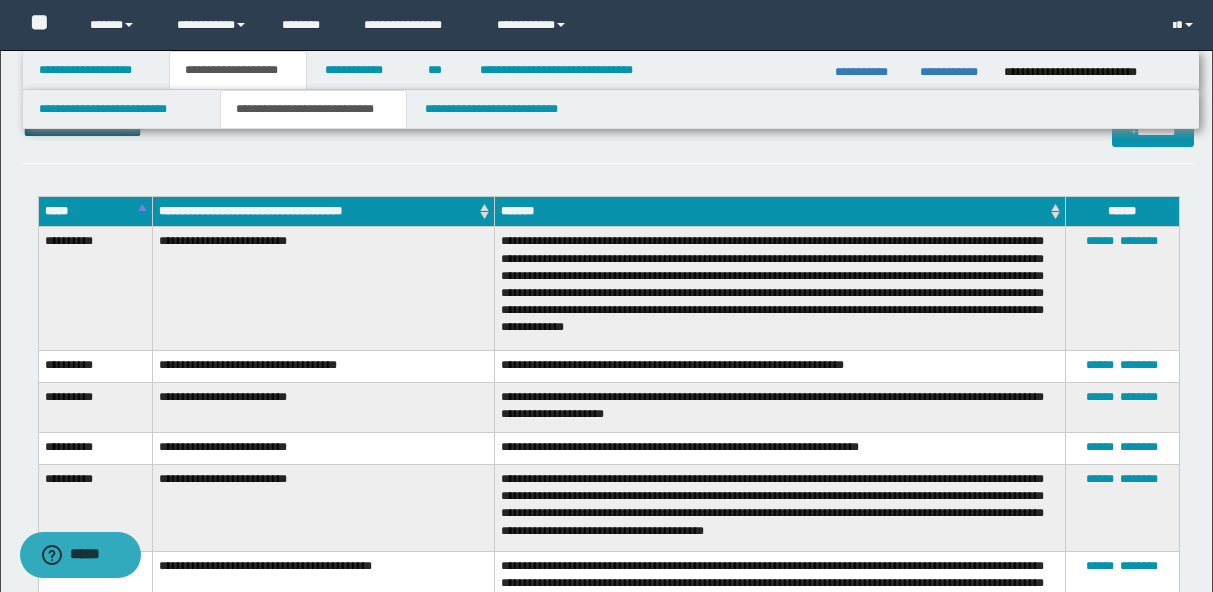 scroll, scrollTop: 0, scrollLeft: 0, axis: both 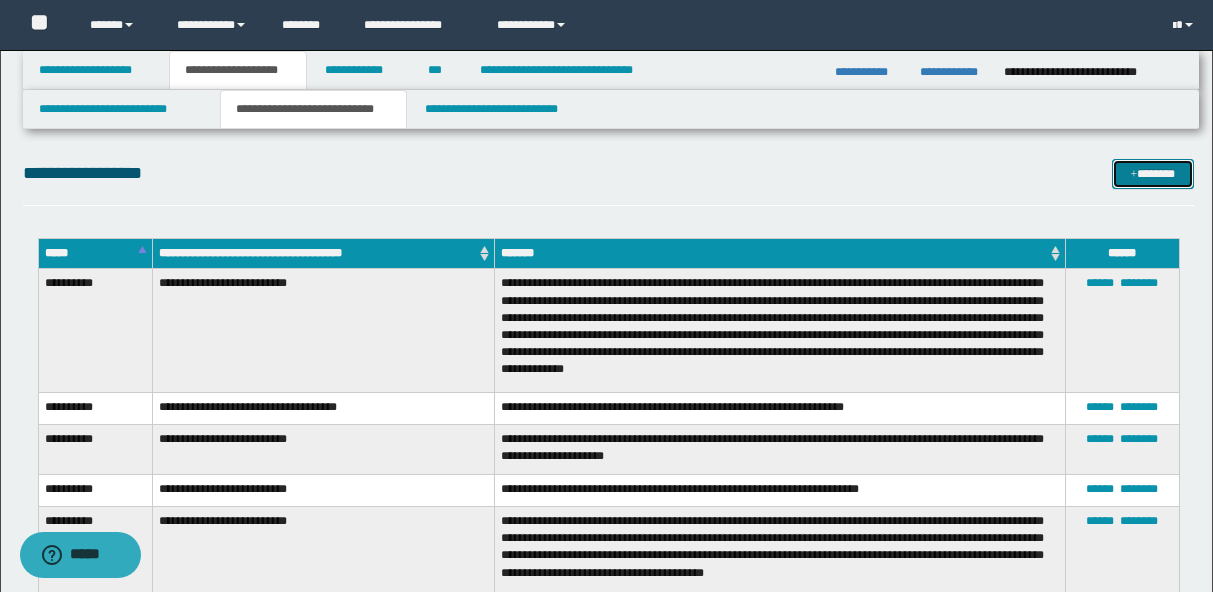 click on "*******" at bounding box center [1153, 174] 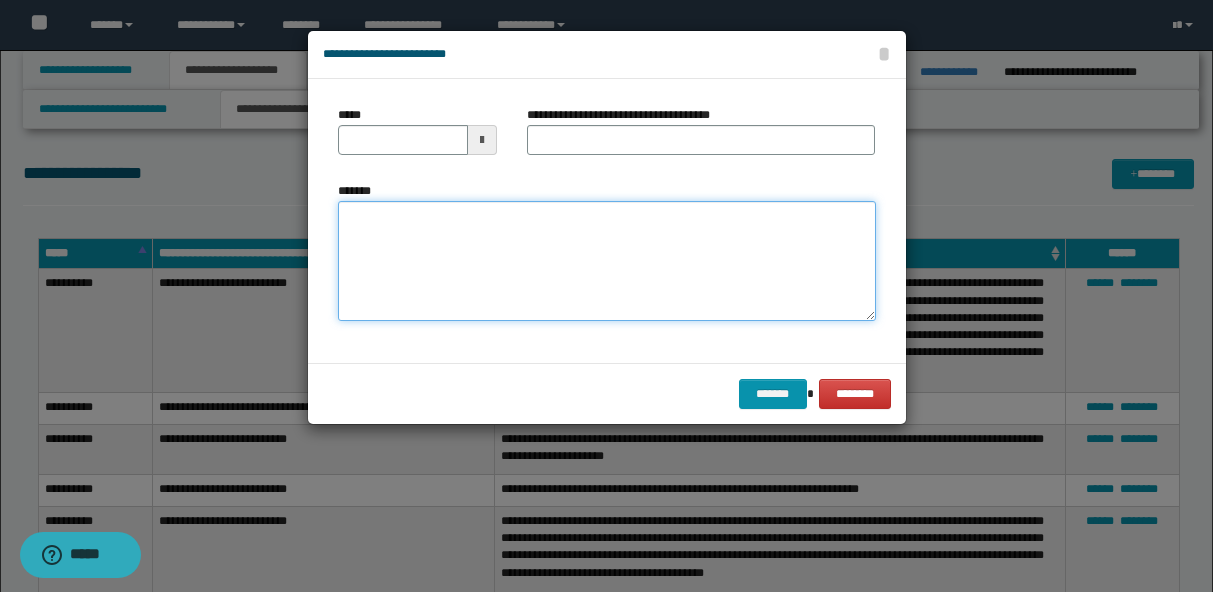 click on "*******" at bounding box center [607, 261] 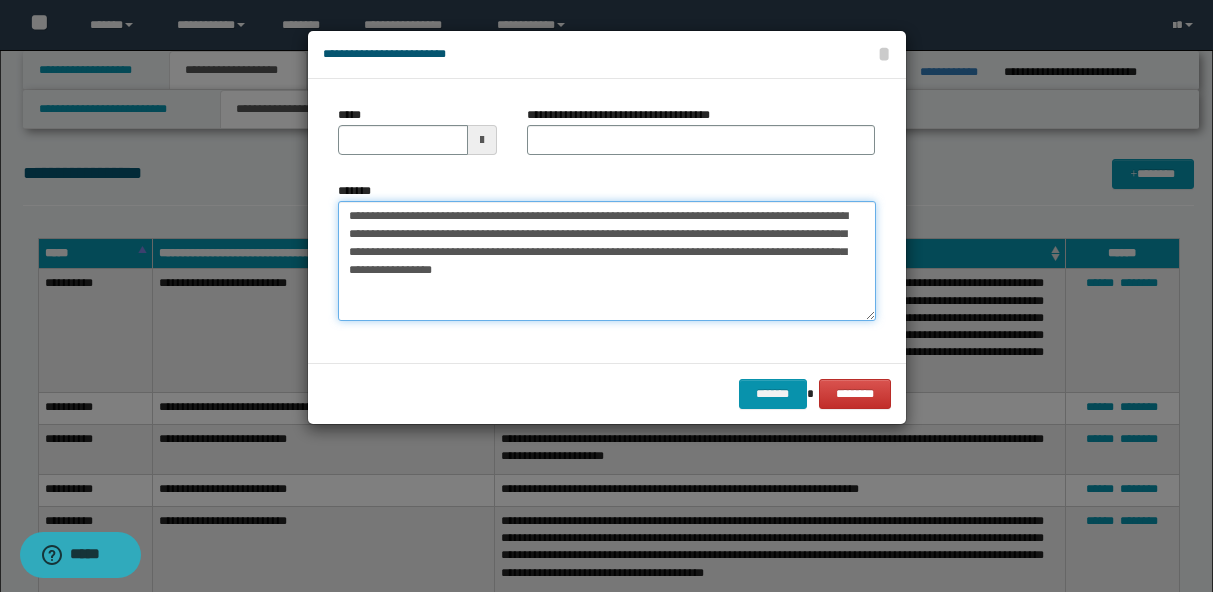 click on "**********" at bounding box center [607, 261] 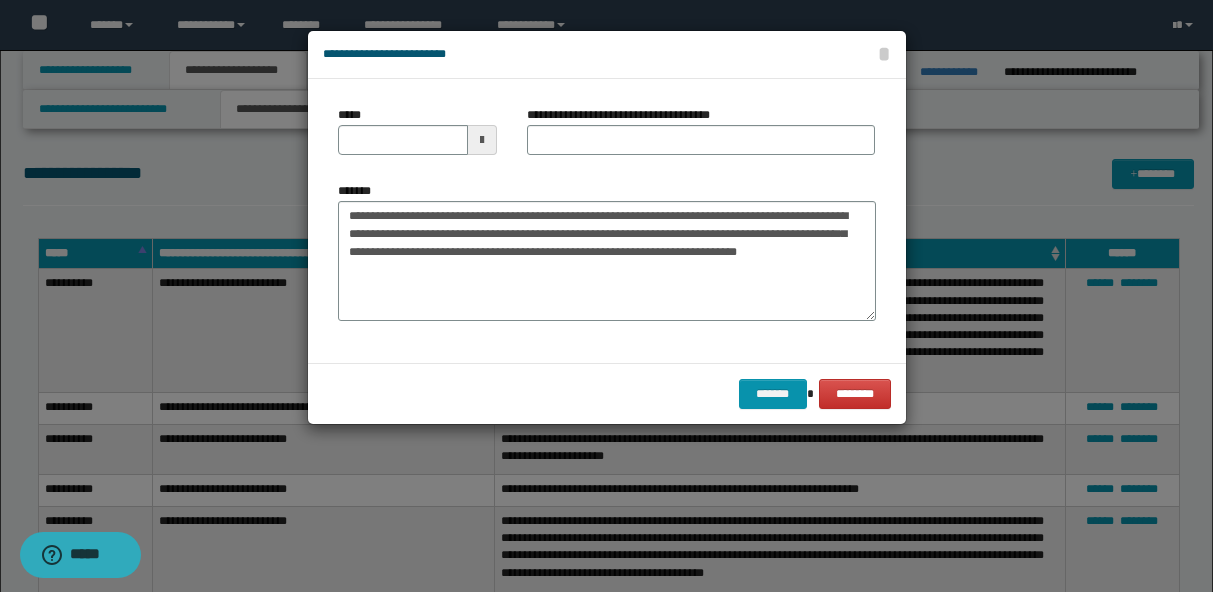 click on "**********" at bounding box center [634, 115] 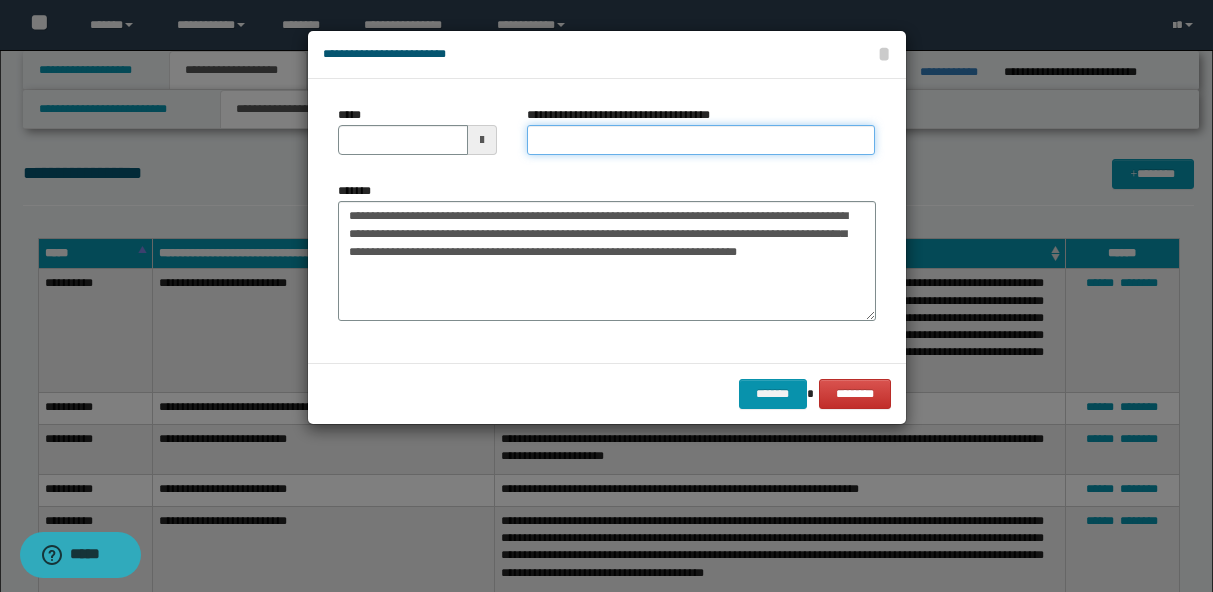 click on "**********" at bounding box center [701, 140] 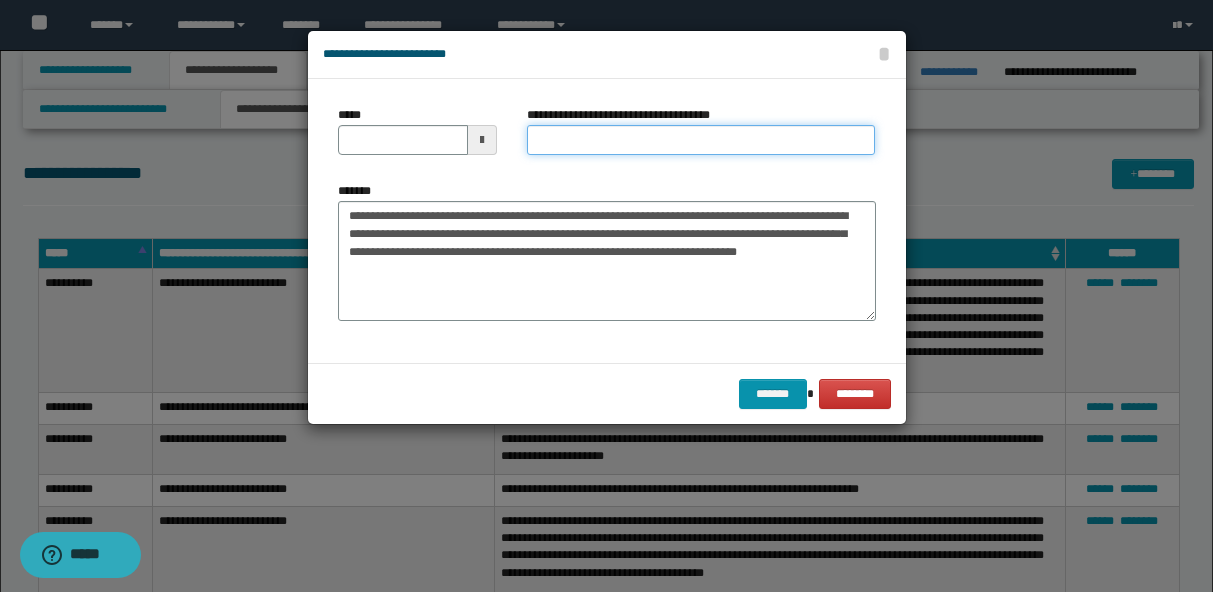 paste on "**********" 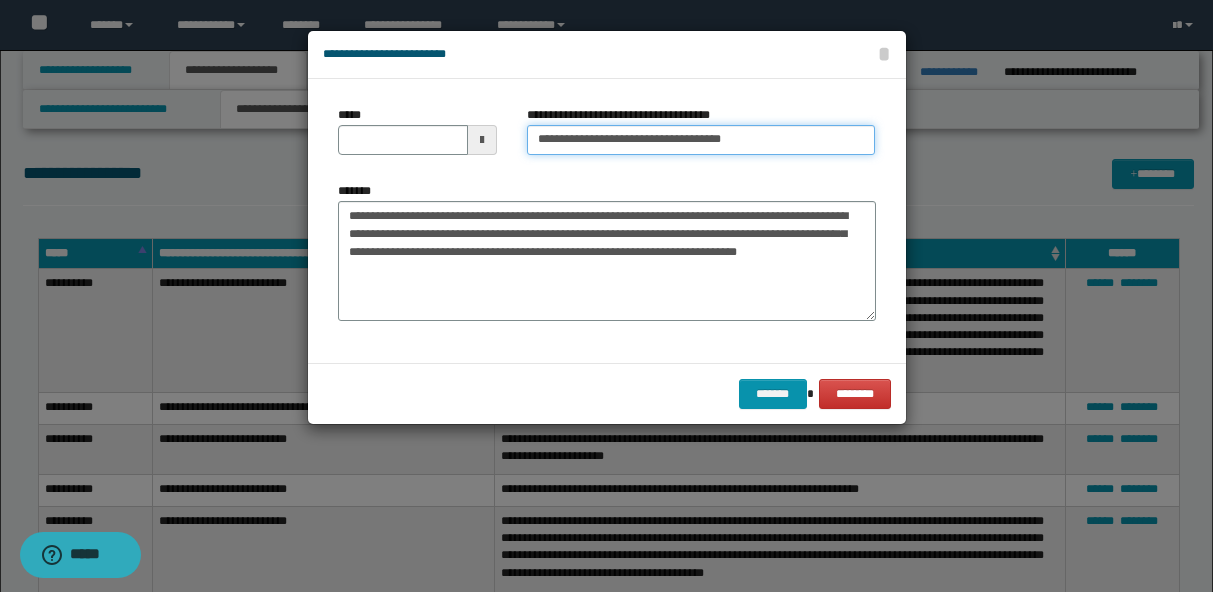click on "**********" at bounding box center [701, 140] 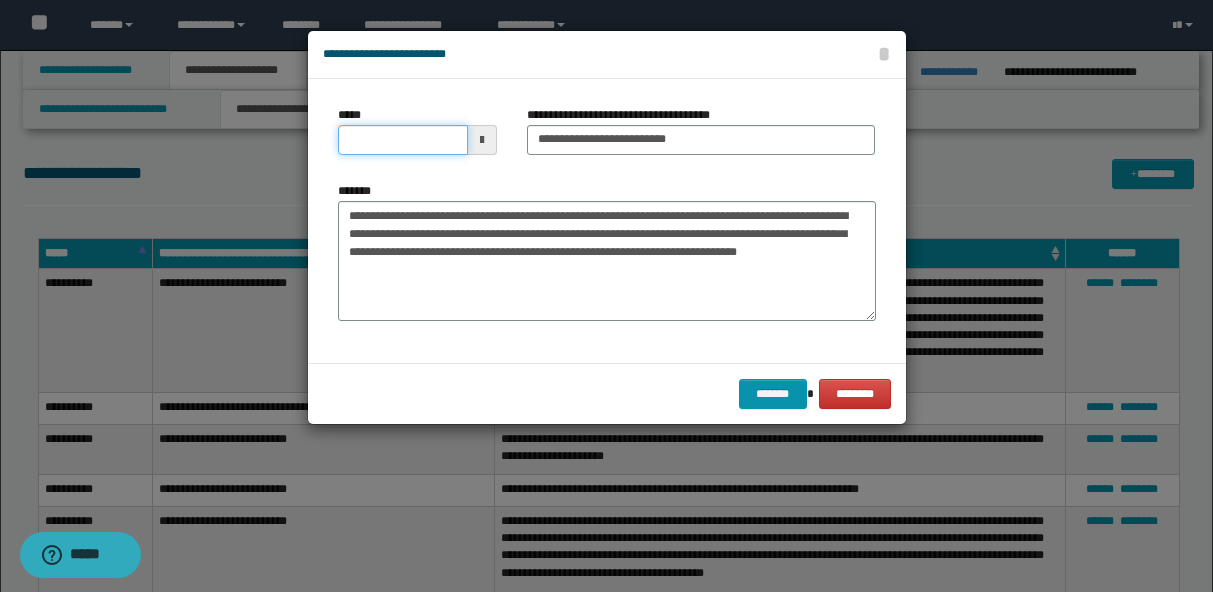 click on "*****" at bounding box center (403, 140) 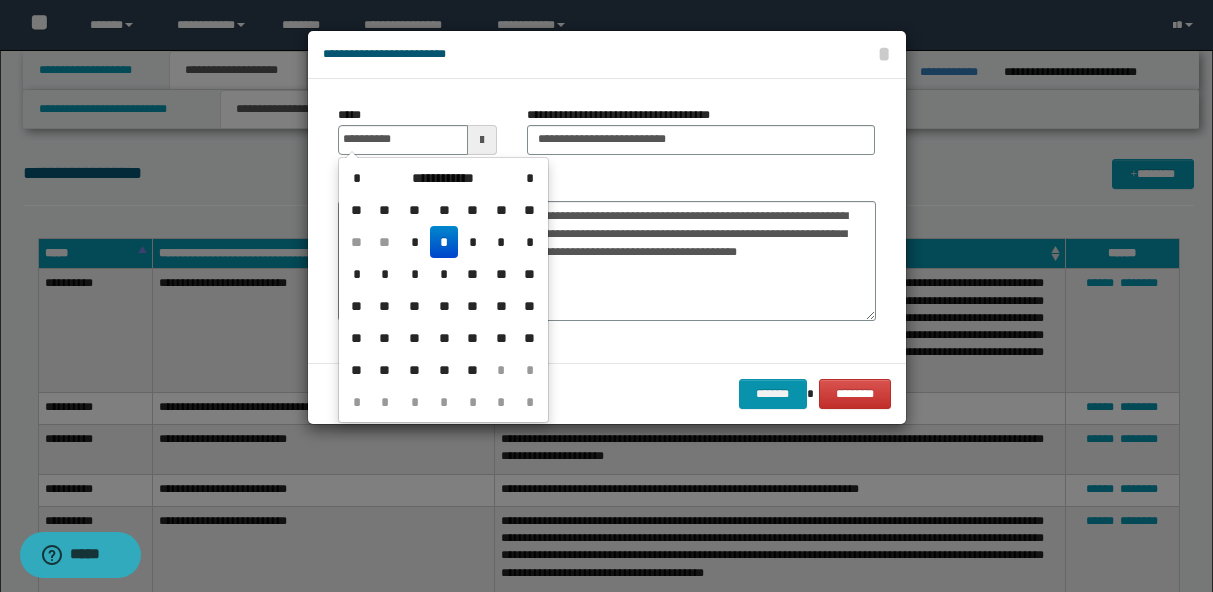 click on "*" at bounding box center [444, 242] 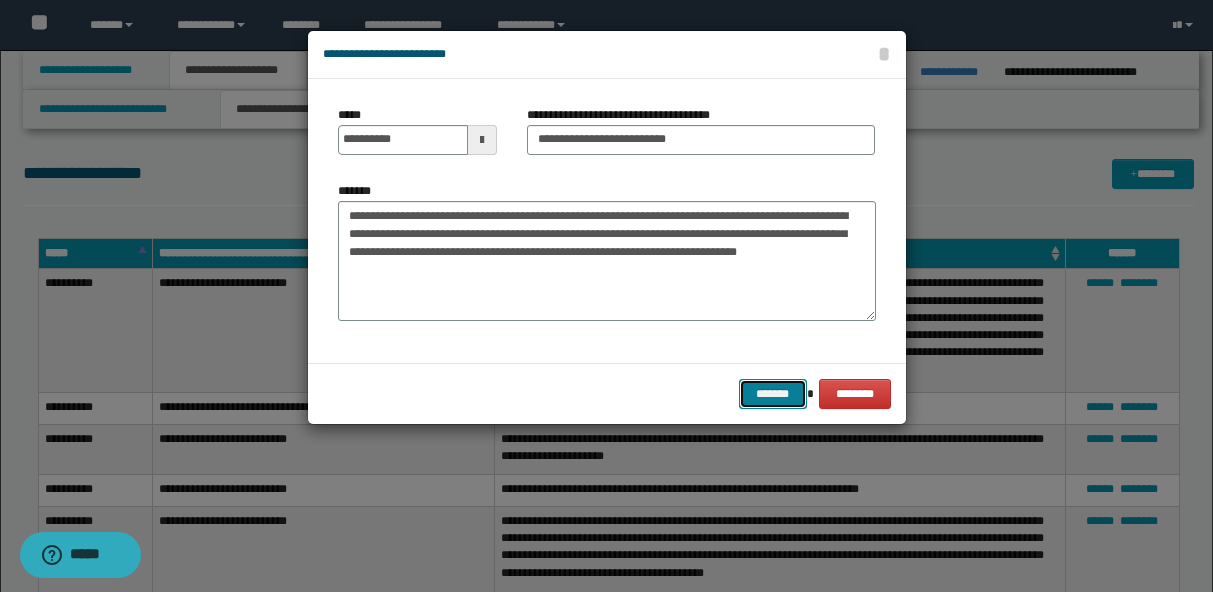 click on "*******" at bounding box center (773, 394) 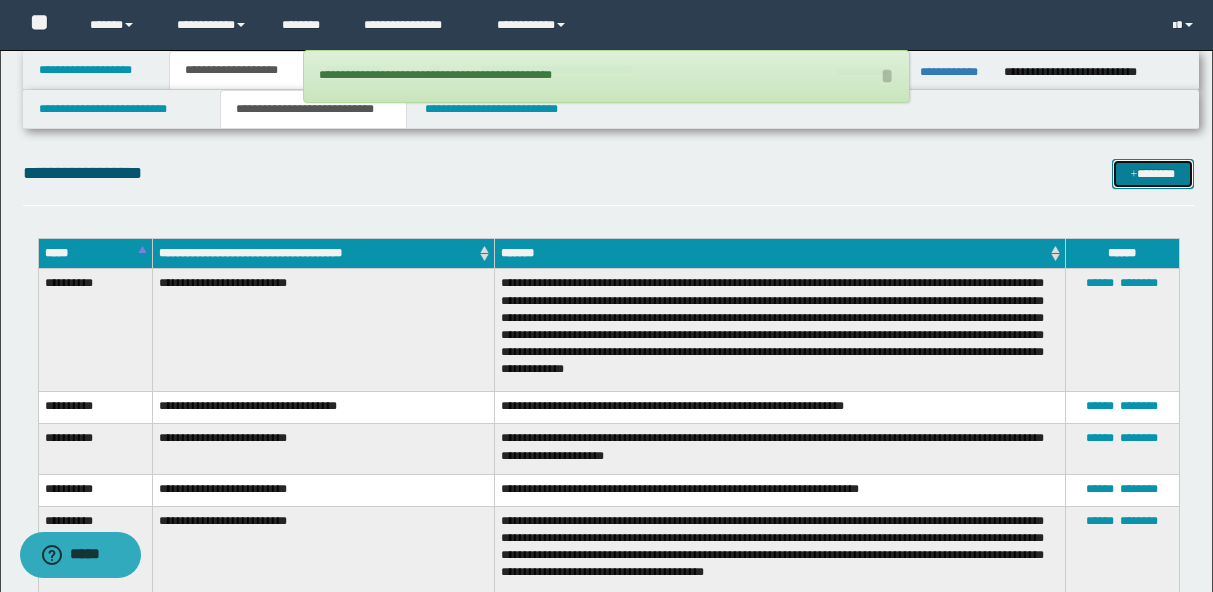 click on "*******" at bounding box center [1153, 174] 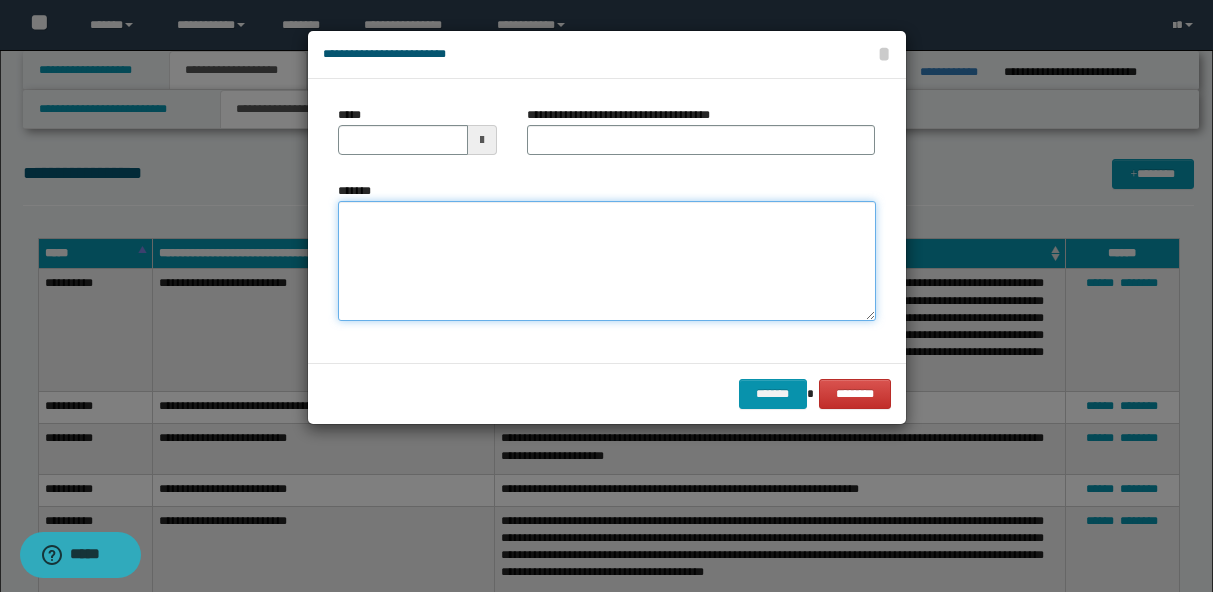 click on "*******" at bounding box center [607, 261] 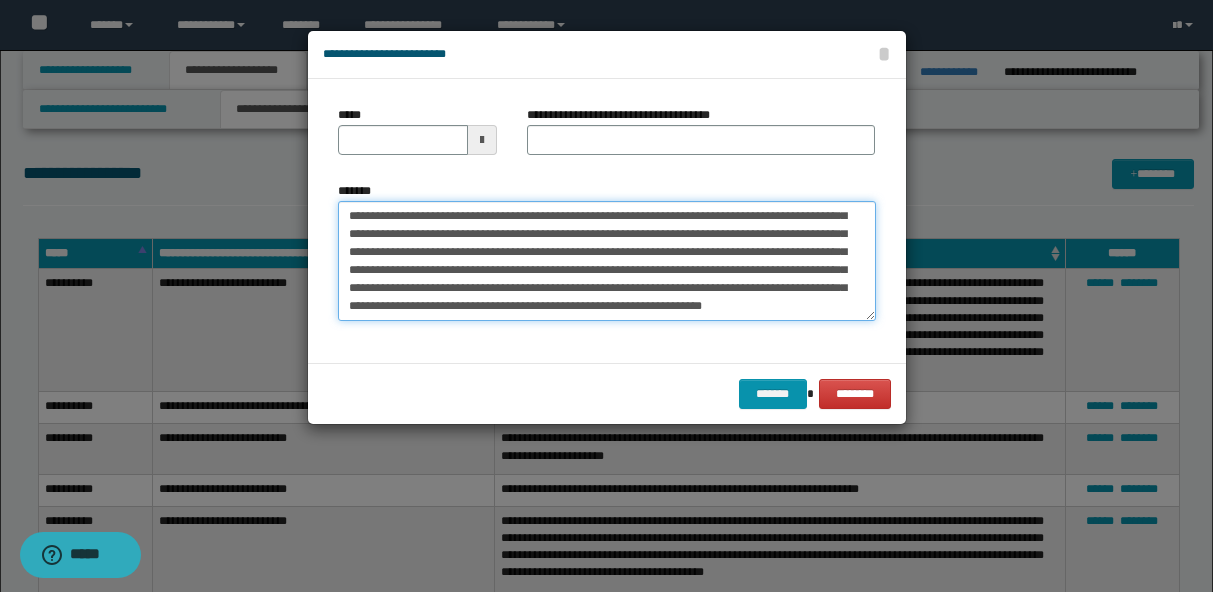 scroll, scrollTop: 0, scrollLeft: 0, axis: both 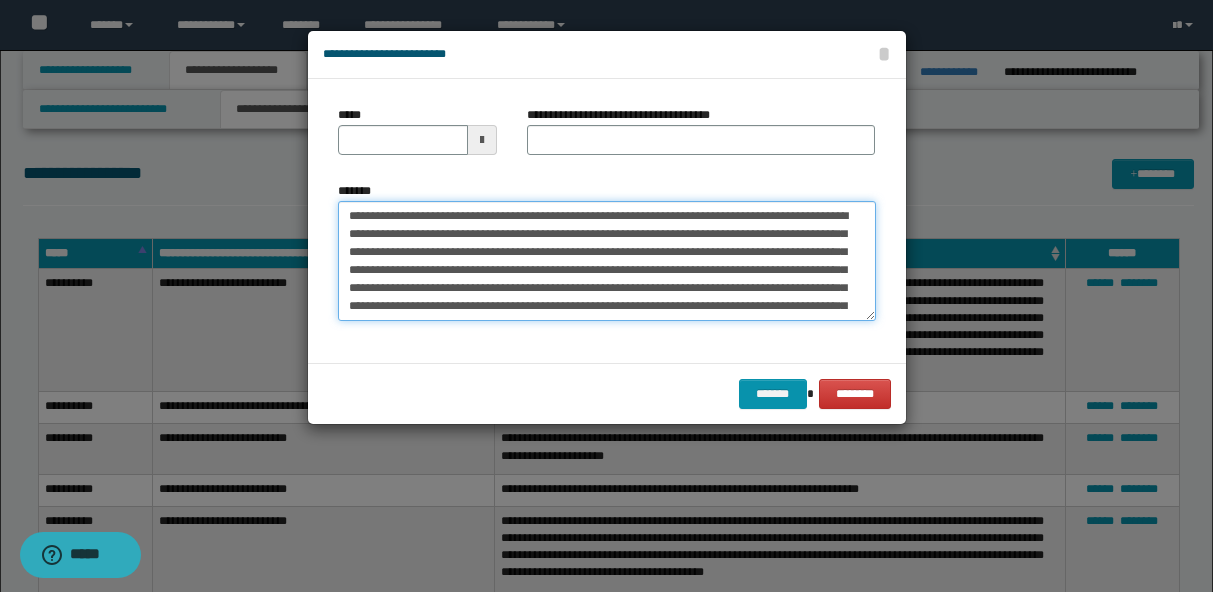 click on "*******" at bounding box center [607, 261] 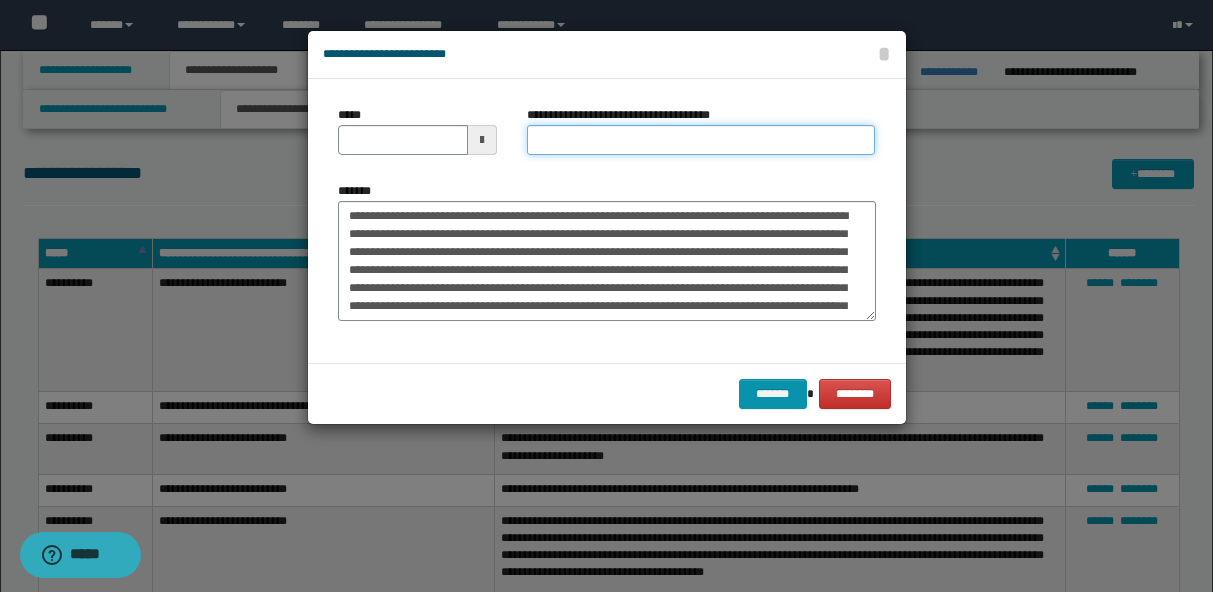 click on "**********" at bounding box center [701, 140] 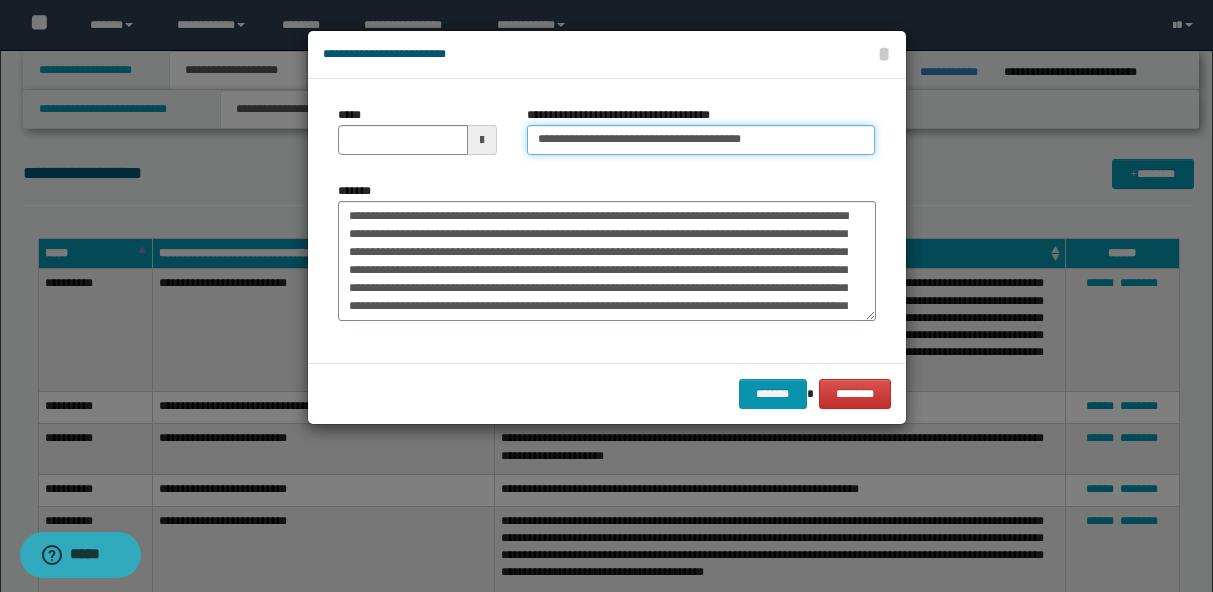 click on "**********" at bounding box center [701, 140] 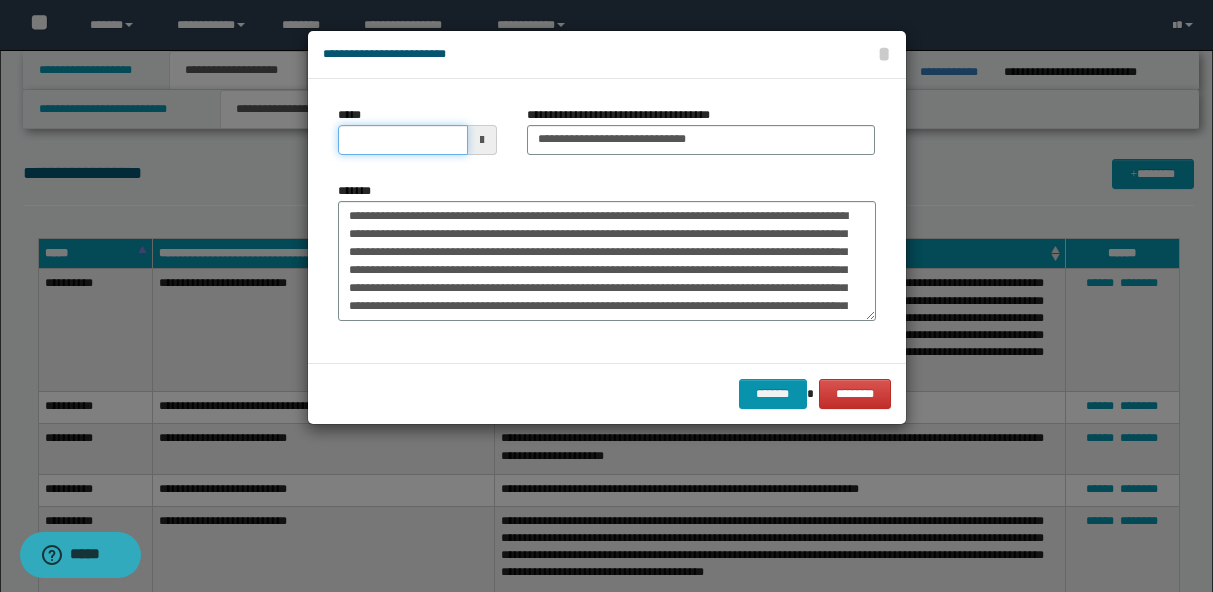 click on "*****" at bounding box center [403, 140] 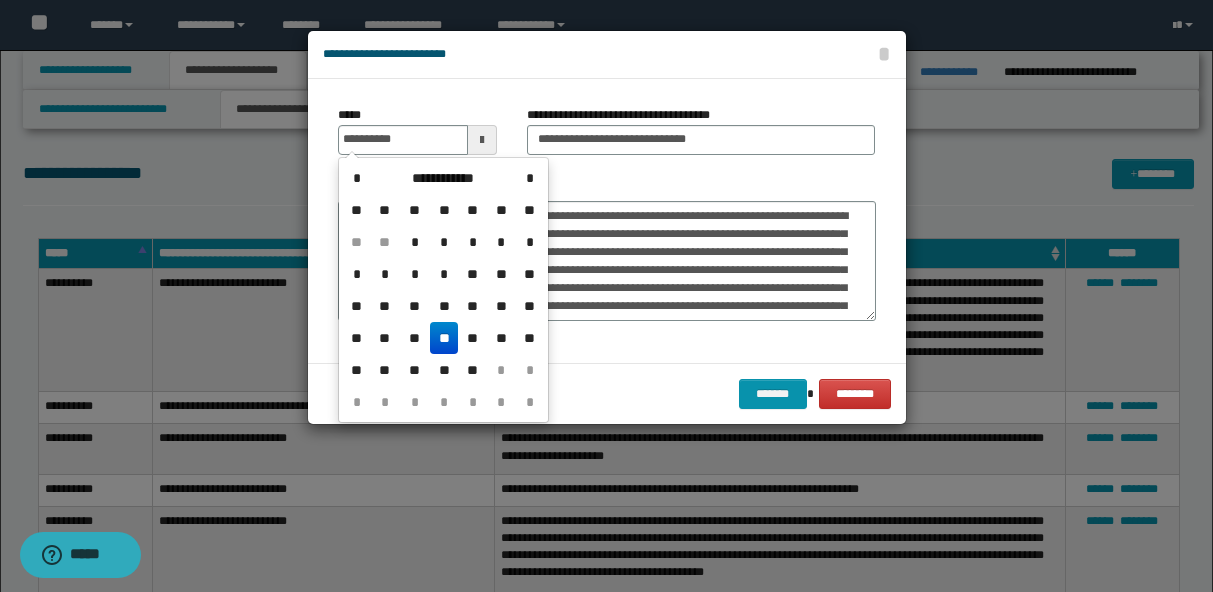 click on "**" at bounding box center (444, 338) 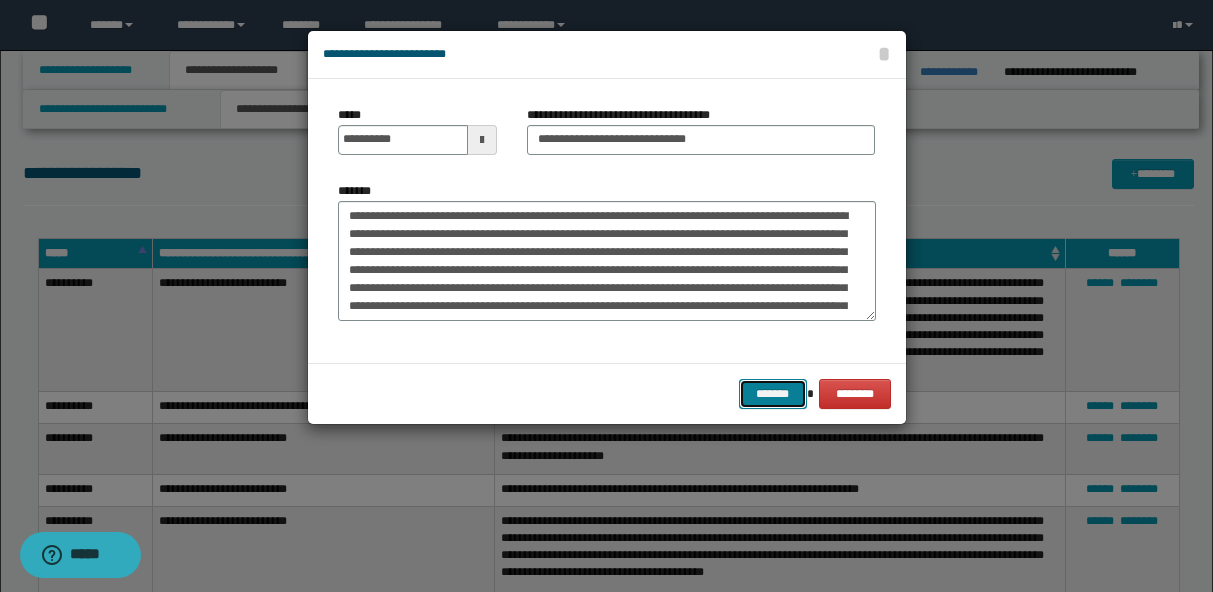 click on "*******" at bounding box center [773, 394] 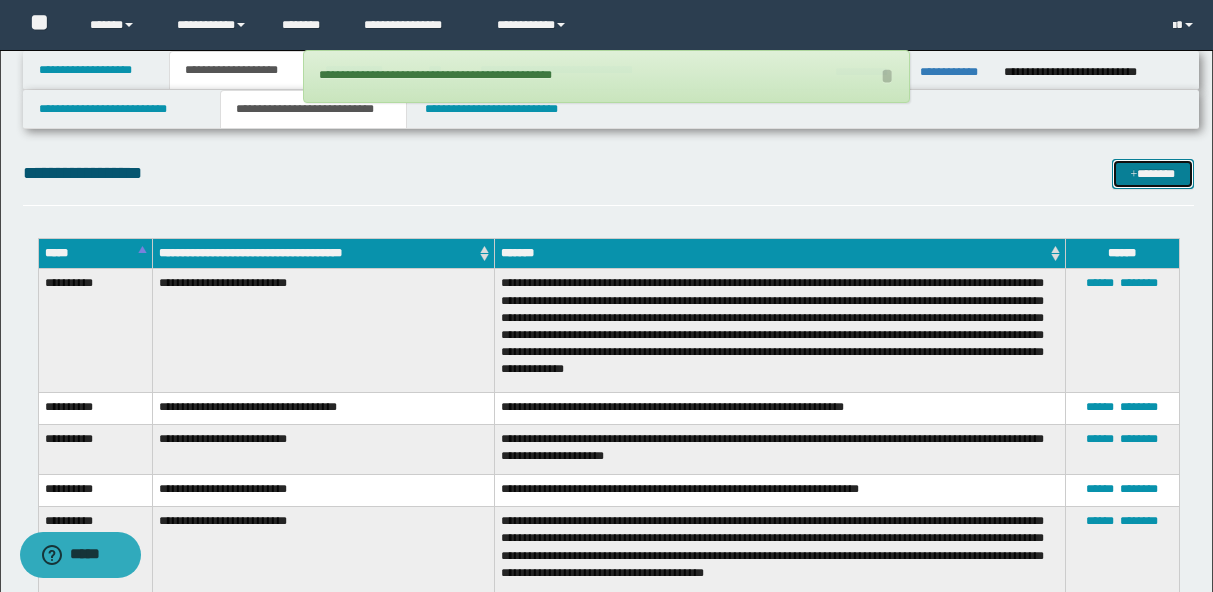 click on "*******" at bounding box center (1153, 174) 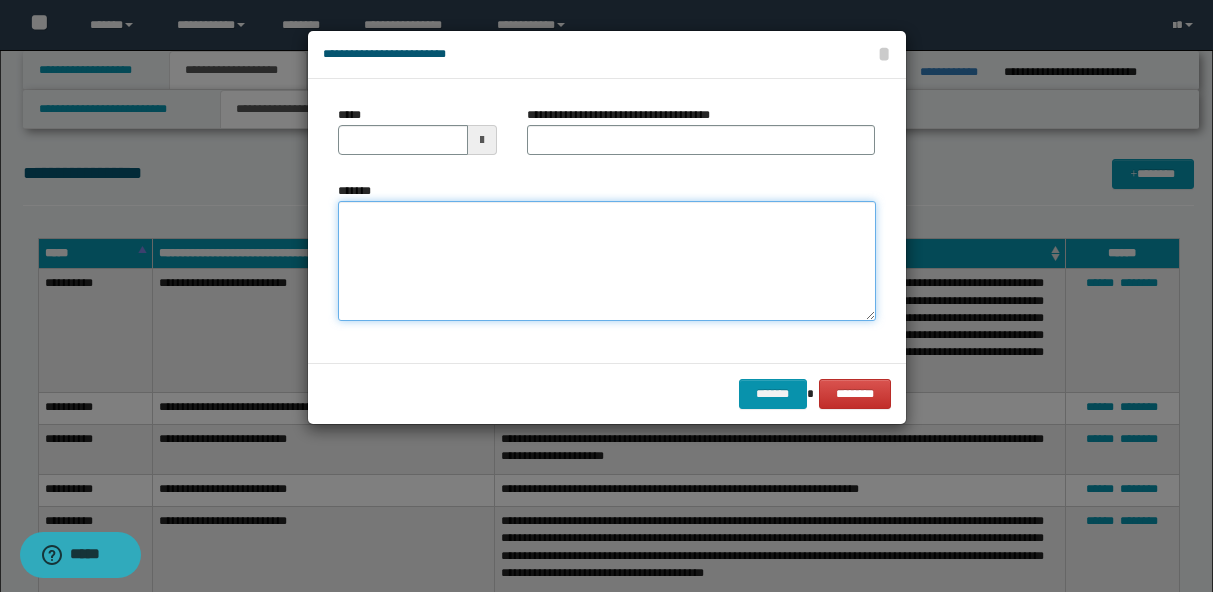 click on "*******" at bounding box center [607, 261] 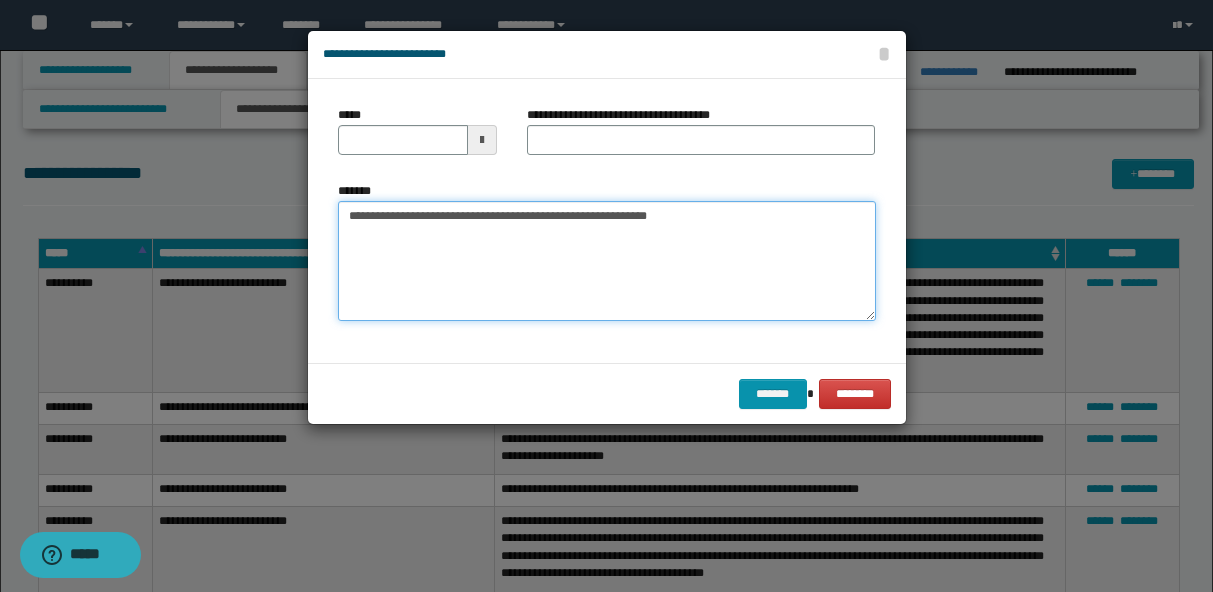 click on "**********" at bounding box center [607, 261] 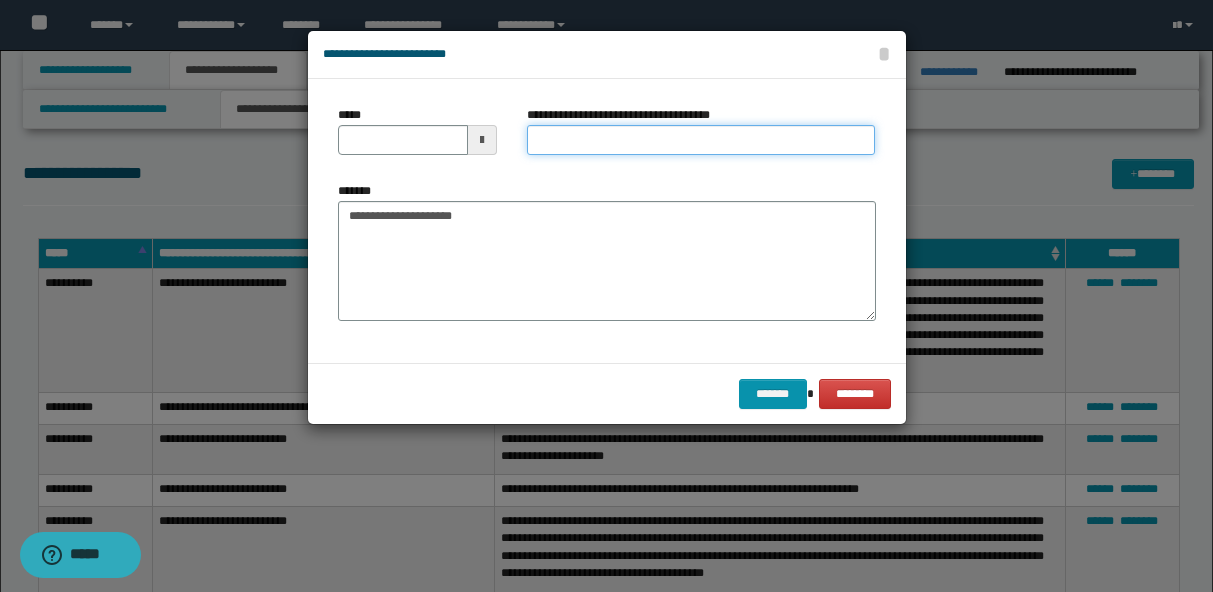 click on "**********" at bounding box center (701, 140) 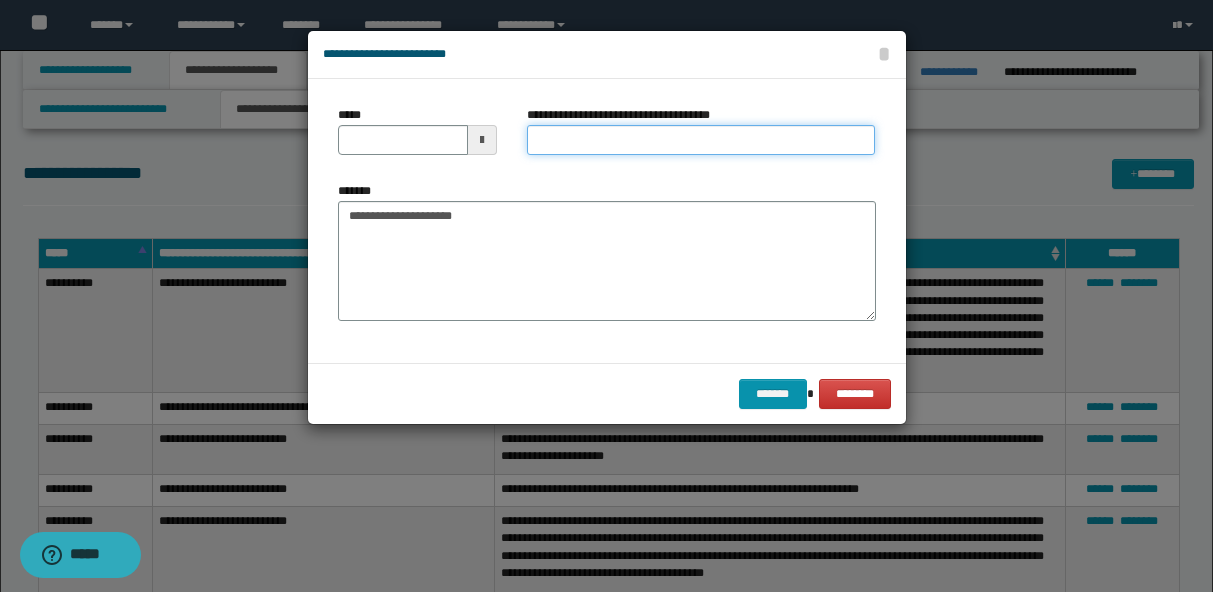 paste on "**********" 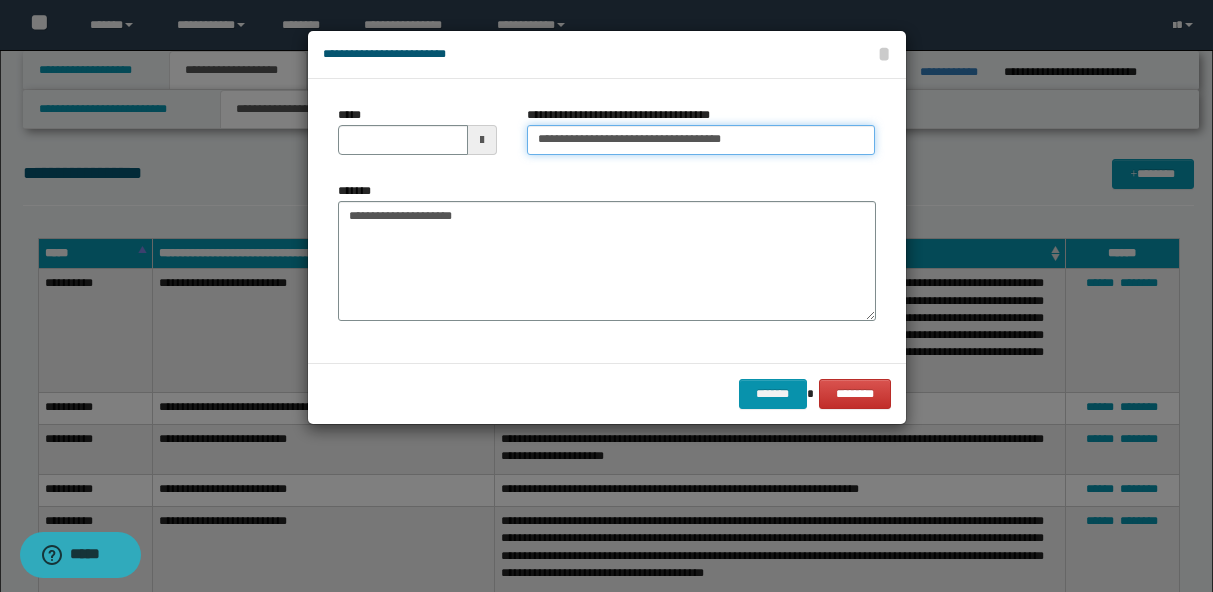 click on "**********" at bounding box center [701, 140] 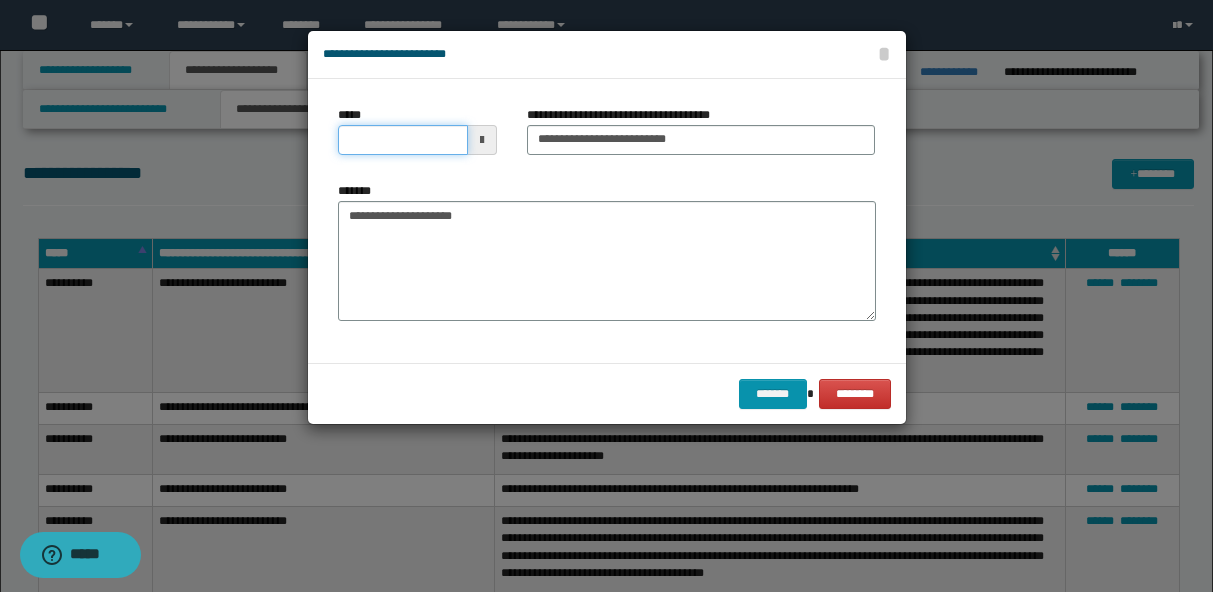 click on "*****" at bounding box center (403, 140) 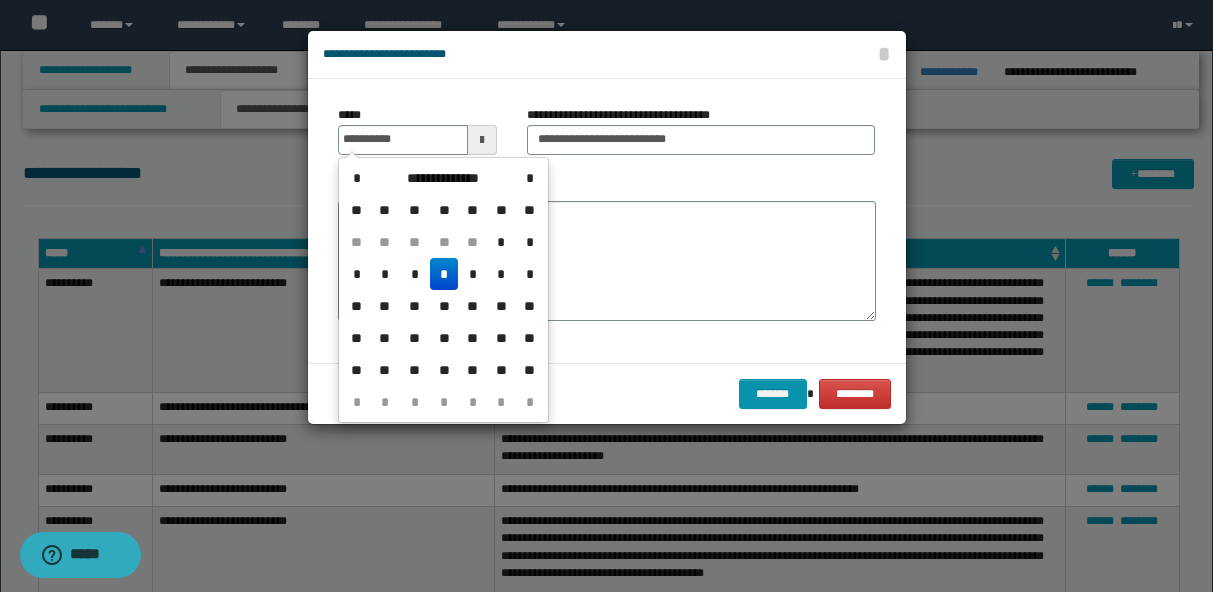 click on "*" at bounding box center [444, 274] 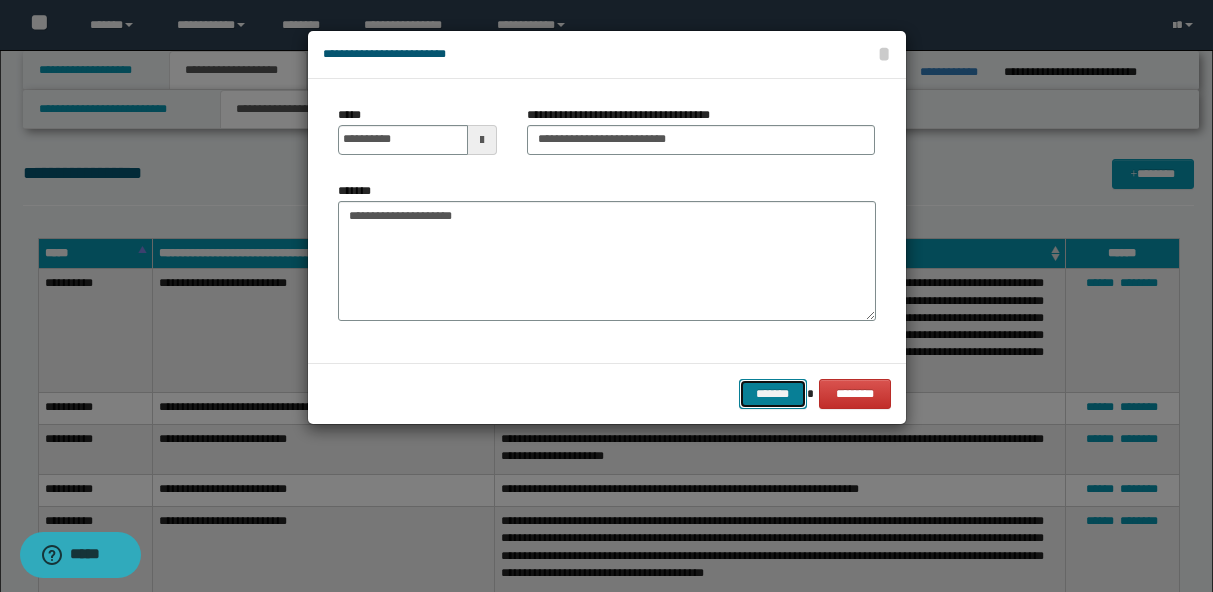 click on "*******" at bounding box center [773, 394] 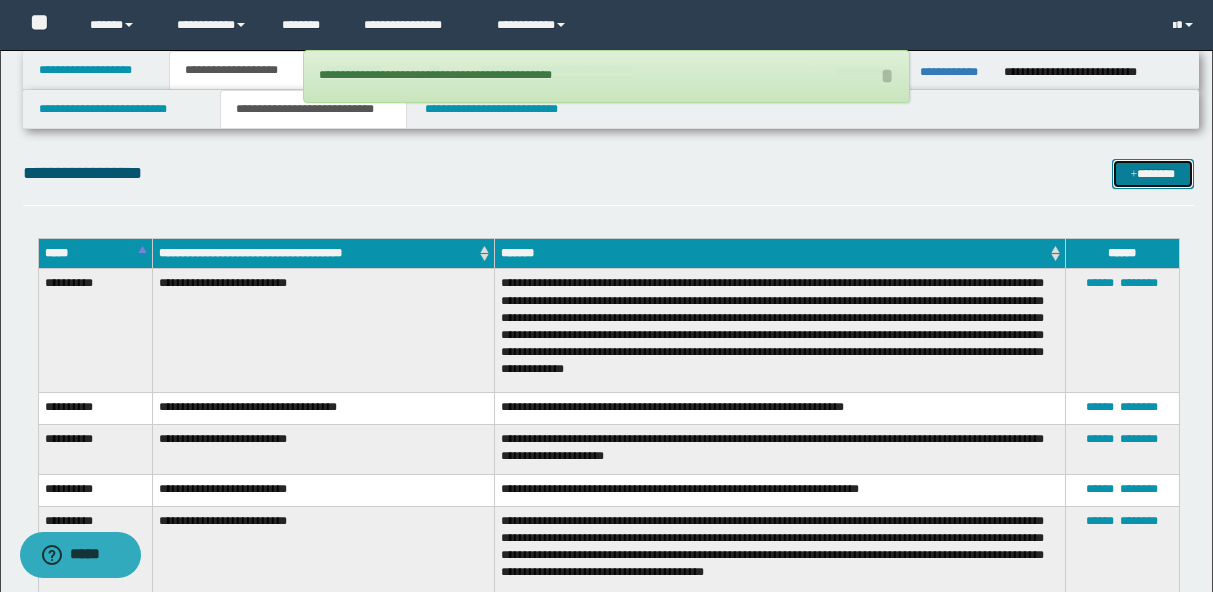 click on "*******" at bounding box center (1153, 174) 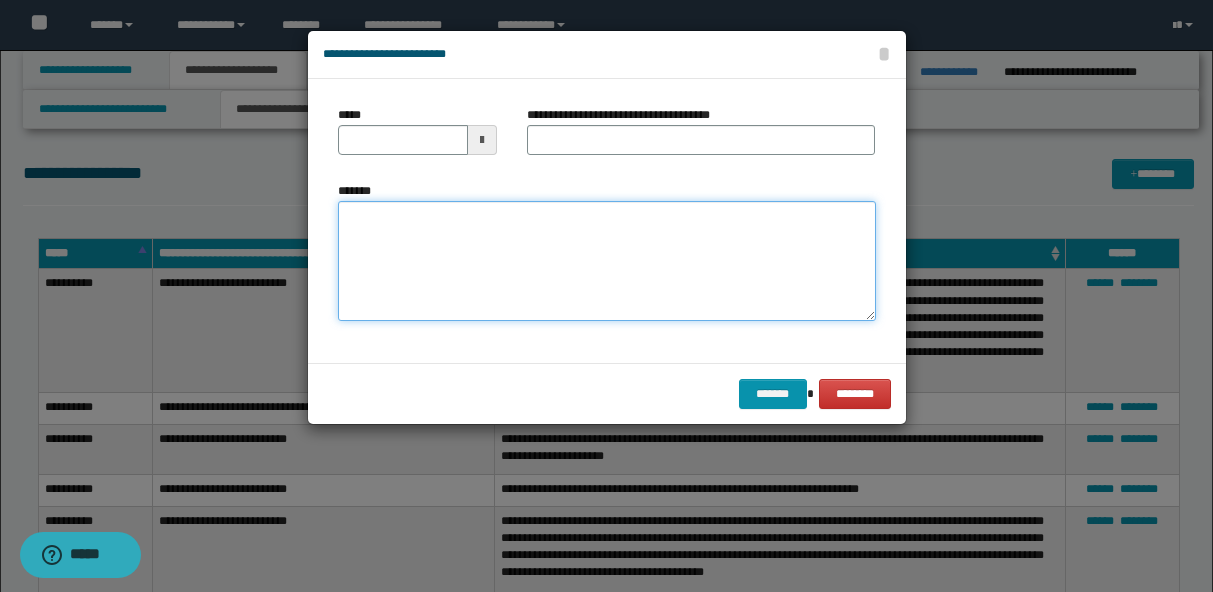 click on "*******" at bounding box center [607, 261] 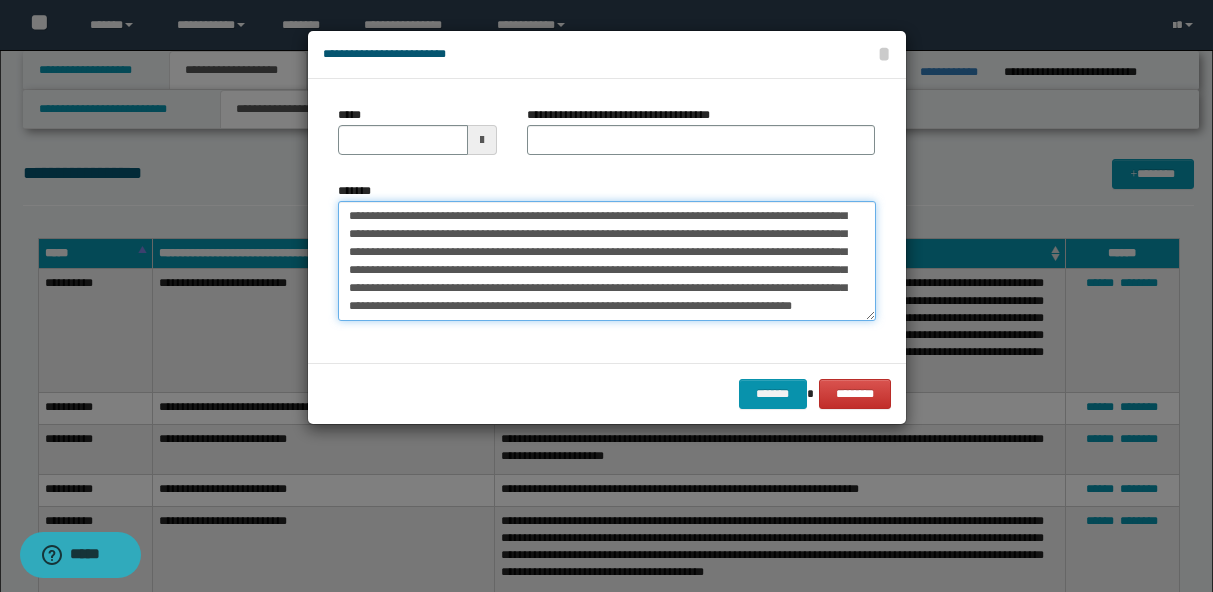 scroll, scrollTop: 0, scrollLeft: 0, axis: both 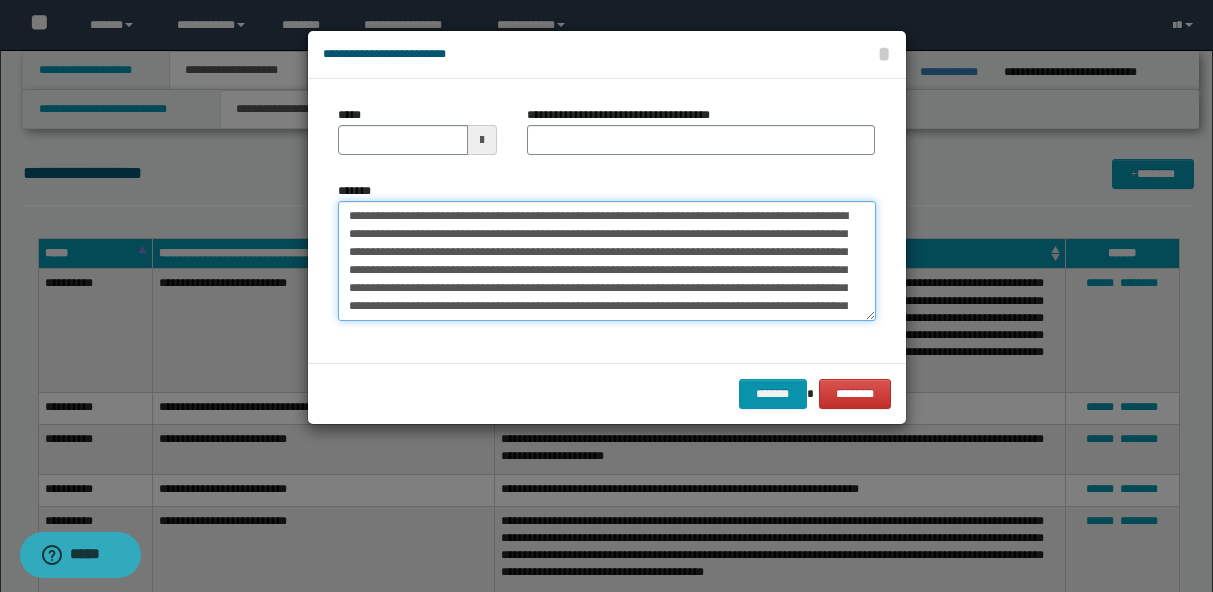 click on "**********" at bounding box center [607, 261] 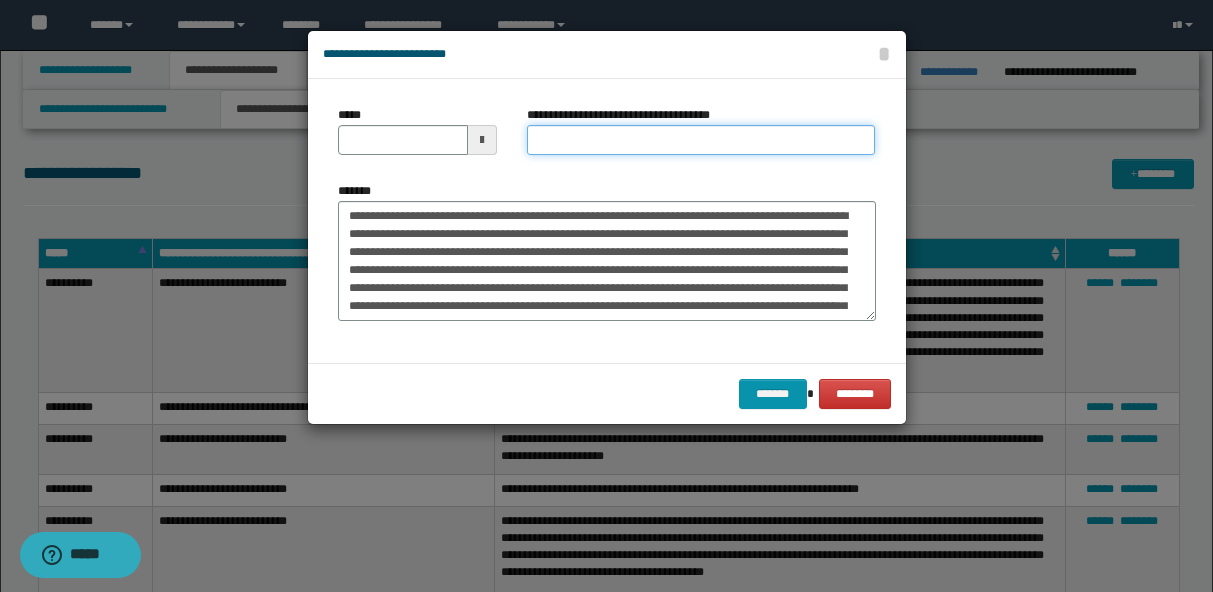 click on "**********" at bounding box center [701, 140] 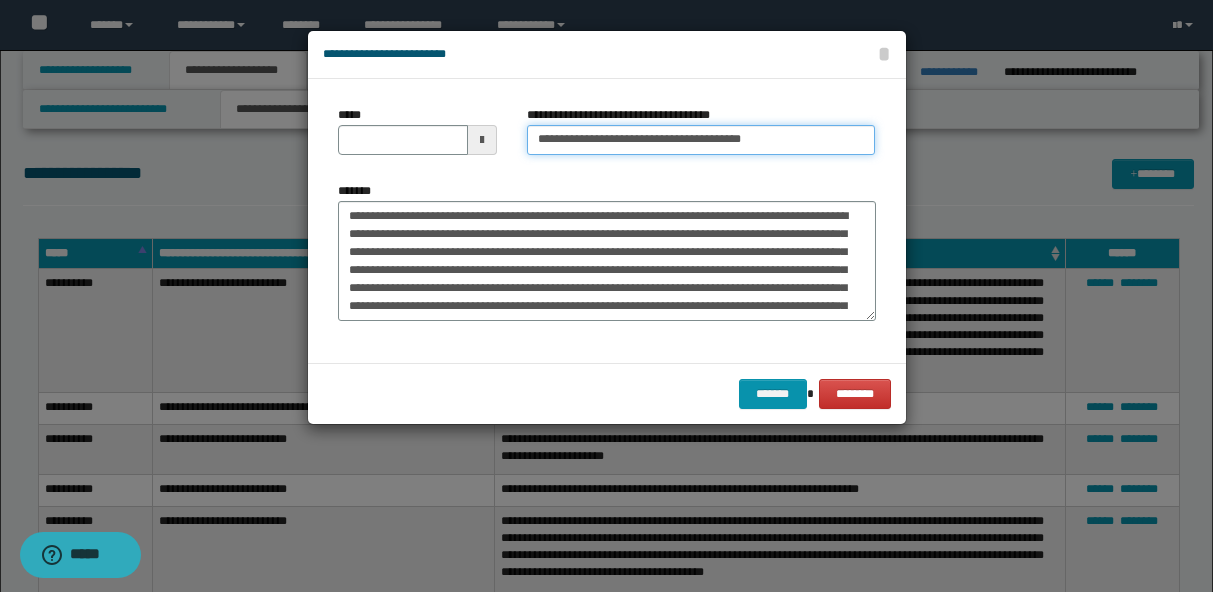 click on "**********" at bounding box center [701, 140] 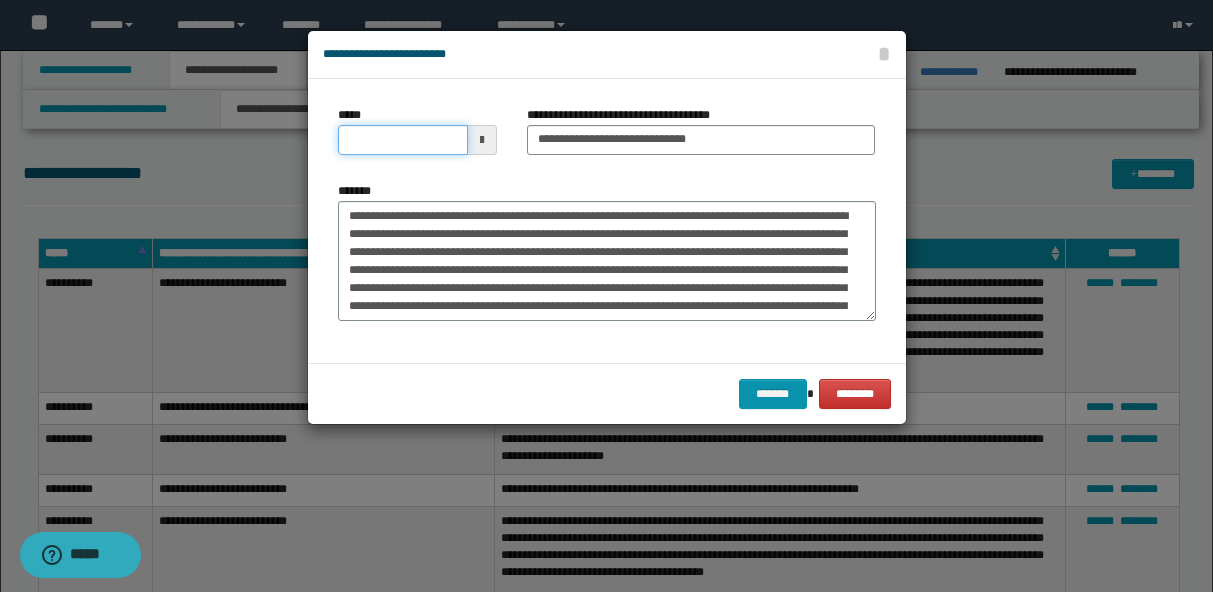 click on "*****" at bounding box center (403, 140) 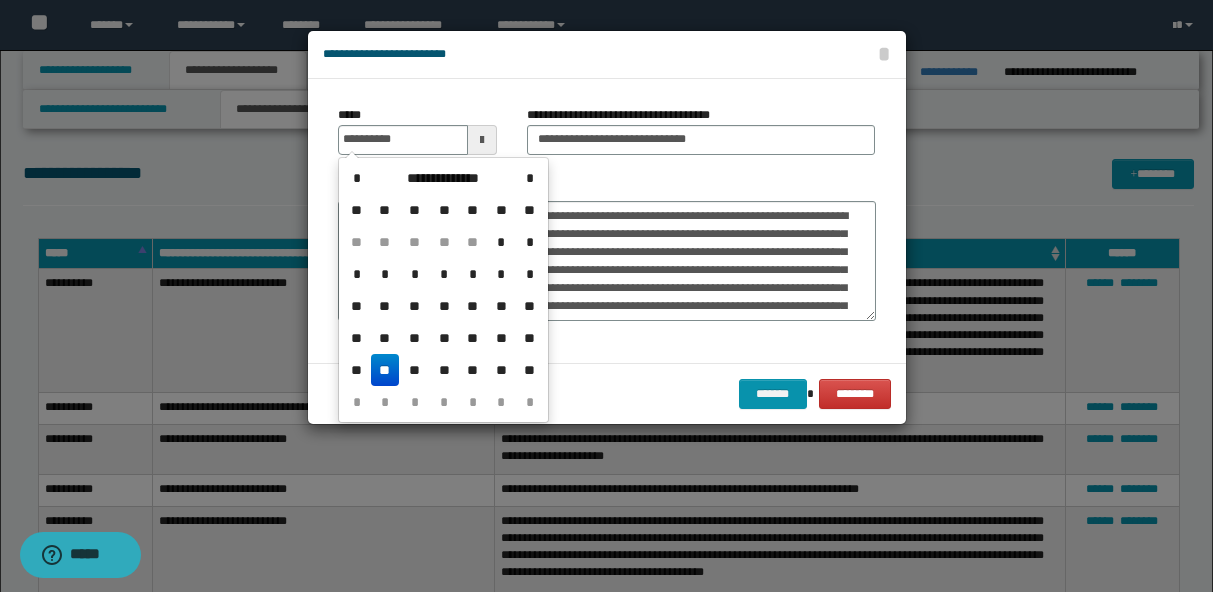 click on "**" at bounding box center [385, 370] 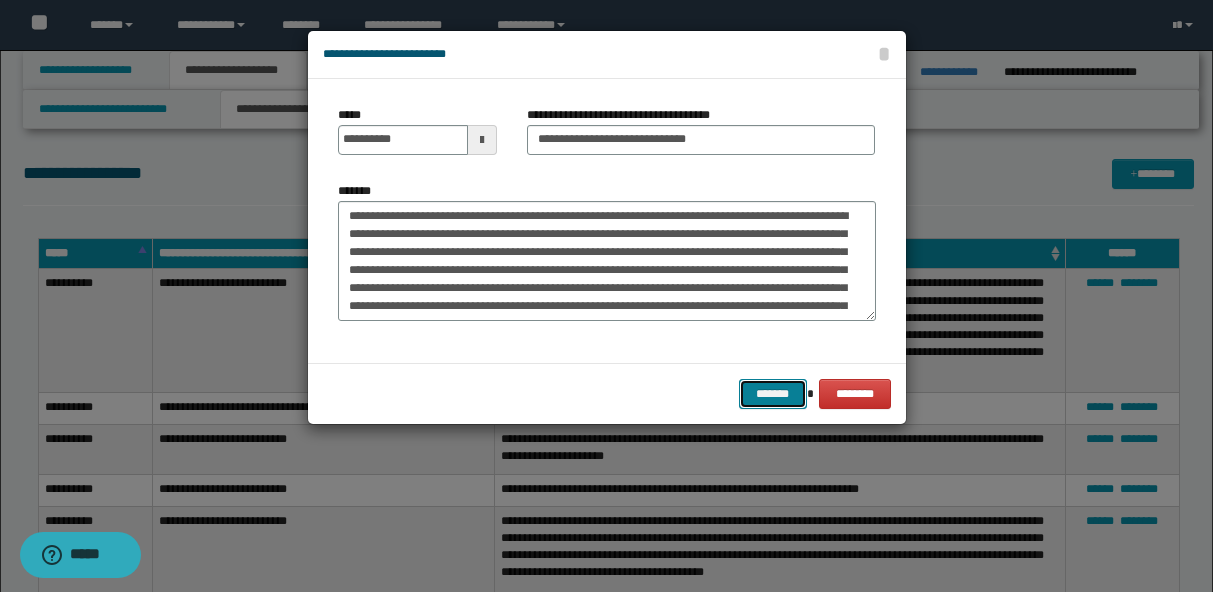 click on "*******" at bounding box center [773, 394] 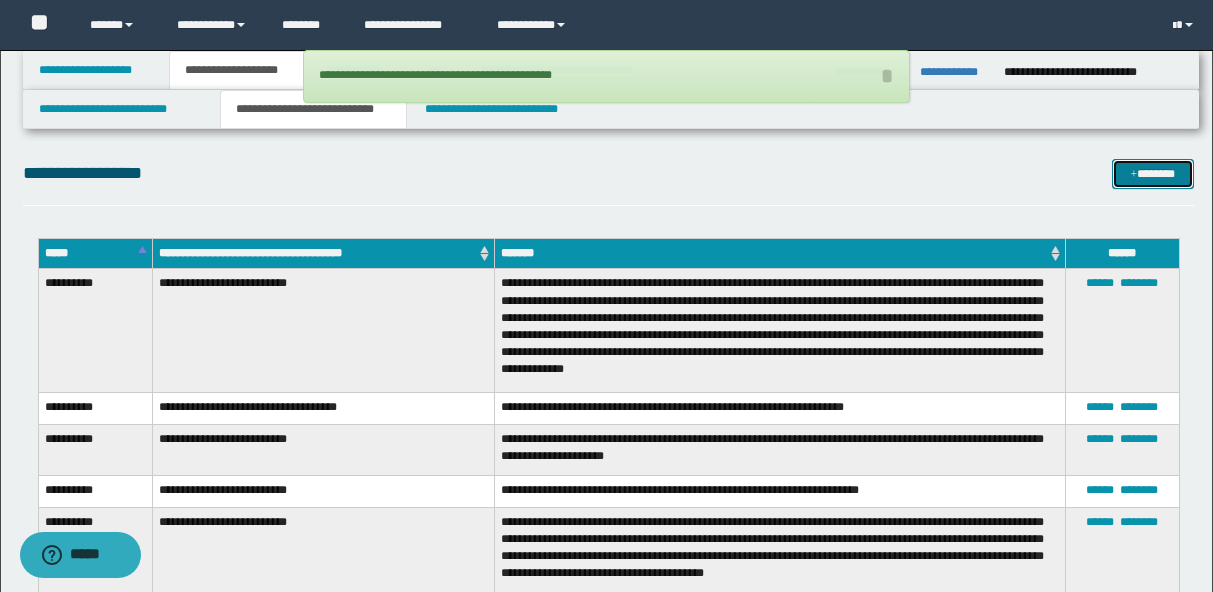 click on "*******" at bounding box center [1153, 174] 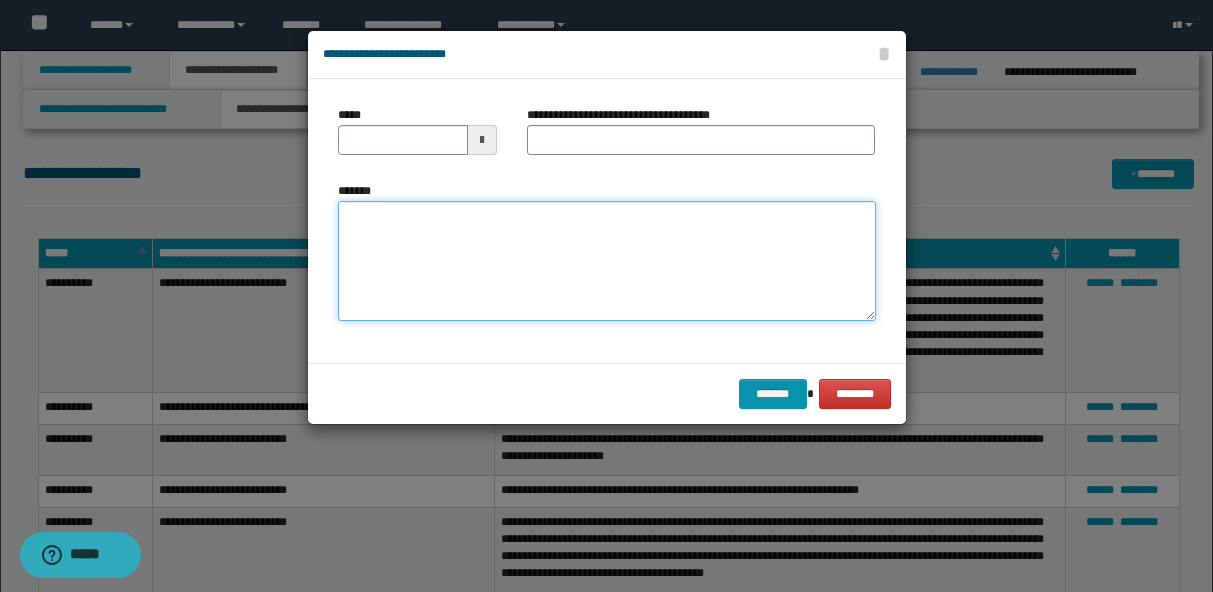 click on "*******" at bounding box center [607, 261] 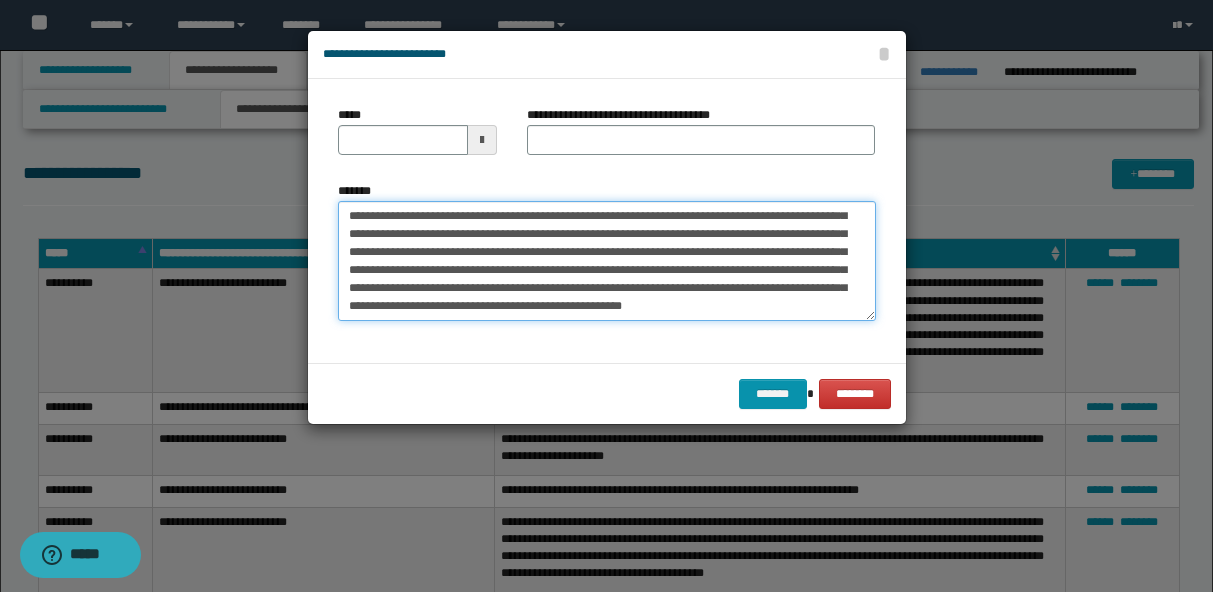 scroll, scrollTop: 0, scrollLeft: 0, axis: both 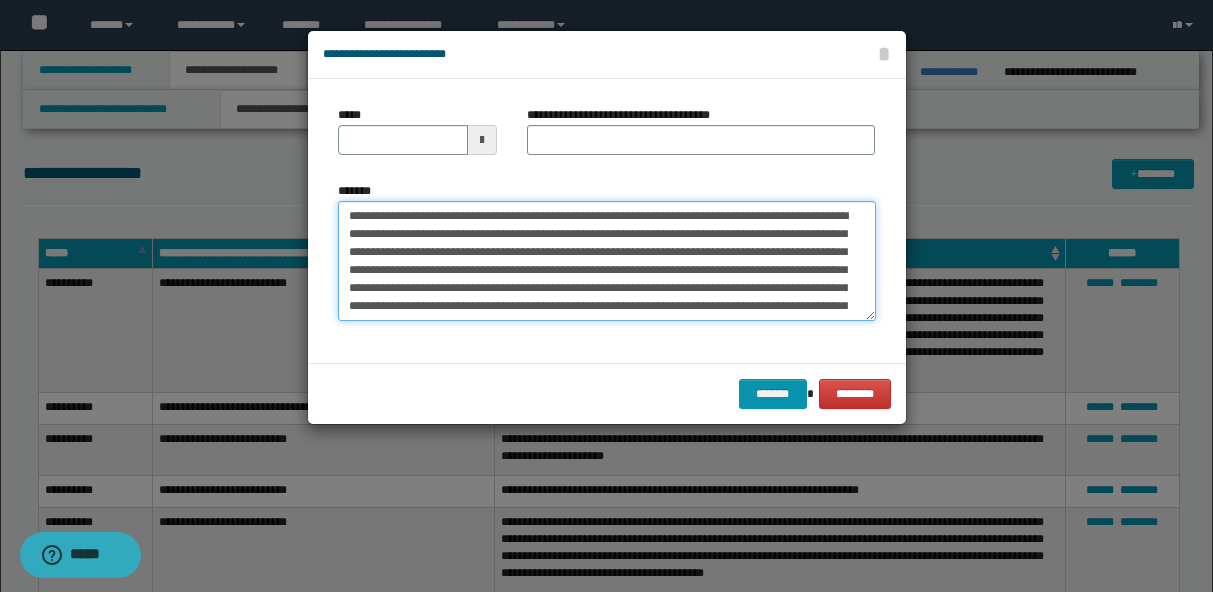 click on "**********" at bounding box center [607, 261] 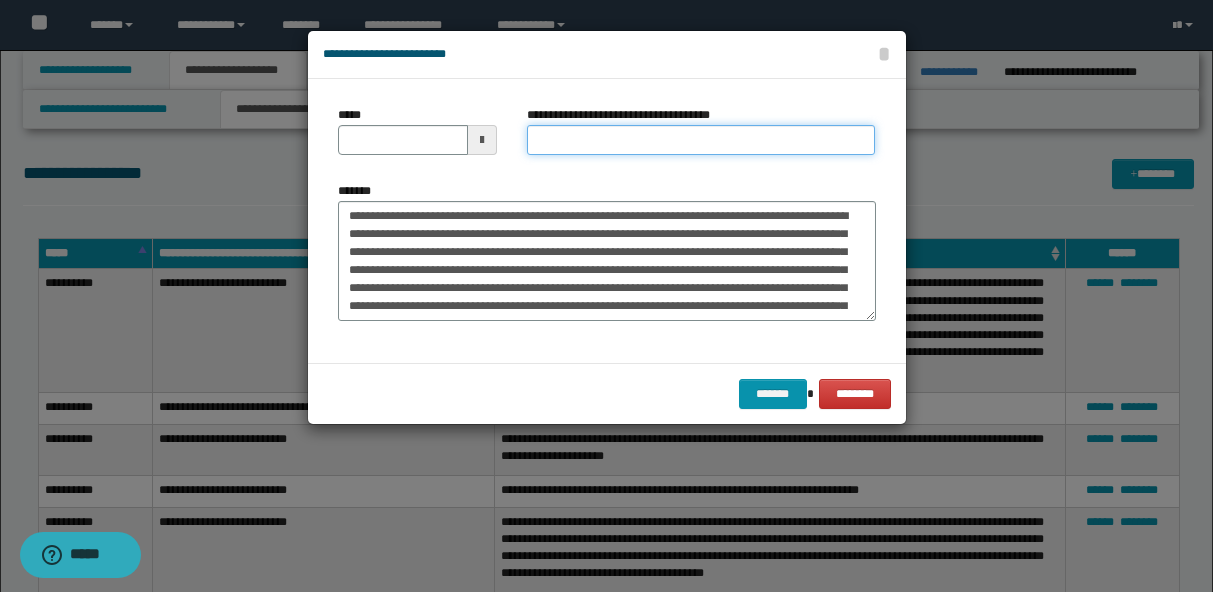 click on "**********" at bounding box center [701, 140] 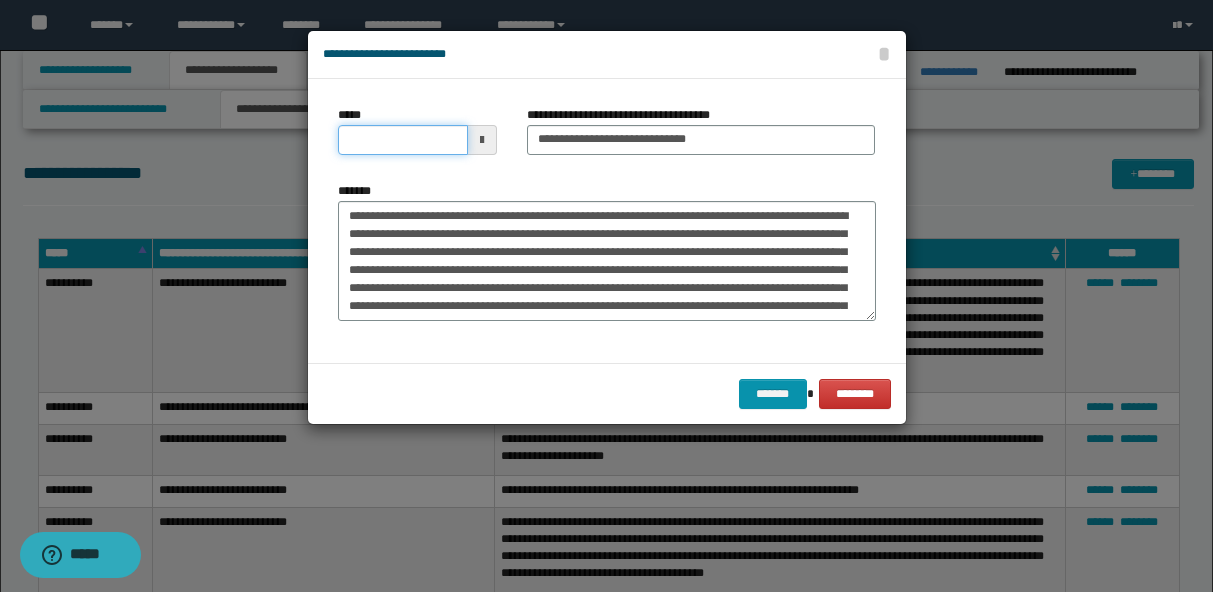 click on "*****" at bounding box center (403, 140) 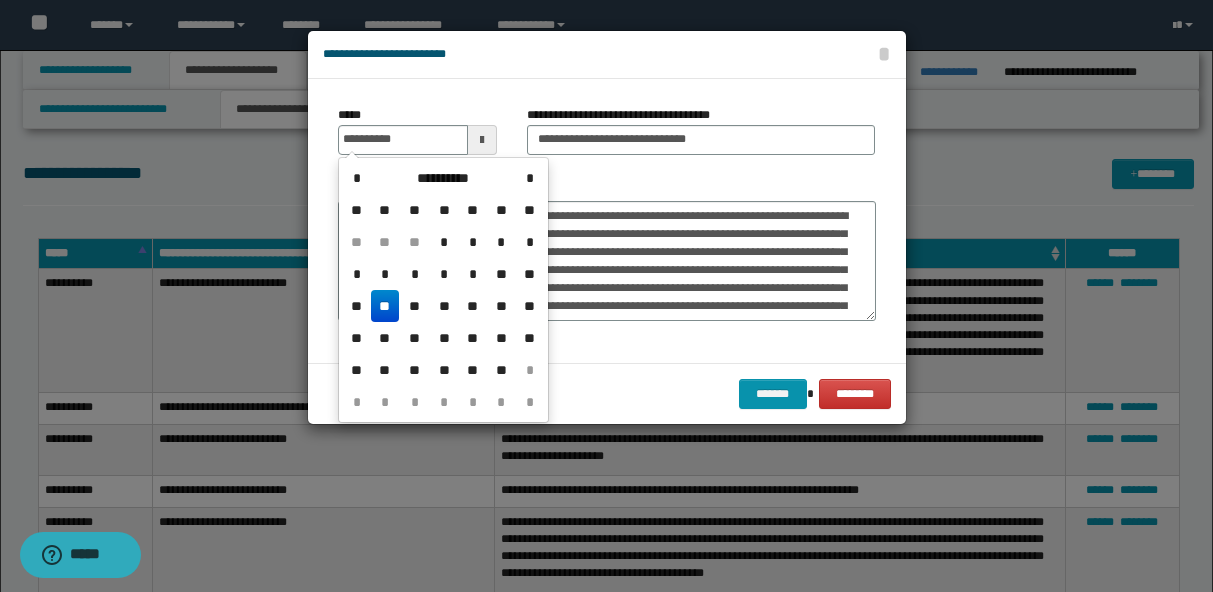 click on "**" at bounding box center [385, 306] 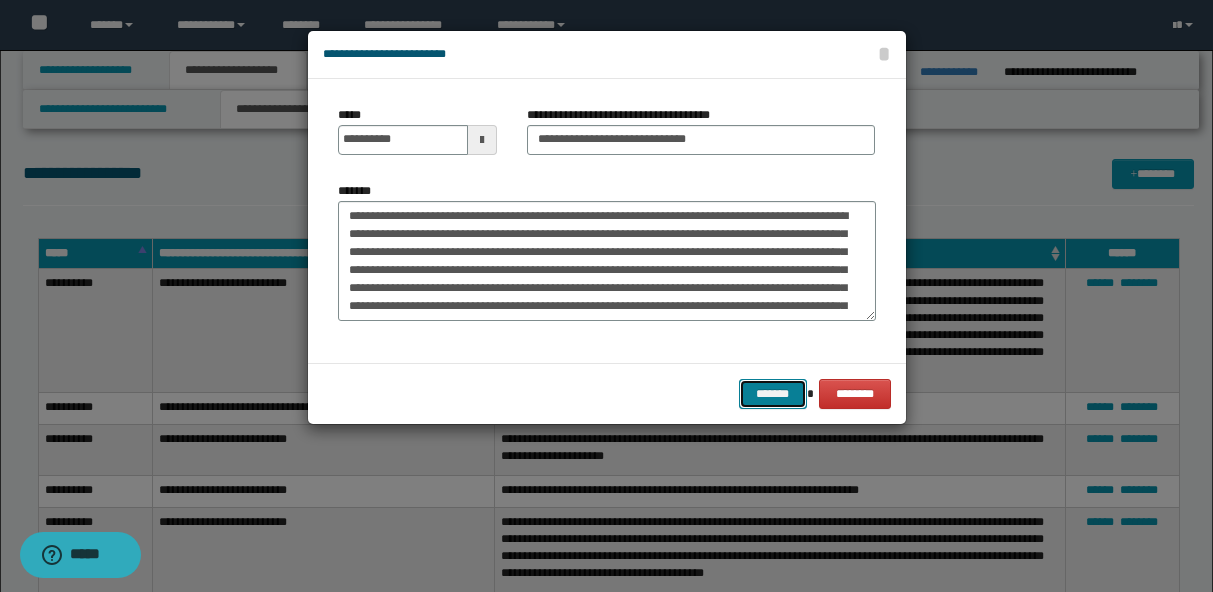click on "*******" at bounding box center [773, 394] 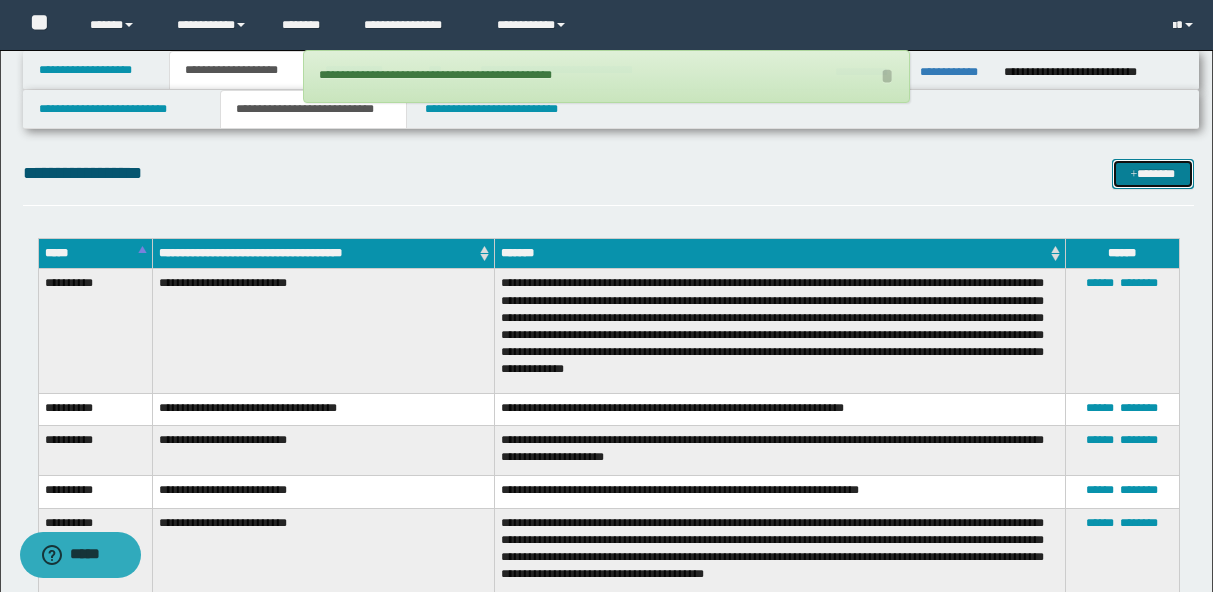 click on "*******" at bounding box center [1153, 174] 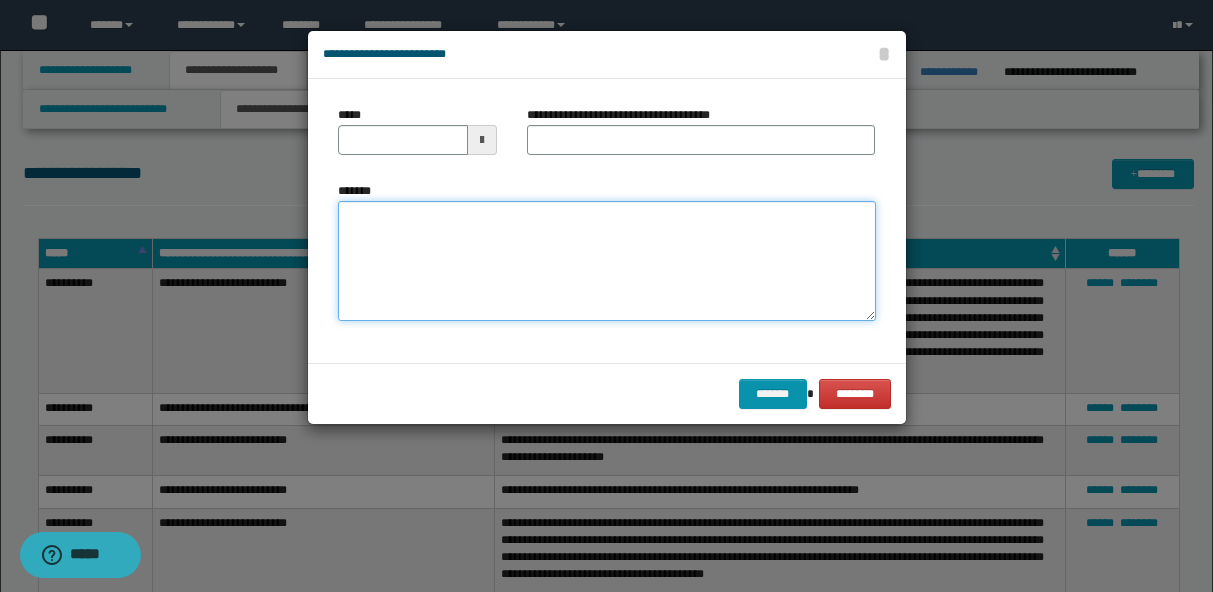 click on "*******" at bounding box center (607, 261) 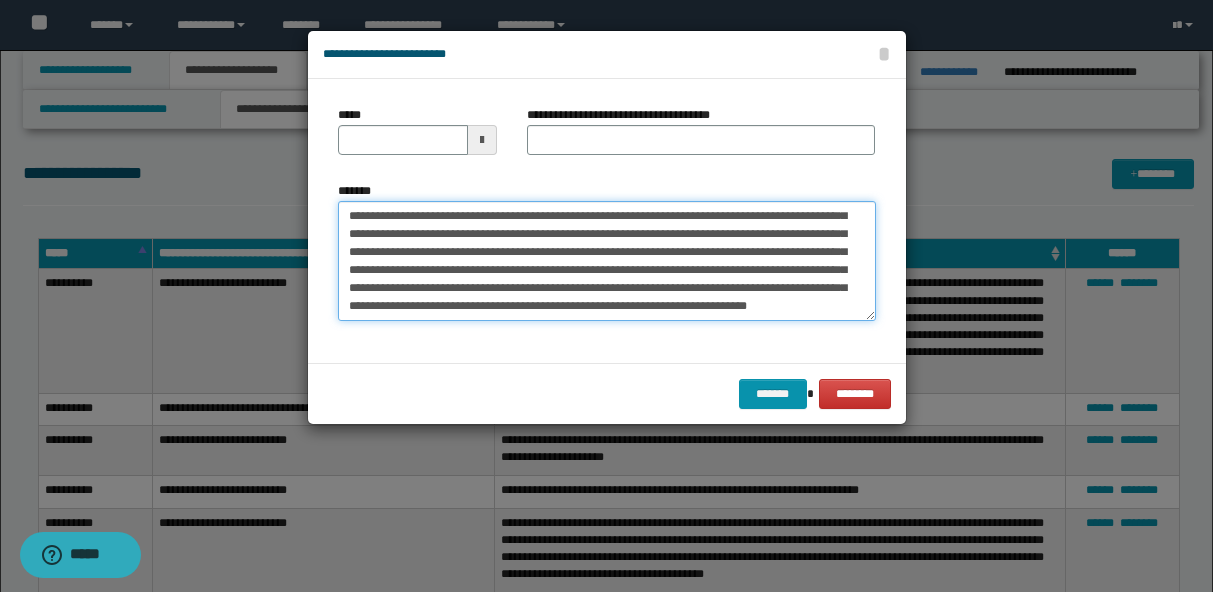 scroll, scrollTop: 0, scrollLeft: 0, axis: both 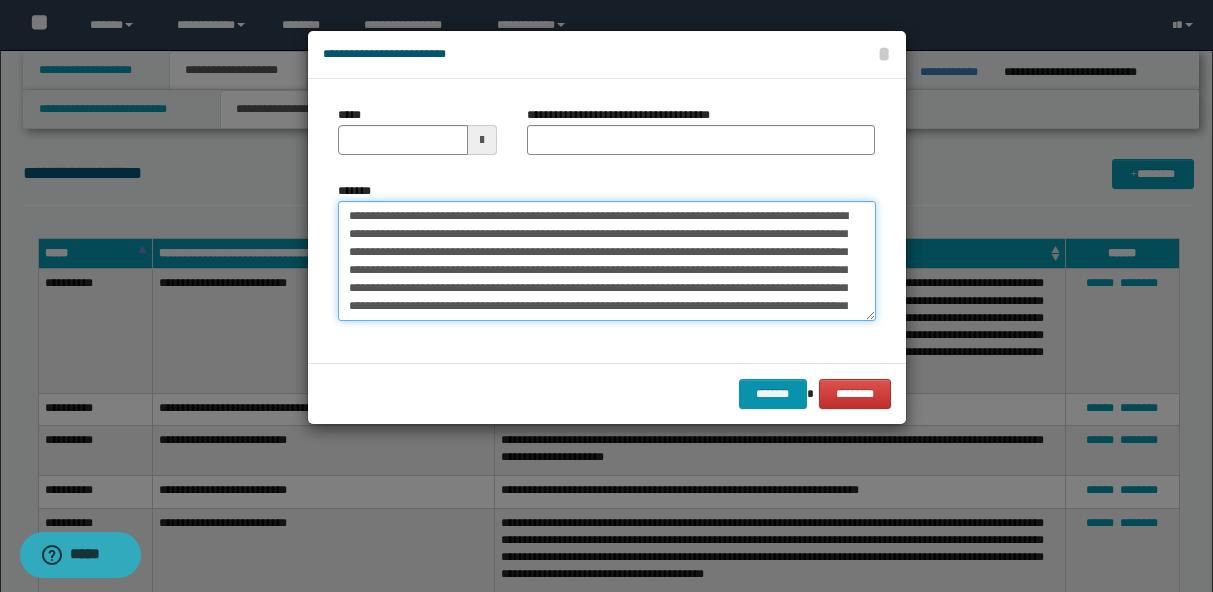 click on "**********" at bounding box center [607, 261] 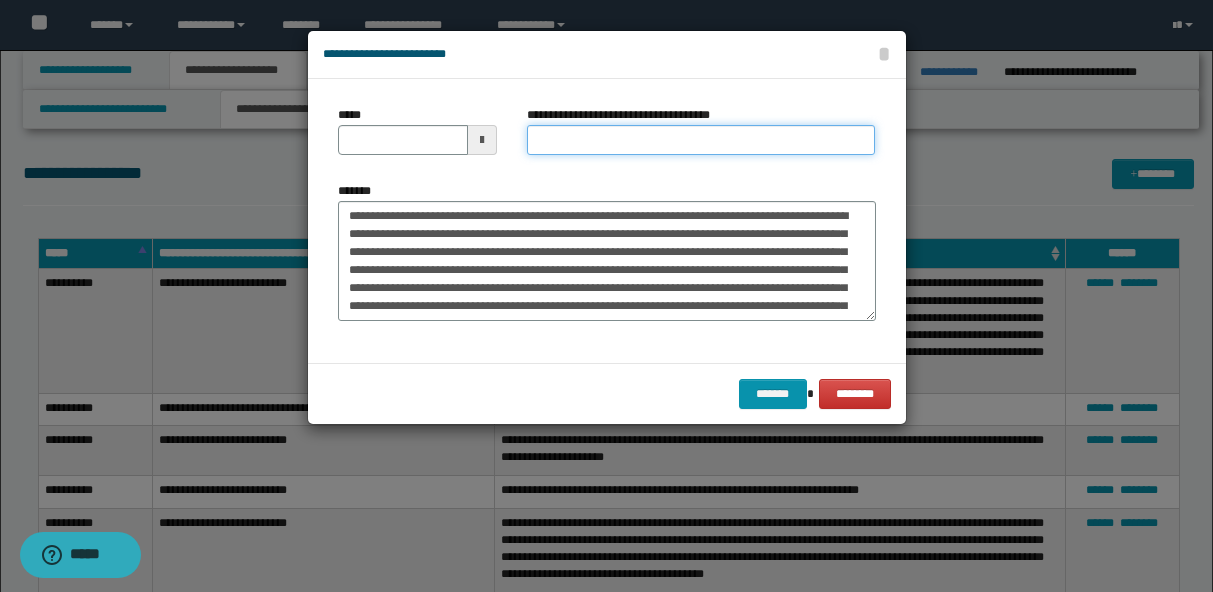 click on "**********" at bounding box center (701, 140) 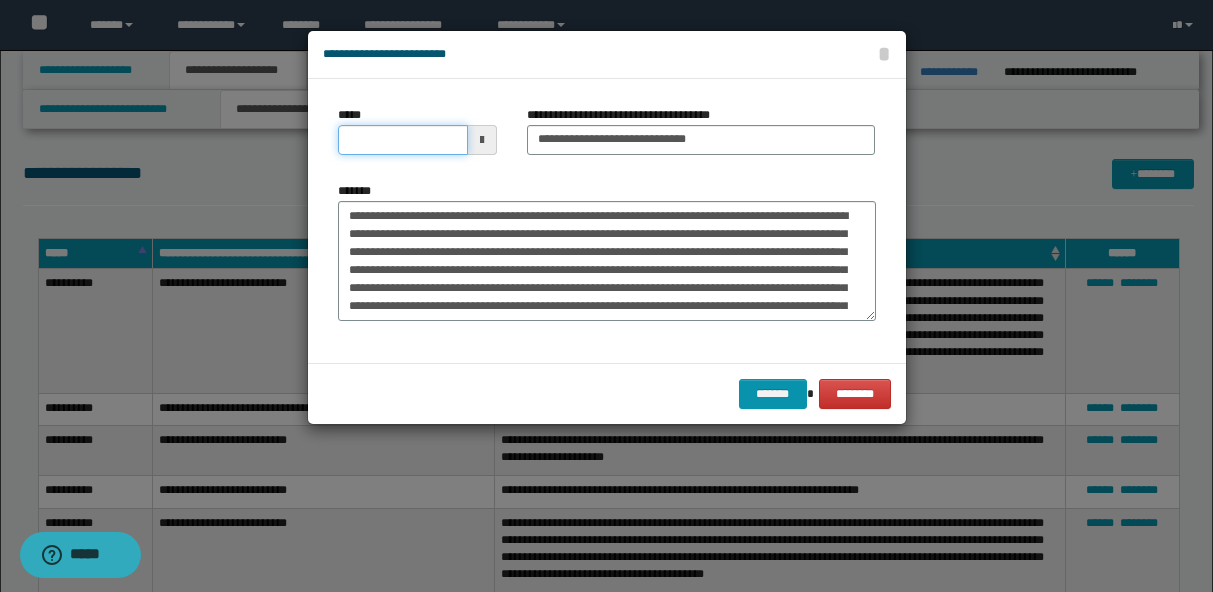 click on "*****" at bounding box center [403, 140] 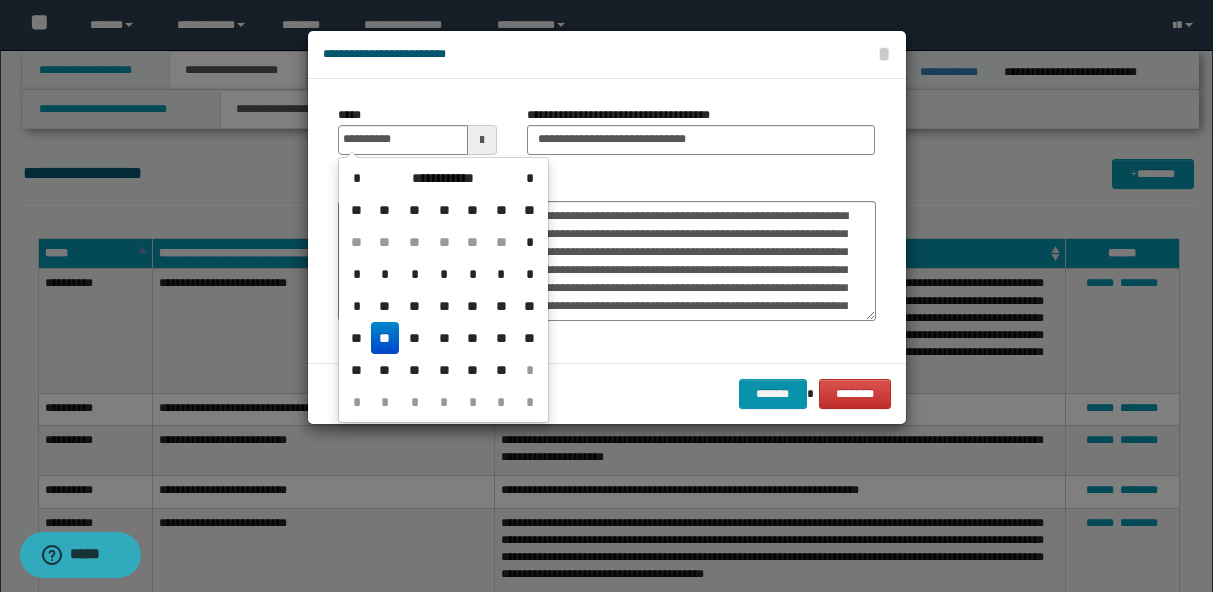 click on "**" at bounding box center [385, 338] 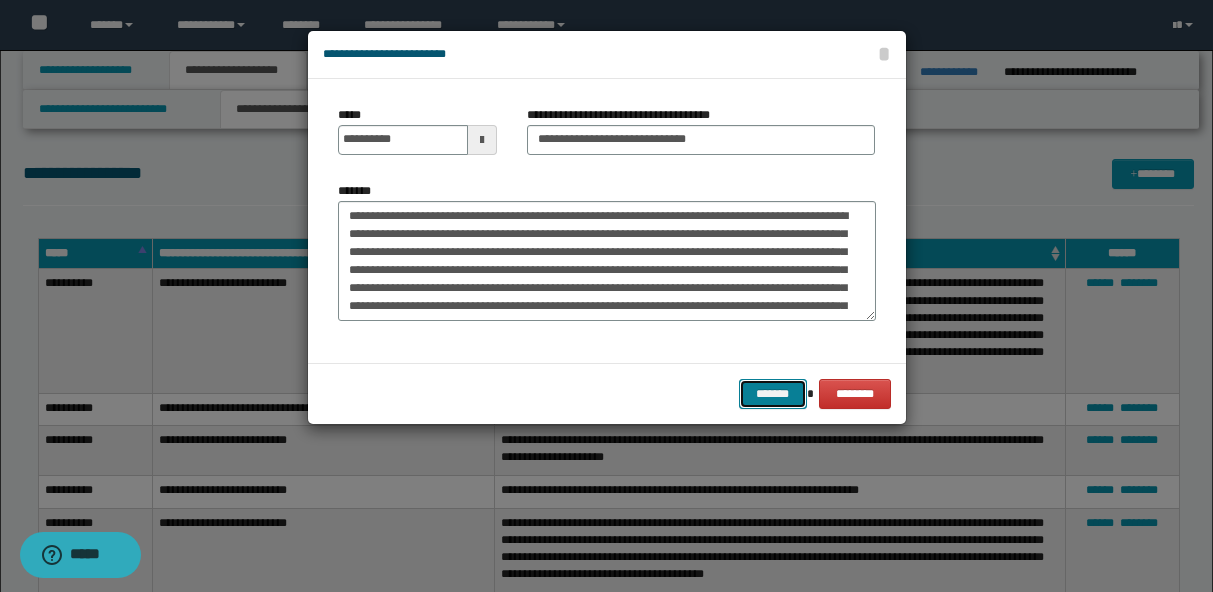 click on "*******" at bounding box center (773, 394) 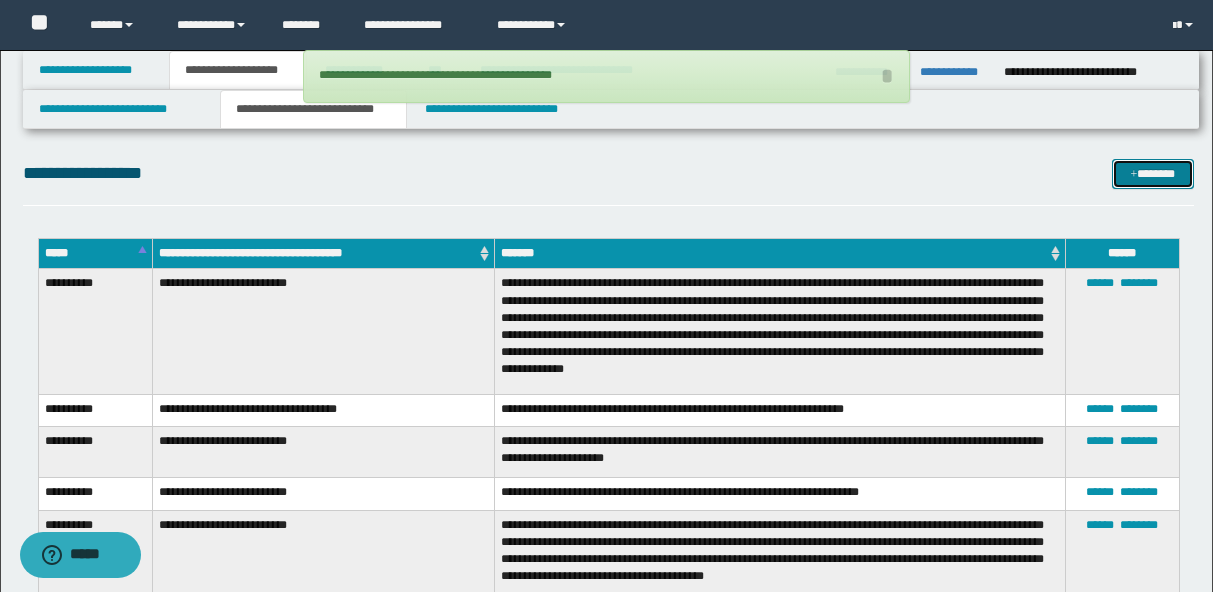 click on "*******" at bounding box center (1153, 174) 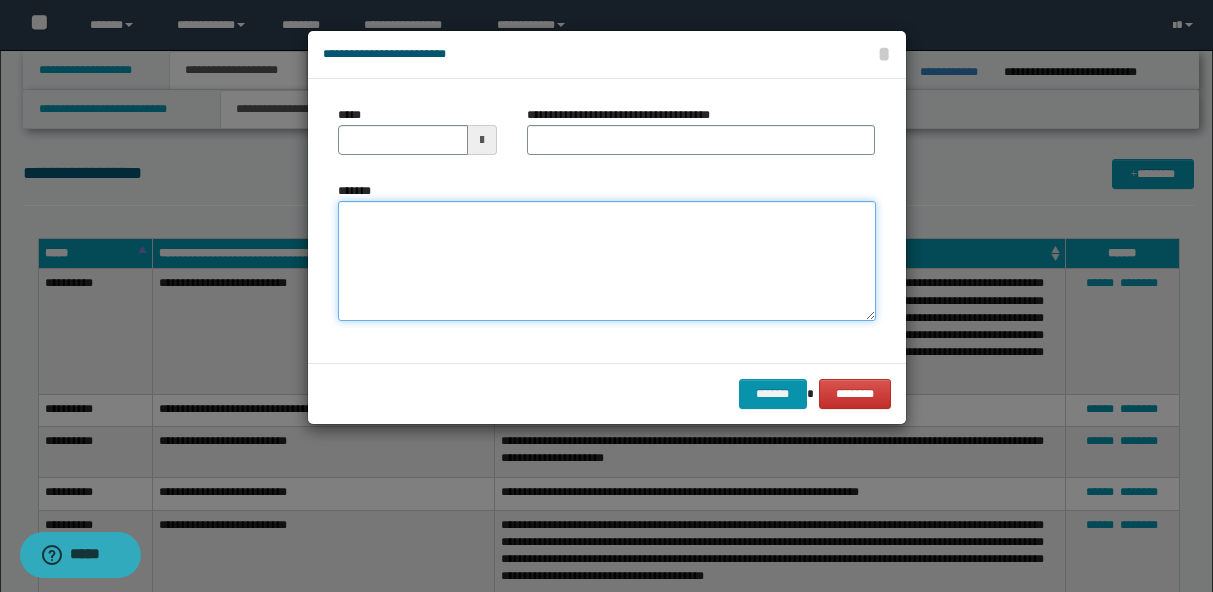 click on "*******" at bounding box center [607, 261] 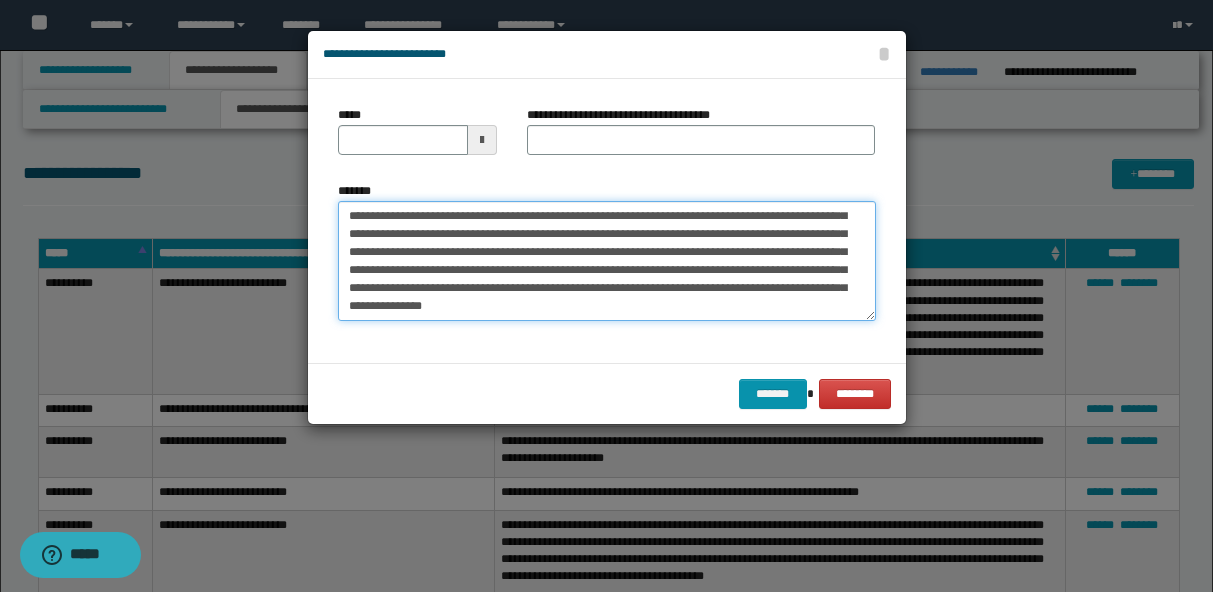 scroll, scrollTop: 0, scrollLeft: 0, axis: both 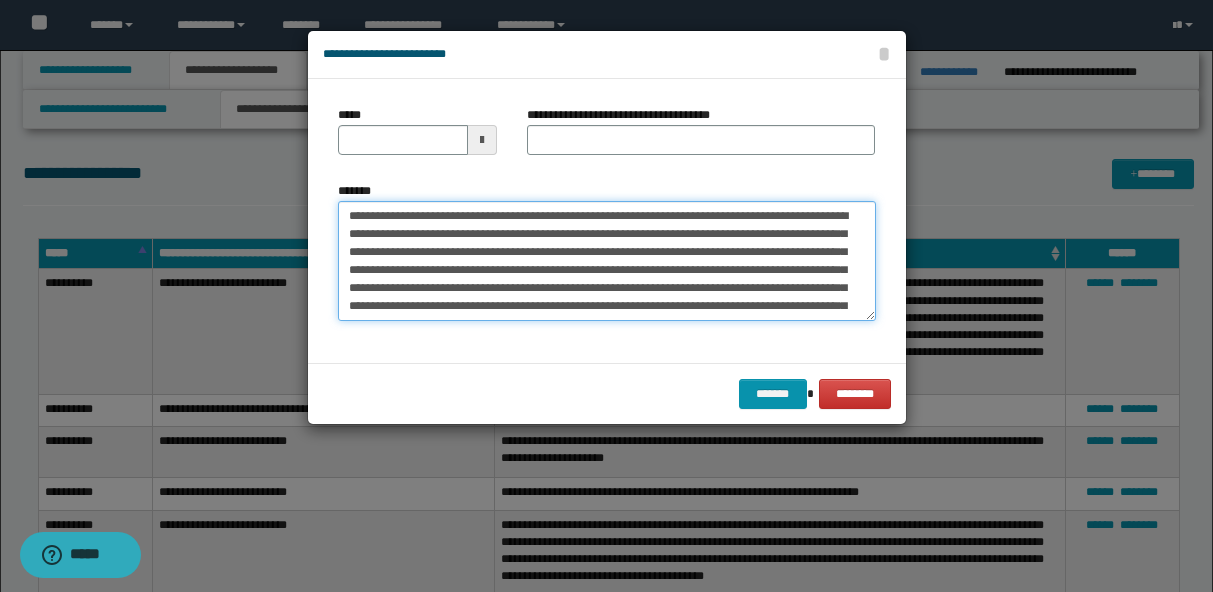 click on "**********" at bounding box center [607, 261] 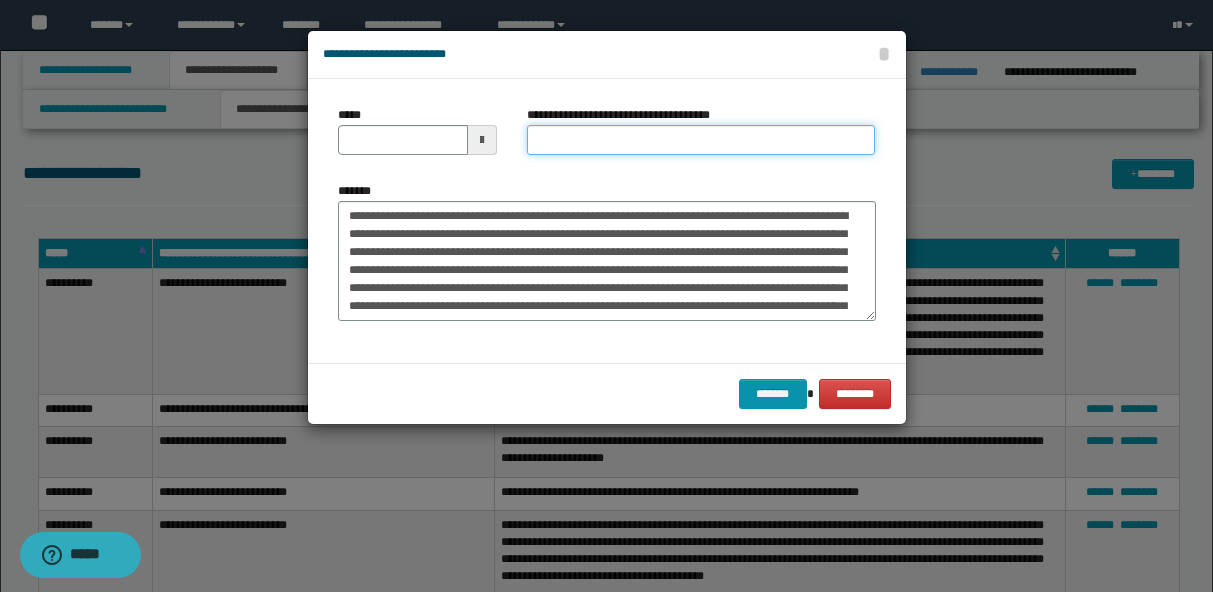 click on "**********" at bounding box center (701, 140) 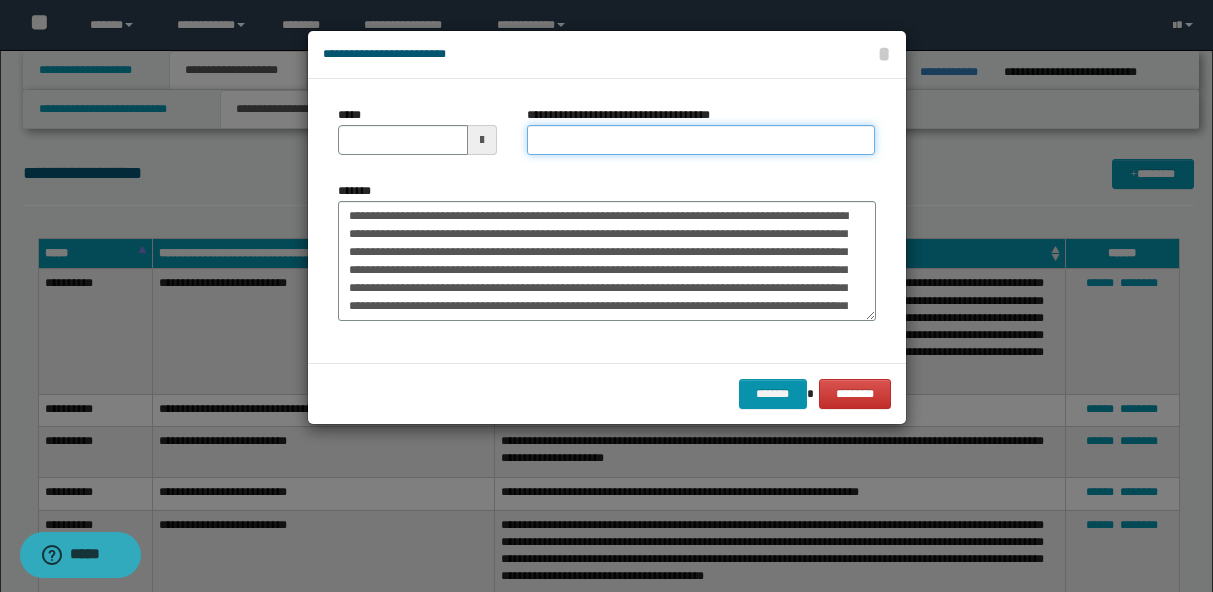 paste on "**********" 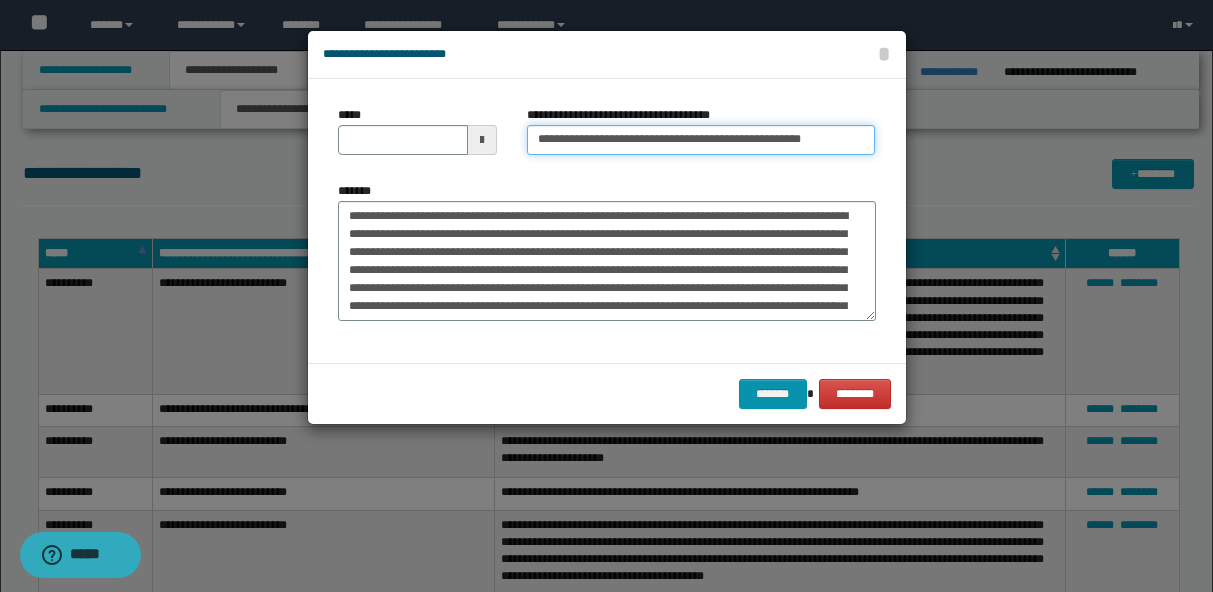click on "**********" at bounding box center (701, 140) 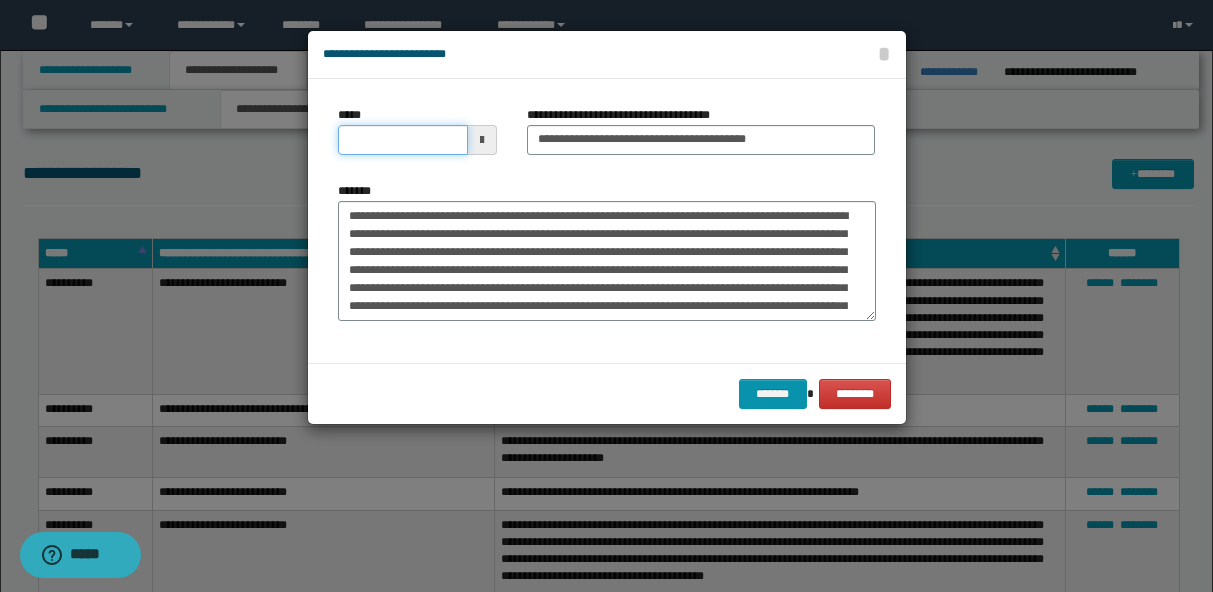 click on "*****" at bounding box center (403, 140) 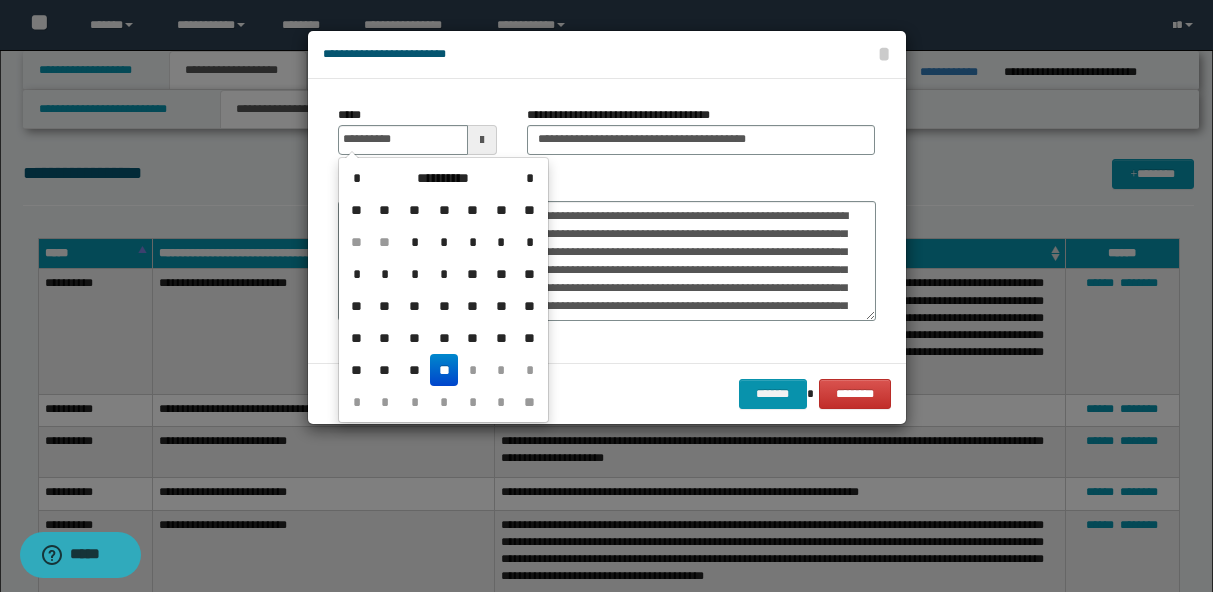 click on "**" at bounding box center [444, 370] 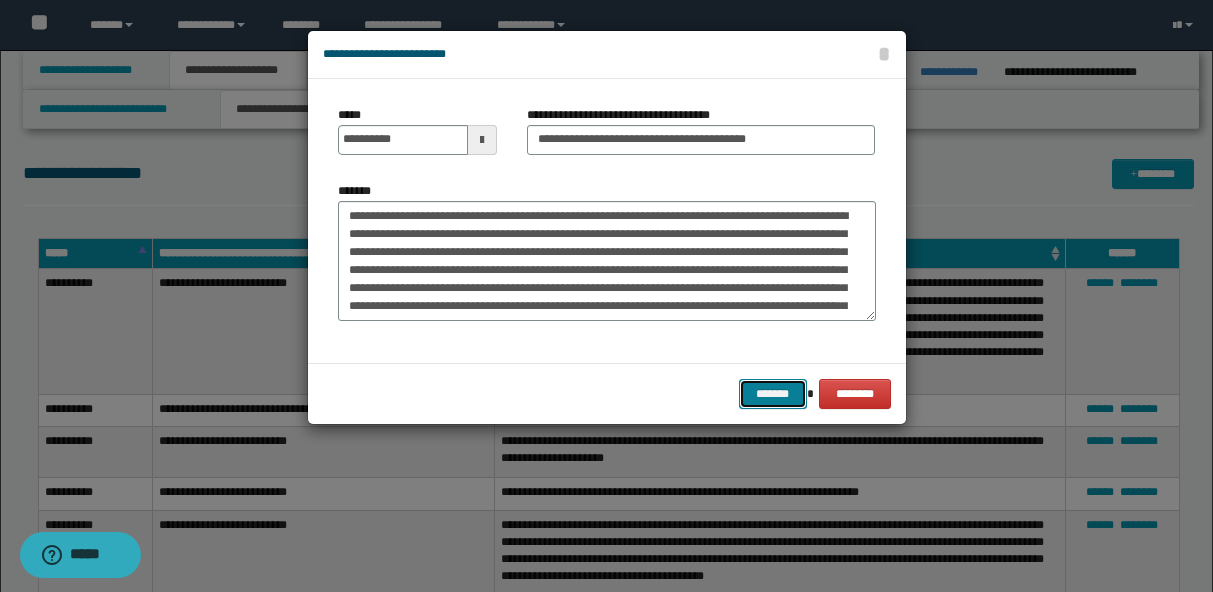 click on "*******" at bounding box center [773, 394] 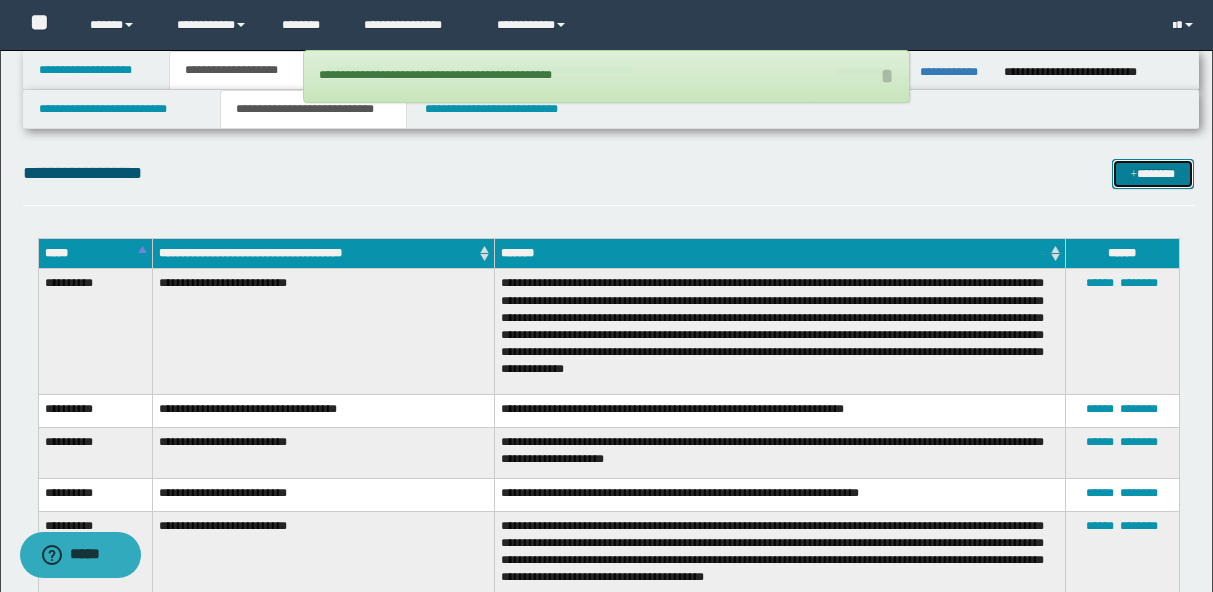 click on "*******" at bounding box center [1153, 174] 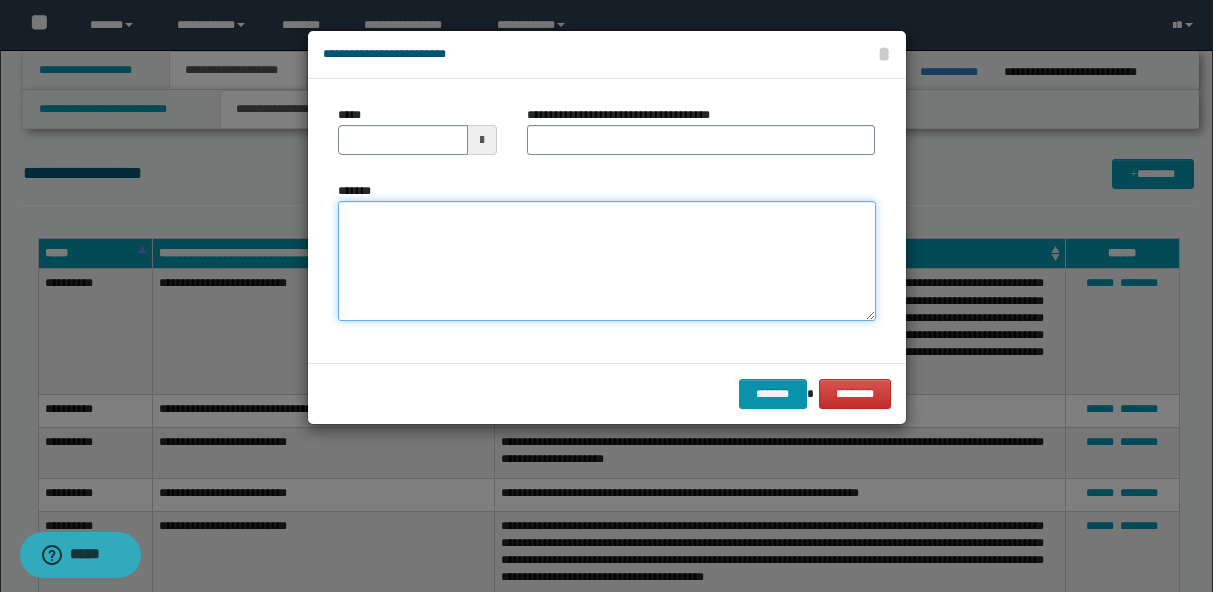 click on "*******" at bounding box center [607, 261] 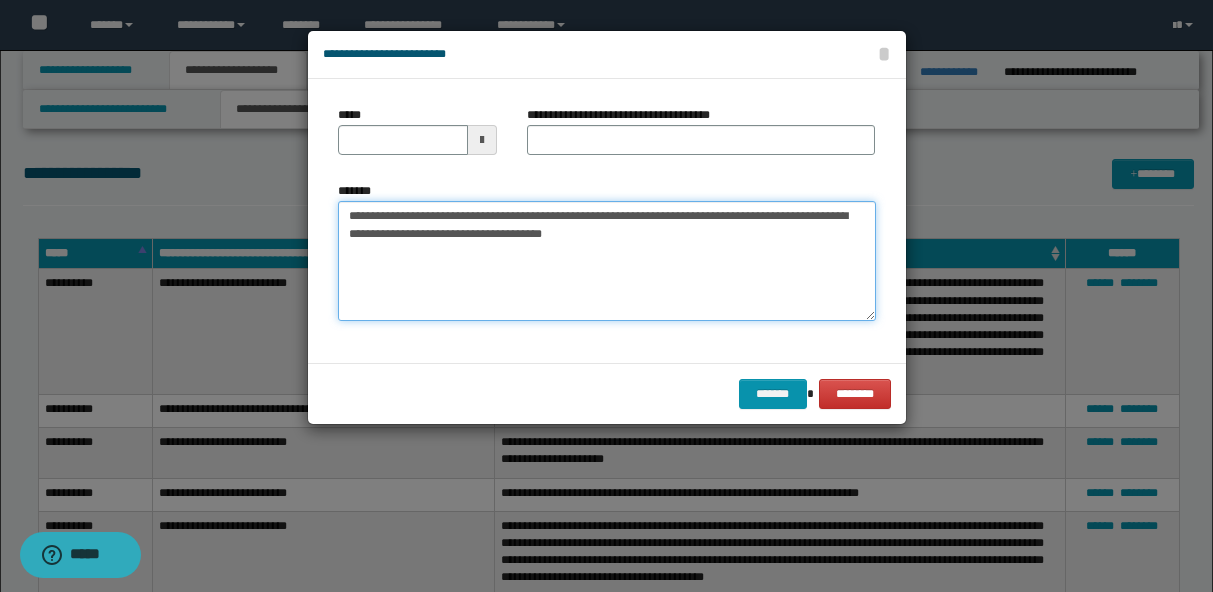 click on "**********" at bounding box center [607, 261] 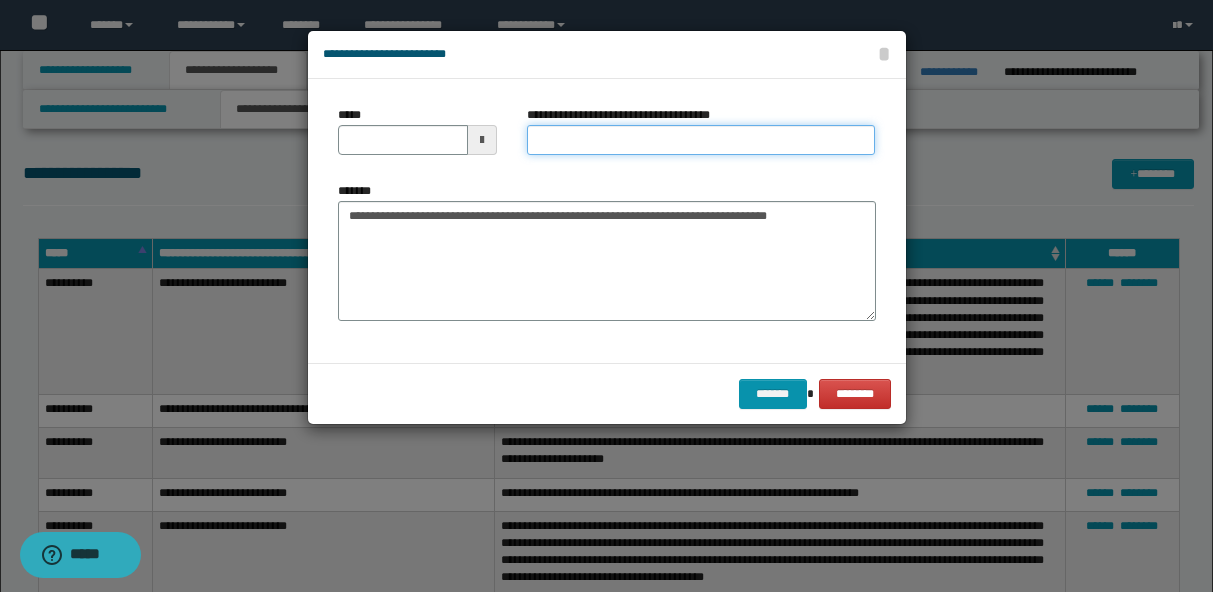 click on "**********" at bounding box center [701, 140] 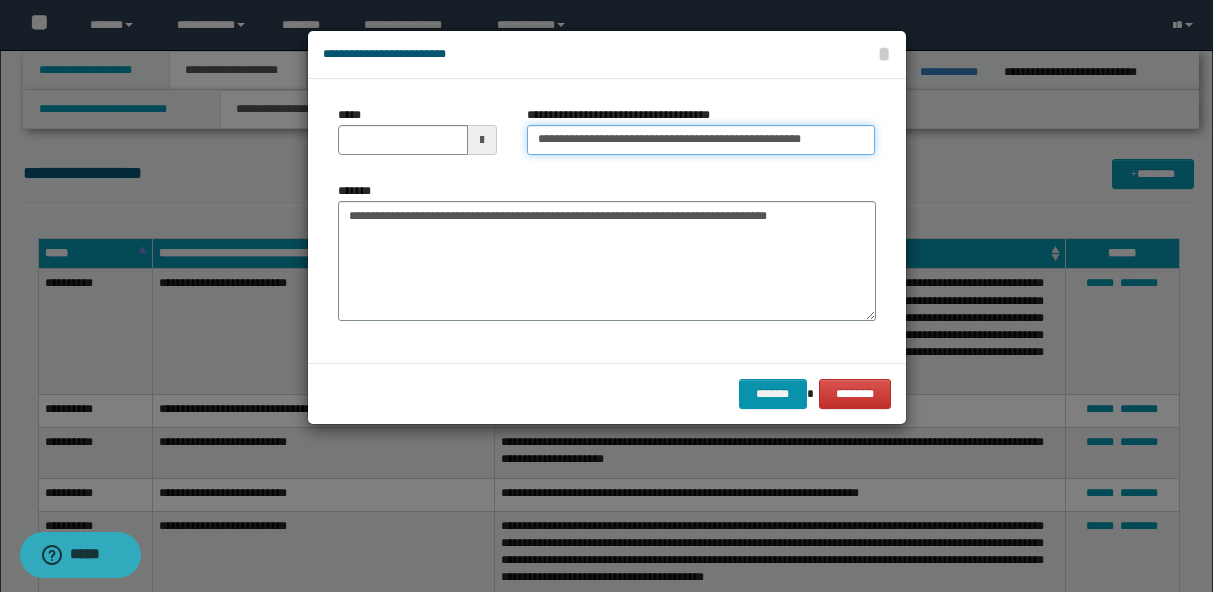 click on "**********" at bounding box center (701, 140) 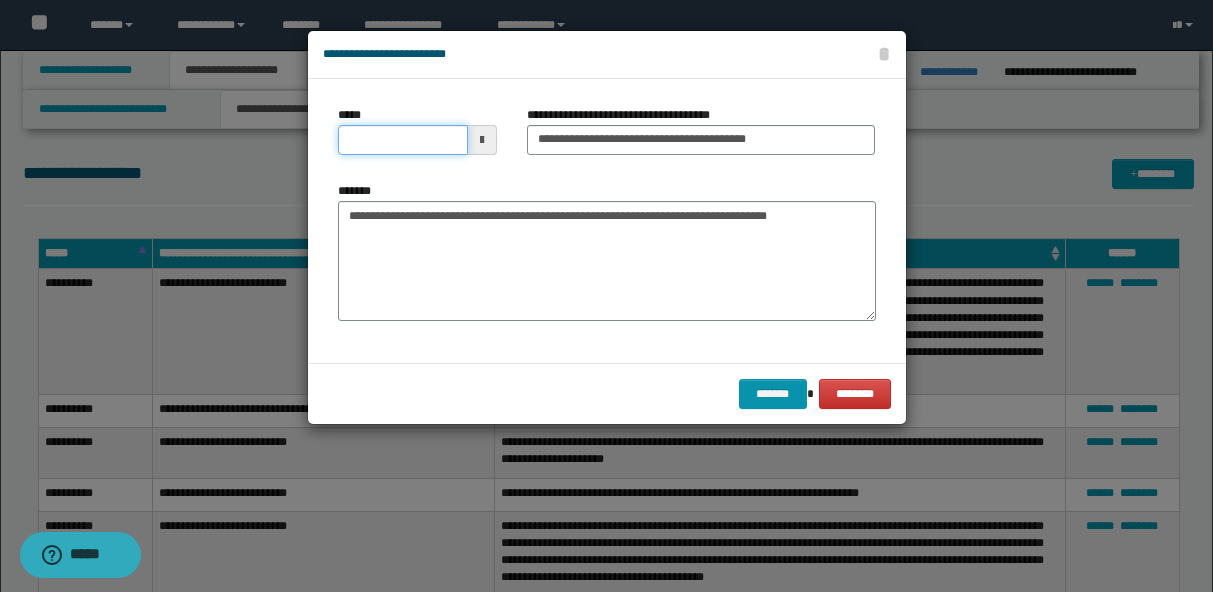 click on "**********" at bounding box center (606, 296) 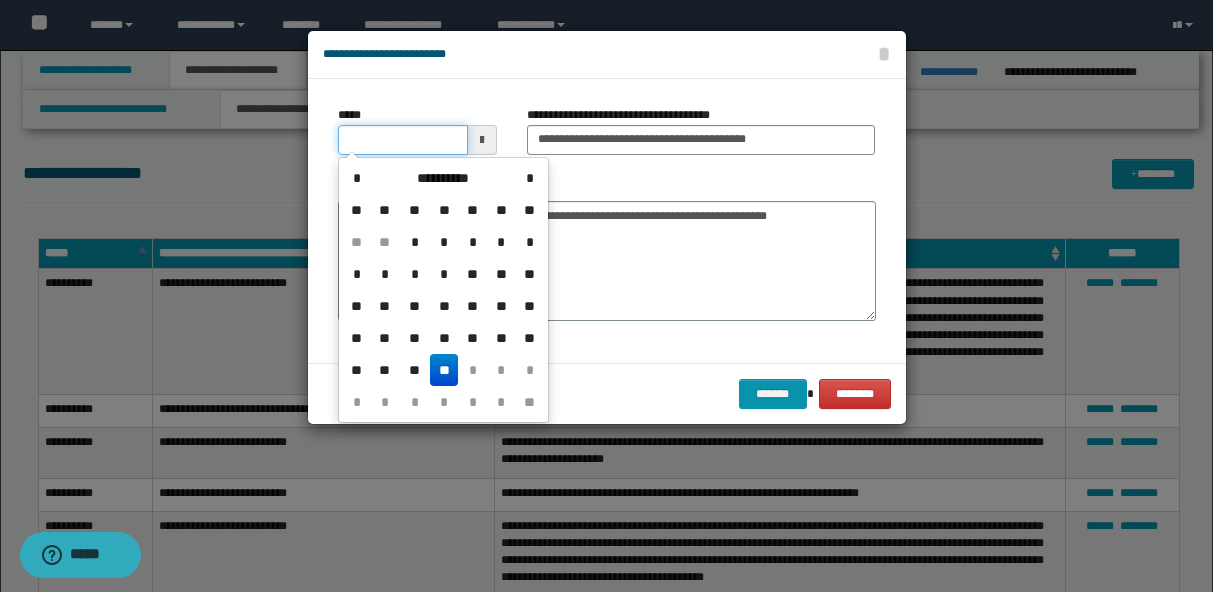 click on "*****" at bounding box center (403, 140) 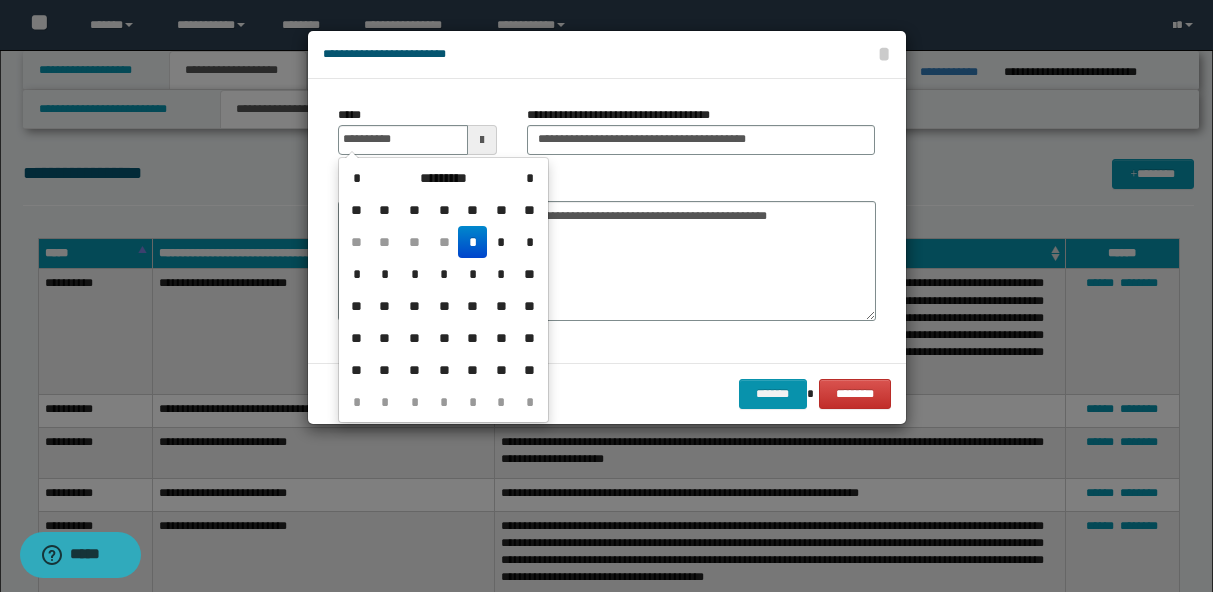 click on "*" at bounding box center (472, 242) 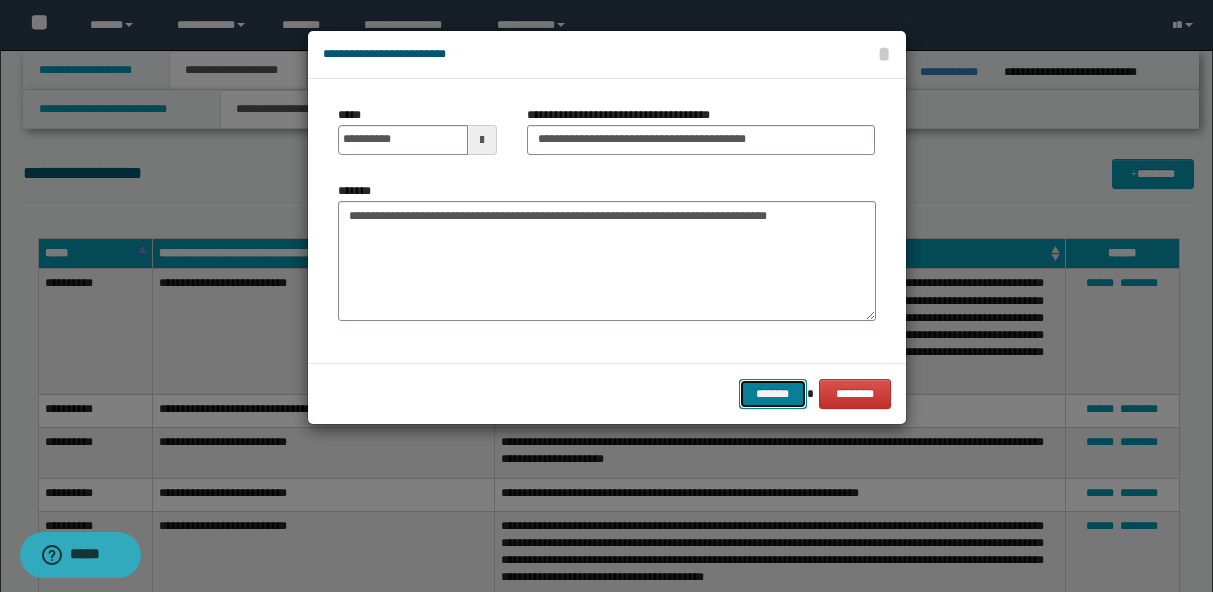 click on "*******" at bounding box center [773, 394] 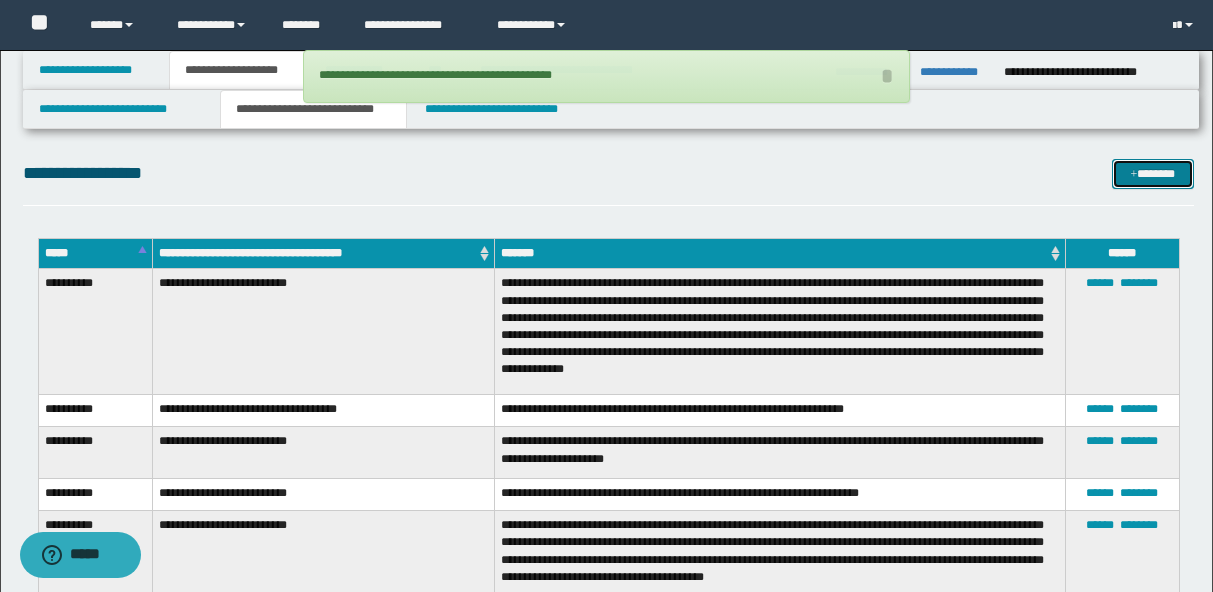 click at bounding box center [1134, 175] 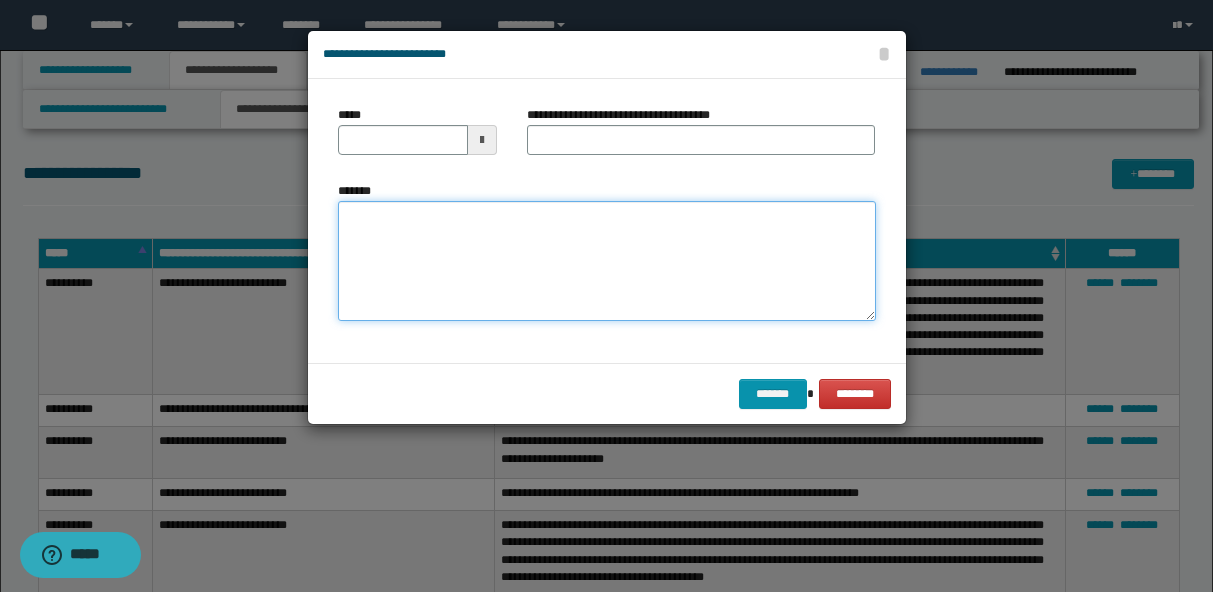 click on "*******" at bounding box center [607, 261] 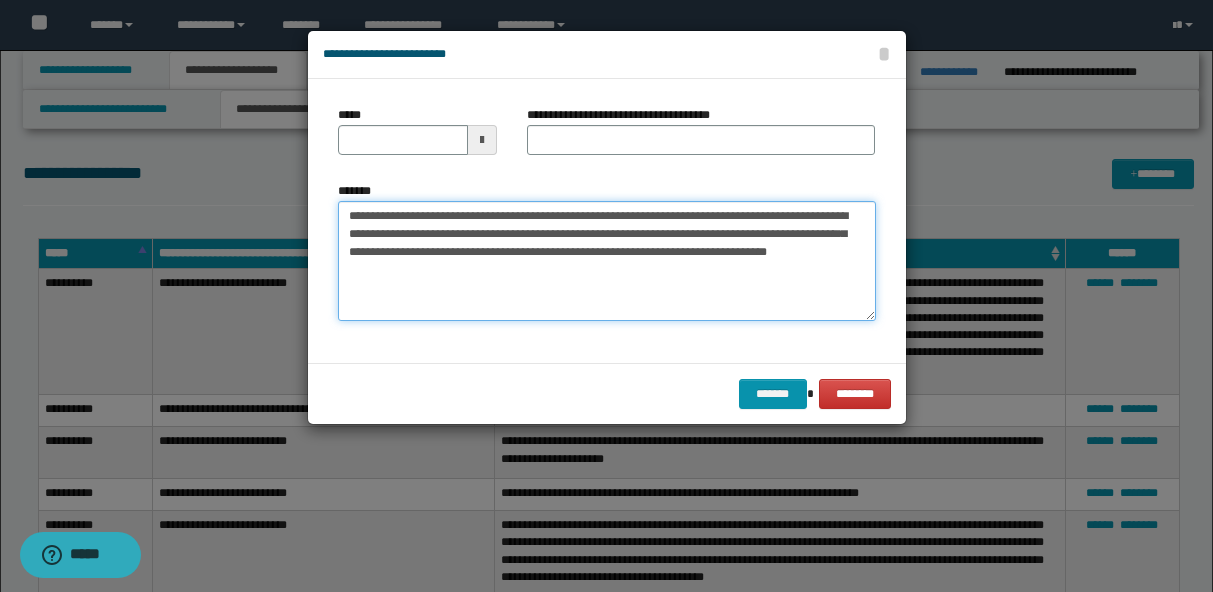 click on "**********" at bounding box center (607, 261) 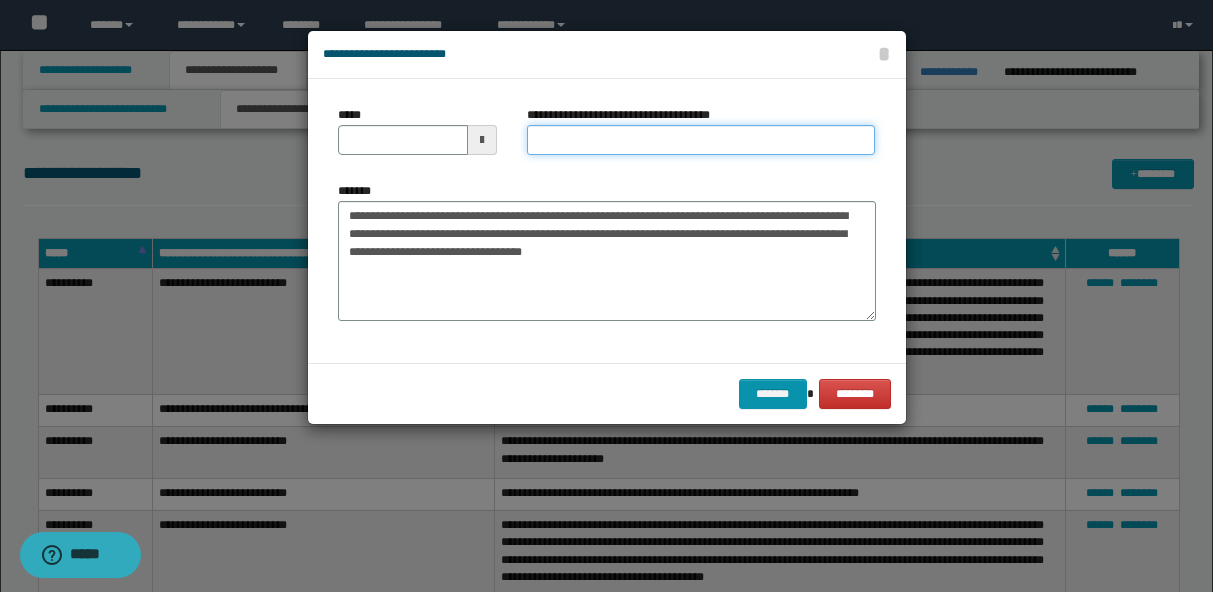 click on "**********" at bounding box center (701, 140) 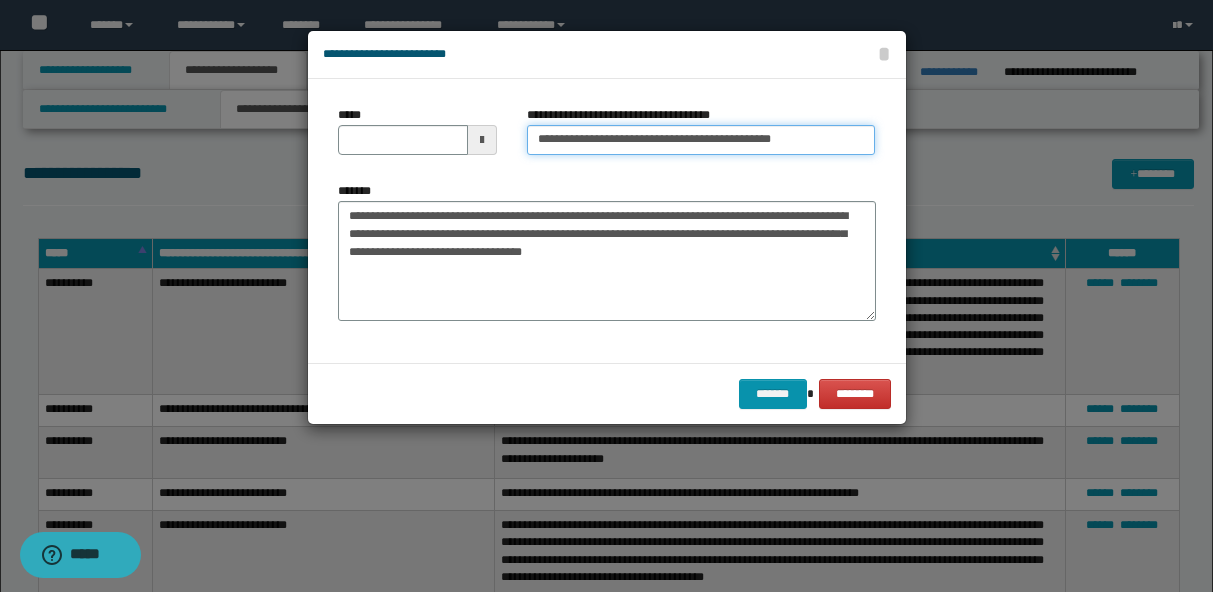 click on "**********" at bounding box center (701, 140) 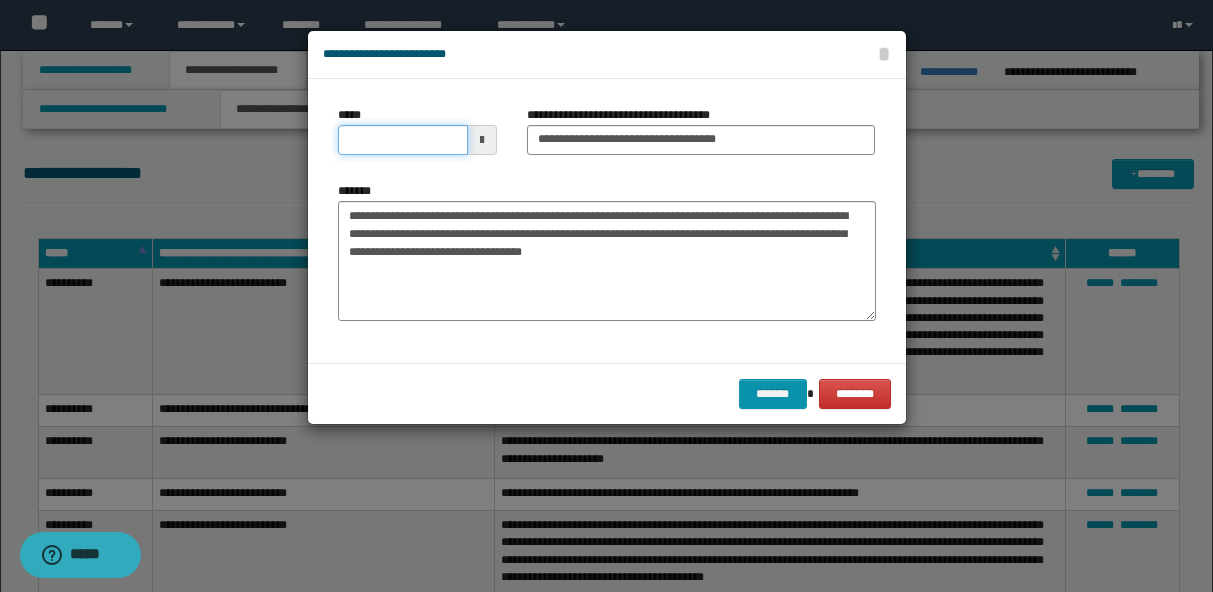 click on "*****" at bounding box center [403, 140] 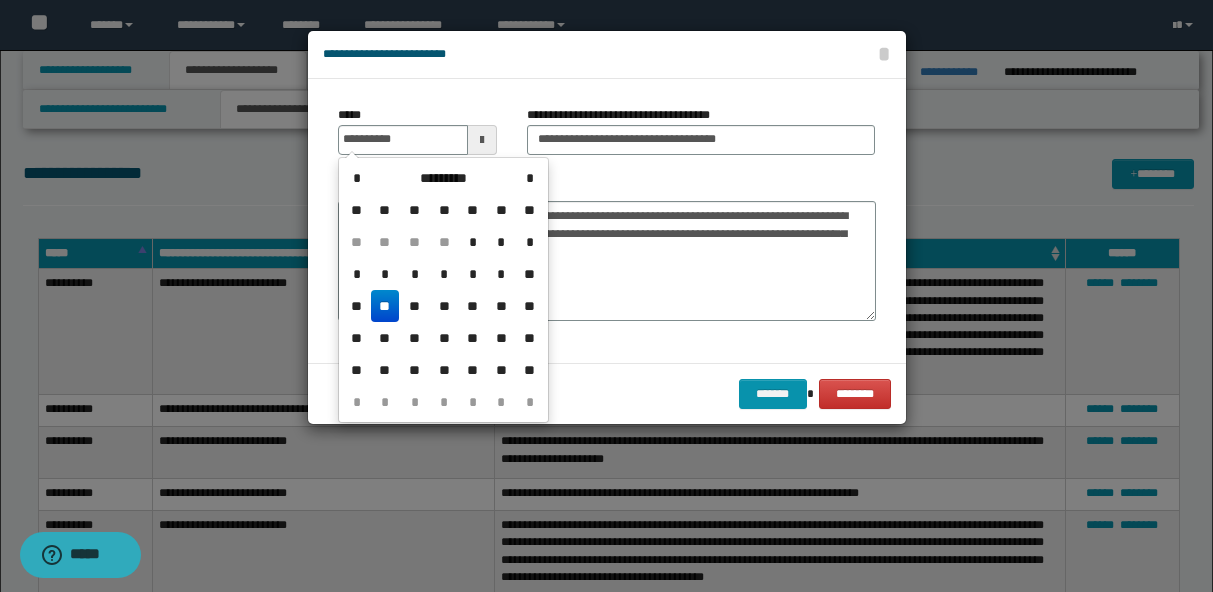 click on "**" at bounding box center (385, 306) 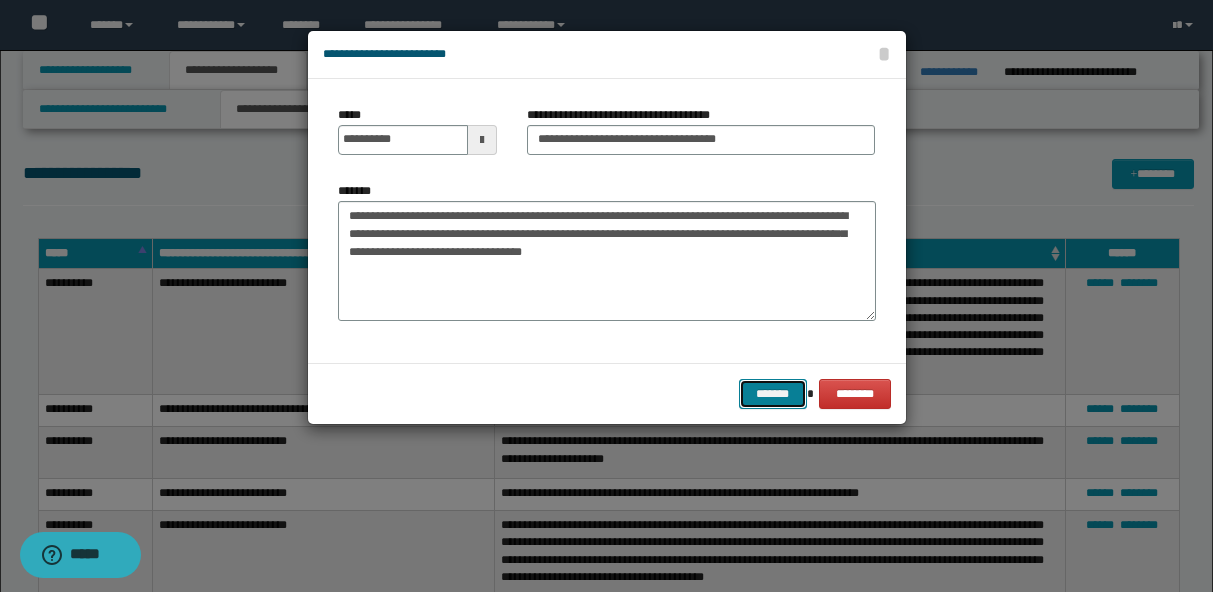 click on "*******" at bounding box center (773, 394) 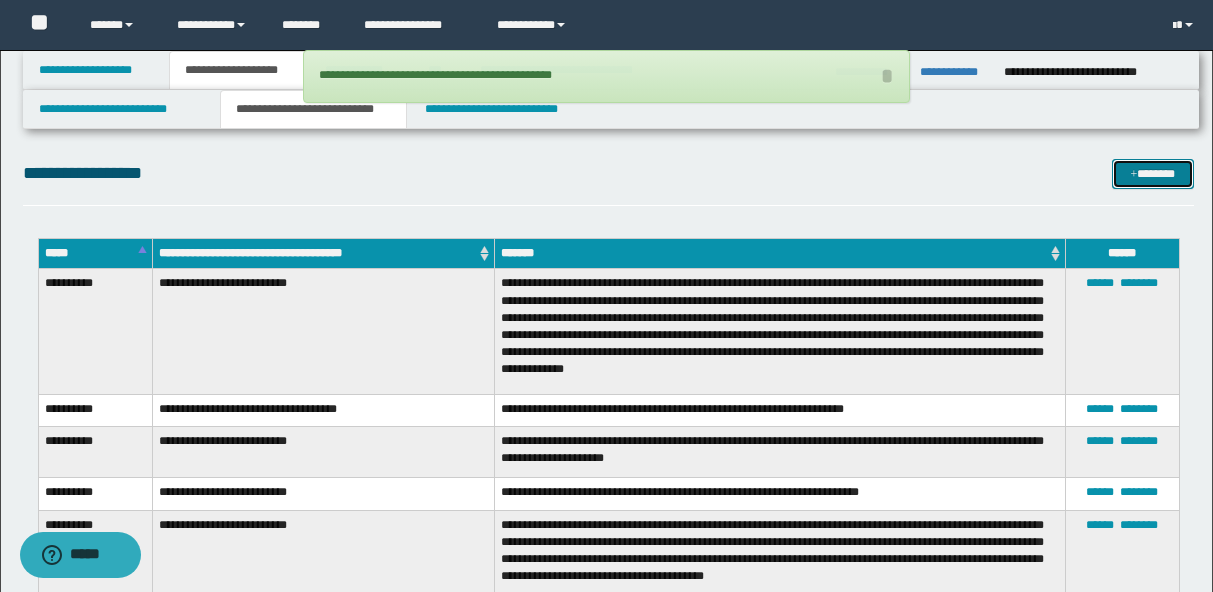 click on "*******" at bounding box center [1153, 174] 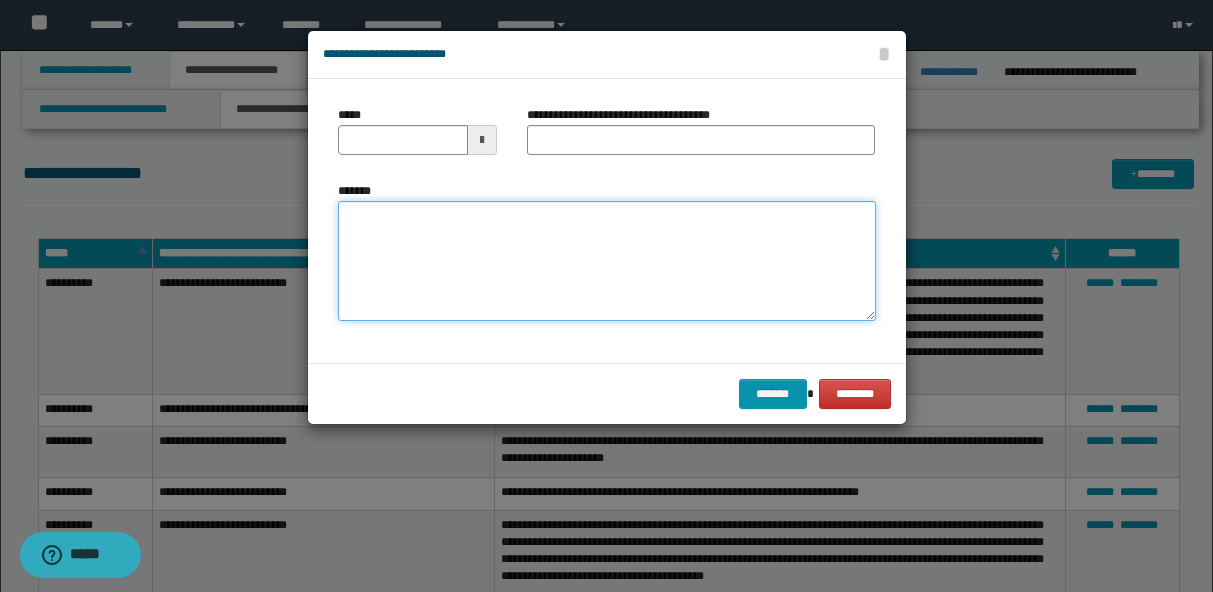 click on "*******" at bounding box center (607, 261) 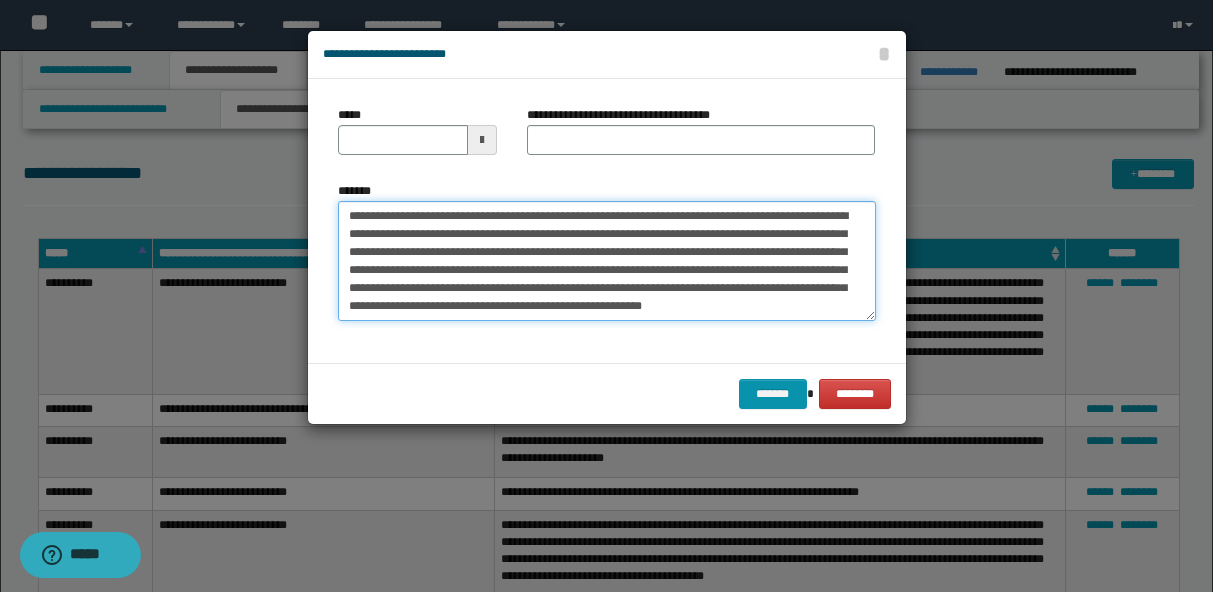 scroll, scrollTop: 0, scrollLeft: 0, axis: both 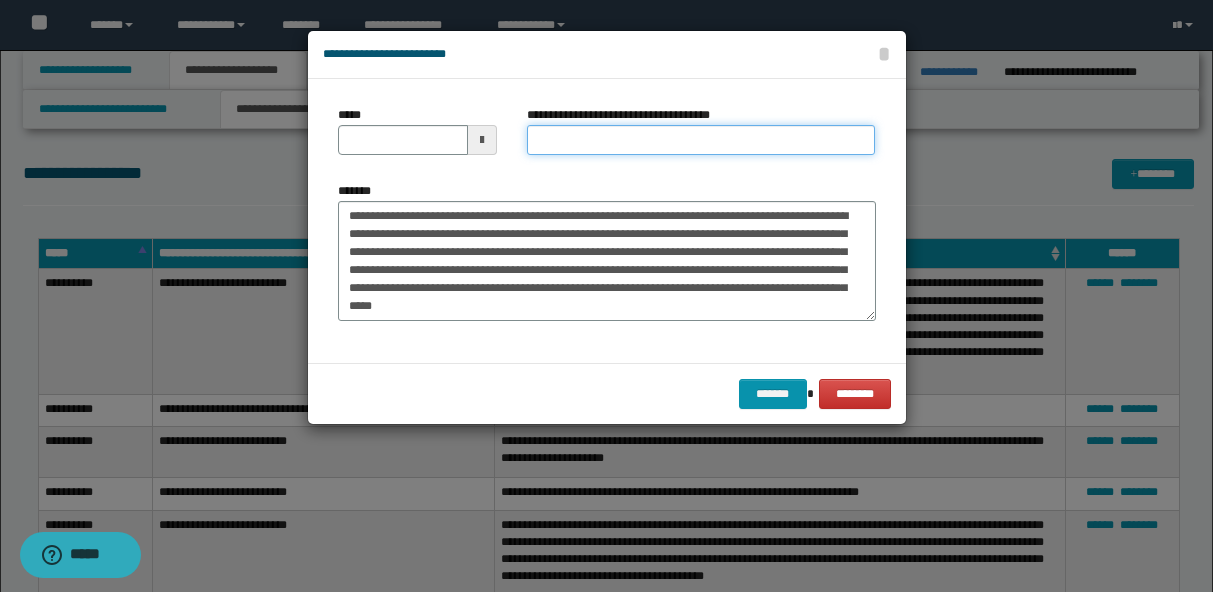 click on "**********" at bounding box center [701, 140] 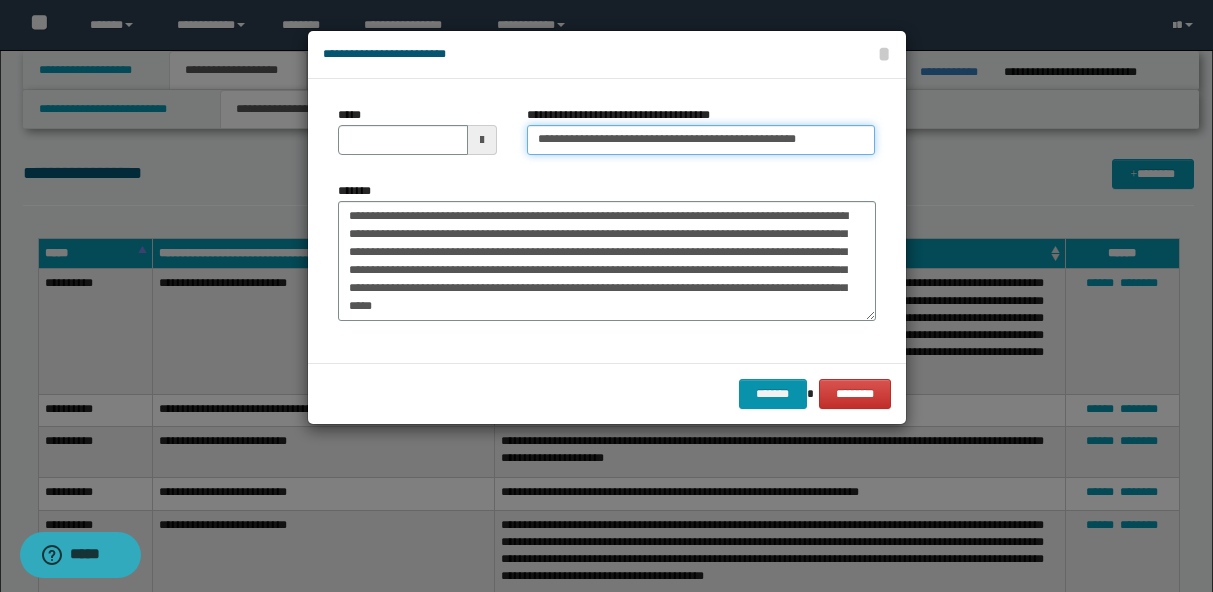 click on "**********" at bounding box center [701, 140] 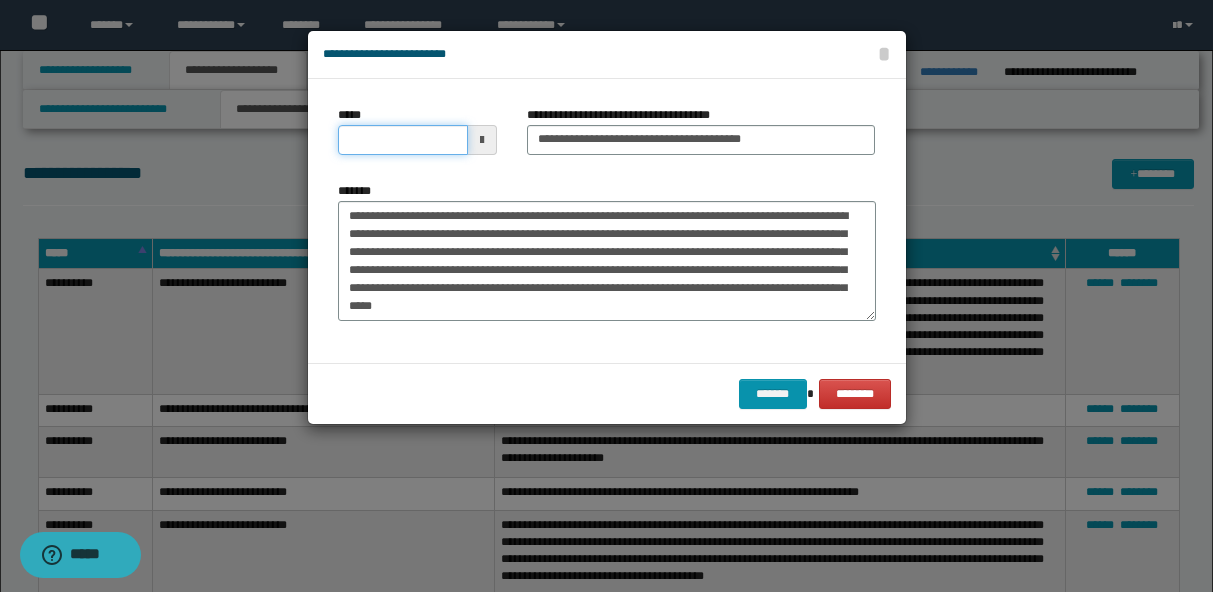click on "*****" at bounding box center [403, 140] 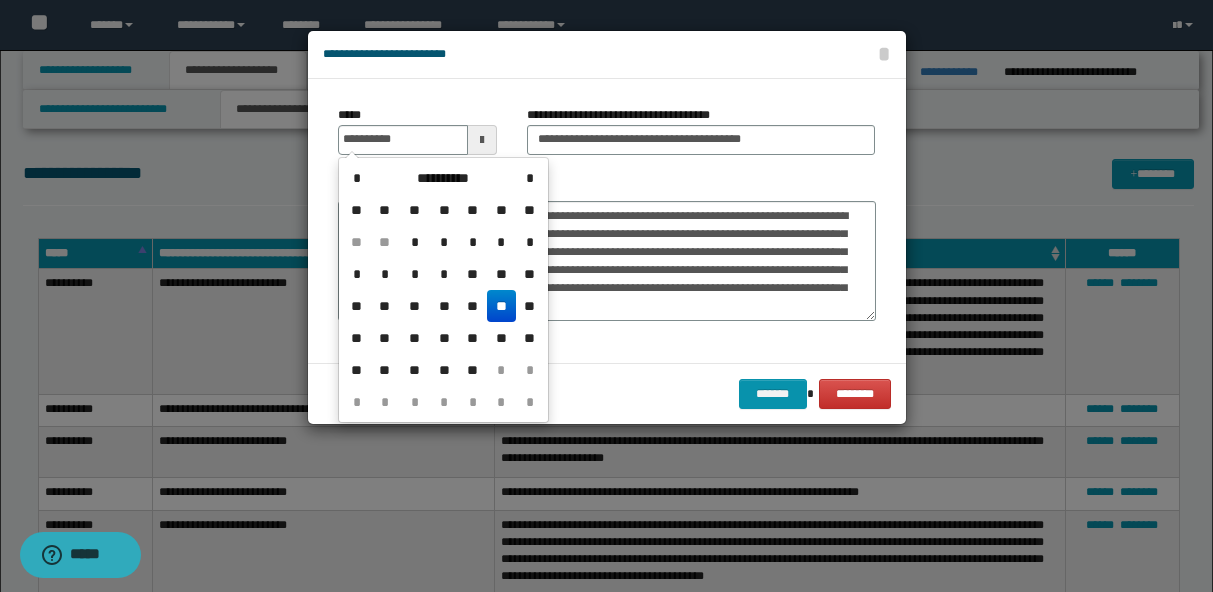 click on "**" at bounding box center [501, 306] 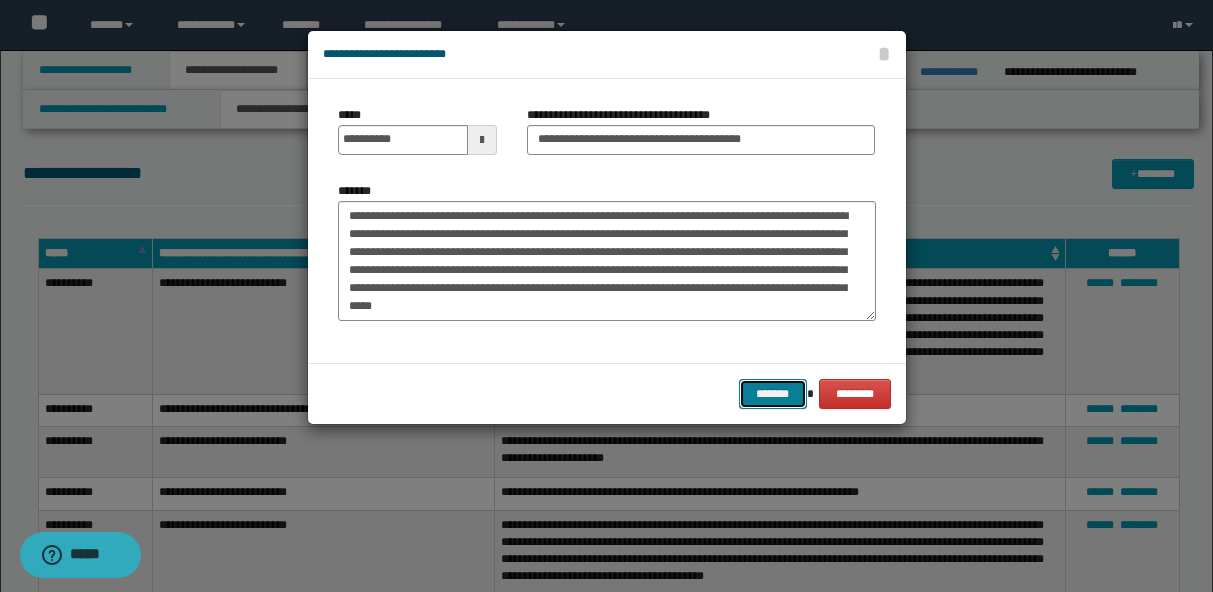 click on "*******" at bounding box center [773, 394] 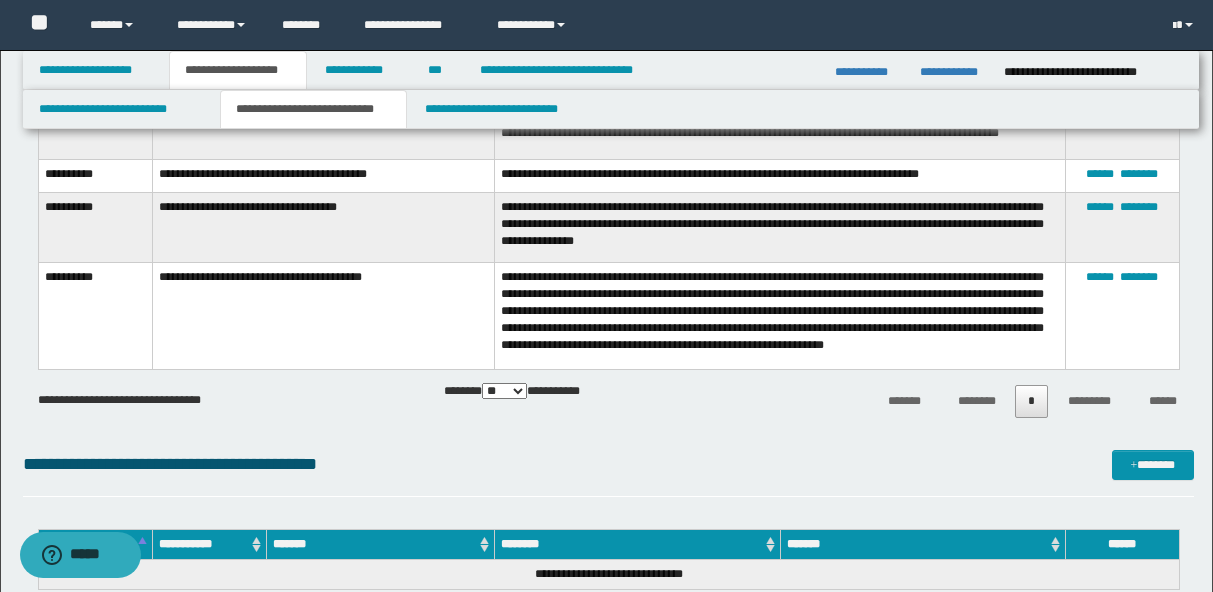 scroll, scrollTop: 2764, scrollLeft: 0, axis: vertical 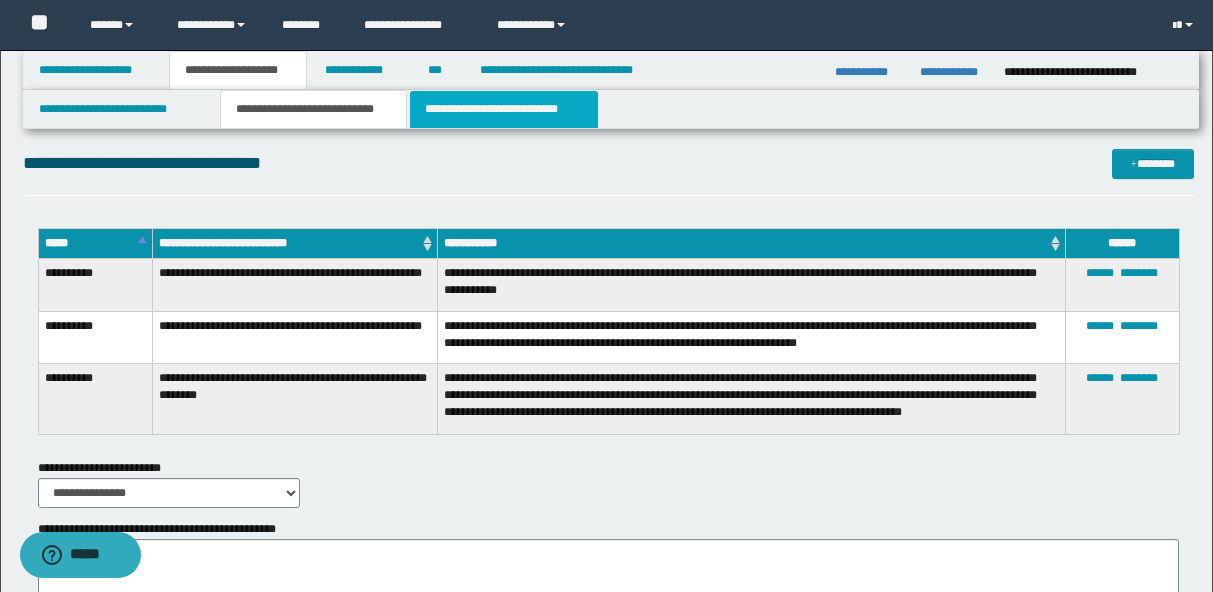 click on "**********" at bounding box center (504, 109) 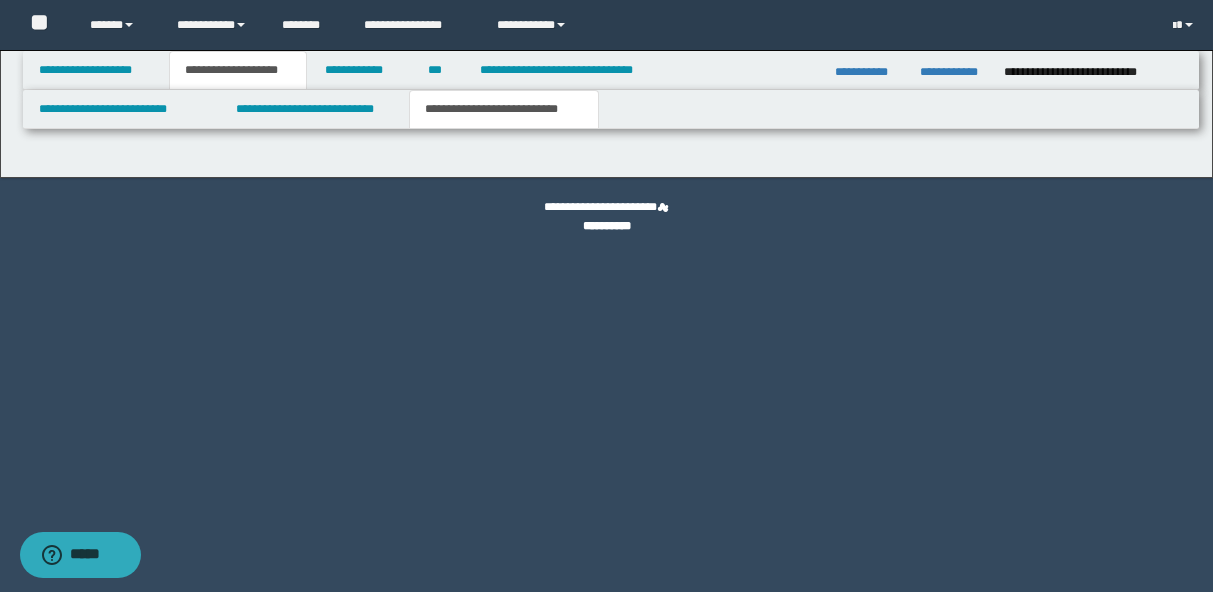 scroll, scrollTop: 0, scrollLeft: 0, axis: both 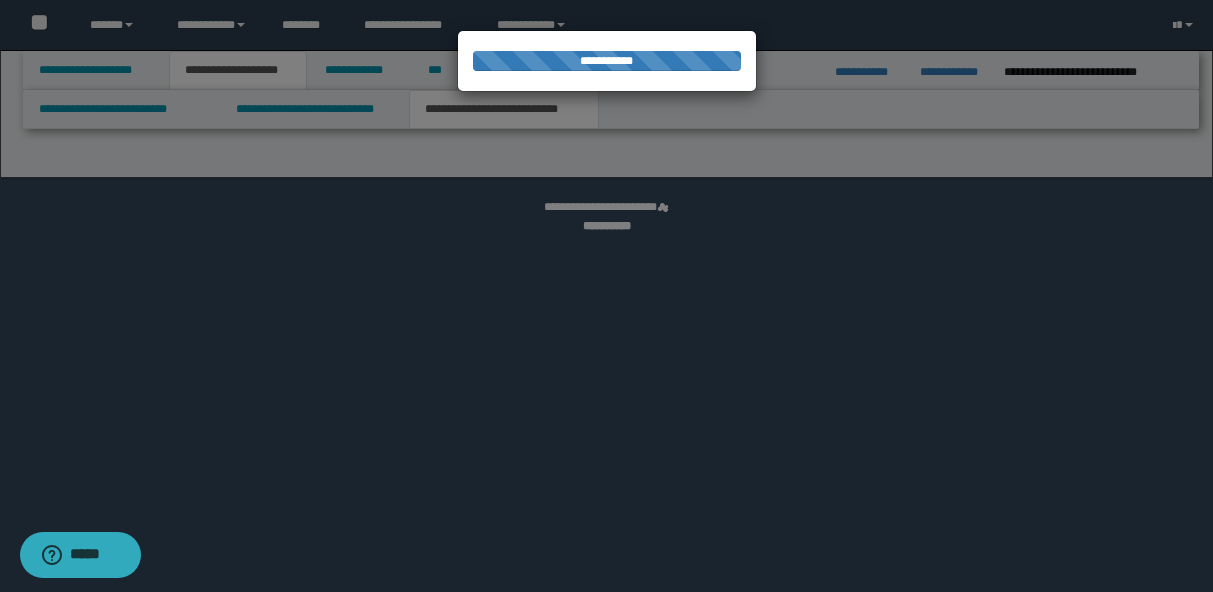 click at bounding box center [606, 296] 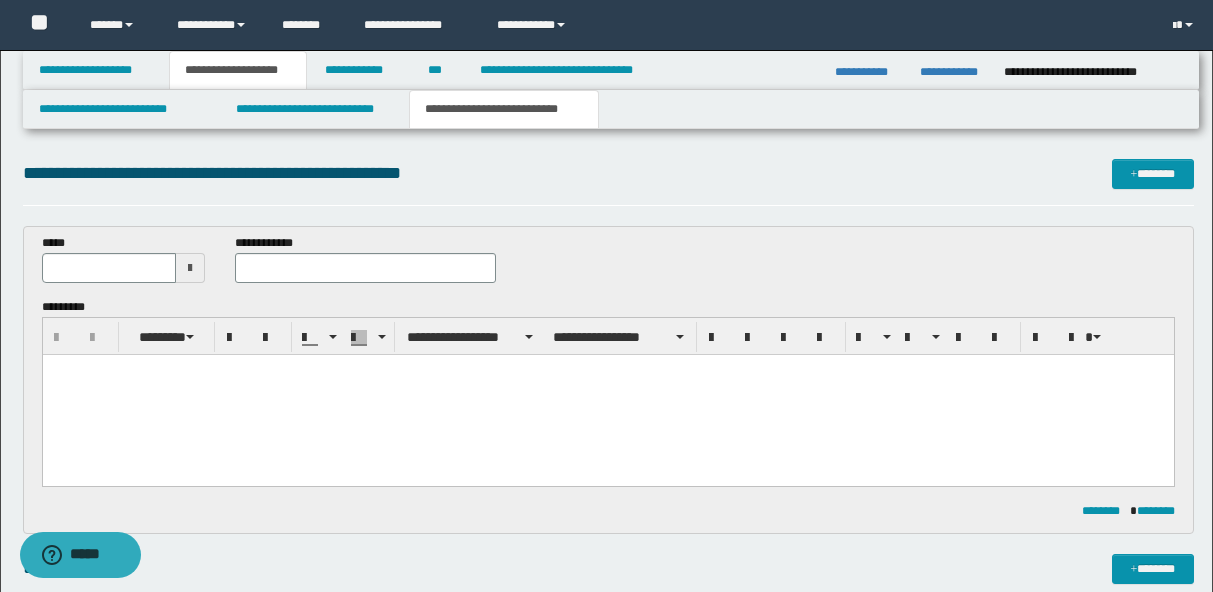 scroll, scrollTop: 0, scrollLeft: 0, axis: both 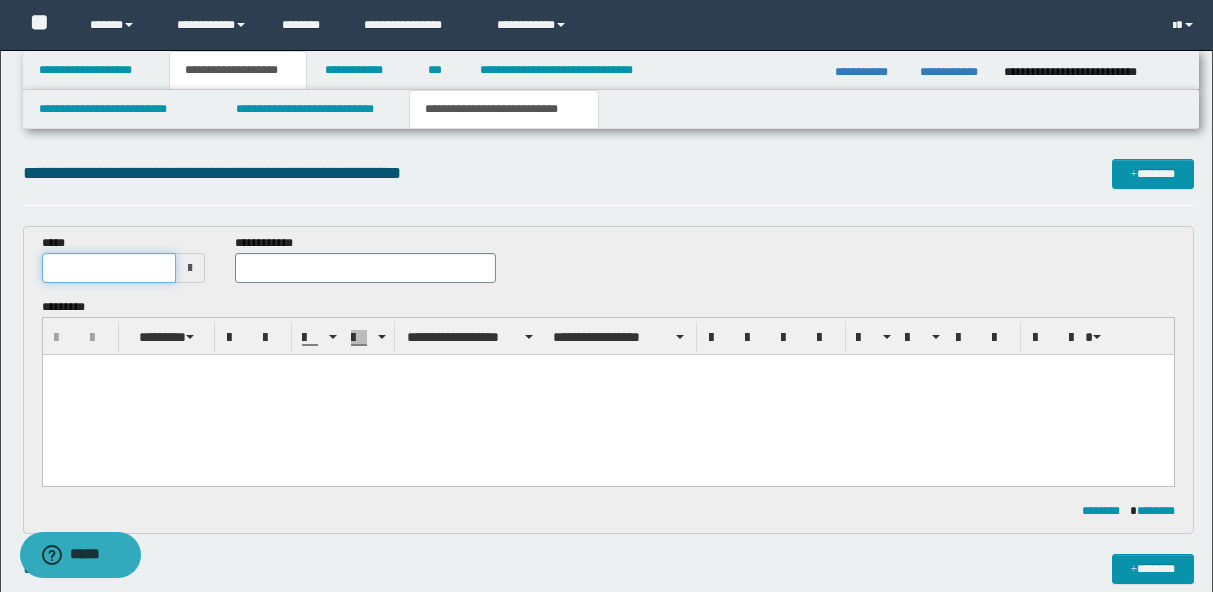 click at bounding box center [109, 268] 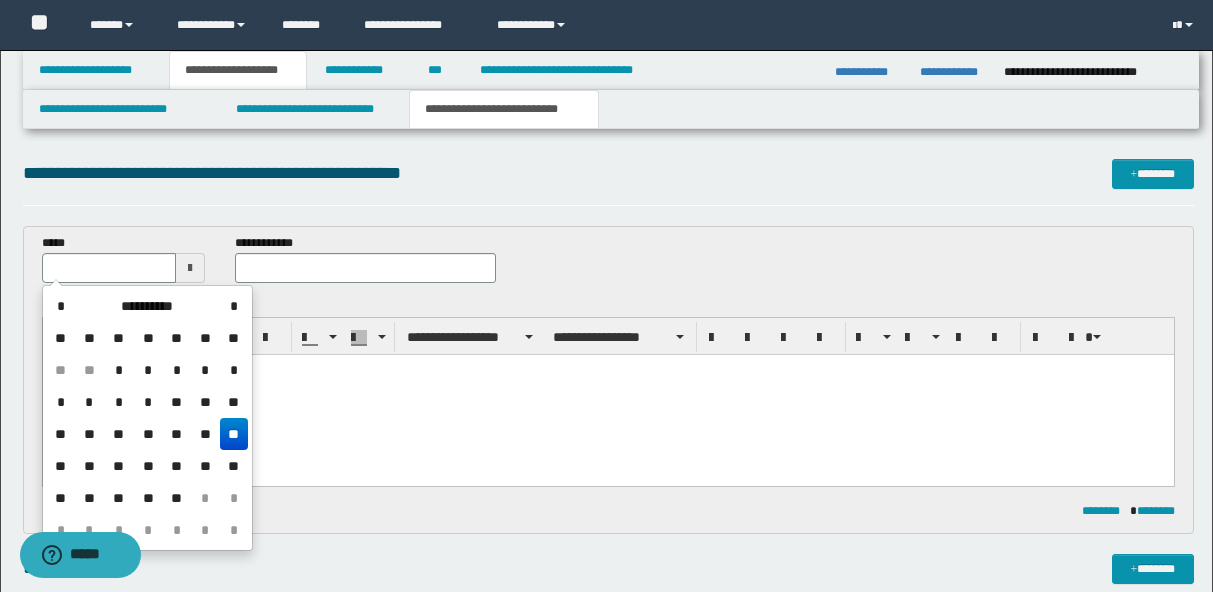 click on "**" at bounding box center [234, 434] 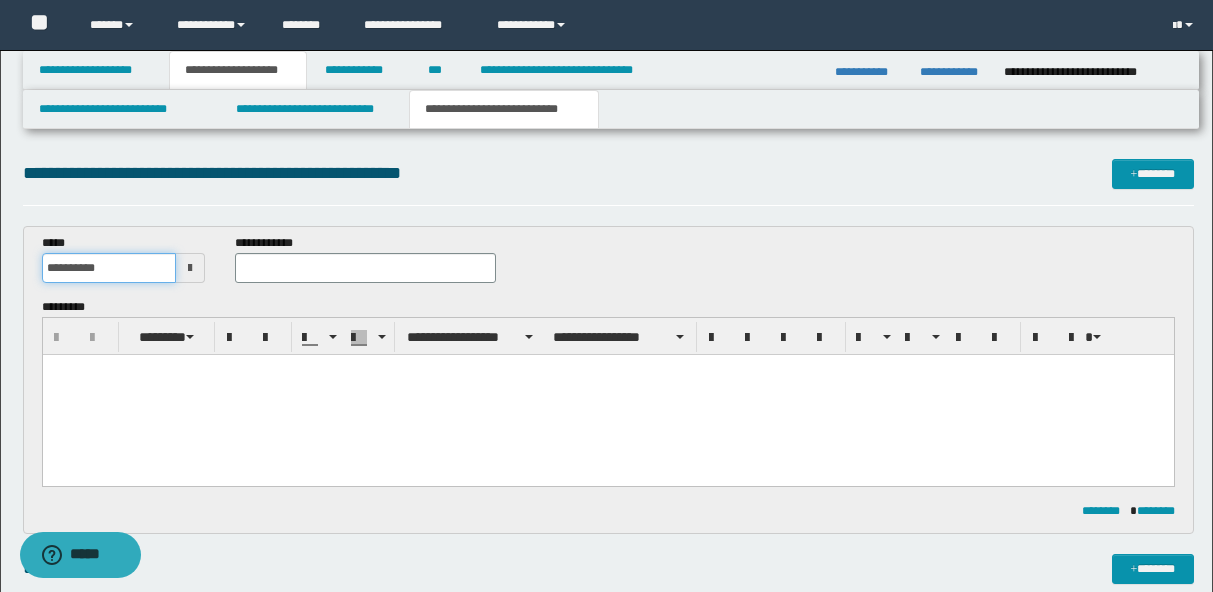 click on "**********" at bounding box center (109, 268) 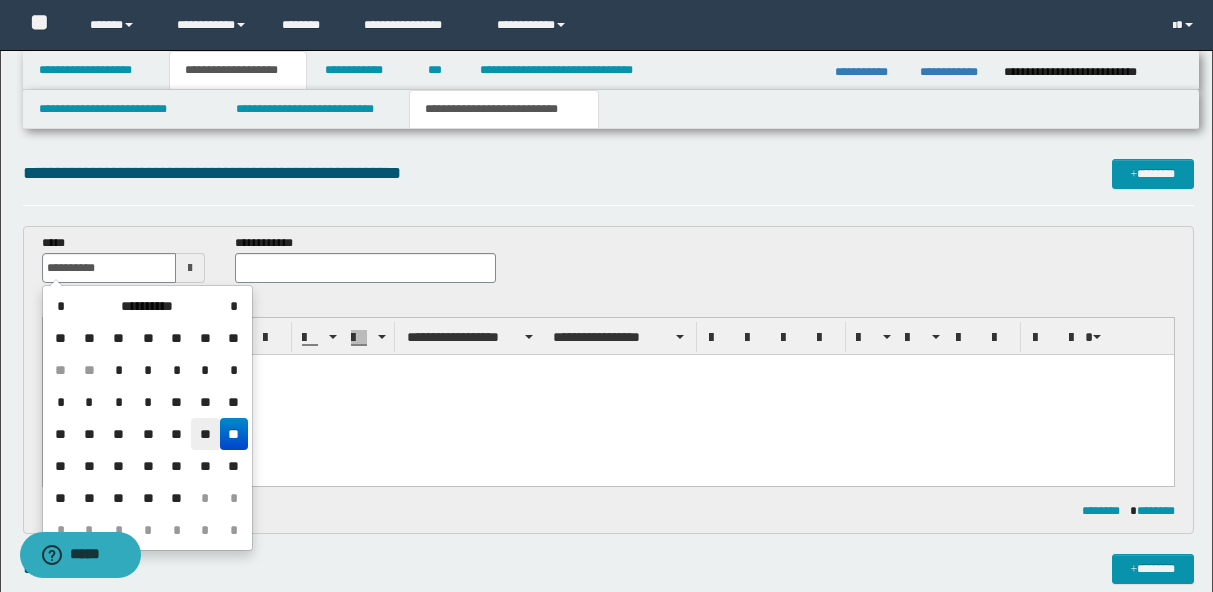 click on "**" at bounding box center (205, 434) 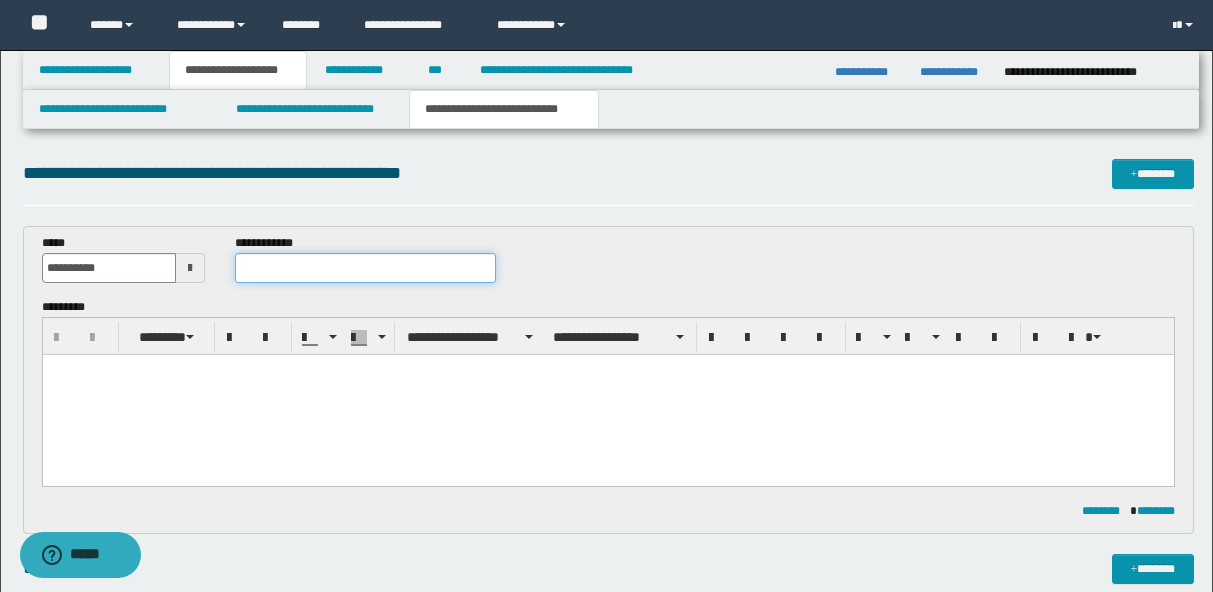 click at bounding box center (365, 268) 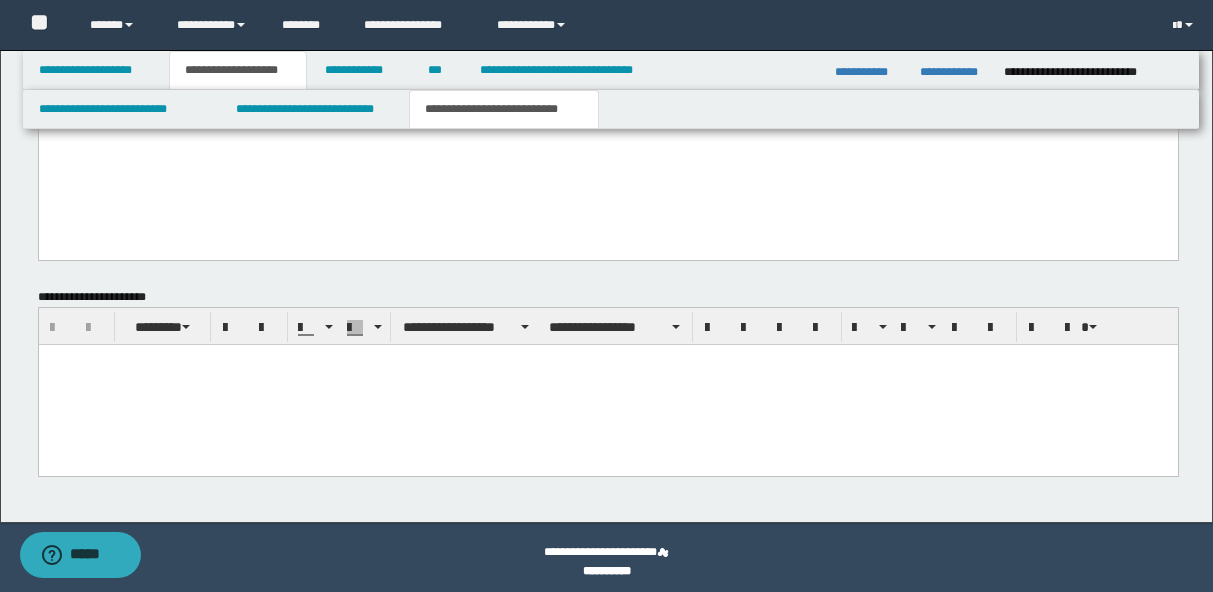 scroll, scrollTop: 940, scrollLeft: 0, axis: vertical 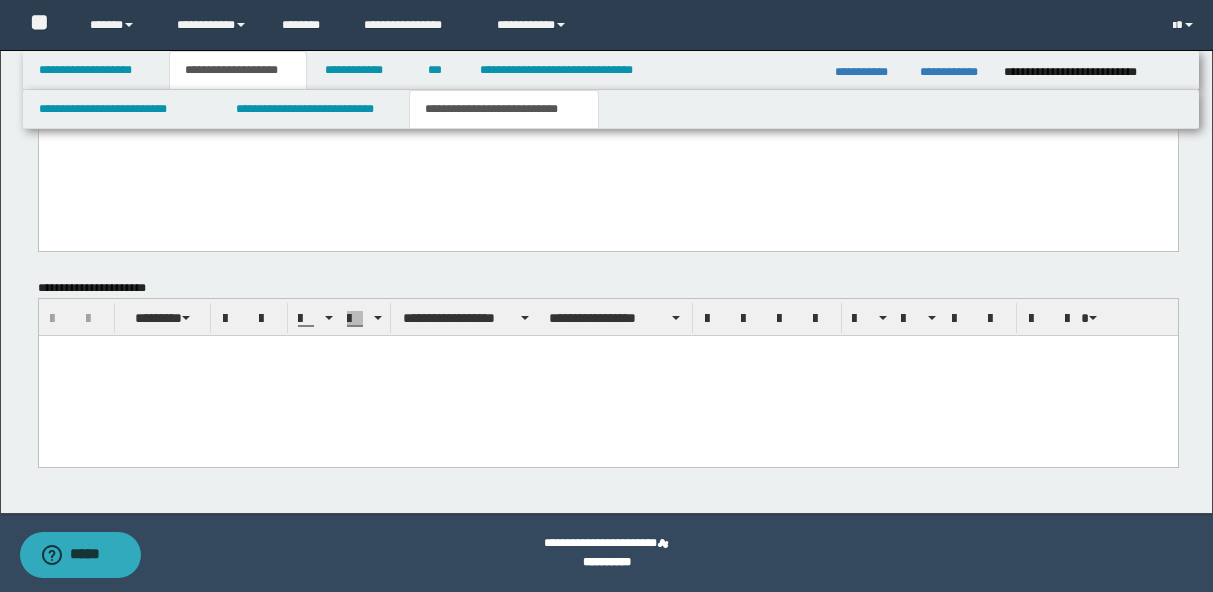 click at bounding box center (607, 375) 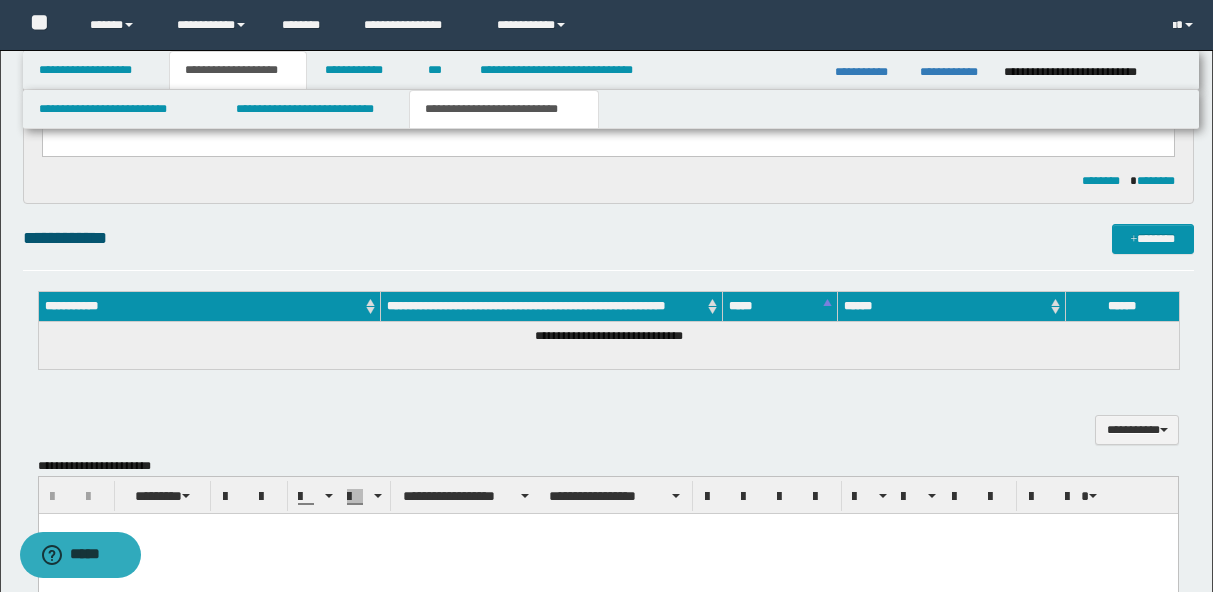 scroll, scrollTop: 328, scrollLeft: 0, axis: vertical 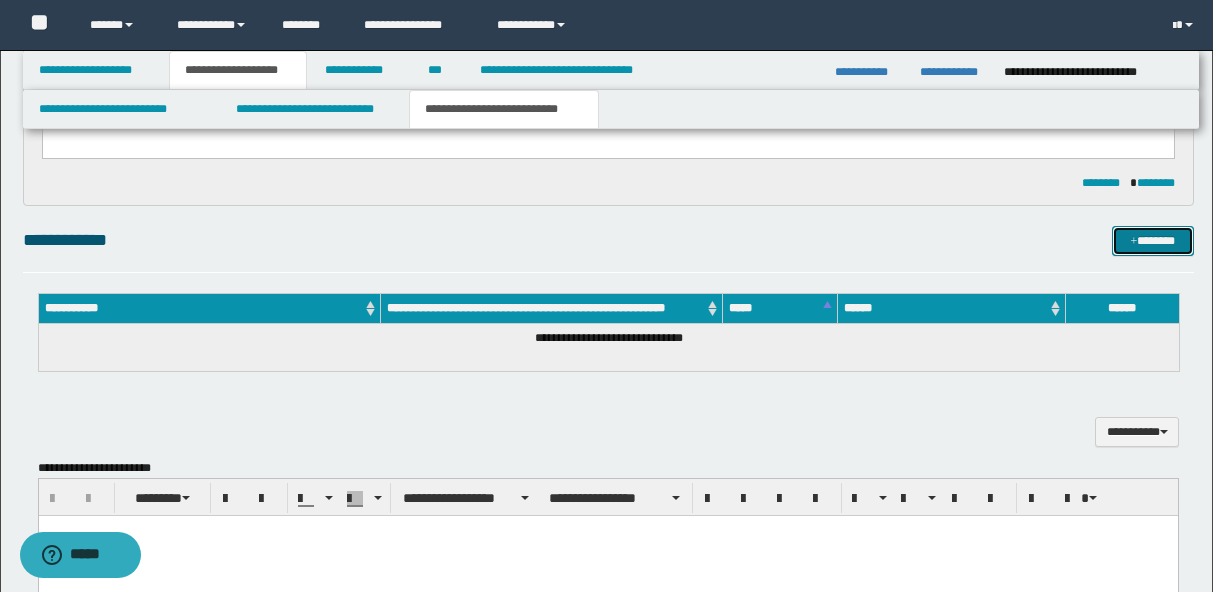 click on "*******" at bounding box center [1153, 241] 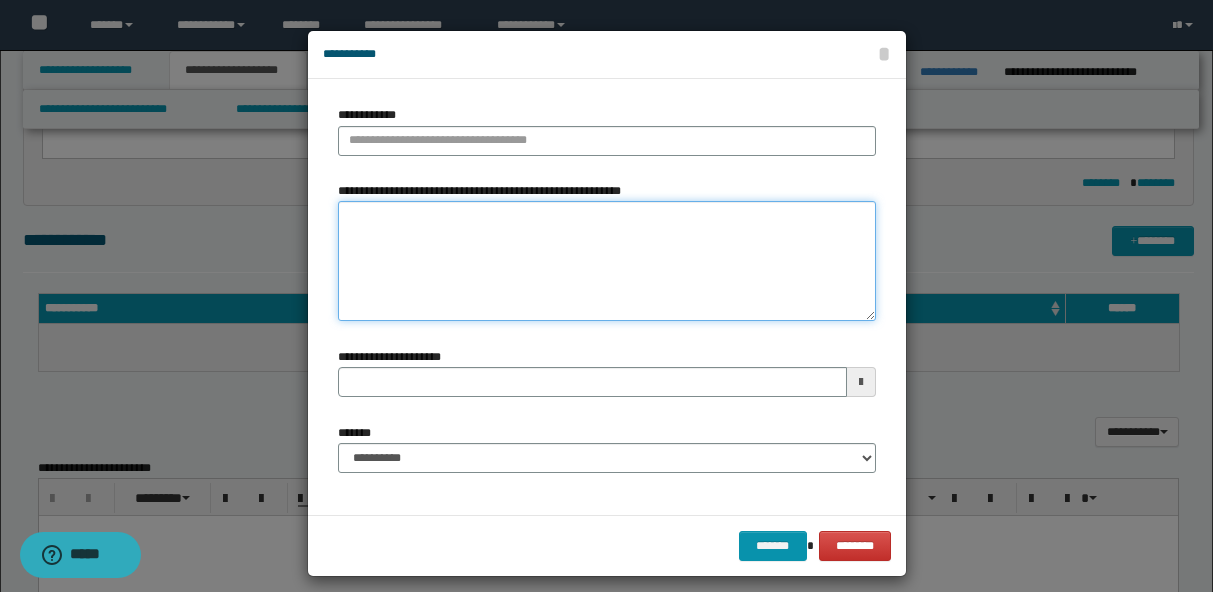 click on "**********" at bounding box center [607, 261] 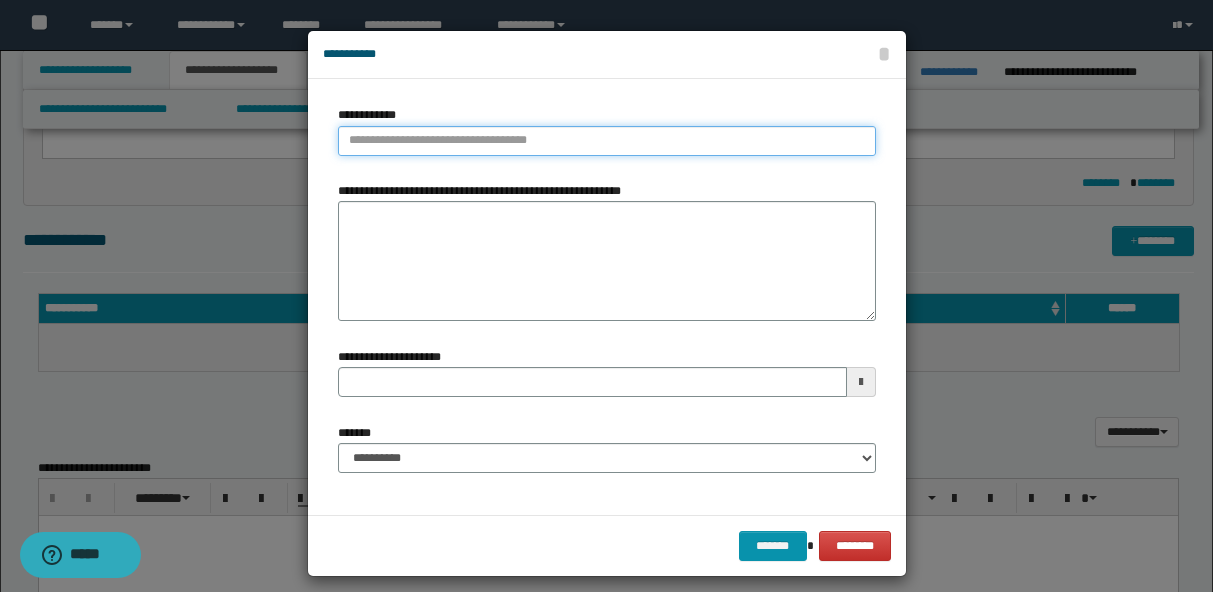 click on "**********" at bounding box center [607, 141] 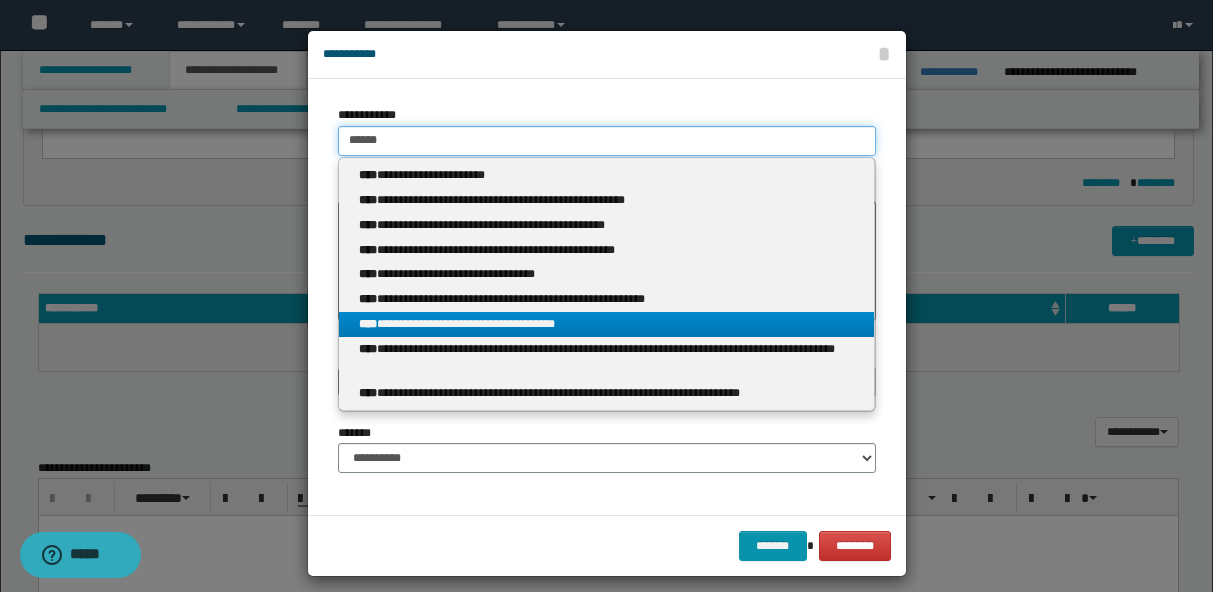 scroll, scrollTop: 15, scrollLeft: 0, axis: vertical 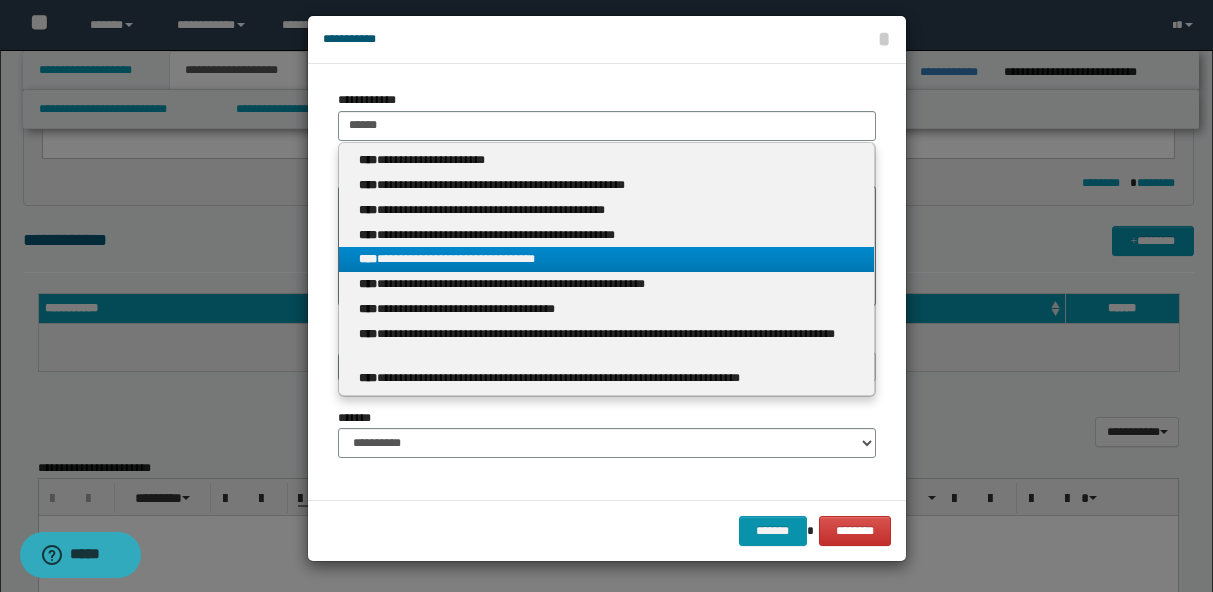 click on "**********" at bounding box center (606, 259) 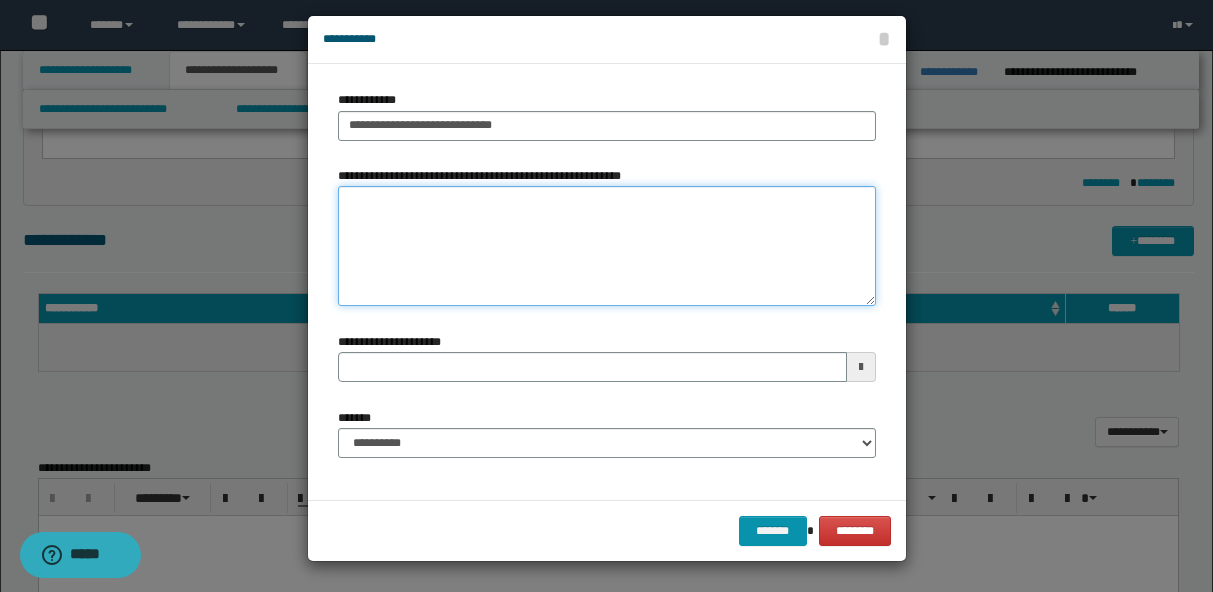 click on "**********" at bounding box center [607, 246] 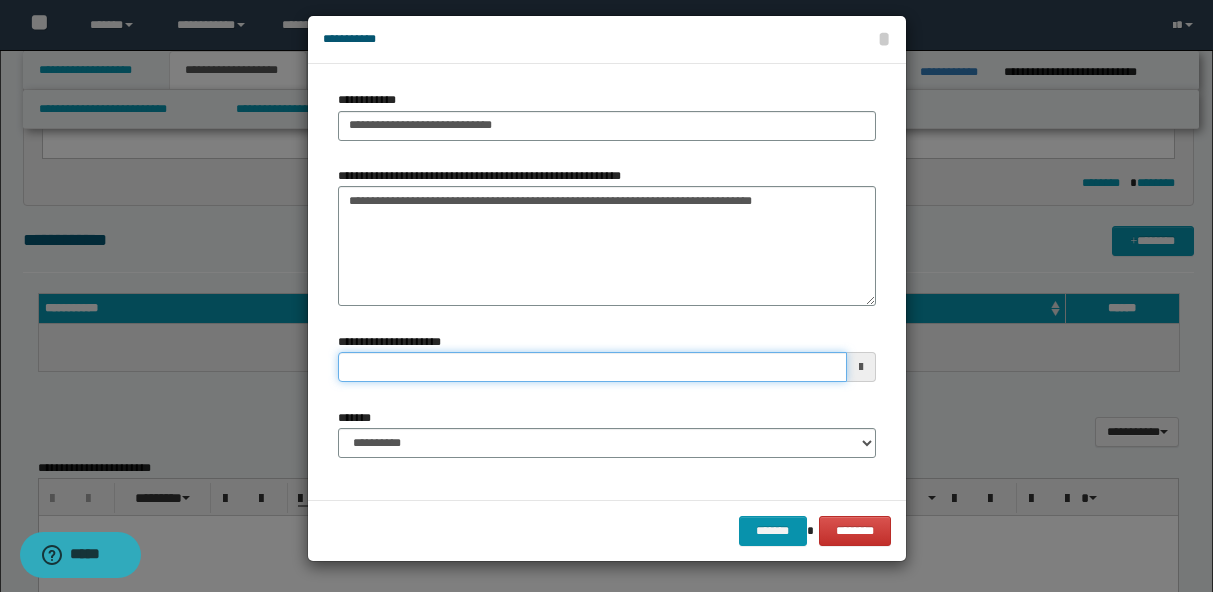 click on "**********" at bounding box center (592, 367) 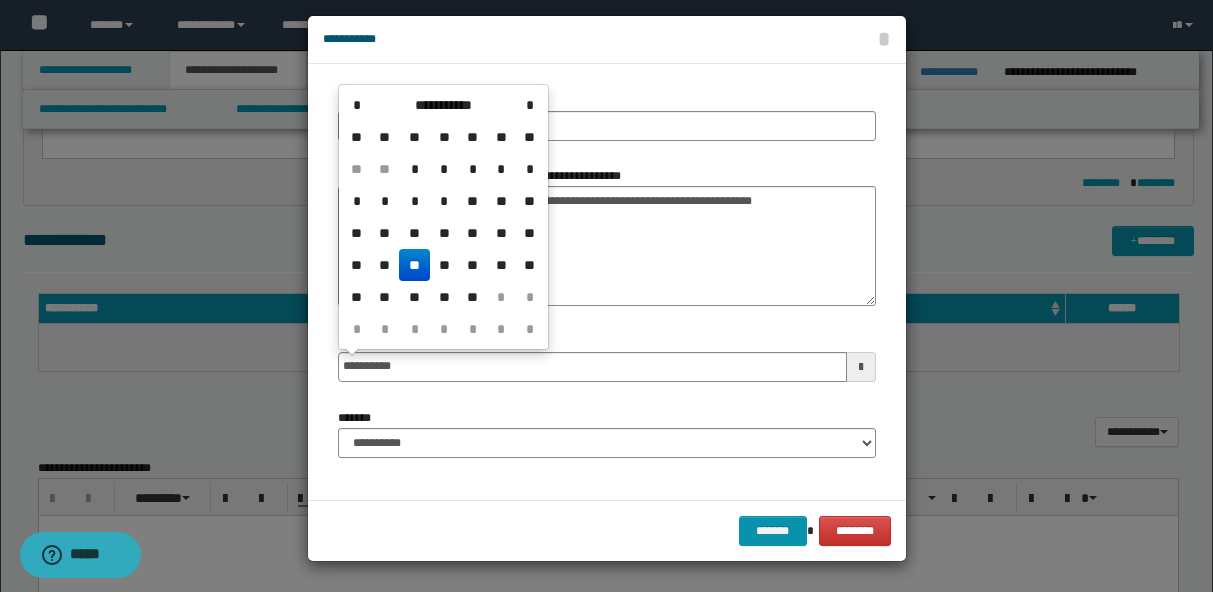 click on "**" at bounding box center [414, 265] 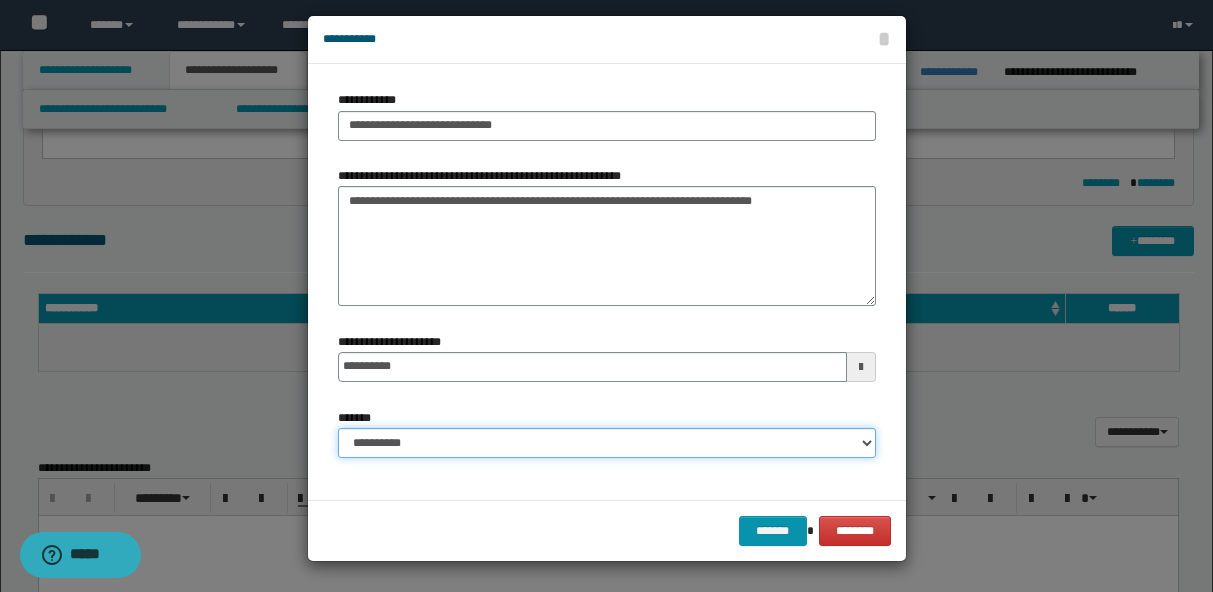 click on "**********" at bounding box center [607, 443] 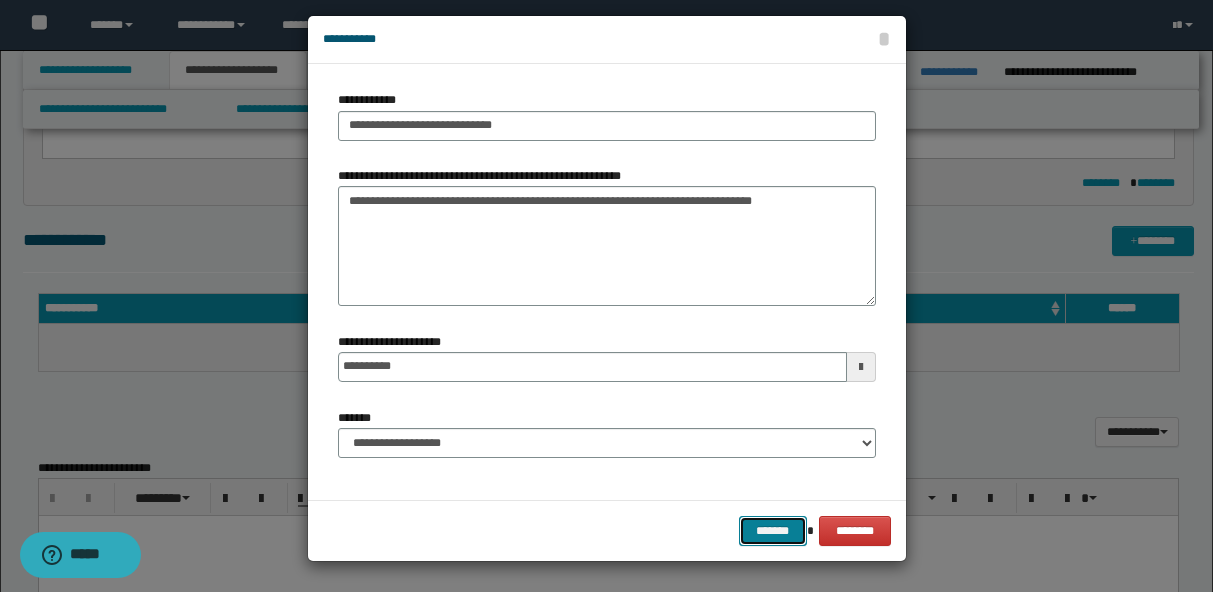 click on "*******" at bounding box center [773, 531] 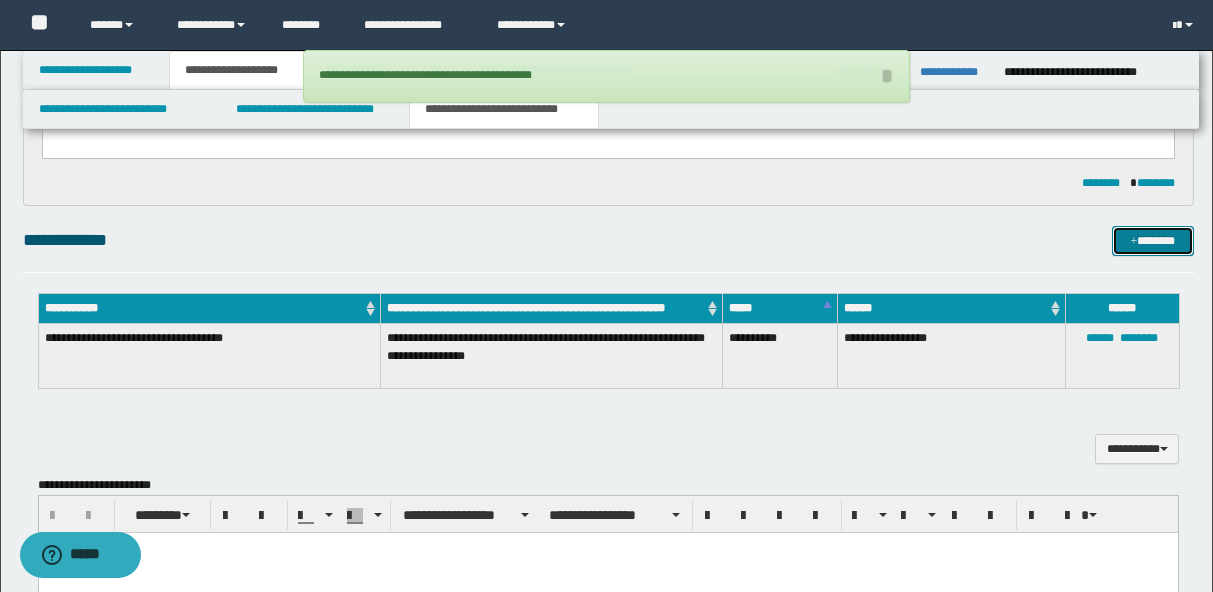 click on "*******" at bounding box center [1153, 241] 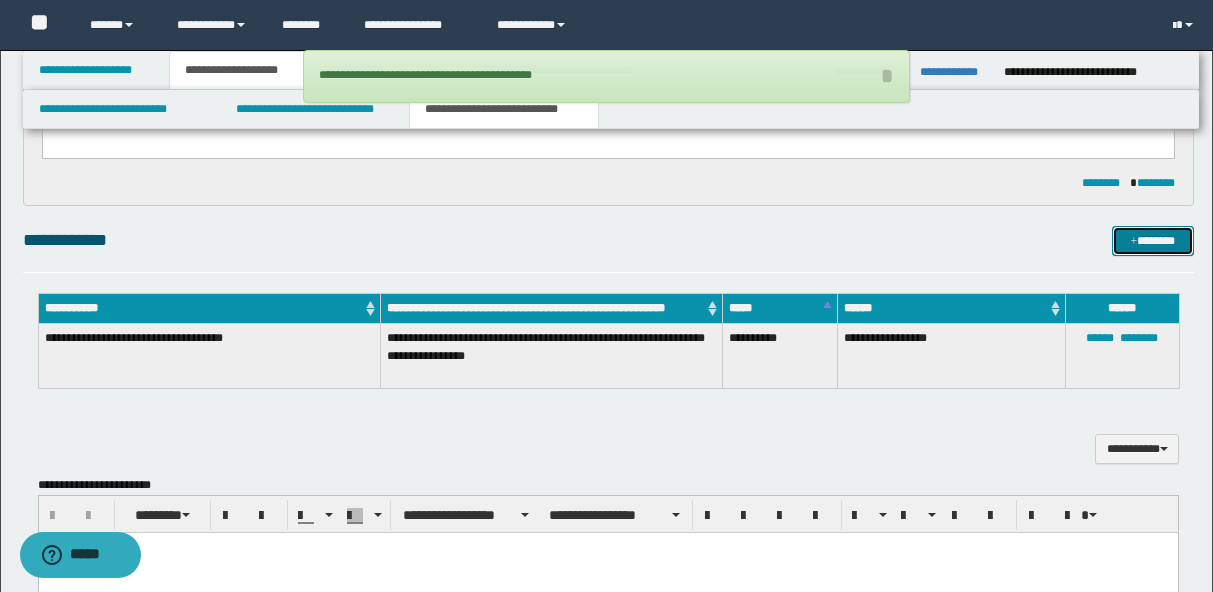 scroll, scrollTop: 0, scrollLeft: 0, axis: both 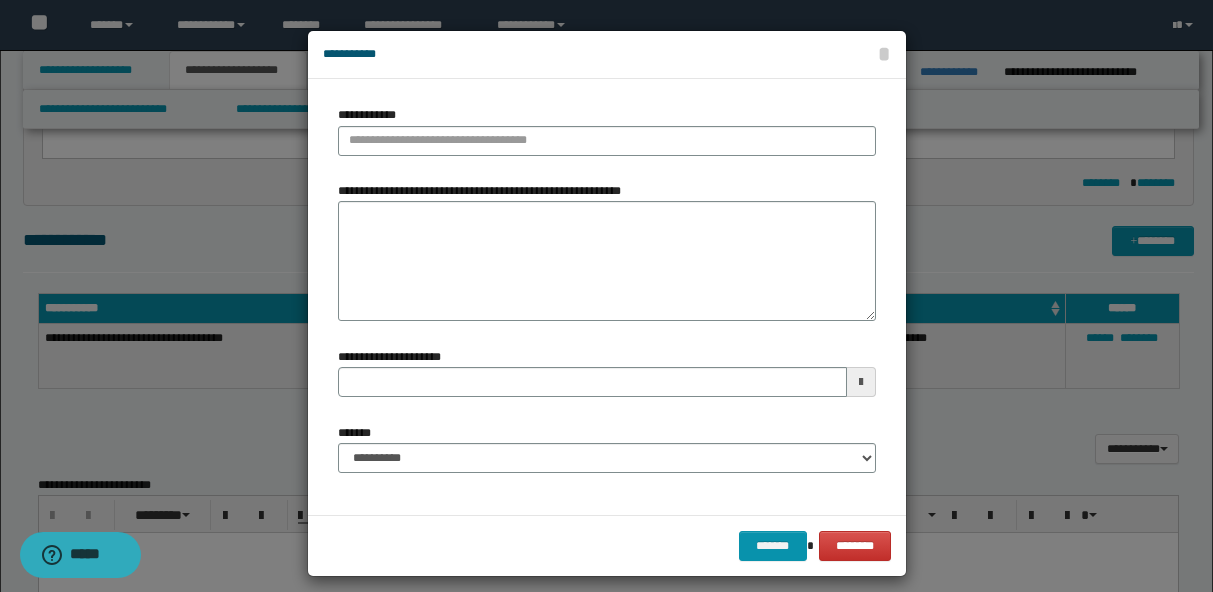 click on "**********" at bounding box center (607, 138) 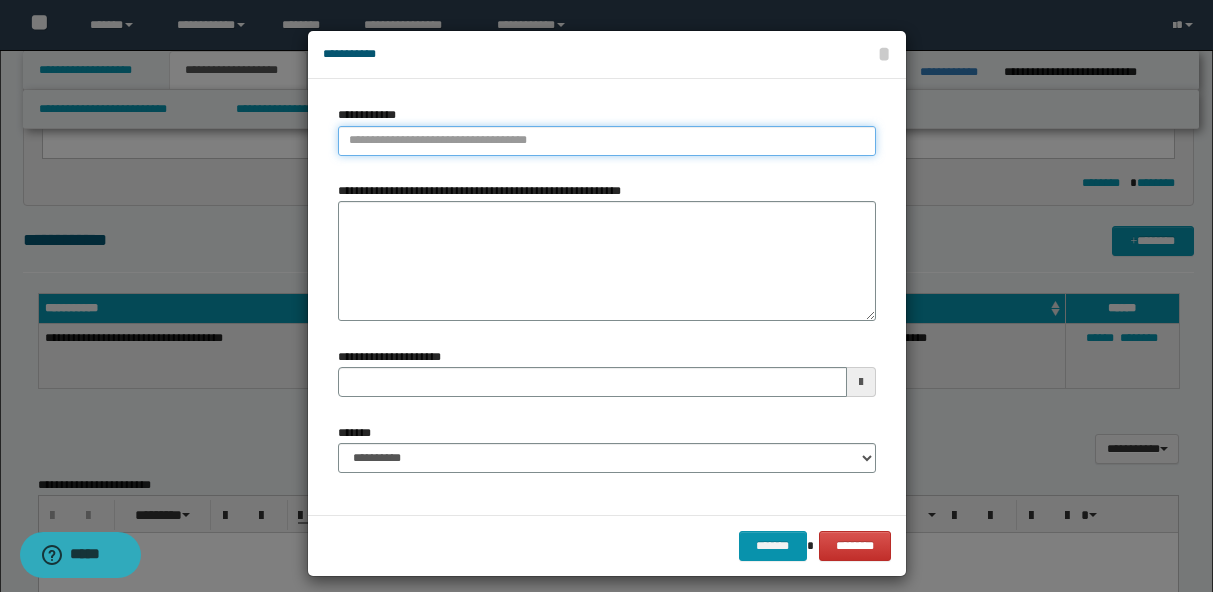 click on "**********" at bounding box center [607, 141] 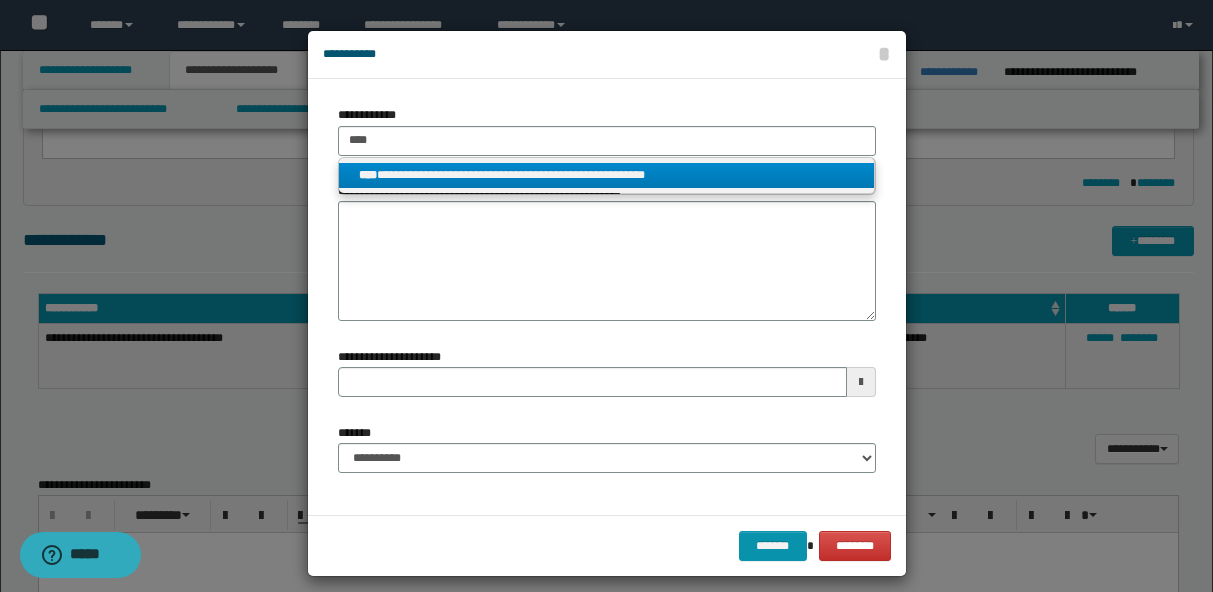 click on "**********" at bounding box center [606, 175] 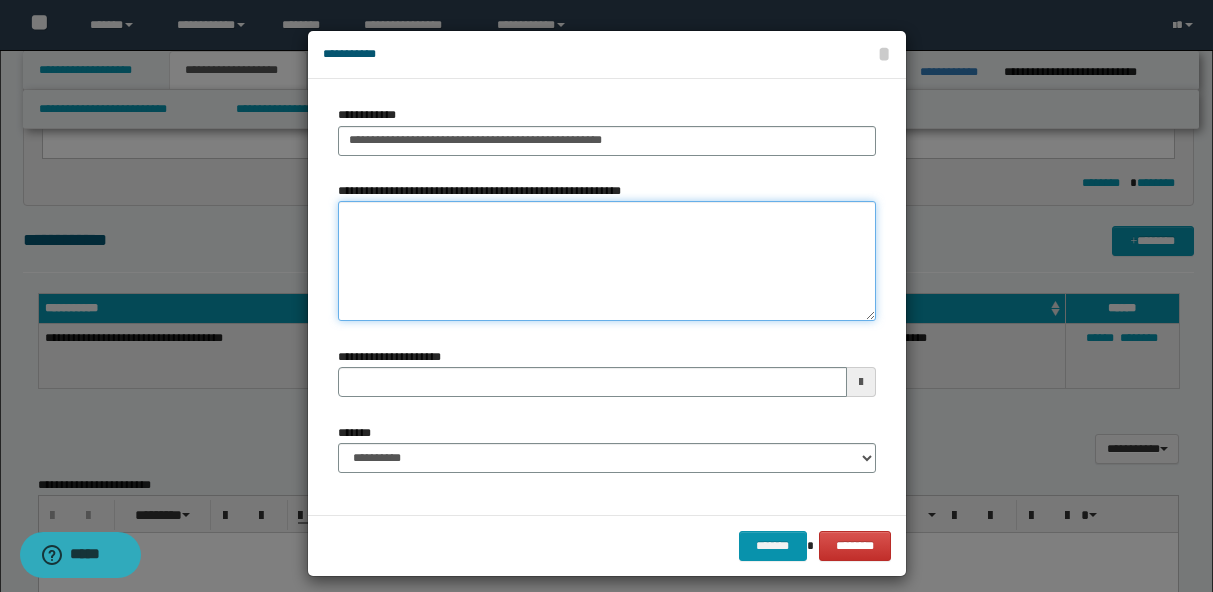 click on "**********" at bounding box center (607, 261) 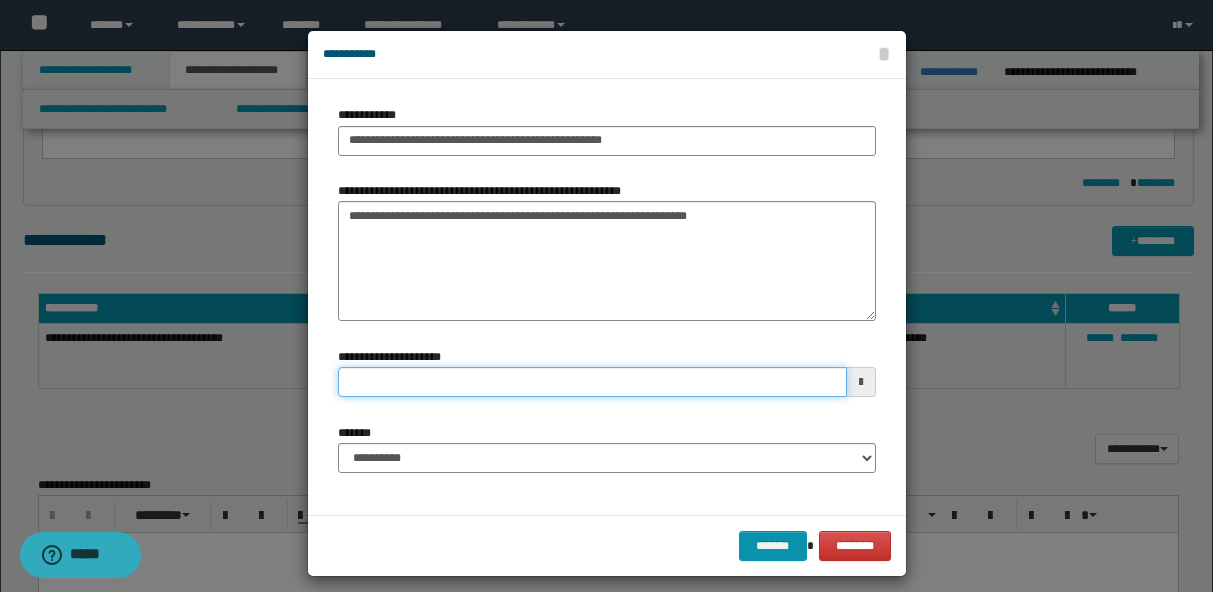 click on "**********" at bounding box center [592, 382] 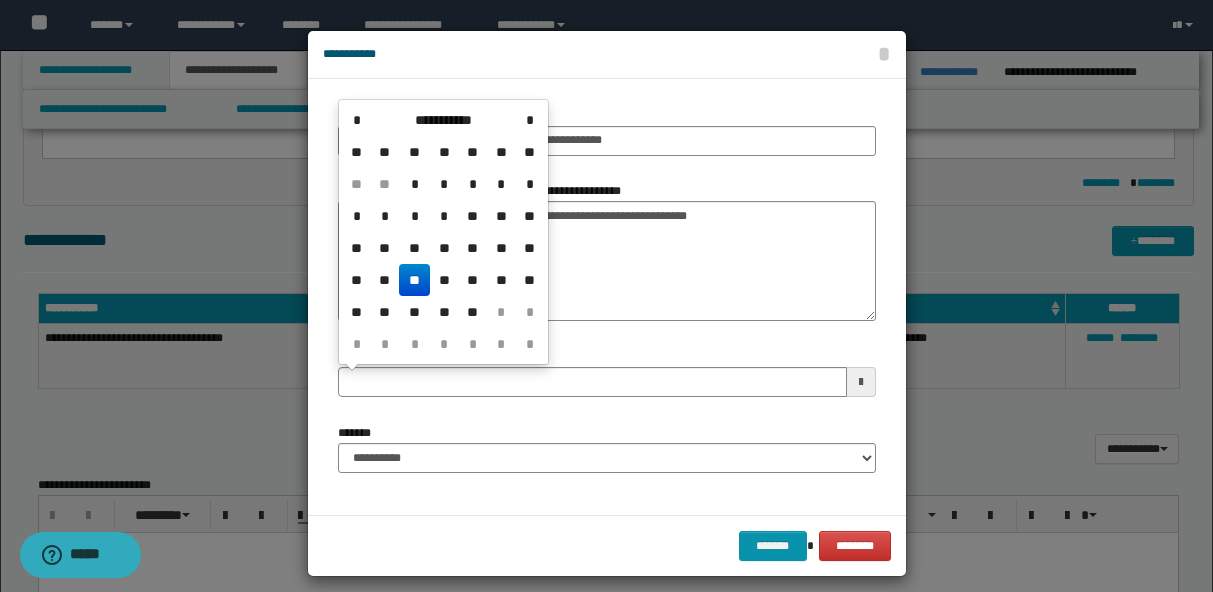 click on "**" at bounding box center [414, 280] 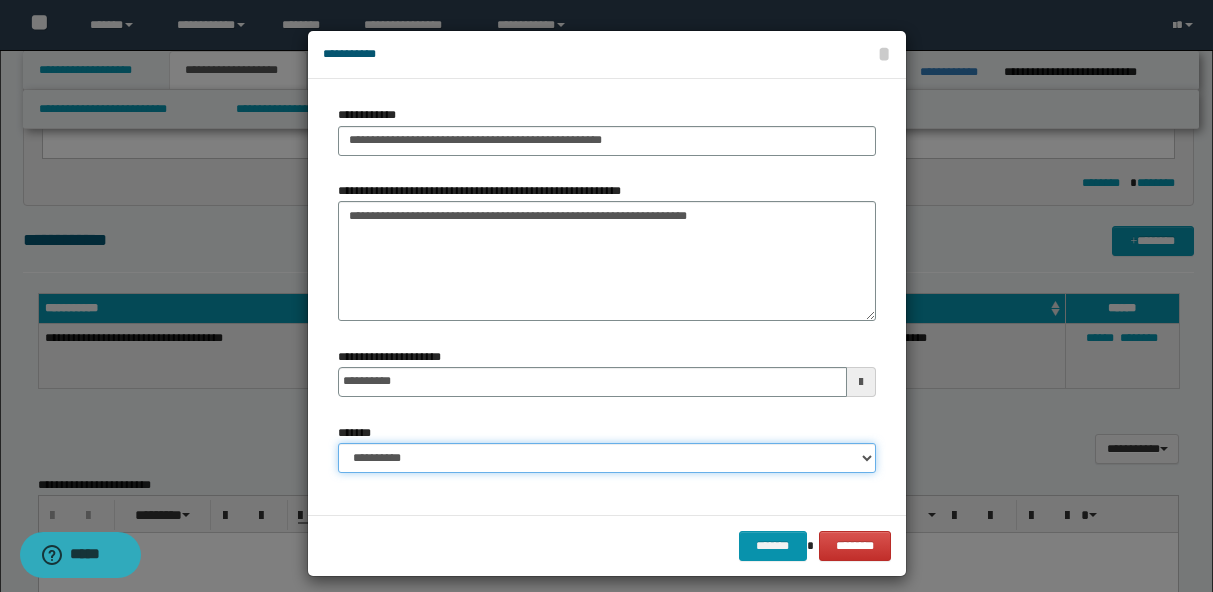 click on "**********" at bounding box center [607, 458] 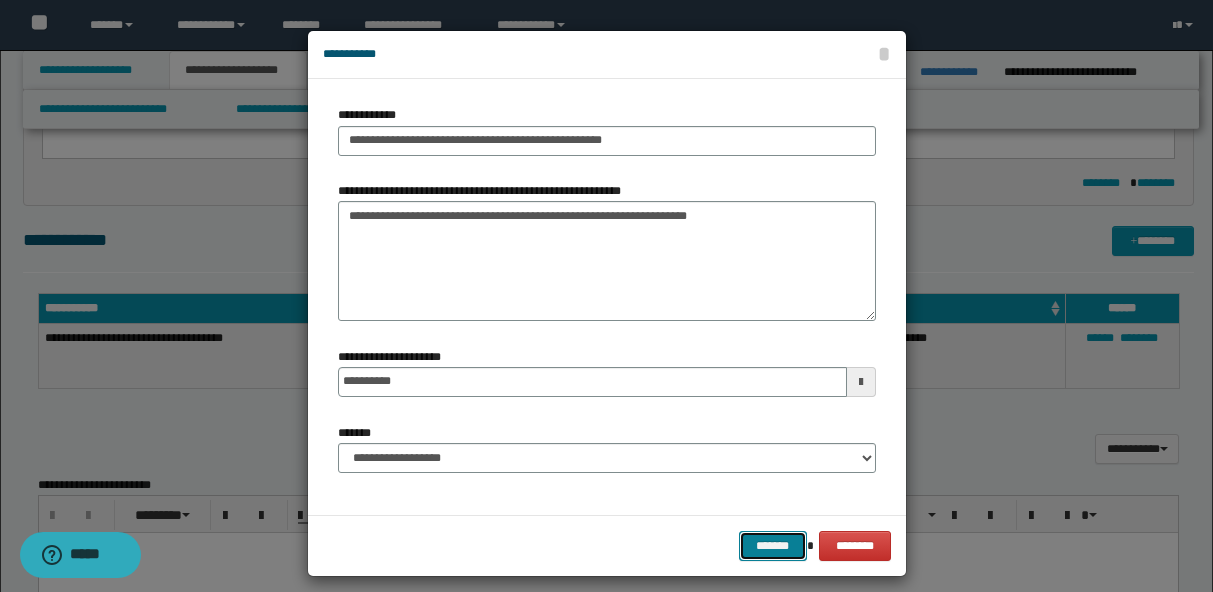 click on "*******" at bounding box center (773, 546) 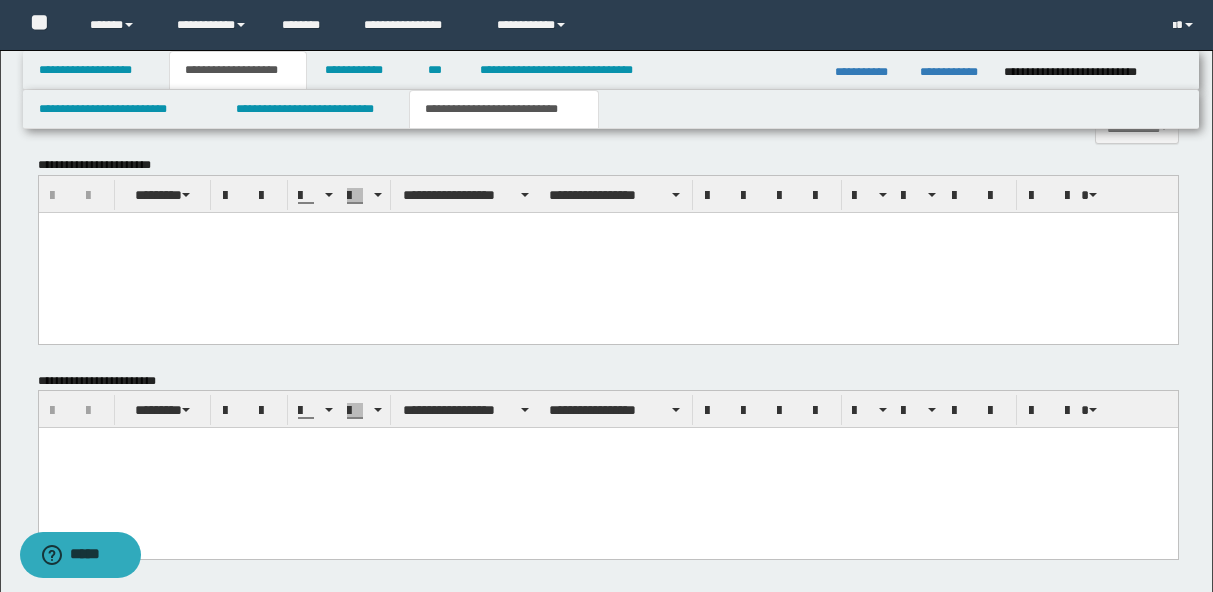 scroll, scrollTop: 694, scrollLeft: 0, axis: vertical 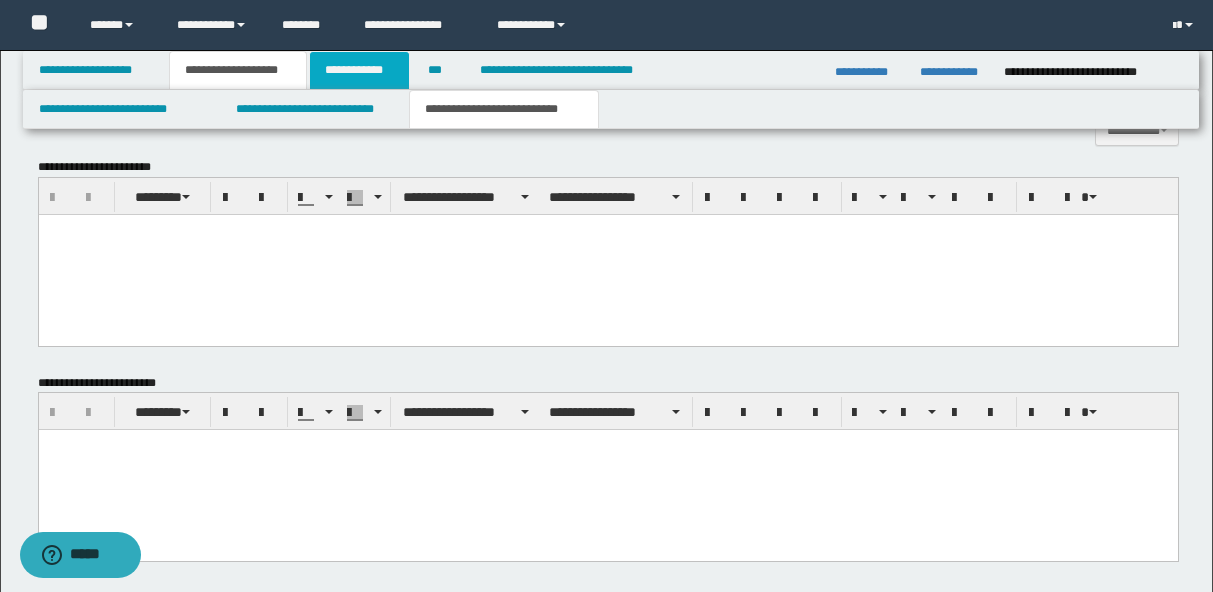 click on "**********" at bounding box center [359, 70] 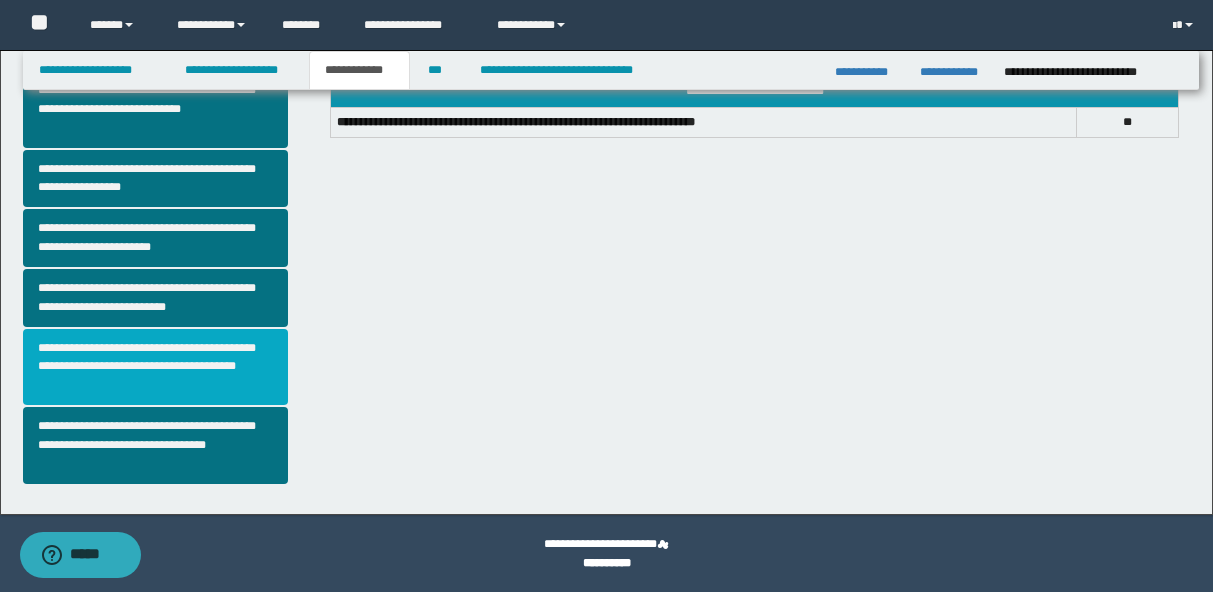 click on "**********" at bounding box center (156, 367) 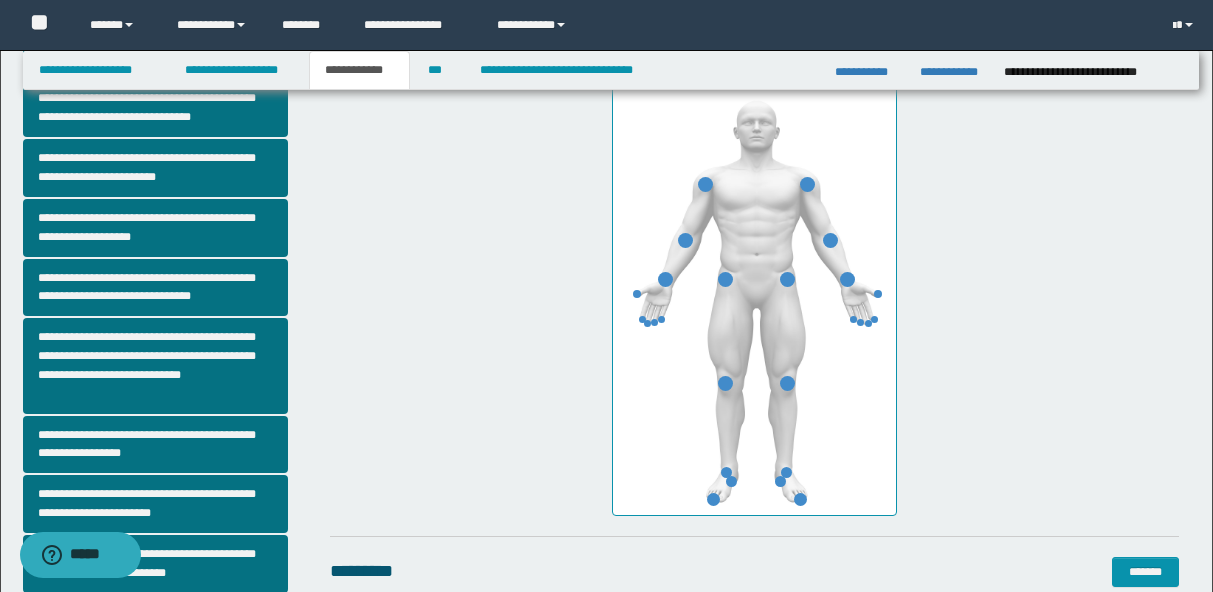 scroll, scrollTop: 351, scrollLeft: 0, axis: vertical 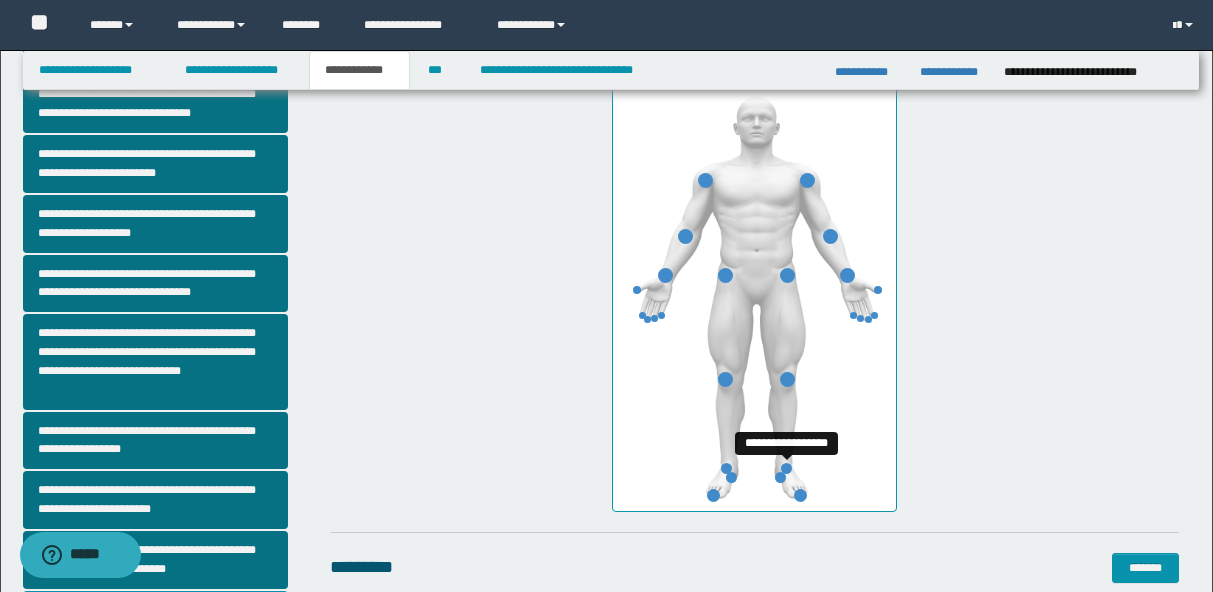 click at bounding box center [786, 468] 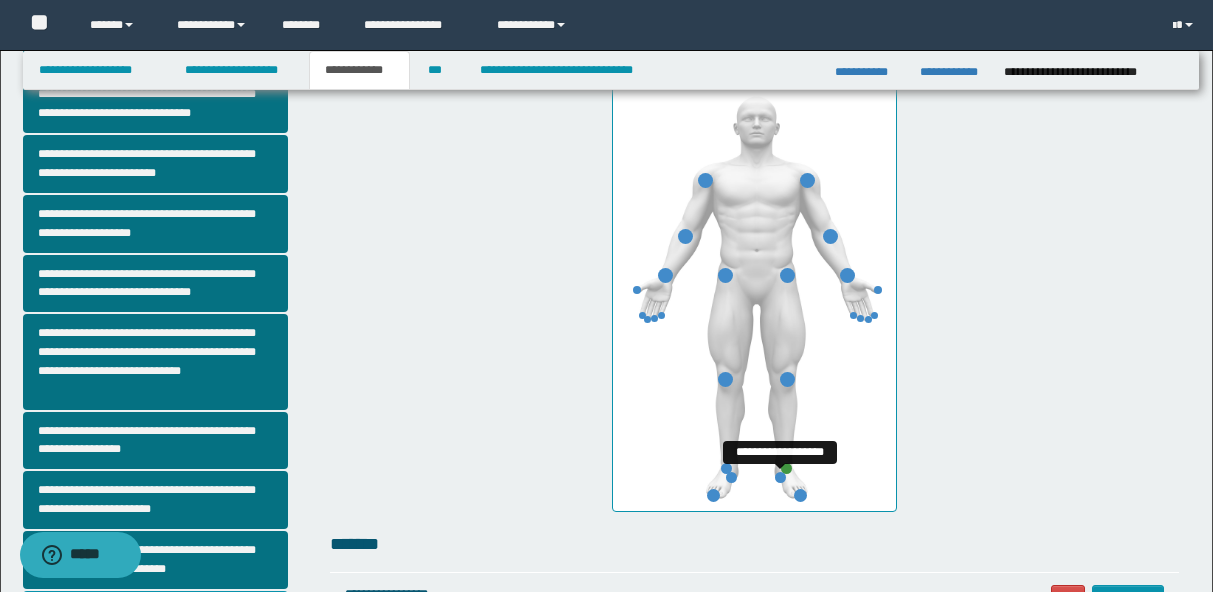 click at bounding box center [780, 477] 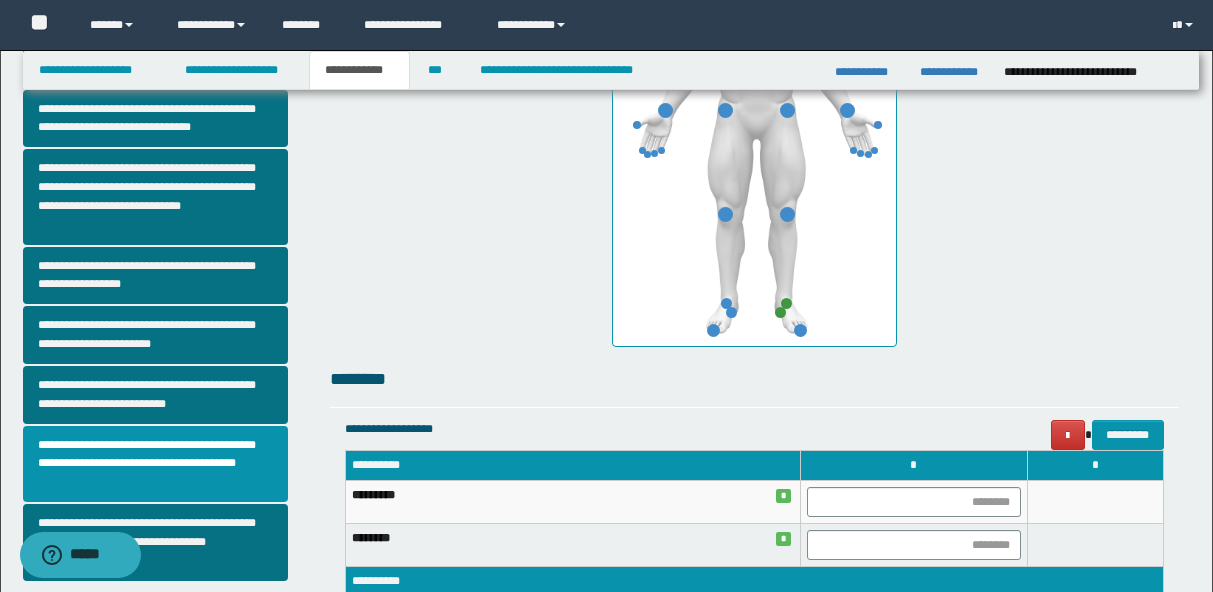 click on "**********" at bounding box center [754, 551] 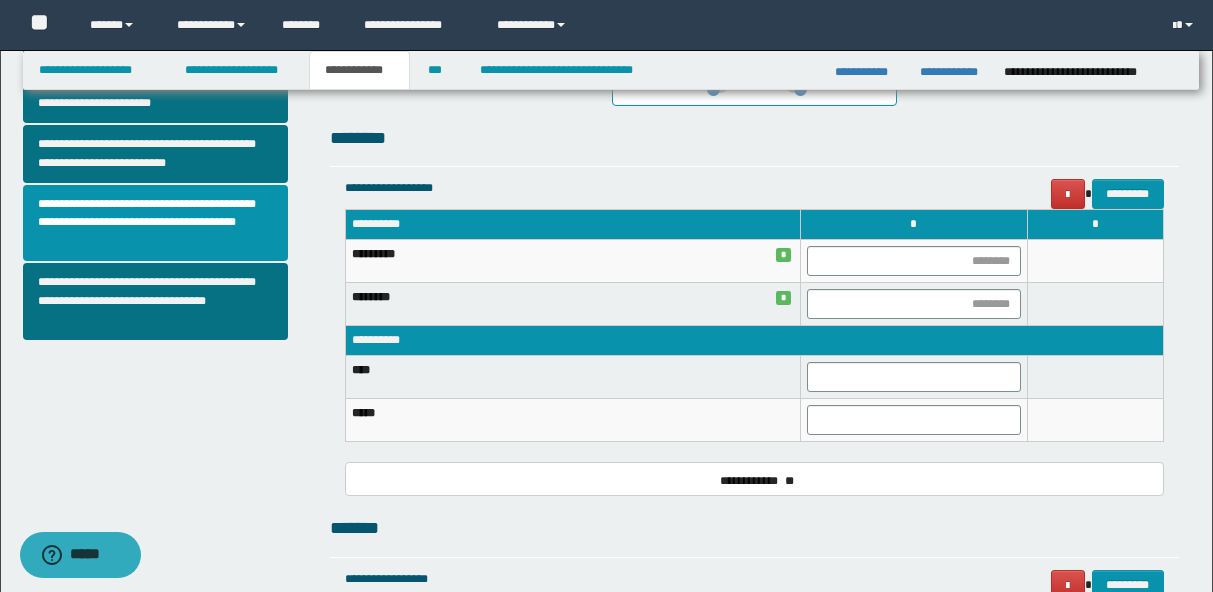 scroll, scrollTop: 744, scrollLeft: 0, axis: vertical 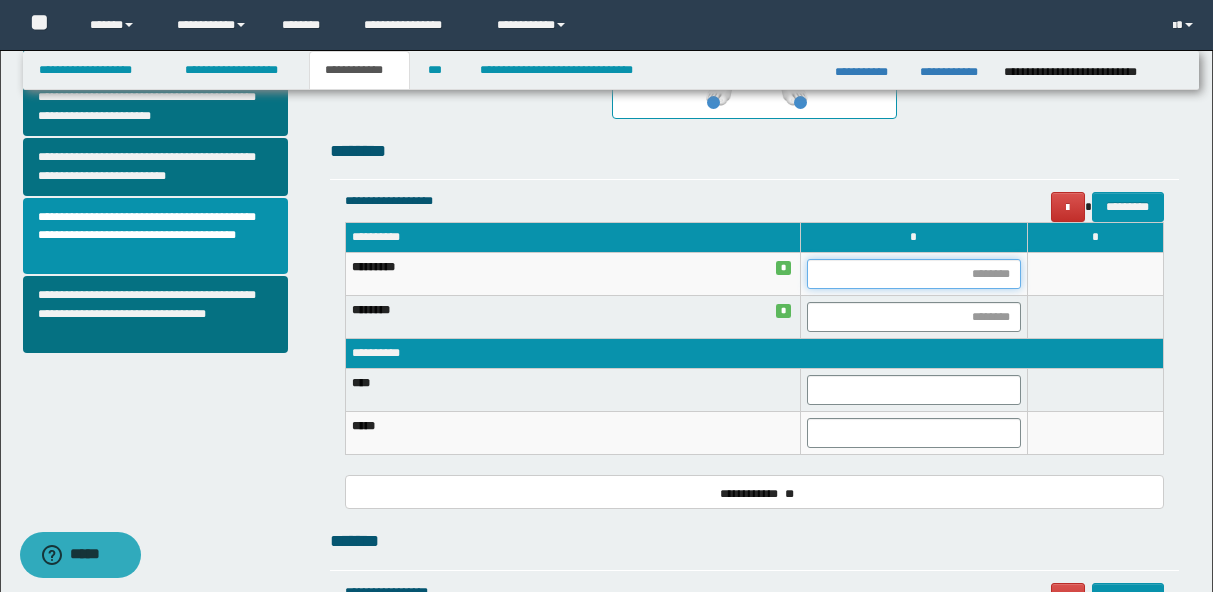 click at bounding box center [914, 274] 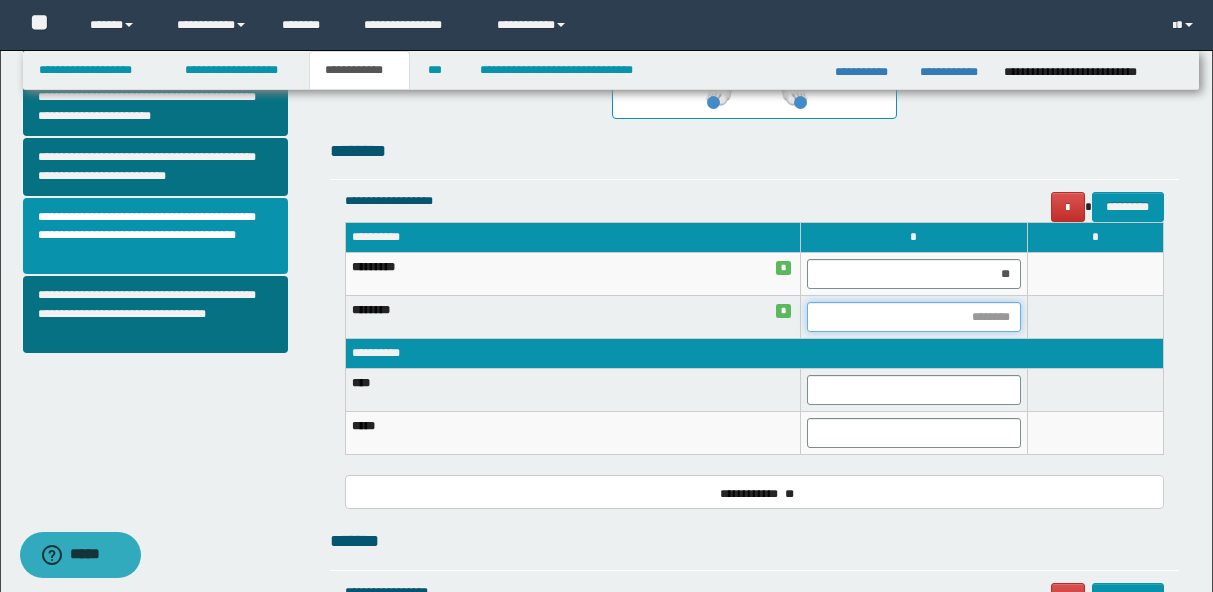 click at bounding box center [914, 317] 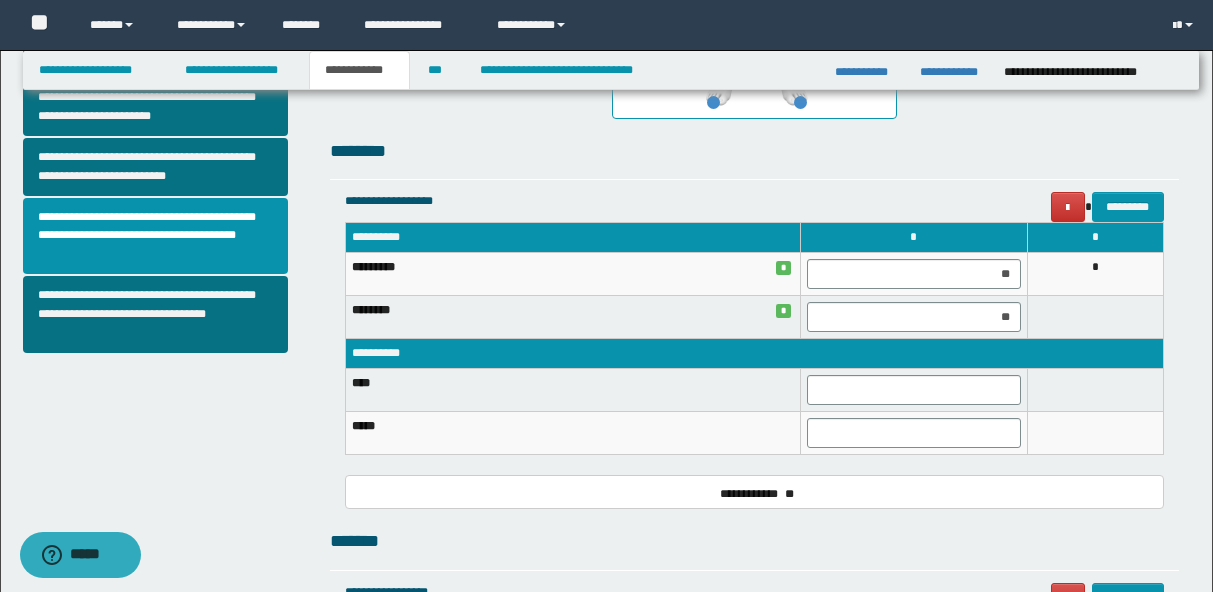click at bounding box center (1095, 317) 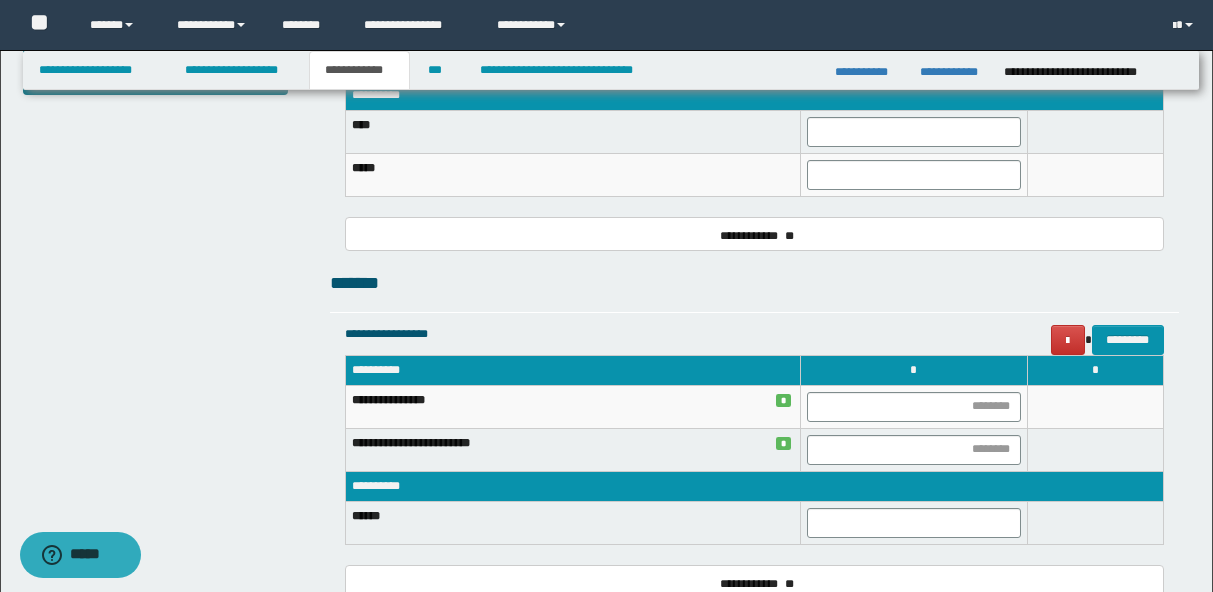 scroll, scrollTop: 1003, scrollLeft: 0, axis: vertical 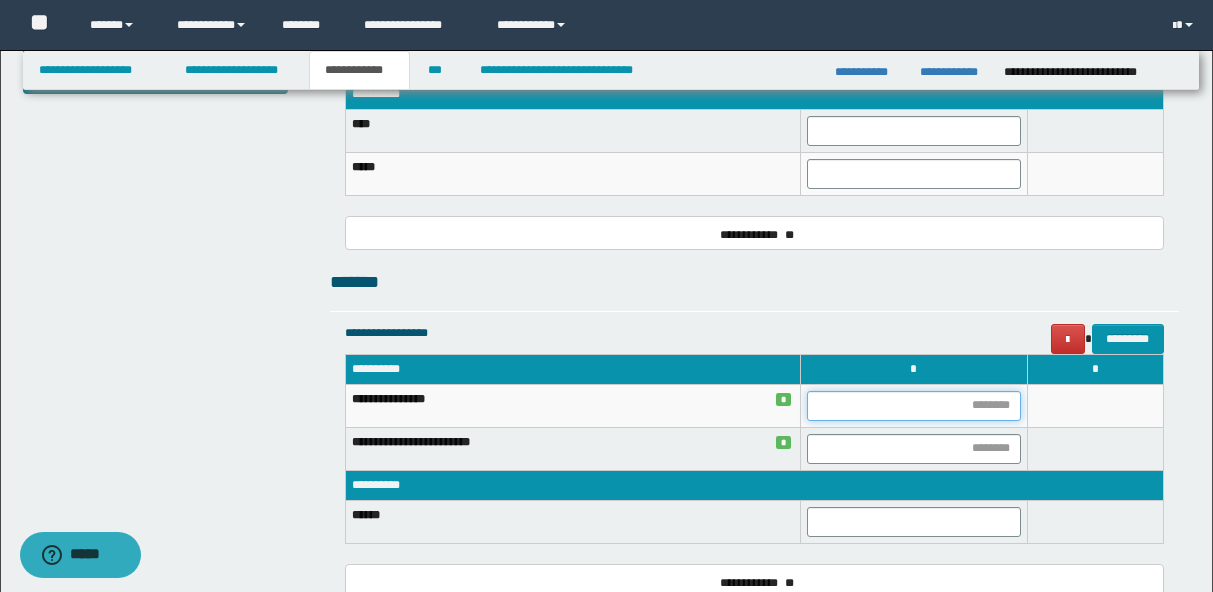 click at bounding box center (914, 406) 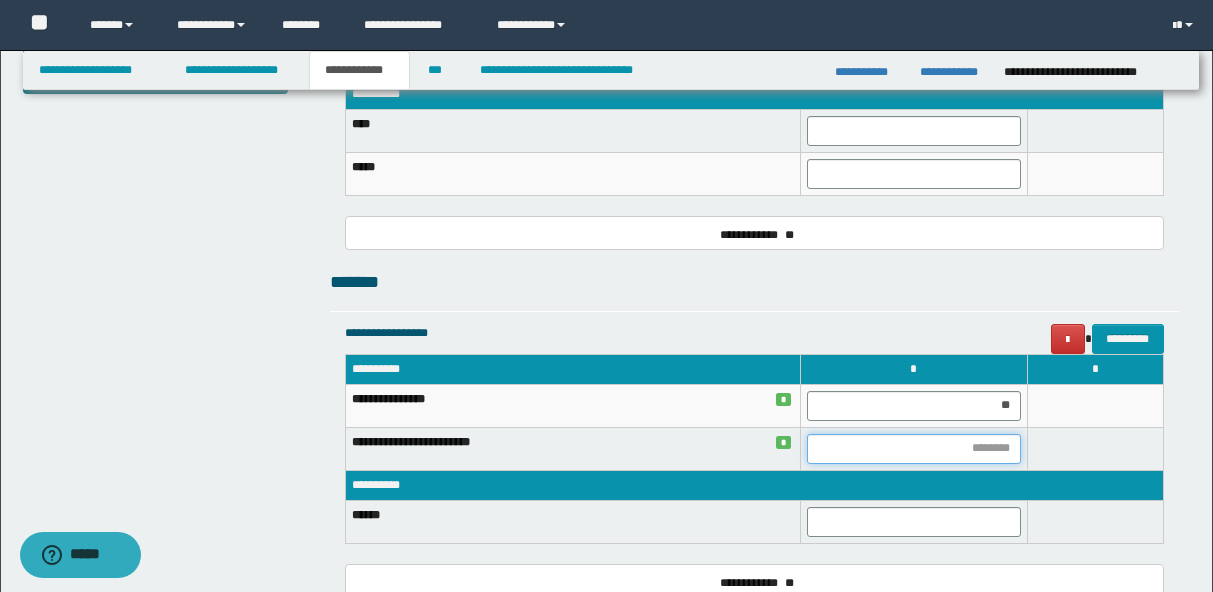 click at bounding box center [914, 449] 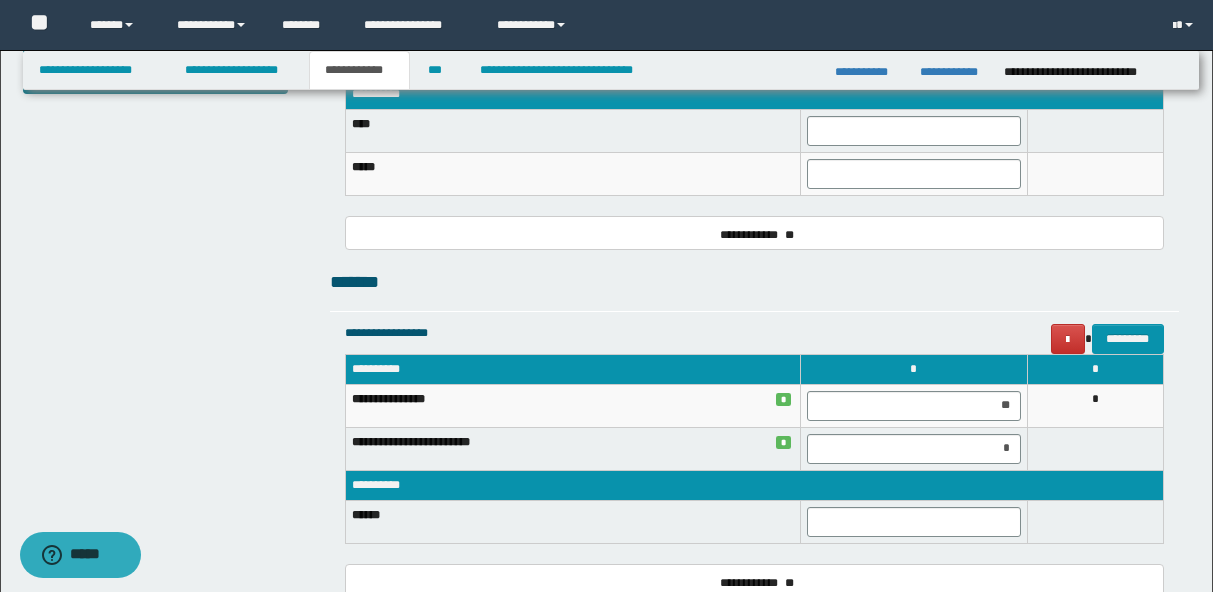 click at bounding box center [1095, 448] 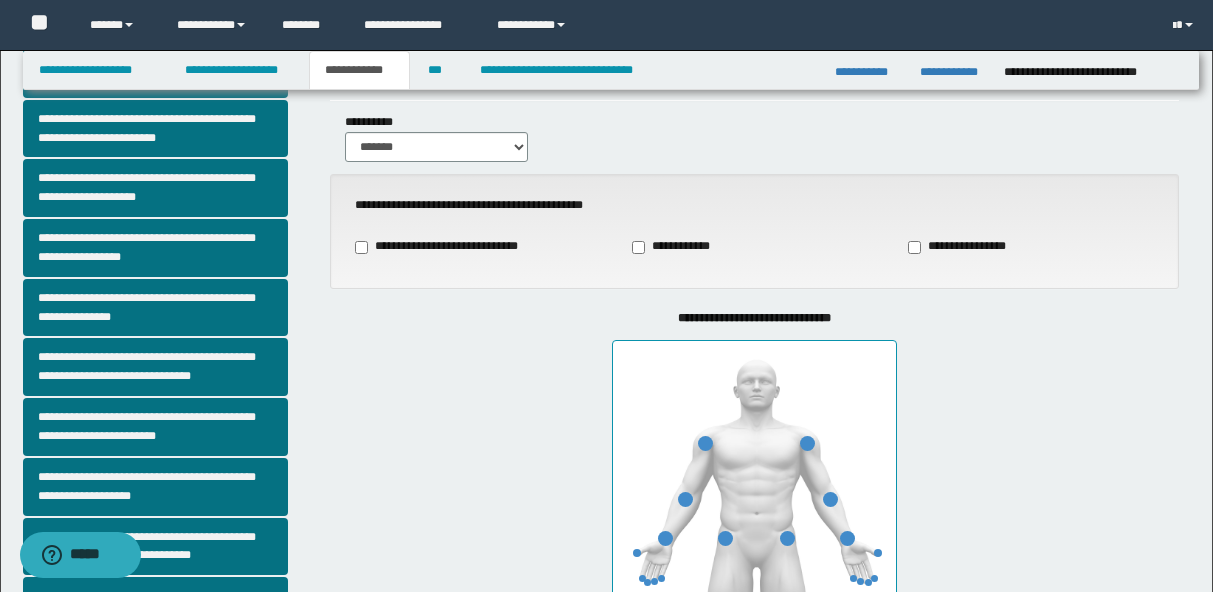 scroll, scrollTop: 84, scrollLeft: 0, axis: vertical 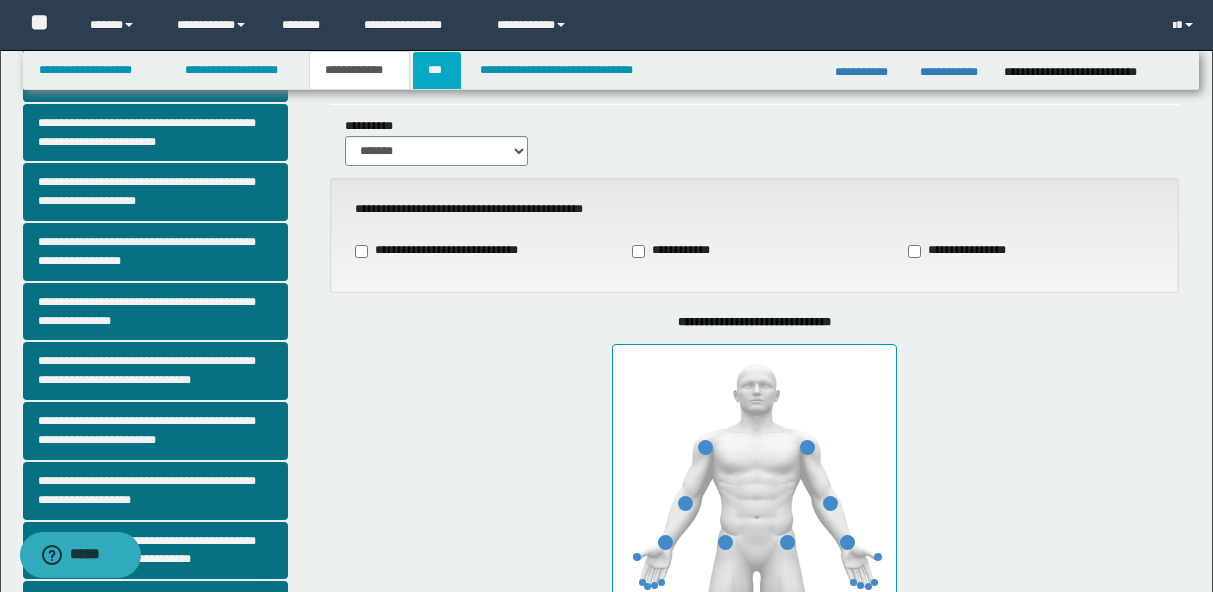click on "***" at bounding box center [437, 70] 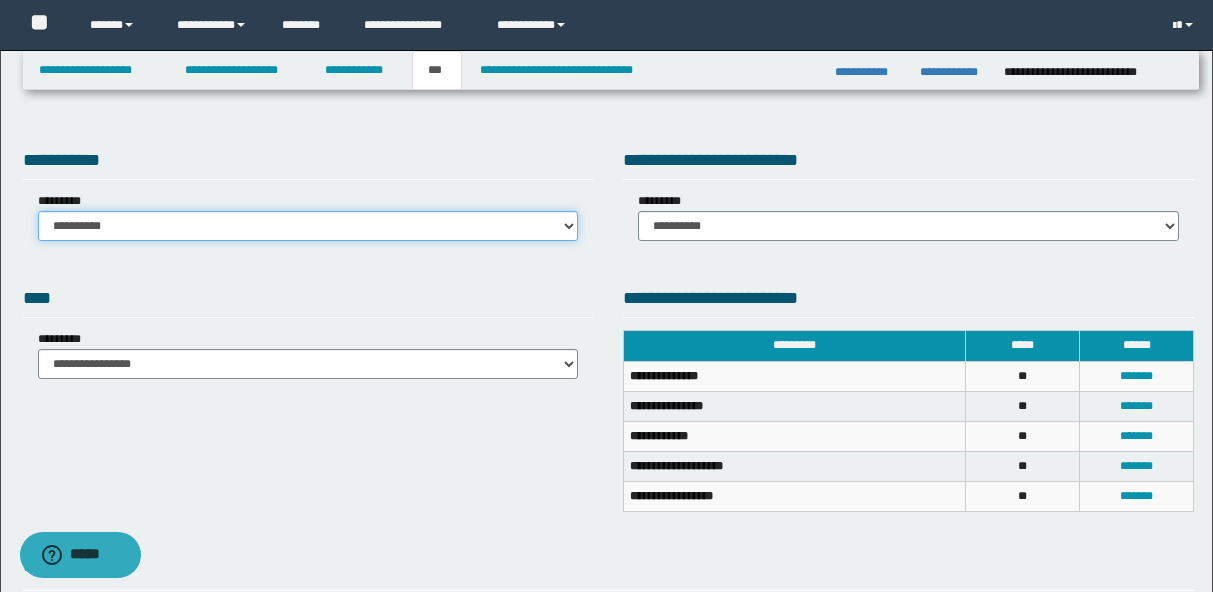 click on "**********" at bounding box center (308, 226) 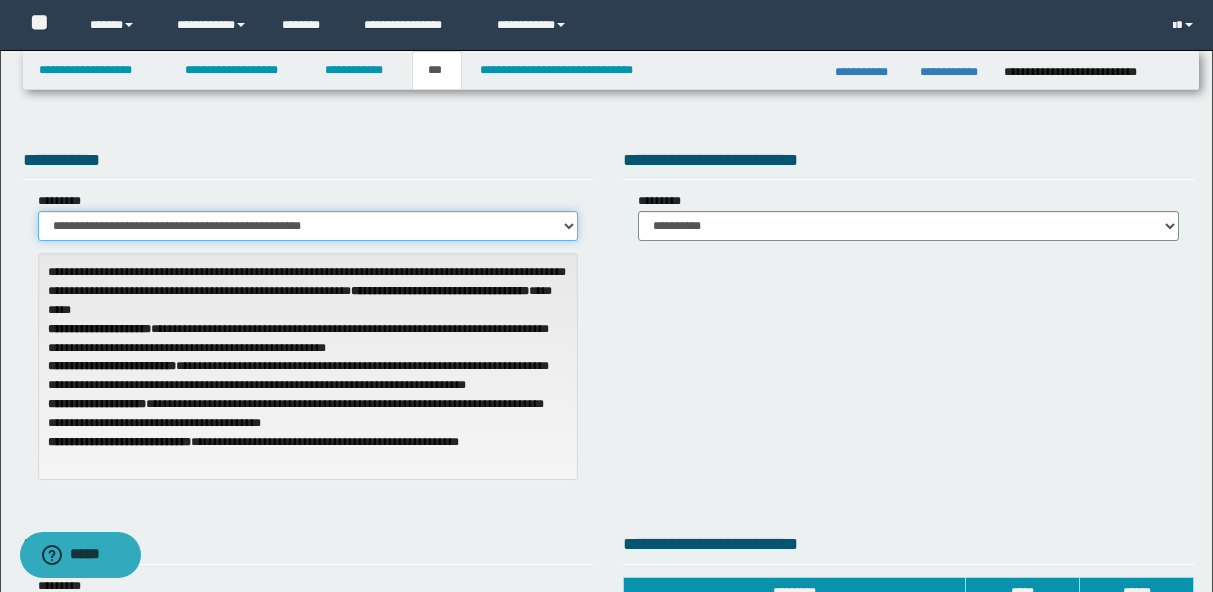 click on "**********" at bounding box center (308, 226) 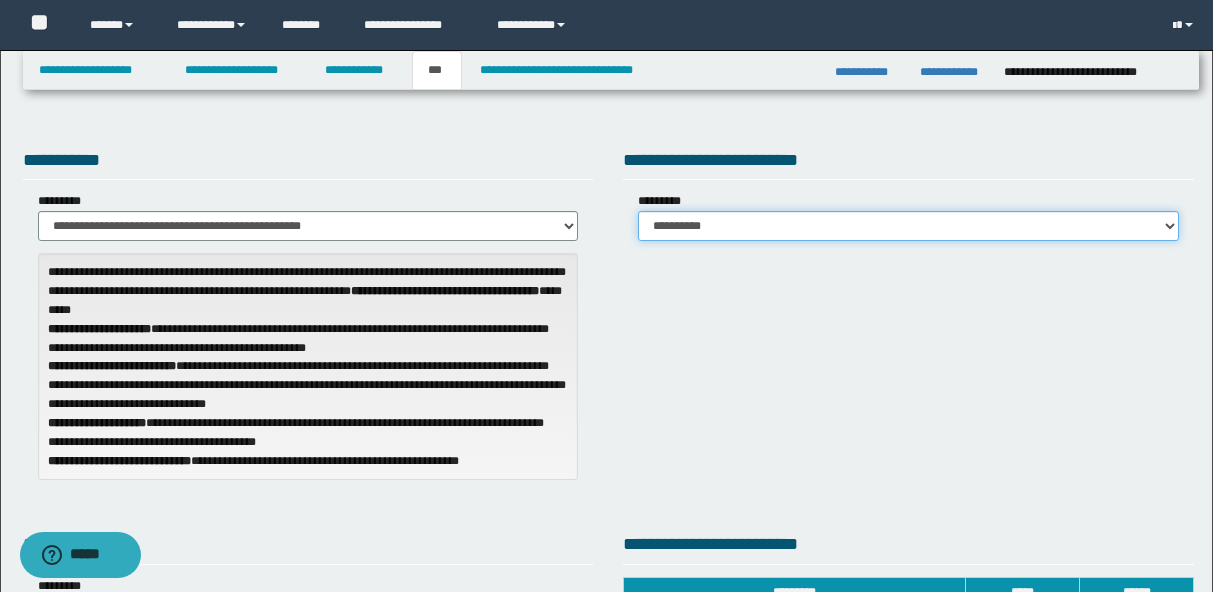 click on "**********" at bounding box center [908, 226] 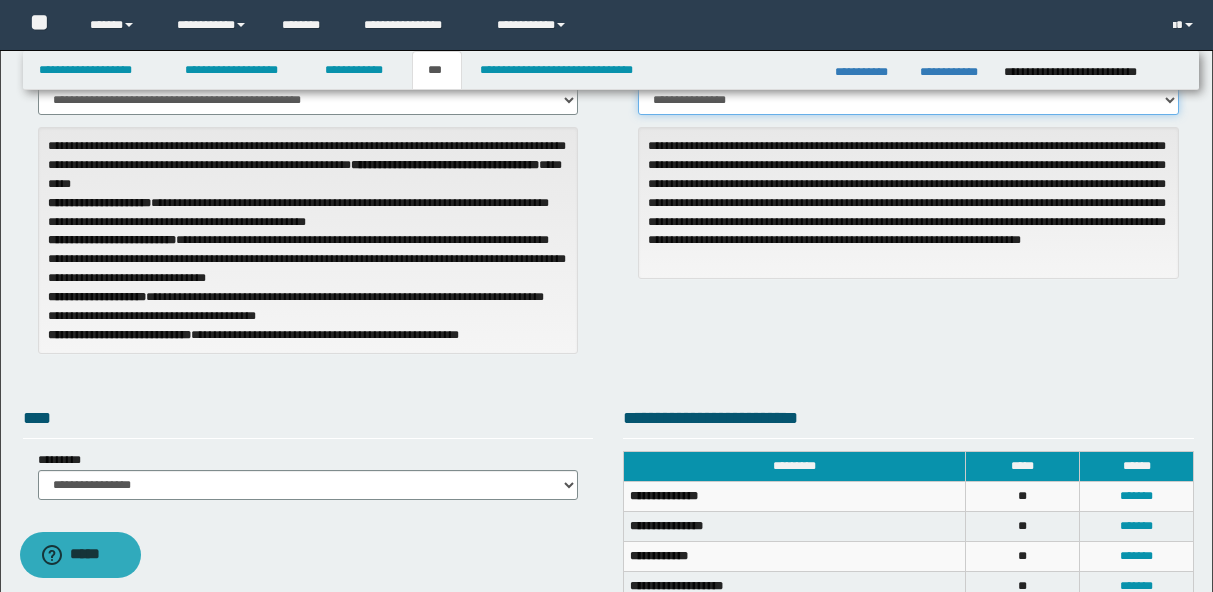 scroll, scrollTop: 0, scrollLeft: 0, axis: both 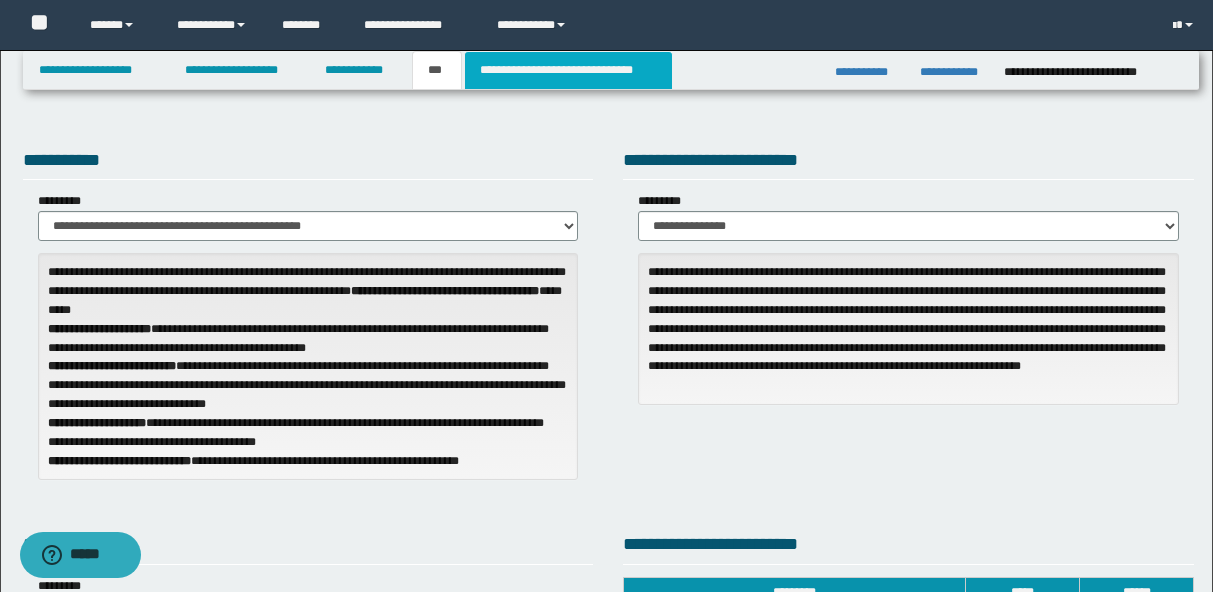 click on "**********" at bounding box center [568, 70] 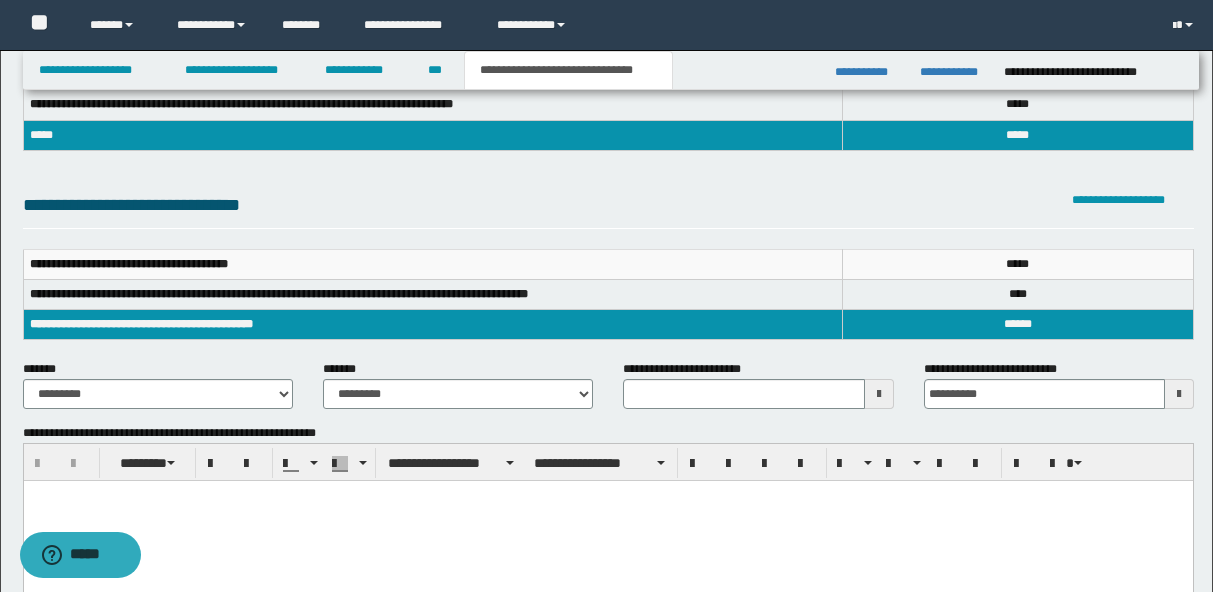 scroll, scrollTop: 139, scrollLeft: 0, axis: vertical 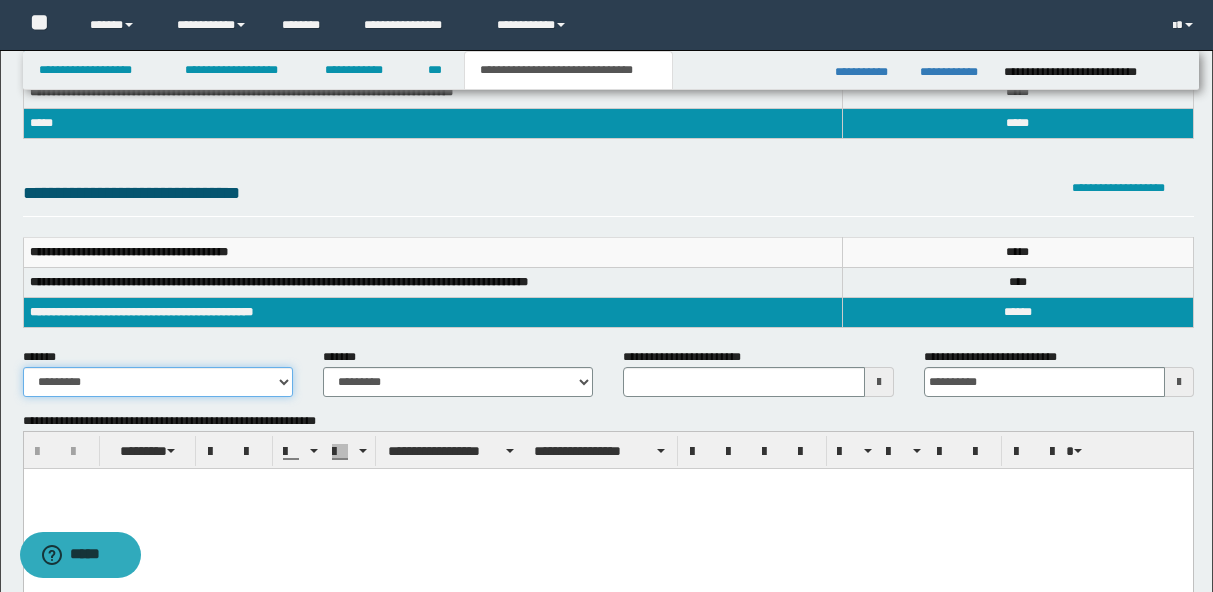 click on "**********" at bounding box center [158, 382] 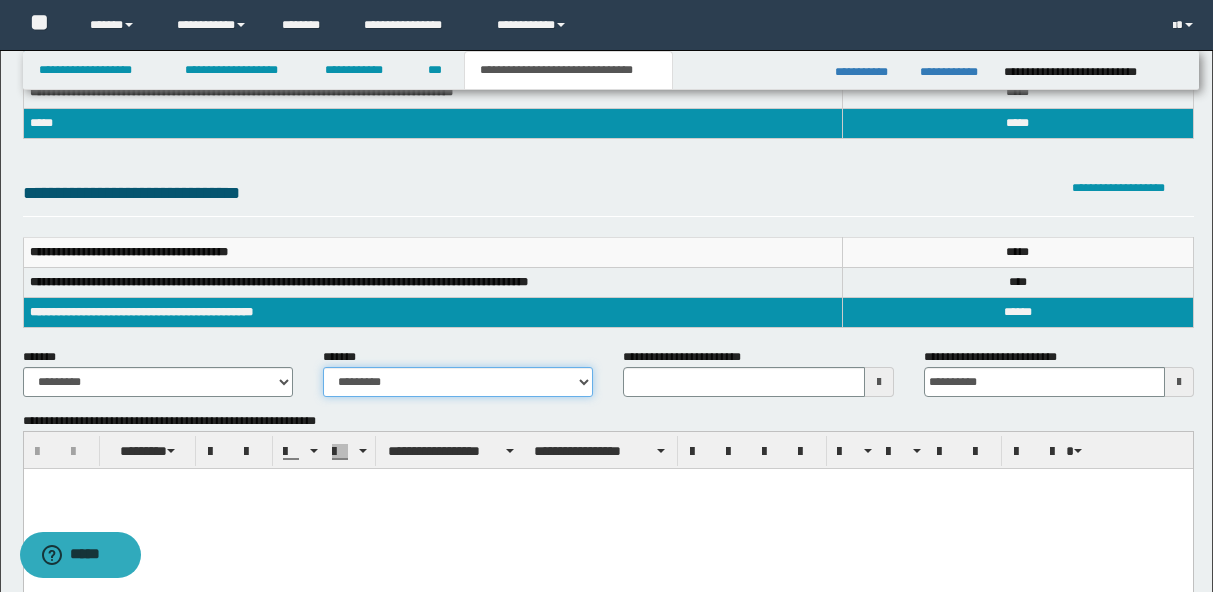 click on "**********" at bounding box center (458, 382) 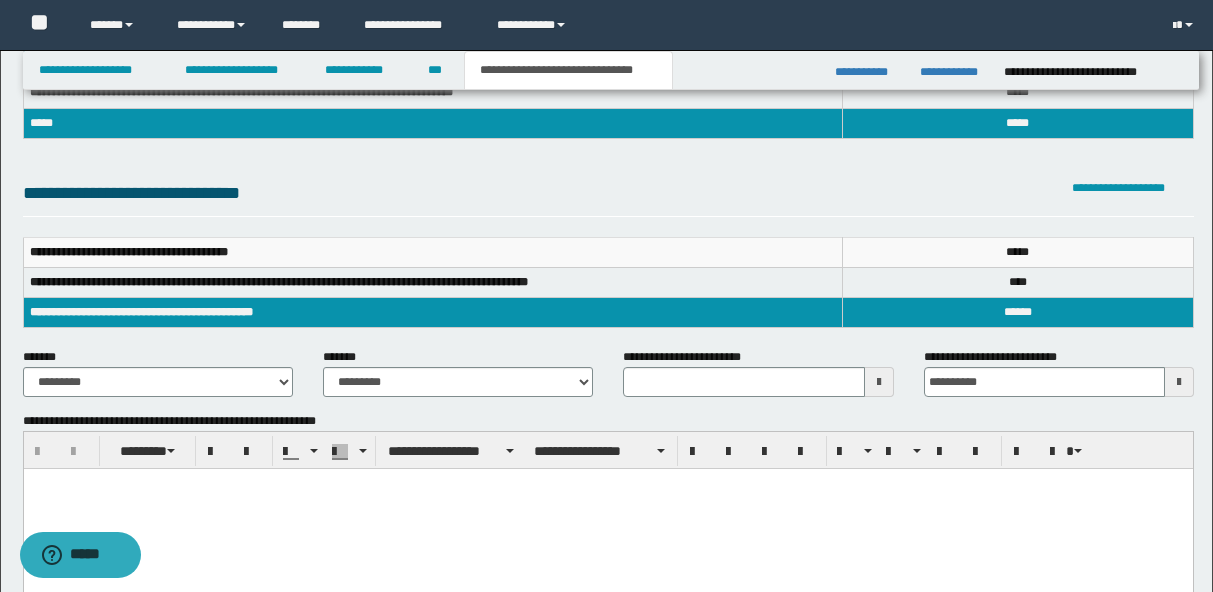 click at bounding box center [607, 509] 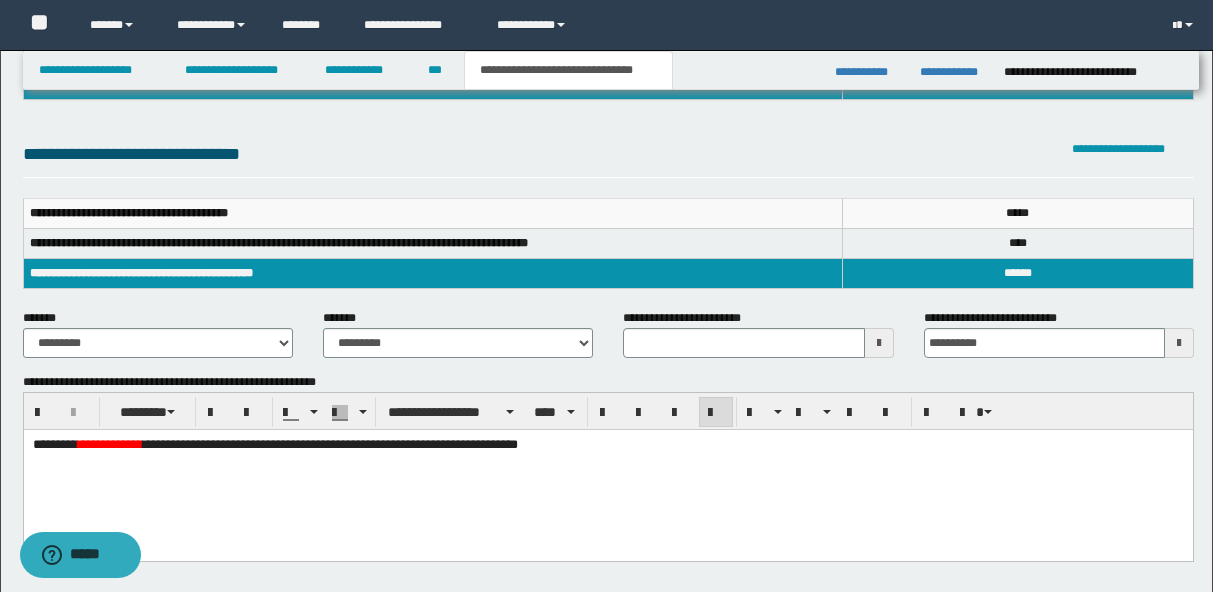 scroll, scrollTop: 177, scrollLeft: 0, axis: vertical 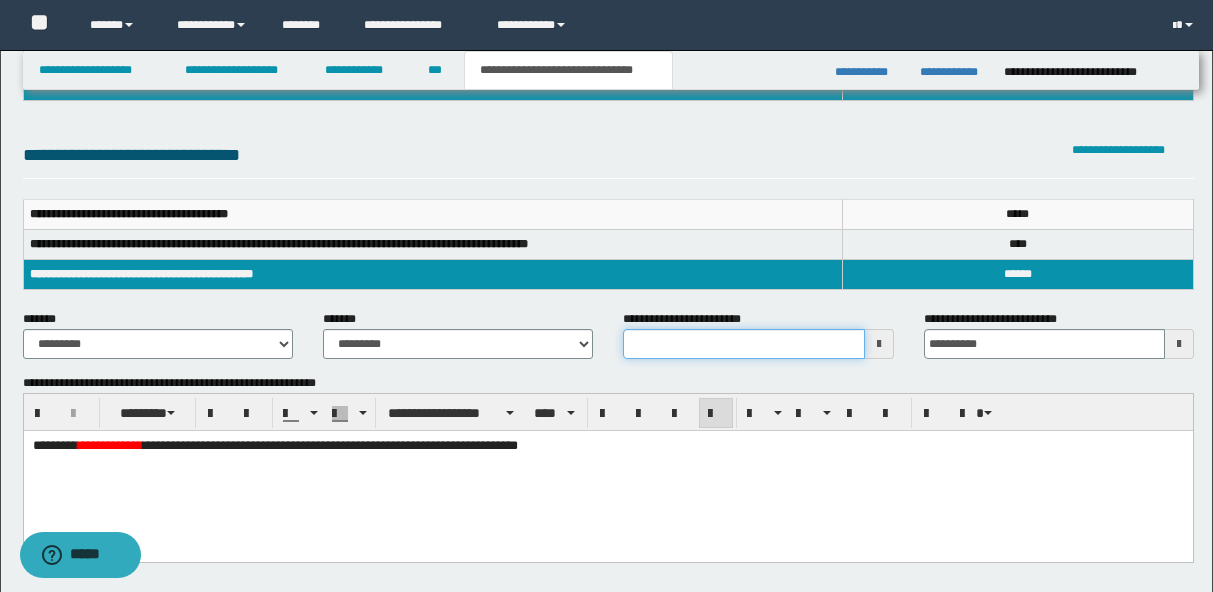 click on "**********" at bounding box center (743, 344) 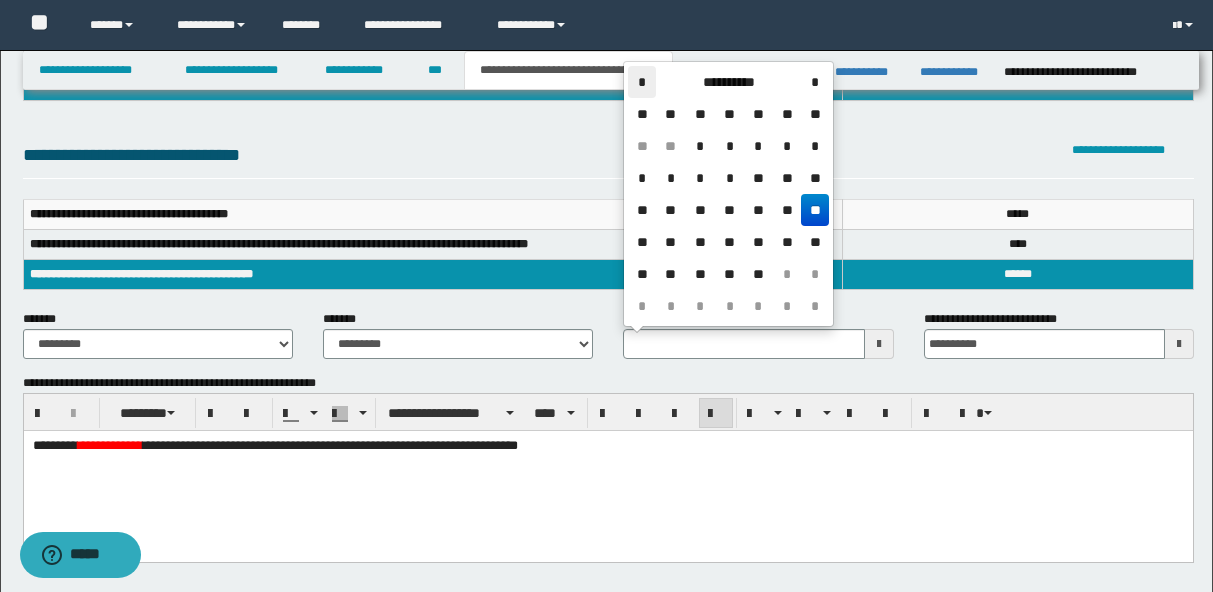 click on "*" at bounding box center (642, 82) 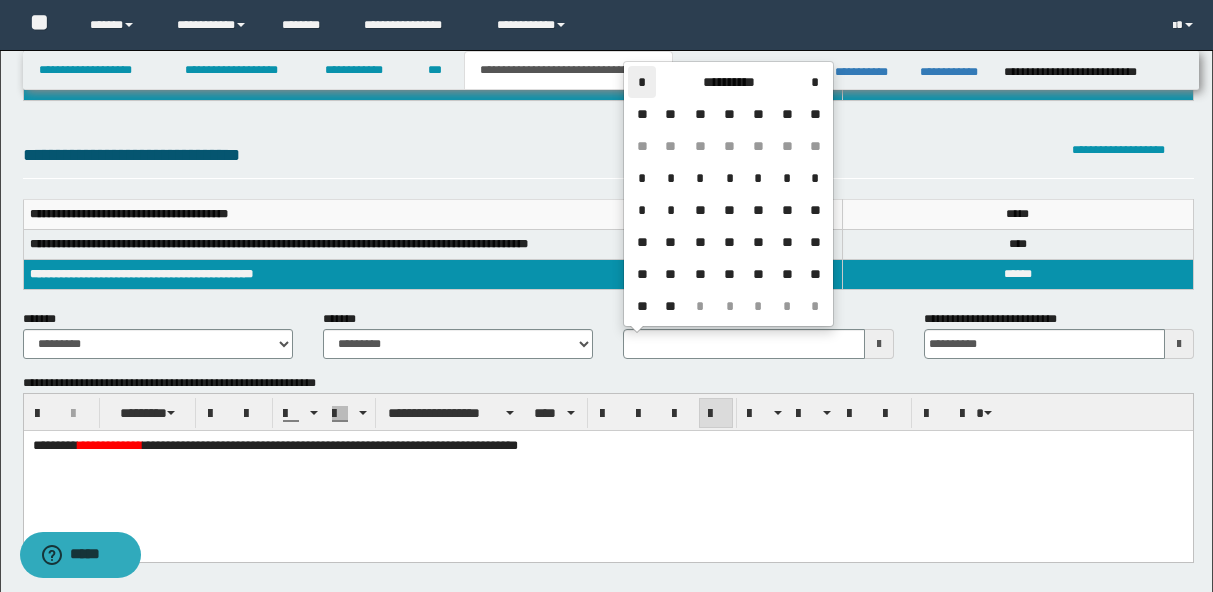 click on "*" at bounding box center [642, 82] 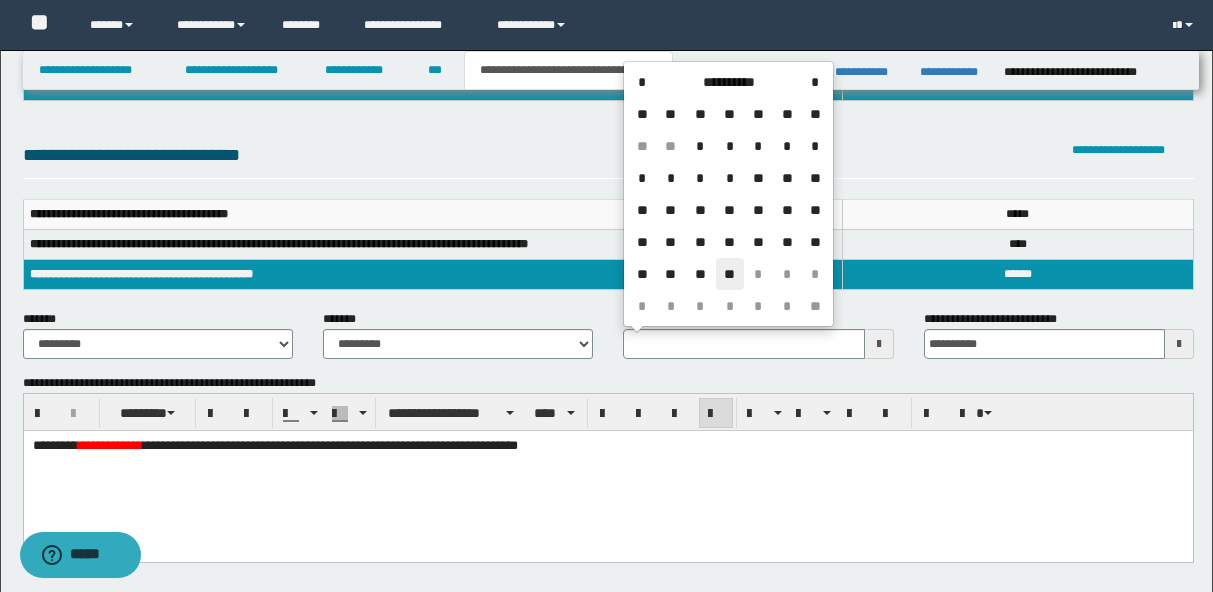 click on "**" at bounding box center [730, 274] 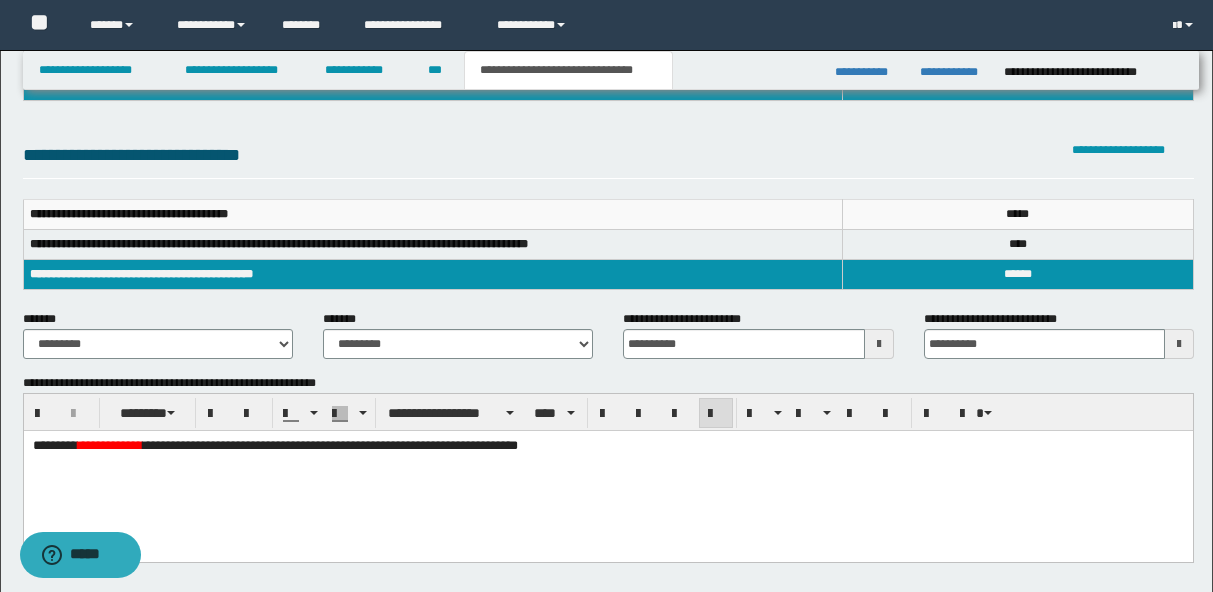 click on "********" at bounding box center (54, 445) 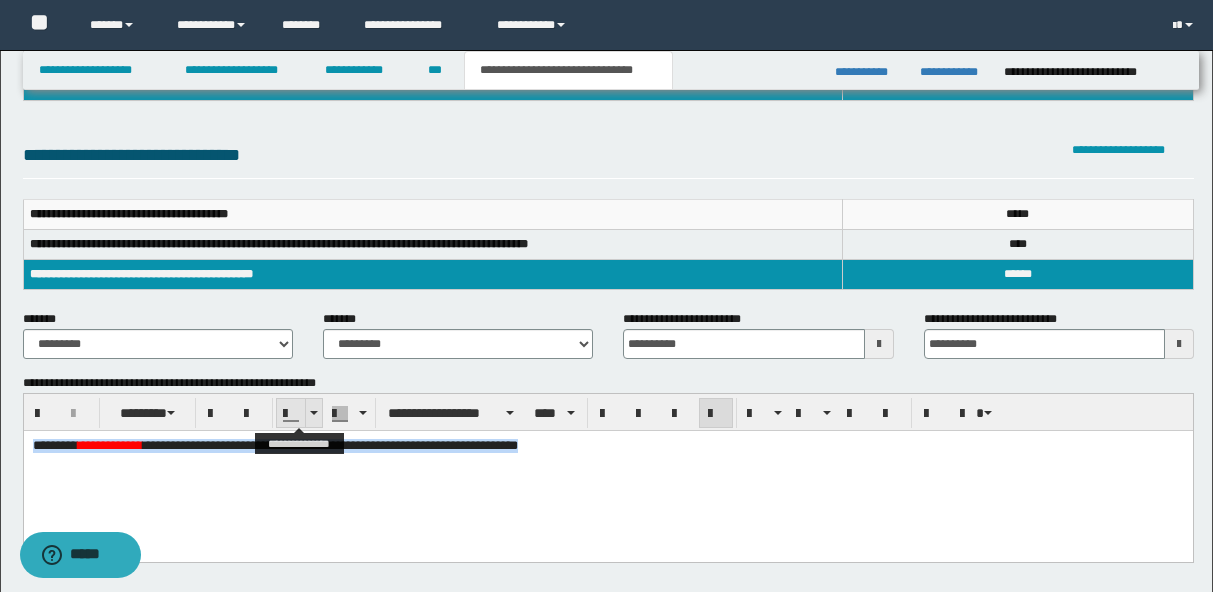 click at bounding box center [313, 413] 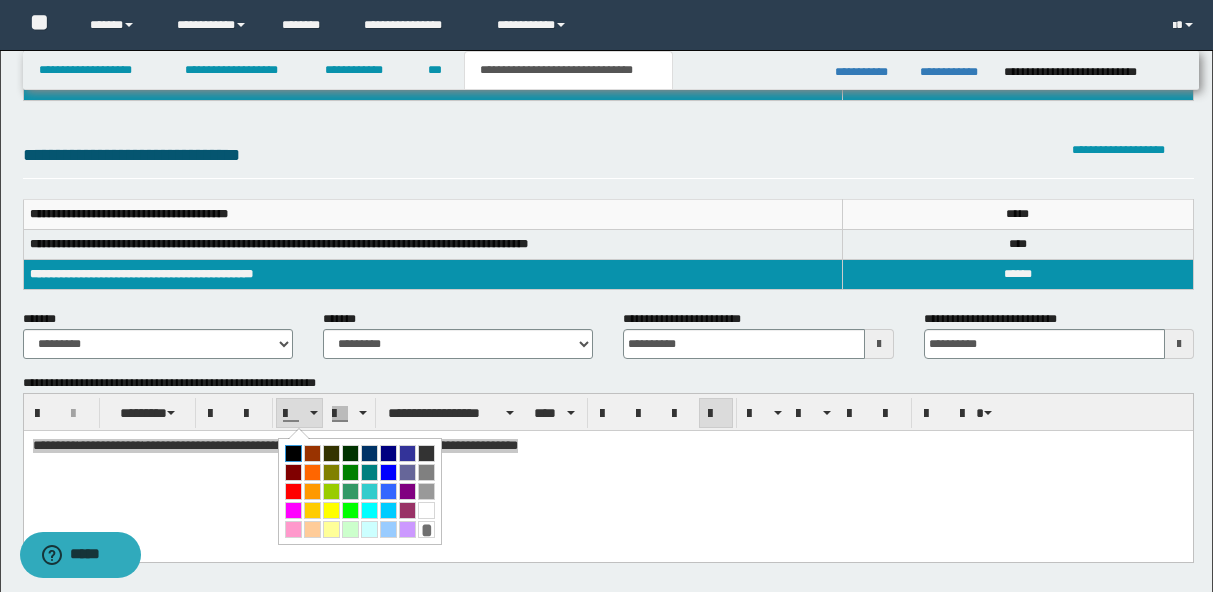 click at bounding box center (293, 453) 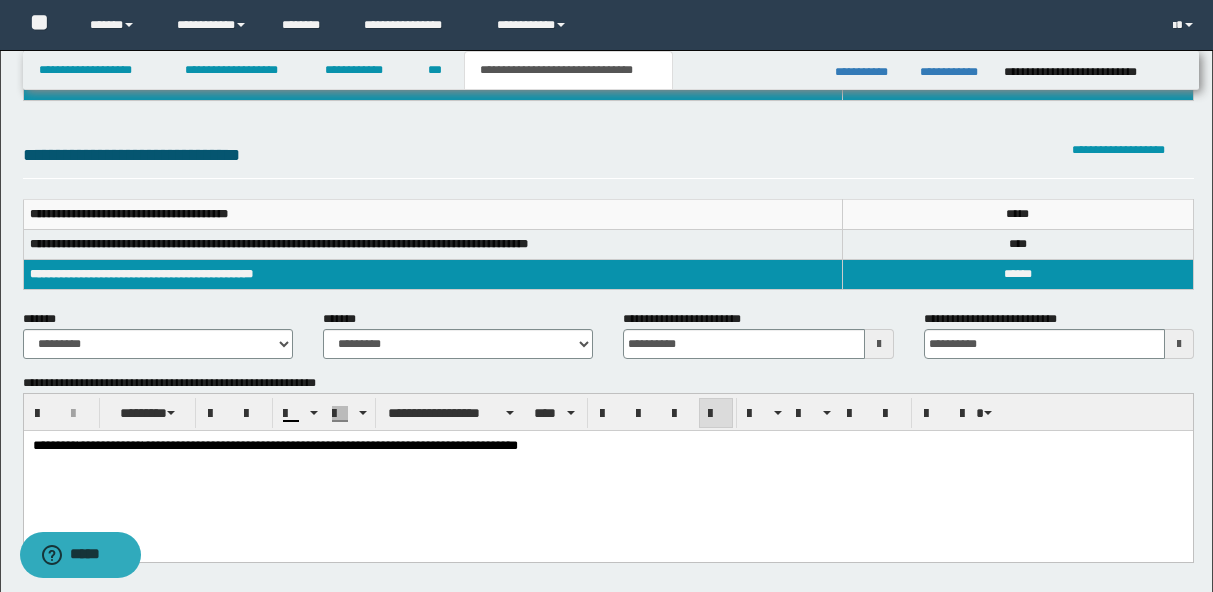 click on "**********" at bounding box center (607, 471) 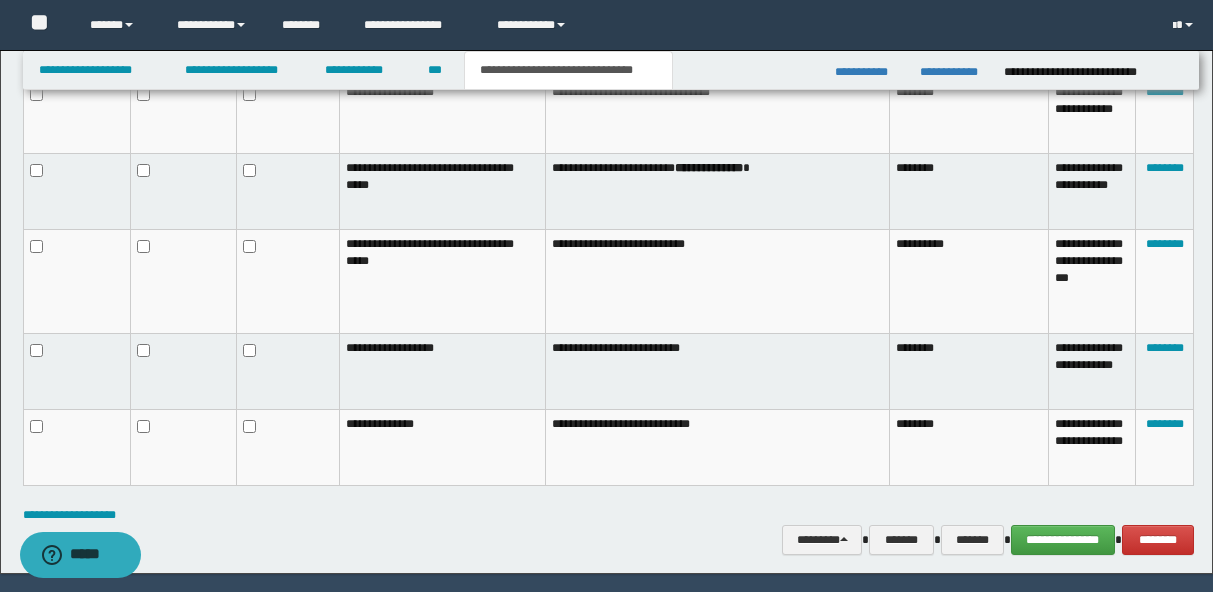 scroll, scrollTop: 1308, scrollLeft: 0, axis: vertical 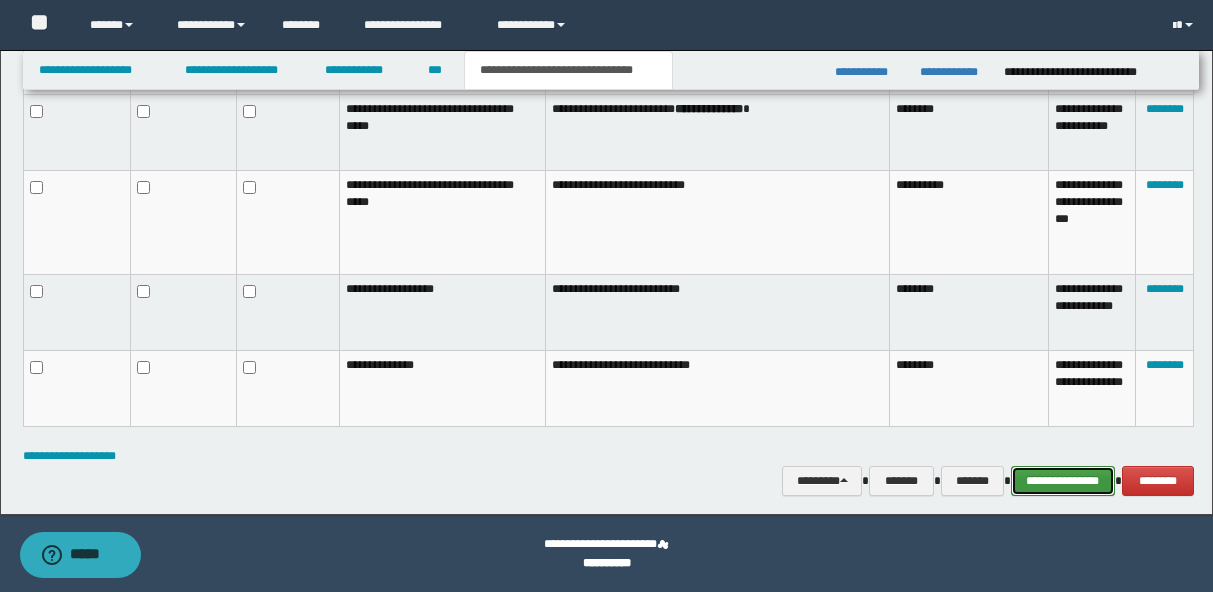 click on "**********" at bounding box center [1063, 481] 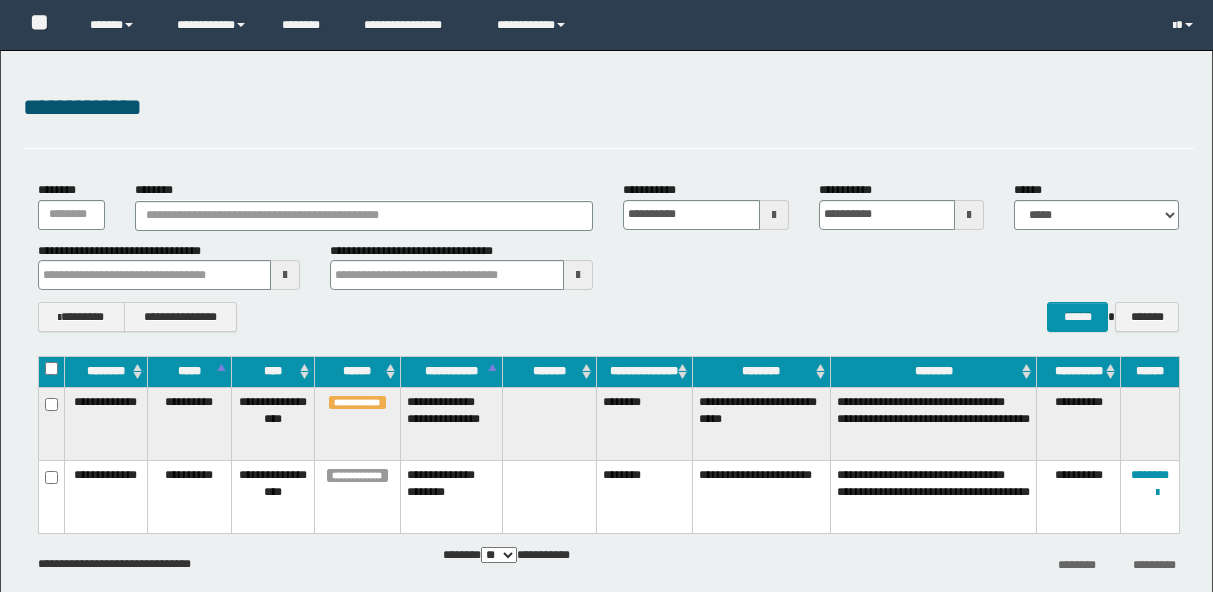 scroll, scrollTop: 98, scrollLeft: 0, axis: vertical 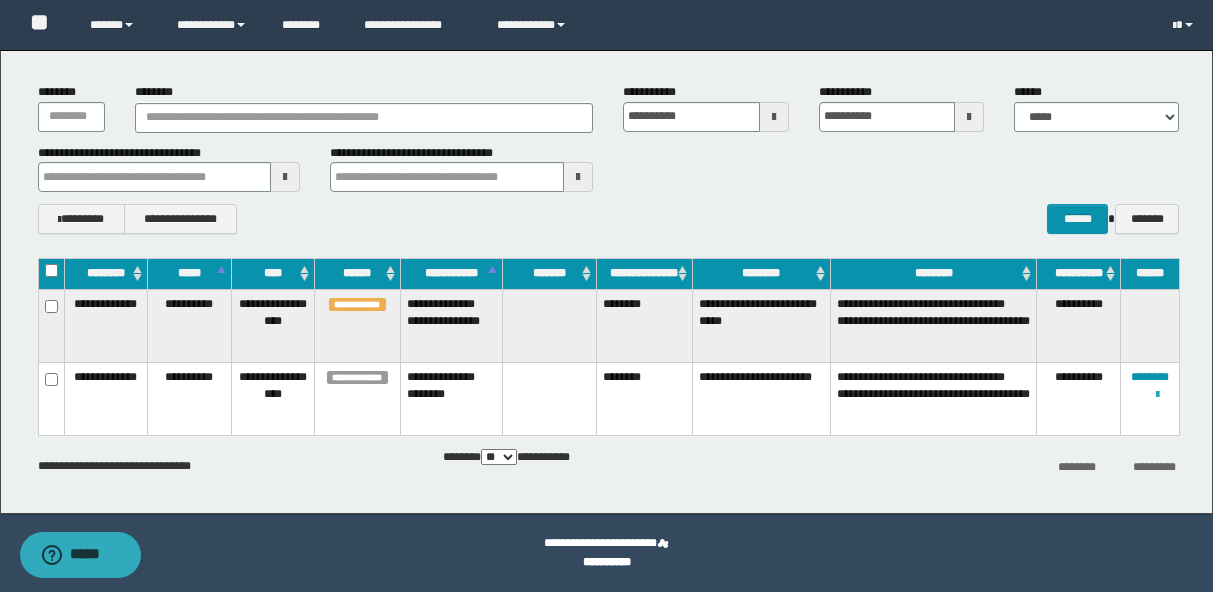 click at bounding box center (1157, 395) 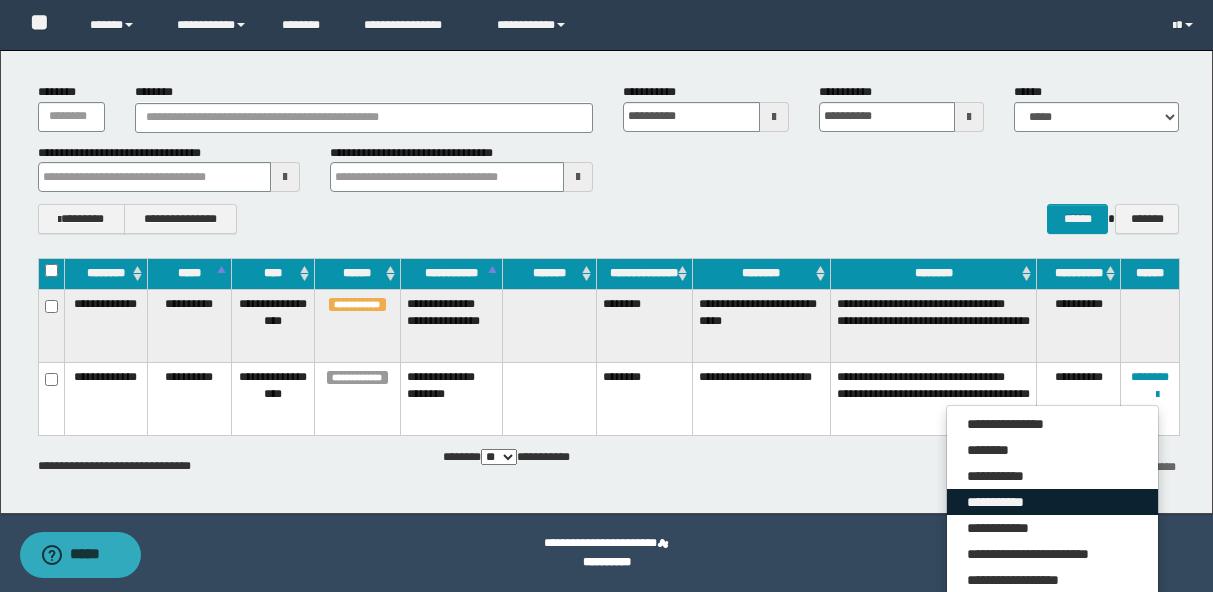 click on "**********" at bounding box center [1052, 502] 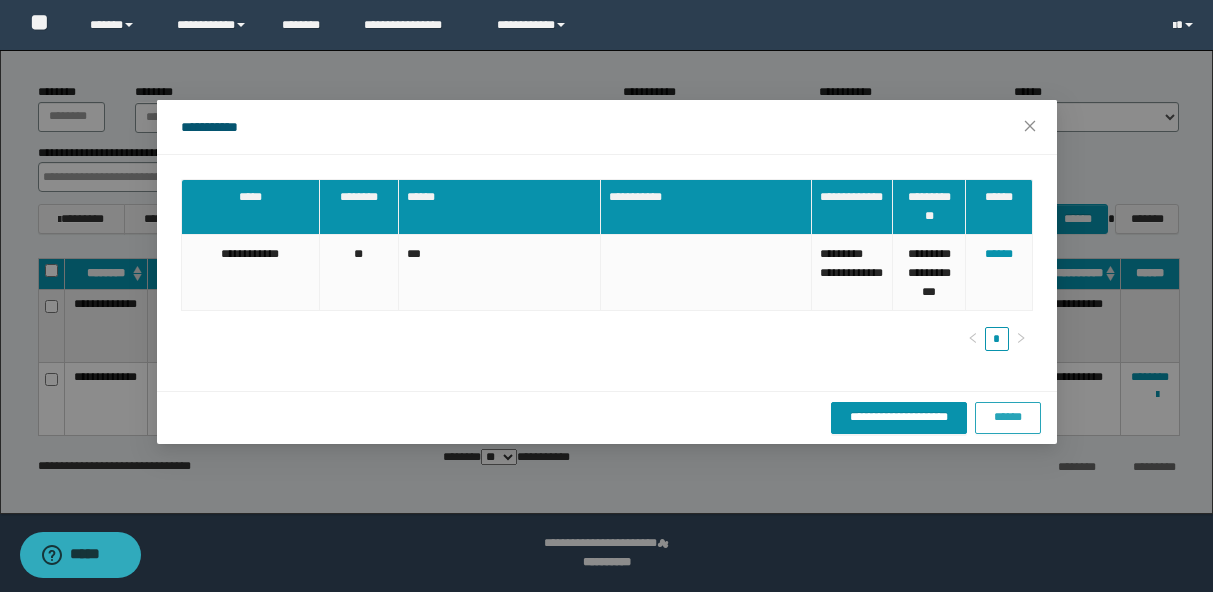 click on "******" at bounding box center (1008, 417) 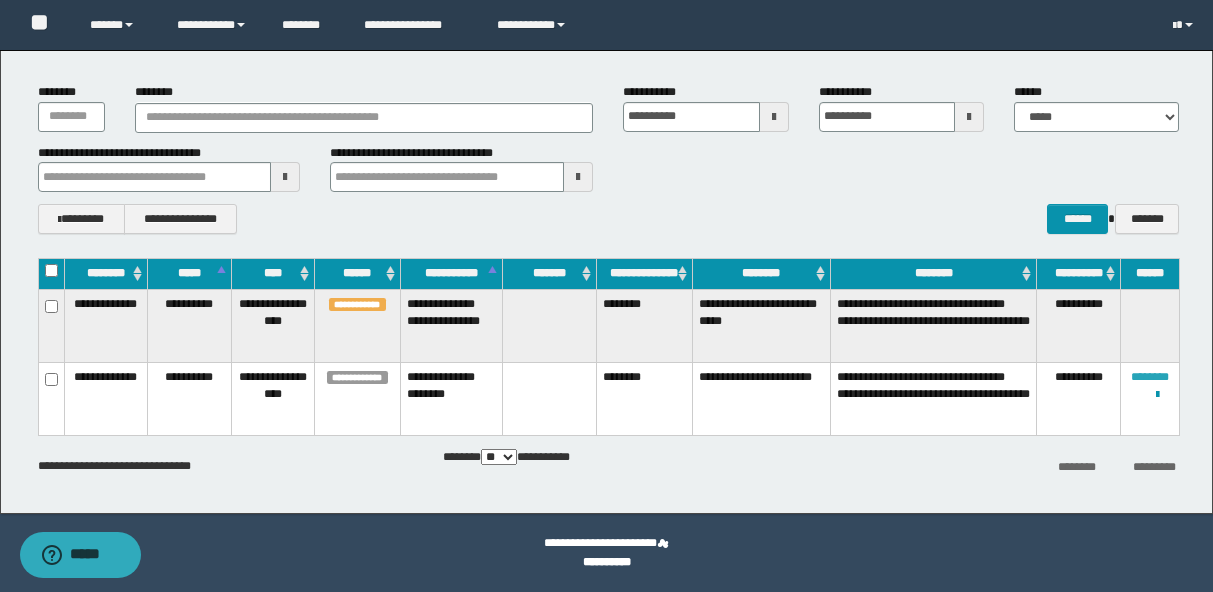click on "********" at bounding box center (1150, 377) 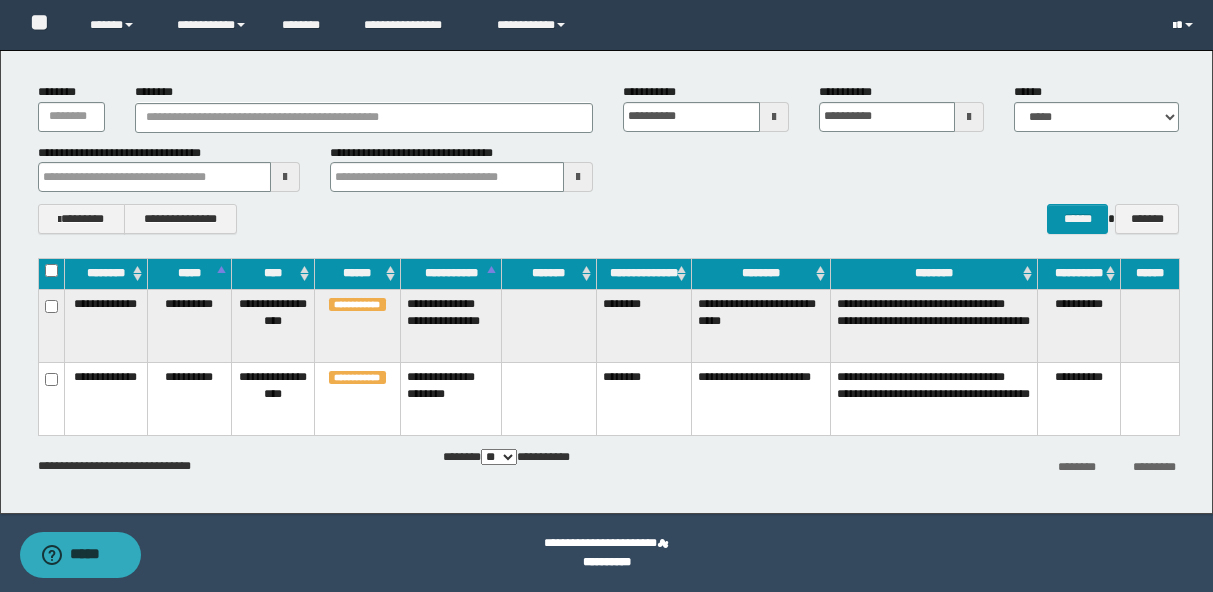 click at bounding box center (1185, 25) 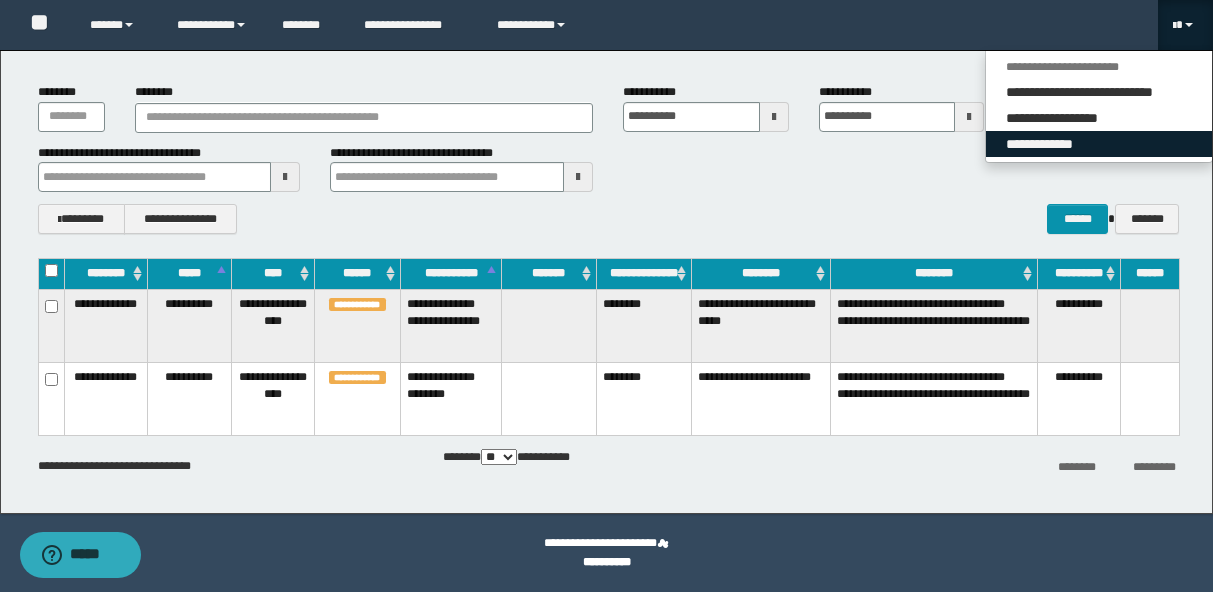 click on "**********" at bounding box center (1099, 144) 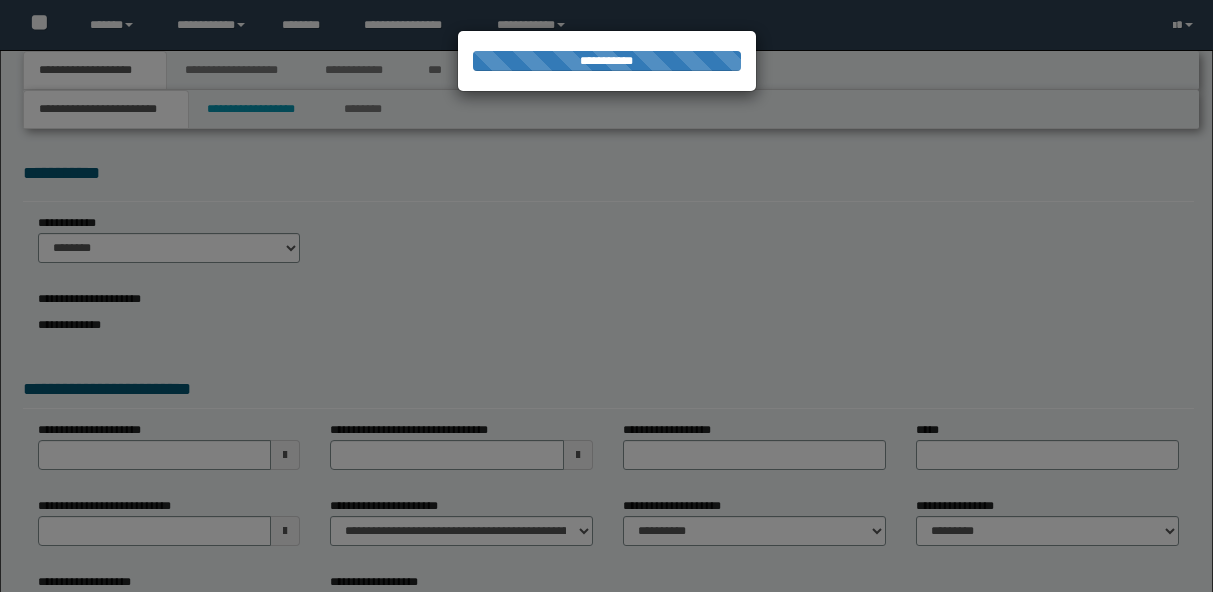 scroll, scrollTop: 0, scrollLeft: 0, axis: both 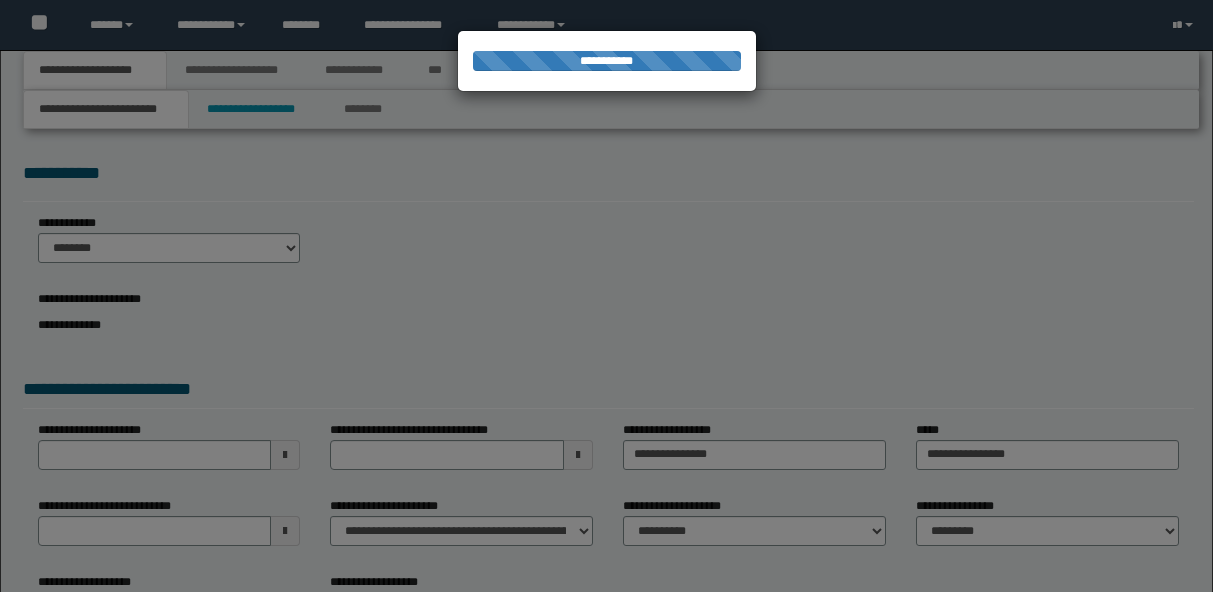 select on "*" 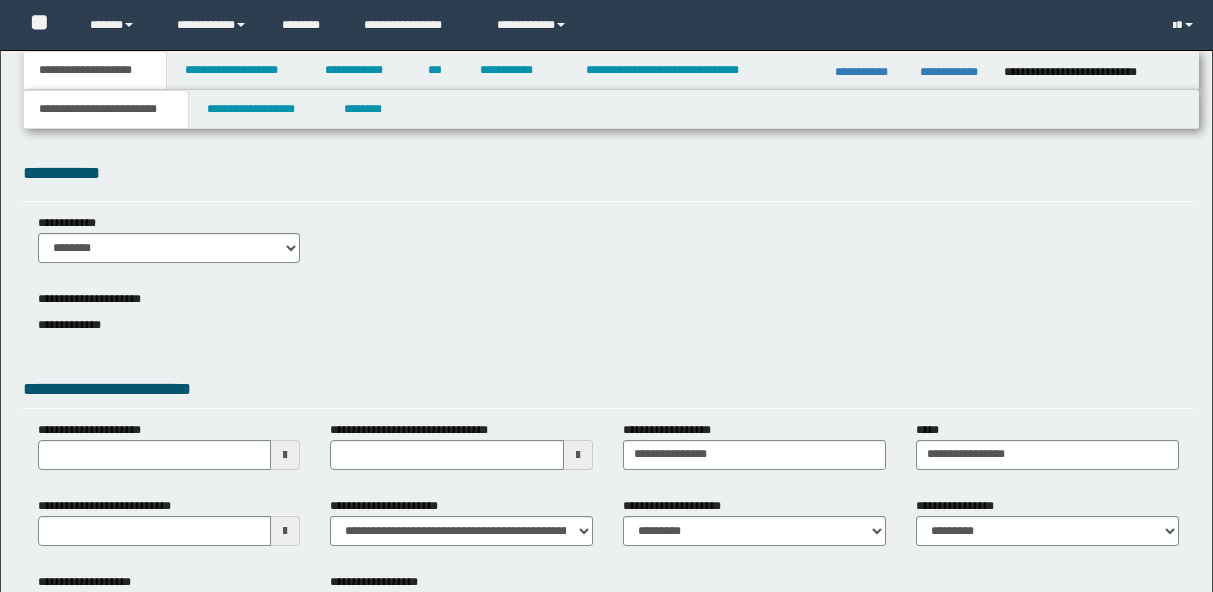 scroll, scrollTop: 0, scrollLeft: 0, axis: both 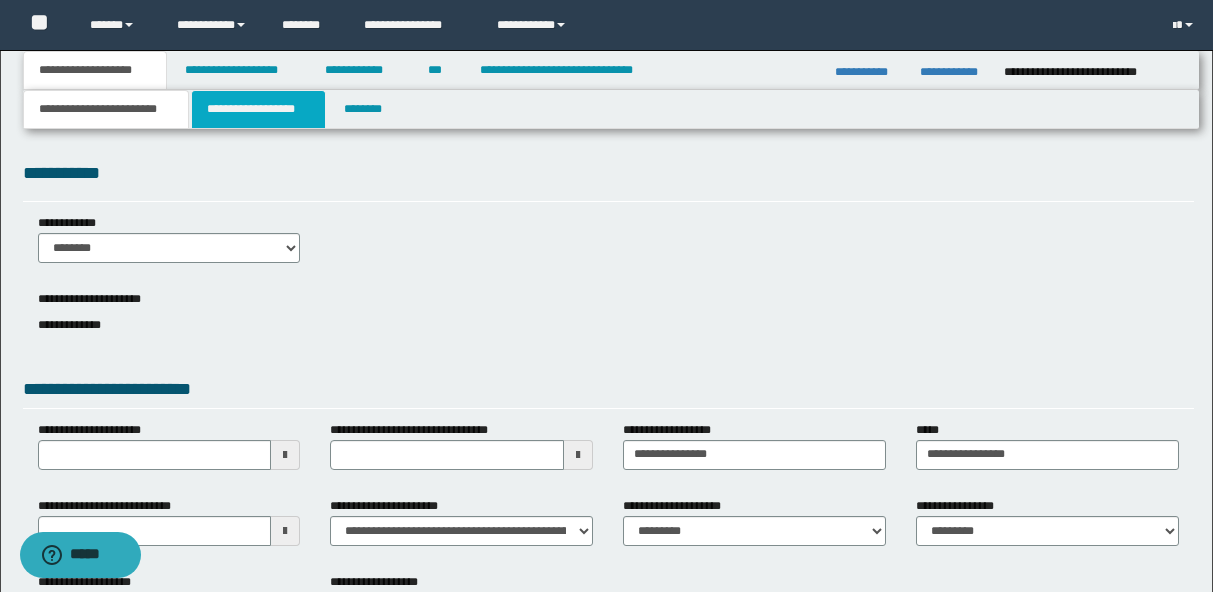 click on "**********" at bounding box center [258, 109] 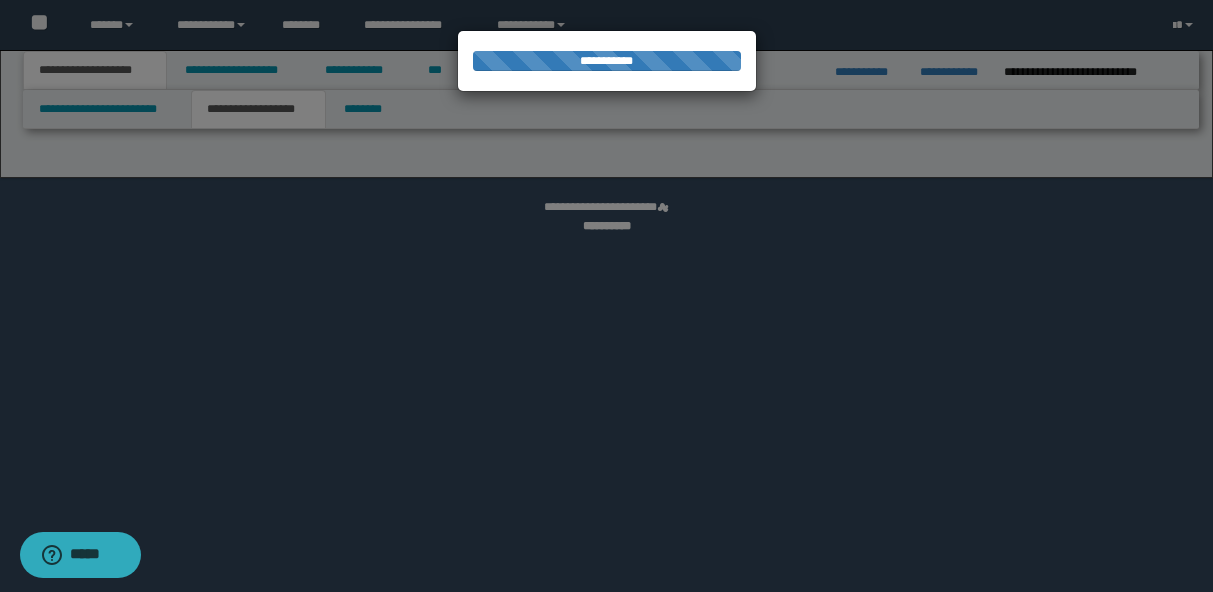 select on "*" 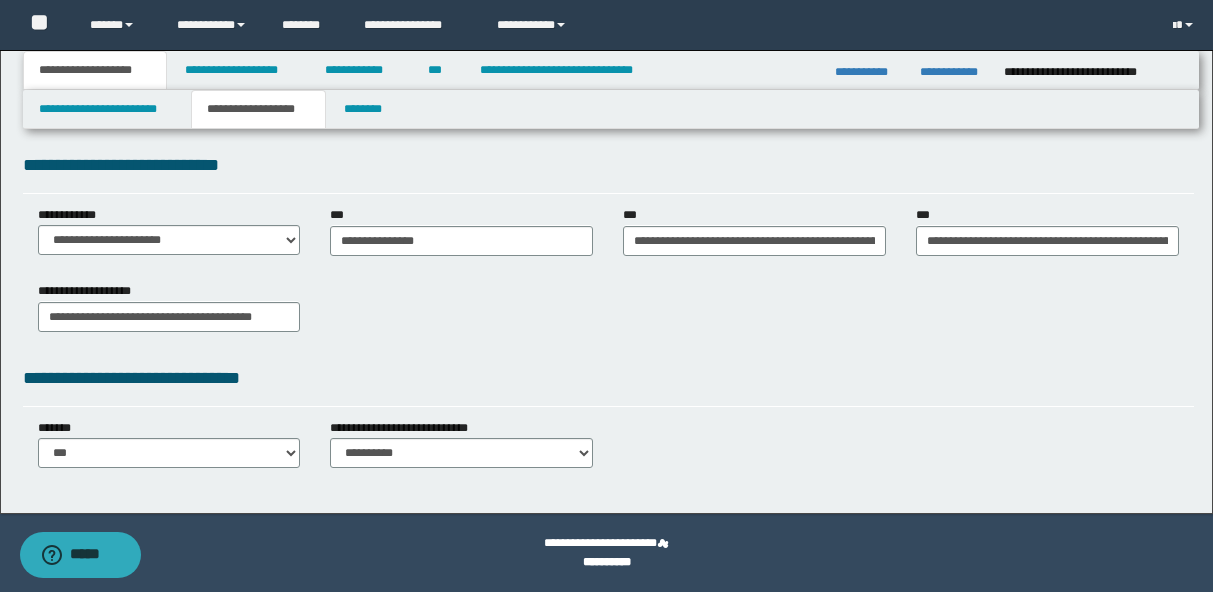 scroll, scrollTop: 0, scrollLeft: 0, axis: both 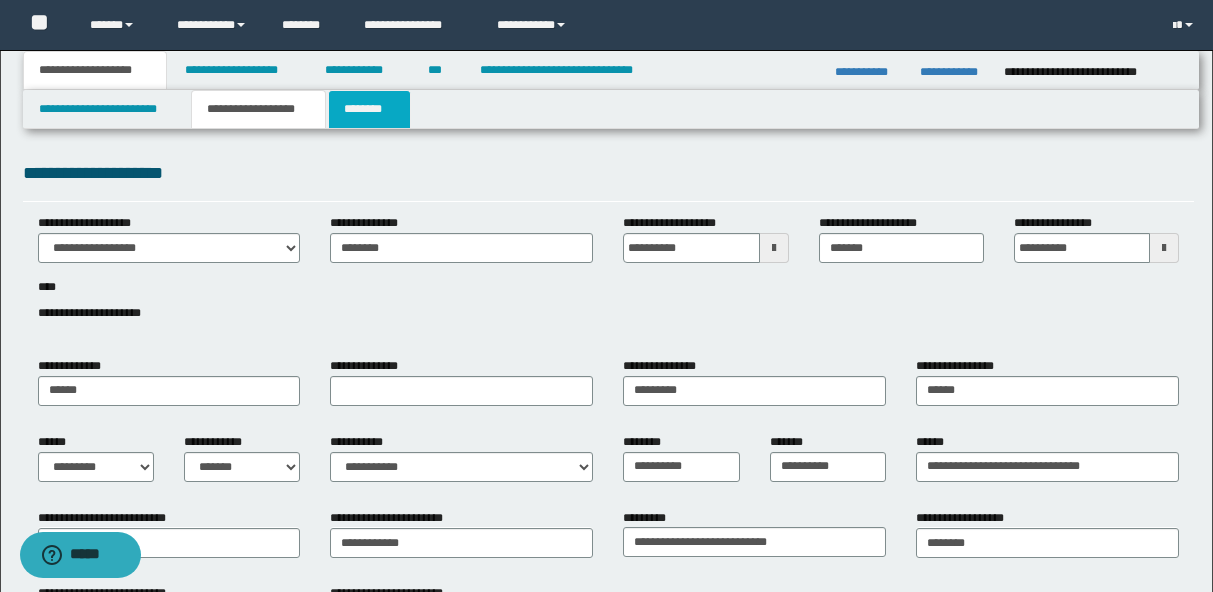 click on "********" at bounding box center (369, 109) 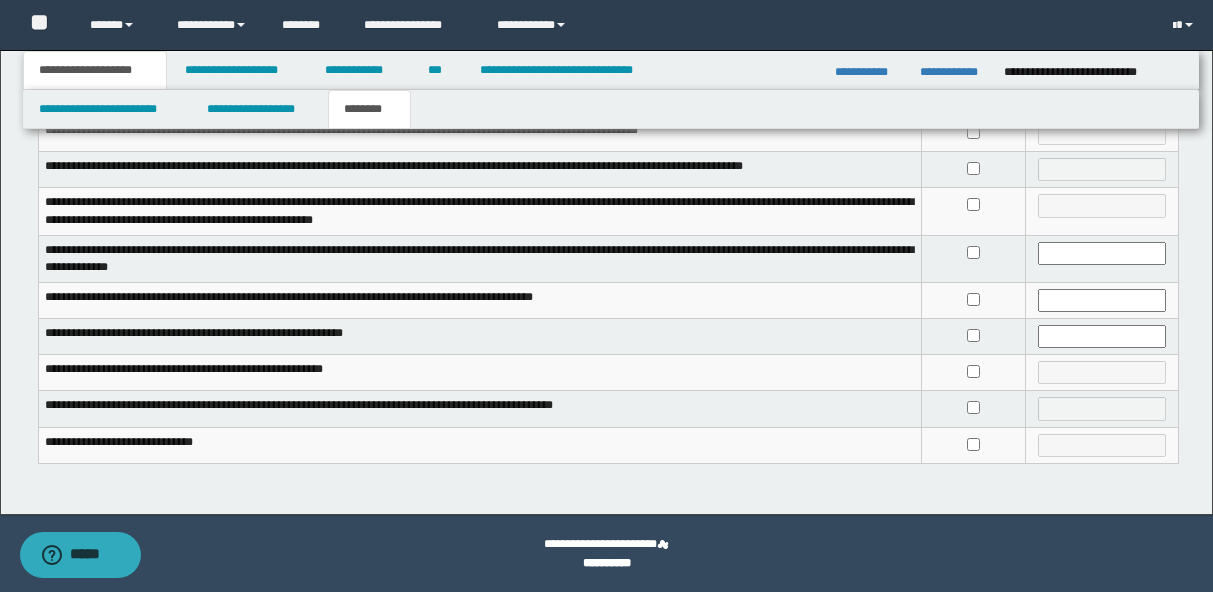 scroll, scrollTop: 0, scrollLeft: 0, axis: both 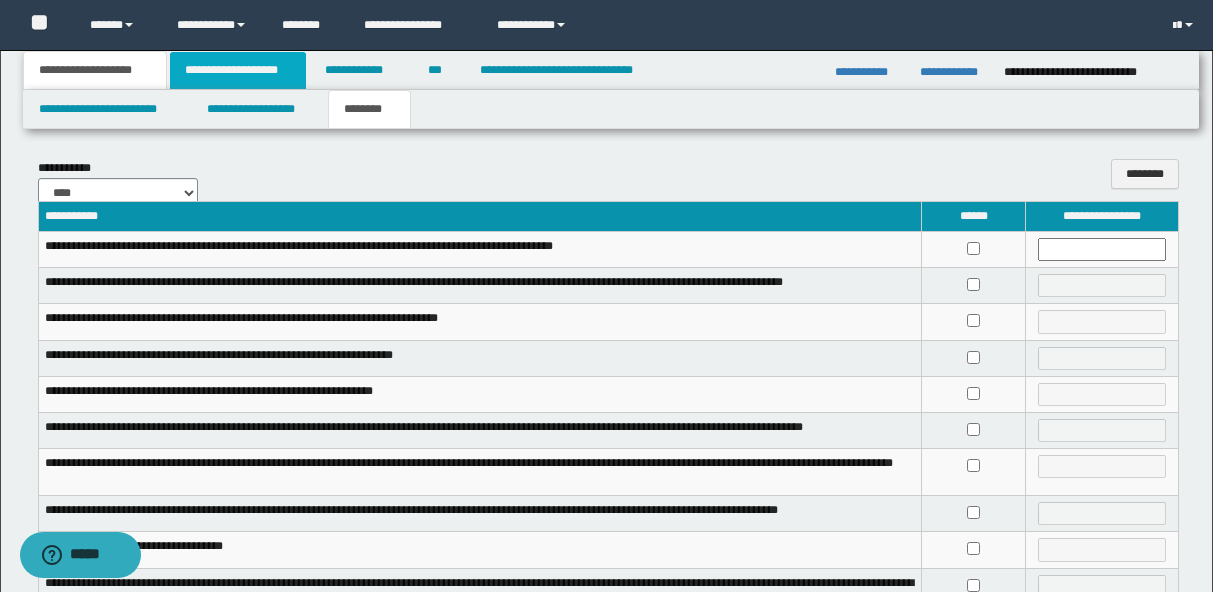 click on "**********" at bounding box center (238, 70) 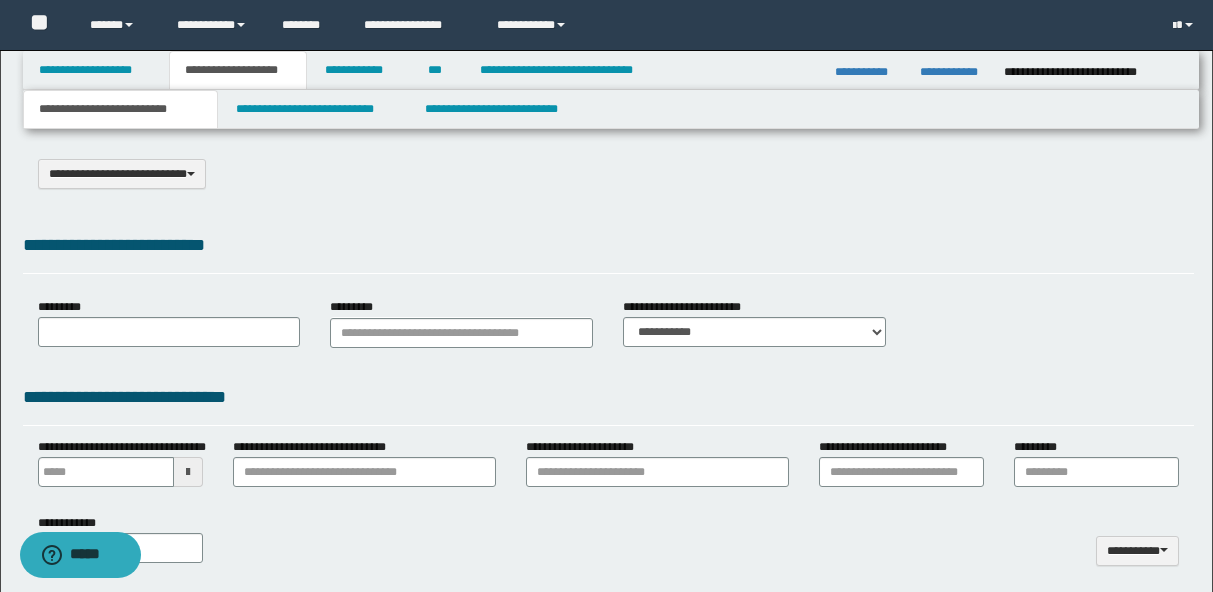 type on "*********" 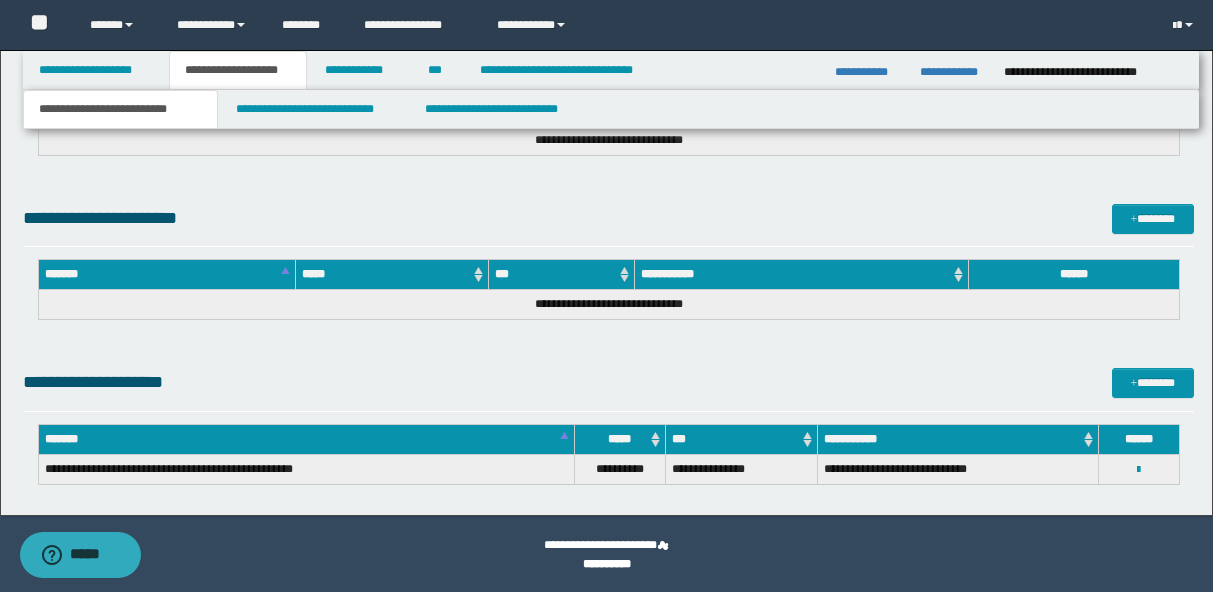 scroll, scrollTop: 1424, scrollLeft: 0, axis: vertical 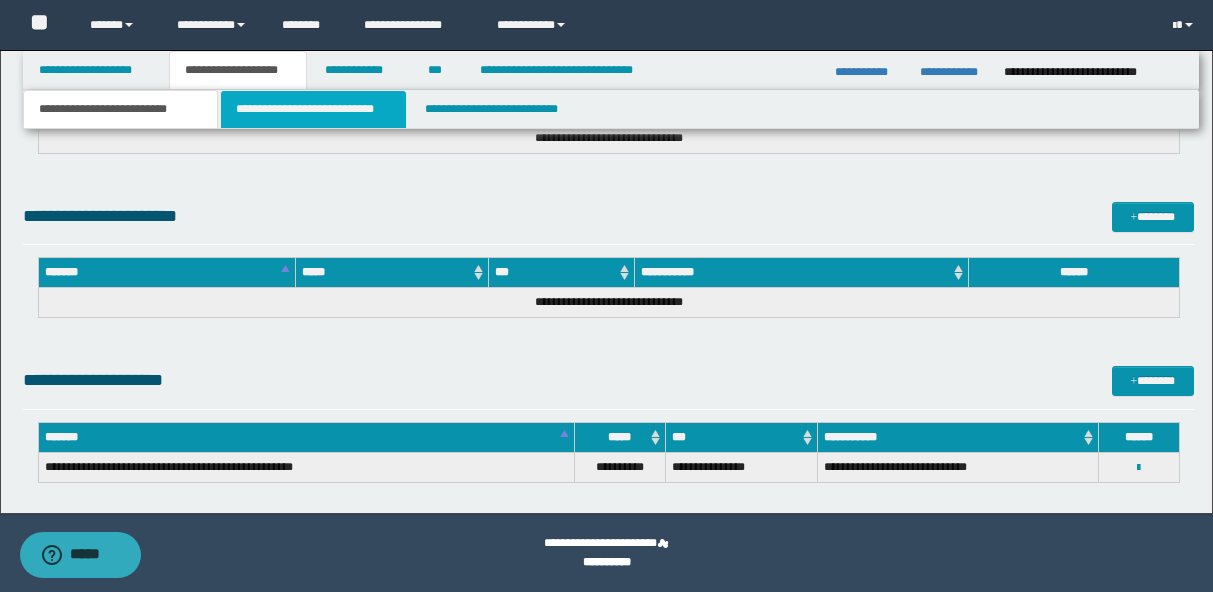 click on "**********" at bounding box center [314, 109] 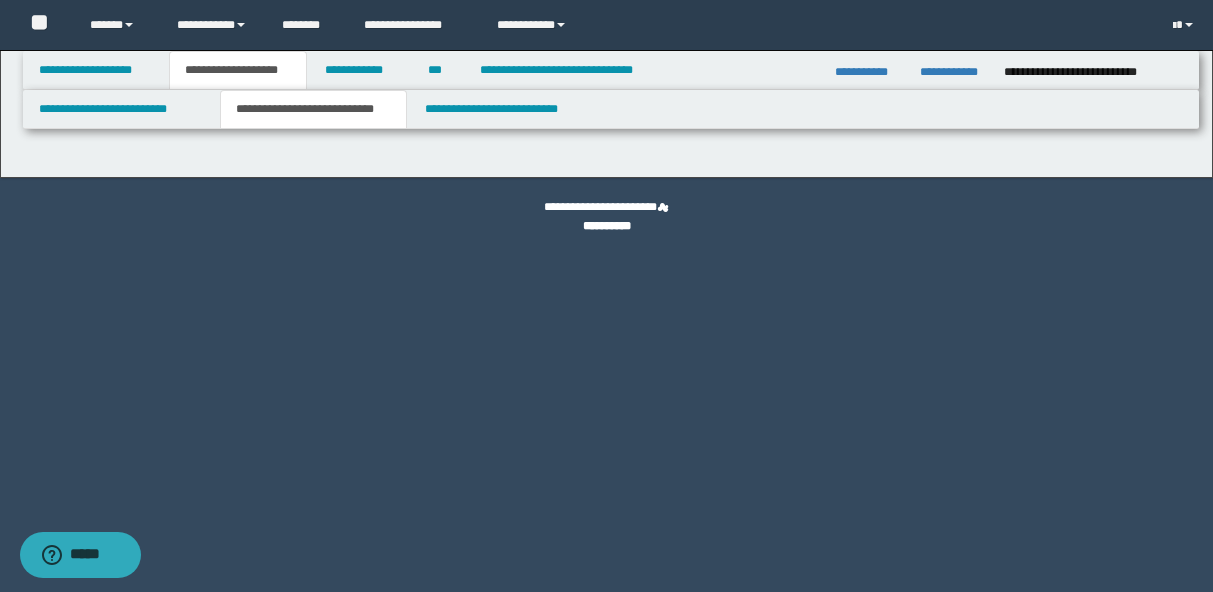 scroll, scrollTop: 0, scrollLeft: 0, axis: both 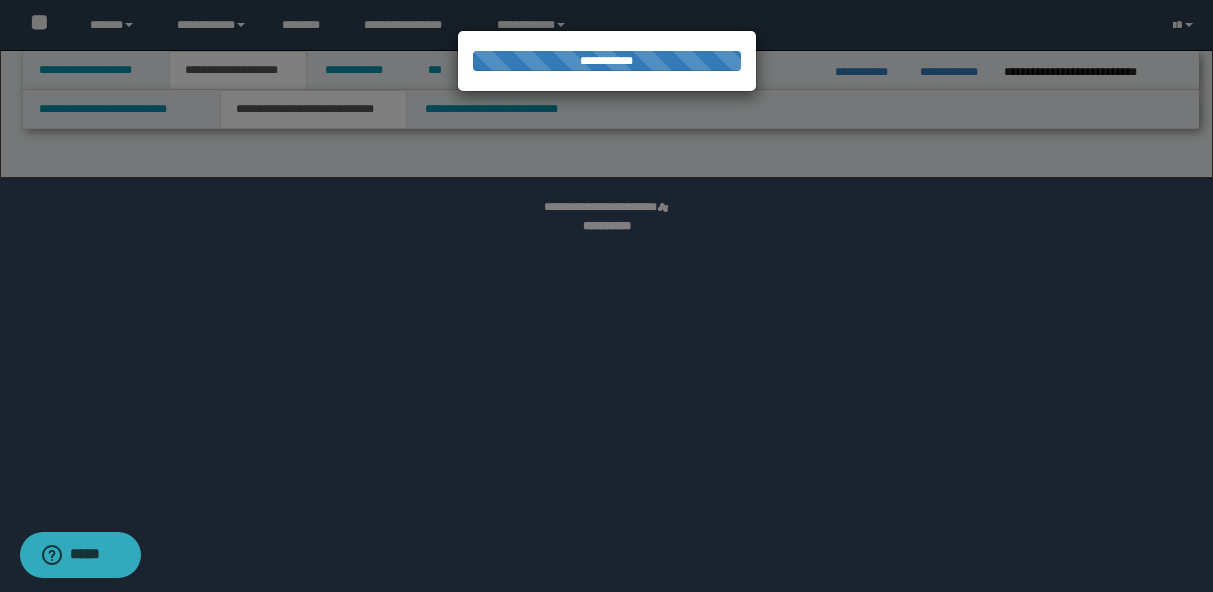 select on "*" 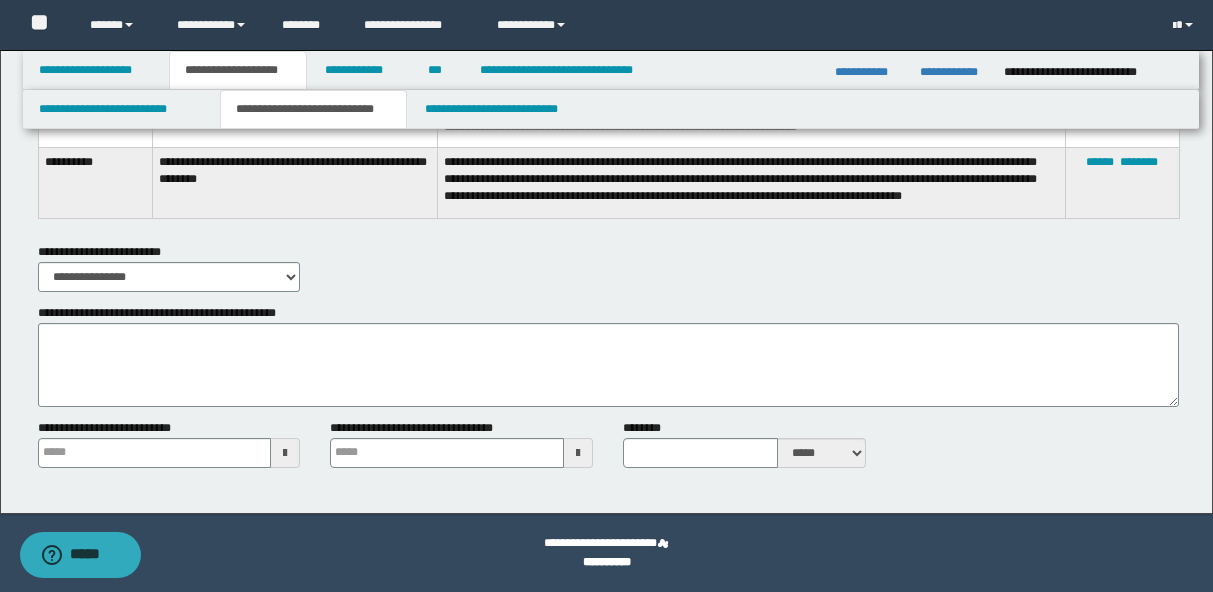 scroll, scrollTop: 3770, scrollLeft: 0, axis: vertical 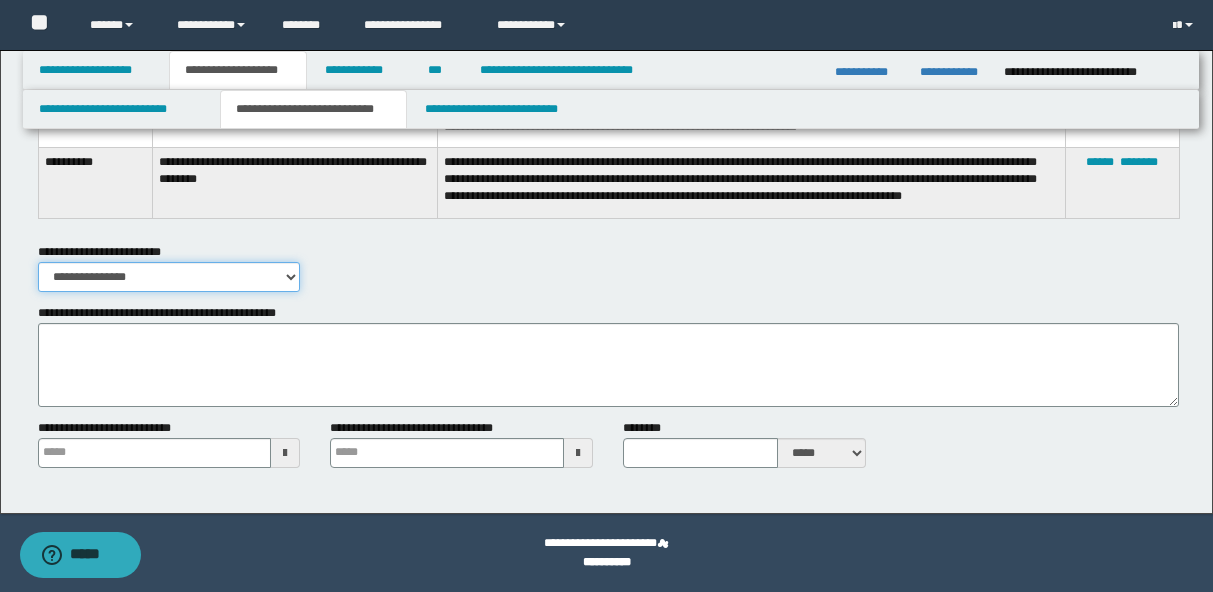 click on "**********" at bounding box center (169, 277) 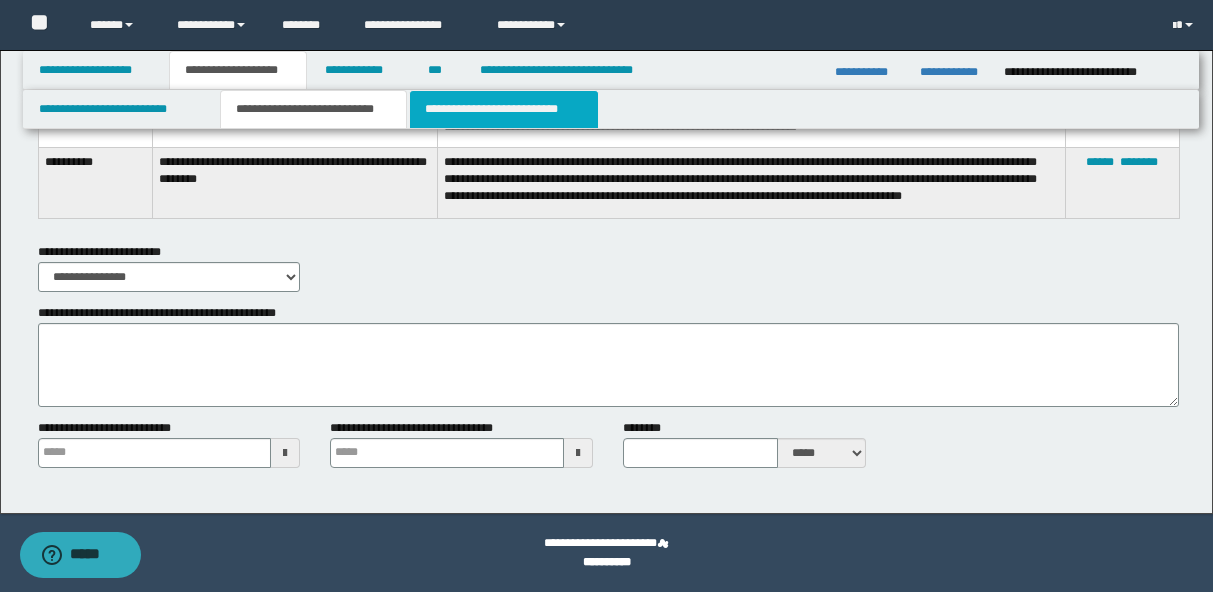 click on "**********" at bounding box center [504, 109] 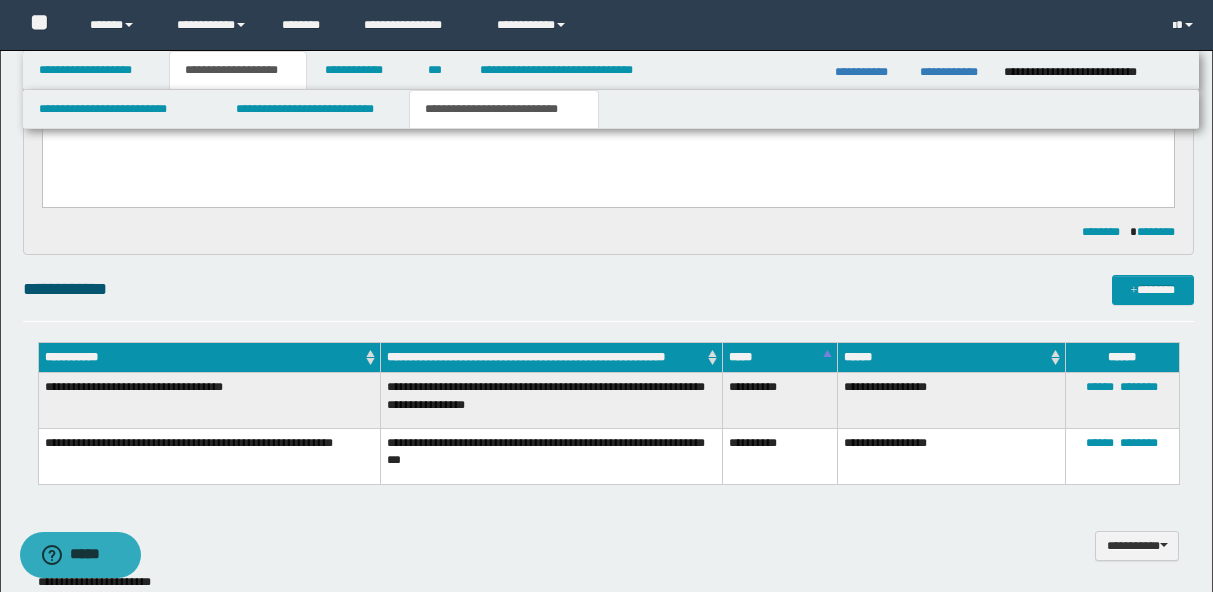 scroll, scrollTop: 0, scrollLeft: 0, axis: both 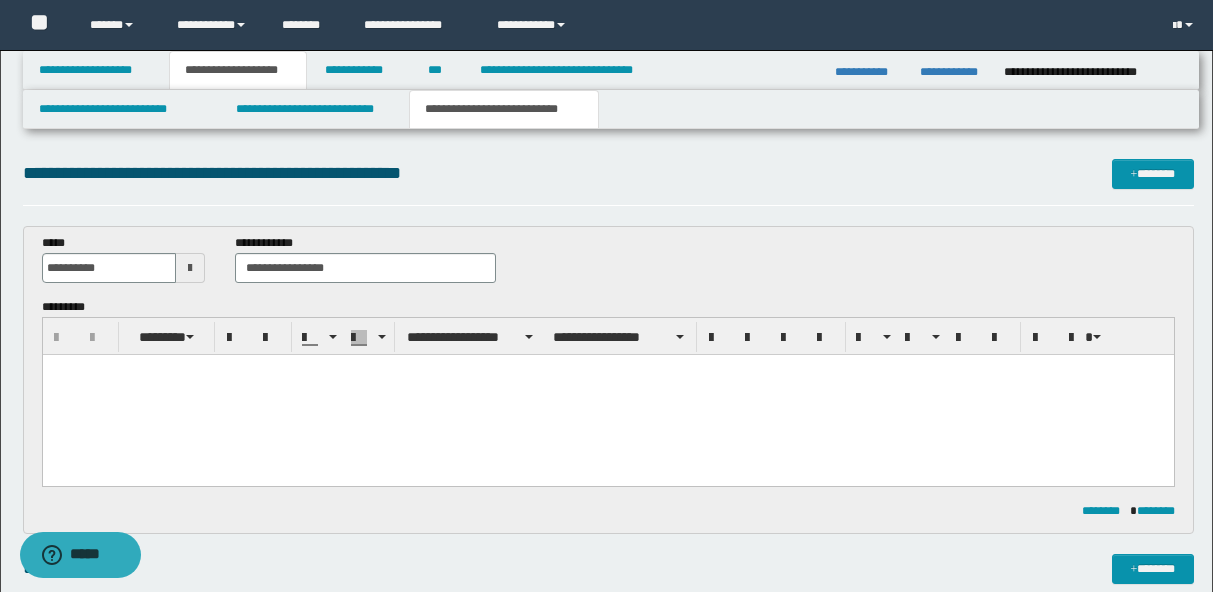 click at bounding box center [607, 395] 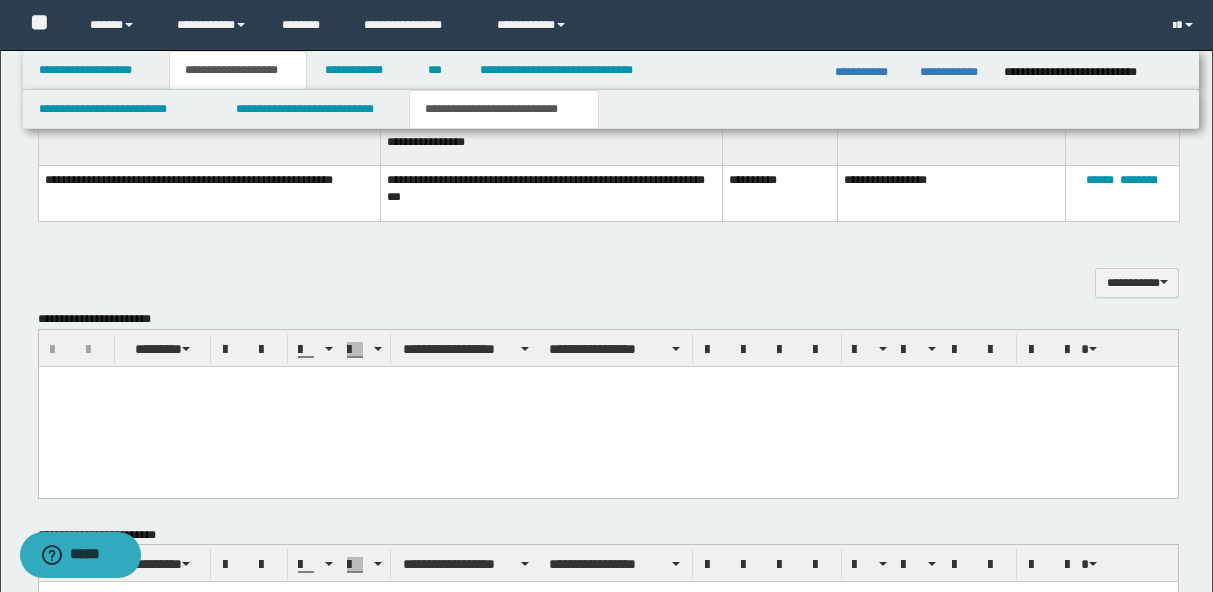 scroll, scrollTop: 1057, scrollLeft: 0, axis: vertical 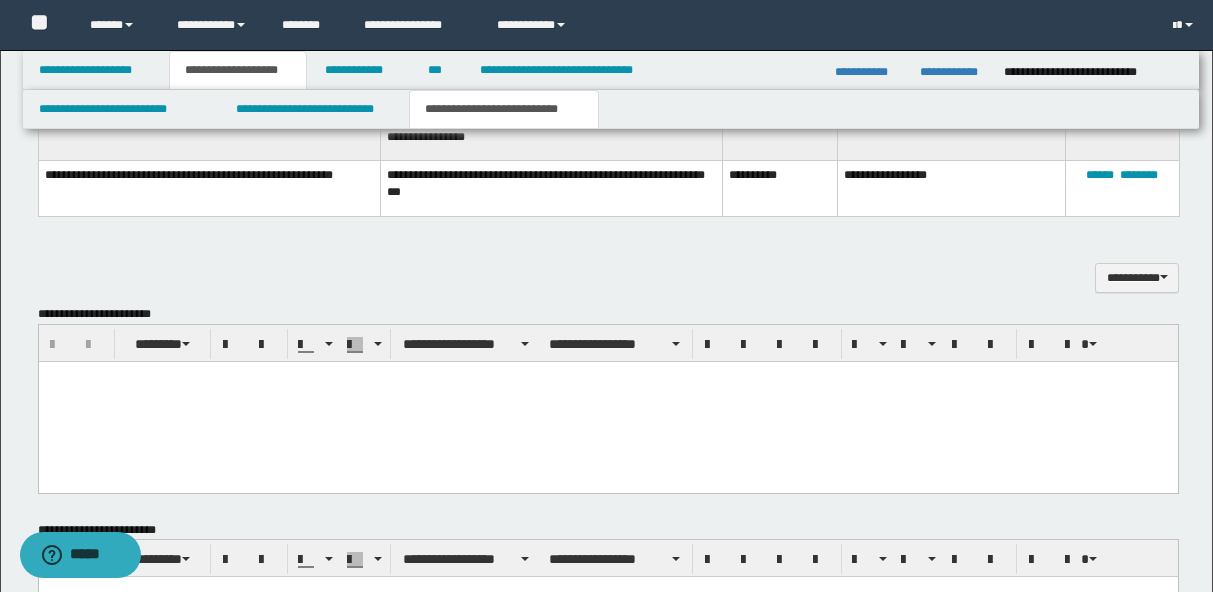 click at bounding box center [607, 401] 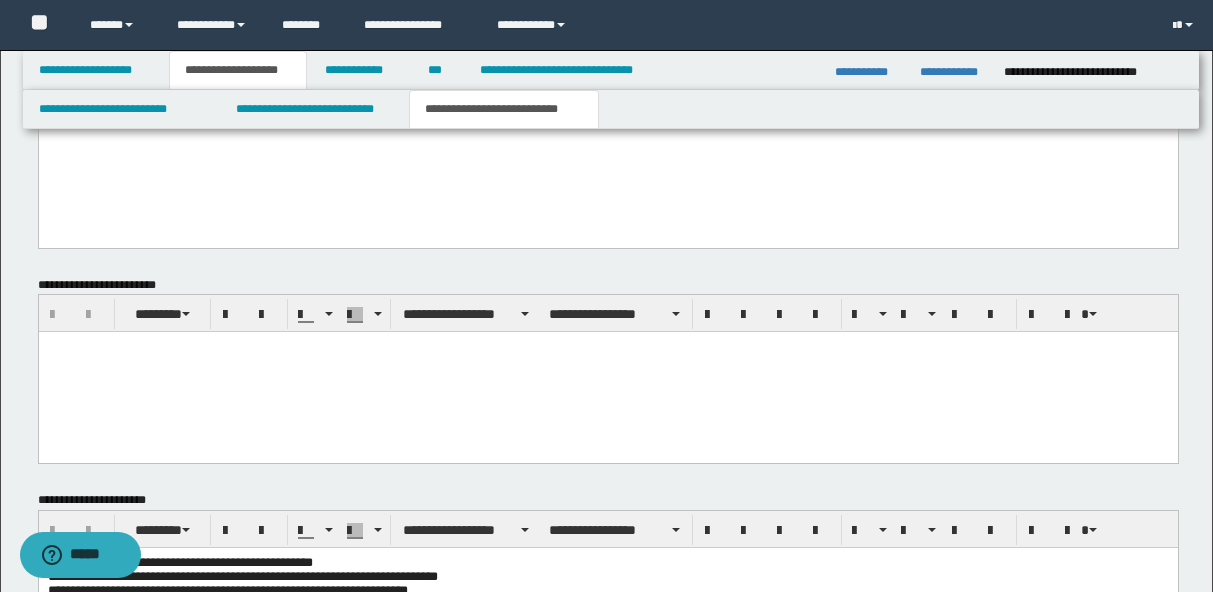 scroll, scrollTop: 1303, scrollLeft: 0, axis: vertical 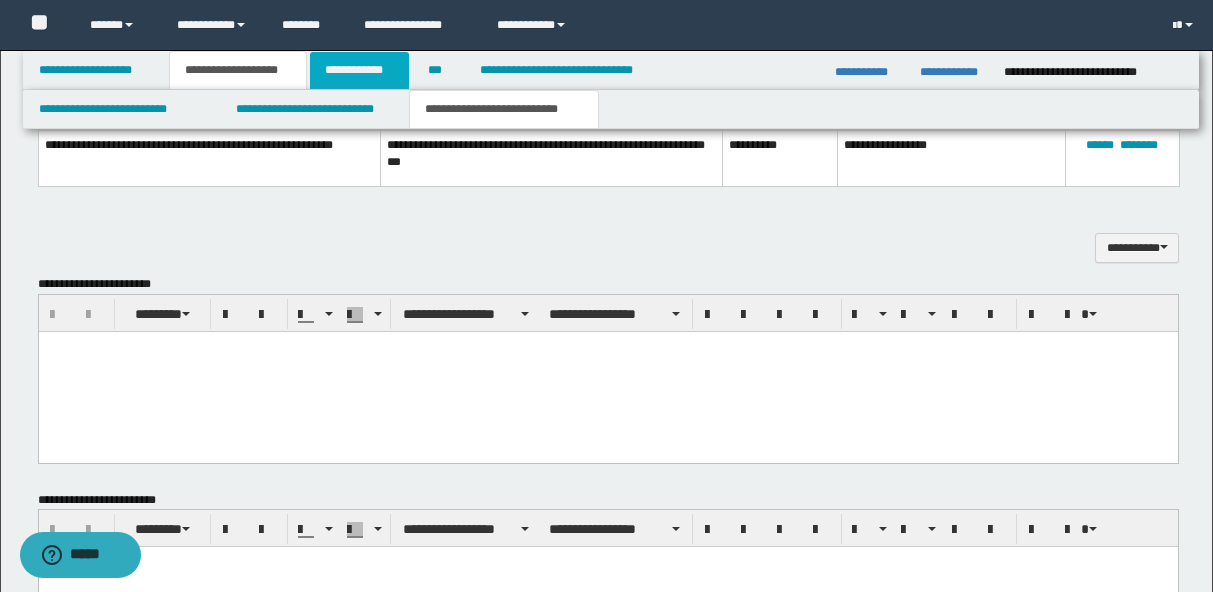 click on "**********" at bounding box center [359, 70] 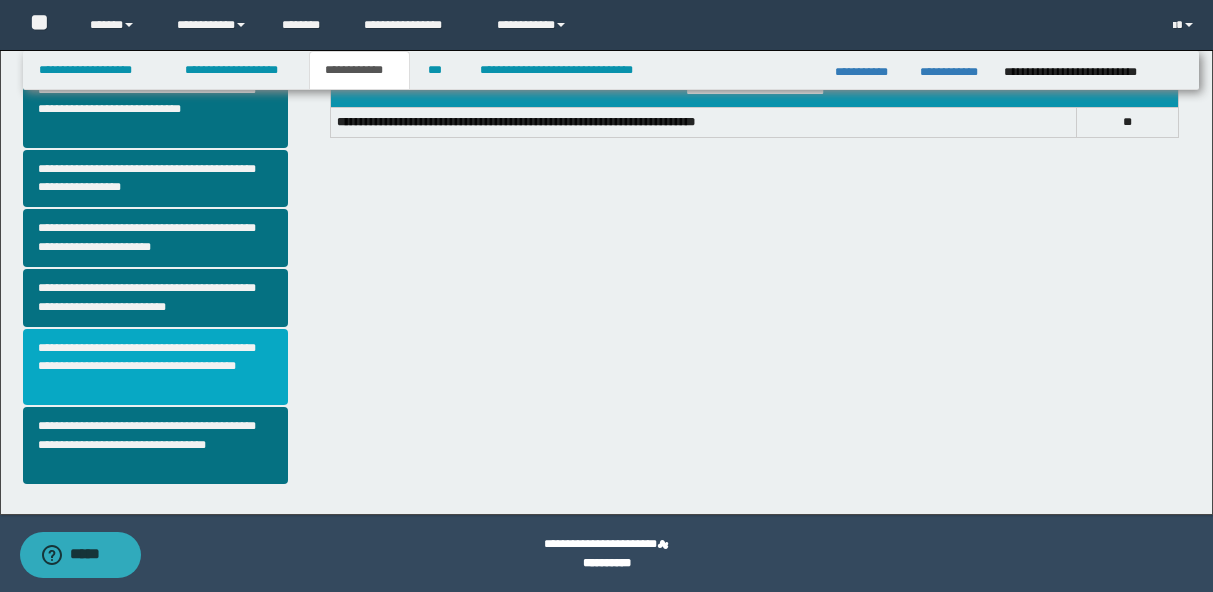 click on "**********" at bounding box center [156, 367] 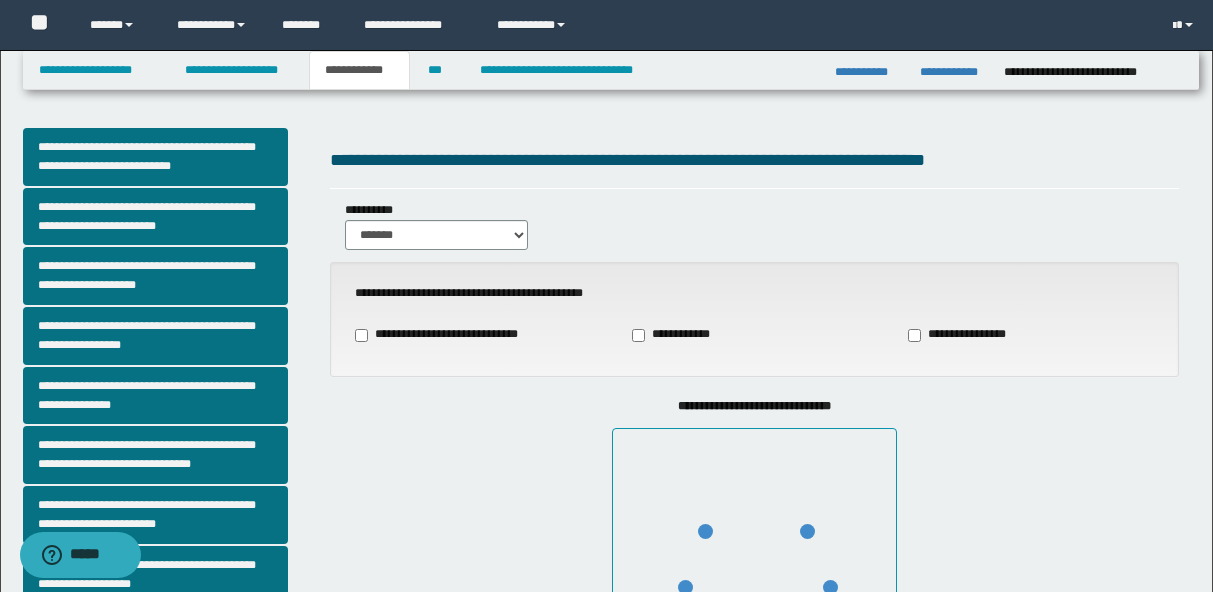 type on "**" 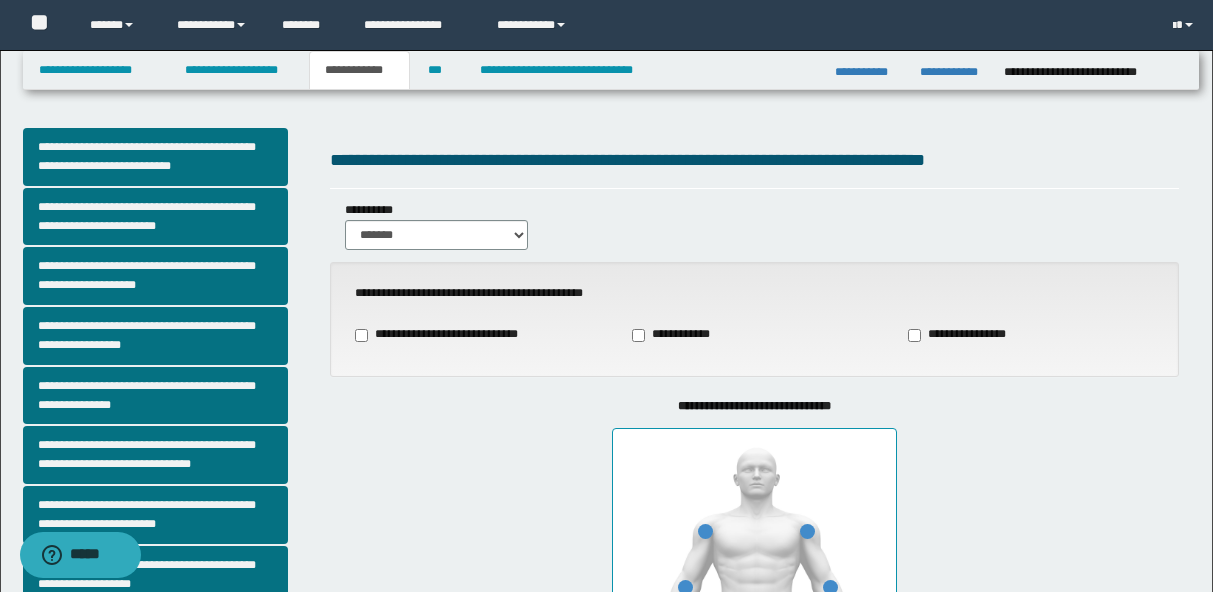 type on "**" 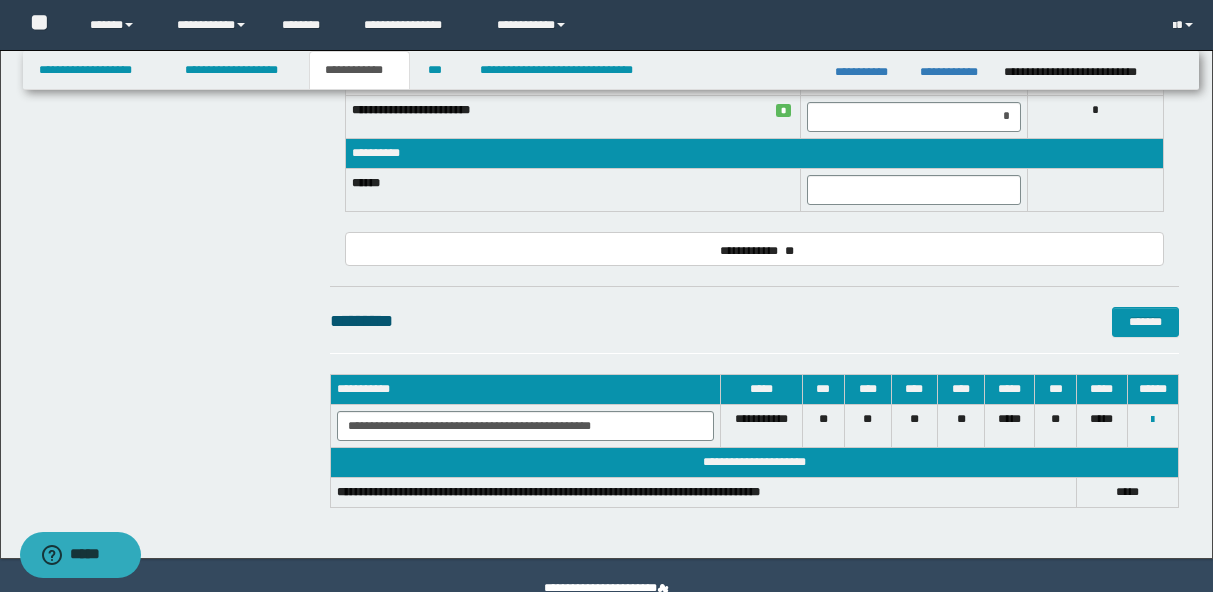 scroll, scrollTop: 1341, scrollLeft: 0, axis: vertical 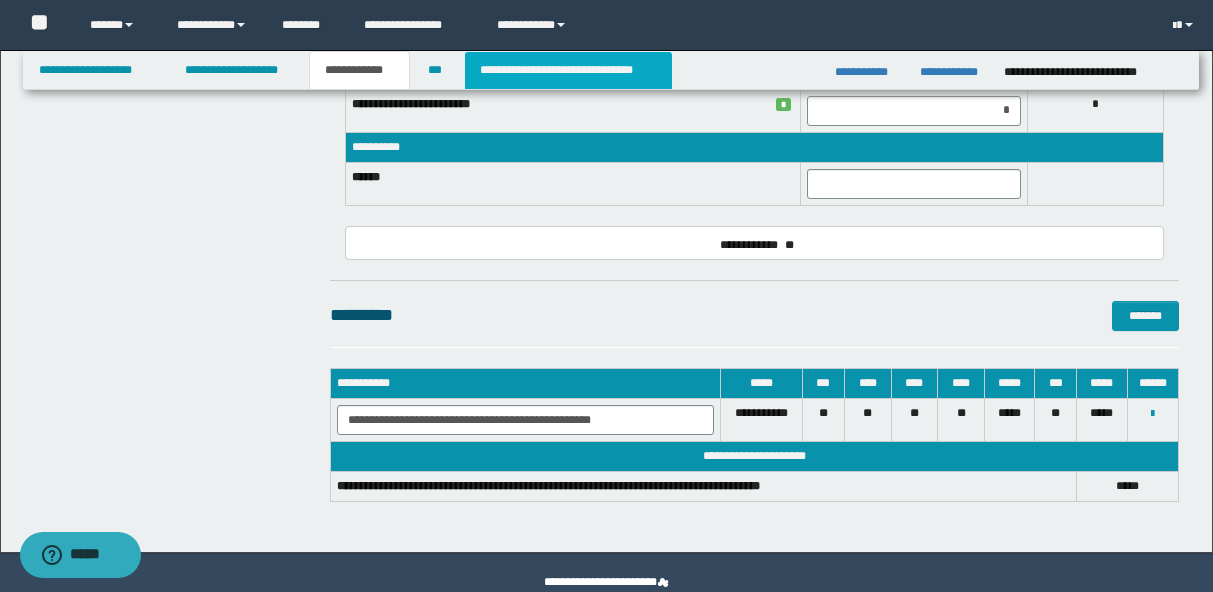 click on "**********" at bounding box center (568, 70) 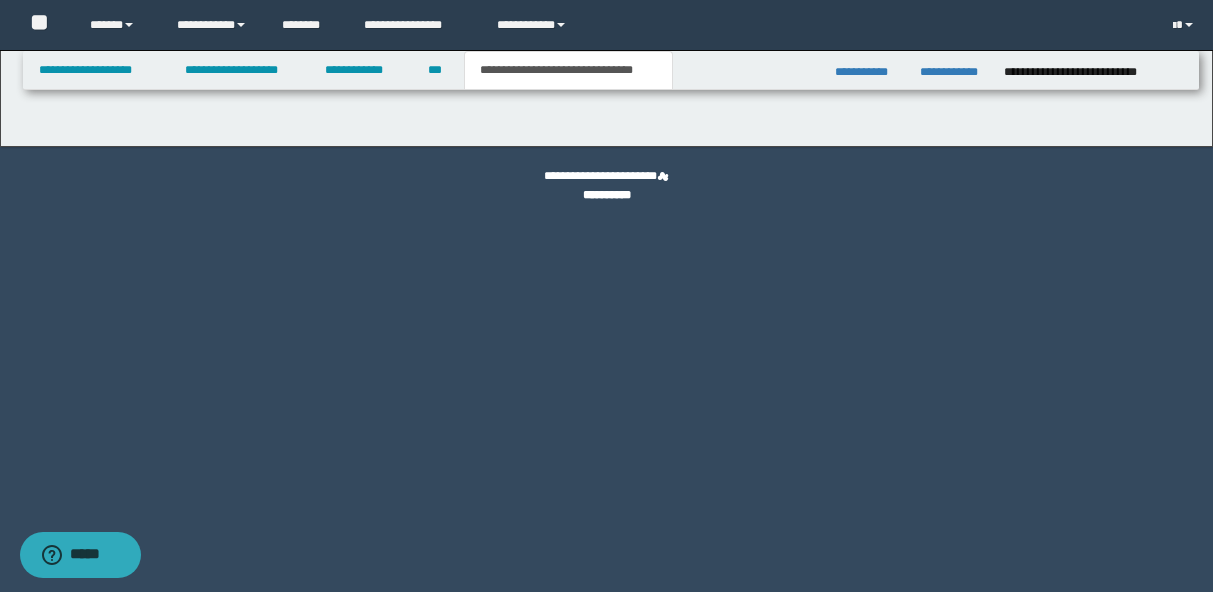 scroll, scrollTop: 0, scrollLeft: 0, axis: both 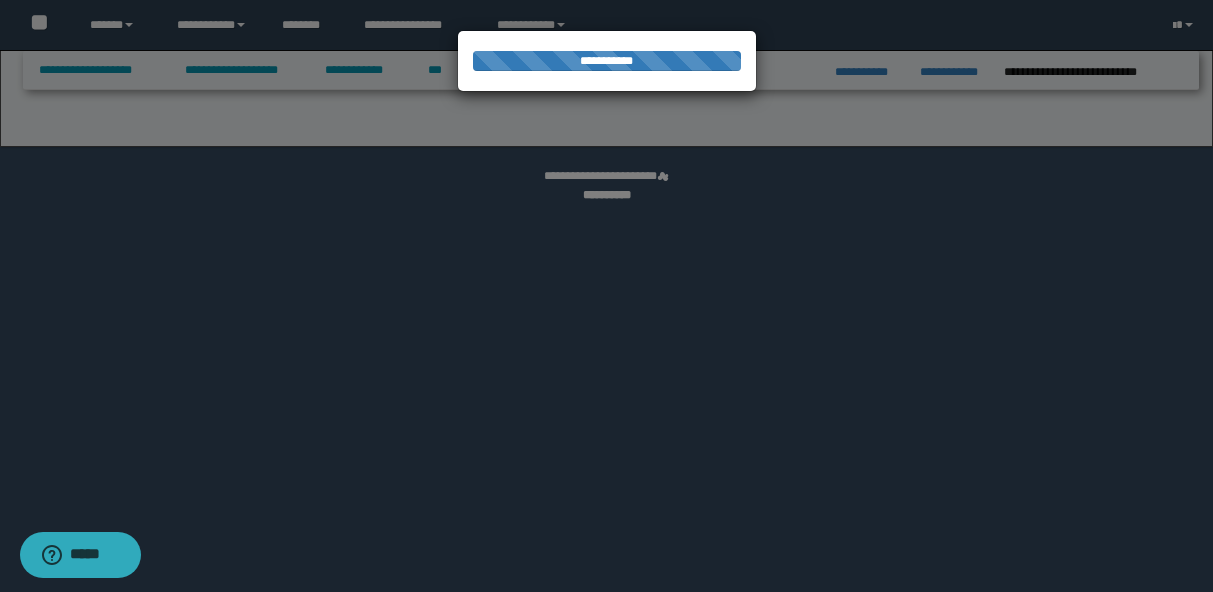 select on "*" 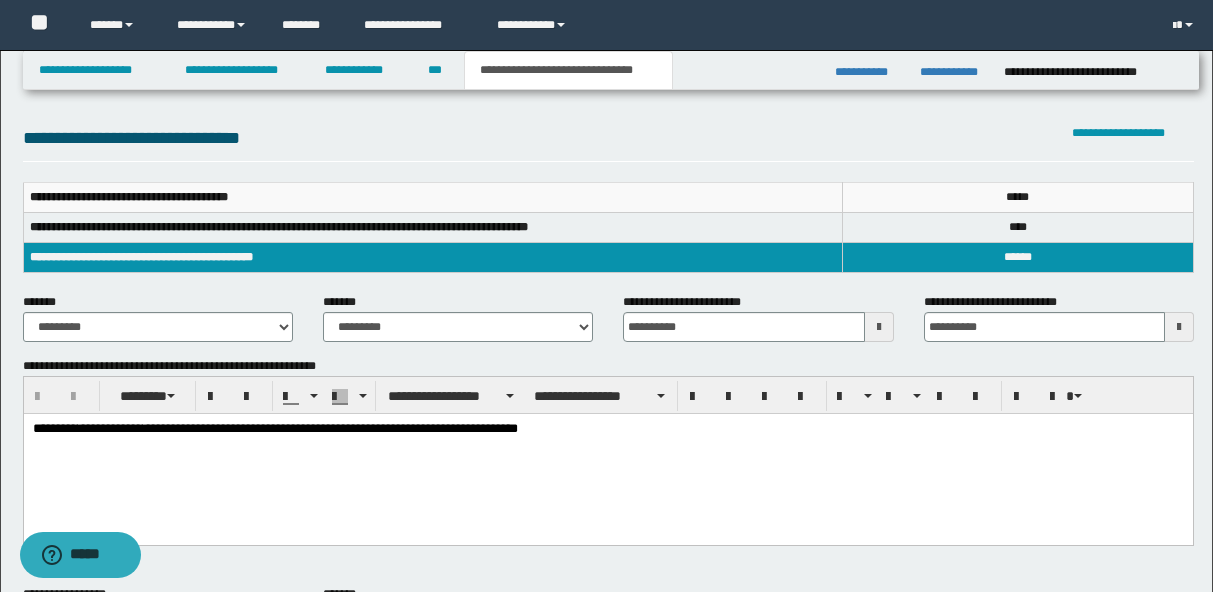 scroll, scrollTop: 0, scrollLeft: 0, axis: both 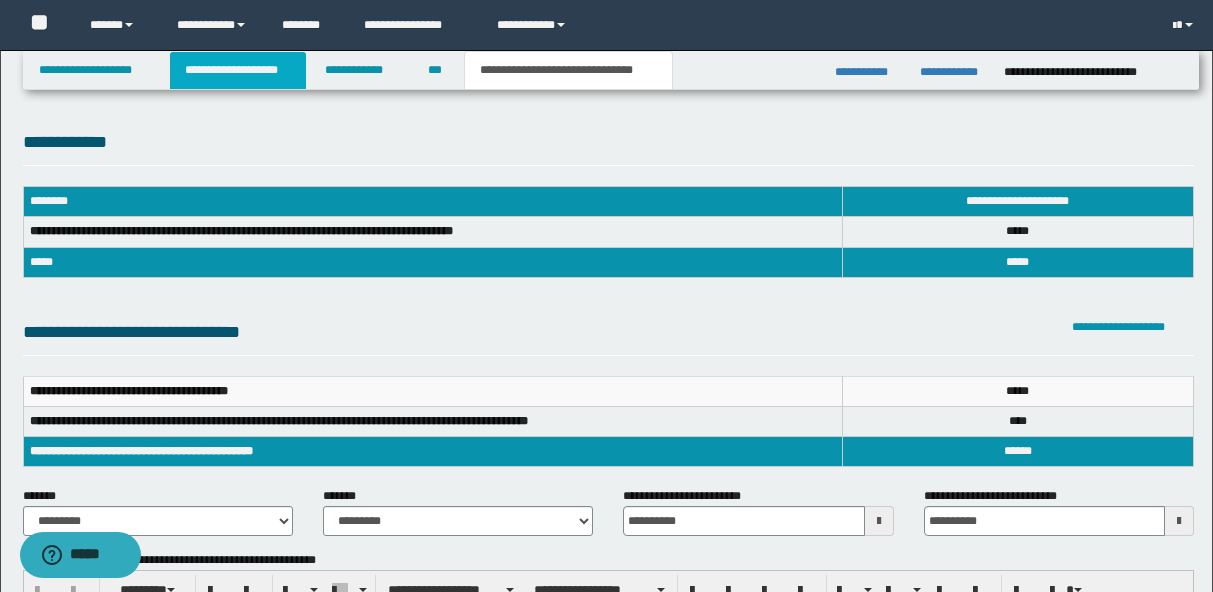click on "**********" at bounding box center (238, 70) 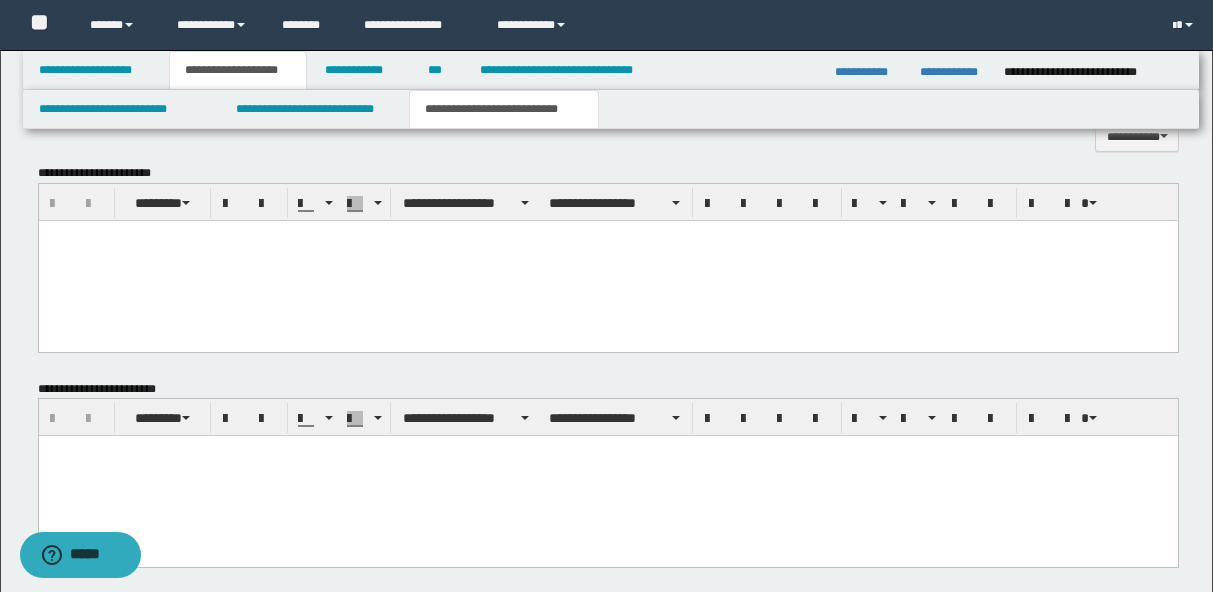 scroll, scrollTop: 1199, scrollLeft: 0, axis: vertical 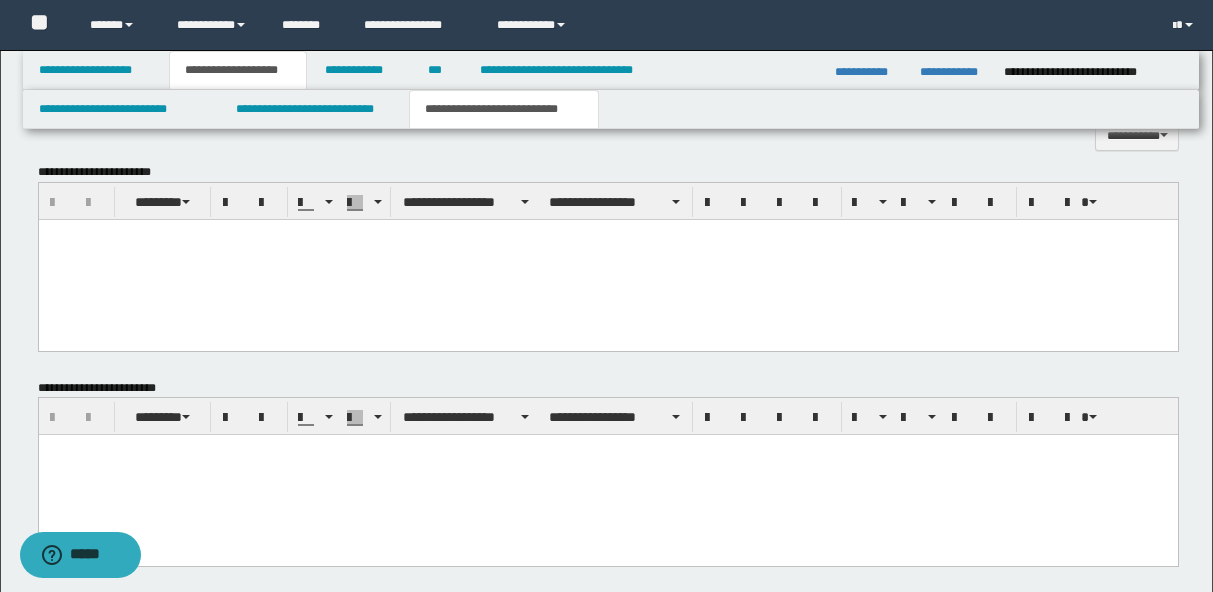 click at bounding box center (607, 234) 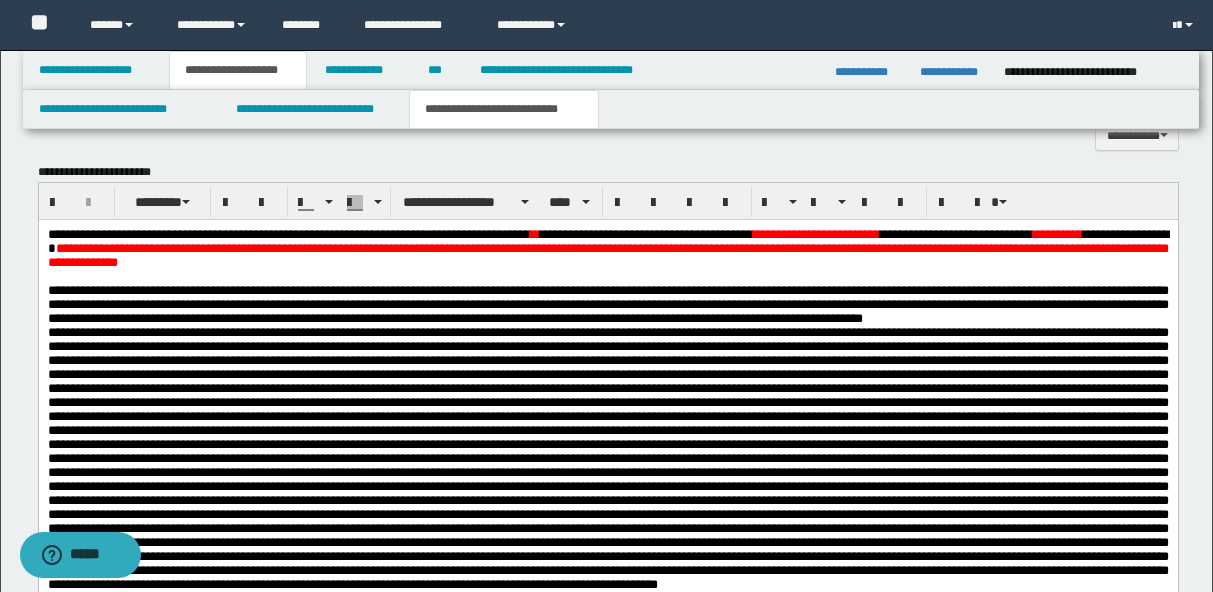 click on "**********" at bounding box center (607, 233) 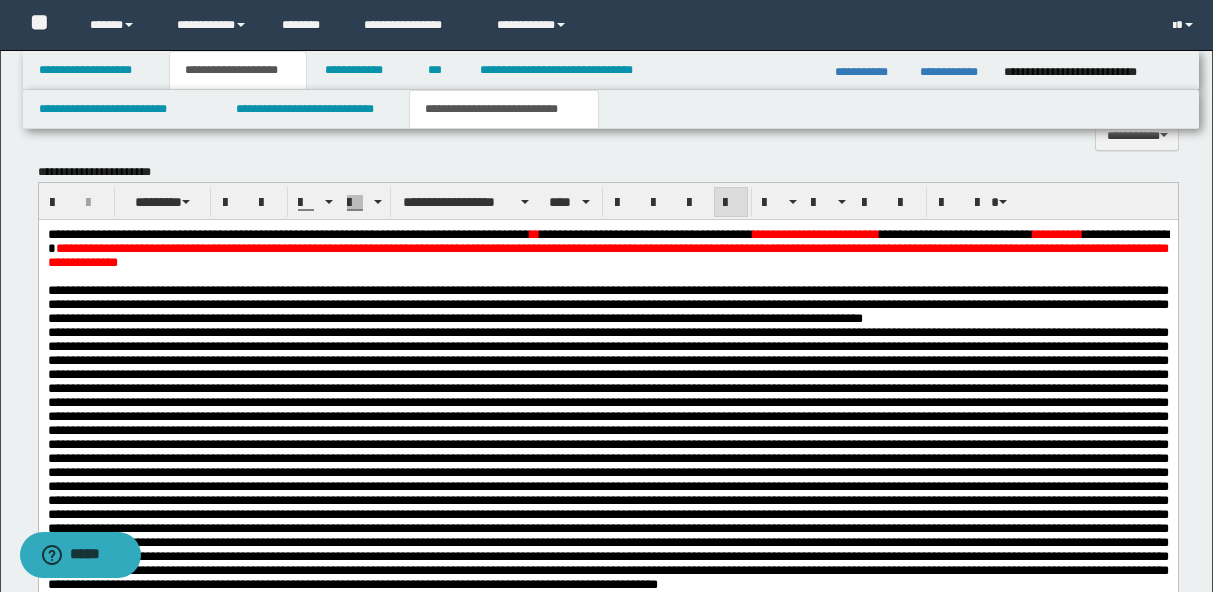click on "**********" at bounding box center [607, 304] 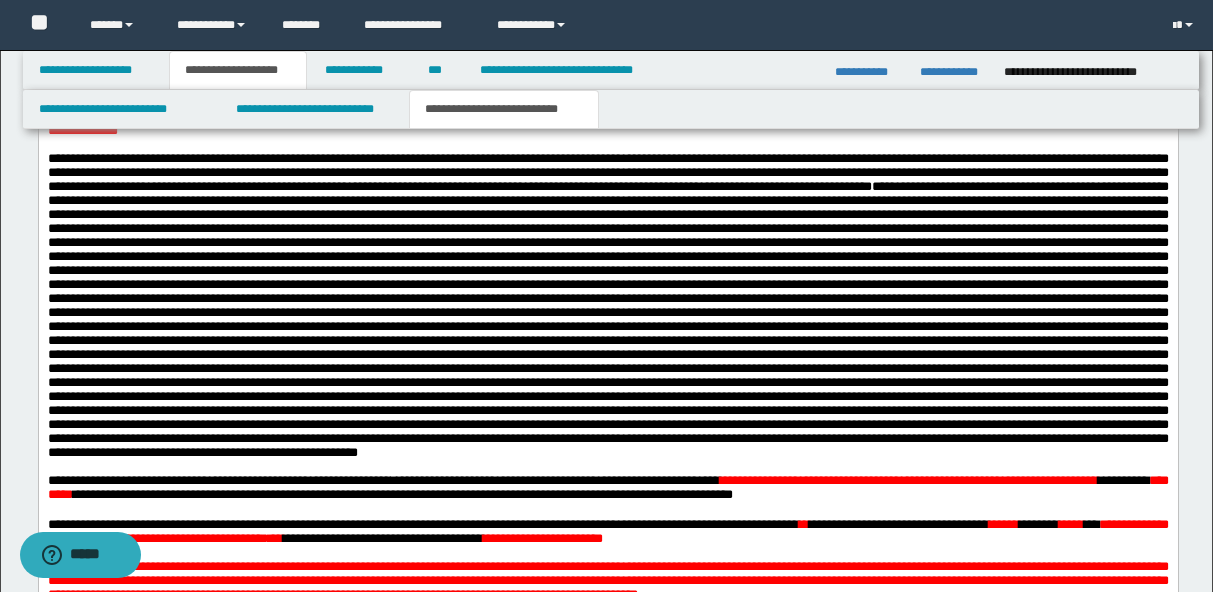 scroll, scrollTop: 1334, scrollLeft: 0, axis: vertical 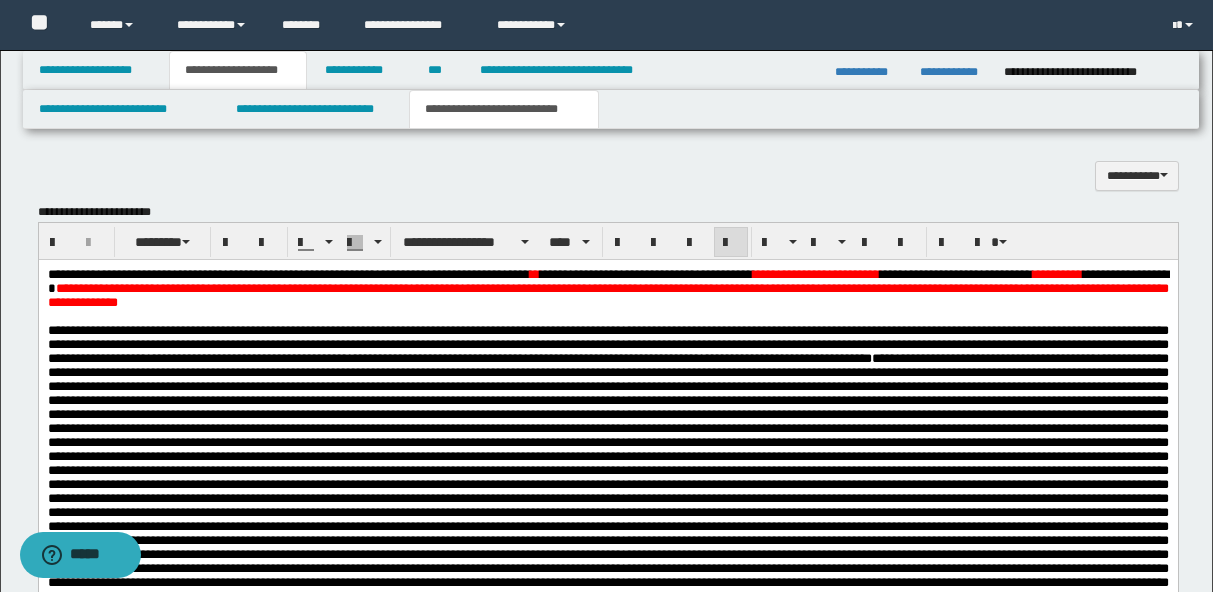 click on "**********" at bounding box center [607, 273] 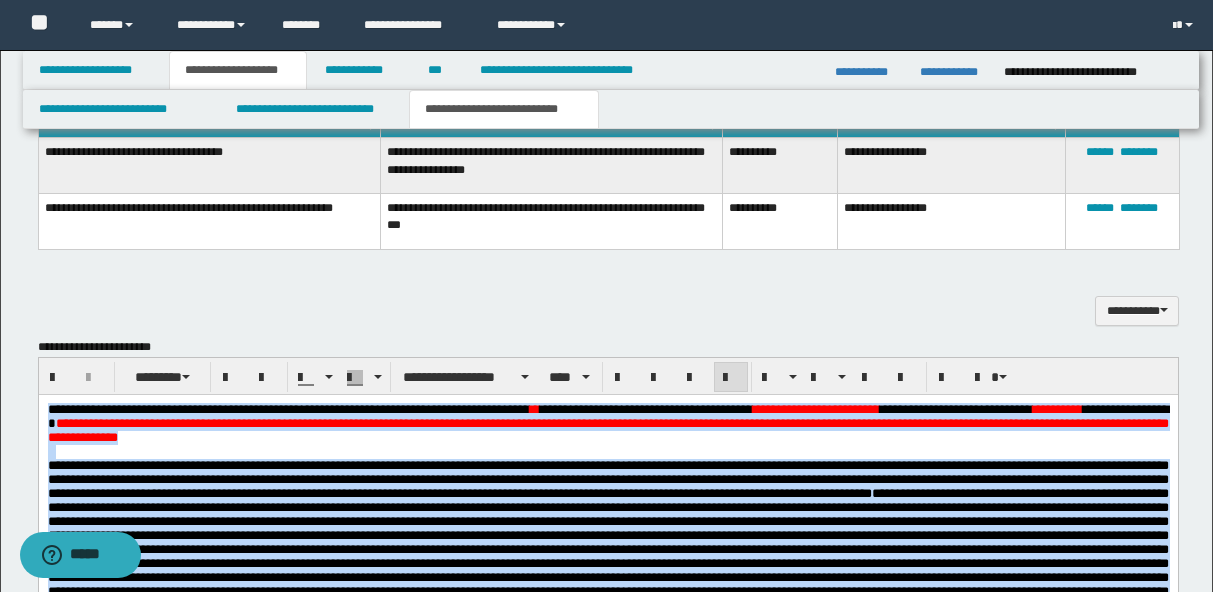 scroll, scrollTop: 1012, scrollLeft: 0, axis: vertical 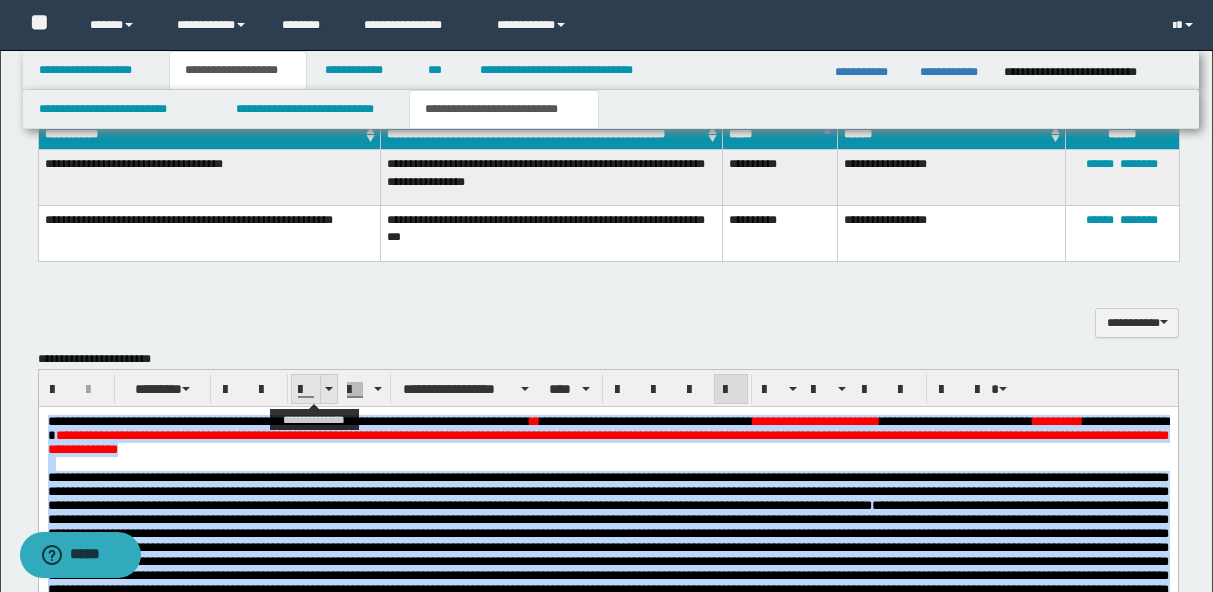 click at bounding box center [328, 389] 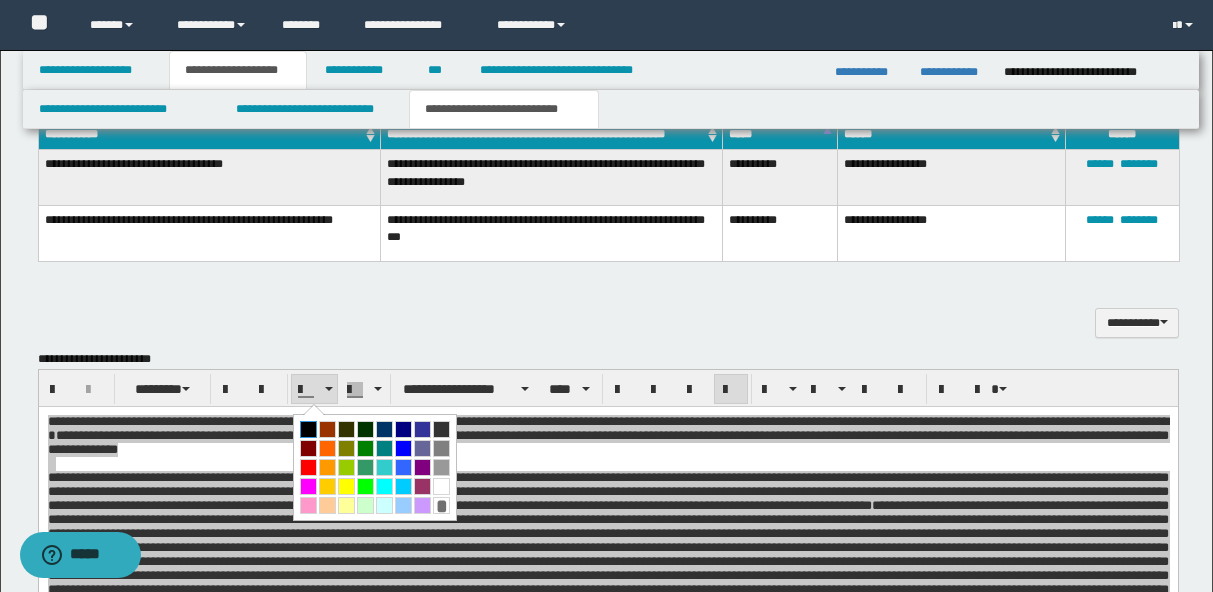 click at bounding box center [308, 429] 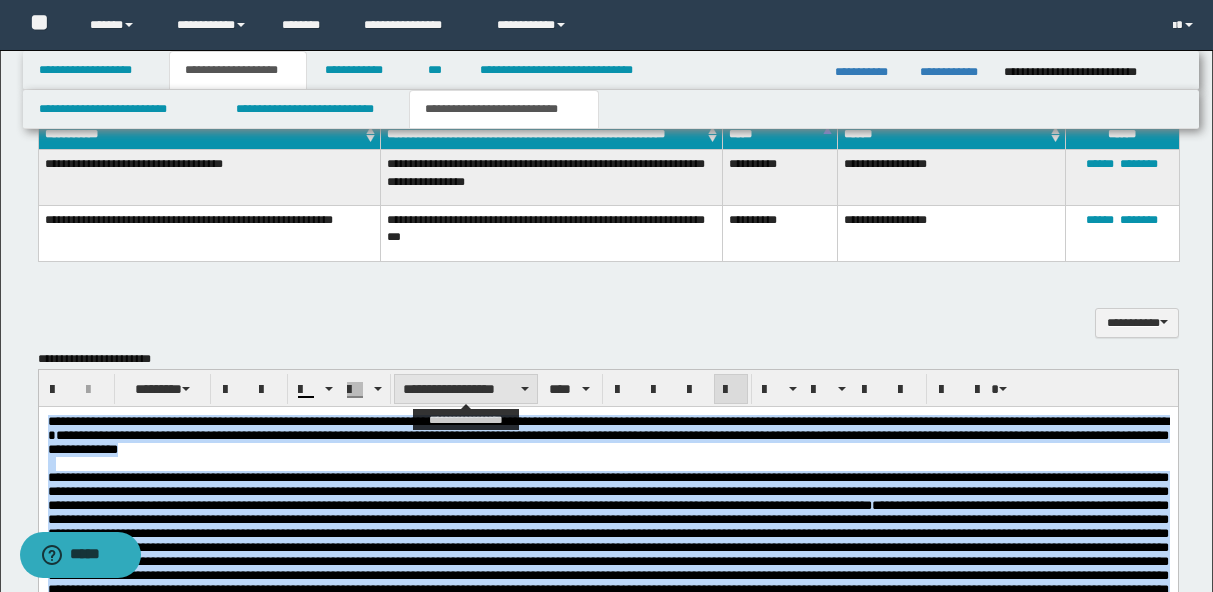 click at bounding box center (525, 389) 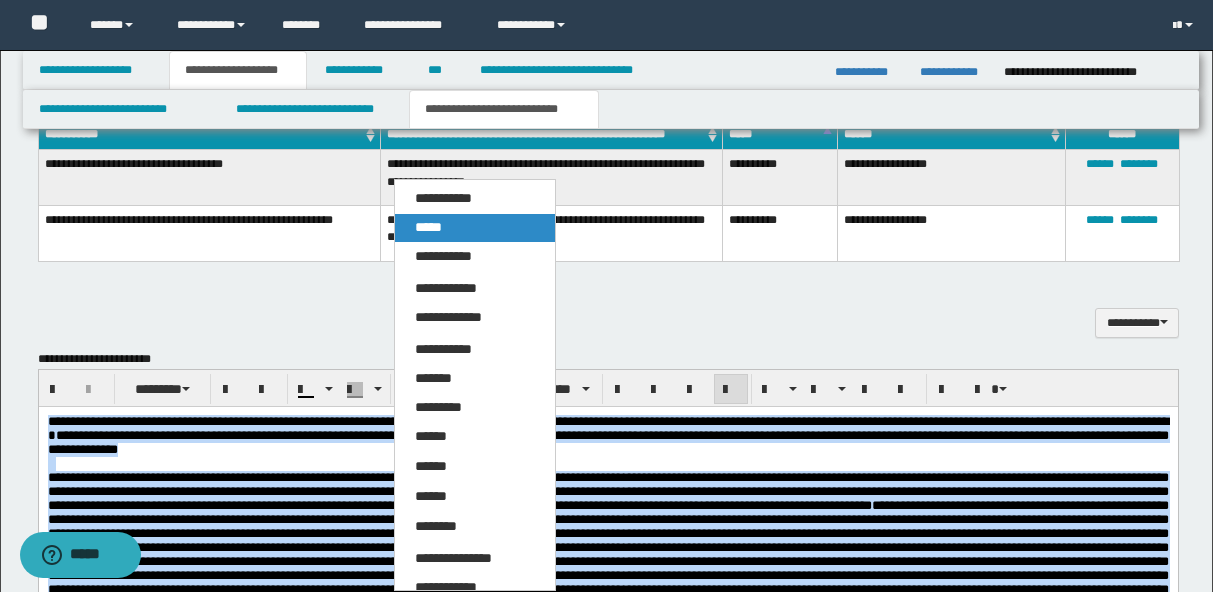 click on "*****" at bounding box center [475, 228] 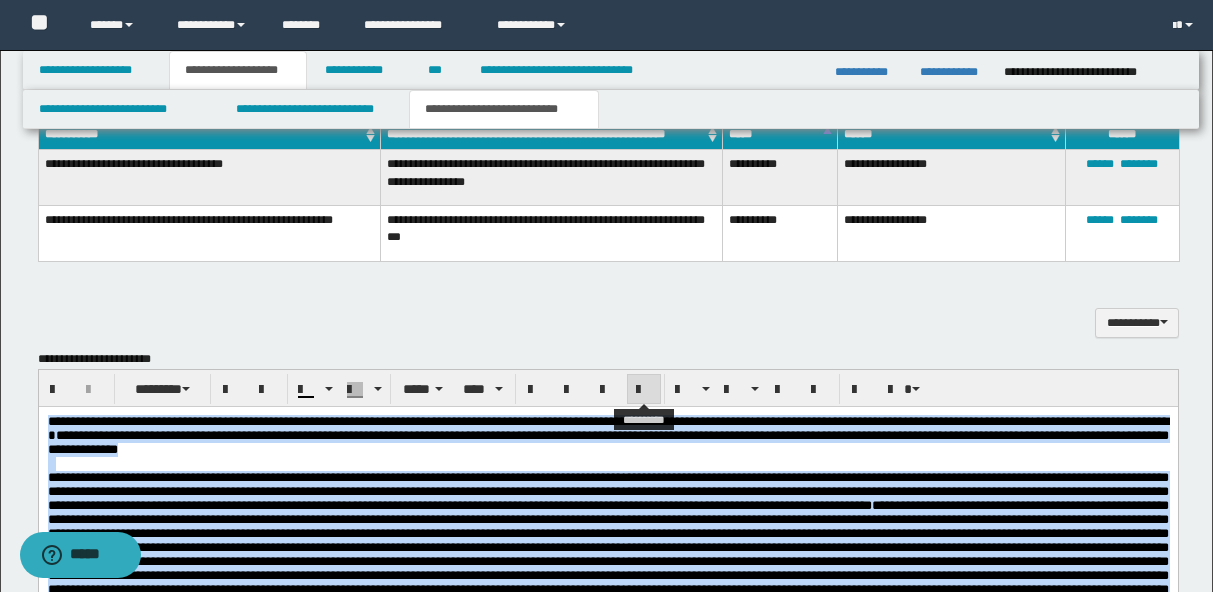 click at bounding box center (644, 390) 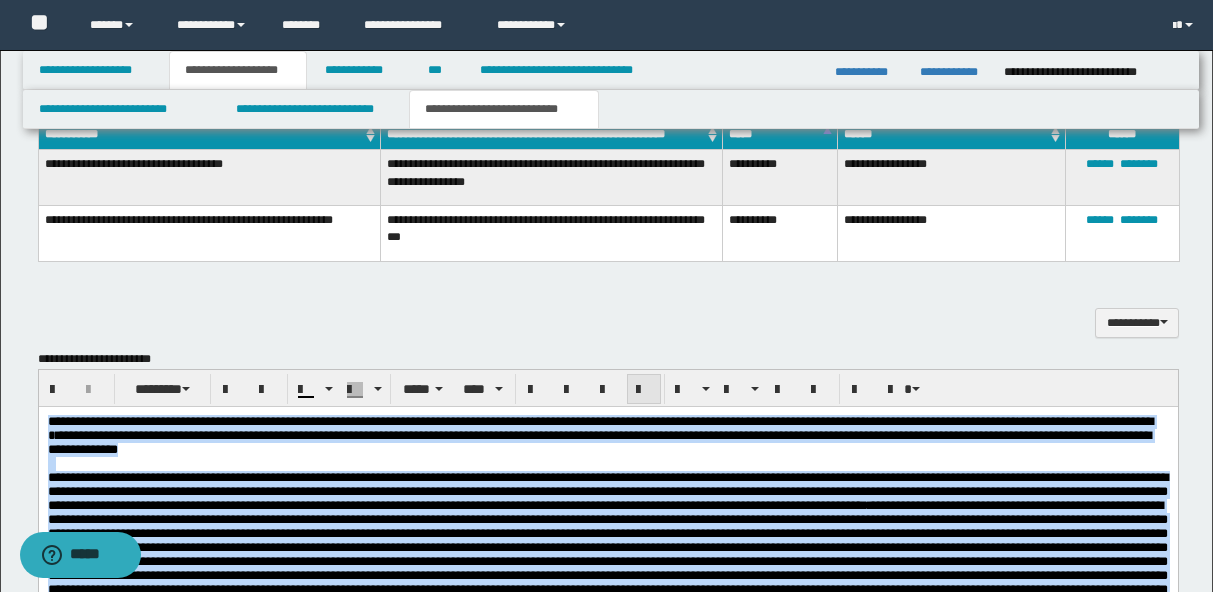 click at bounding box center (644, 390) 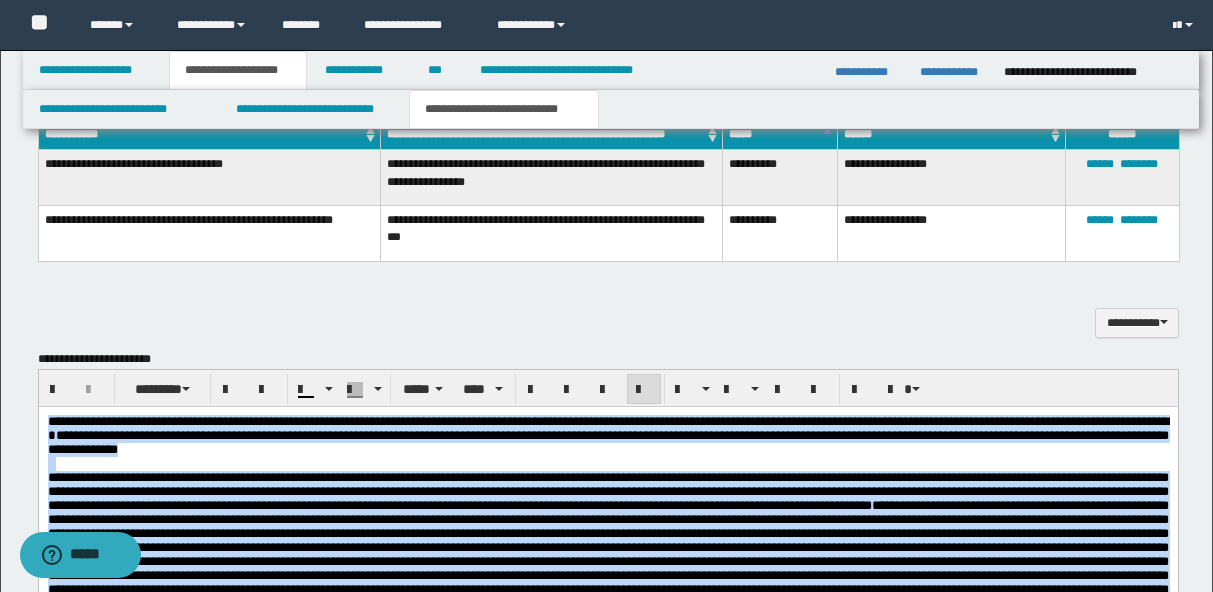 click at bounding box center (607, 637) 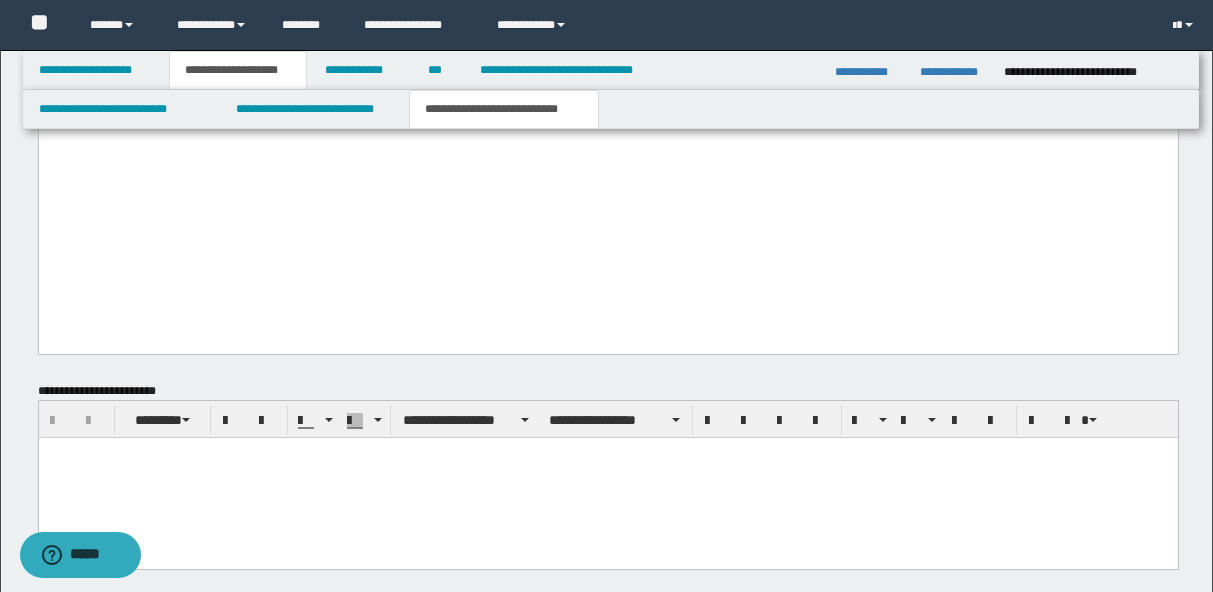 scroll, scrollTop: 1514, scrollLeft: 0, axis: vertical 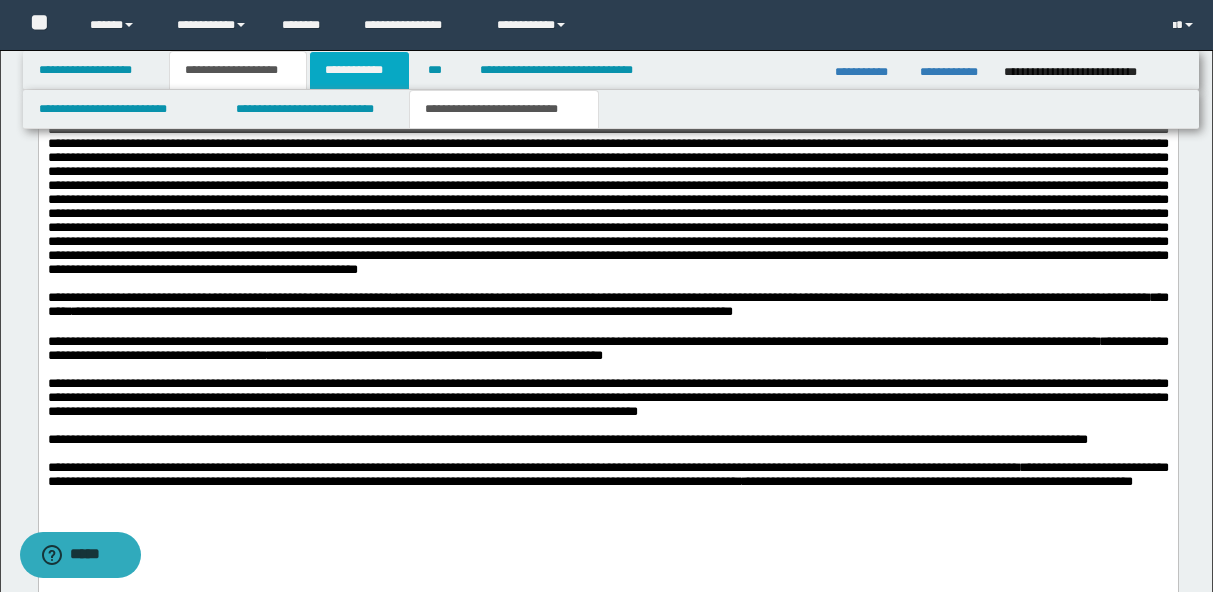 click on "**********" at bounding box center (359, 70) 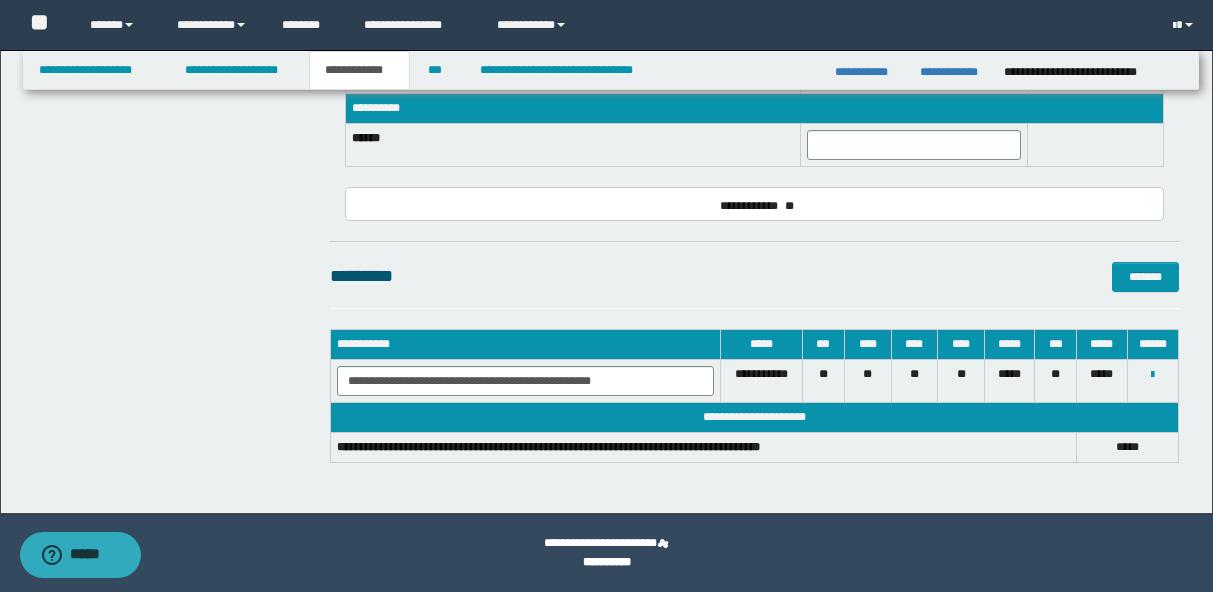 scroll, scrollTop: 1380, scrollLeft: 0, axis: vertical 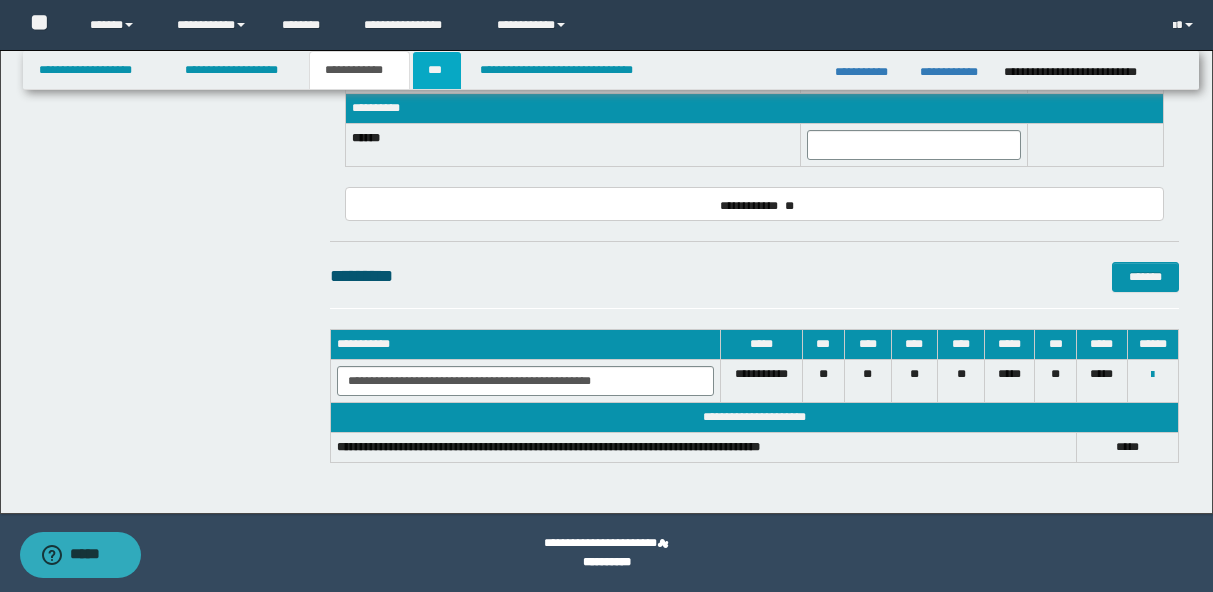 click on "***" at bounding box center [437, 70] 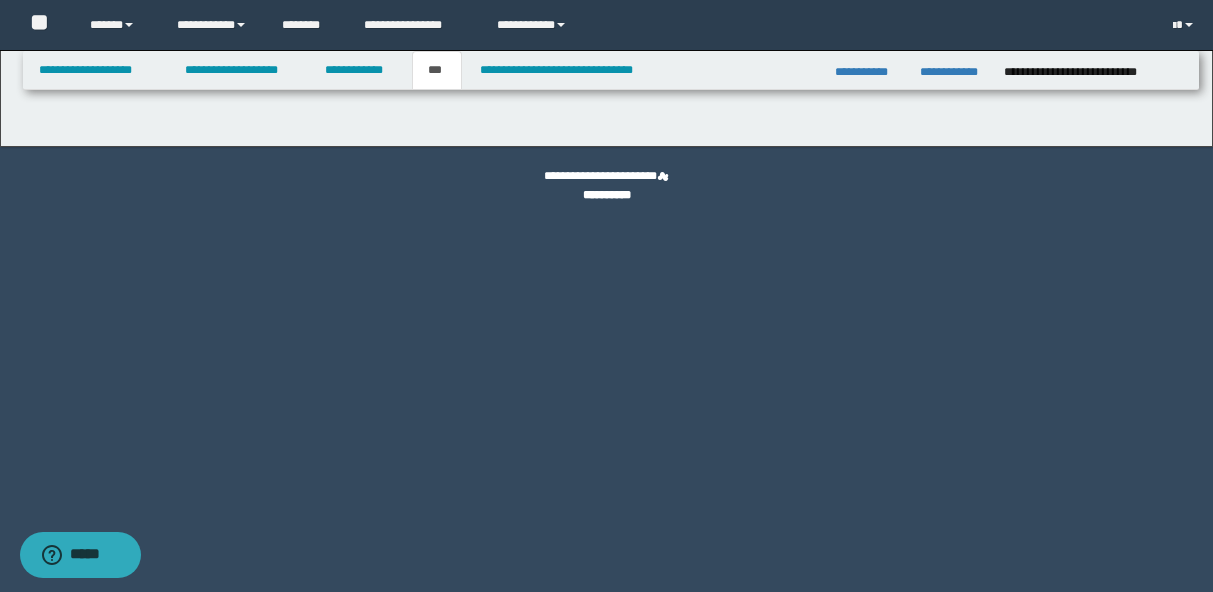 scroll, scrollTop: 0, scrollLeft: 0, axis: both 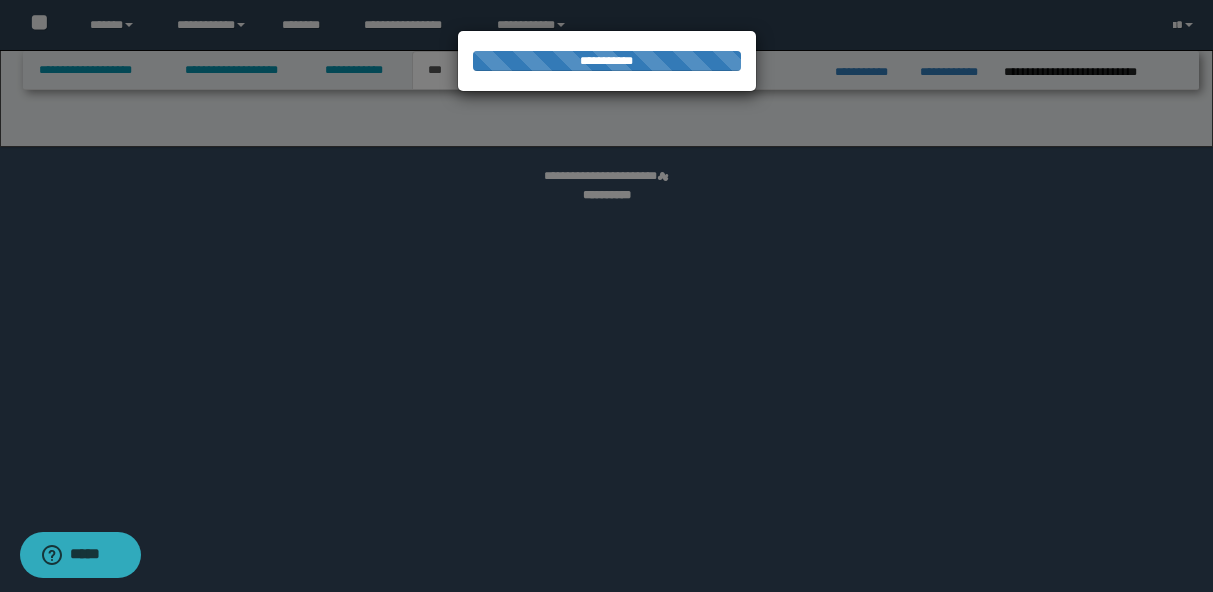 select on "*" 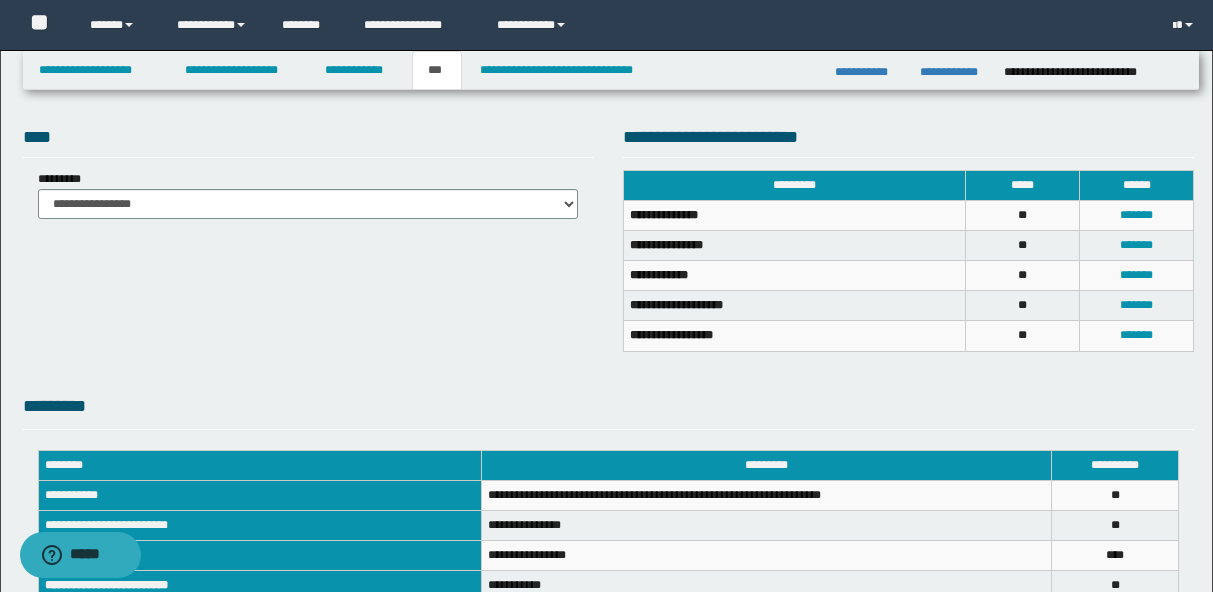 scroll, scrollTop: 405, scrollLeft: 0, axis: vertical 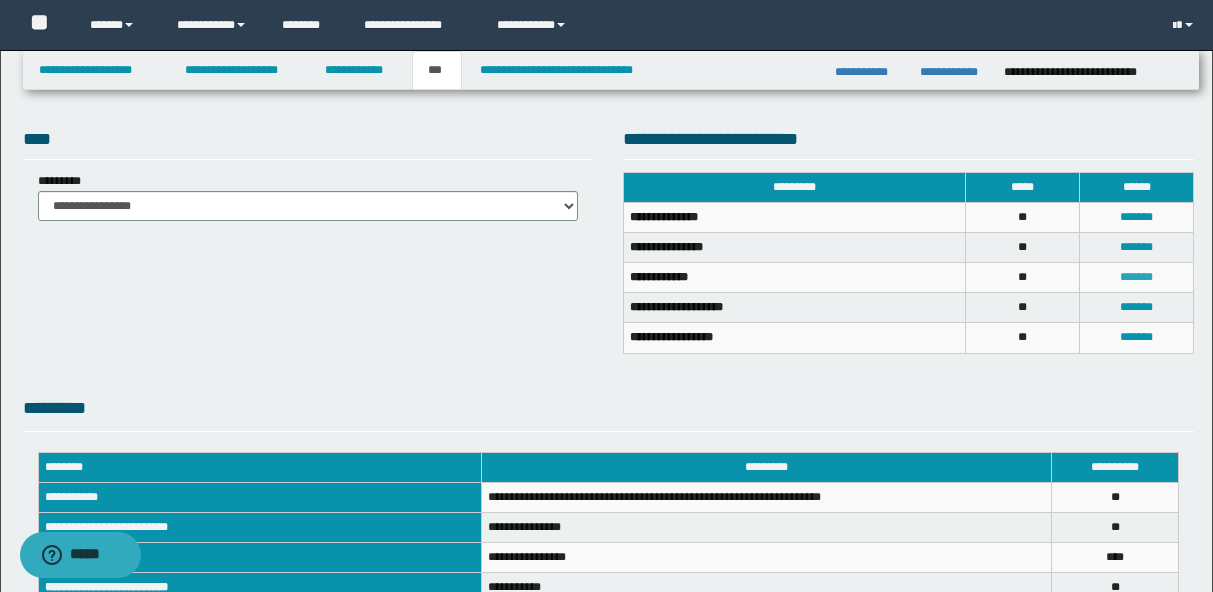 click on "*******" at bounding box center (1136, 277) 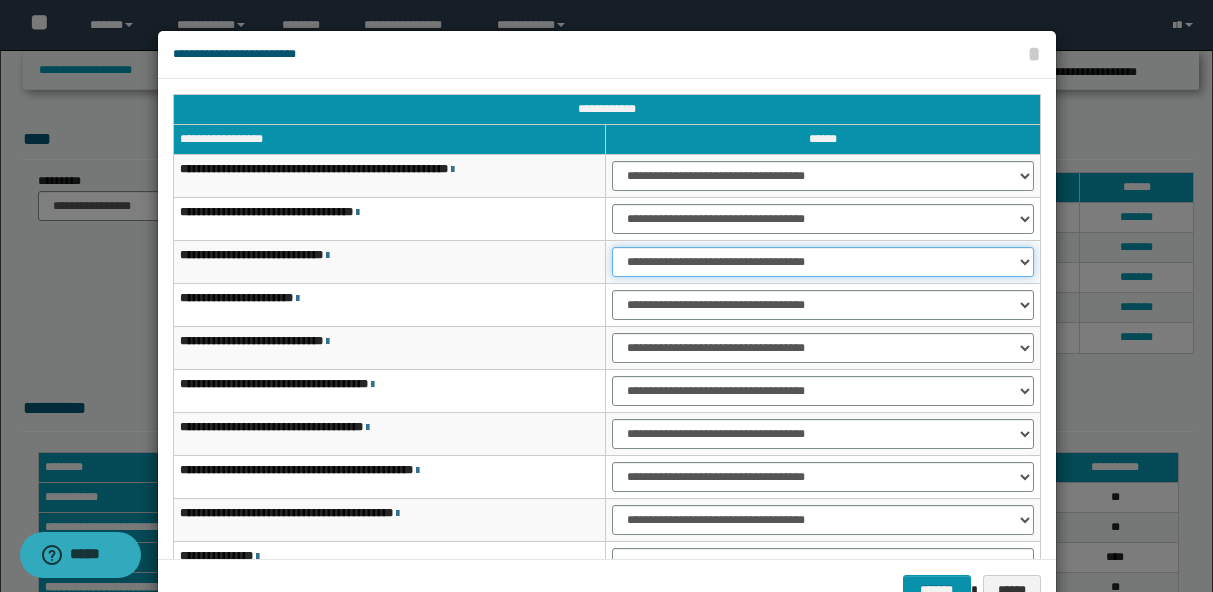 click on "**********" at bounding box center [823, 262] 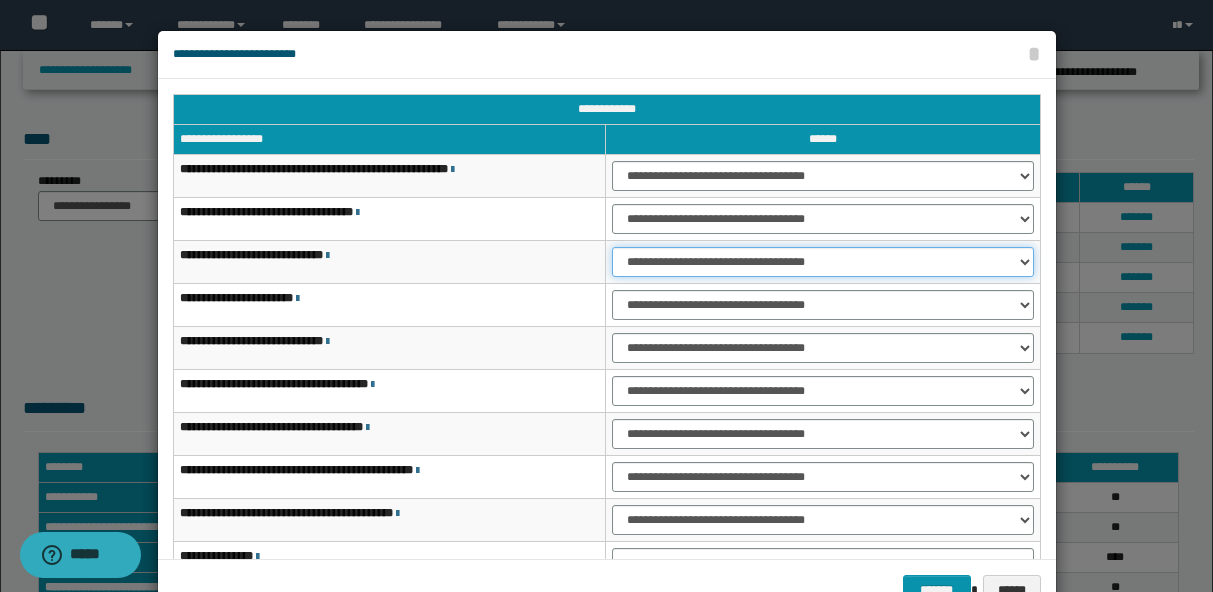 select on "***" 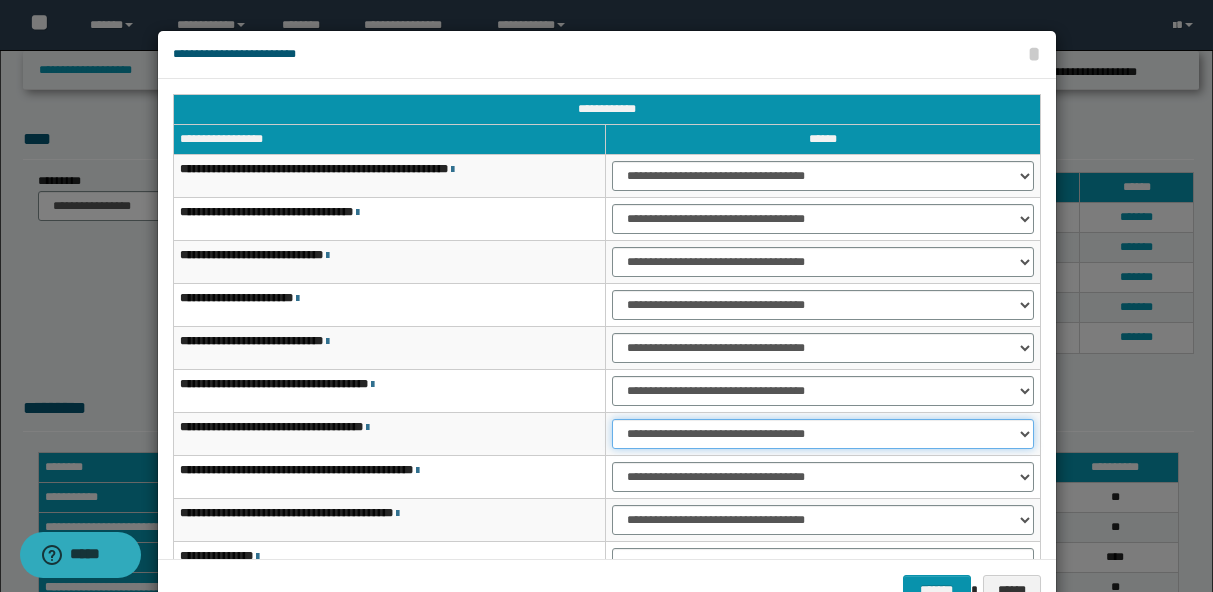 click on "**********" at bounding box center (823, 434) 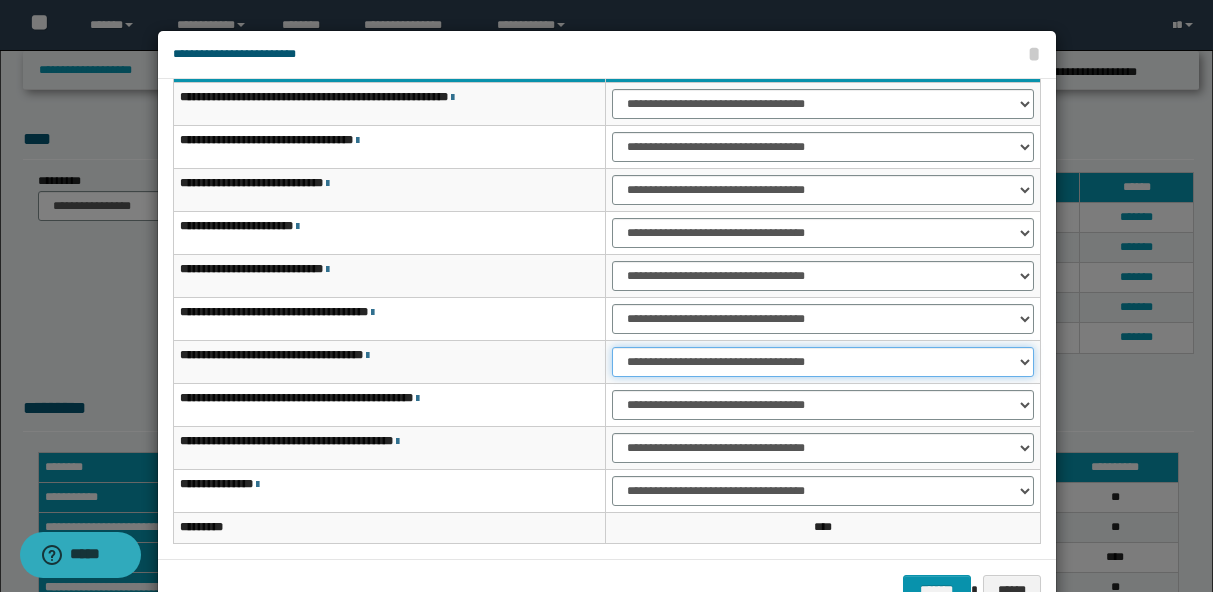 scroll, scrollTop: 74, scrollLeft: 0, axis: vertical 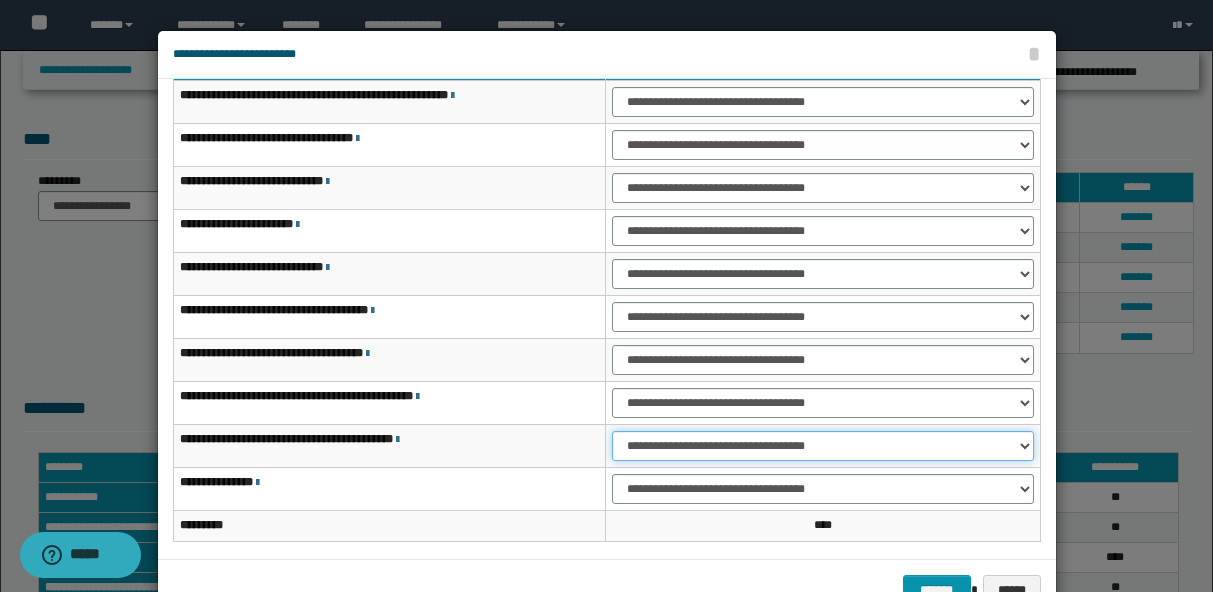 click on "**********" at bounding box center (823, 446) 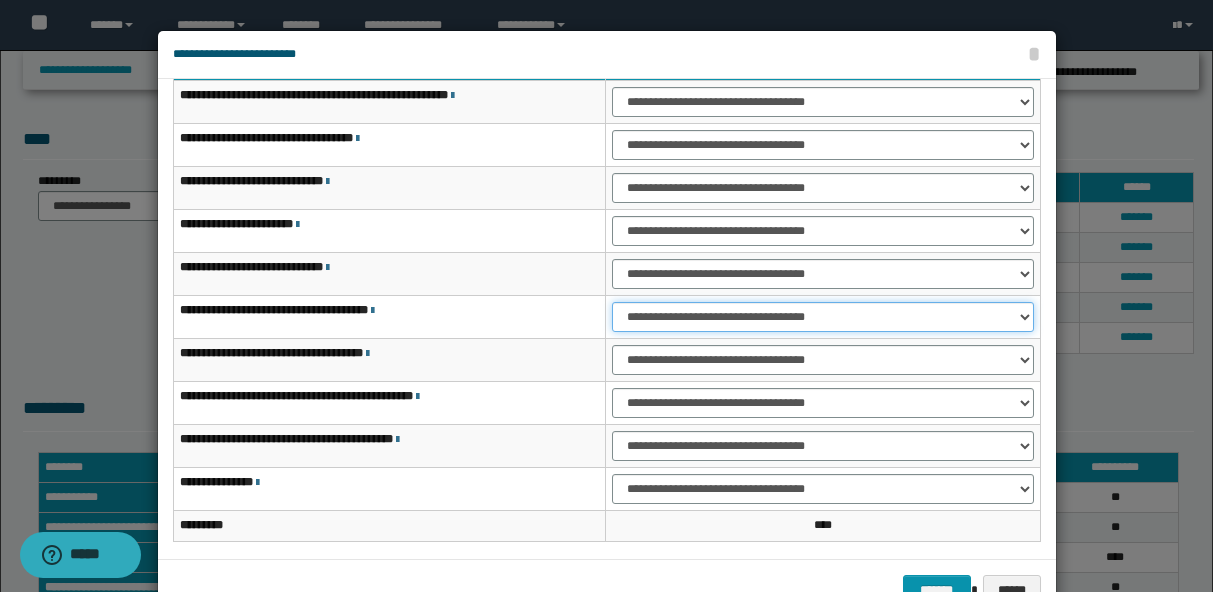 click on "**********" at bounding box center [823, 317] 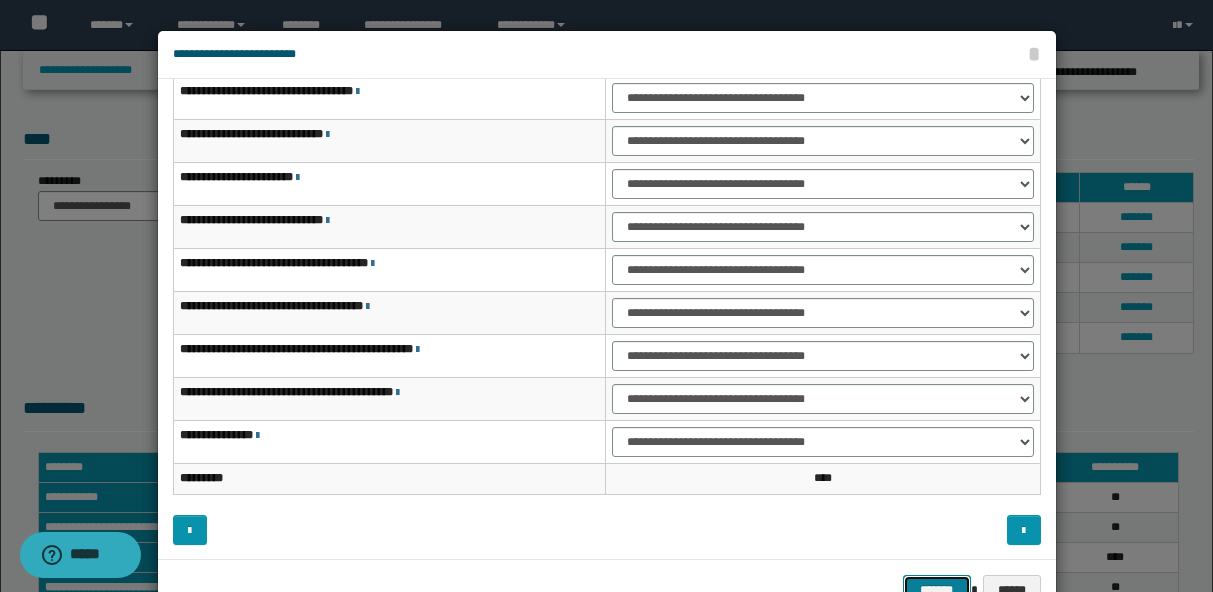 click on "*******" at bounding box center [937, 590] 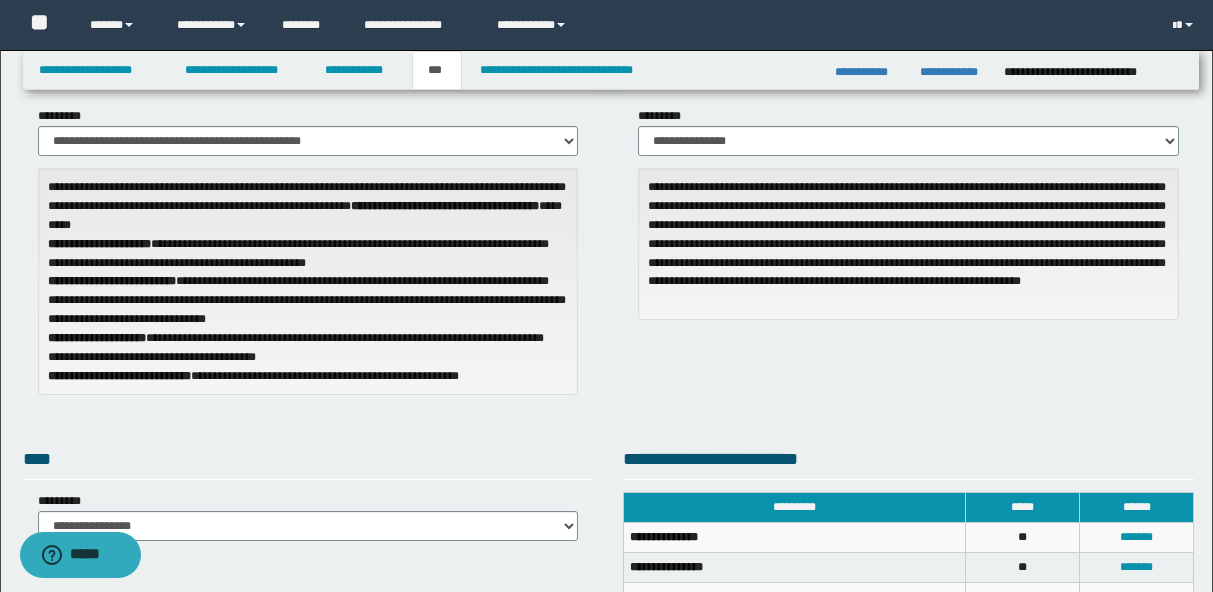 scroll, scrollTop: 40, scrollLeft: 0, axis: vertical 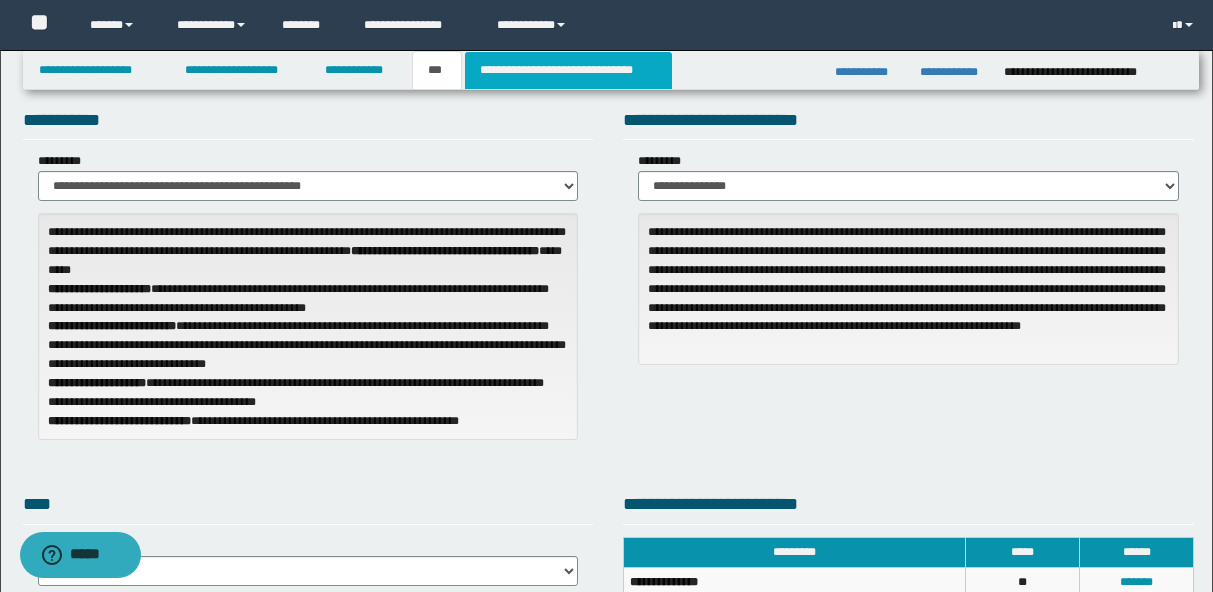 click on "**********" at bounding box center [568, 70] 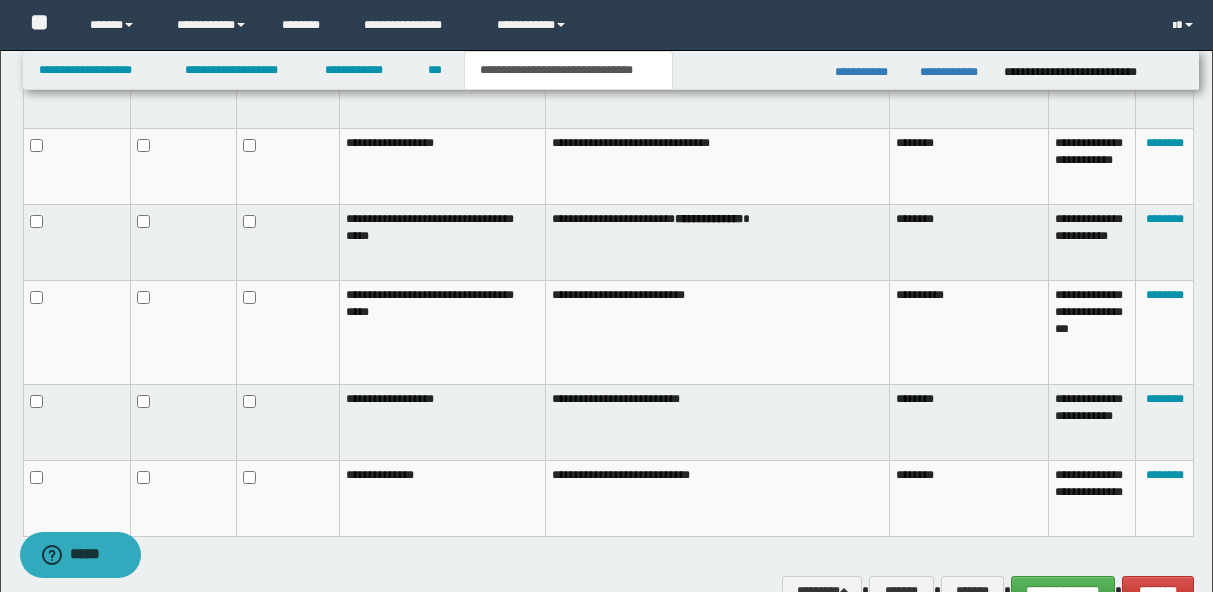 scroll, scrollTop: 1308, scrollLeft: 0, axis: vertical 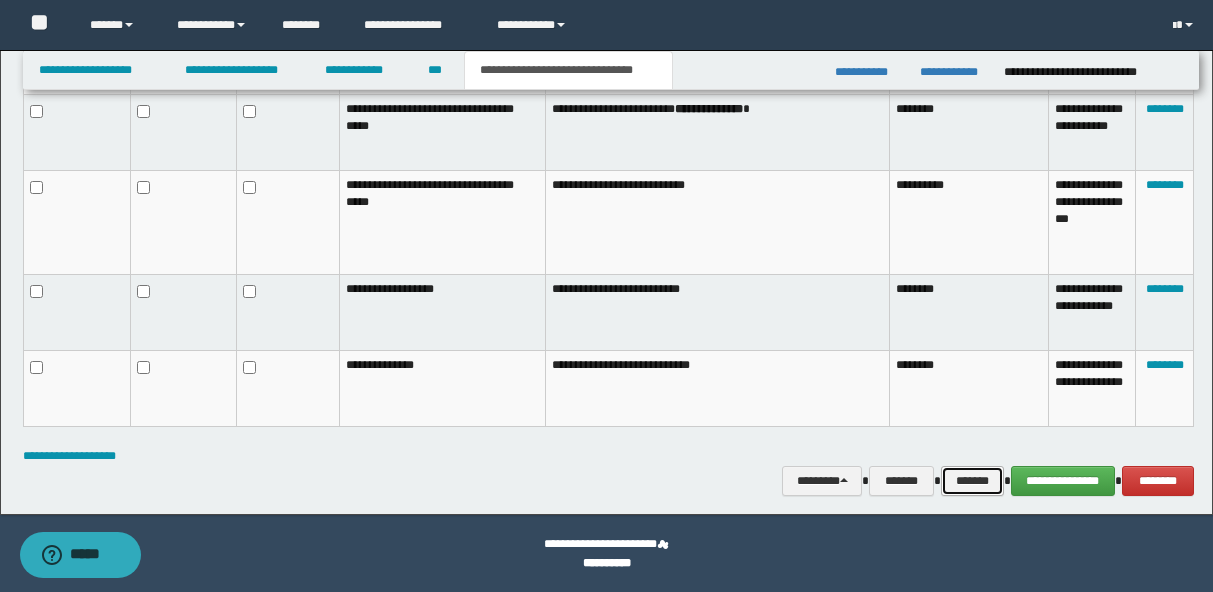 click on "*******" at bounding box center (972, 481) 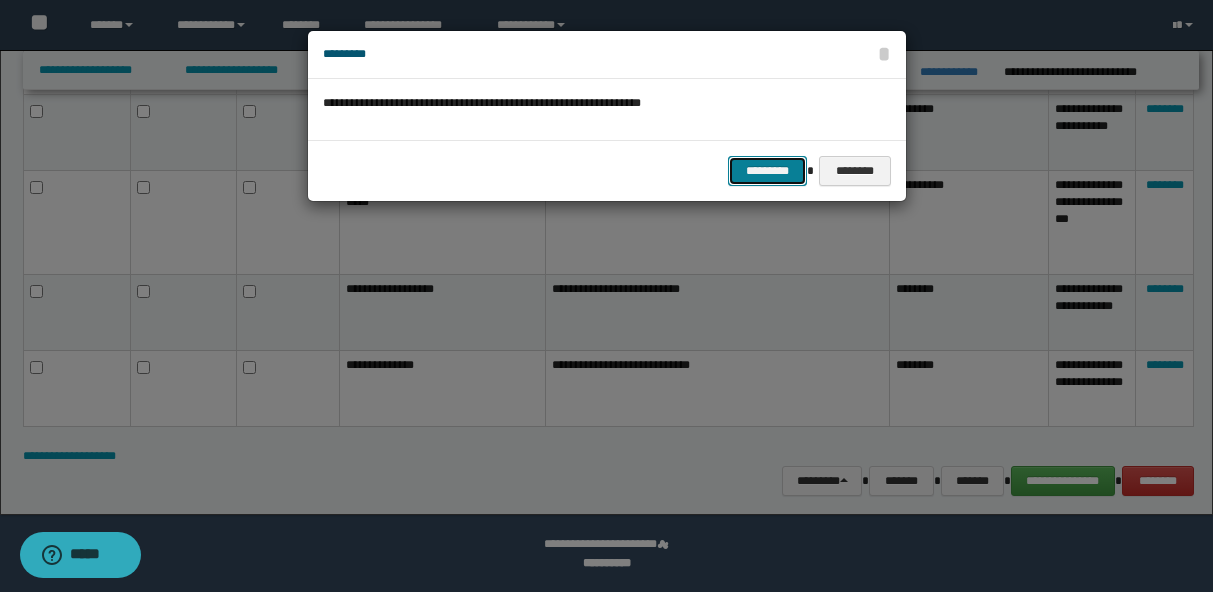 click on "*********" at bounding box center [767, 171] 